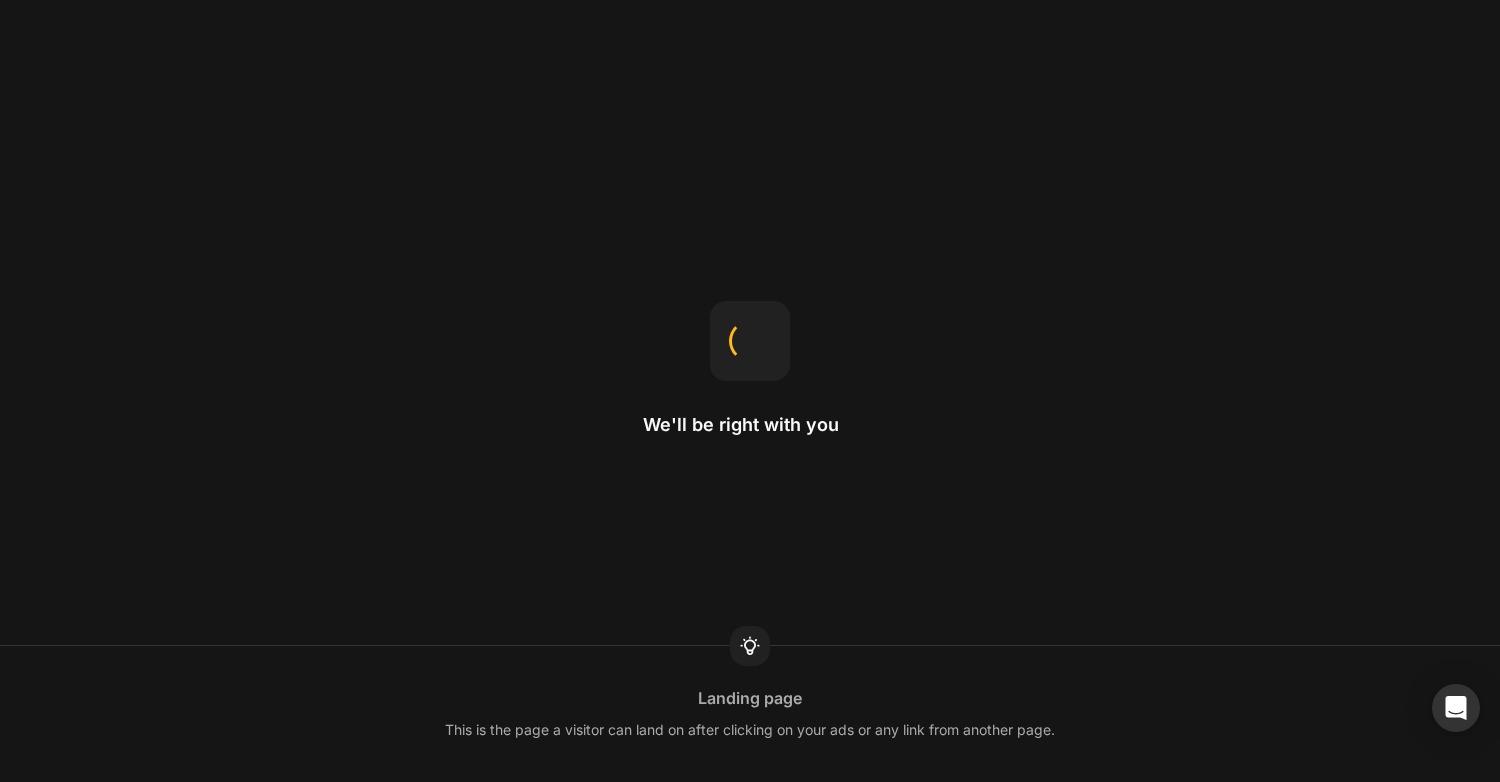 scroll, scrollTop: 0, scrollLeft: 0, axis: both 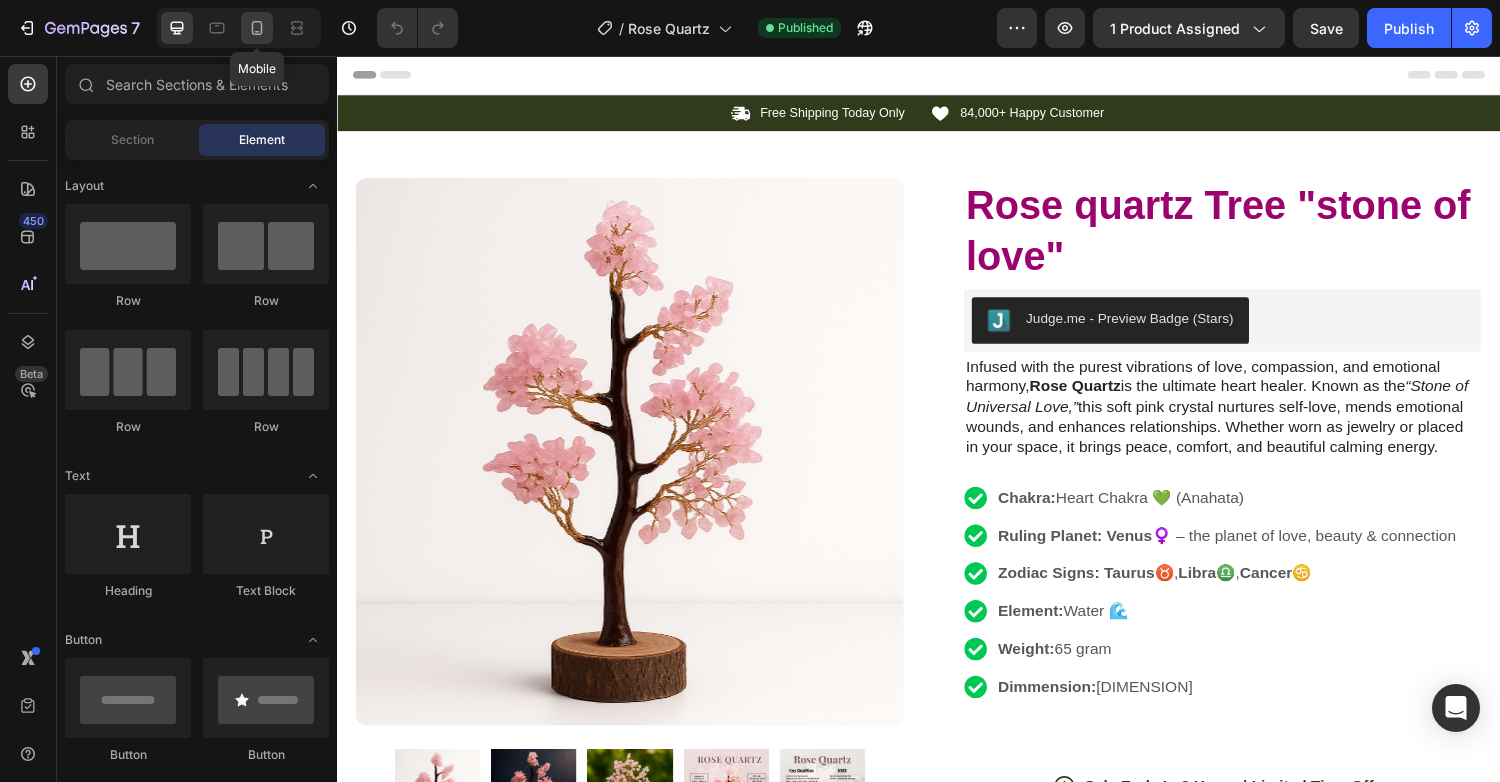 click 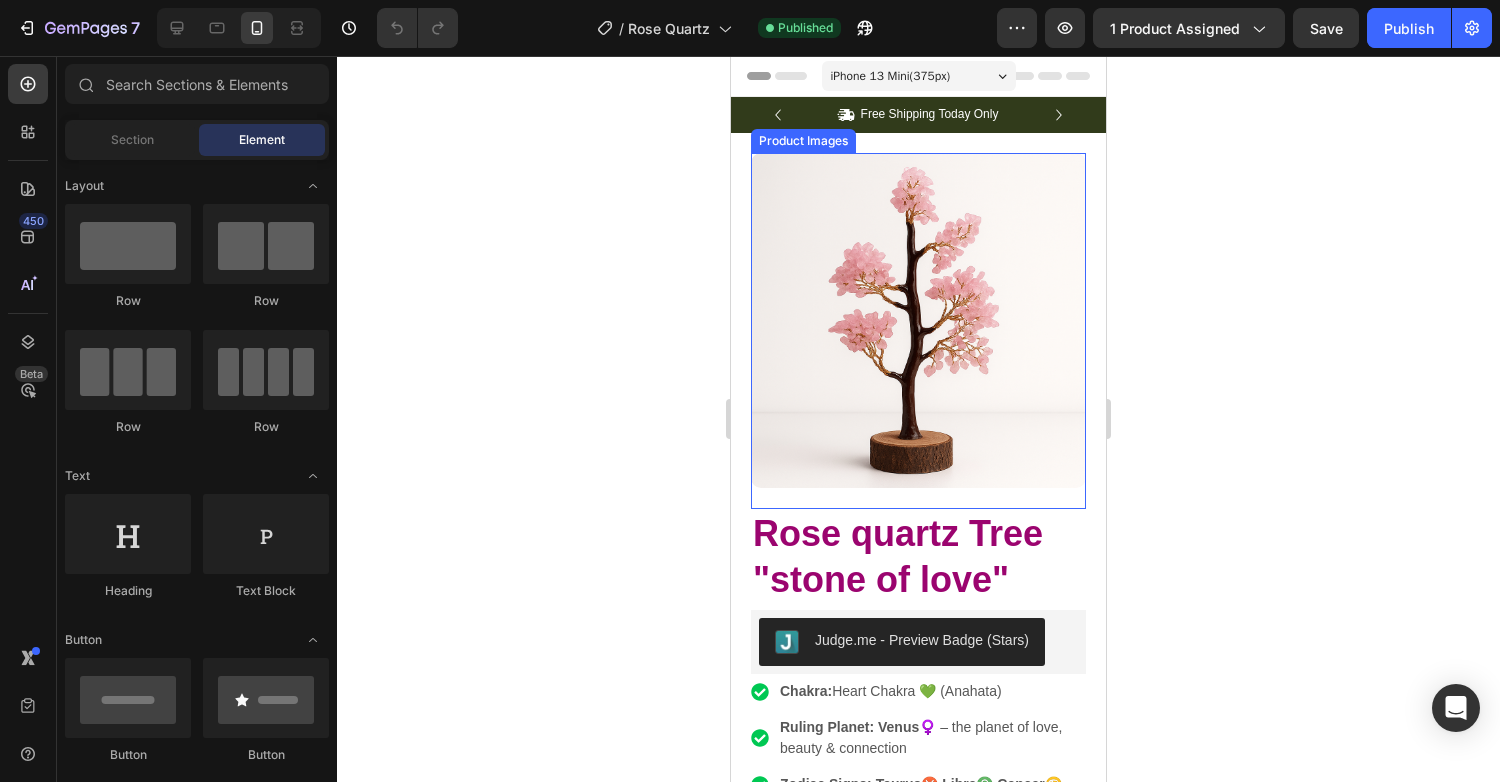 click at bounding box center (918, 320) 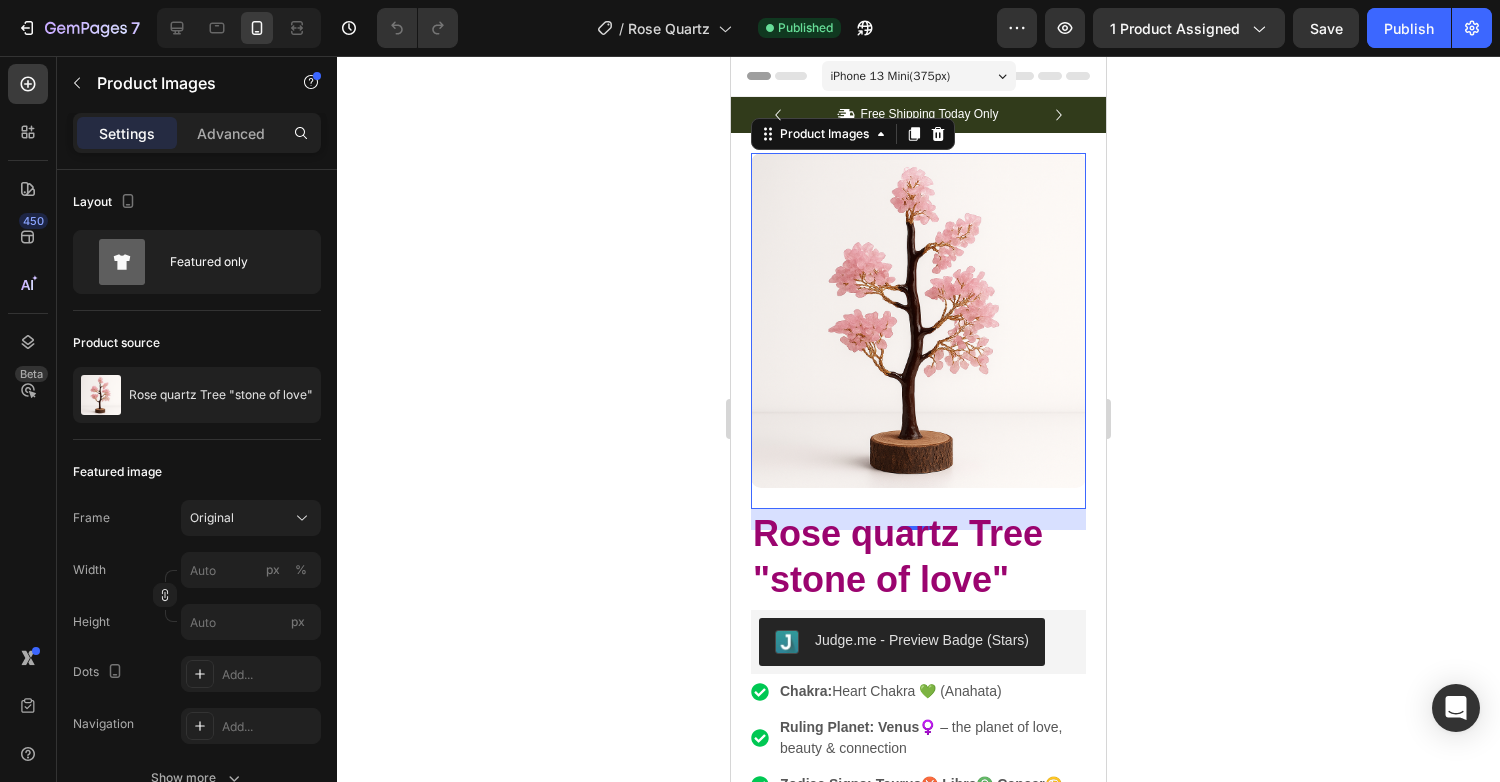 click at bounding box center [918, 320] 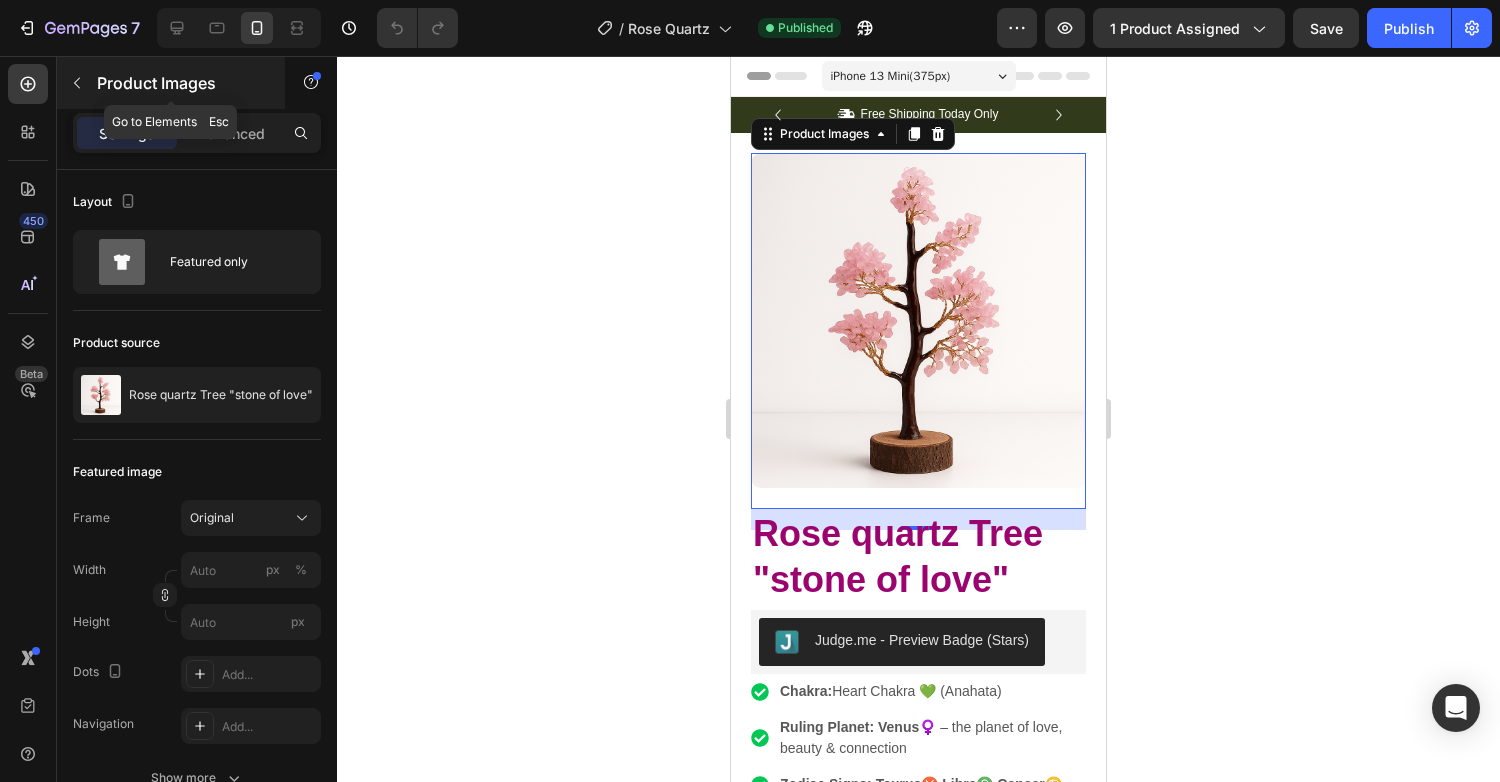 click at bounding box center (77, 83) 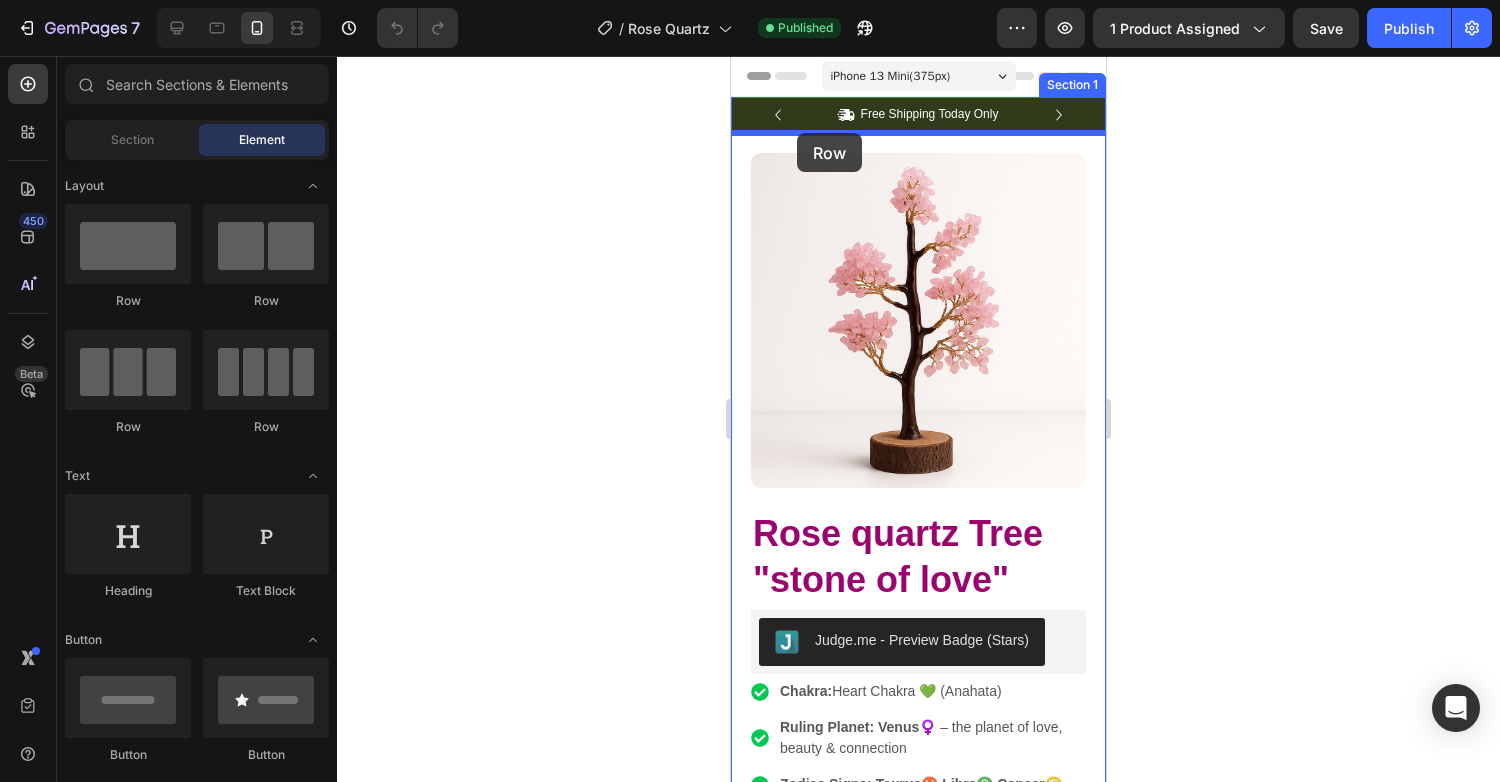 drag, startPoint x: 854, startPoint y: 330, endPoint x: 797, endPoint y: 133, distance: 205.08047 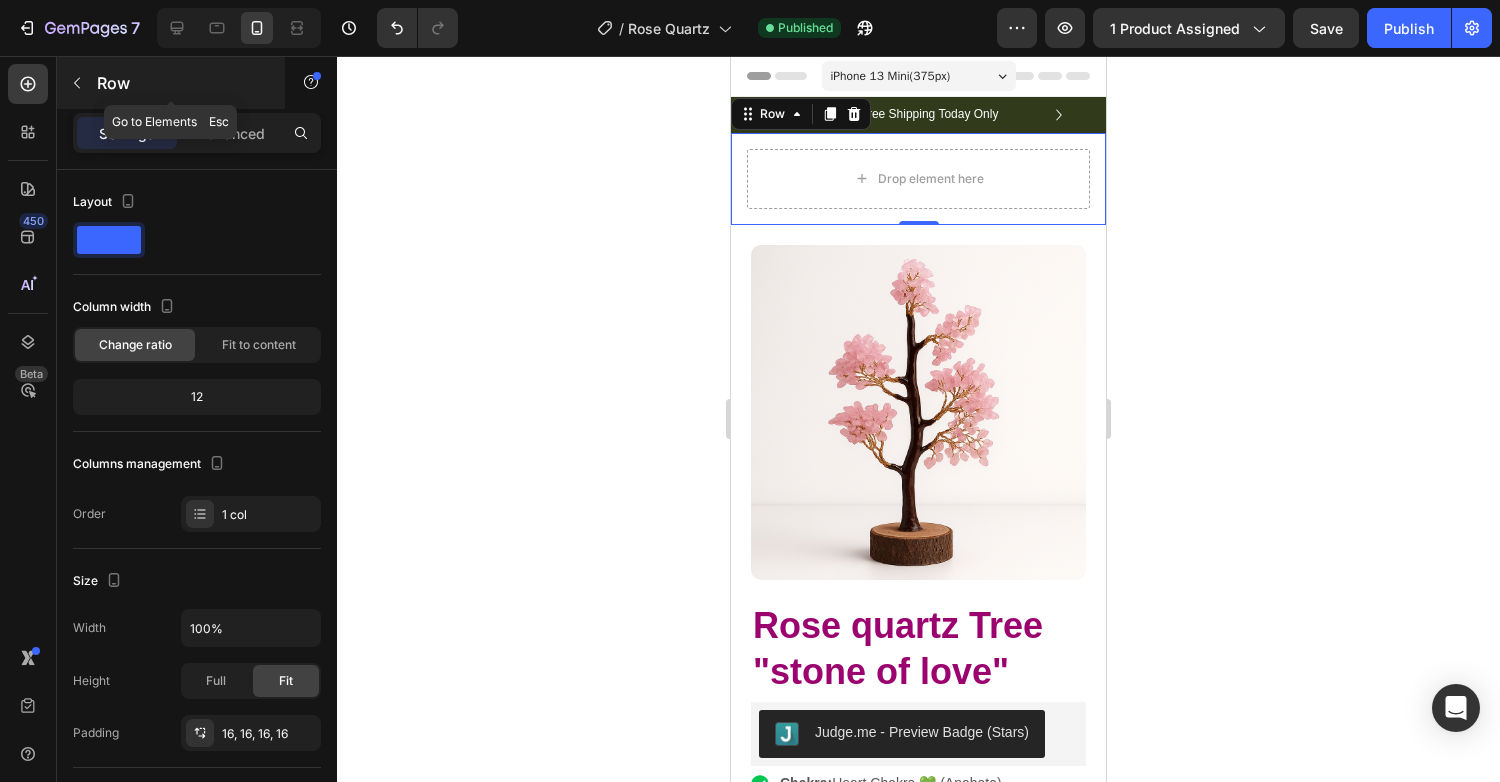 click 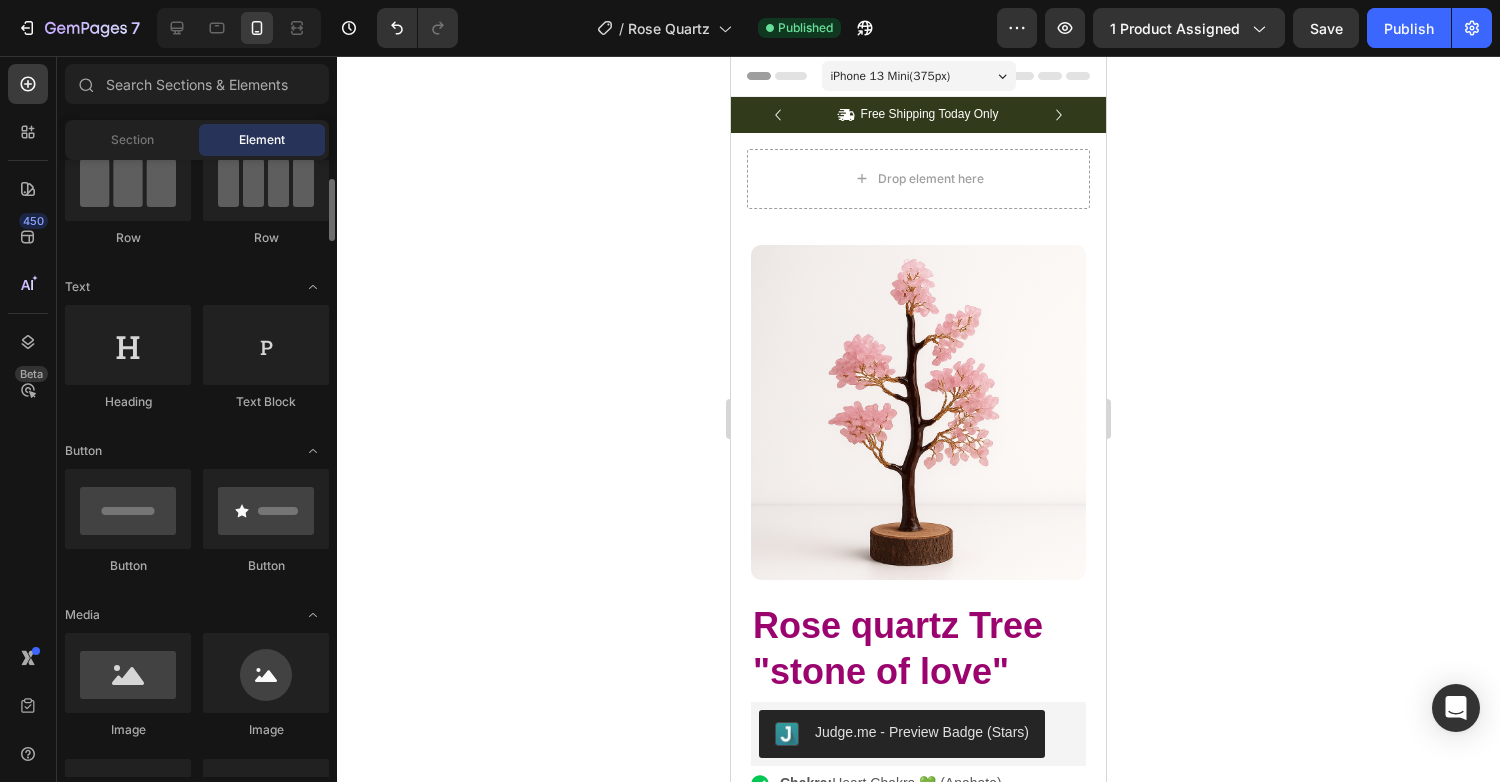 scroll, scrollTop: 192, scrollLeft: 0, axis: vertical 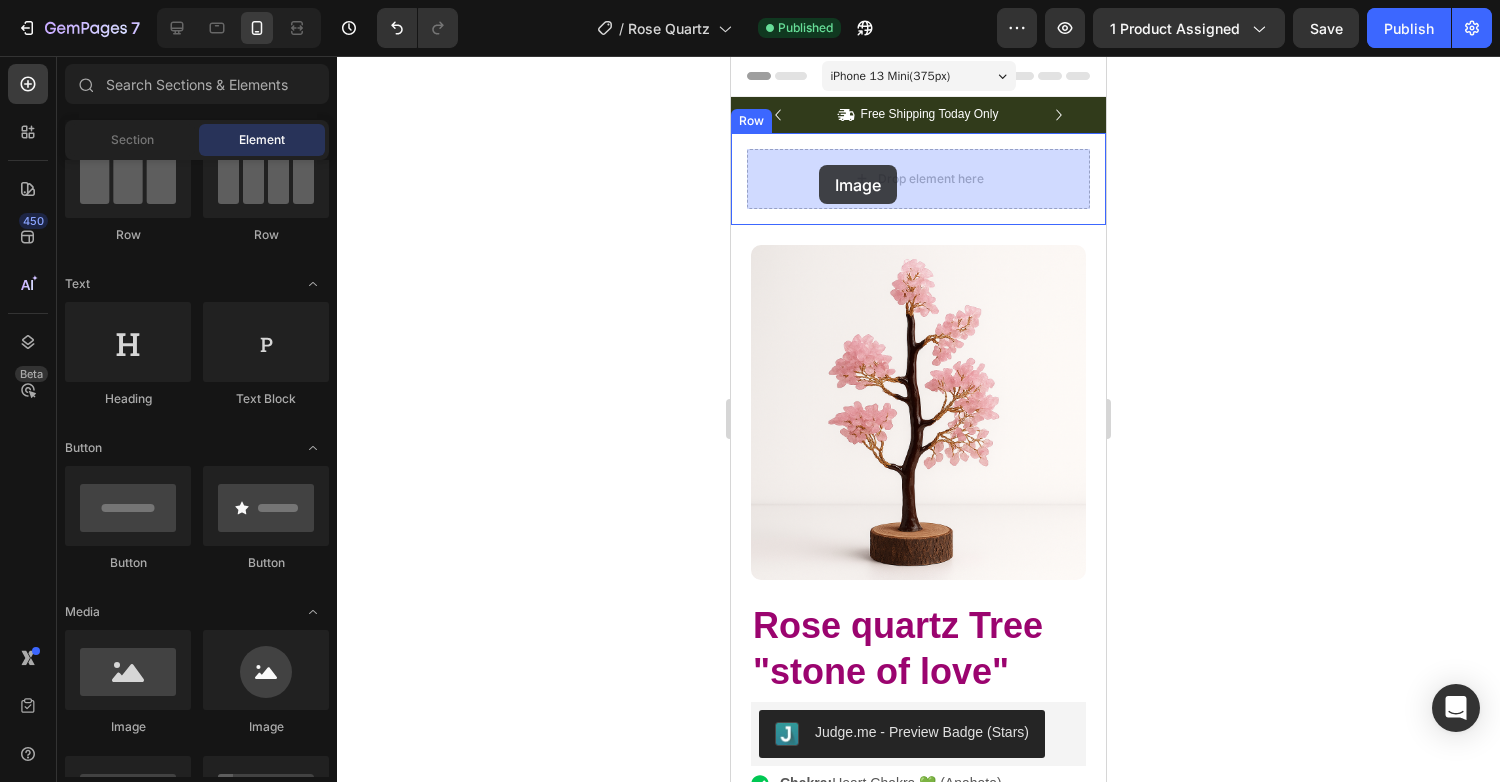 drag, startPoint x: 849, startPoint y: 731, endPoint x: 816, endPoint y: 167, distance: 564.9646 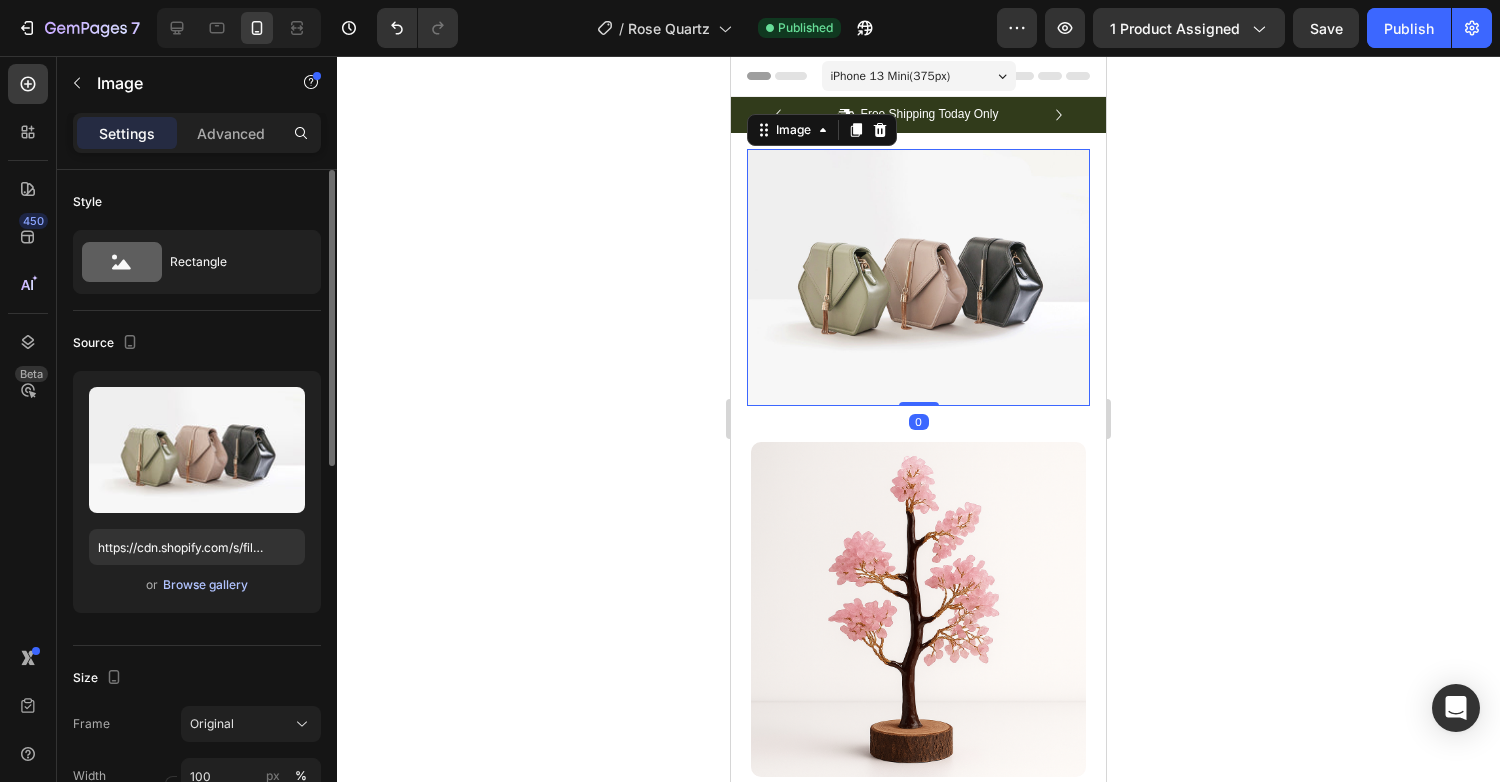 click on "Browse gallery" at bounding box center (205, 585) 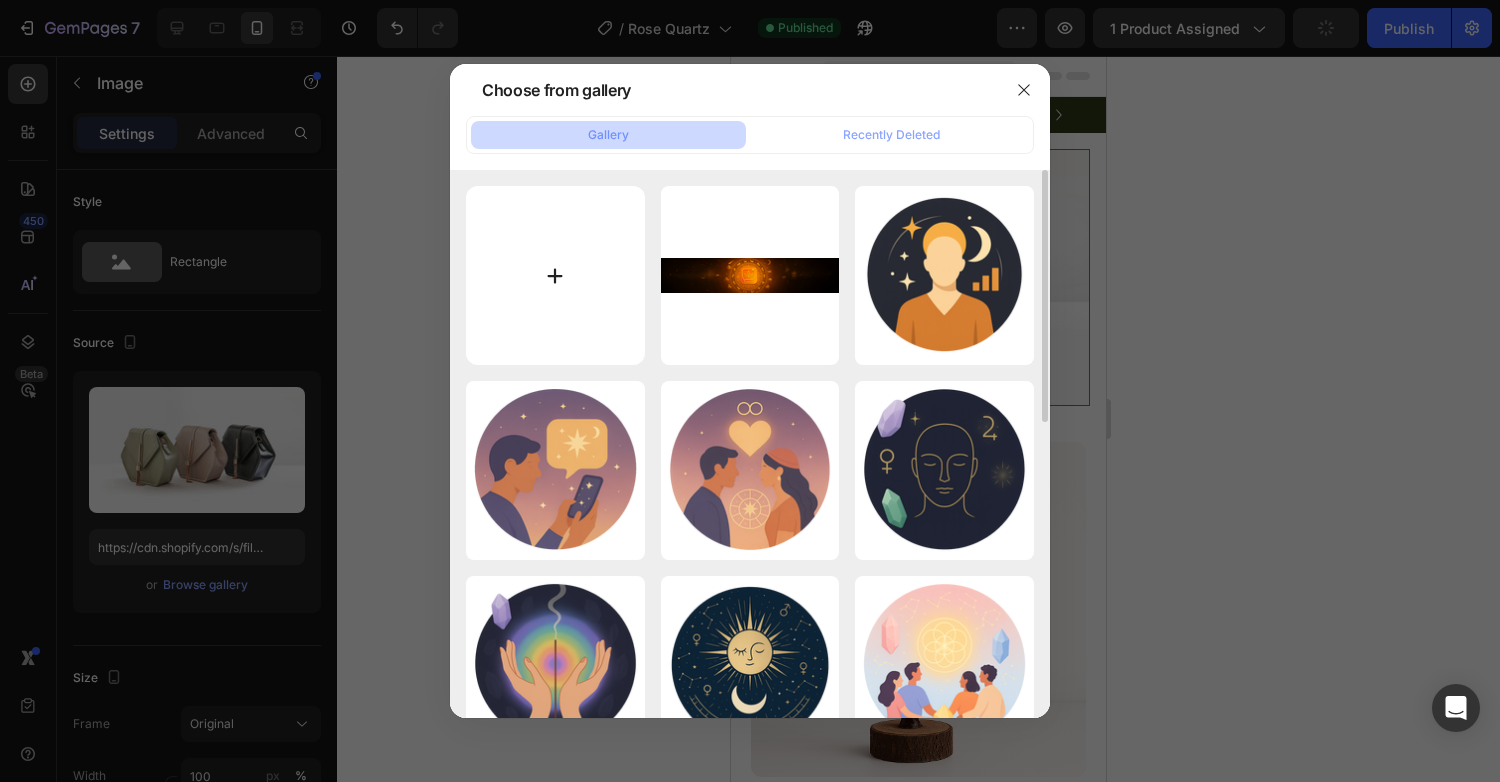 click at bounding box center [555, 275] 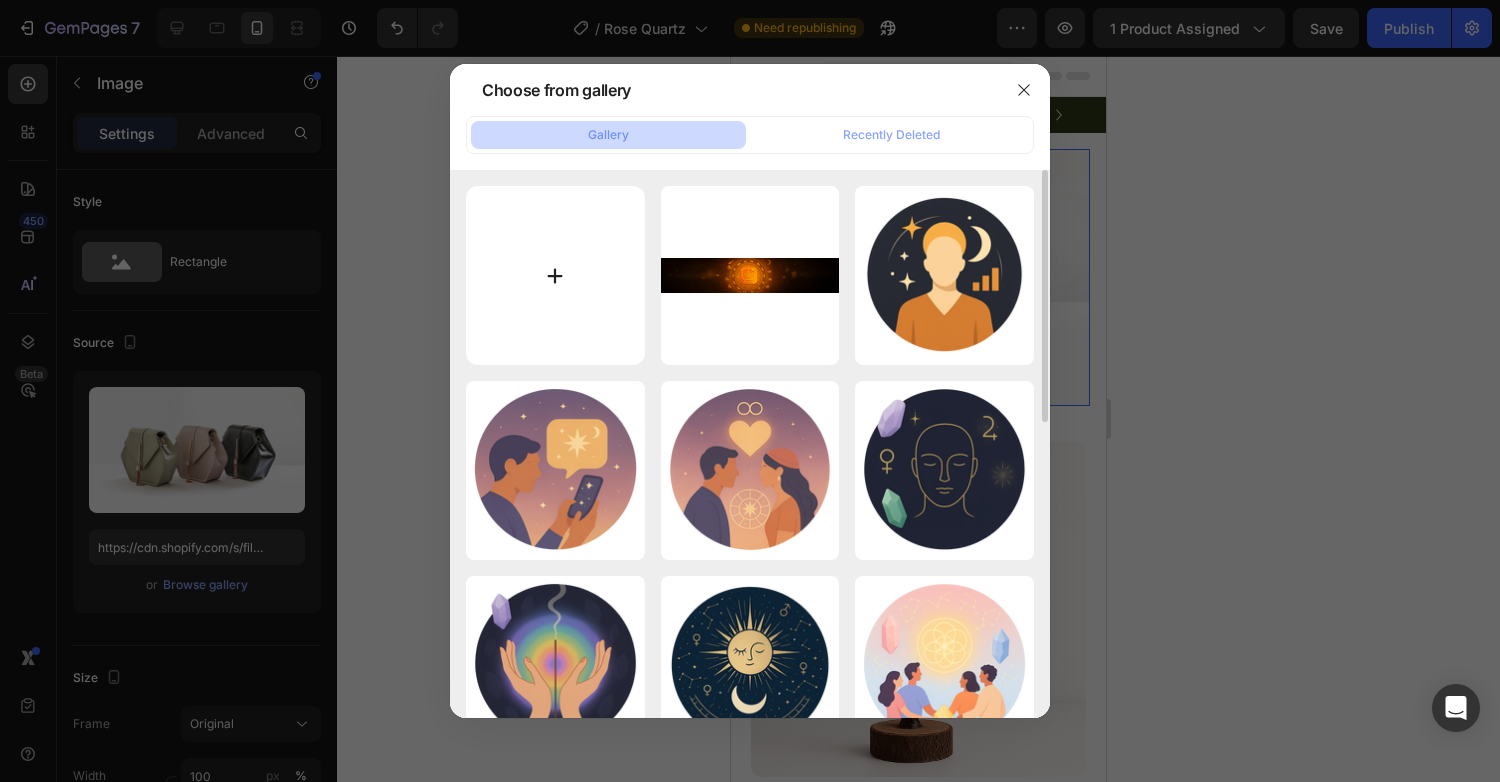 type on "C:\fakepath\ChatGPT Image Aug 3, 2025, 01_49_43 PM.png" 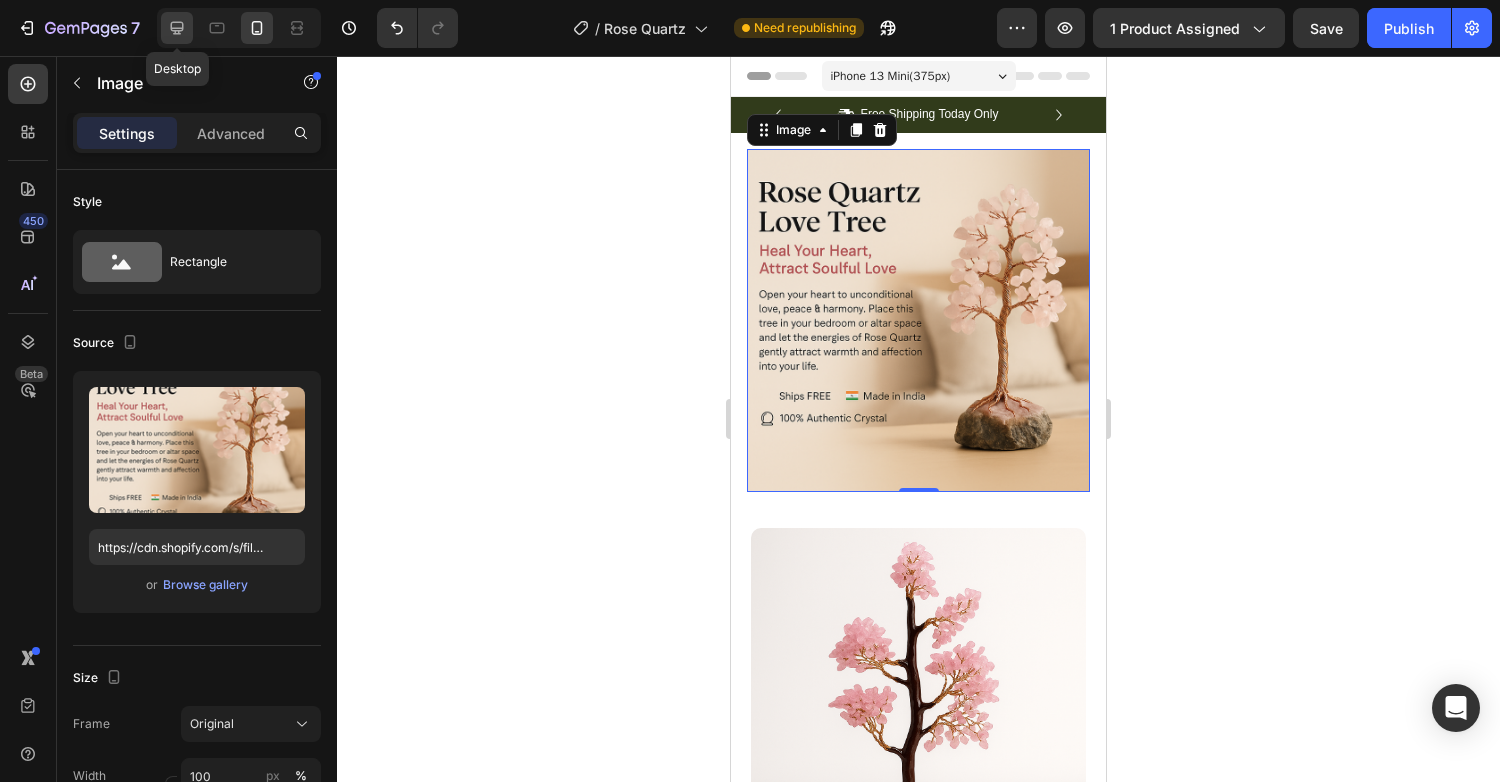 click 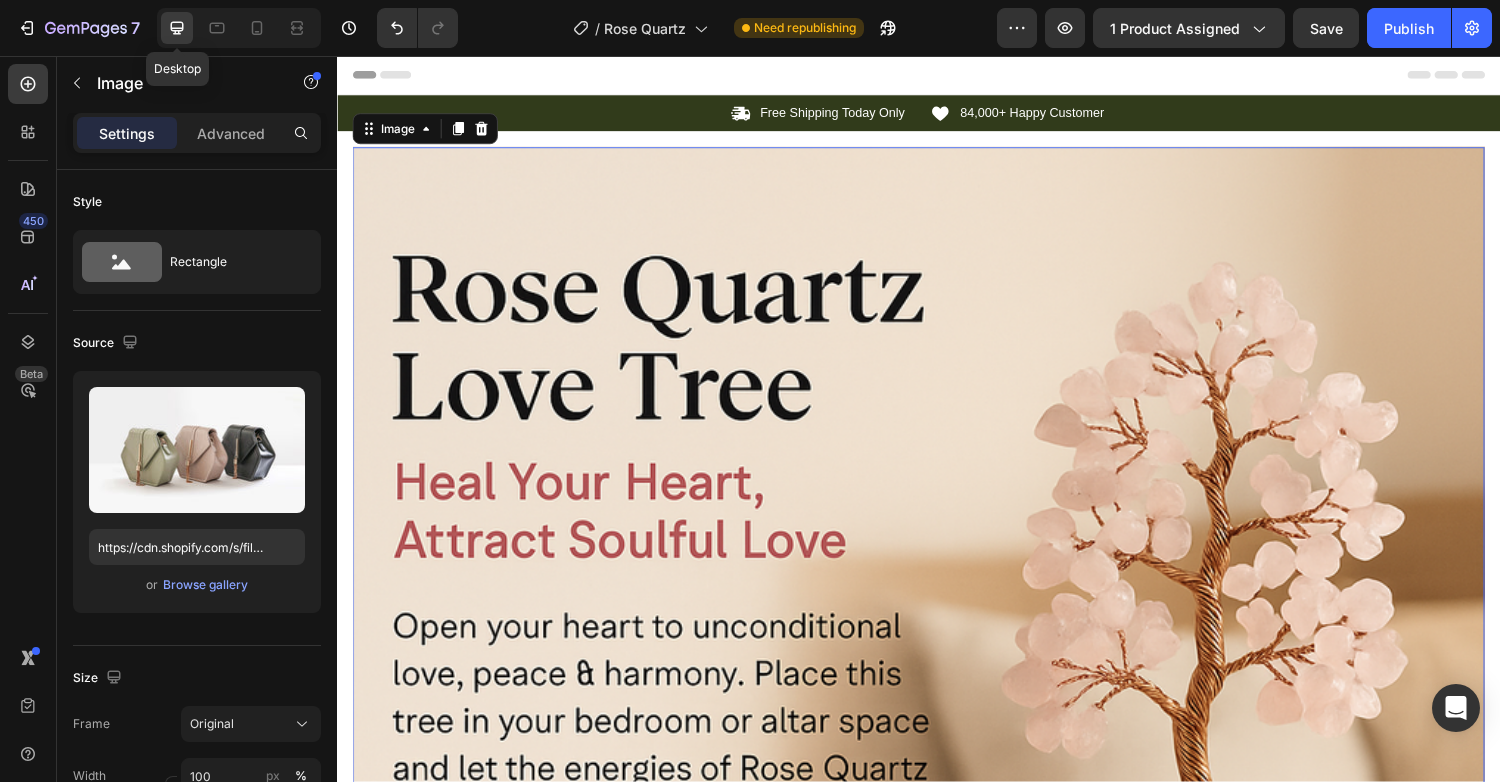 scroll, scrollTop: 24, scrollLeft: 0, axis: vertical 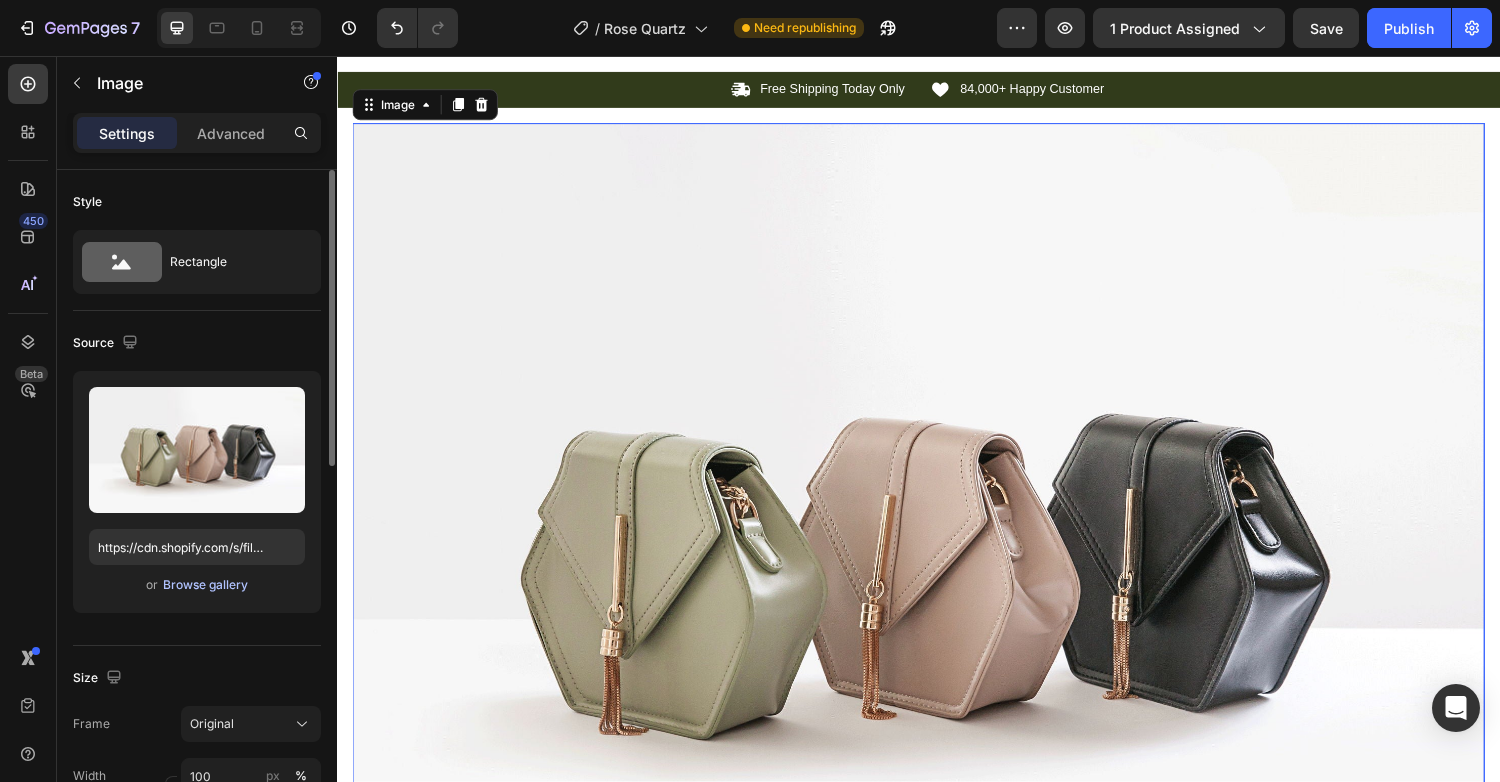 click on "Browse gallery" at bounding box center [205, 585] 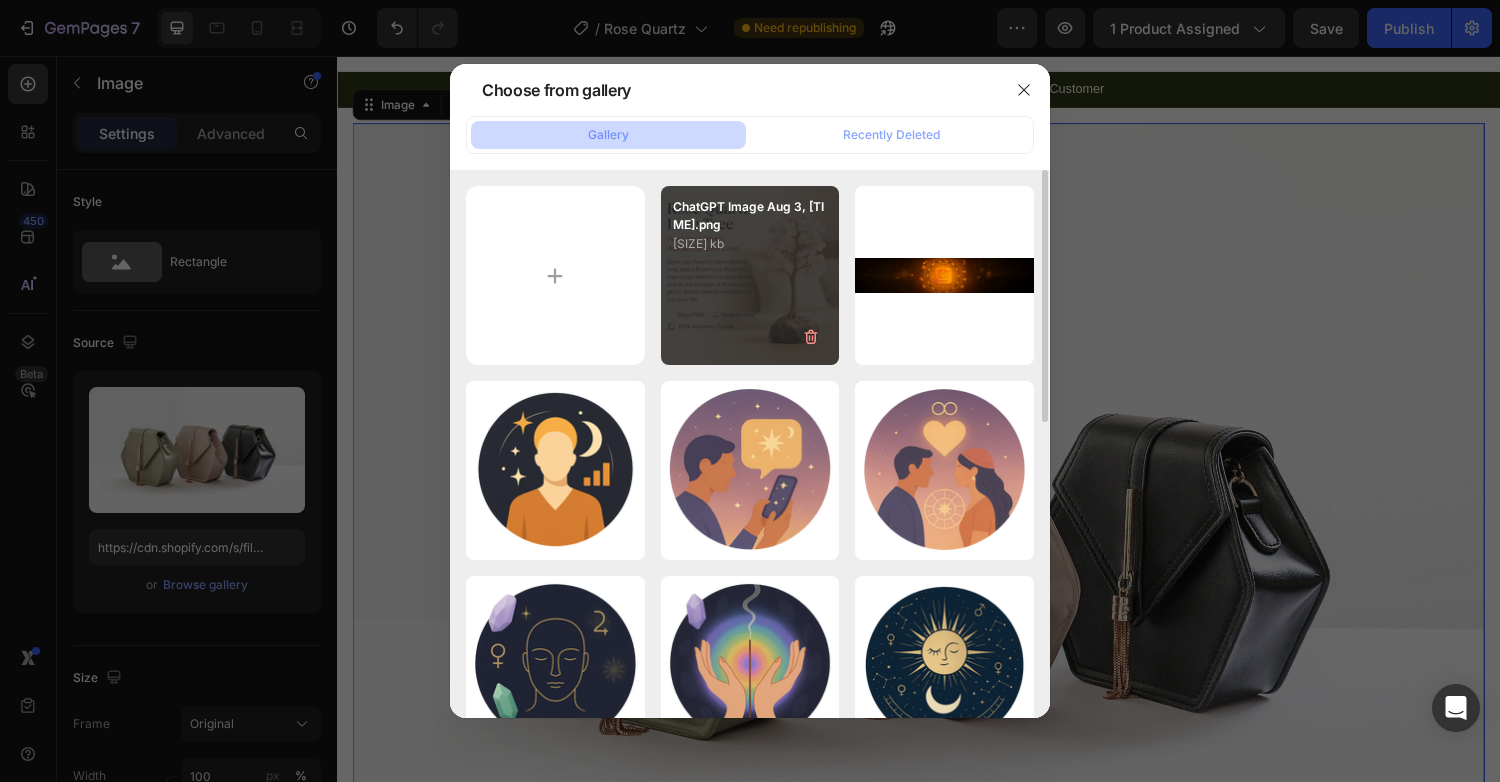 click on "ChatGPT Image Aug 3, [TIME].png [SIZE] kb" at bounding box center [750, 275] 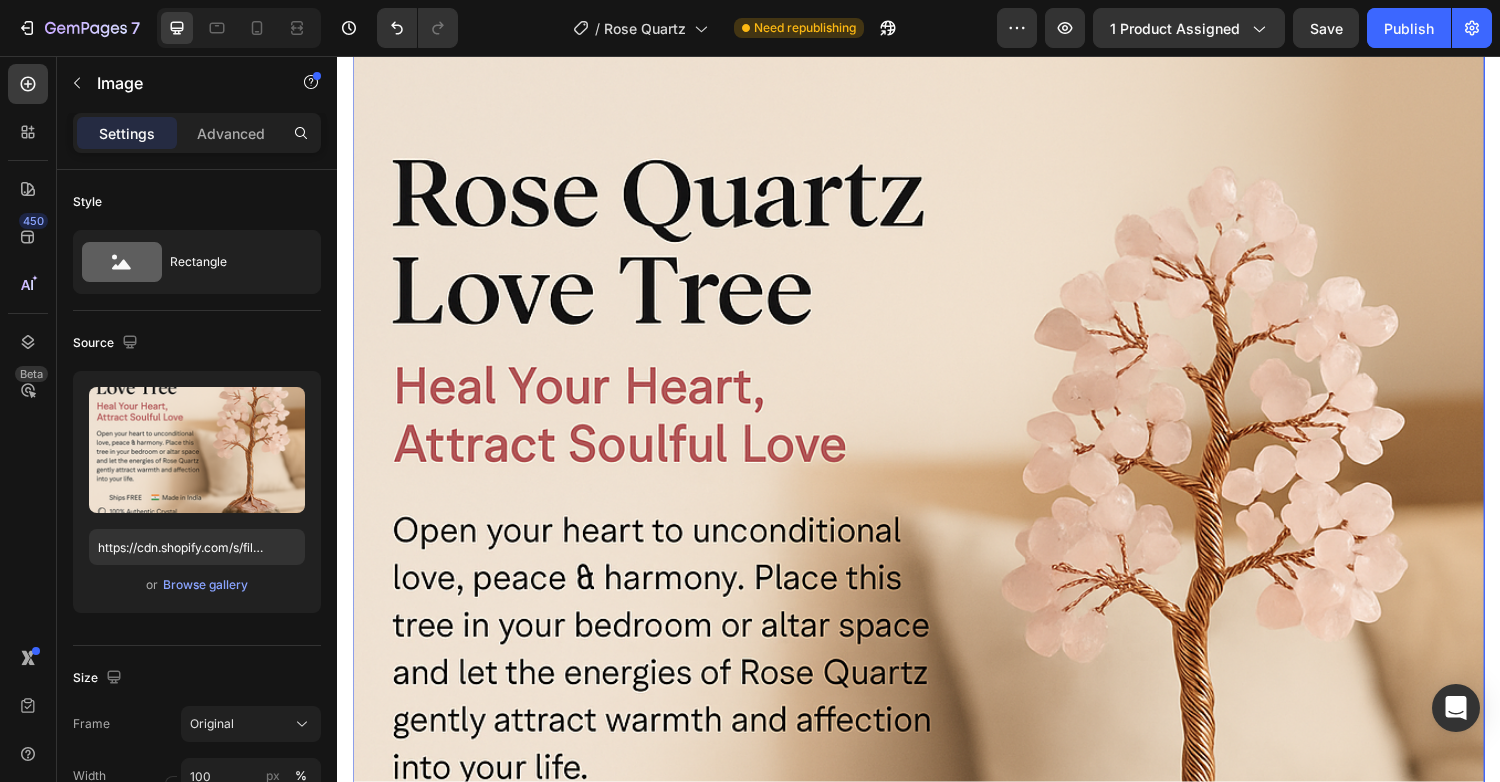 scroll, scrollTop: 0, scrollLeft: 0, axis: both 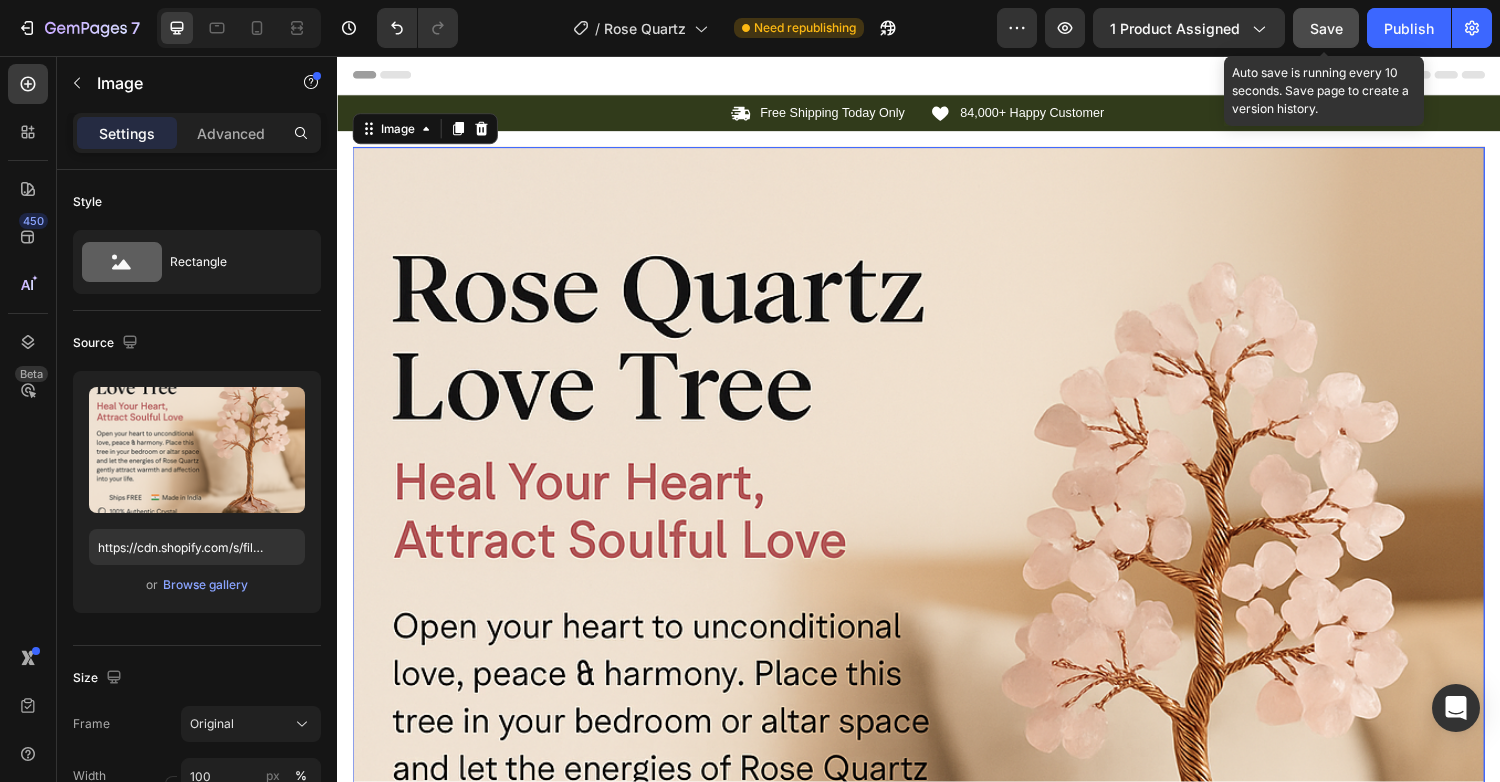 click on "Save" 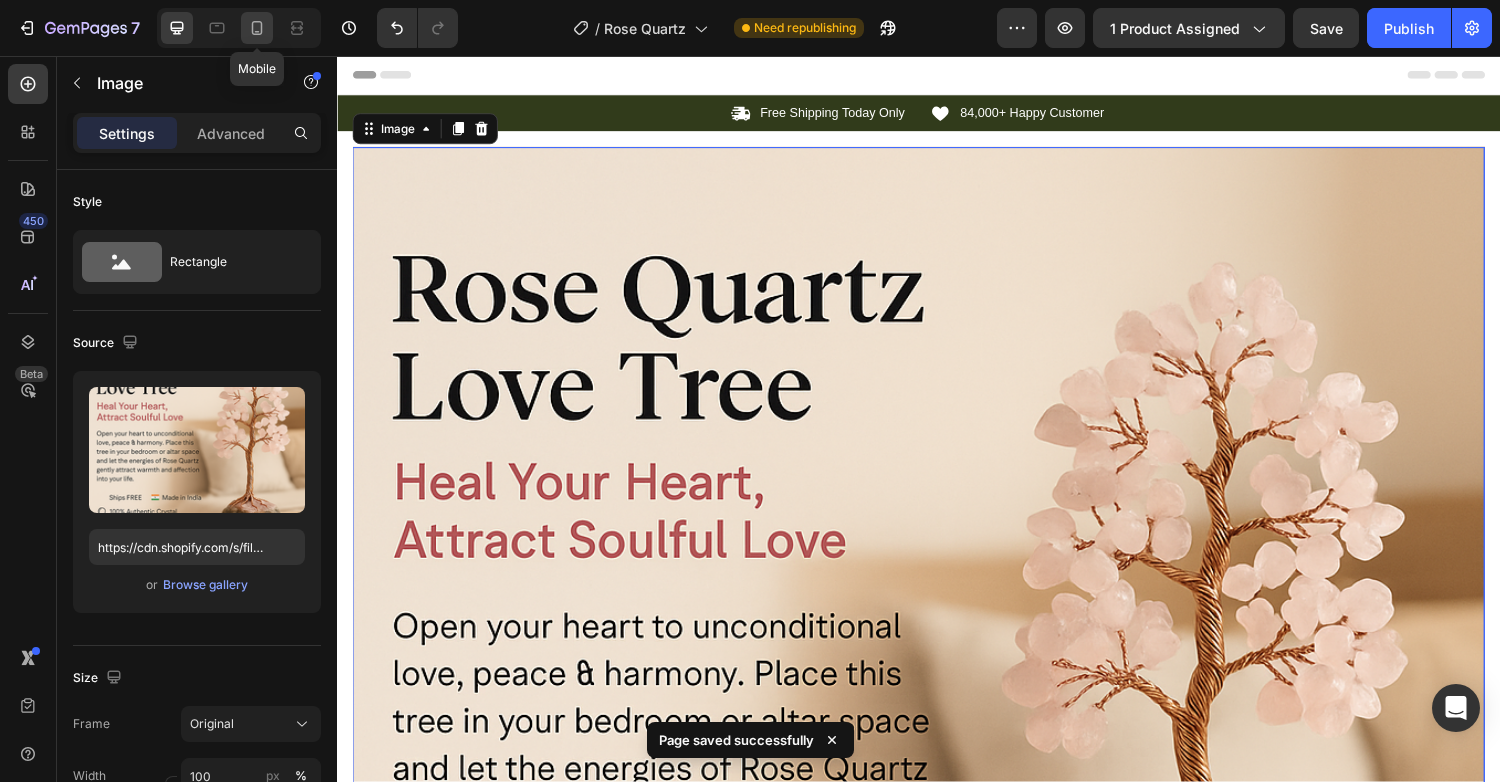 click 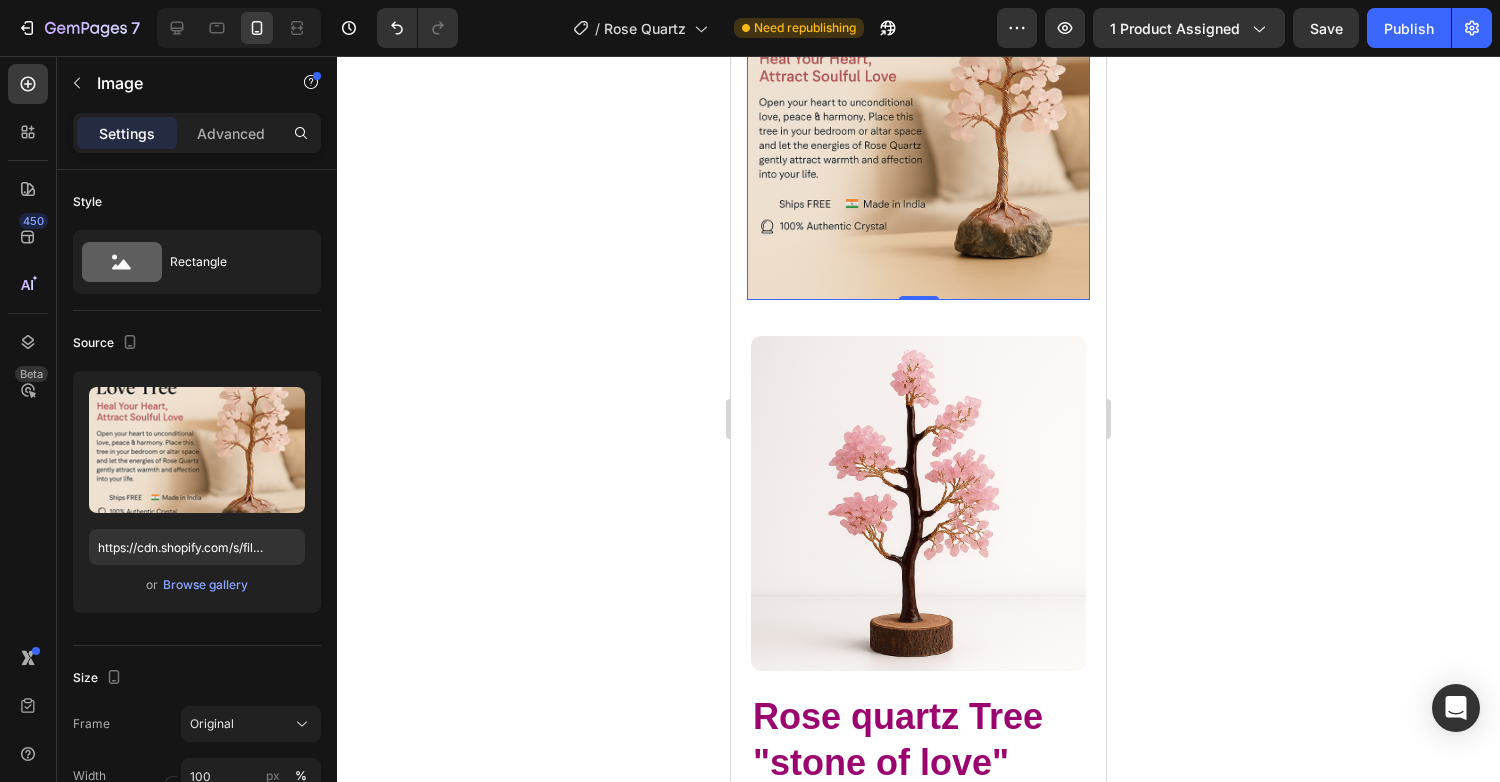 scroll, scrollTop: 194, scrollLeft: 0, axis: vertical 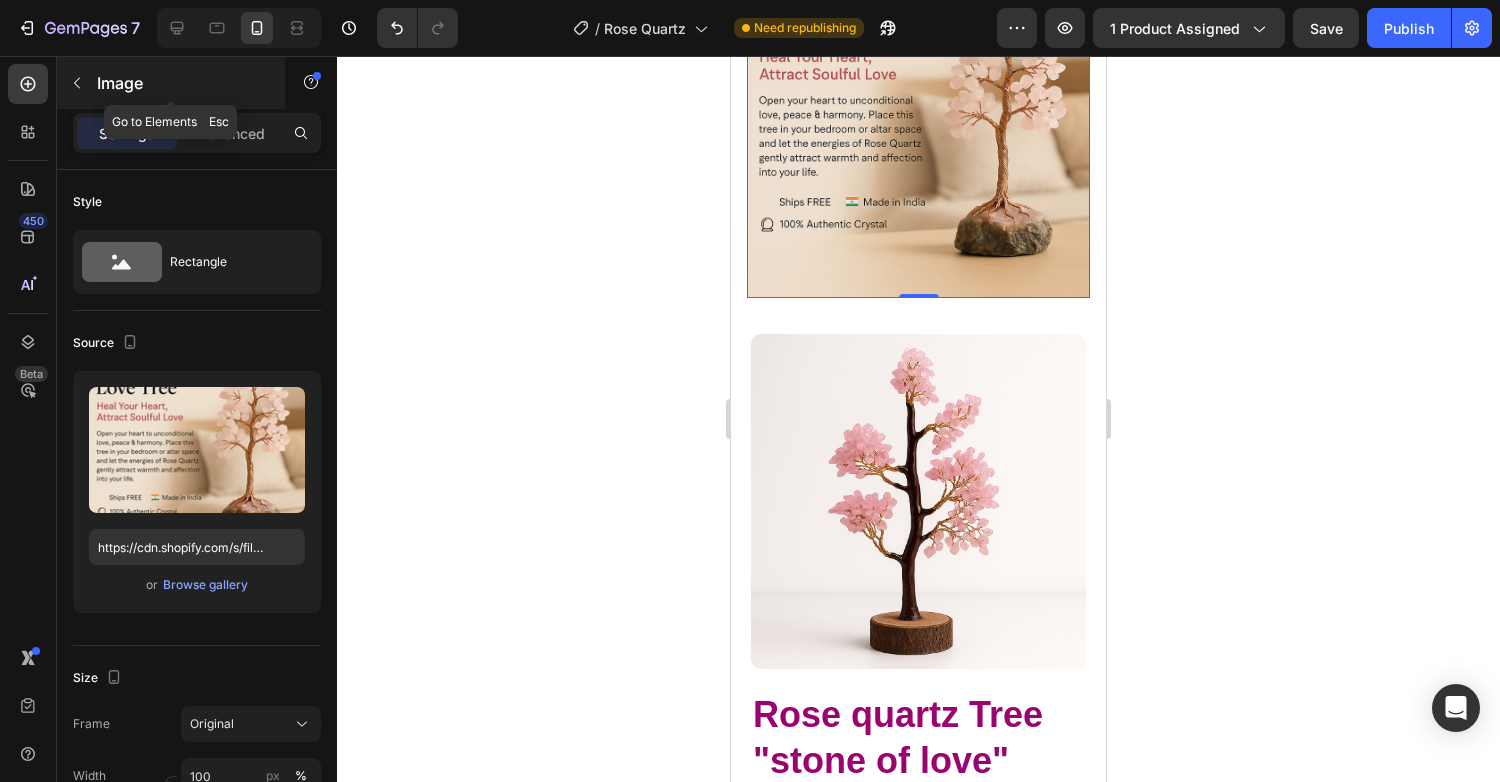 click 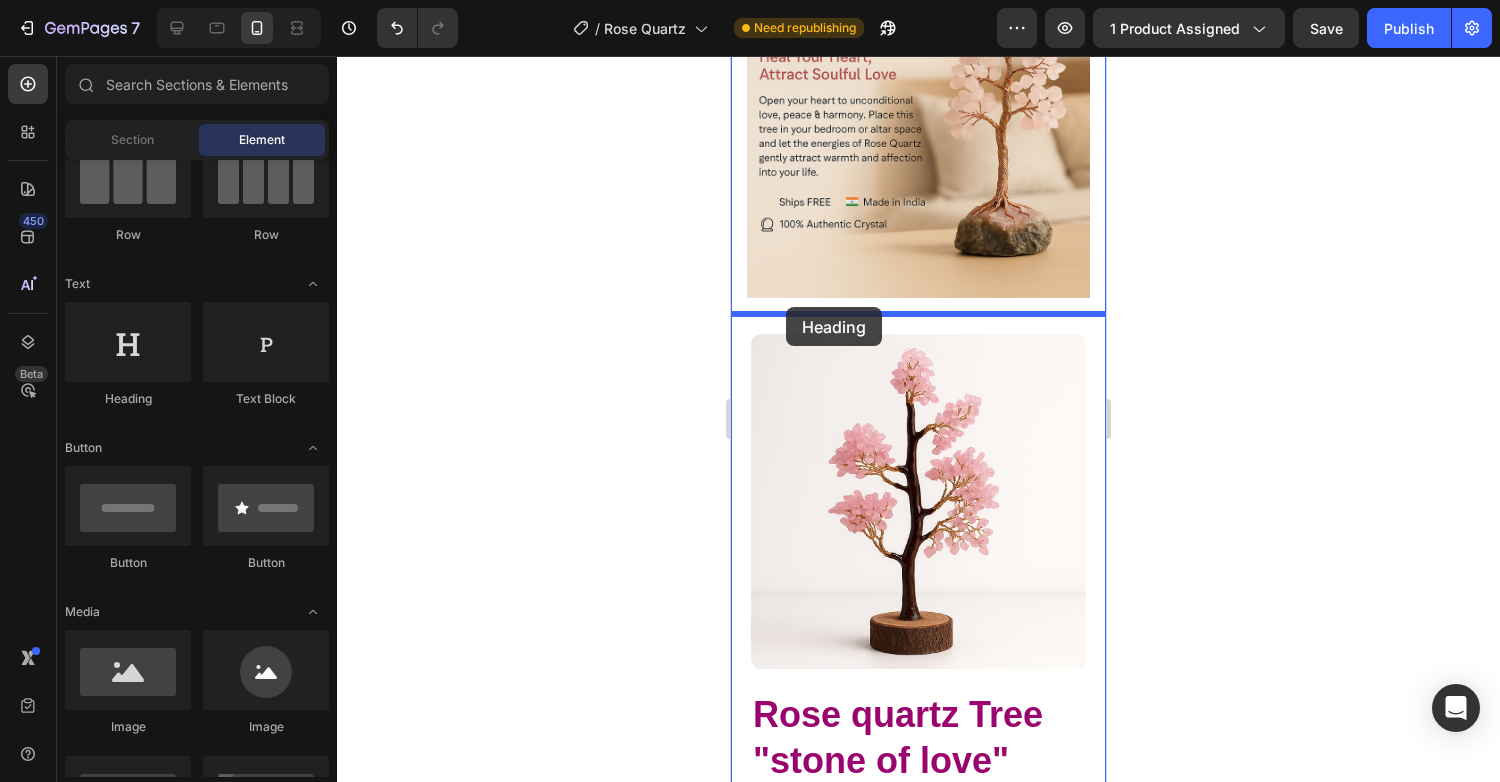 drag, startPoint x: 848, startPoint y: 422, endPoint x: 786, endPoint y: 307, distance: 130.64838 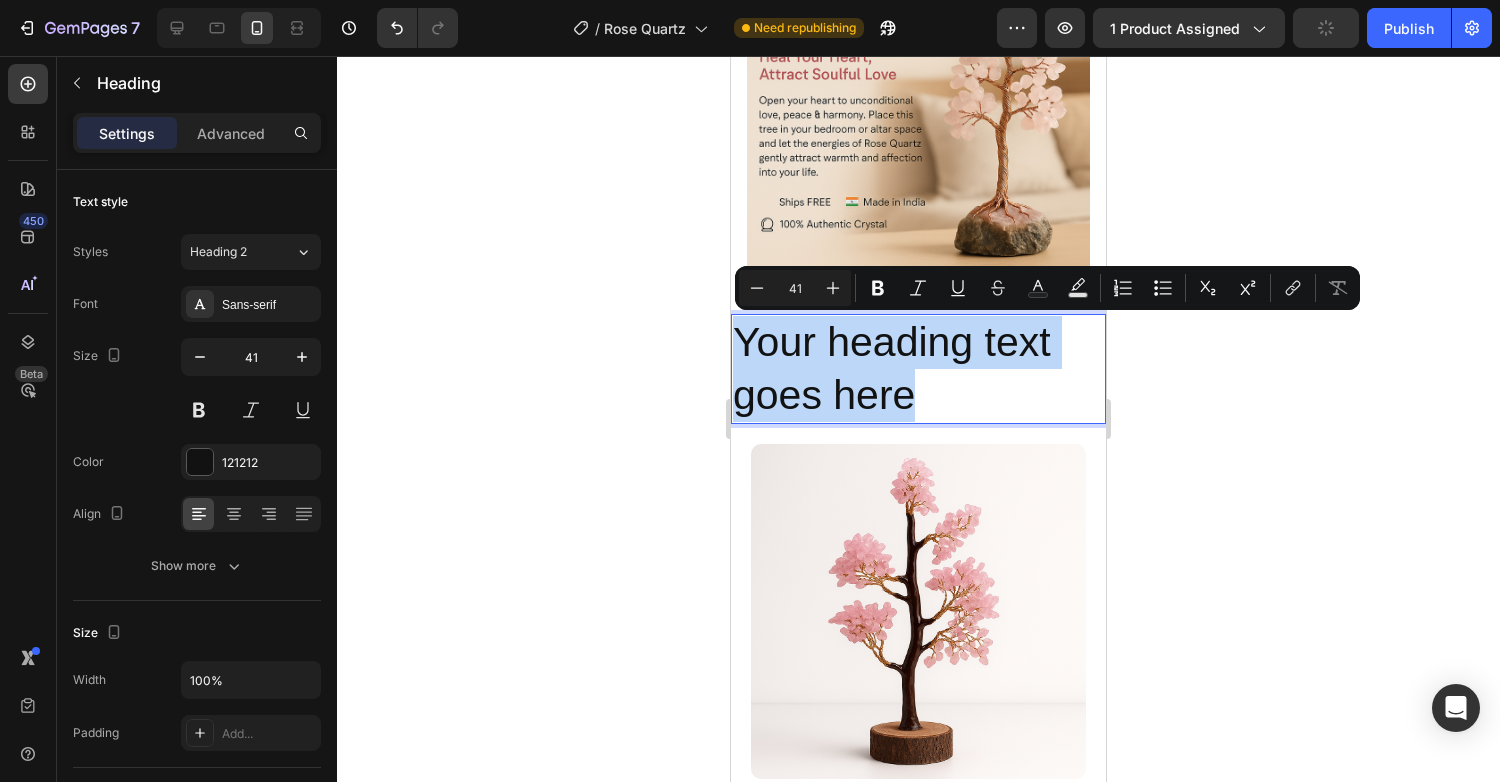 drag, startPoint x: 919, startPoint y: 401, endPoint x: 728, endPoint y: 340, distance: 200.50436 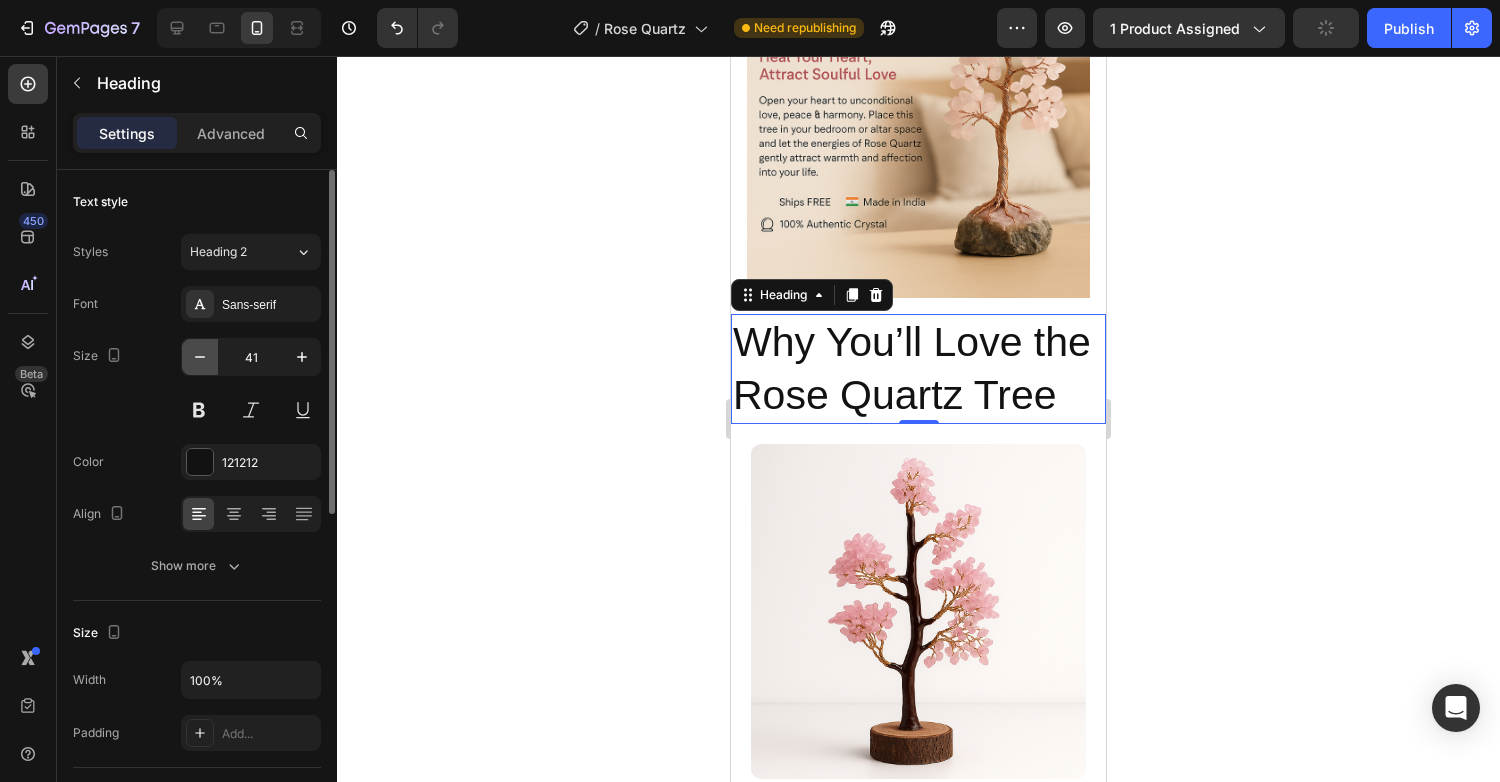 click 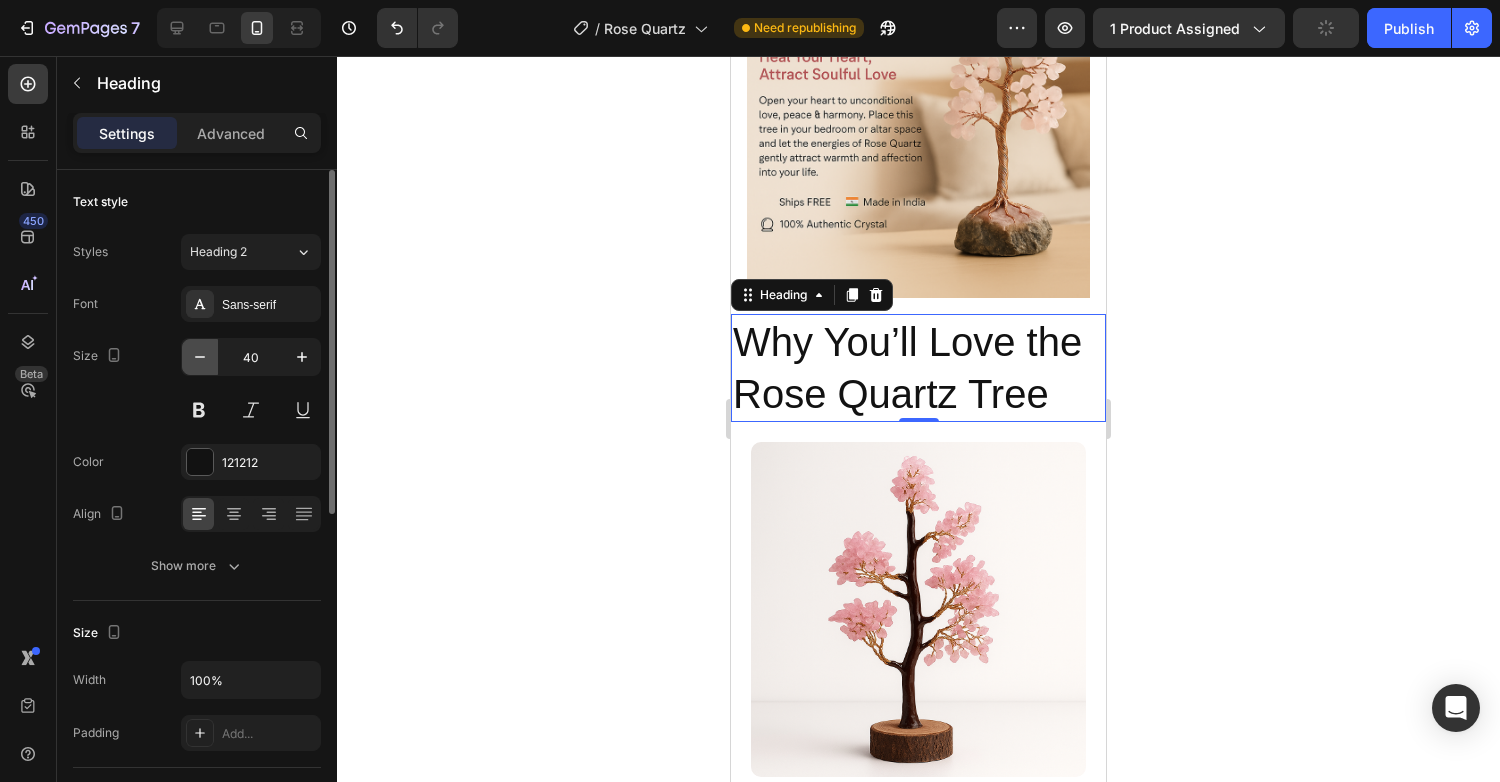 click 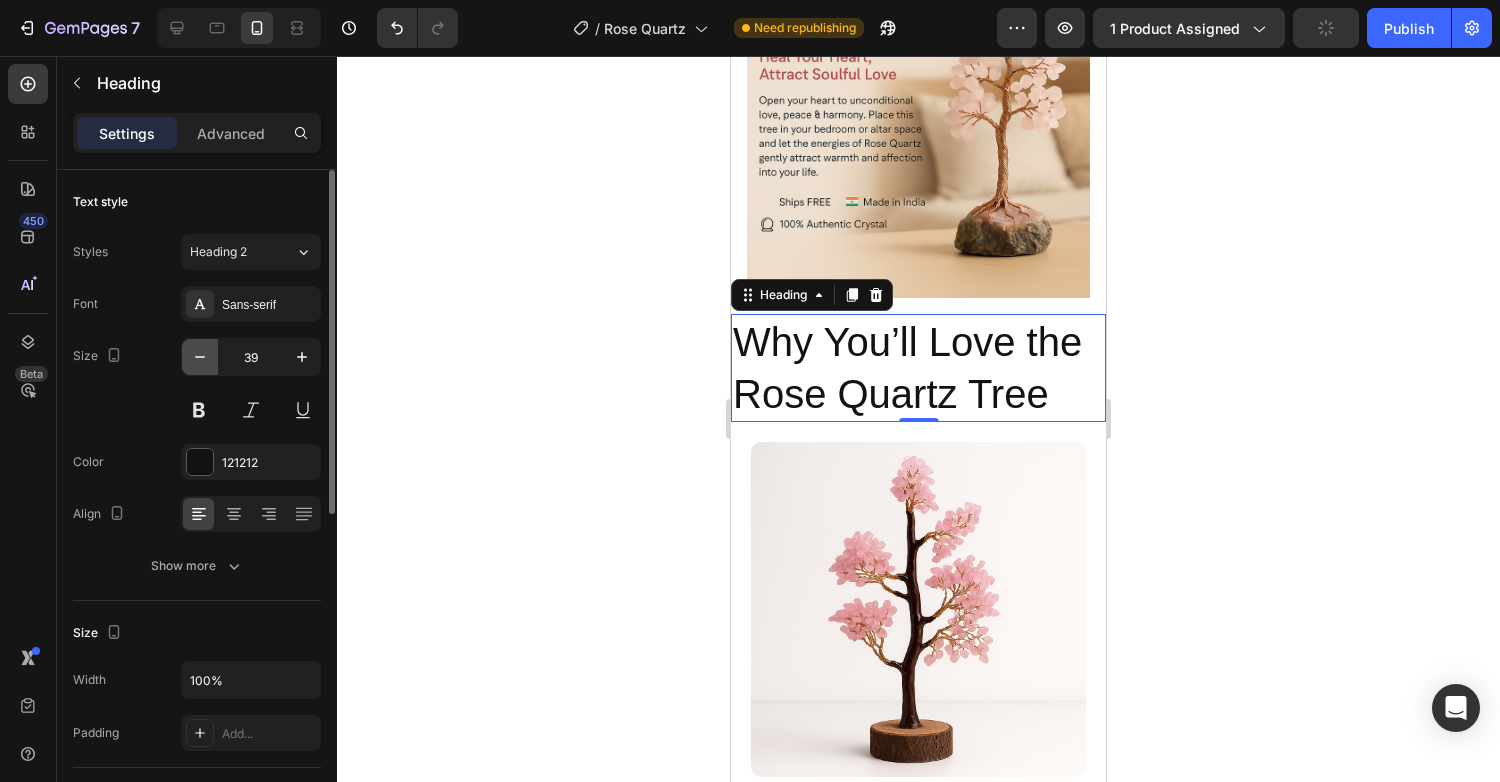 click 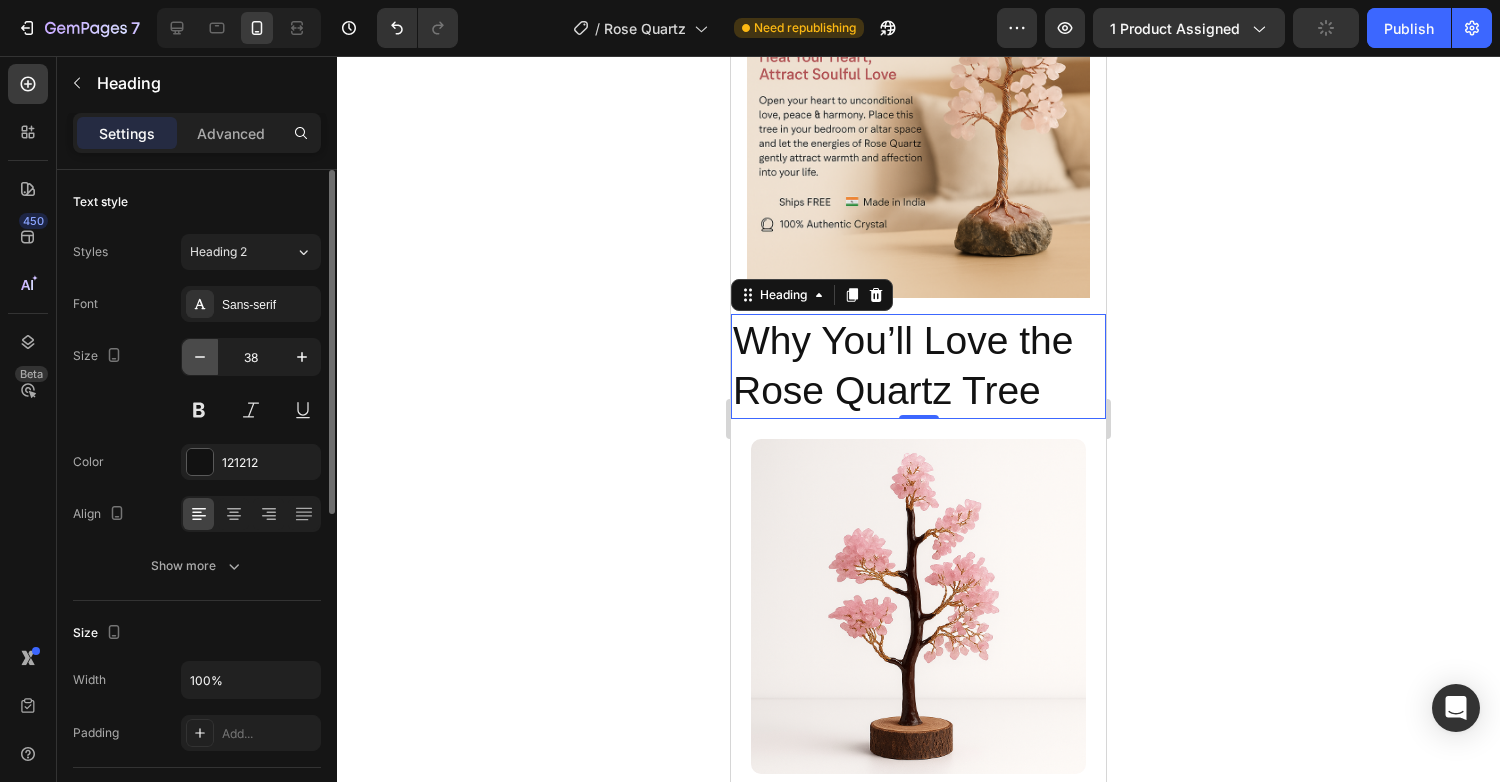 click 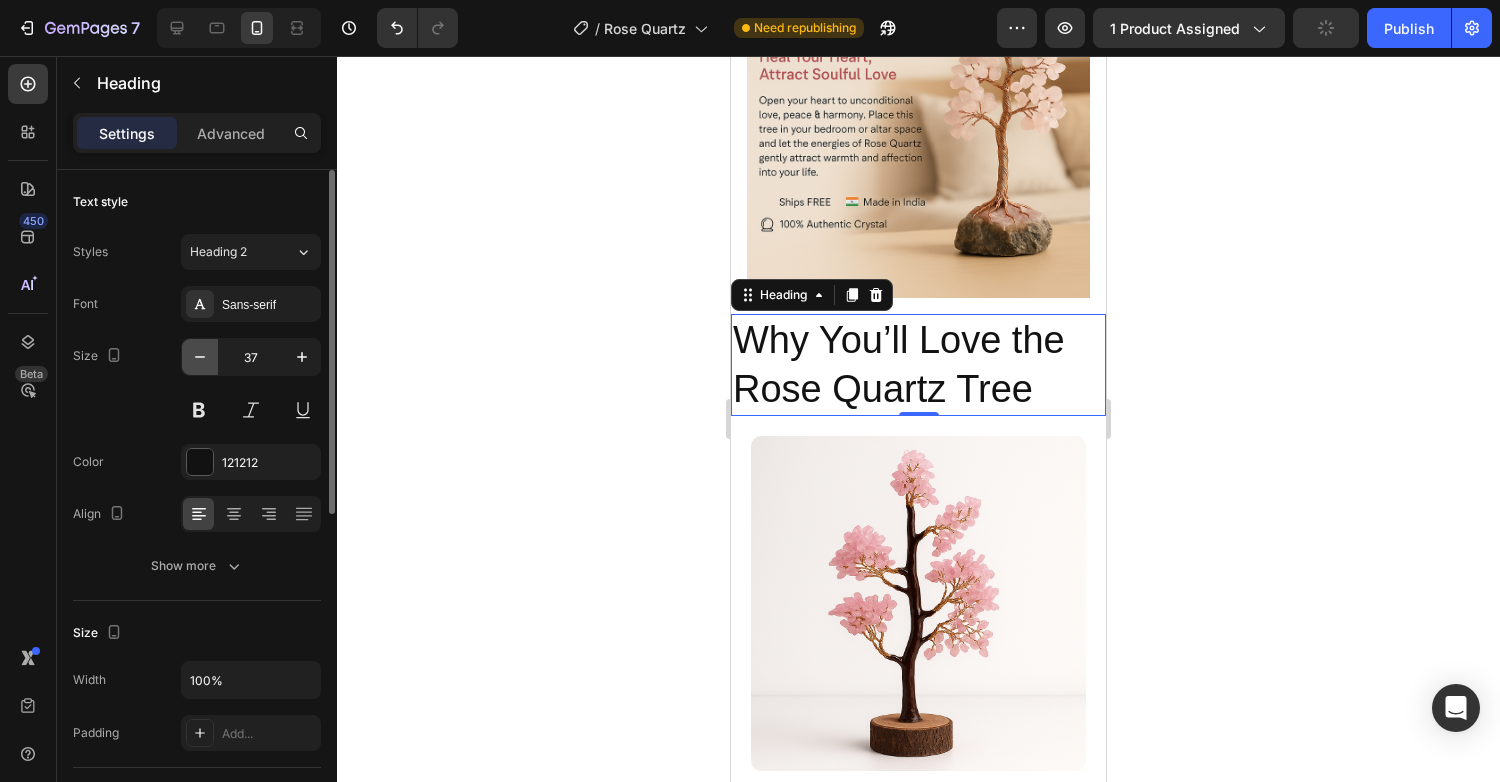 click 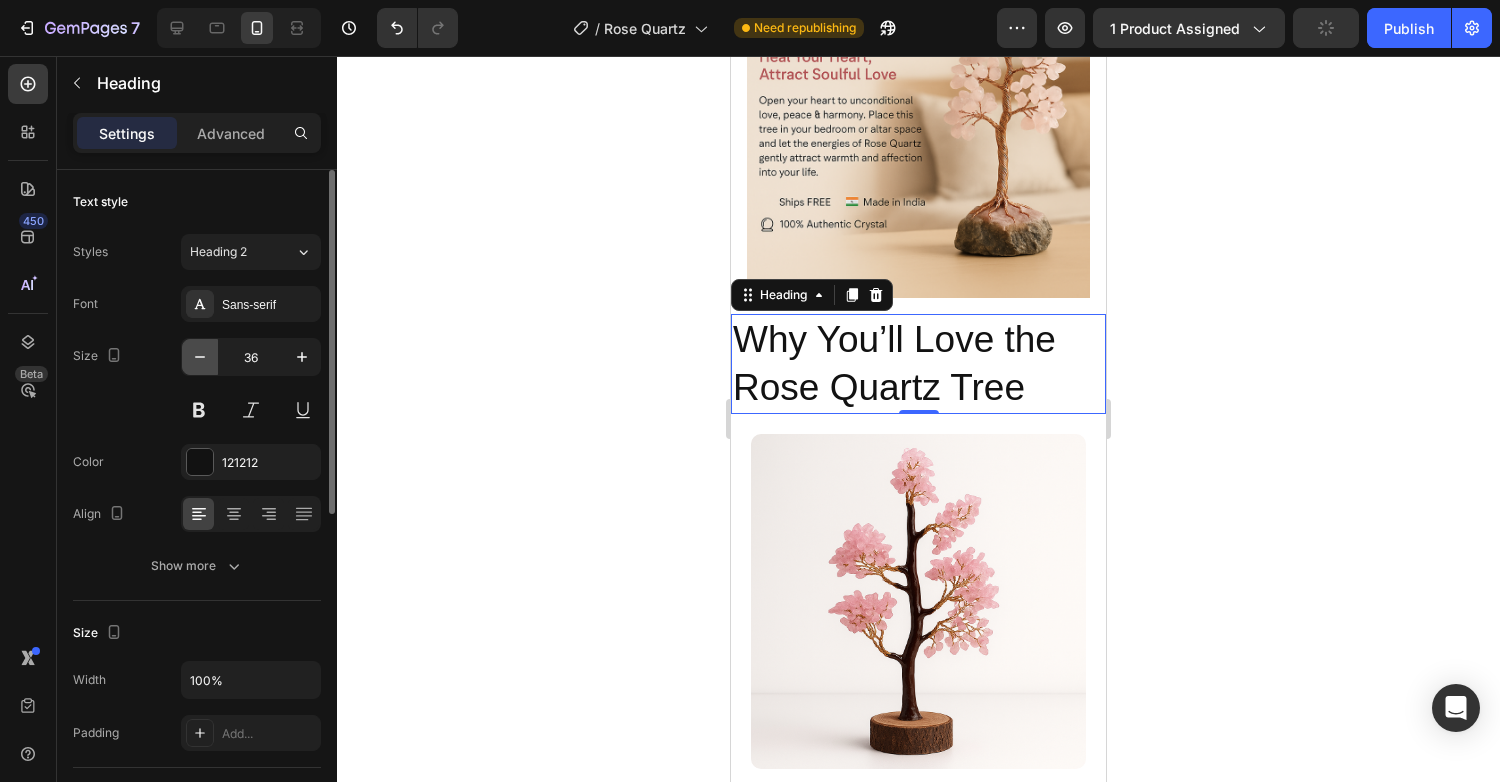 click 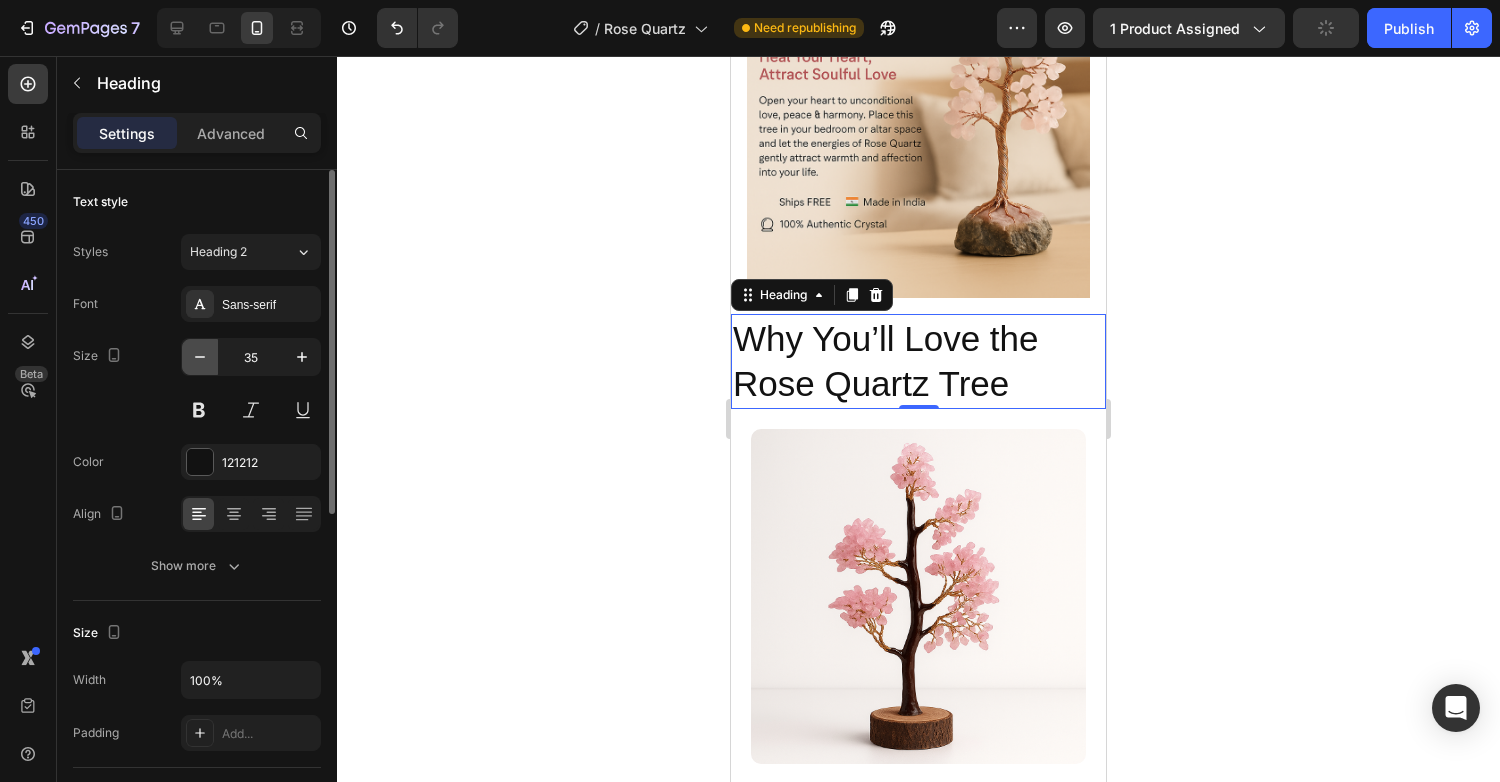 click 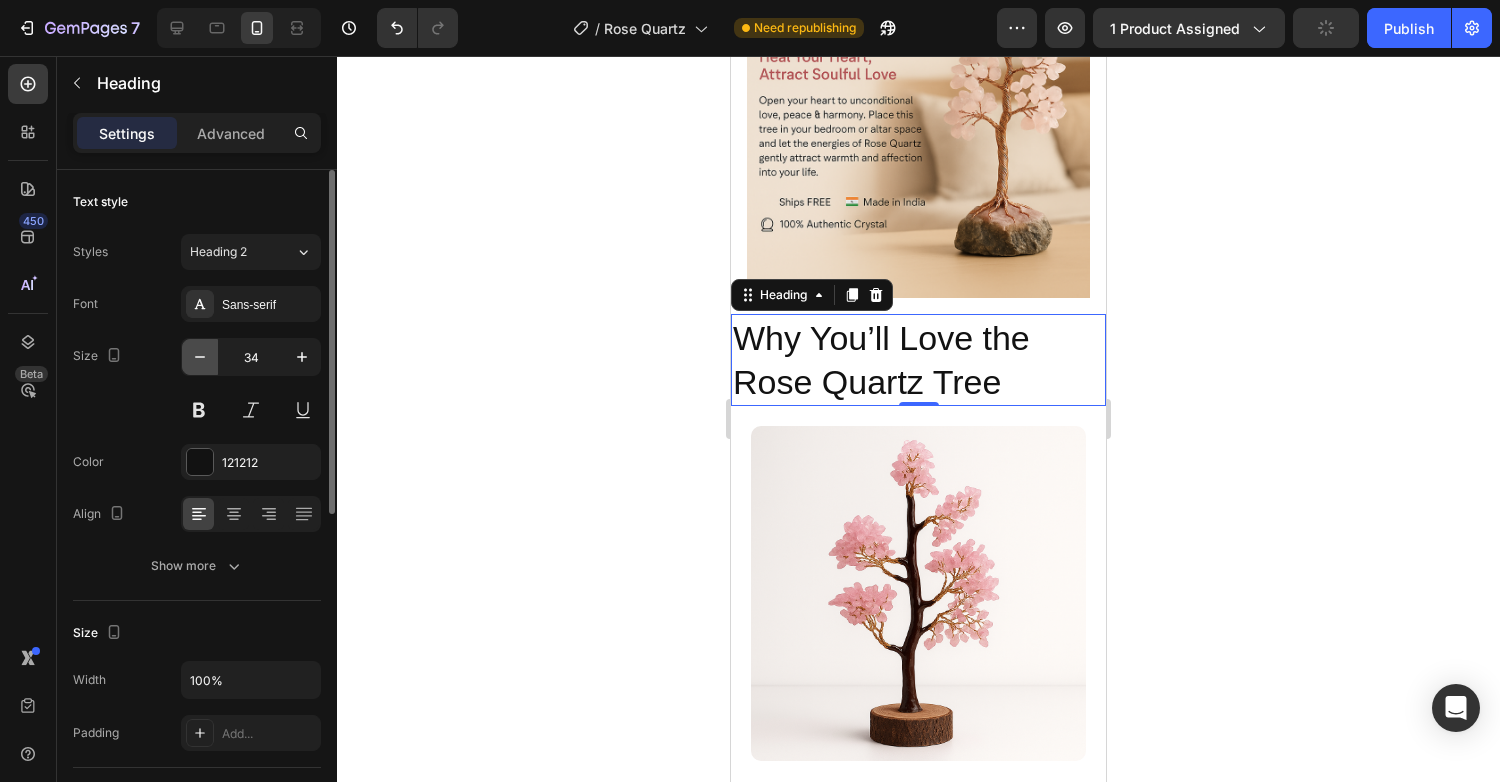 click 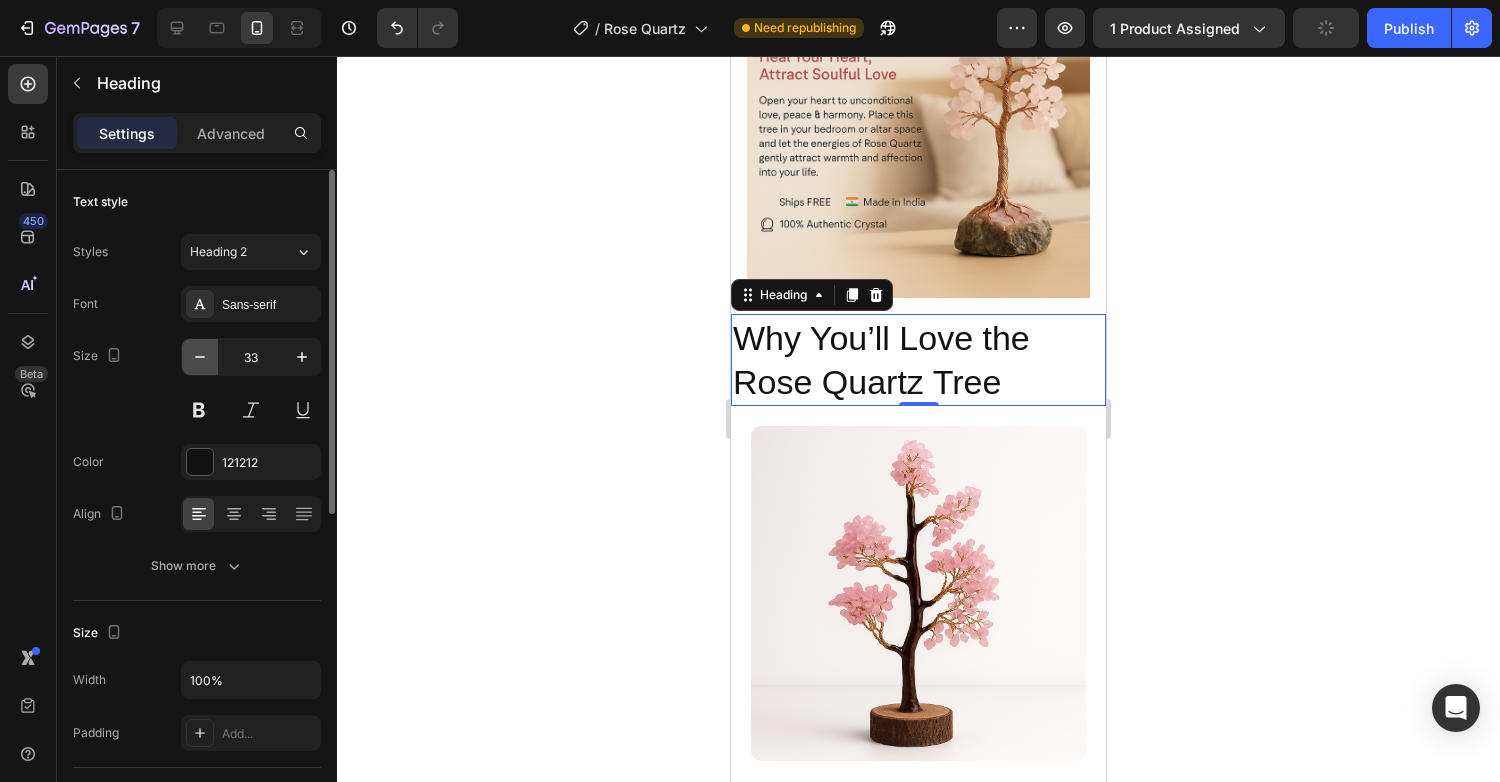 click 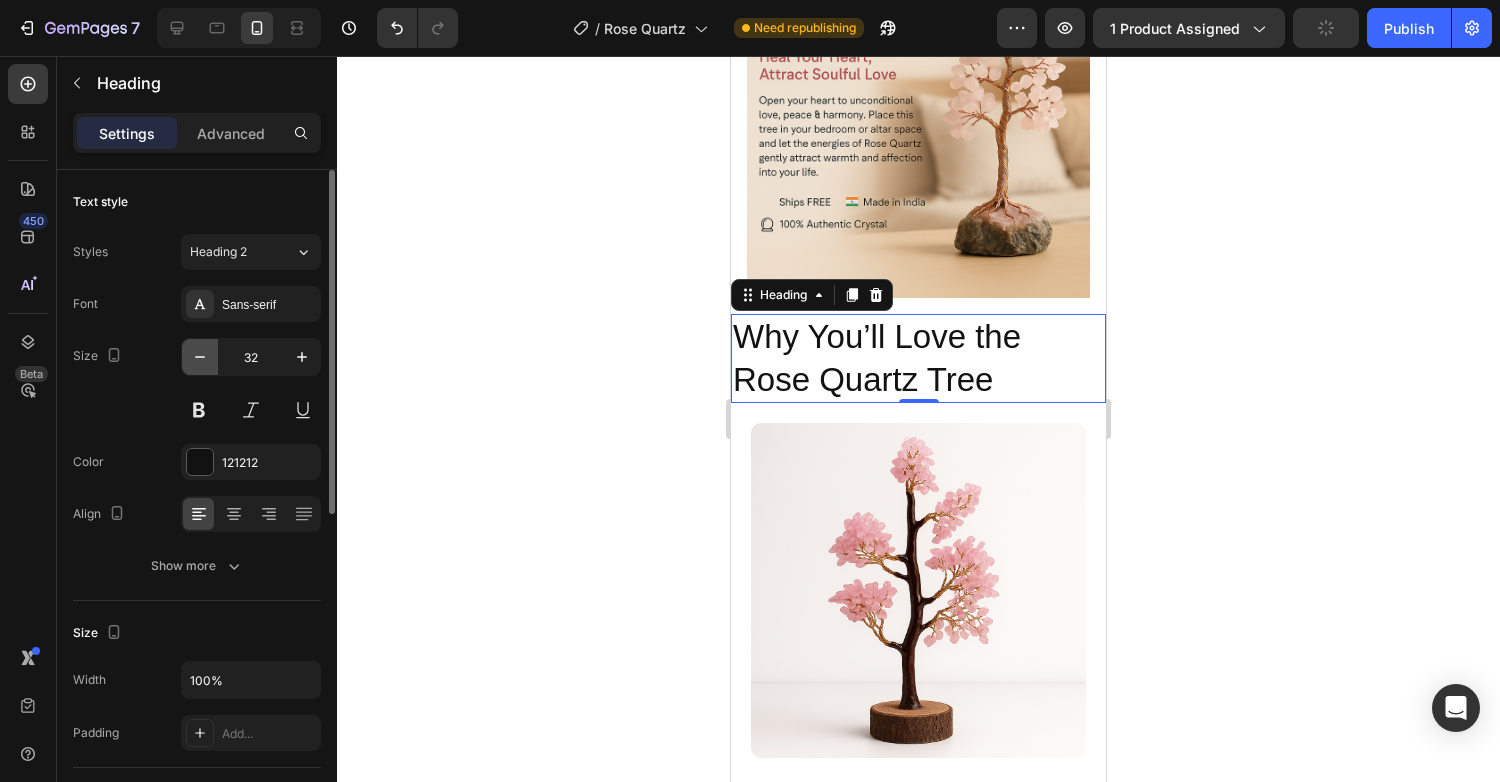 click 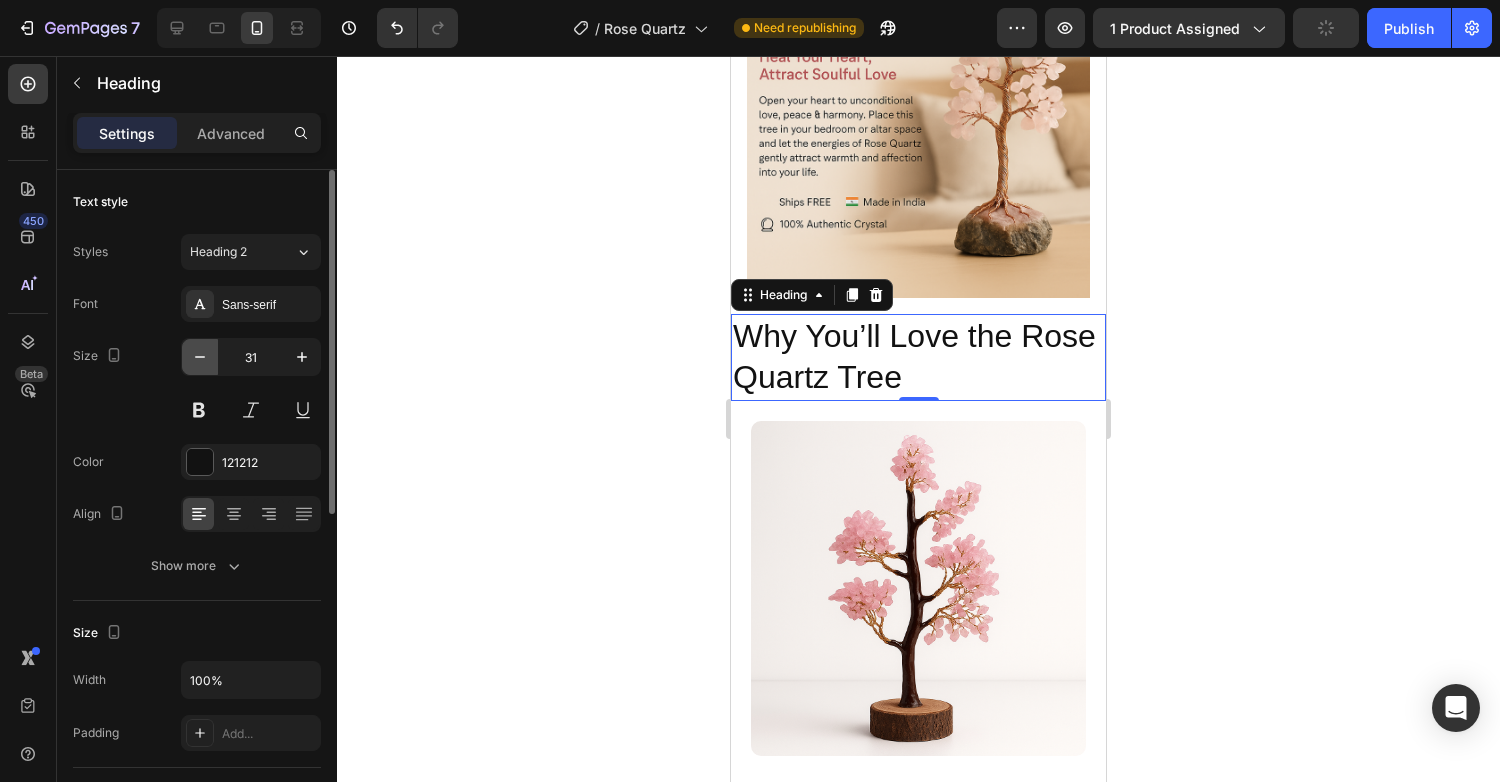 click 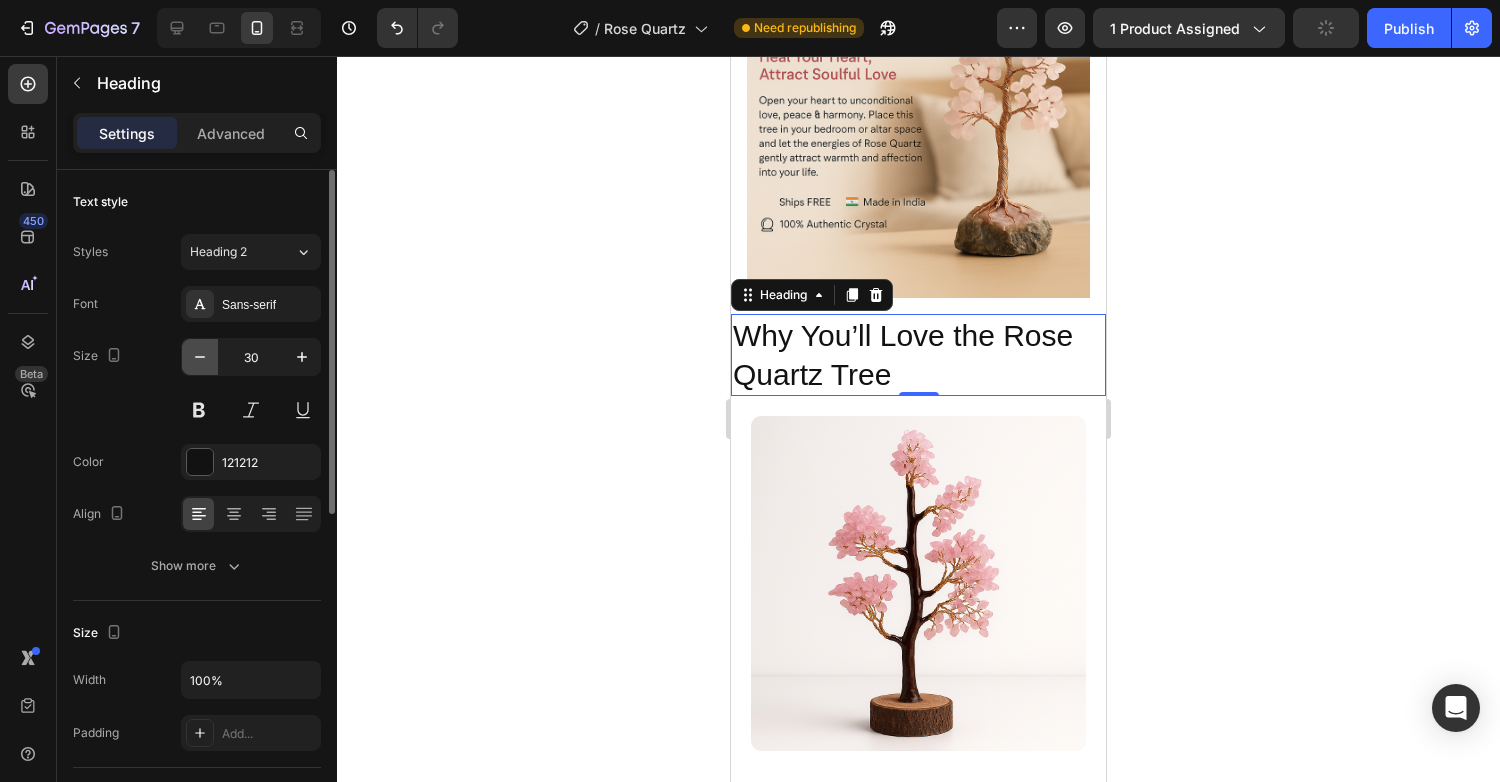 click 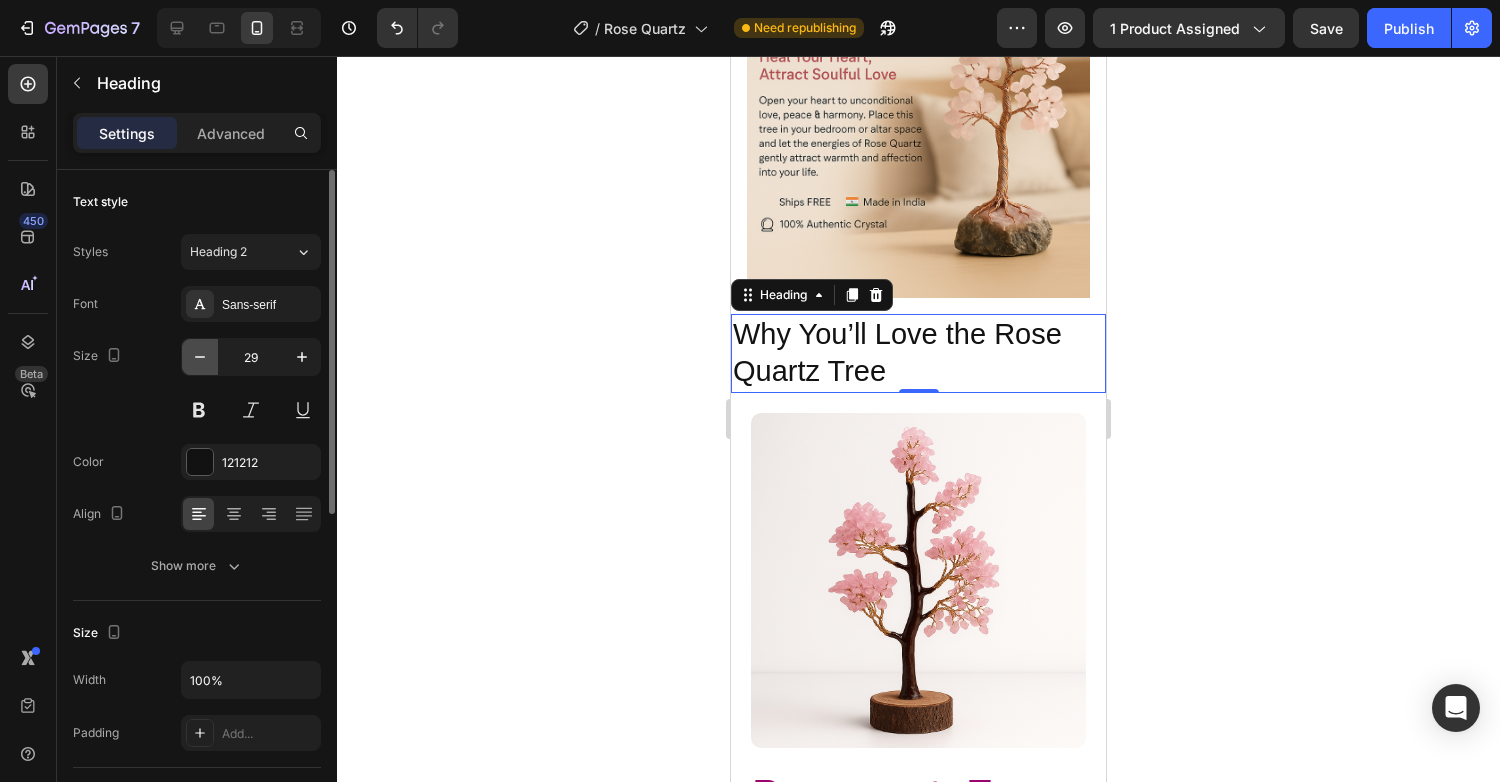 click 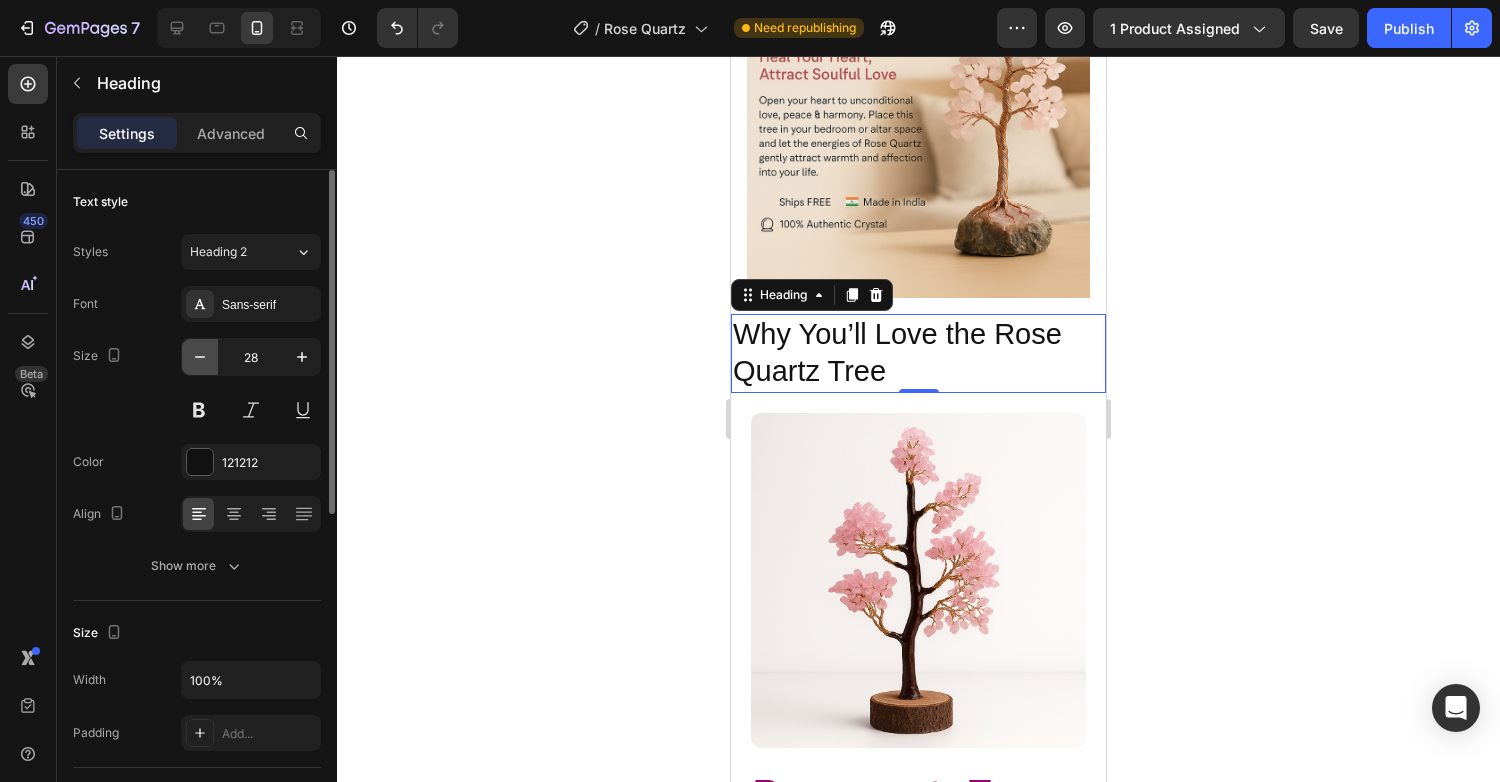 click 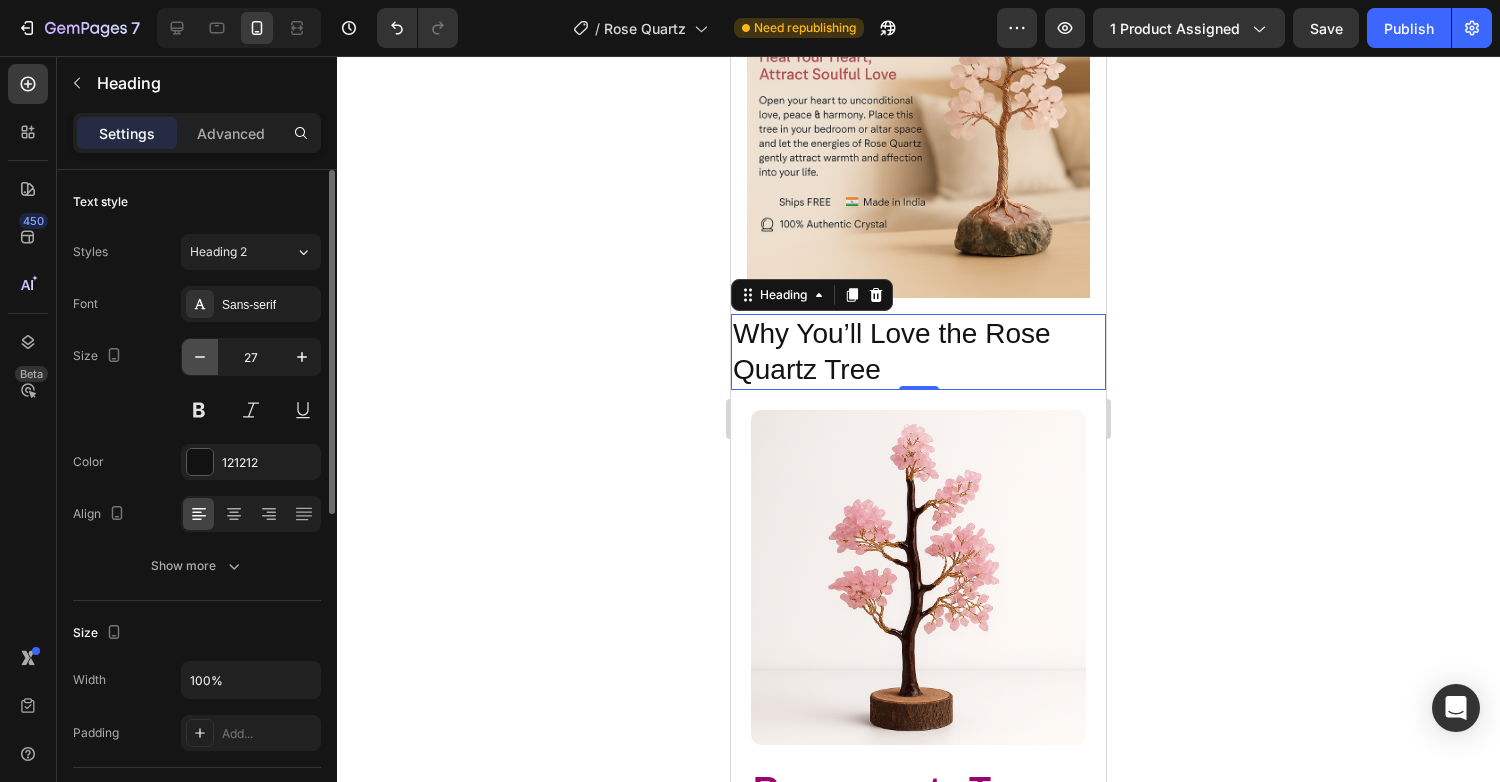 click 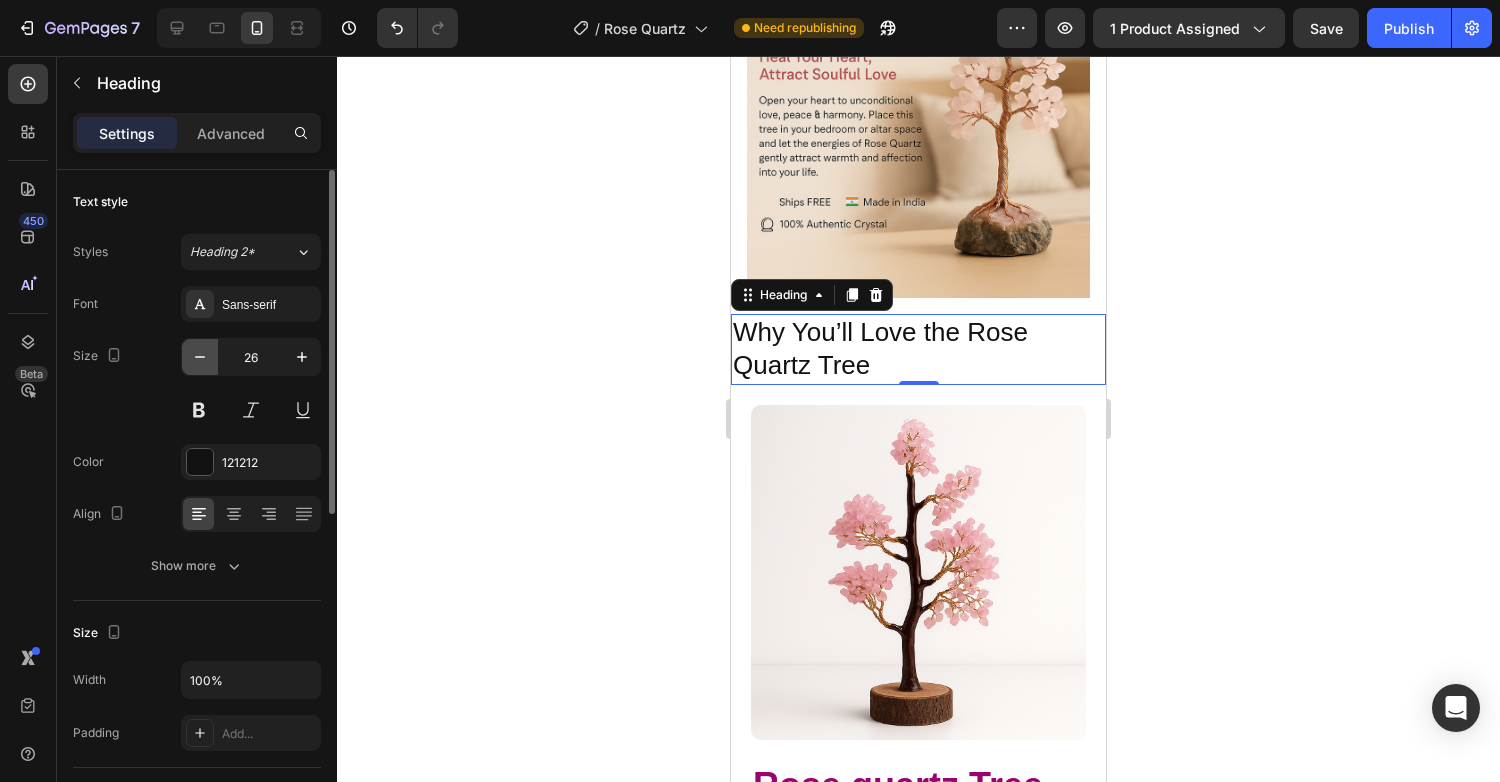 click 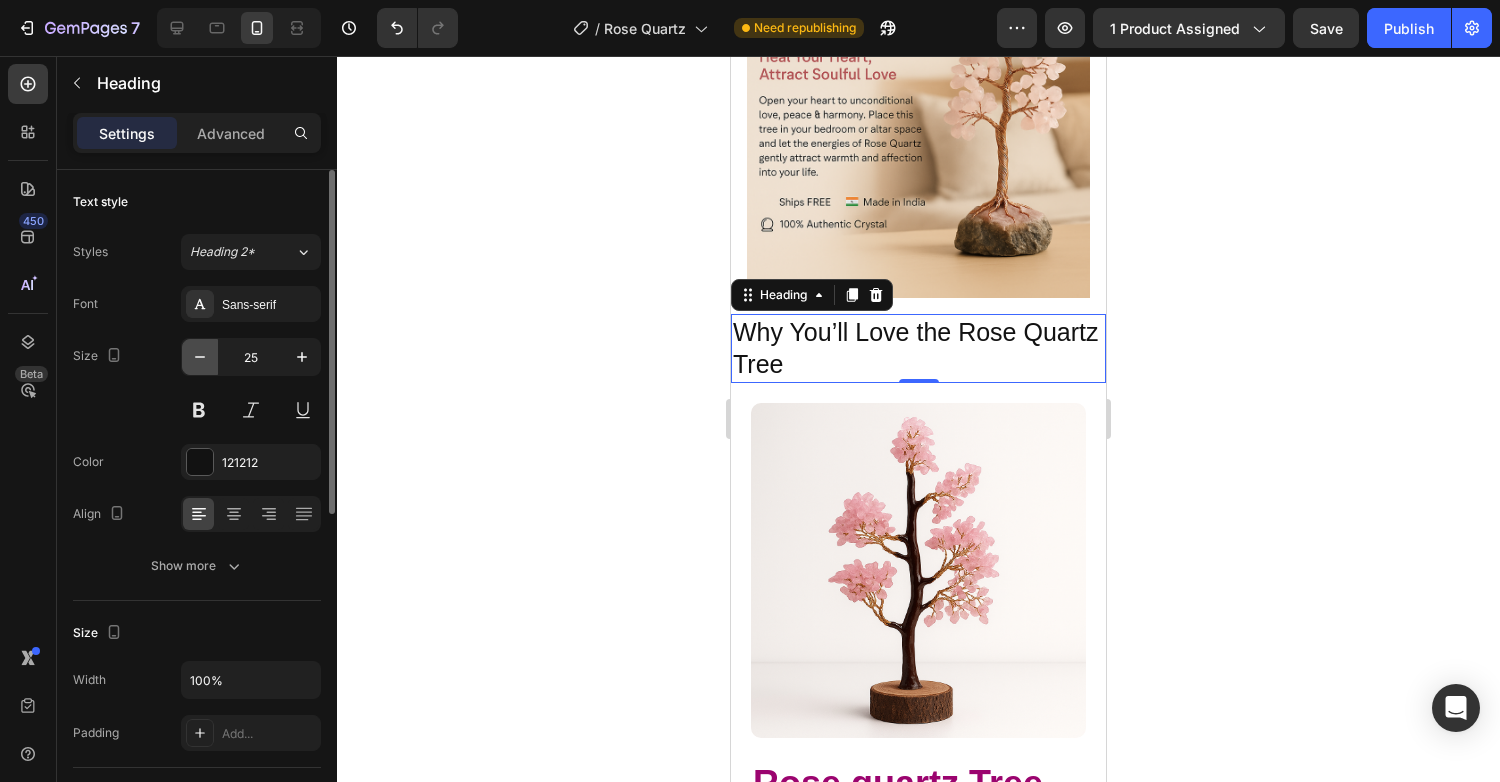 click 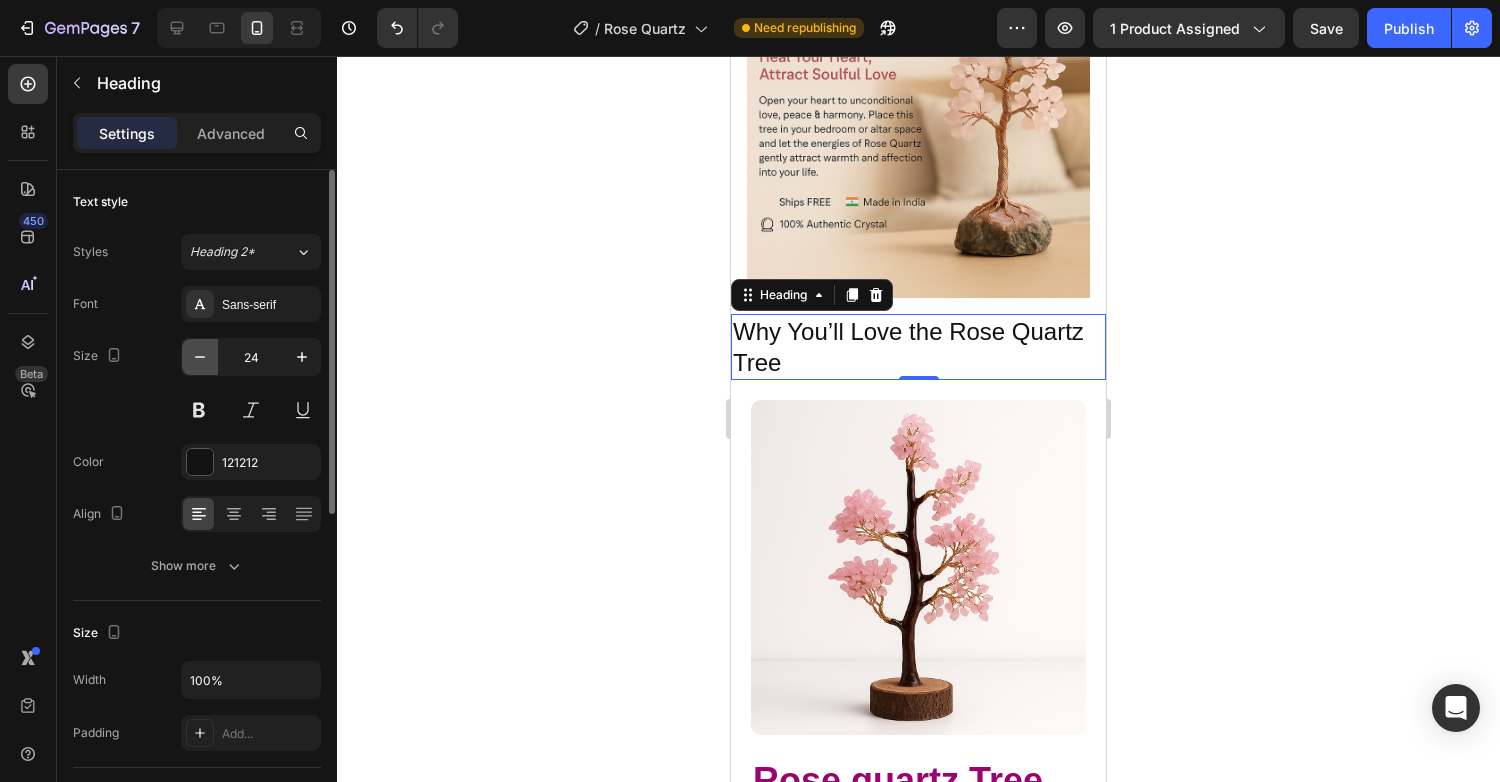 click 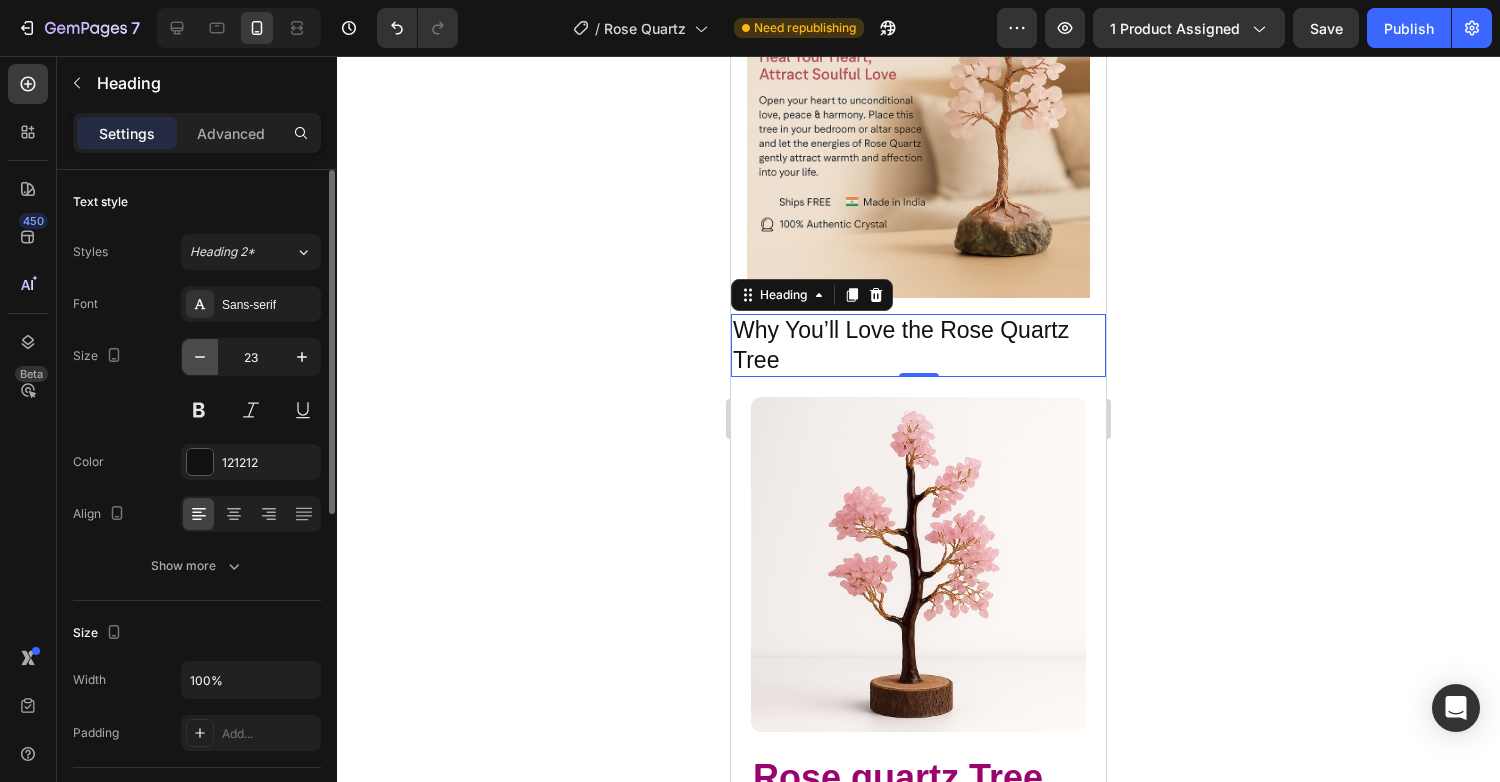 click 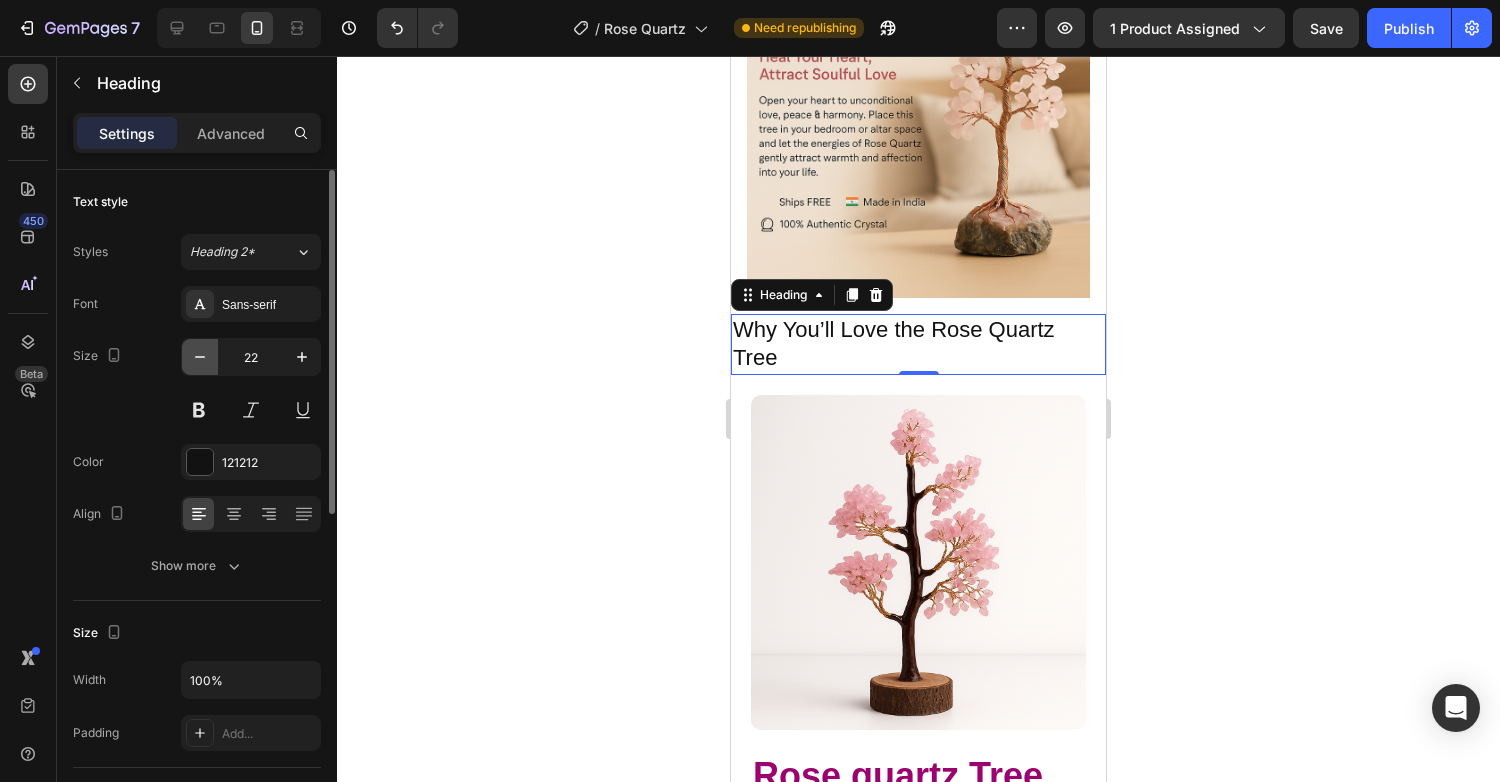 click 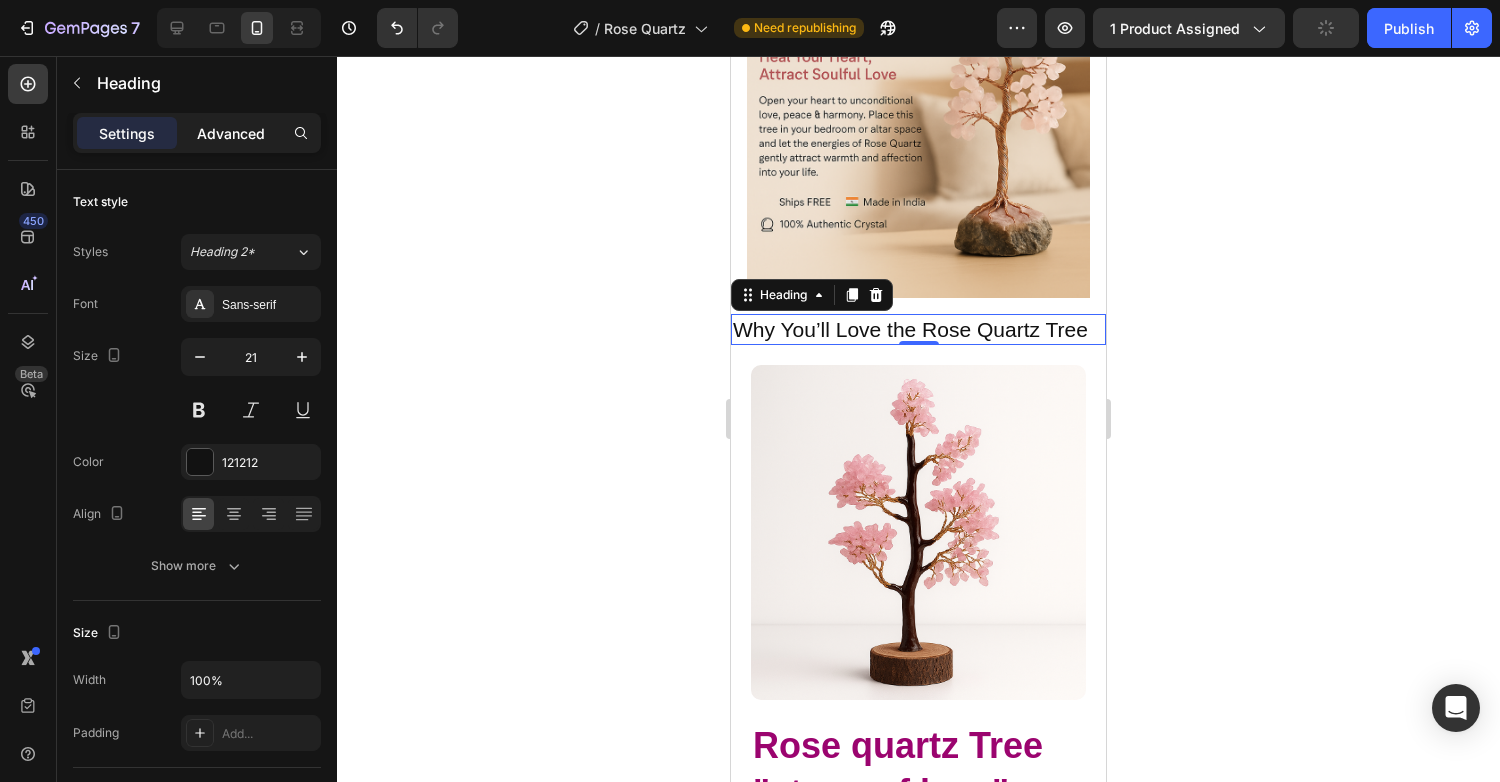 click on "Advanced" 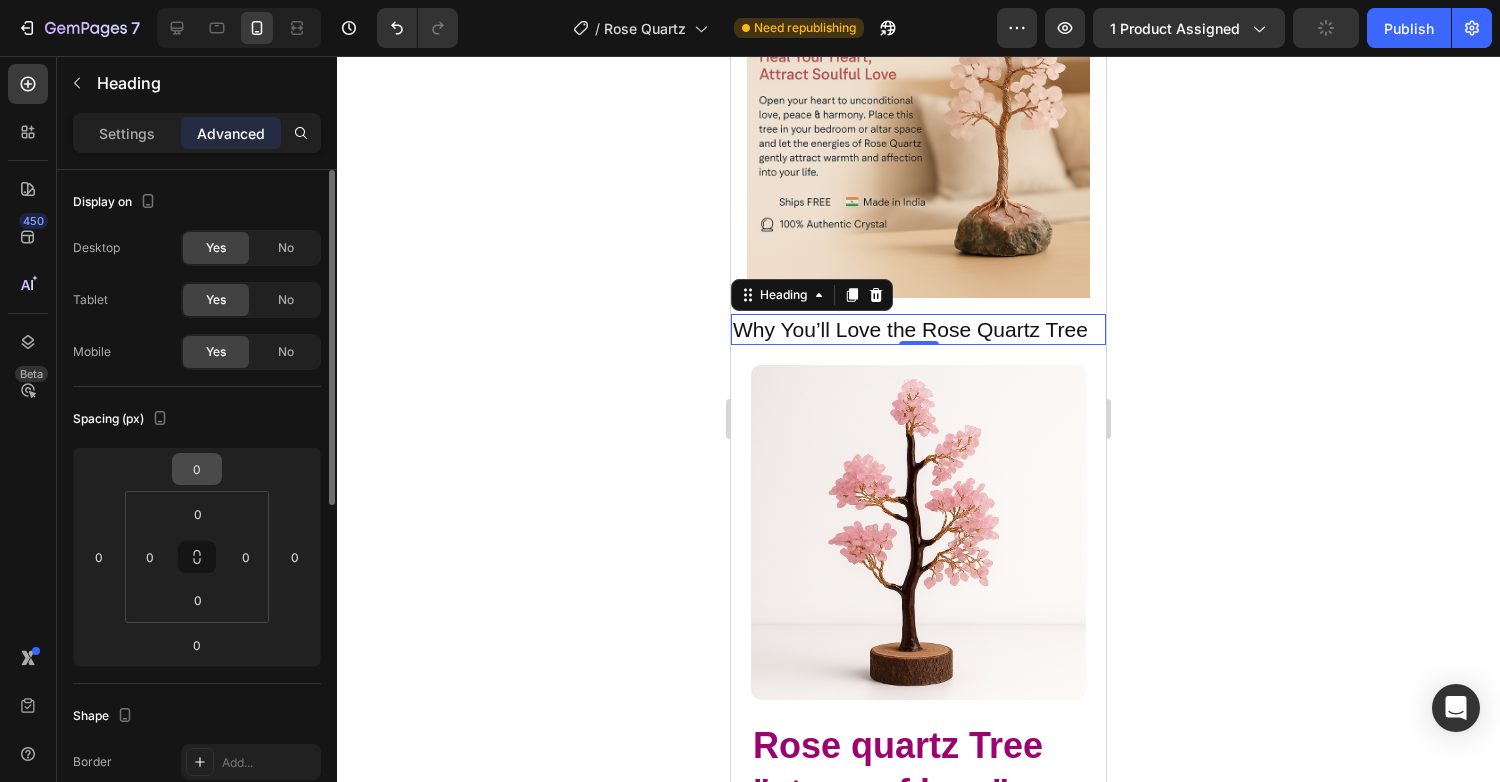click on "0" at bounding box center (197, 469) 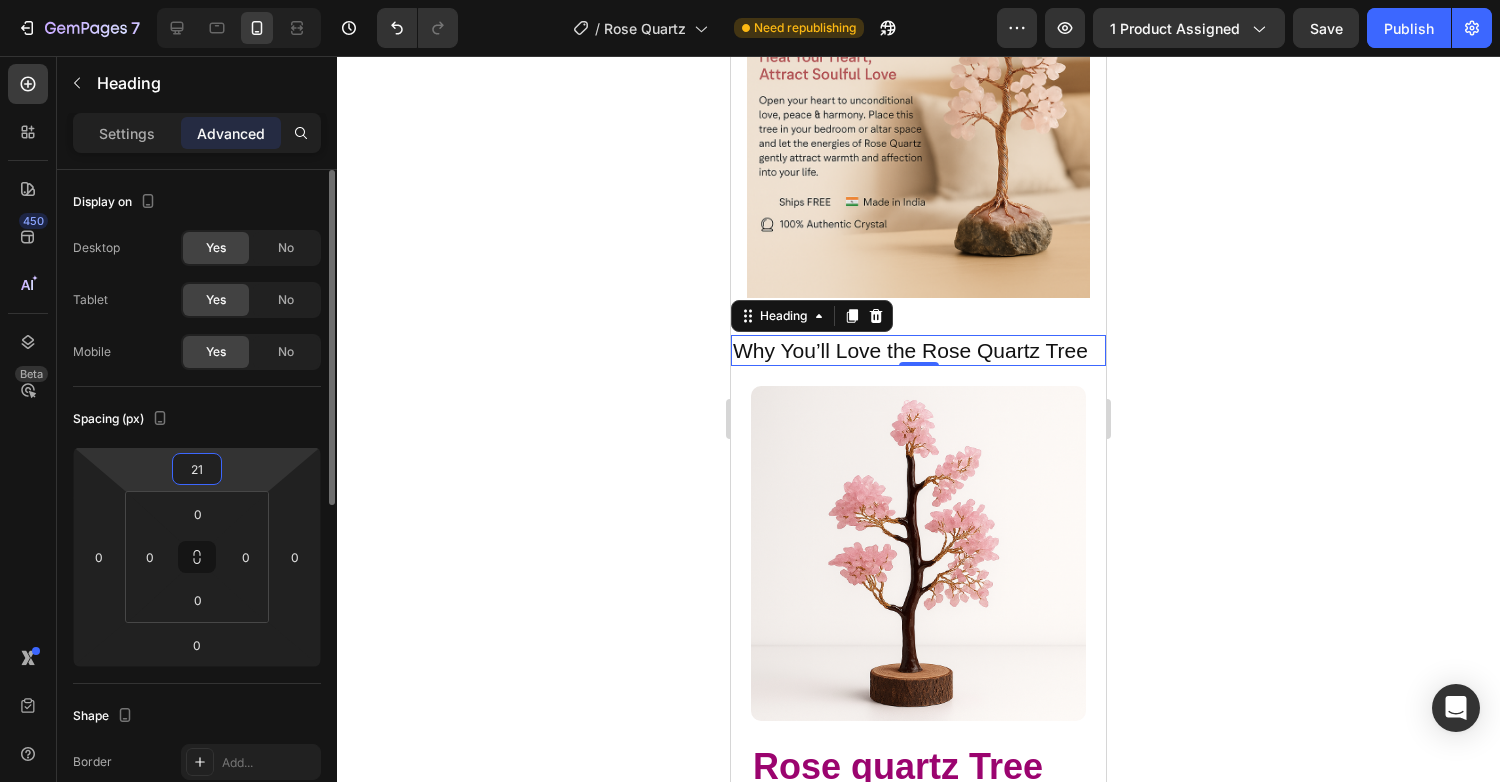 type on "2" 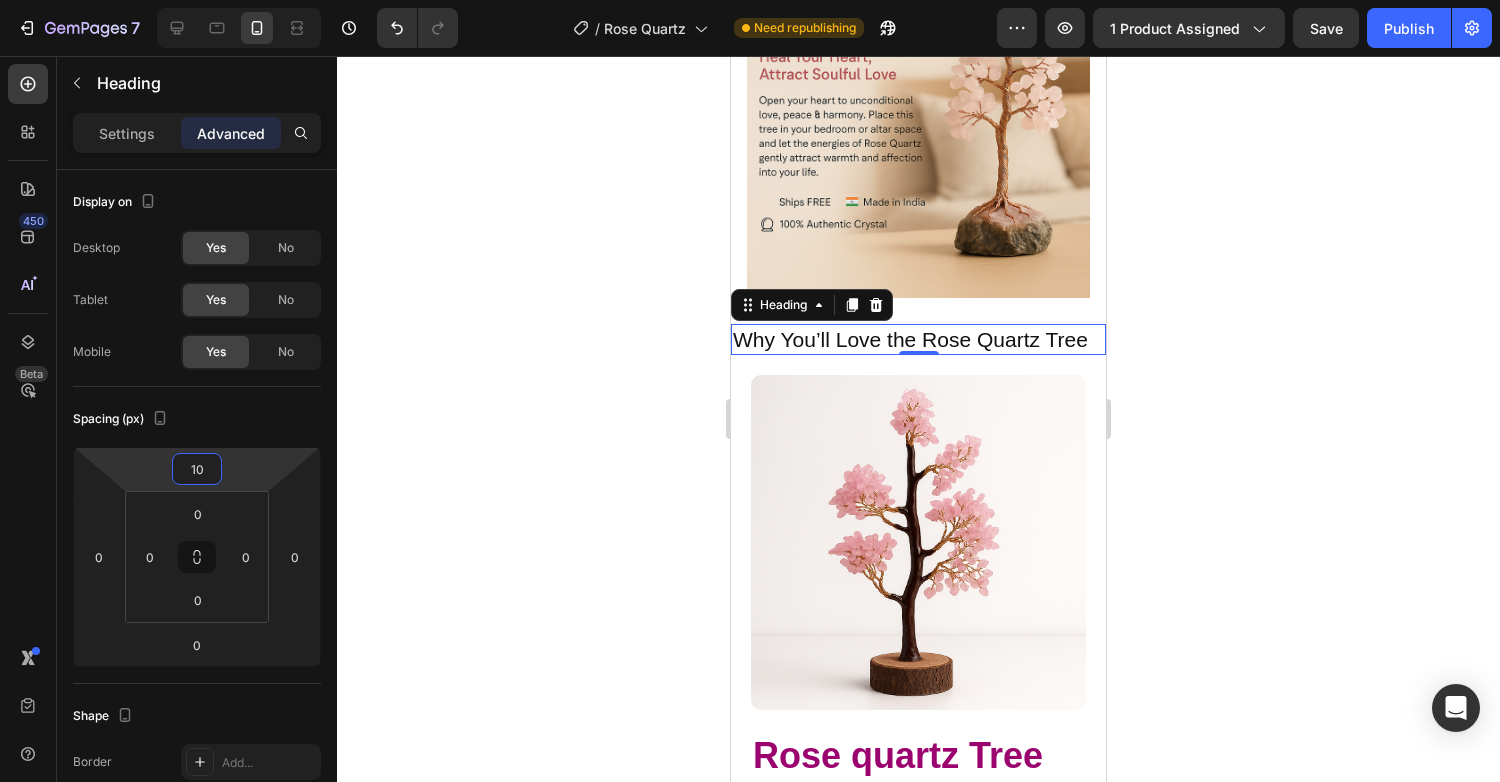 type on "1" 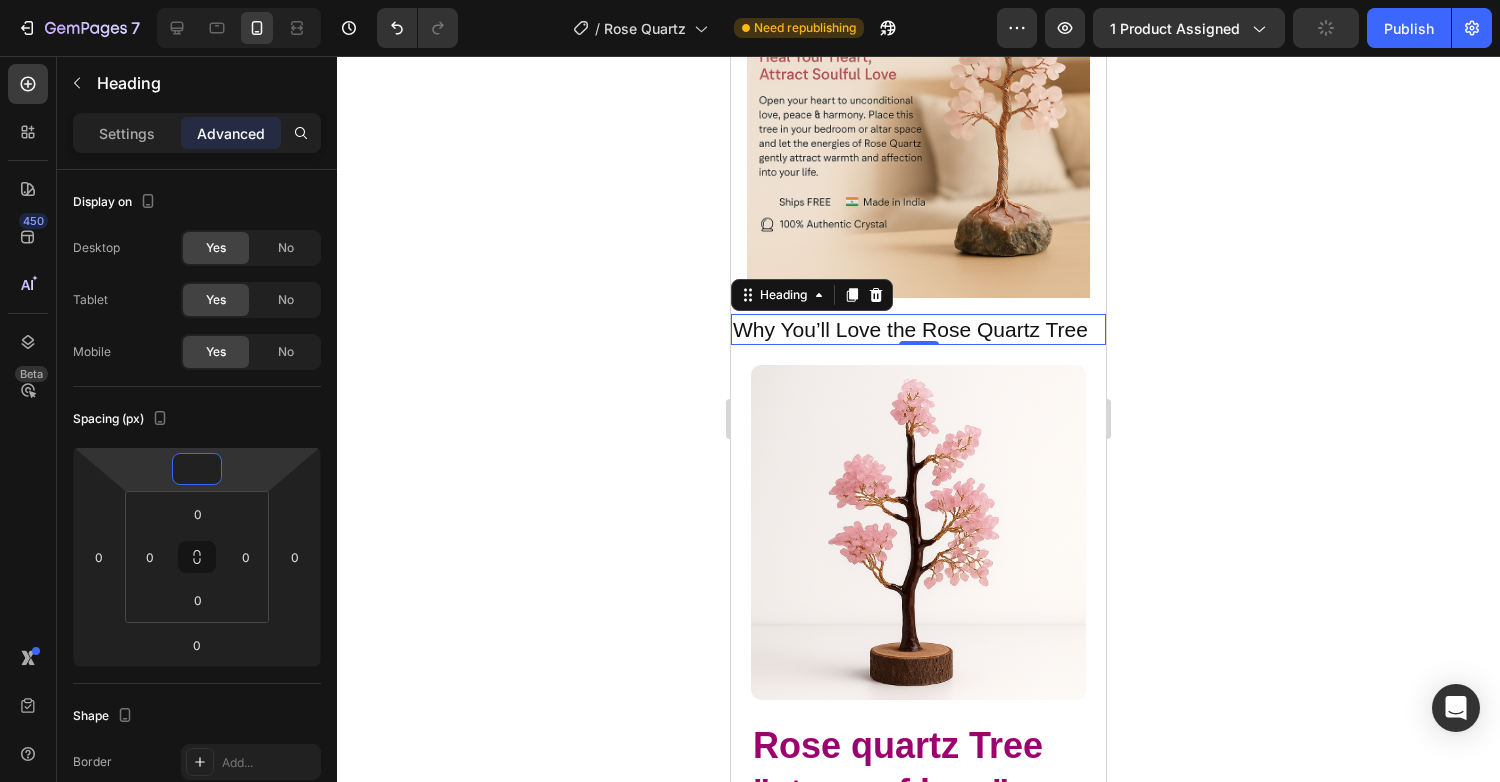 type on "0" 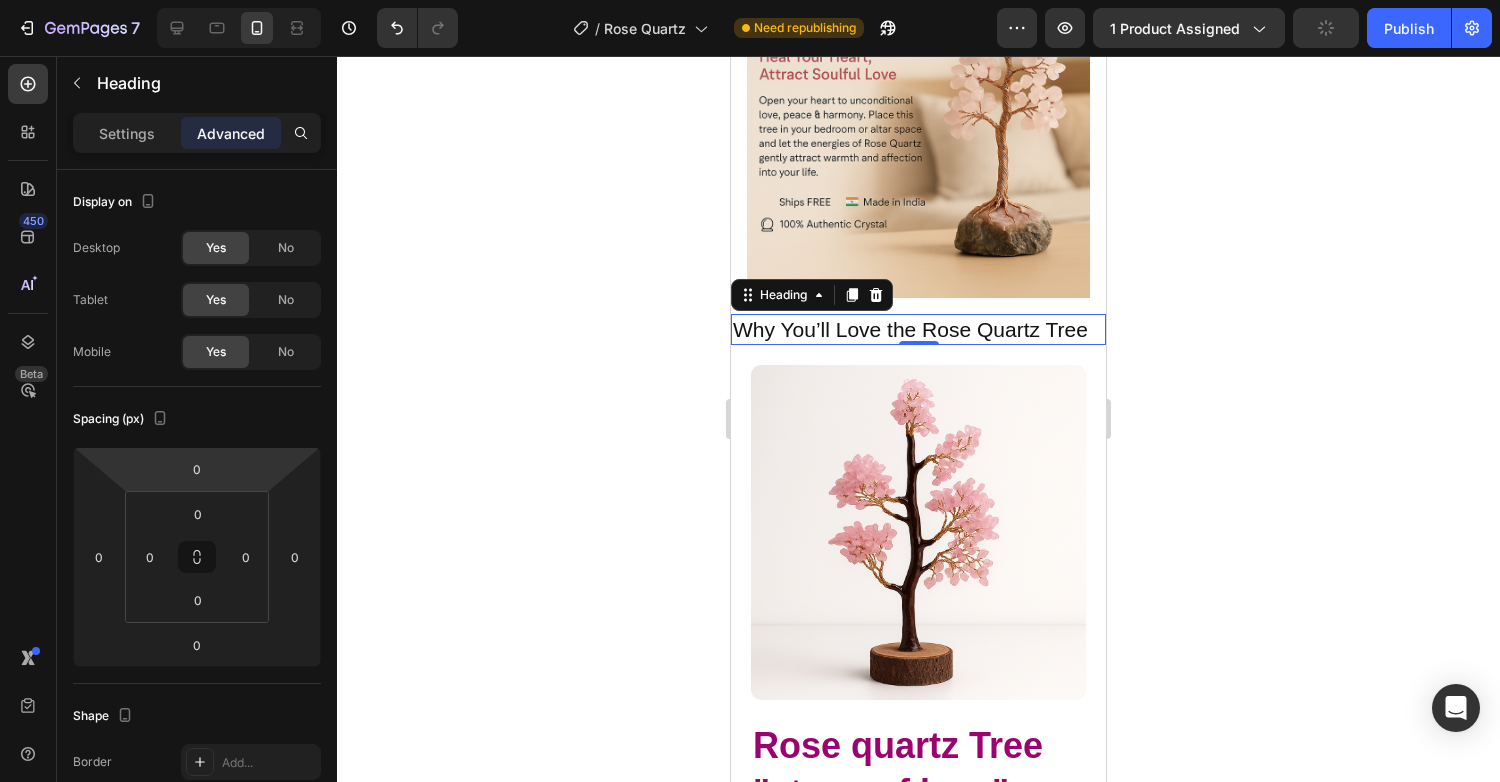 click 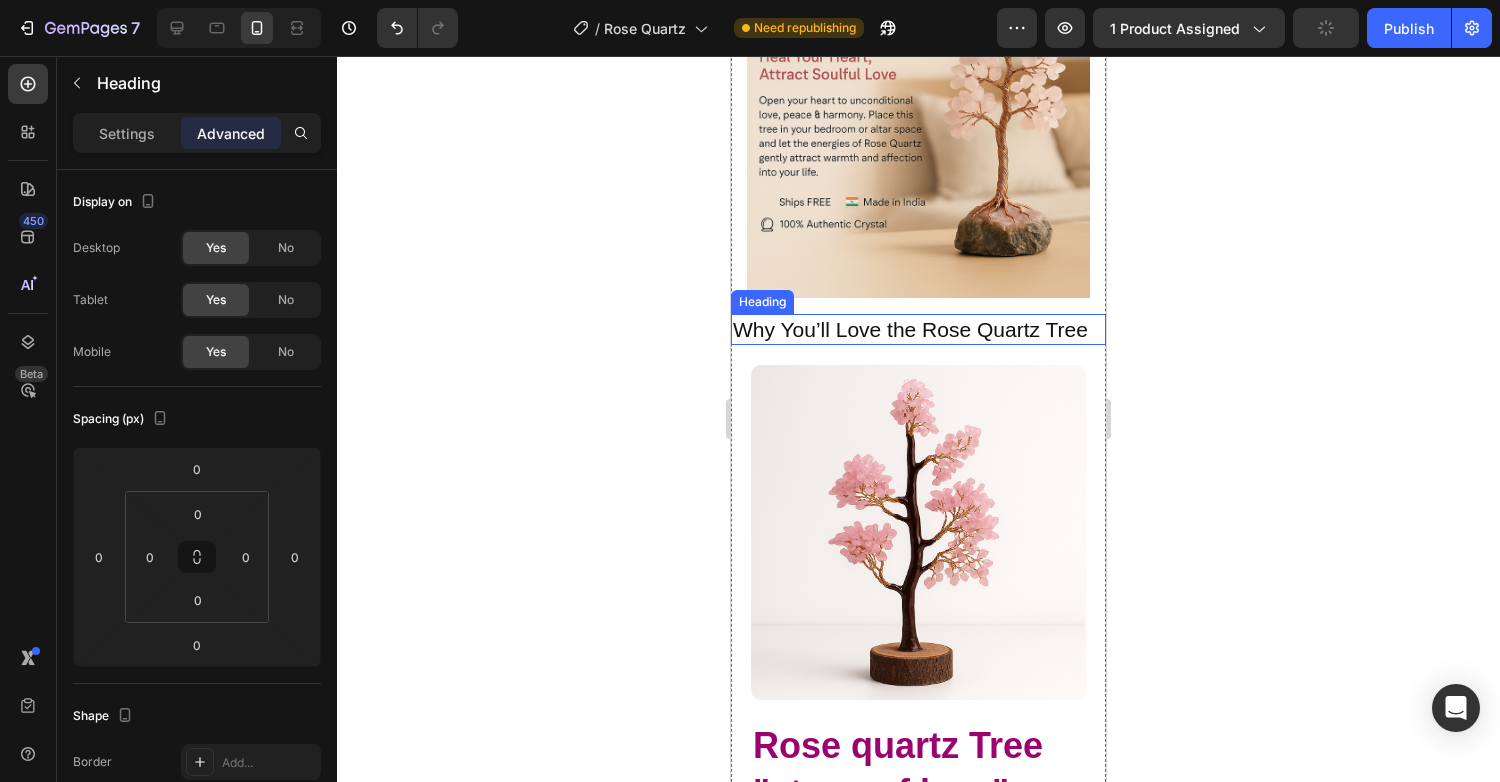 click on "Why You’ll Love the Rose Quartz Tree" at bounding box center (918, 329) 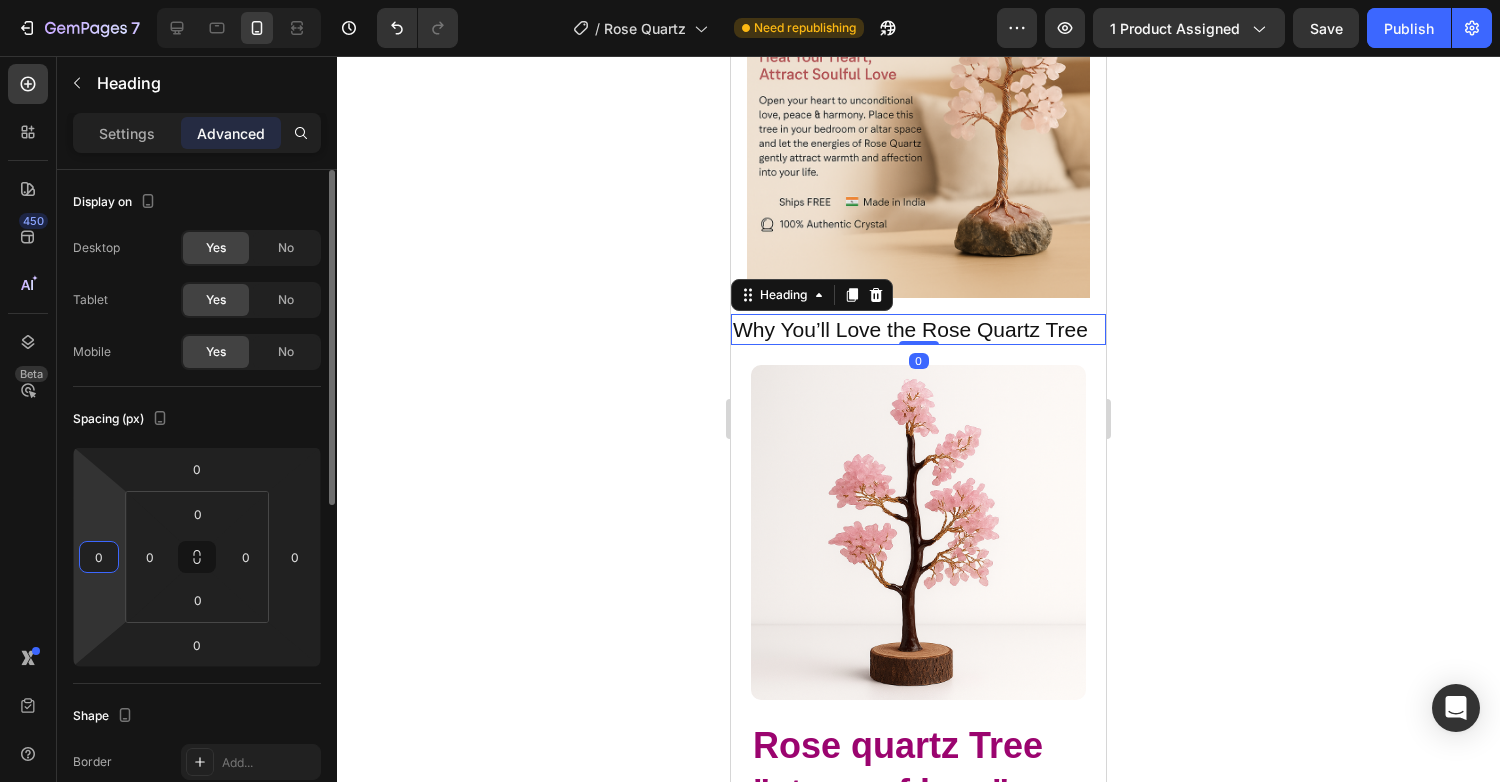 click on "0" at bounding box center (99, 557) 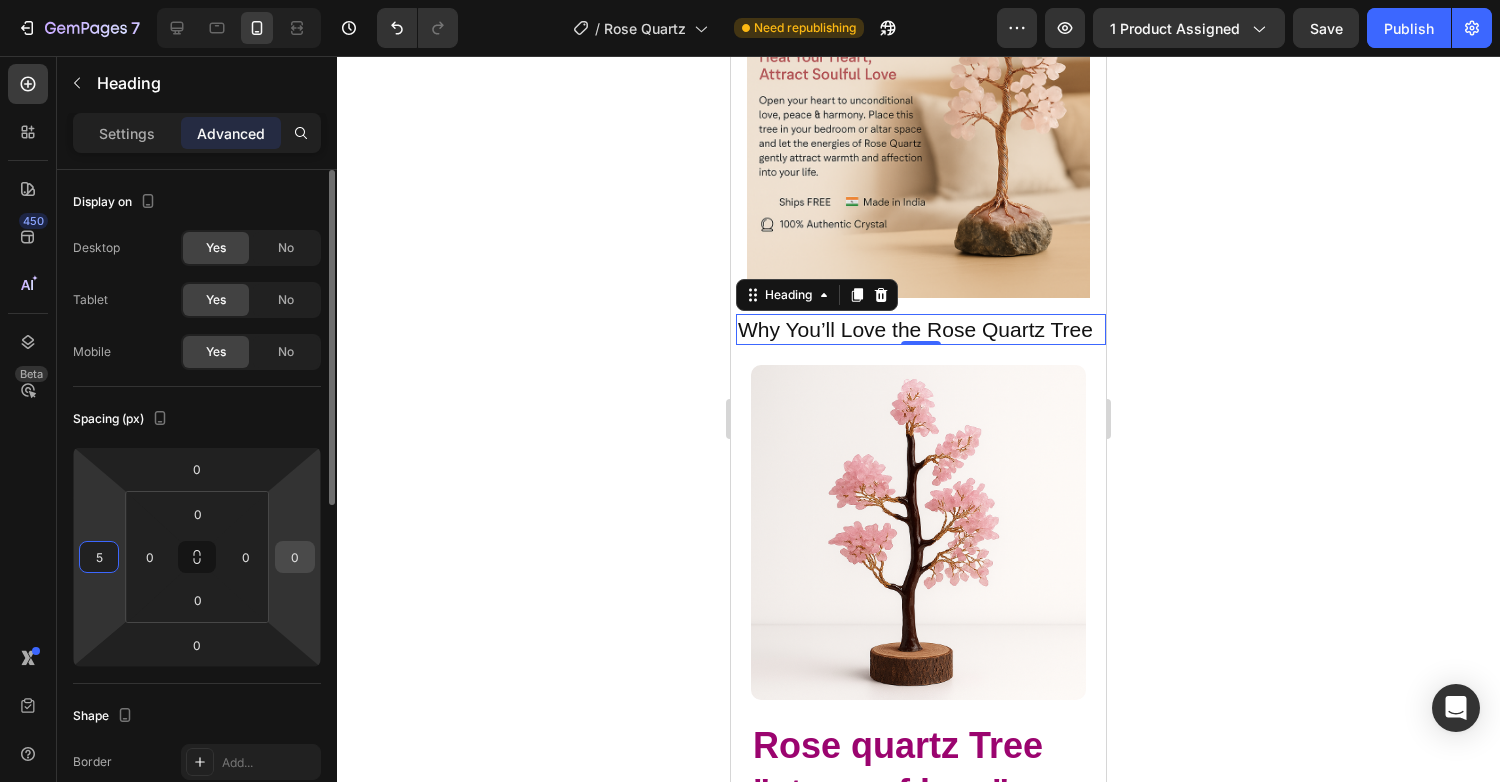 type on "5" 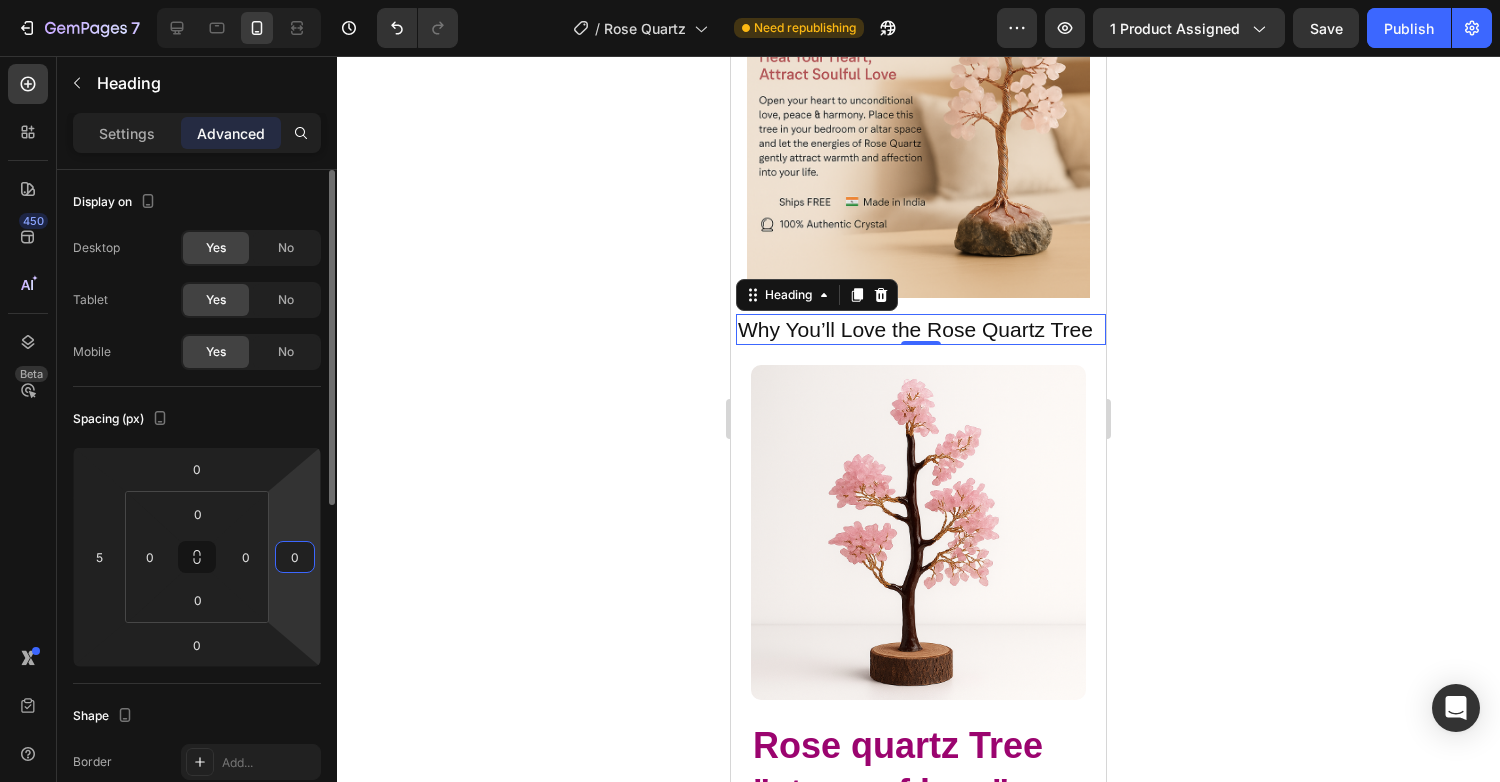 click on "0" at bounding box center (295, 557) 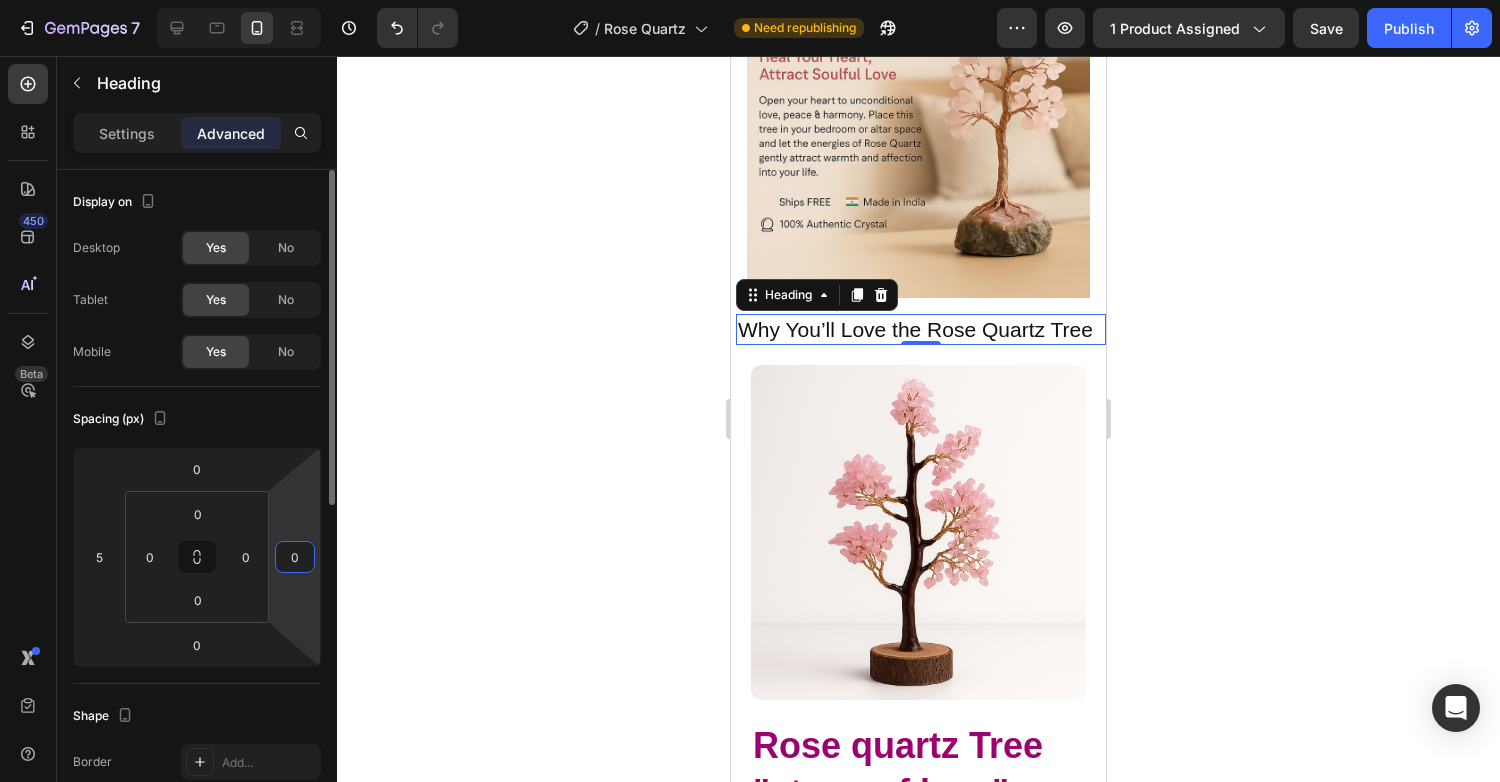 type on "5" 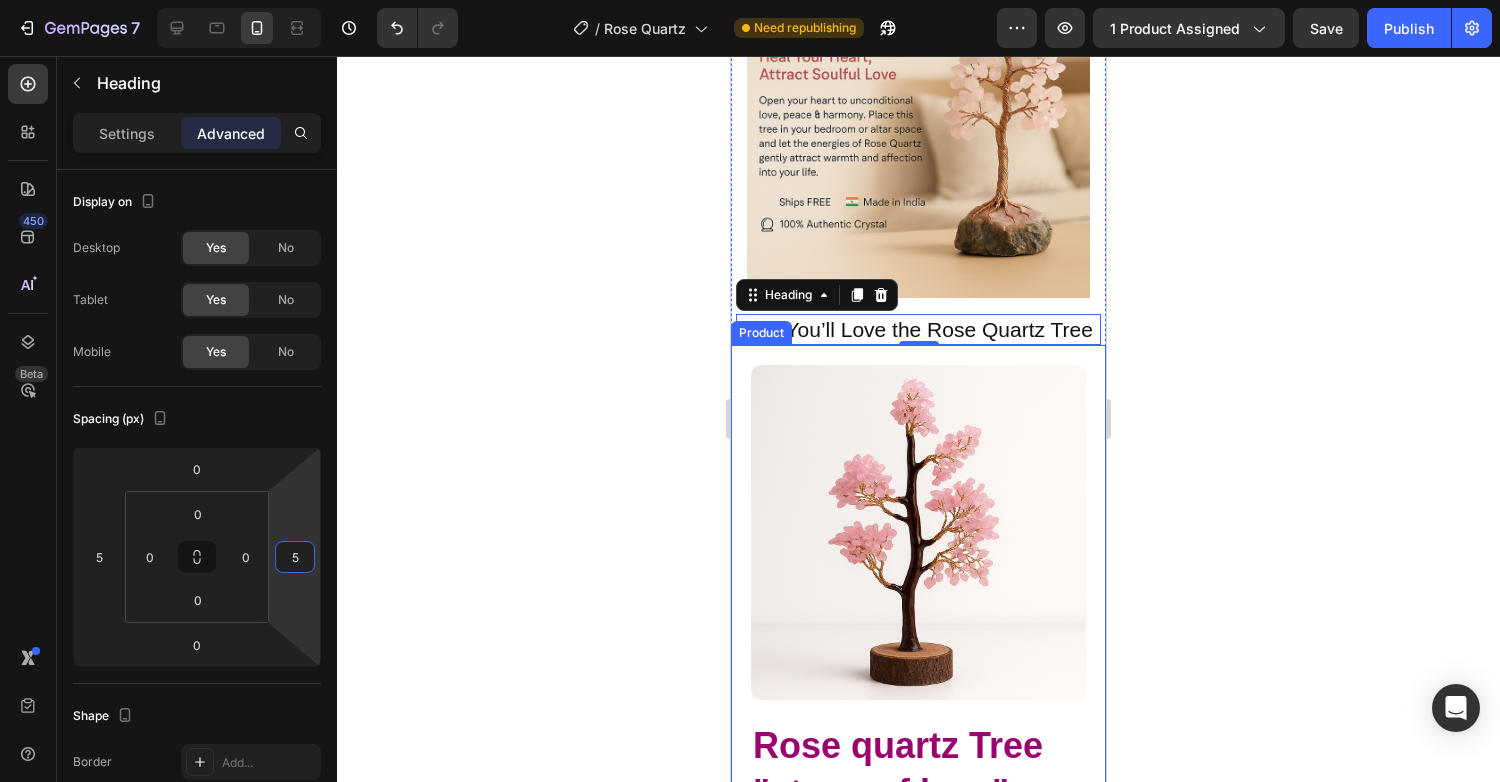 click 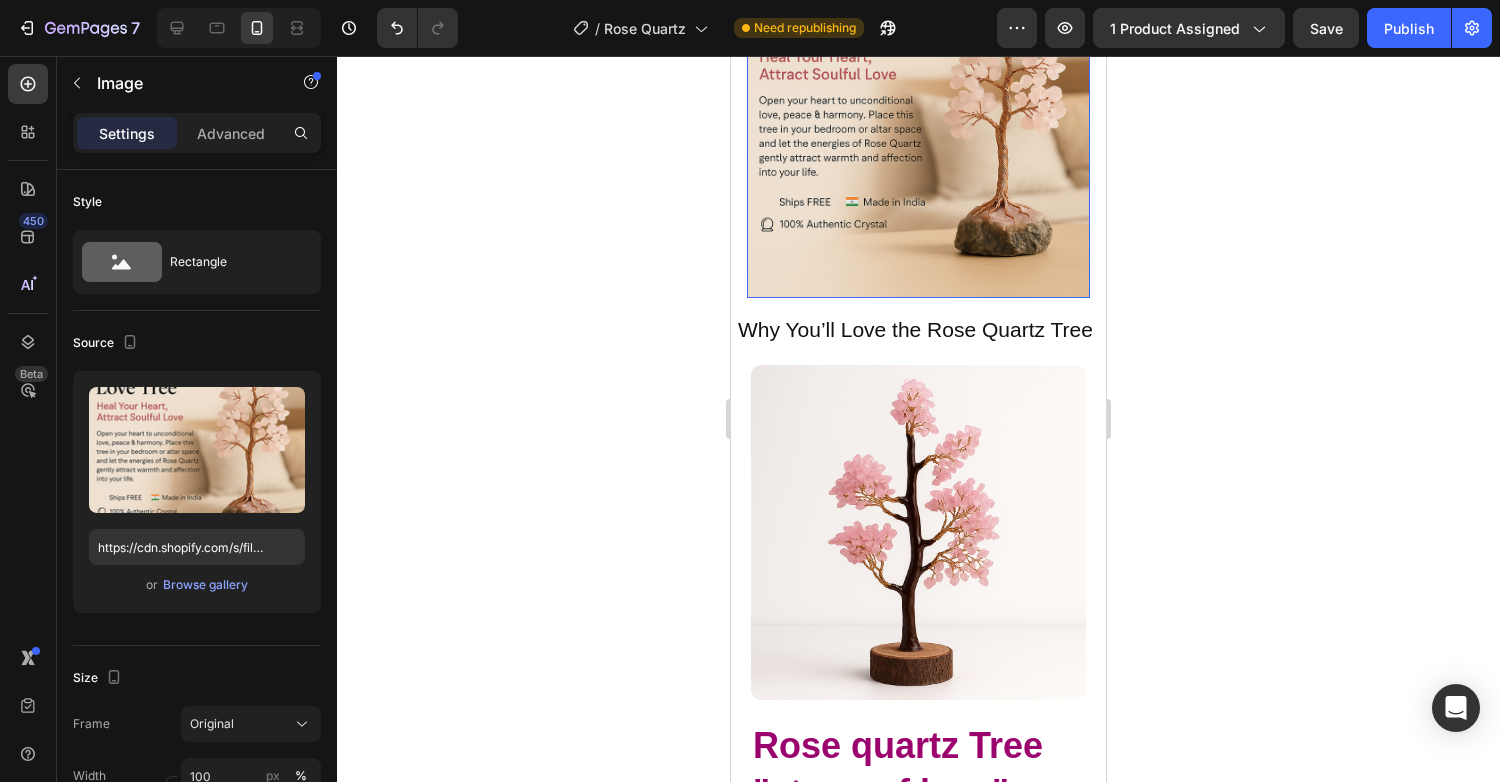click at bounding box center (918, 126) 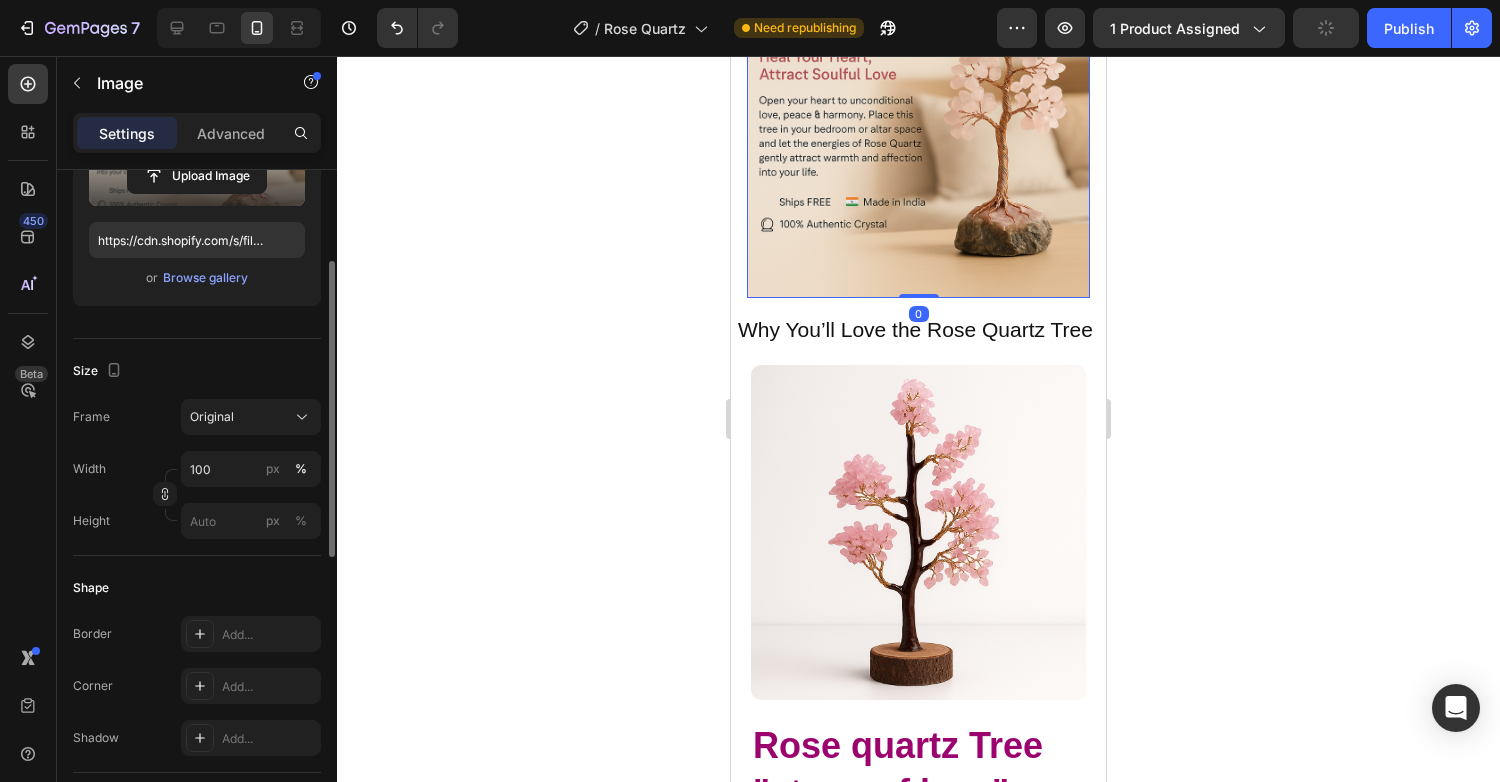 scroll, scrollTop: 309, scrollLeft: 0, axis: vertical 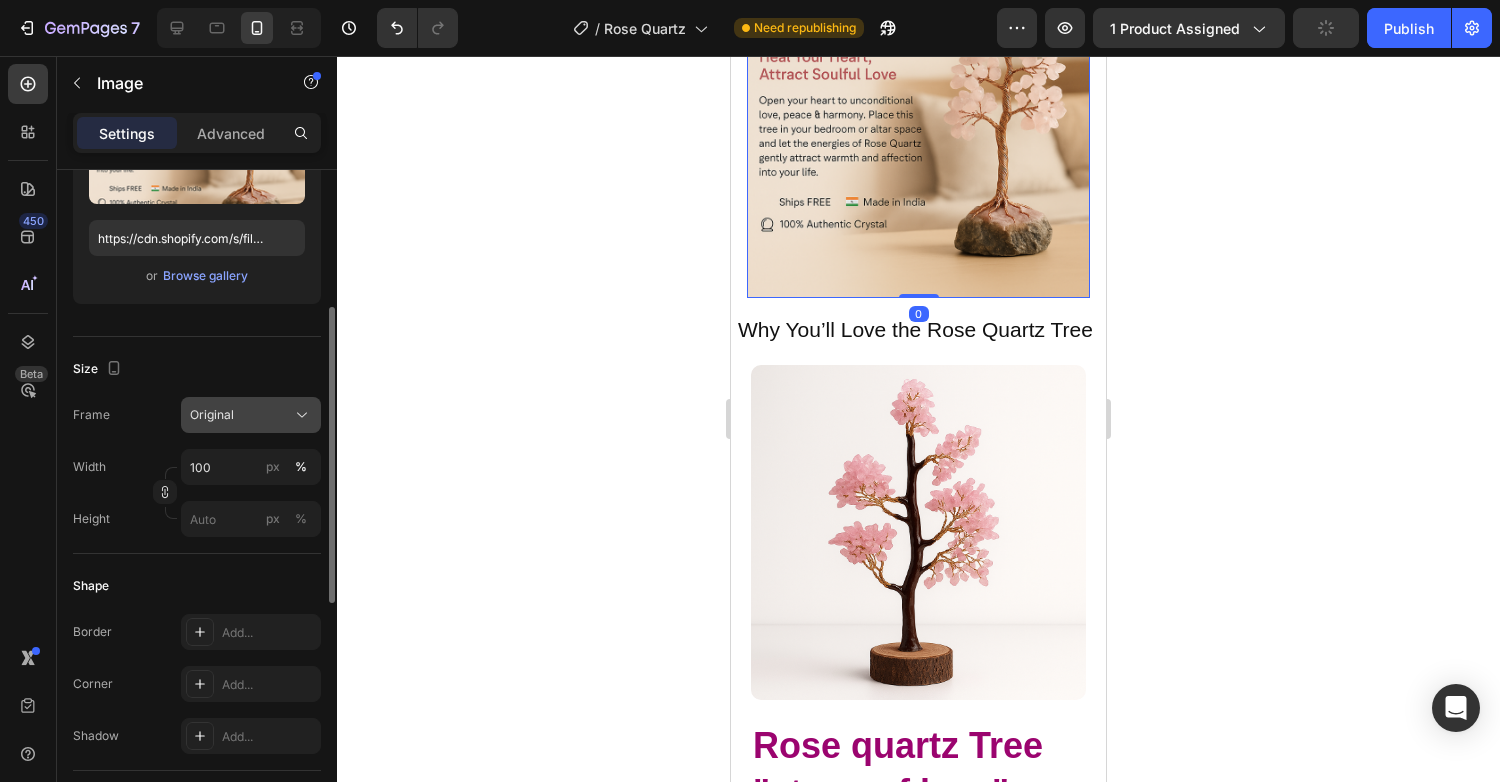click on "Original" 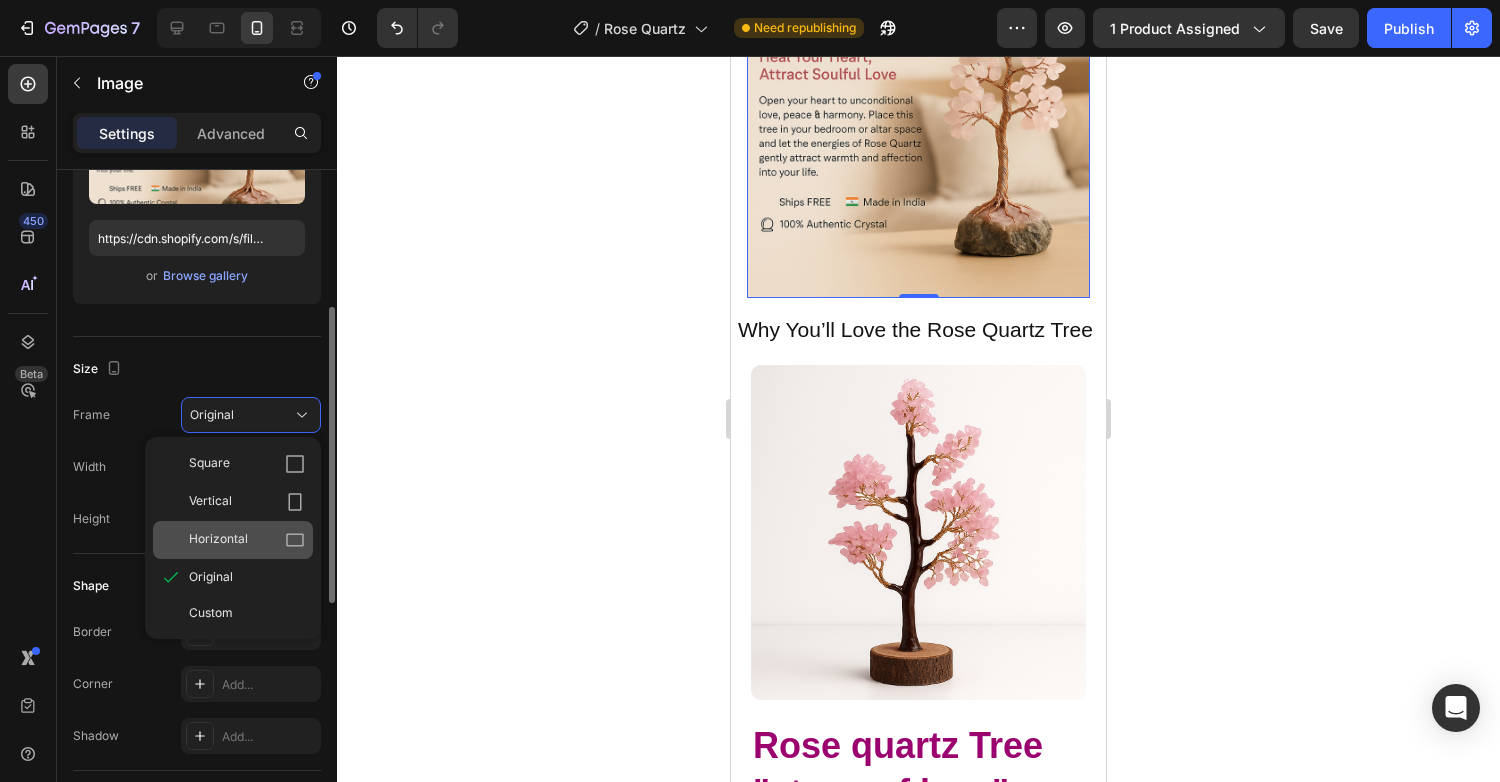 click on "Horizontal" at bounding box center [218, 540] 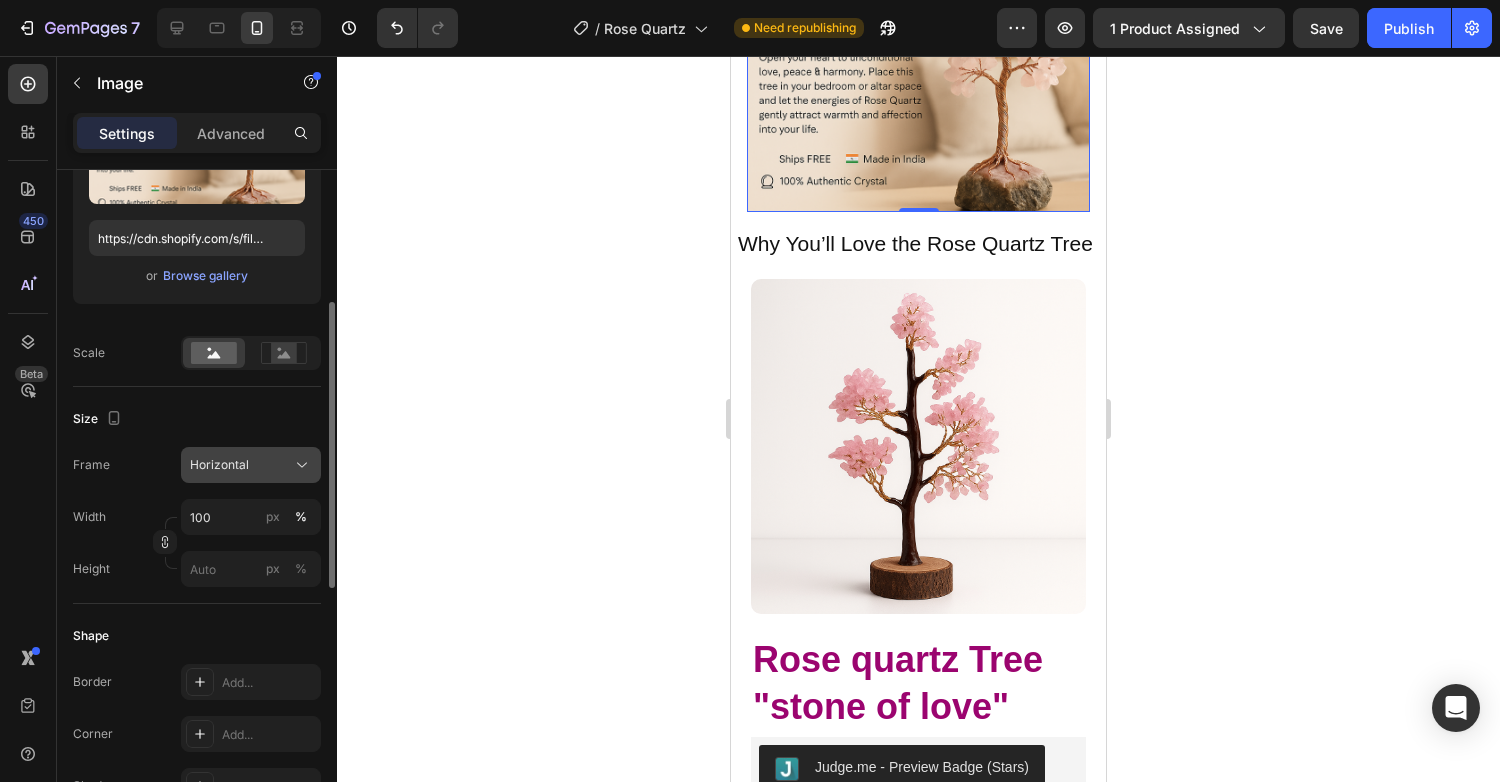 click on "Horizontal" at bounding box center (219, 465) 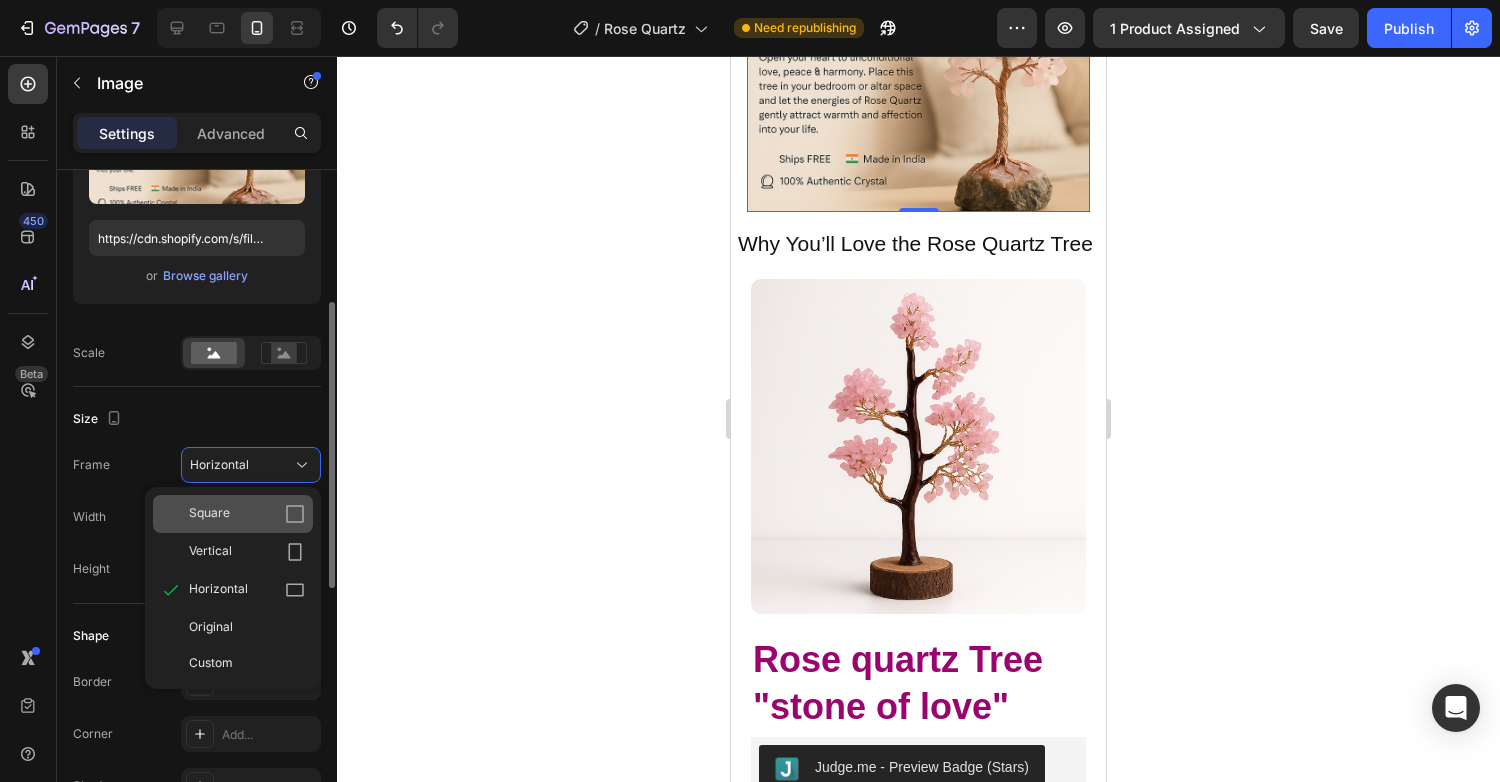 click on "Square" at bounding box center (209, 514) 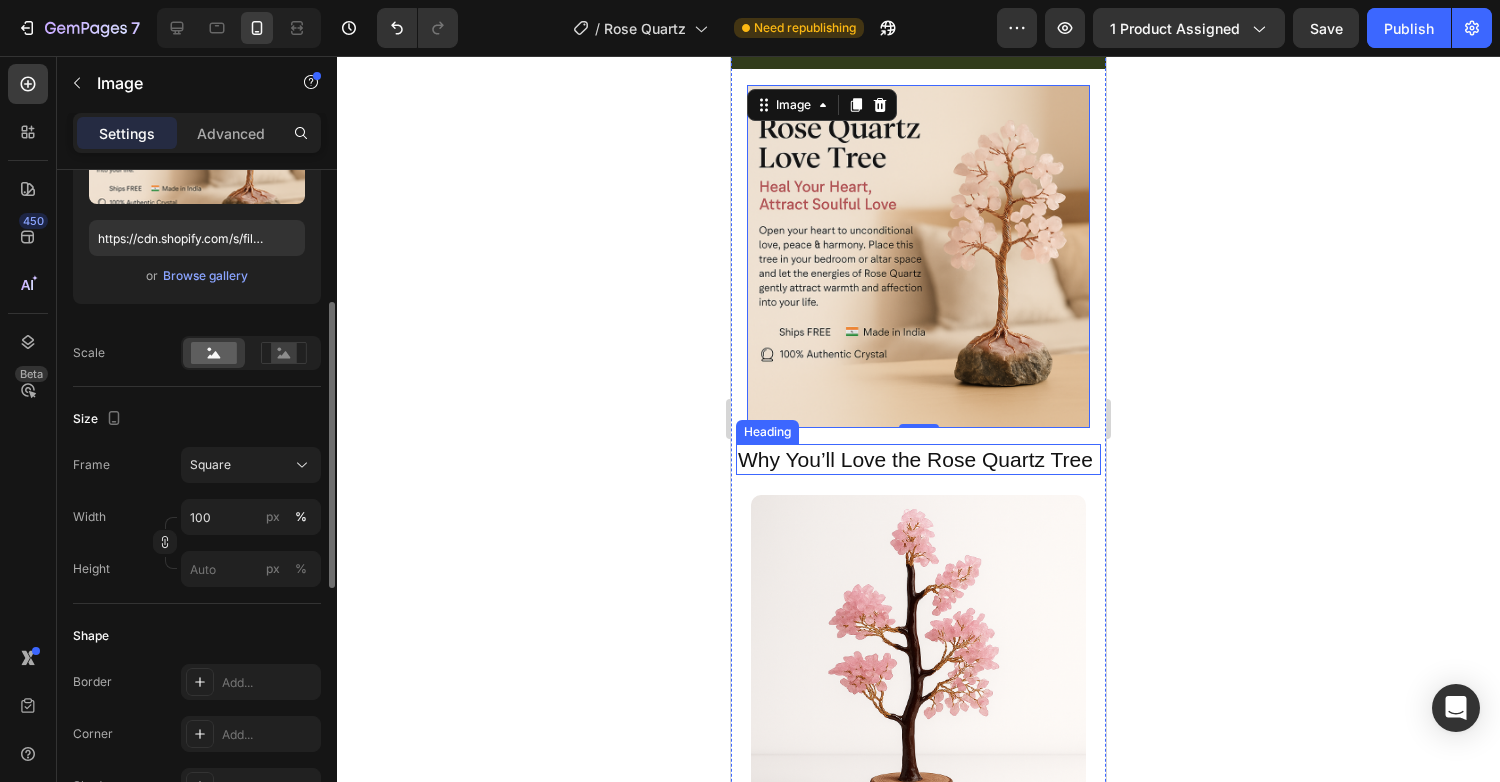 scroll, scrollTop: 0, scrollLeft: 0, axis: both 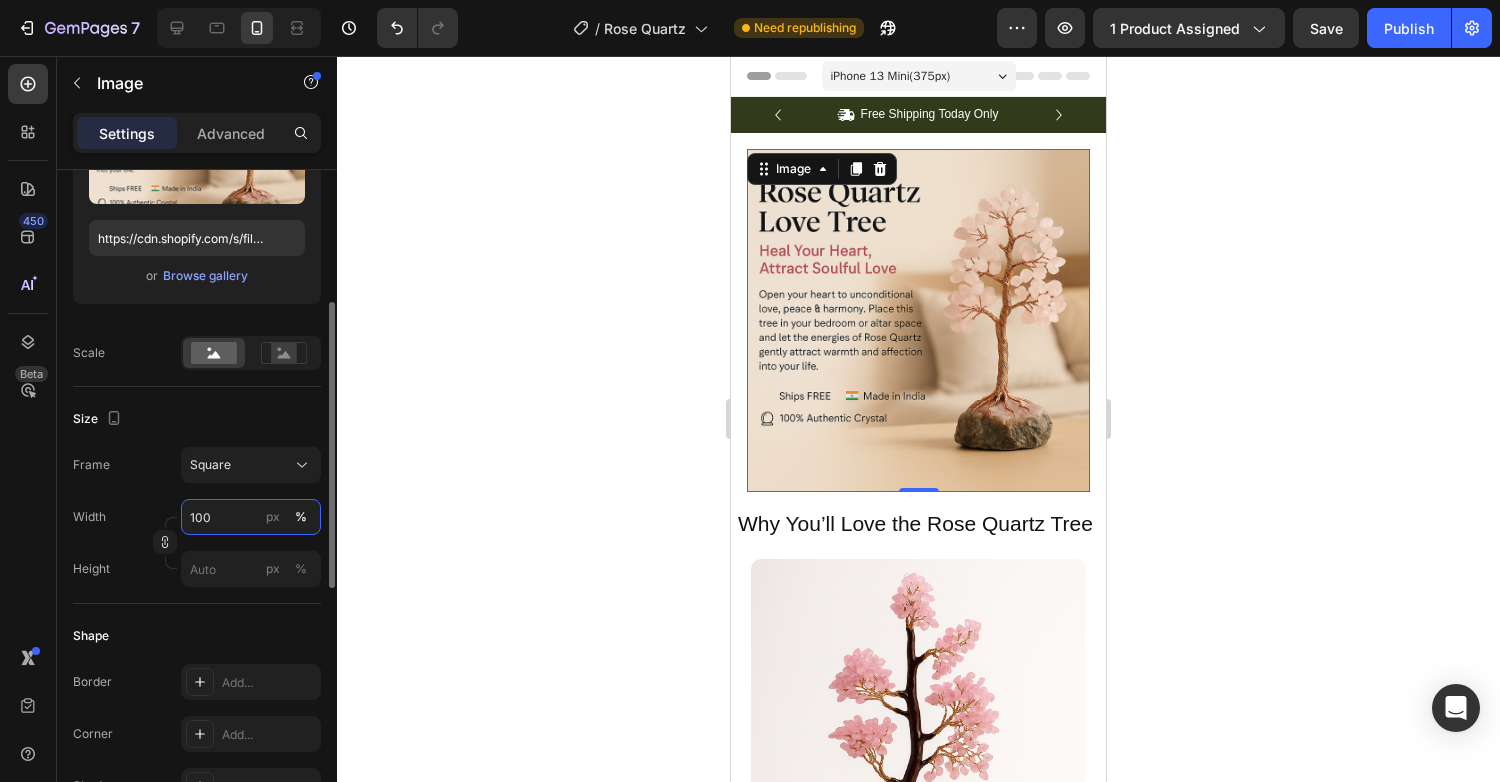 click on "100" at bounding box center [251, 517] 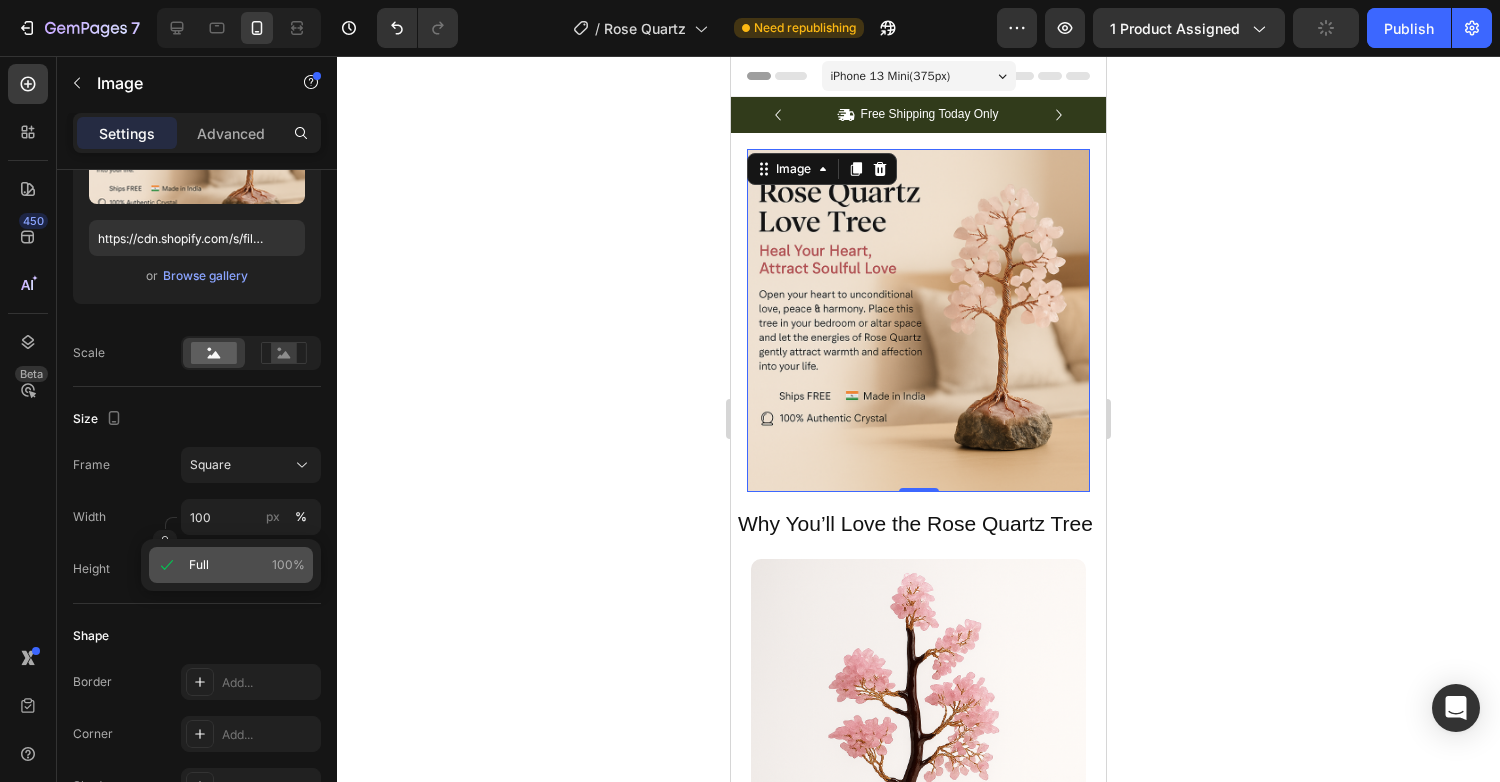 click on "Full" at bounding box center [199, 565] 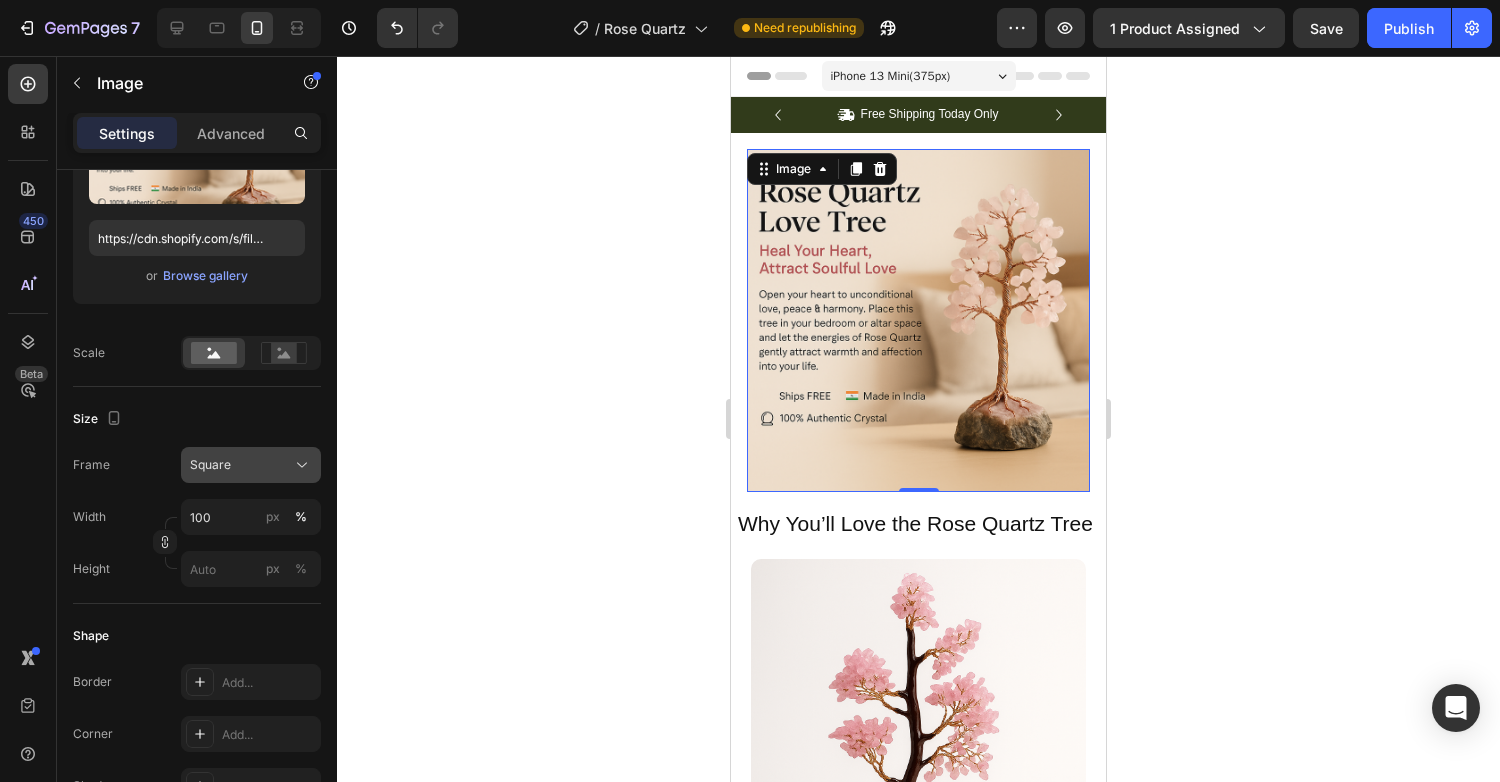 click on "Square" 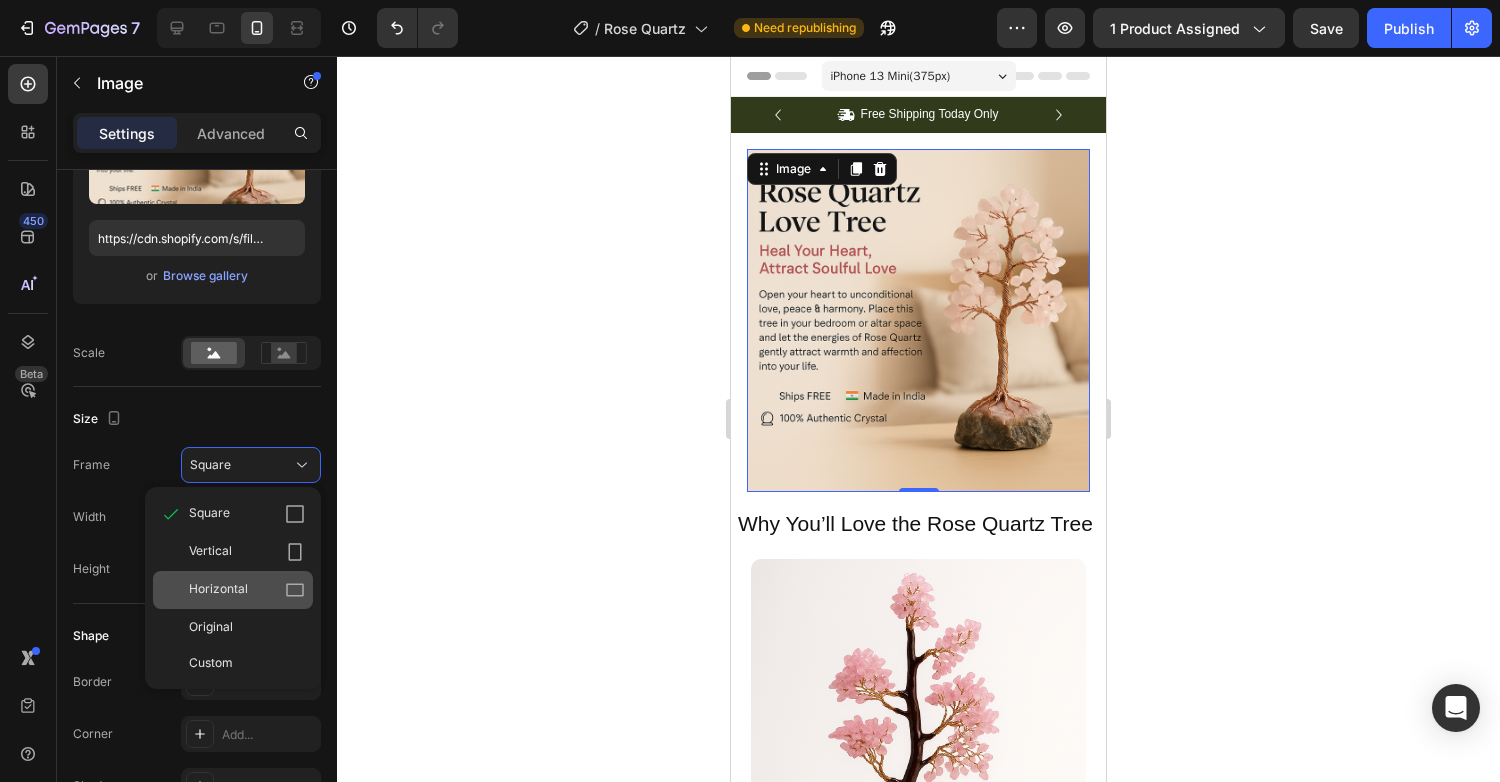 click on "Horizontal" 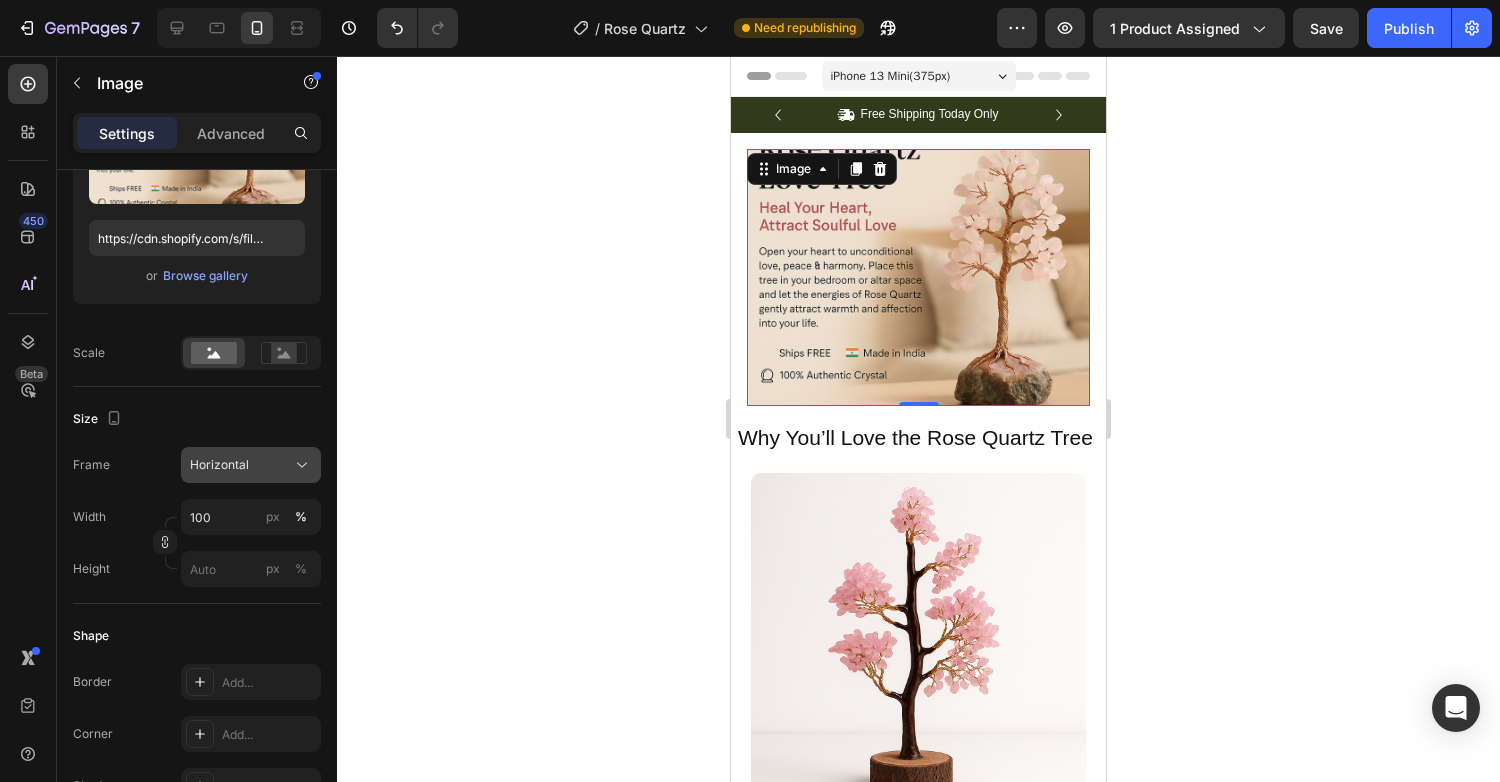 click on "Horizontal" at bounding box center (219, 465) 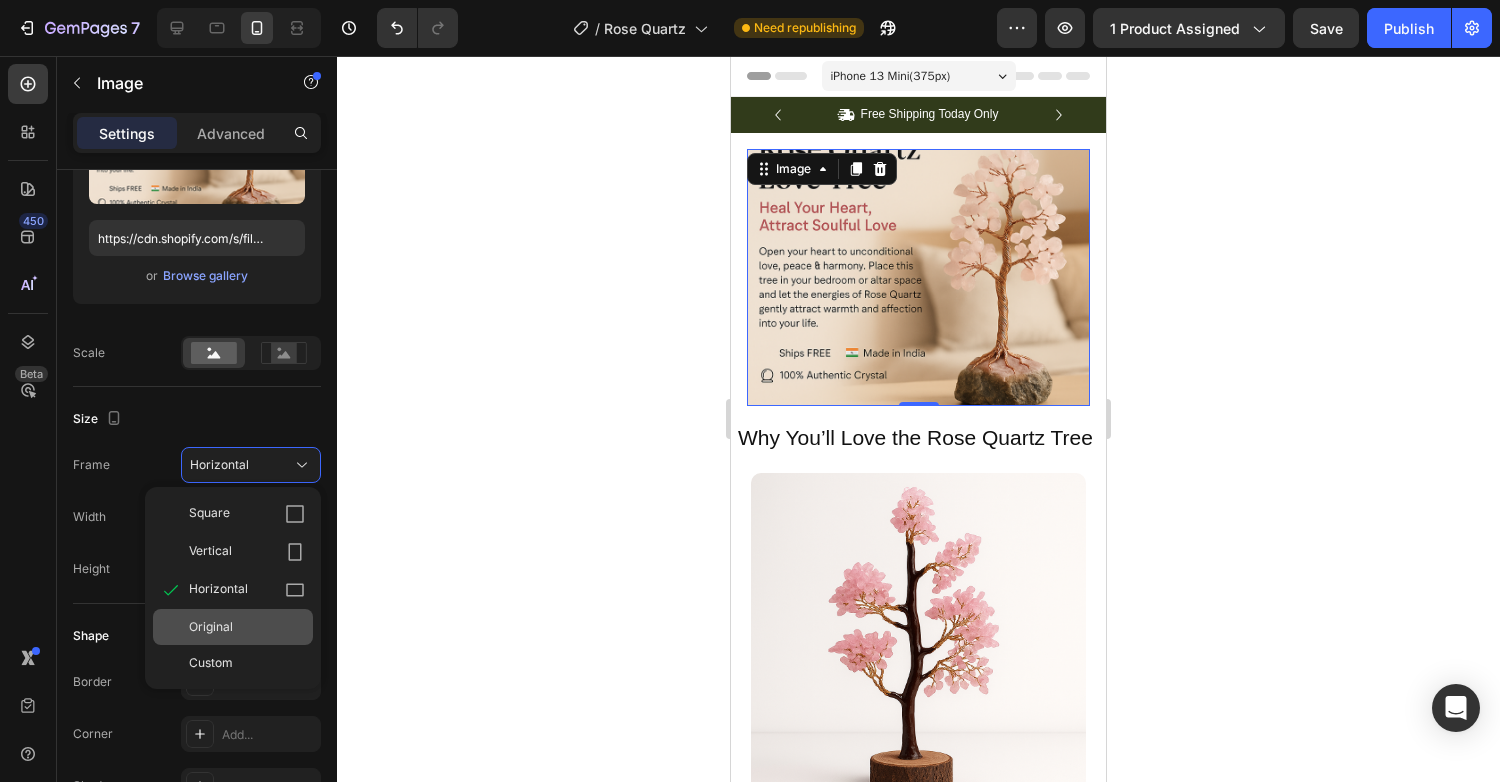 click on "Original" at bounding box center (211, 627) 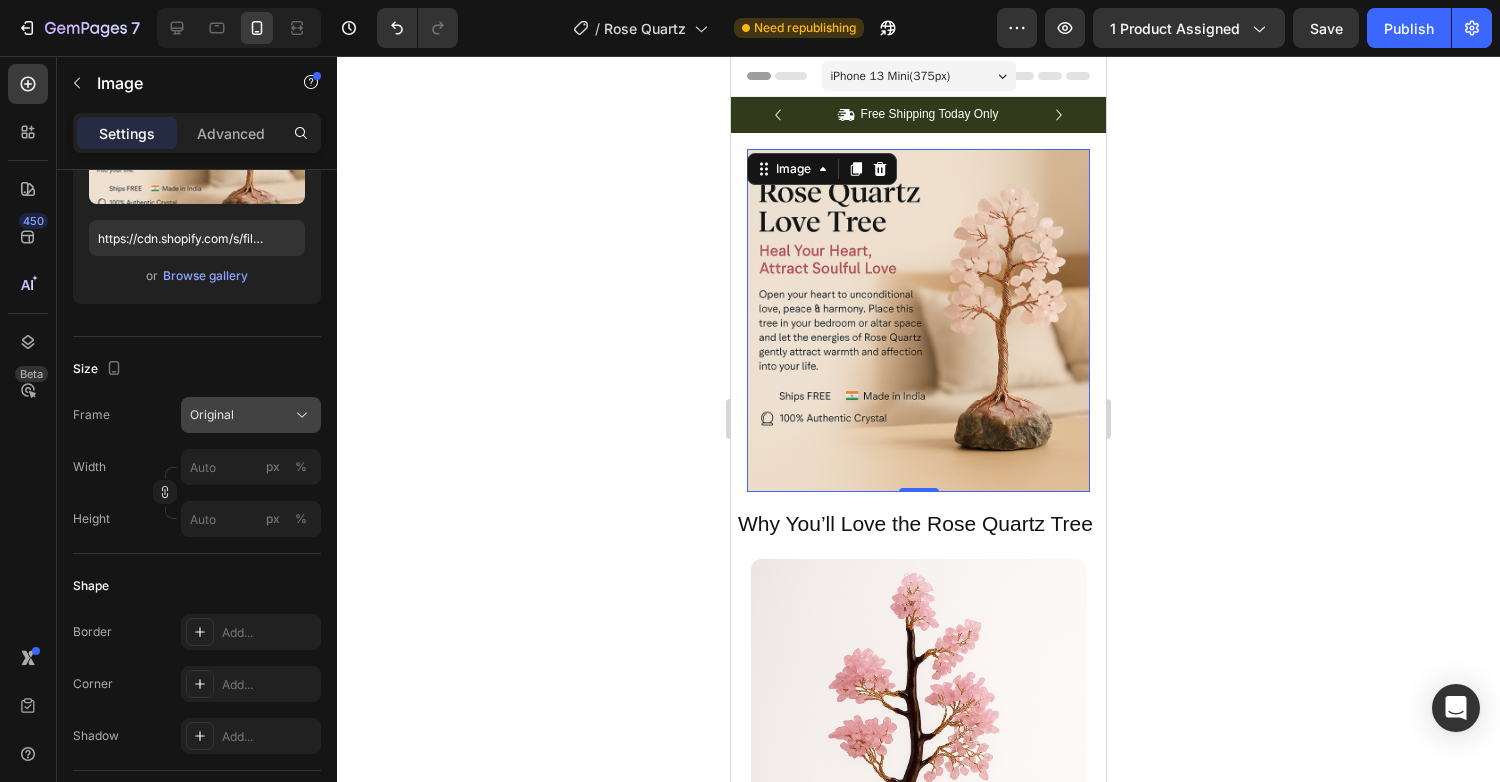 click on "Original" at bounding box center [251, 415] 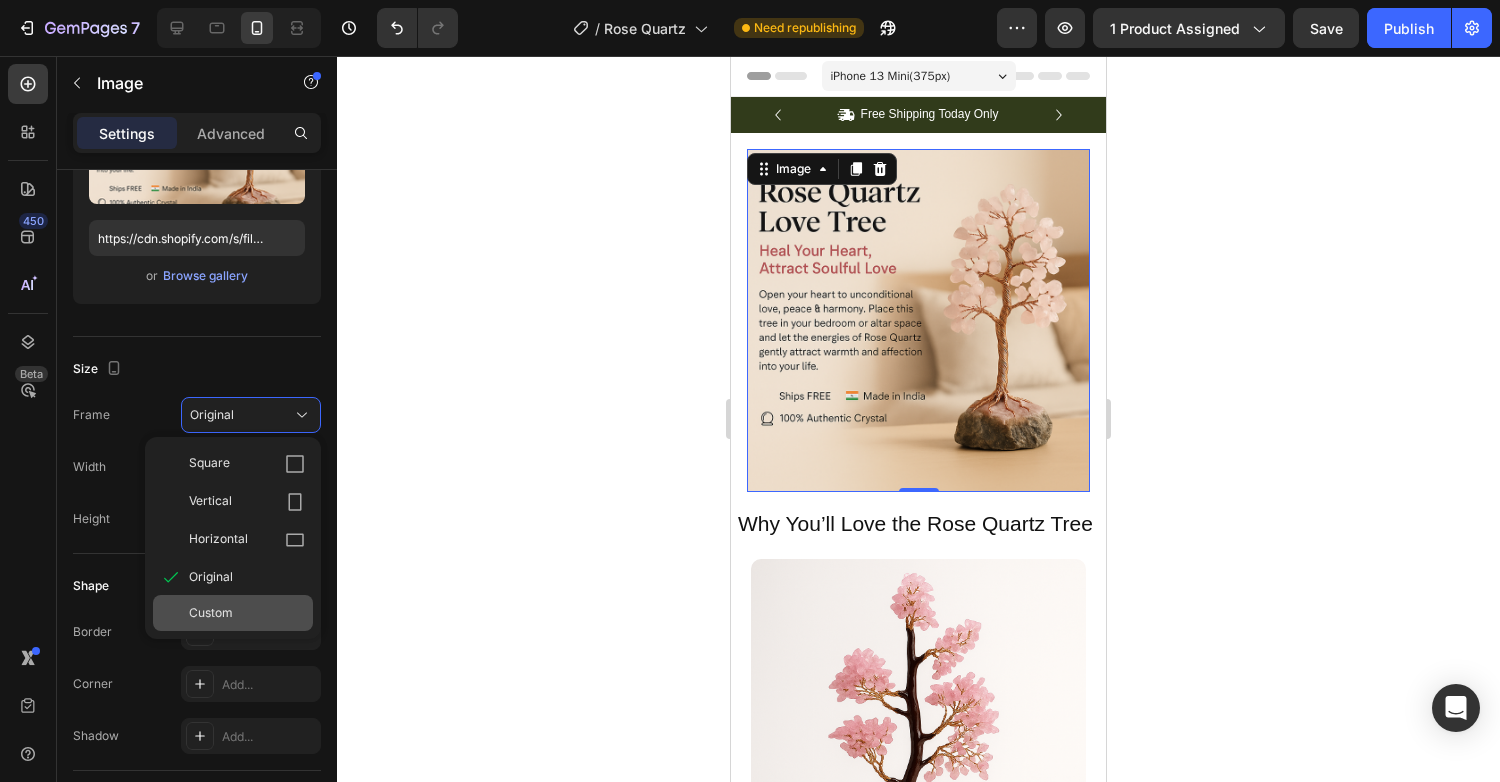 click on "Custom" 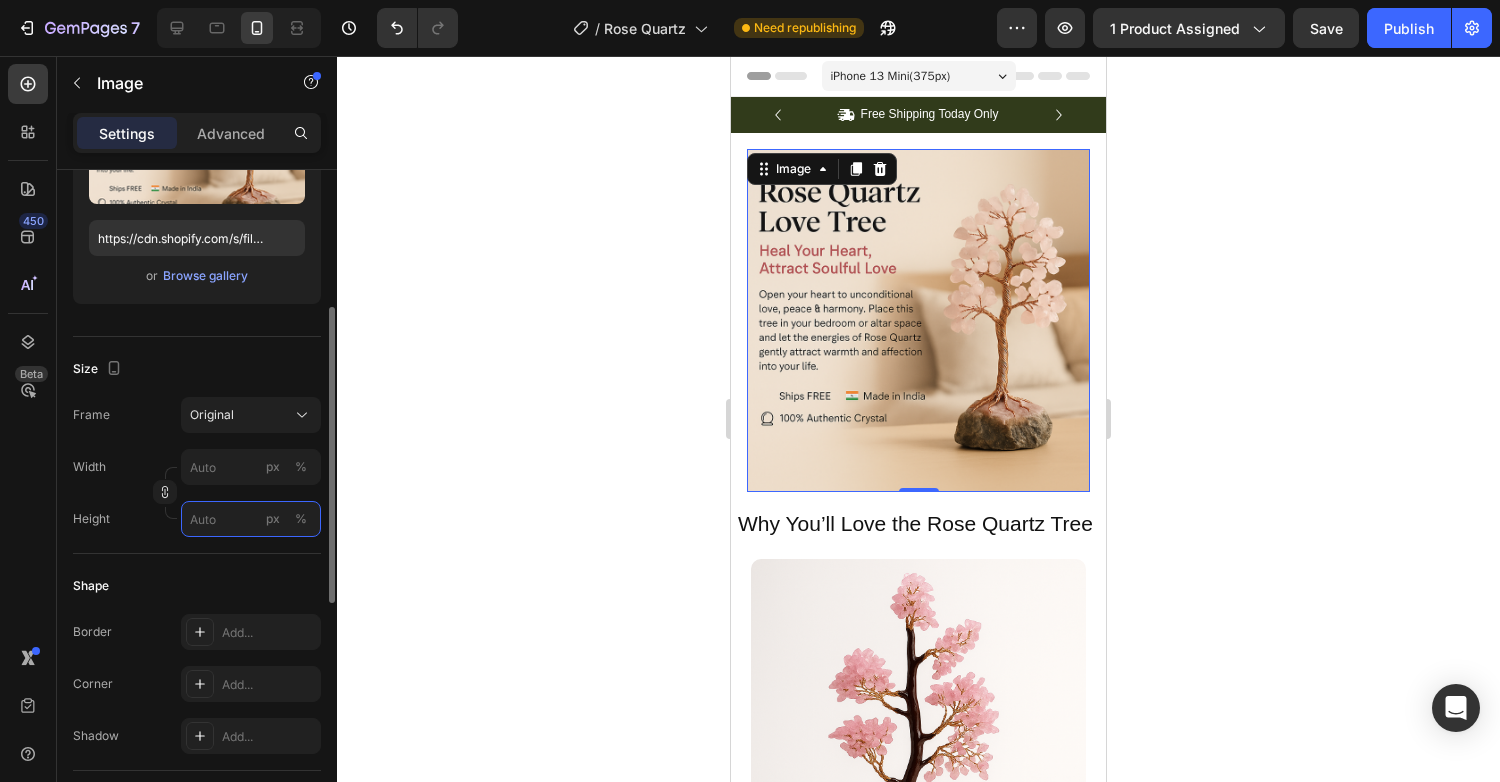 click on "Style Rectangle Source Upload Image https://cdn.shopify.com/s/files/1/0658/8183/3634/files/gempages_553504340866761790-0c55f402-71e5-4db6-9f7e-216c5227bc20.png or  Browse gallery  Size Frame Original Width px % Height px % Shape Border Add... Corner Add... Shadow Add... Link SEO Alt text Add... Image title Add... Optimize LCP Preload Yes No Quality High Align" at bounding box center [197, 547] 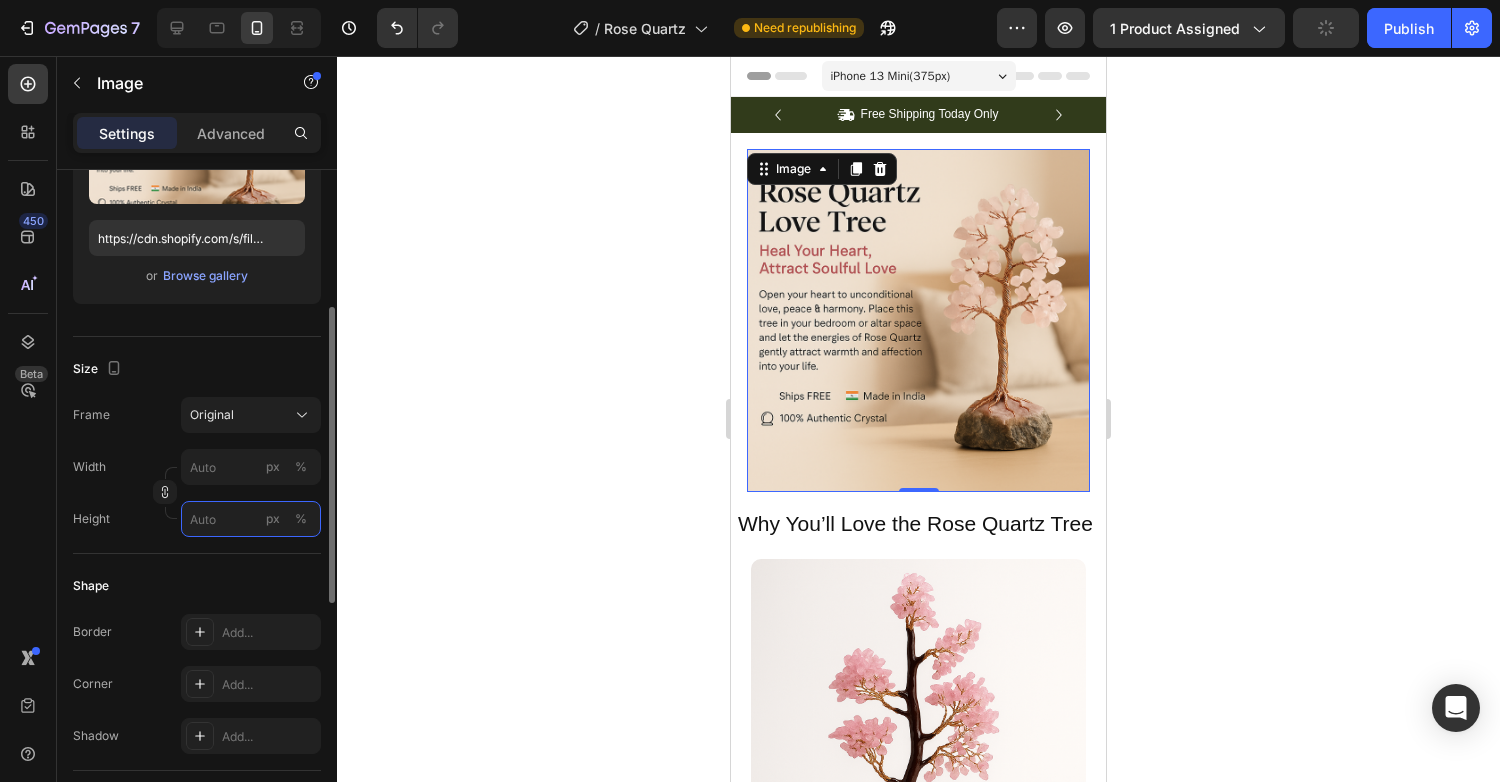 click on "px %" at bounding box center [251, 519] 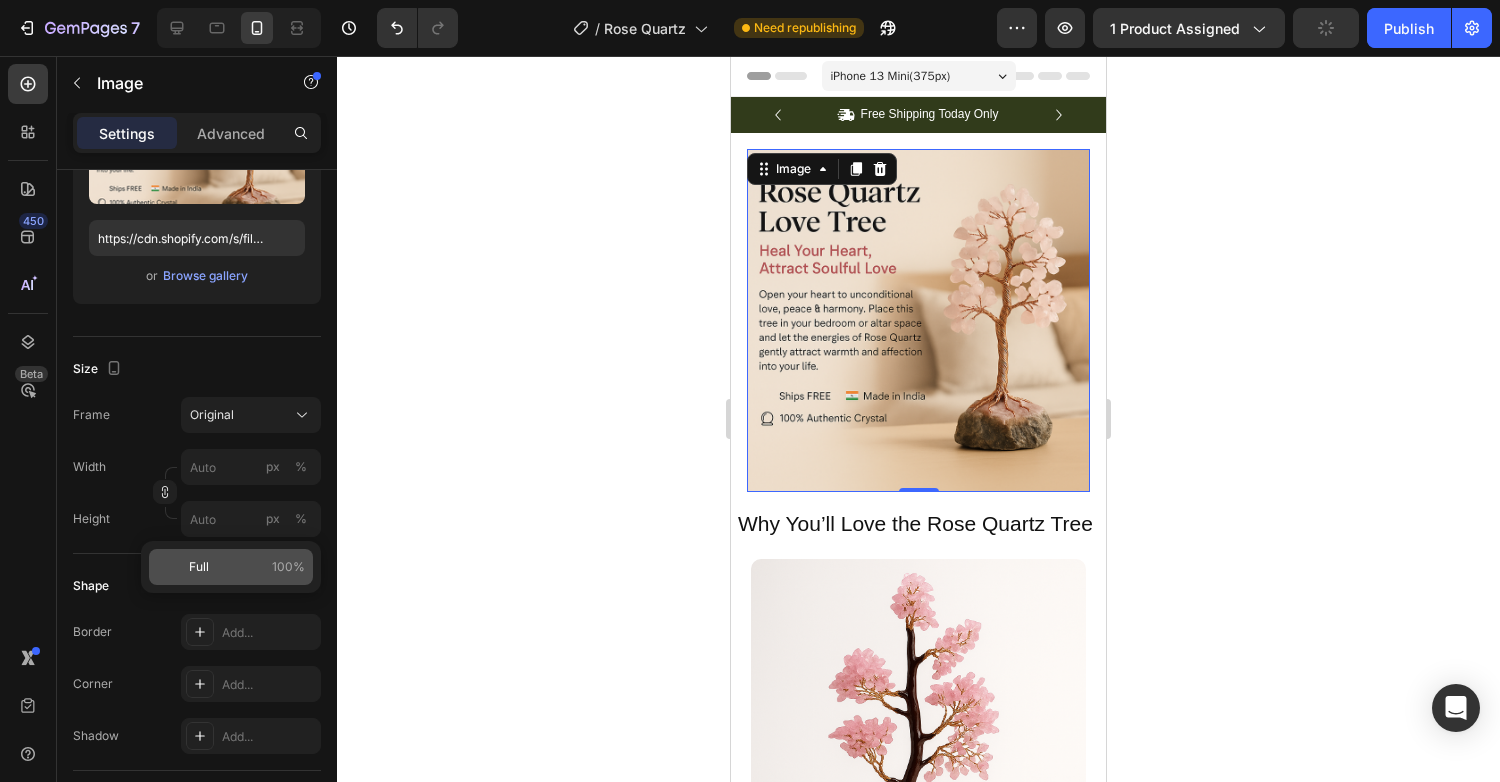 click on "Full" at bounding box center [199, 567] 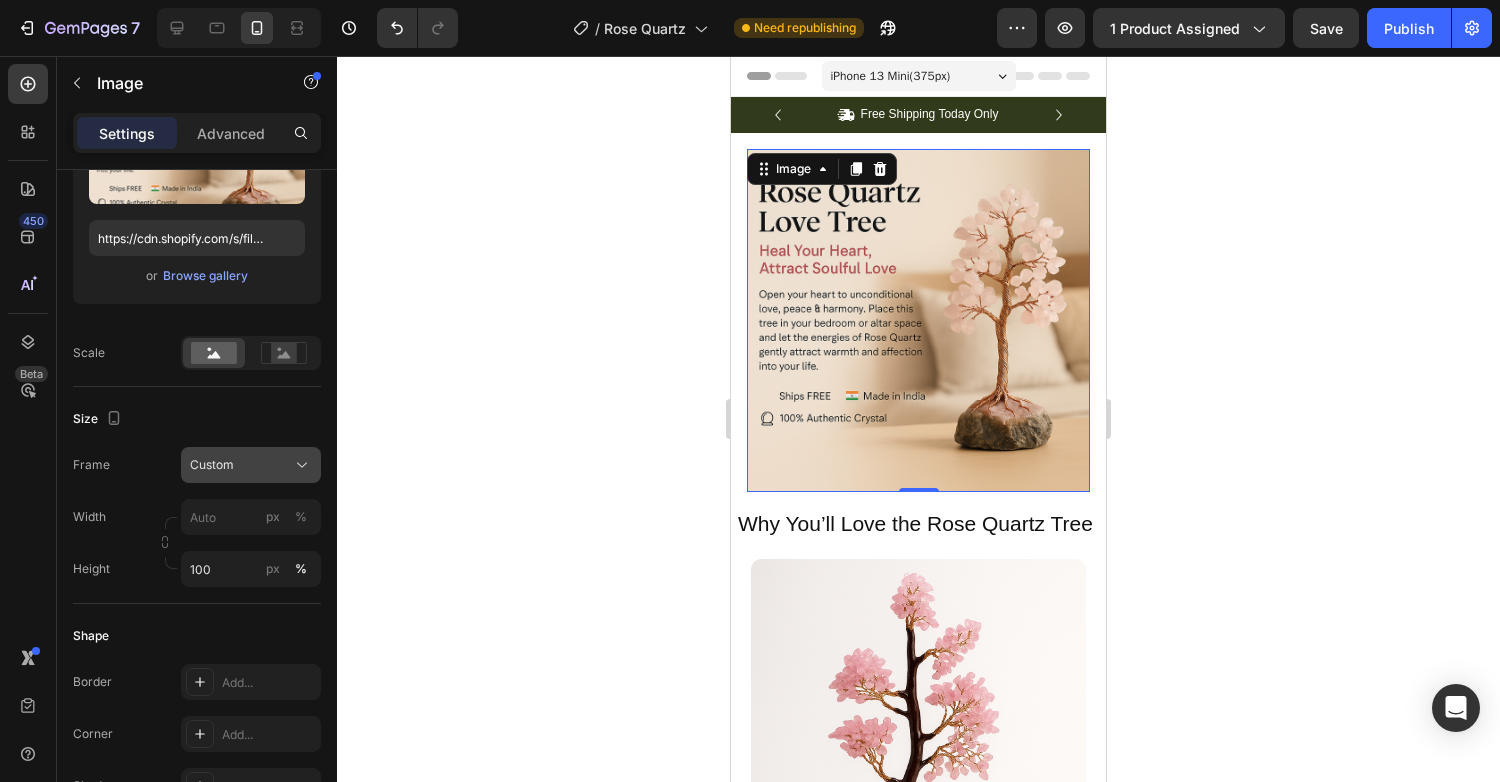 click on "Custom" at bounding box center [212, 465] 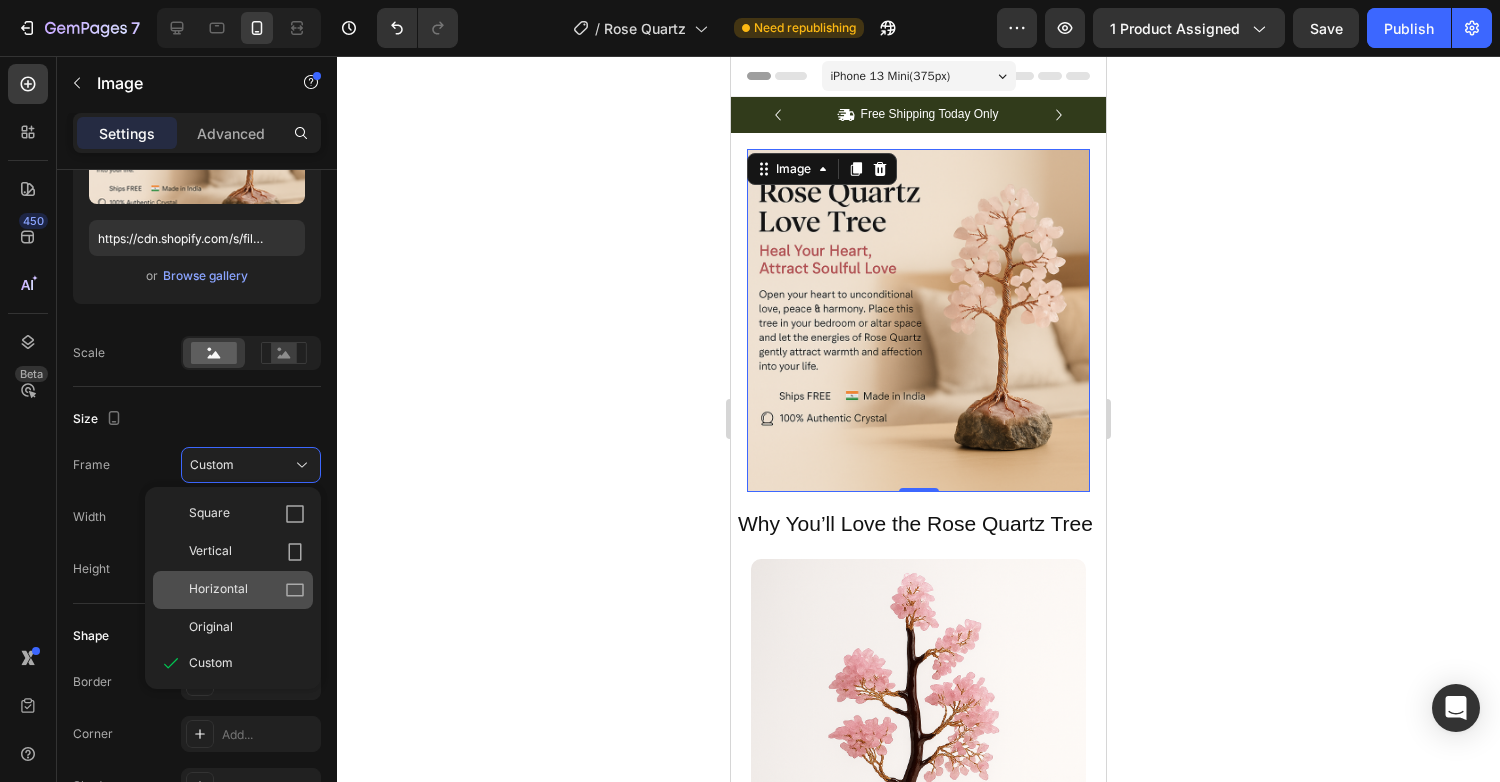 click on "Horizontal" at bounding box center (218, 590) 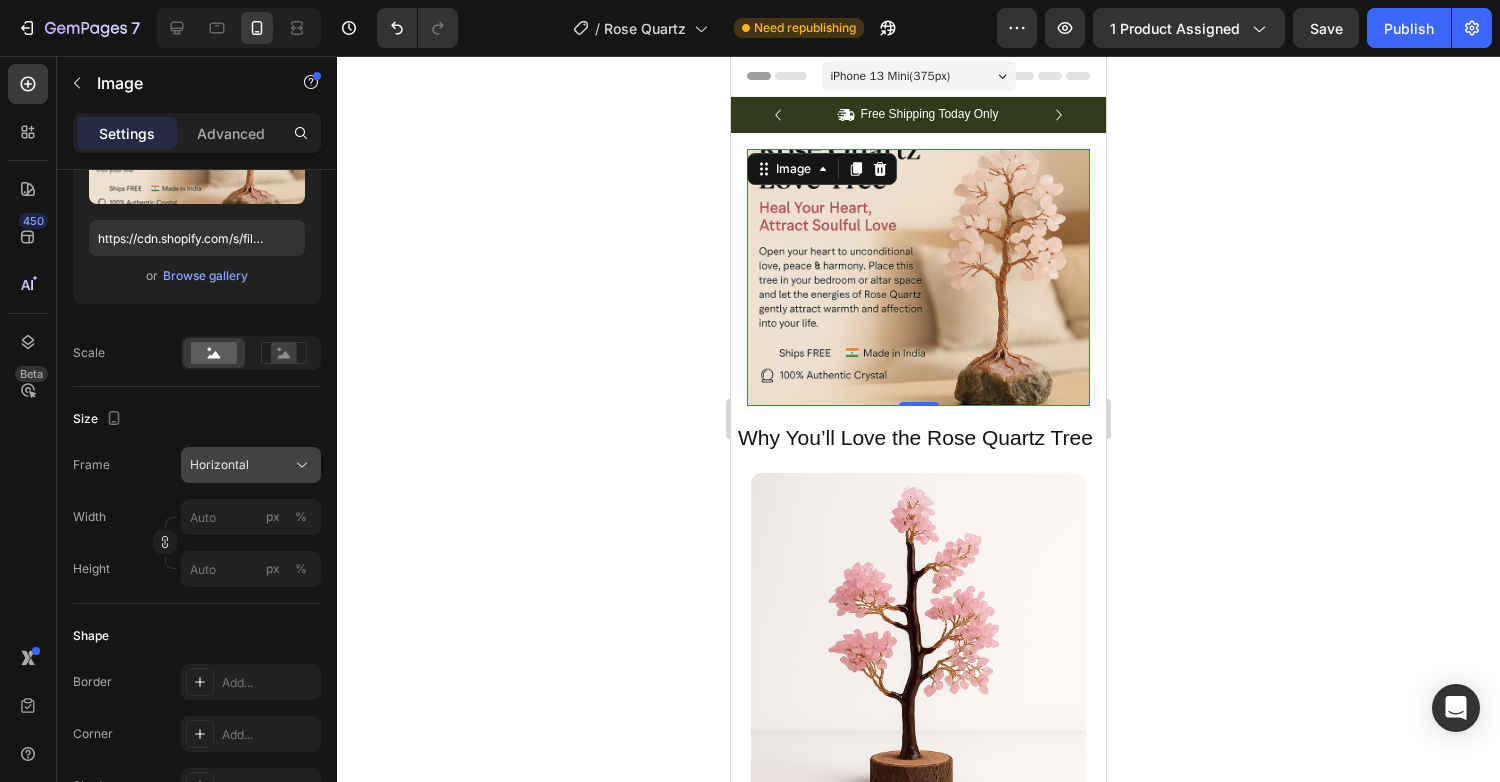 click on "Horizontal" at bounding box center (219, 465) 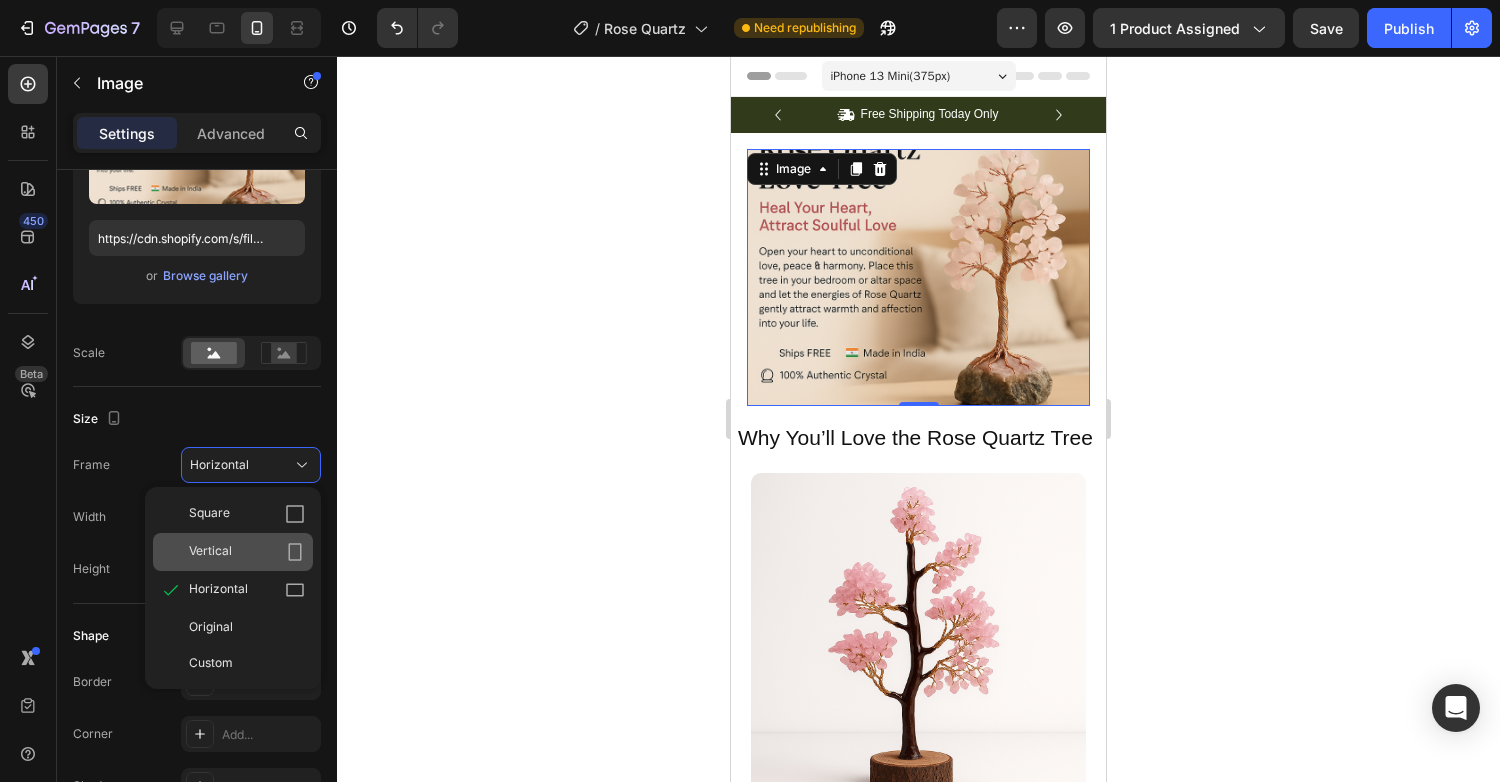 click on "Vertical" at bounding box center (210, 552) 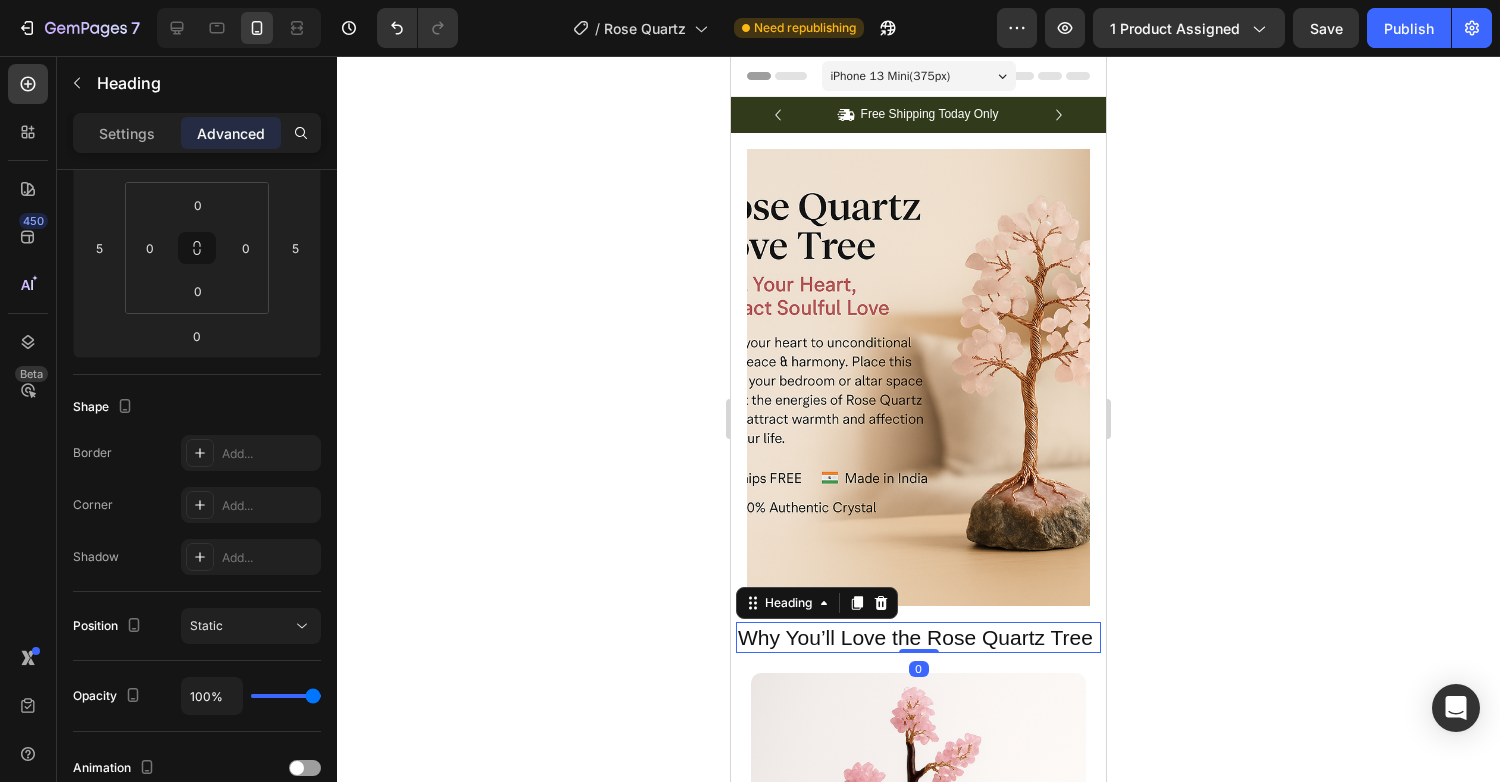 click on "Why You’ll Love the Rose Quartz Tree" at bounding box center (918, 637) 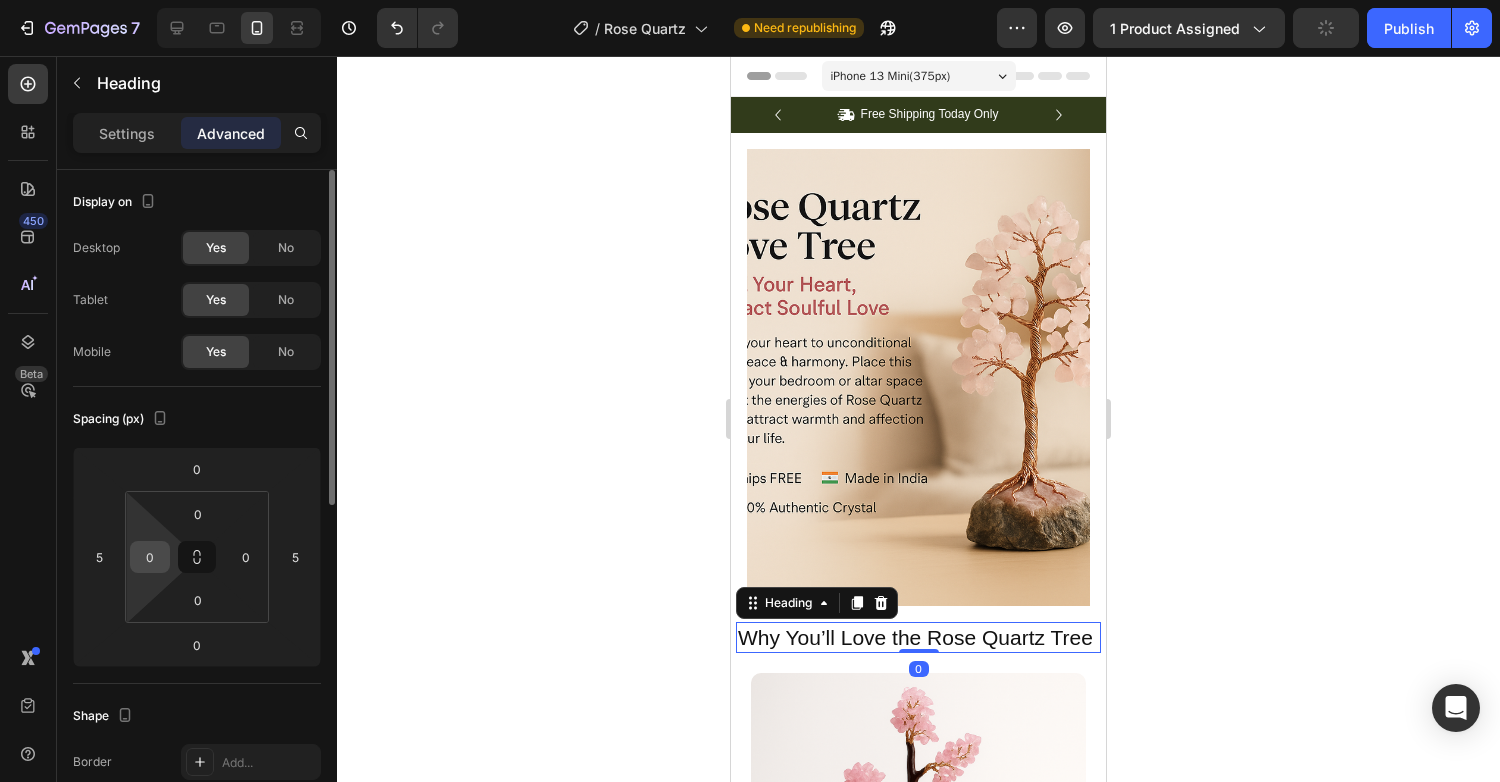 click on "0" at bounding box center [150, 557] 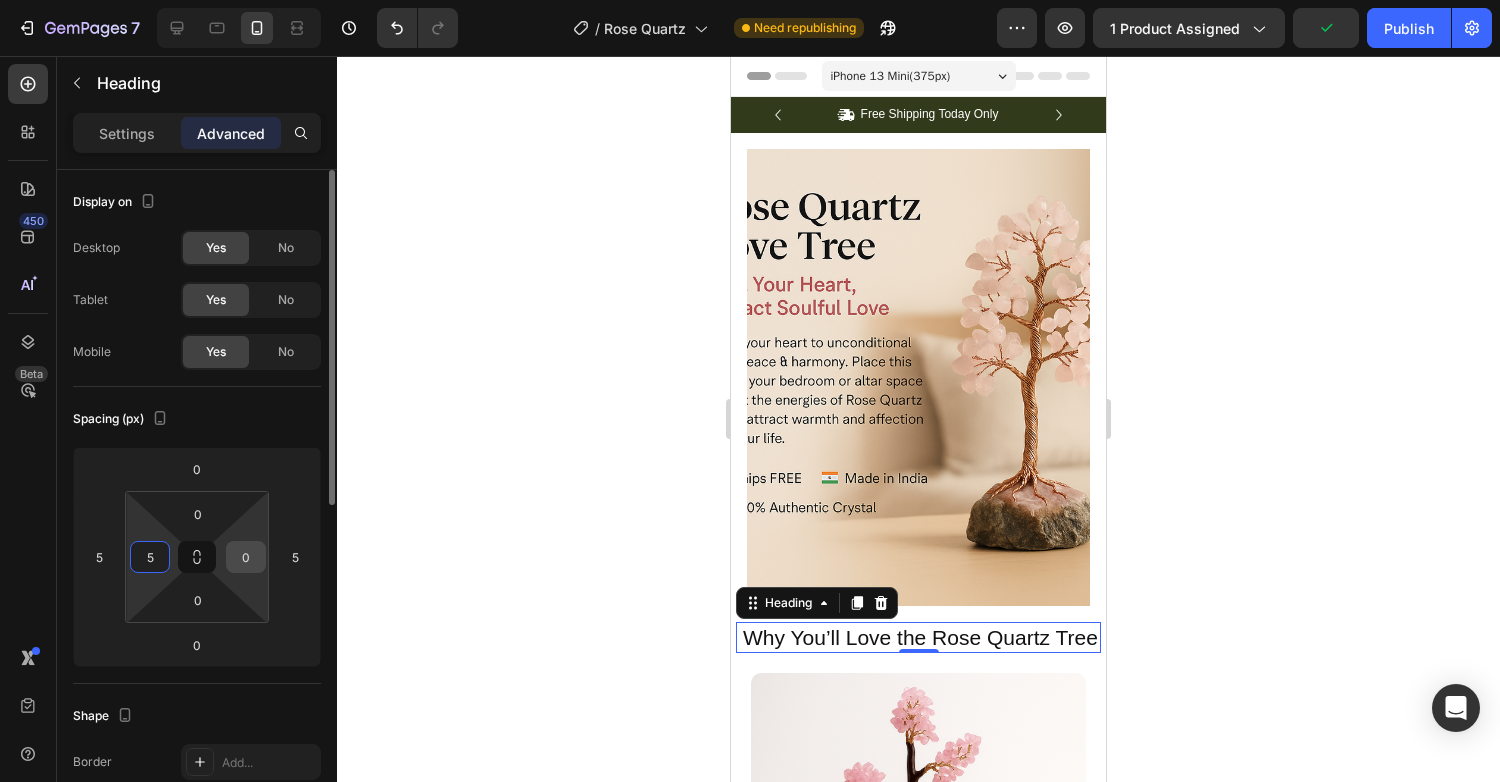 type on "5" 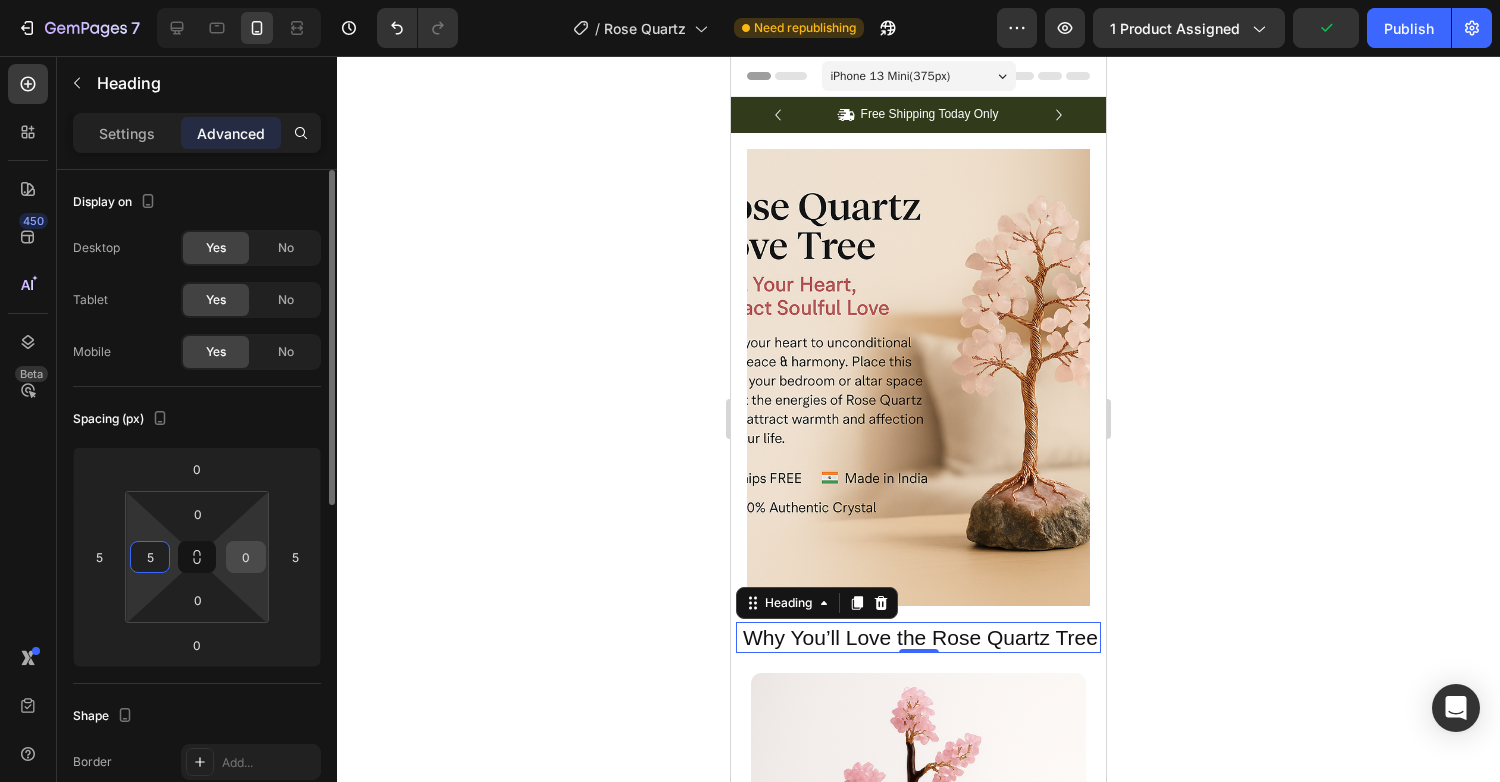 click on "0" at bounding box center [246, 557] 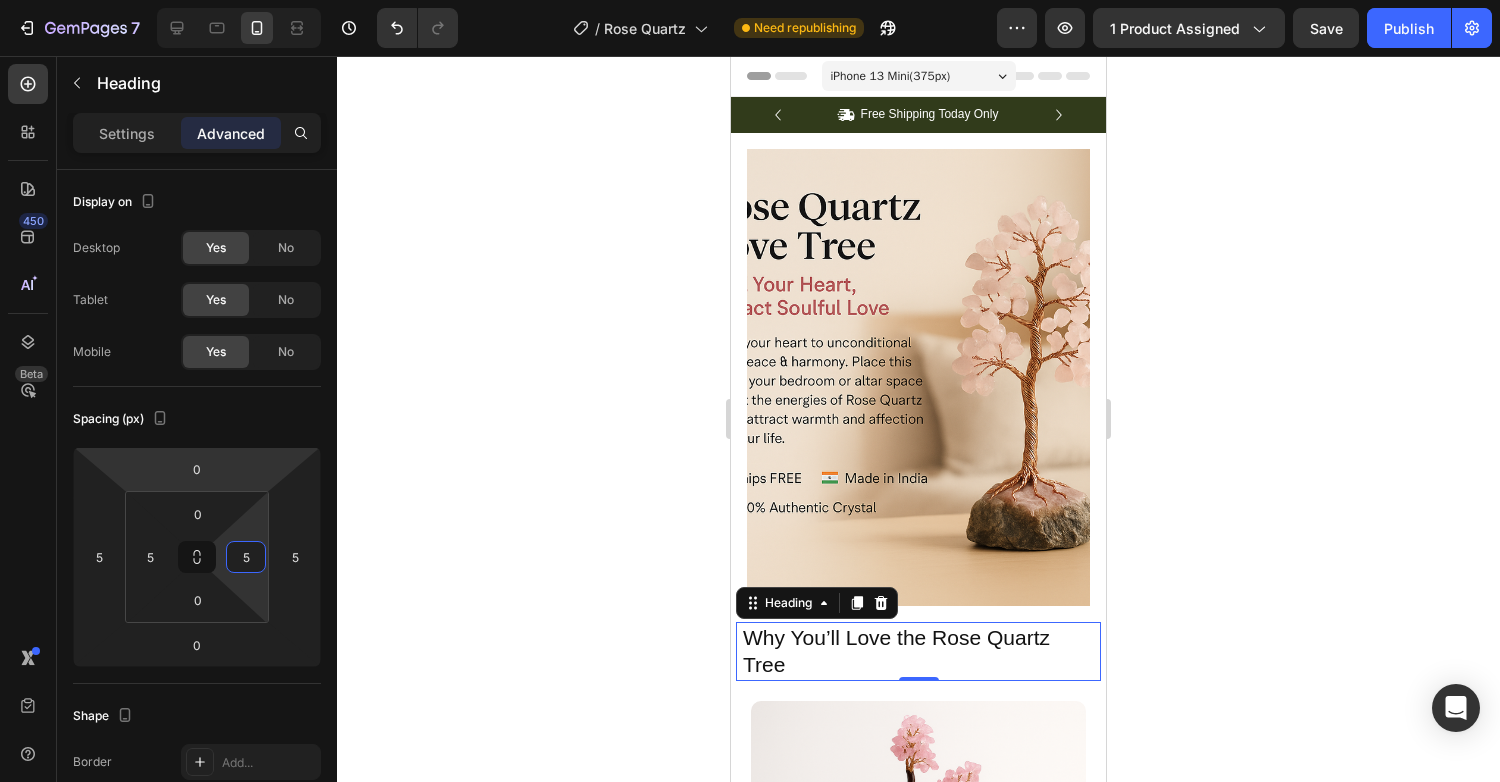 type on "5" 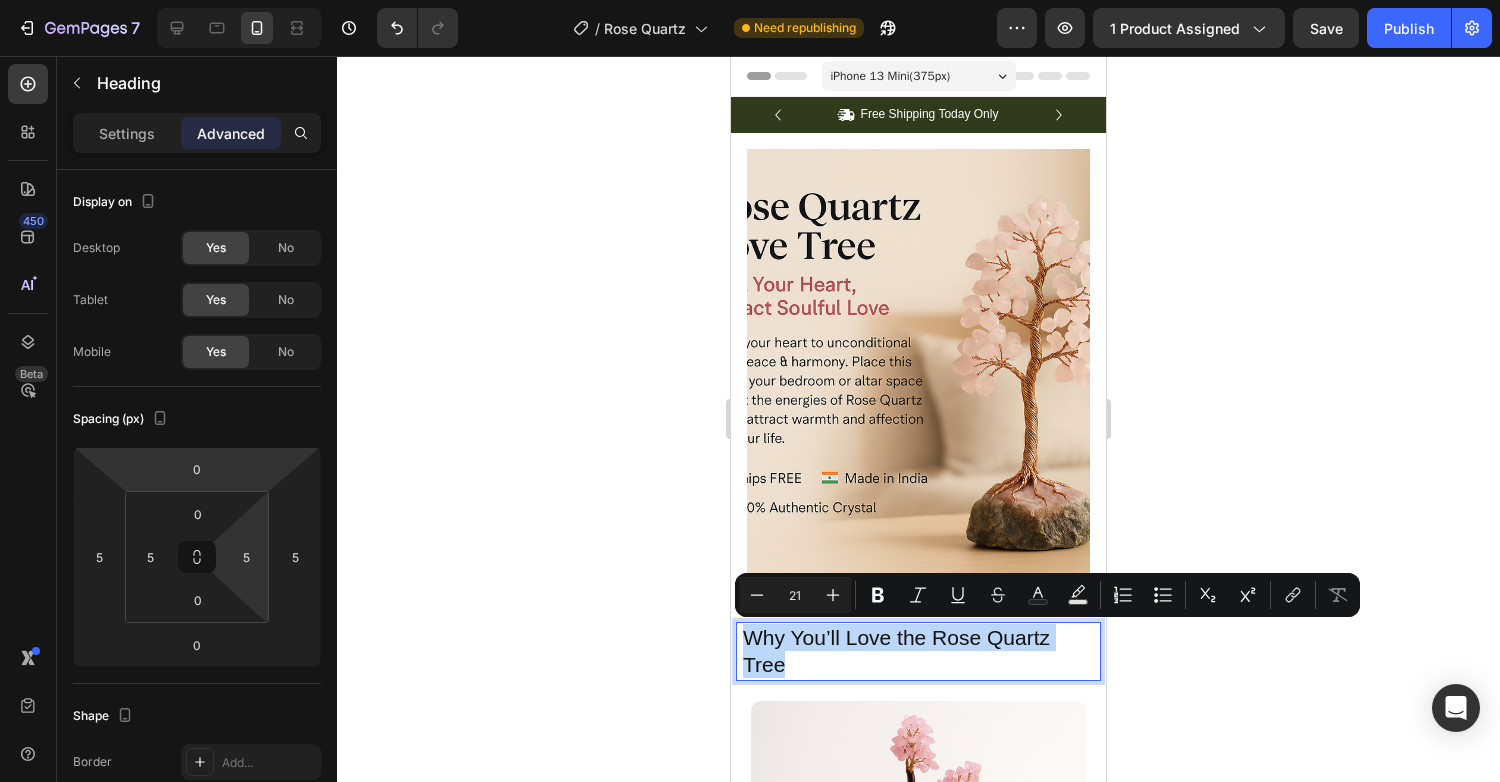 drag, startPoint x: 797, startPoint y: 668, endPoint x: 740, endPoint y: 638, distance: 64.412735 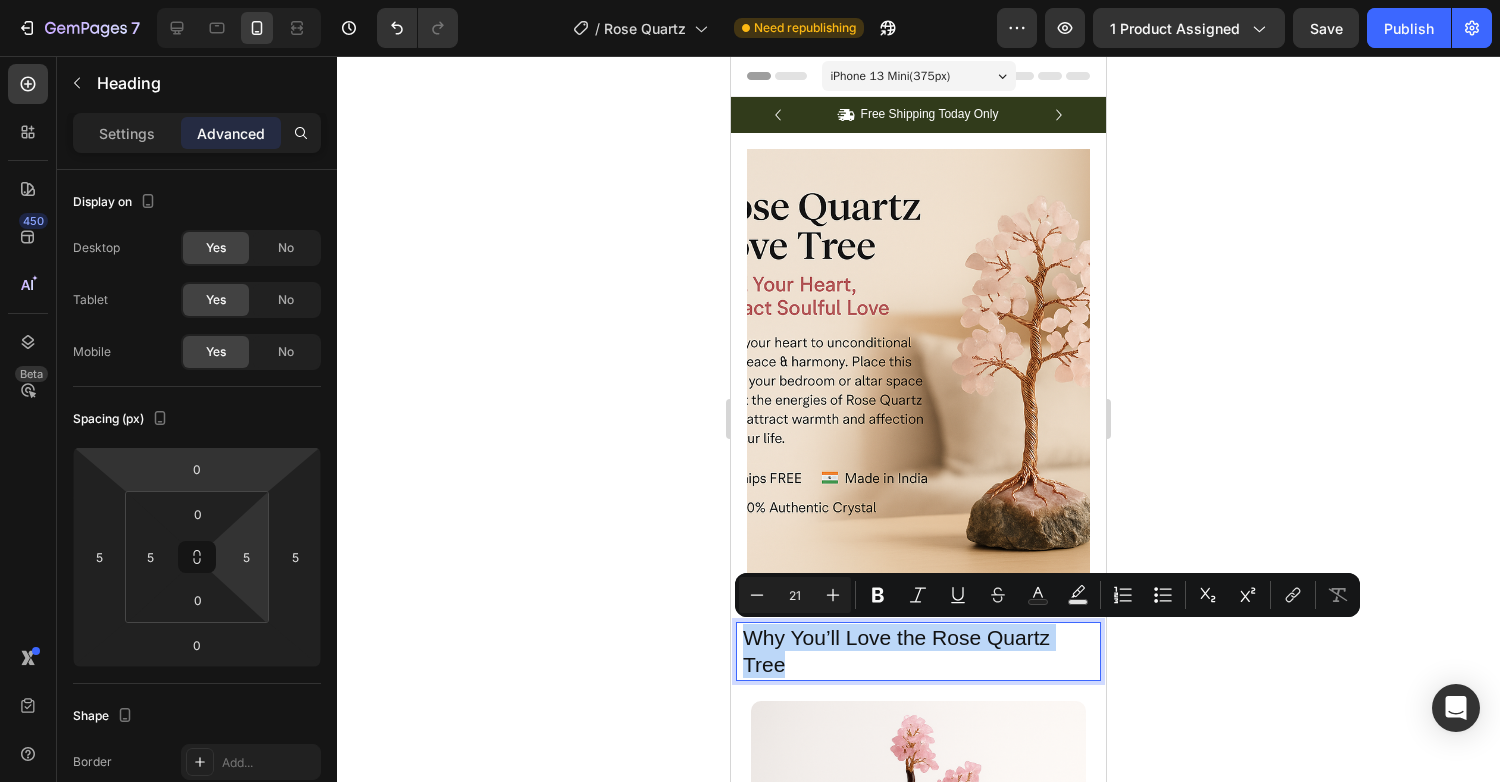 click on "Why You’ll Love the Rose Quartz Tree" at bounding box center [918, 651] 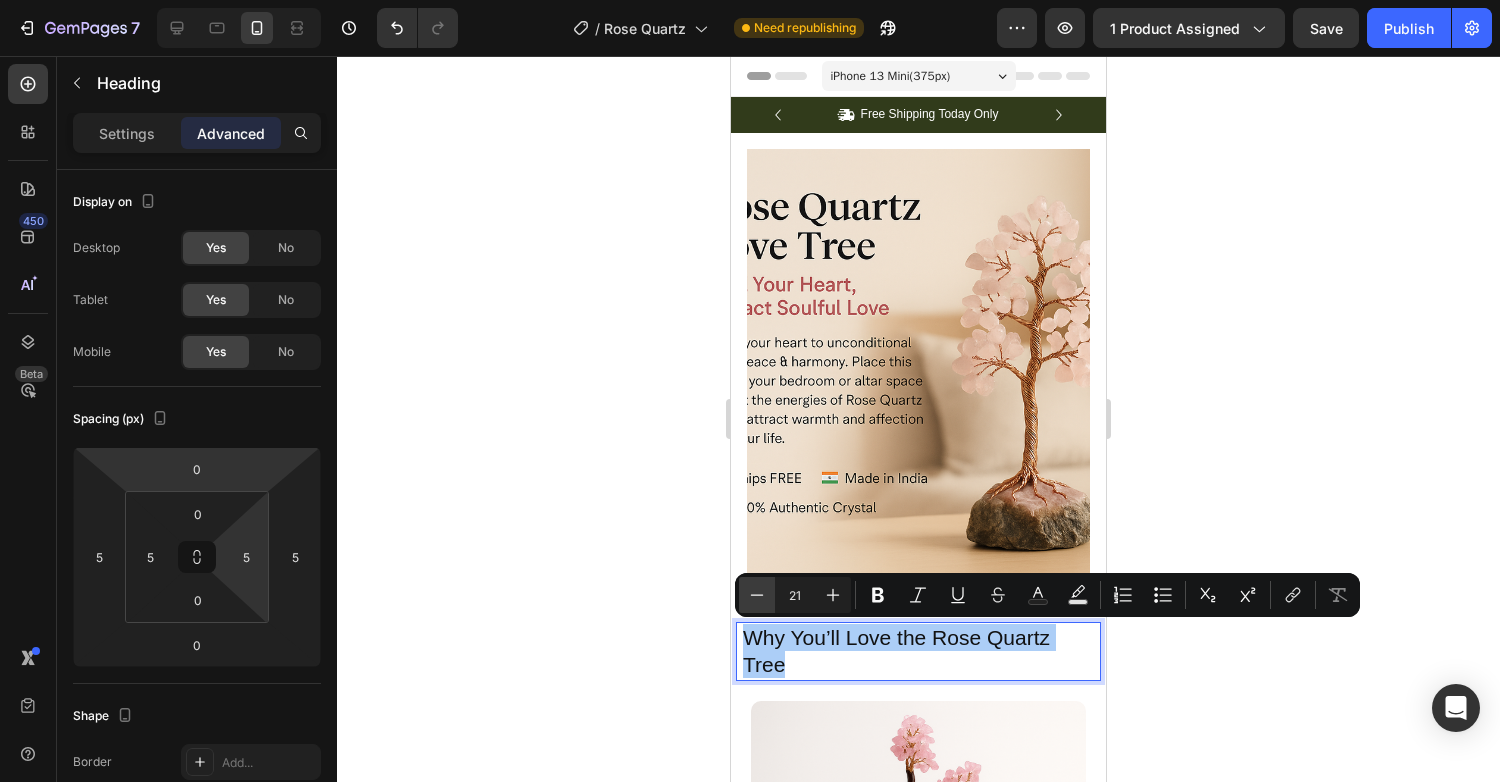 click 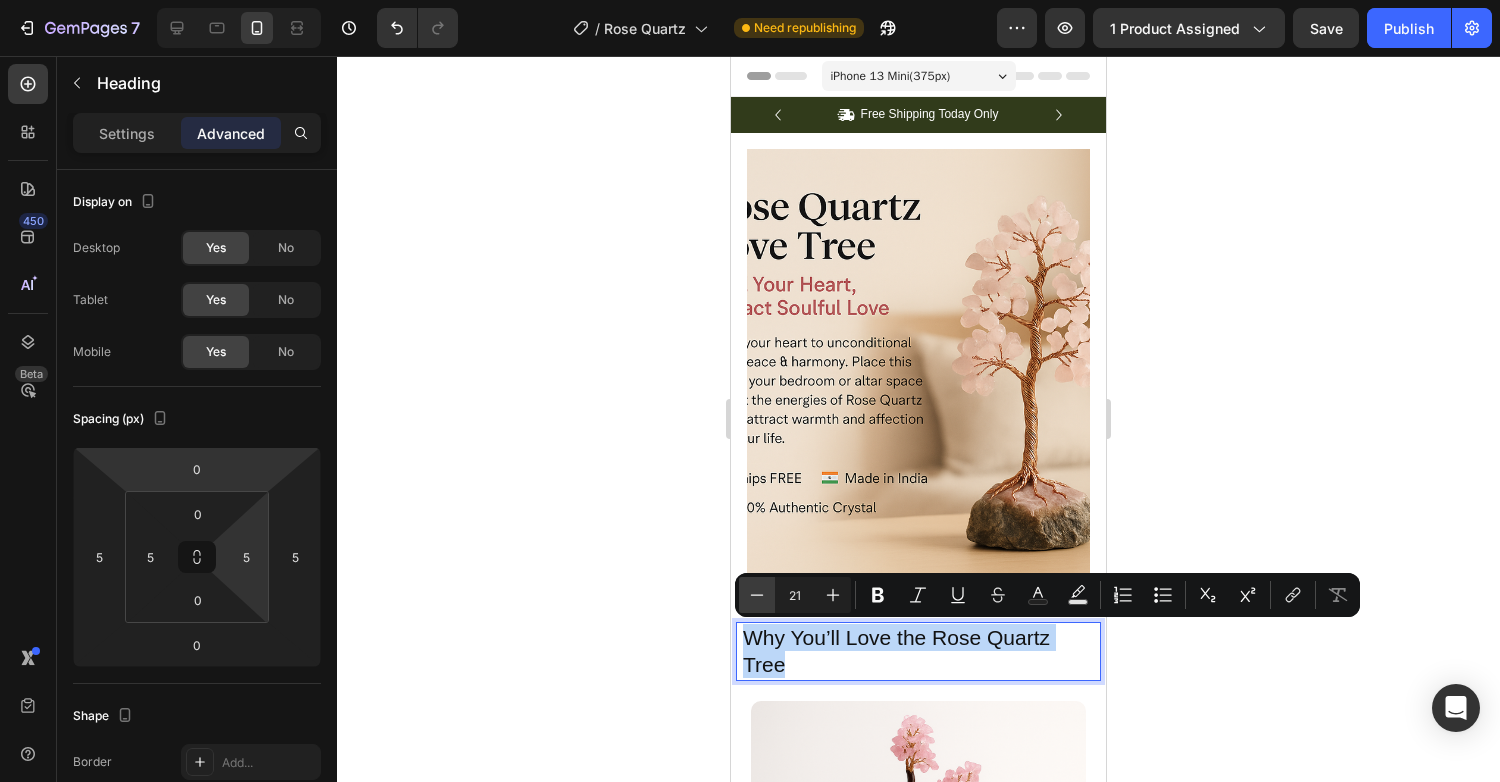 type on "20" 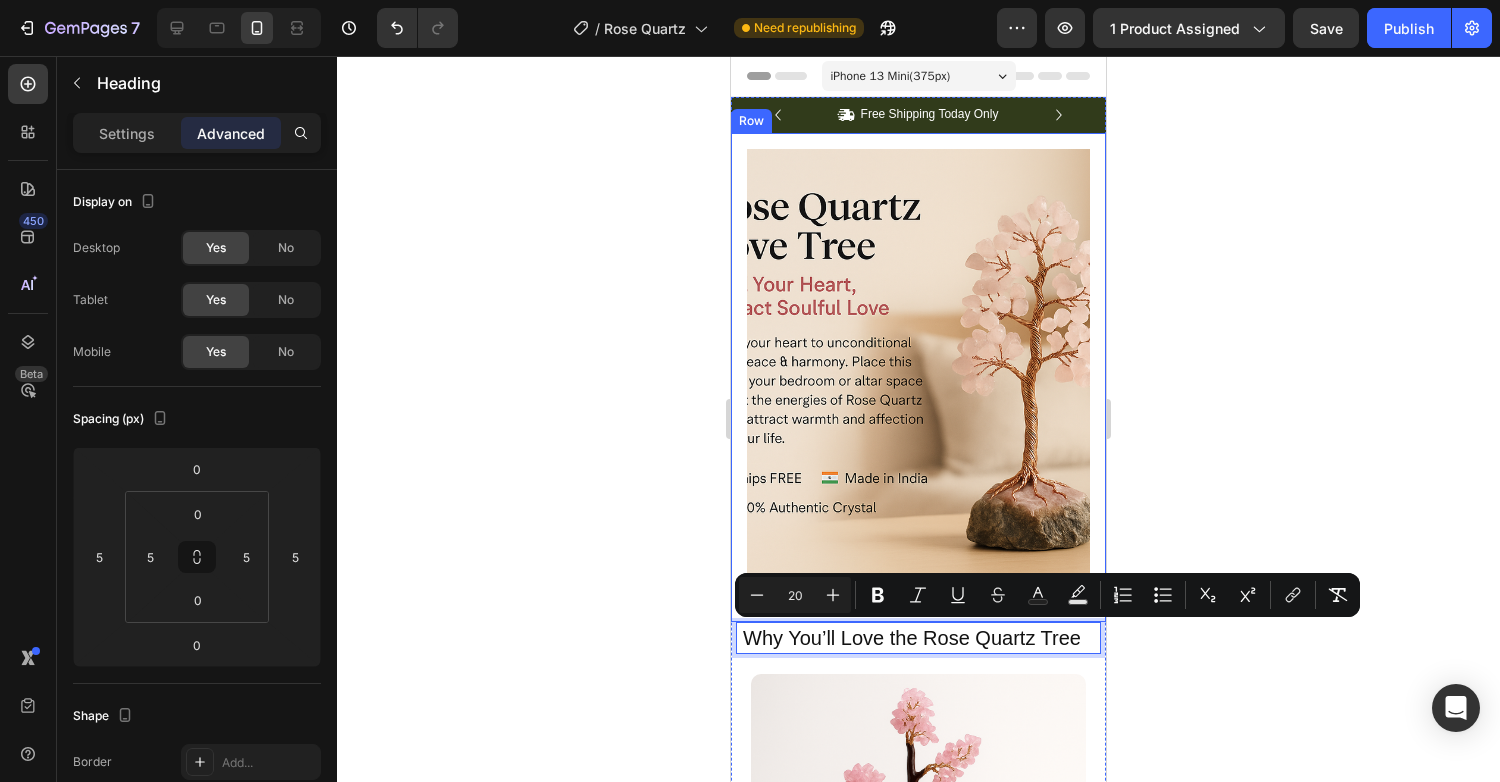 click 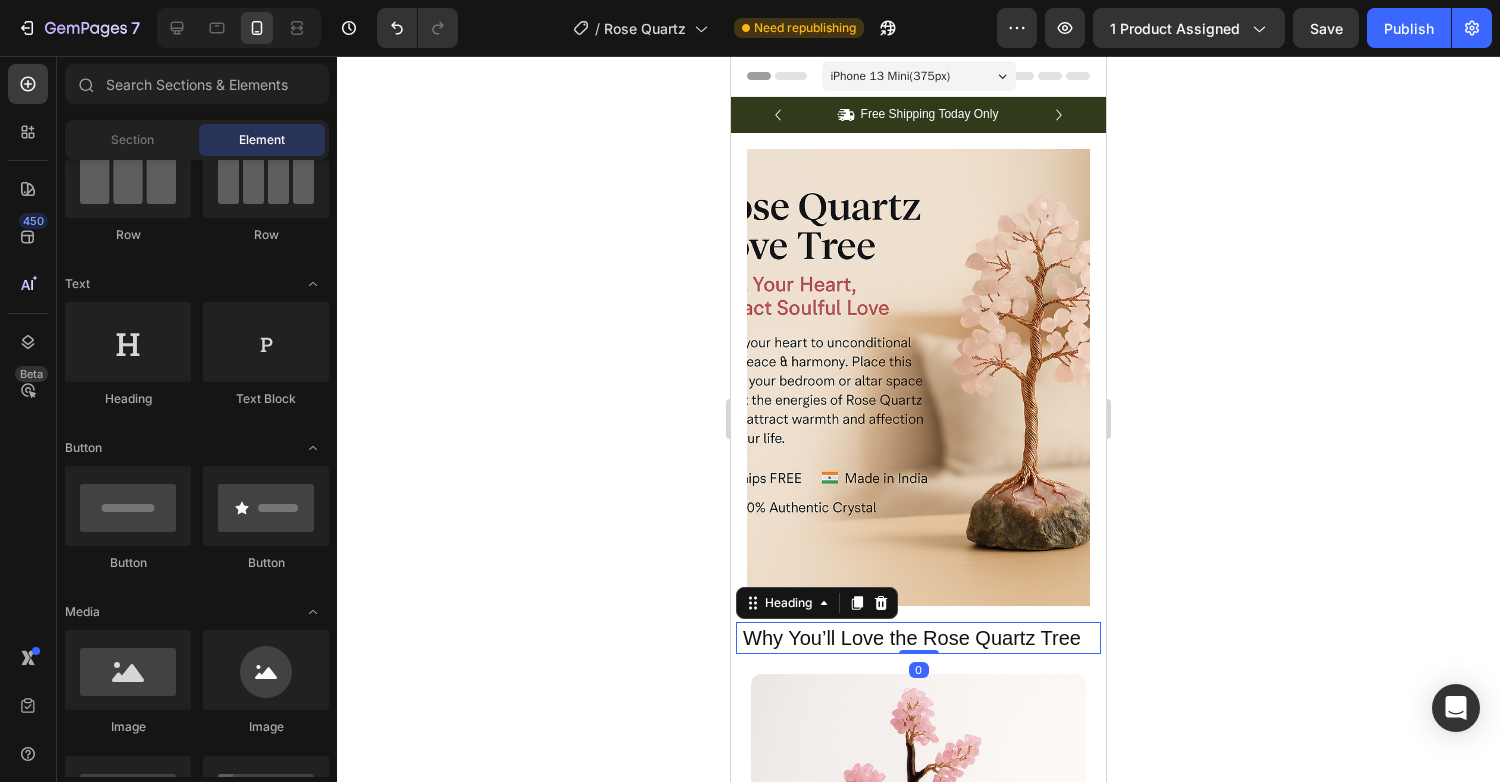 click on "Why You’ll Love the Rose Quartz Tree" at bounding box center (912, 638) 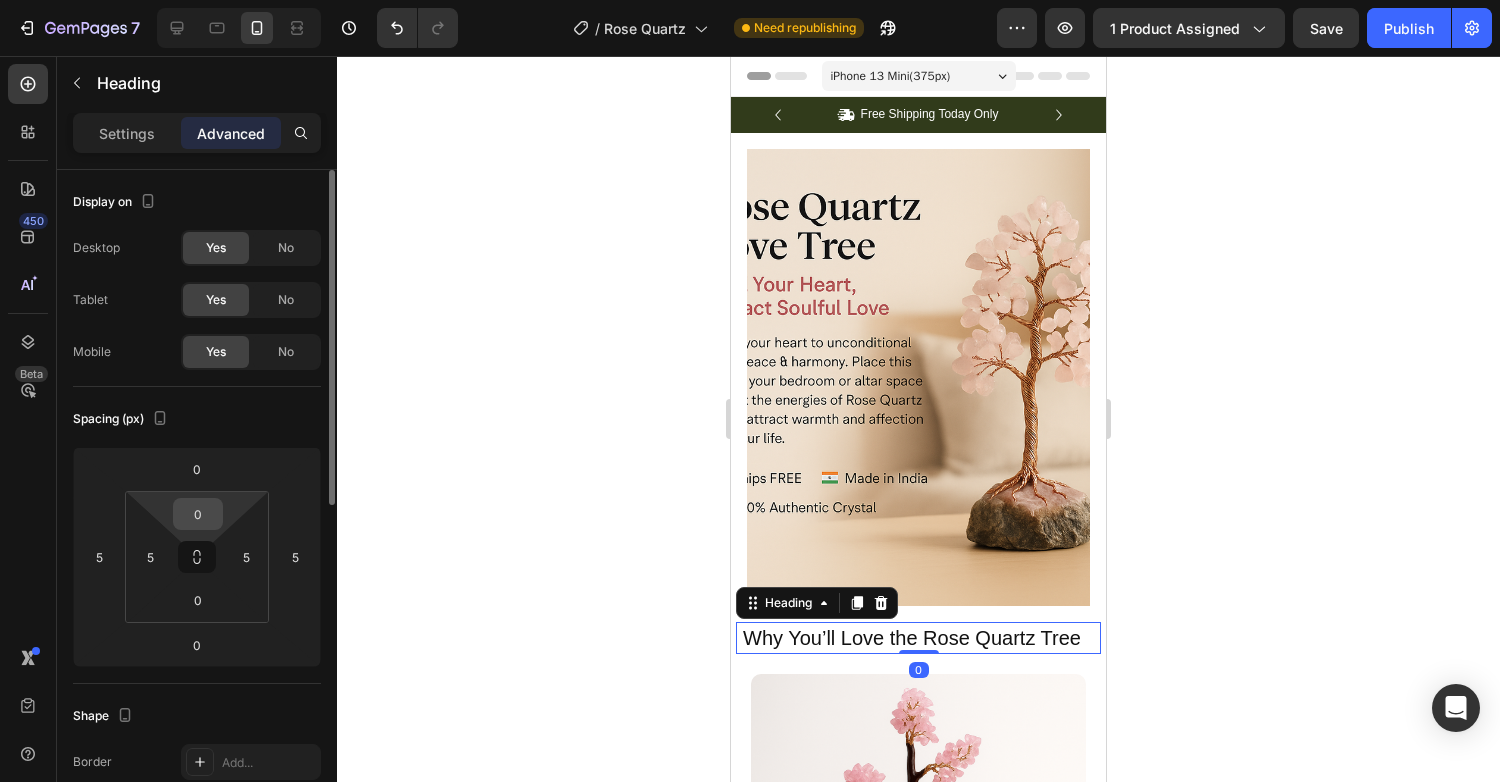 click on "0" at bounding box center [198, 514] 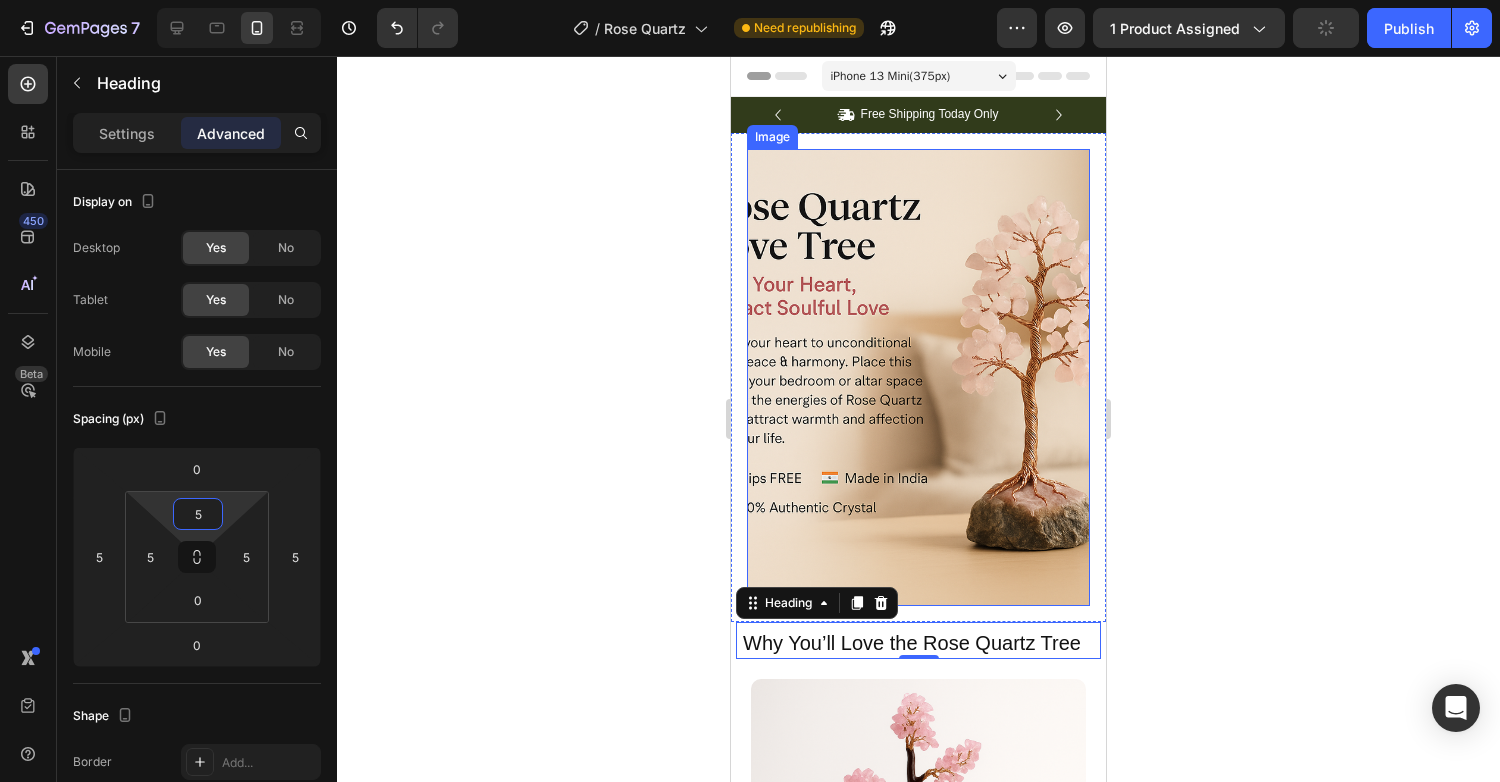 type on "5" 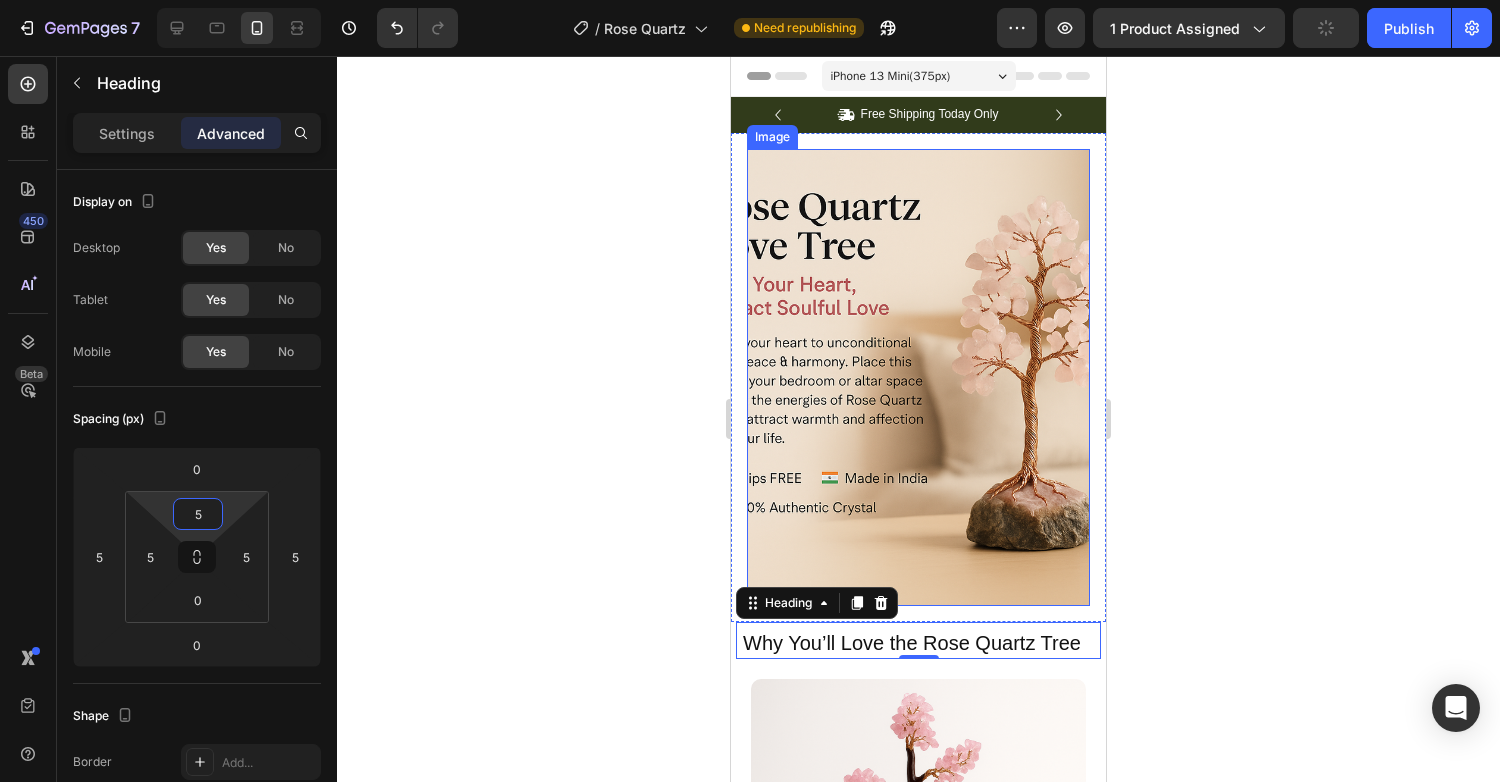 click 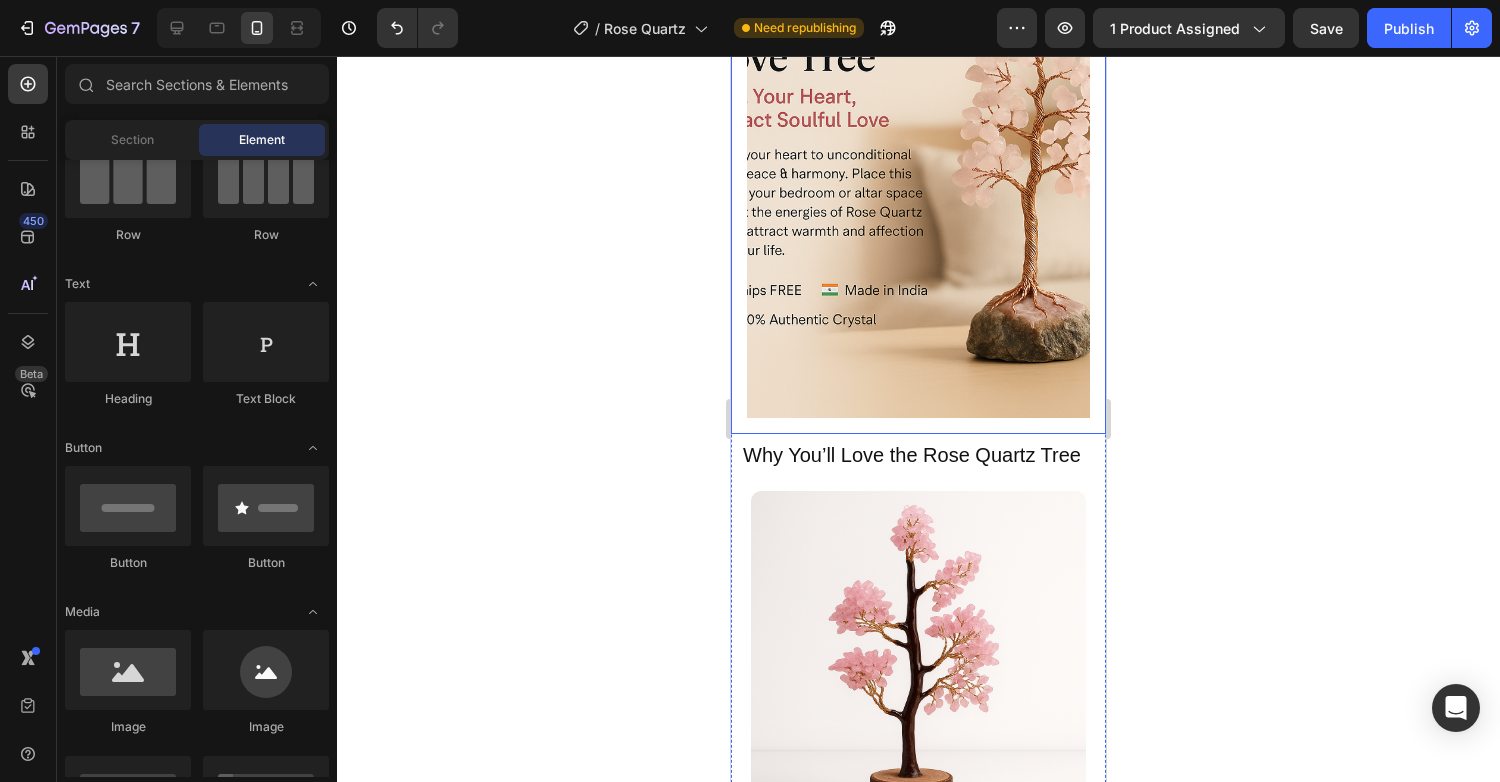 scroll, scrollTop: 192, scrollLeft: 0, axis: vertical 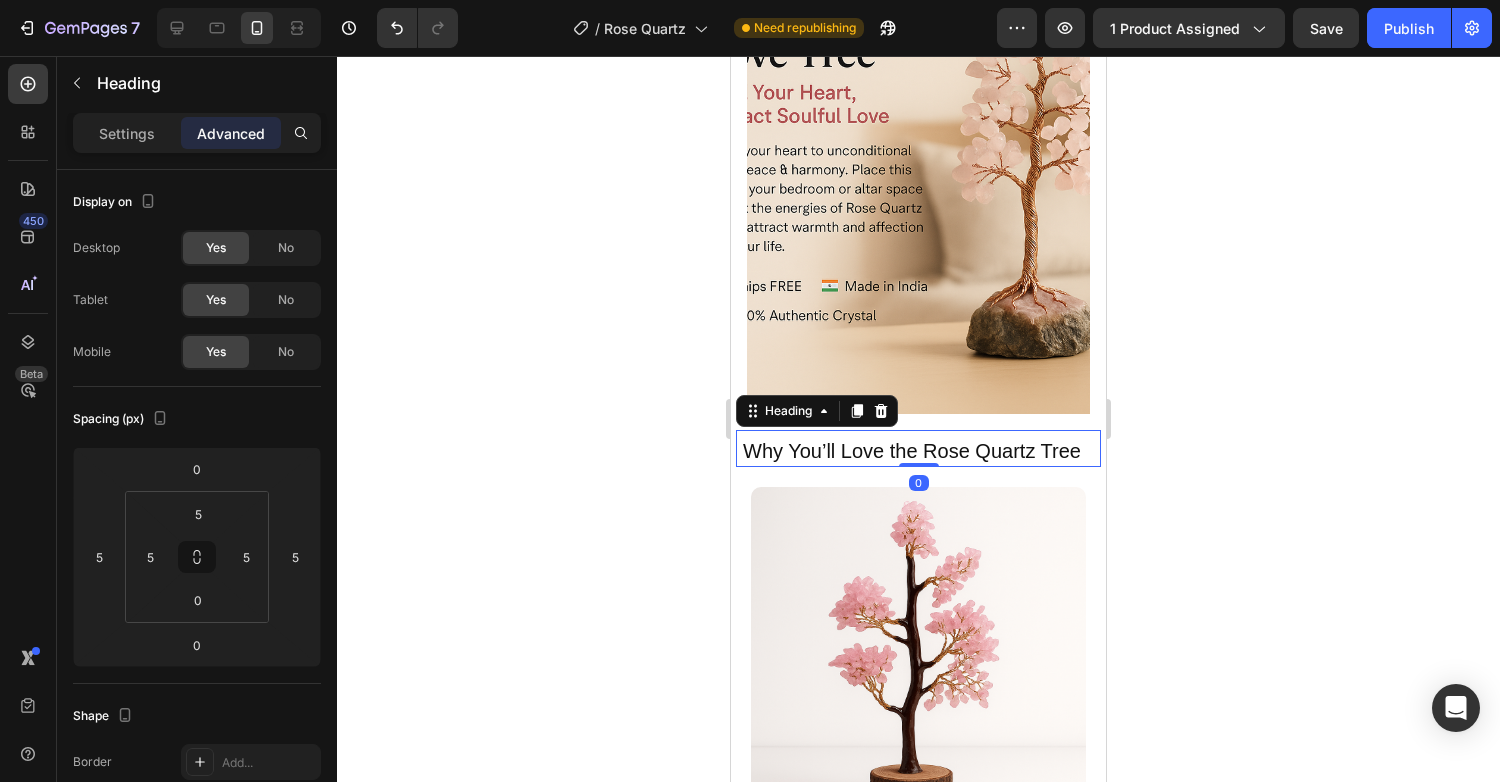 click on "Why You’ll Love the Rose Quartz Tree" at bounding box center (912, 451) 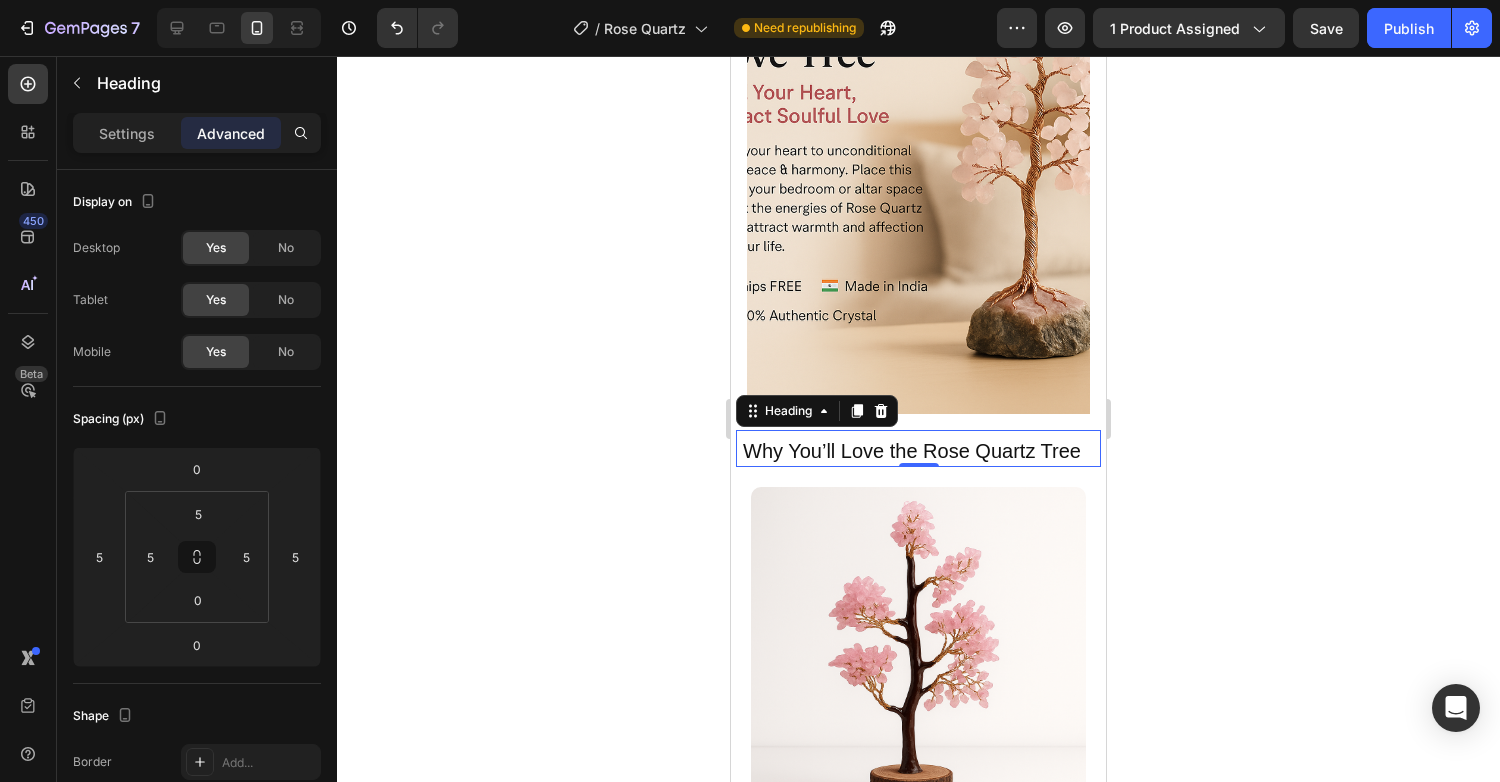 click 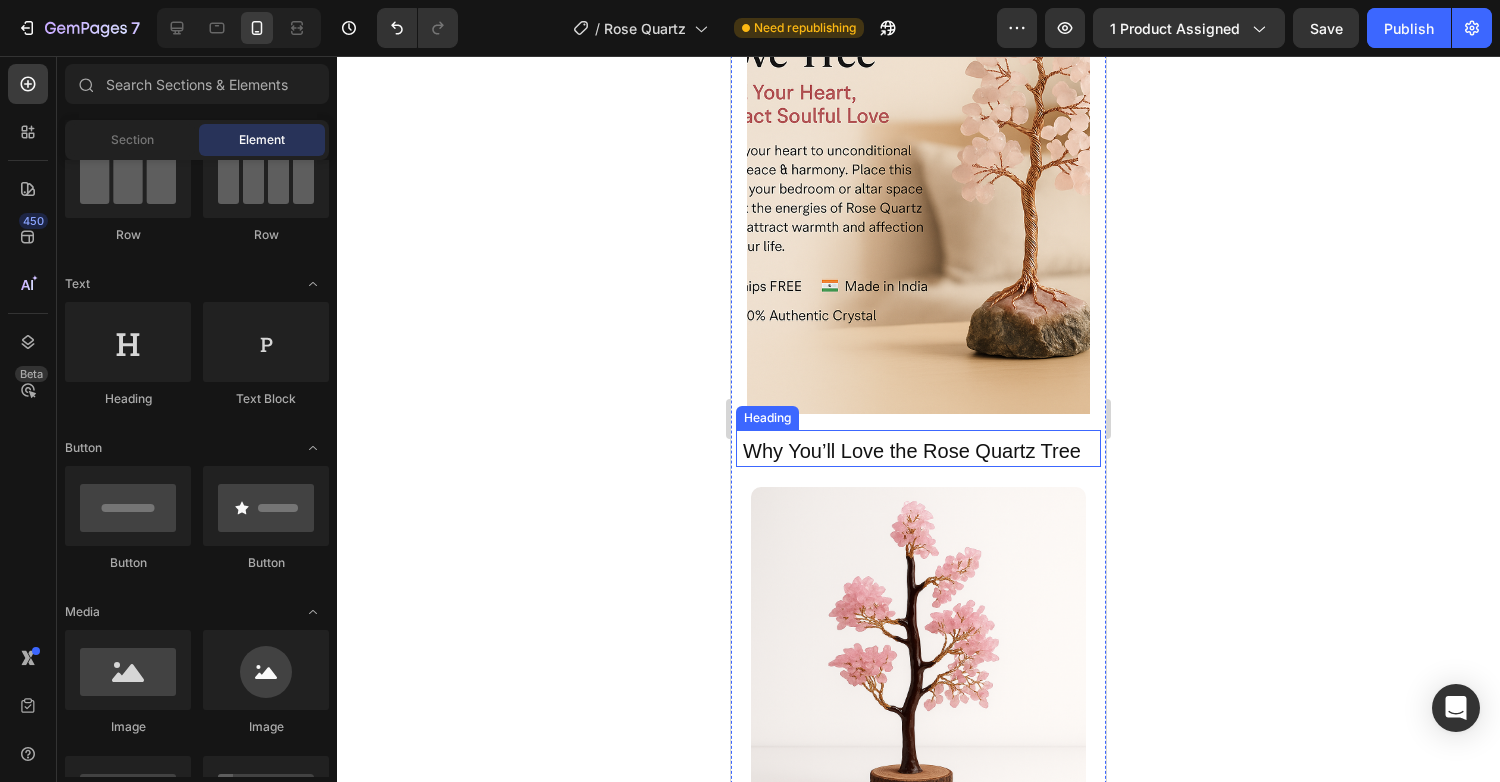 click on "Why You’ll Love the Rose Quartz Tree" at bounding box center (912, 451) 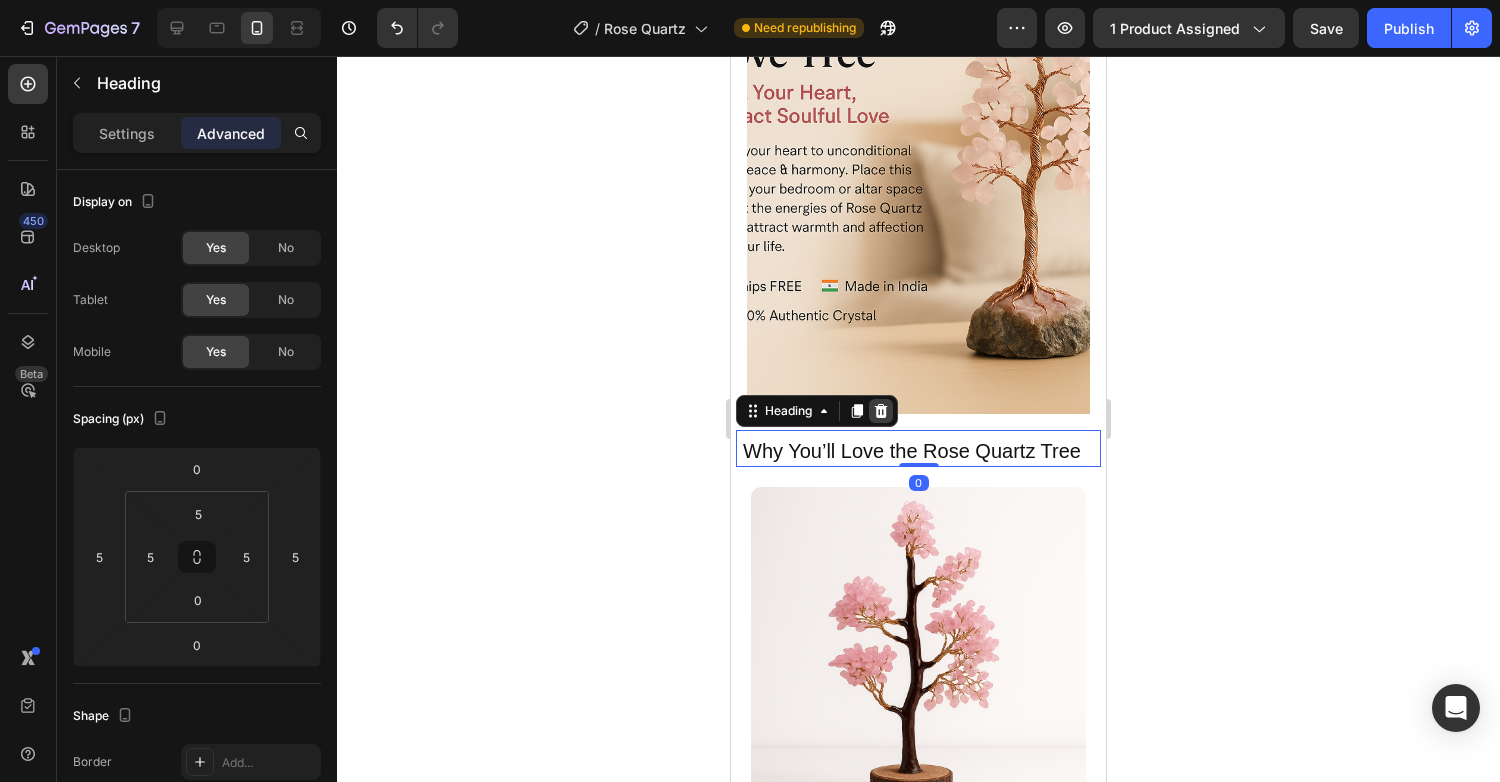 click 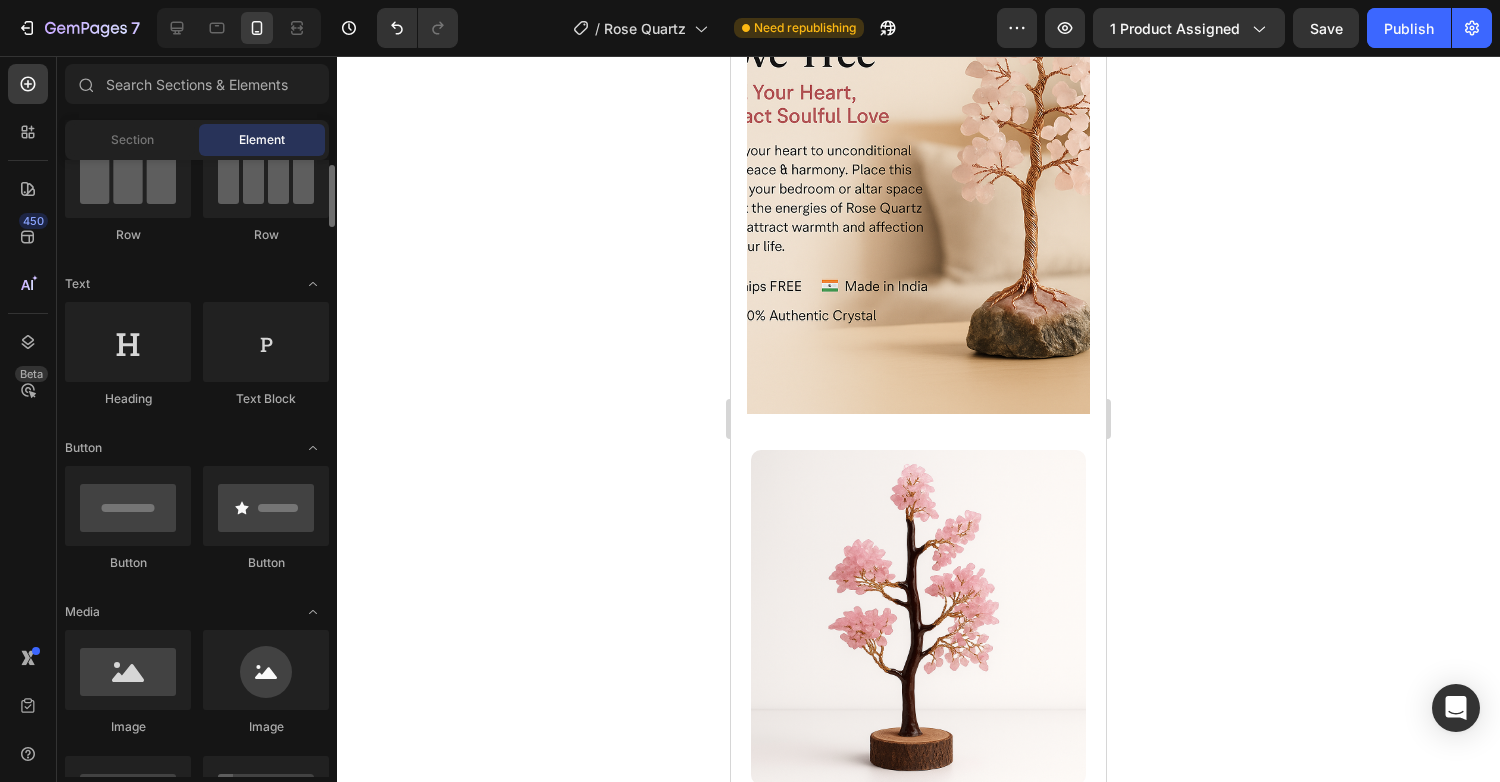scroll, scrollTop: 0, scrollLeft: 0, axis: both 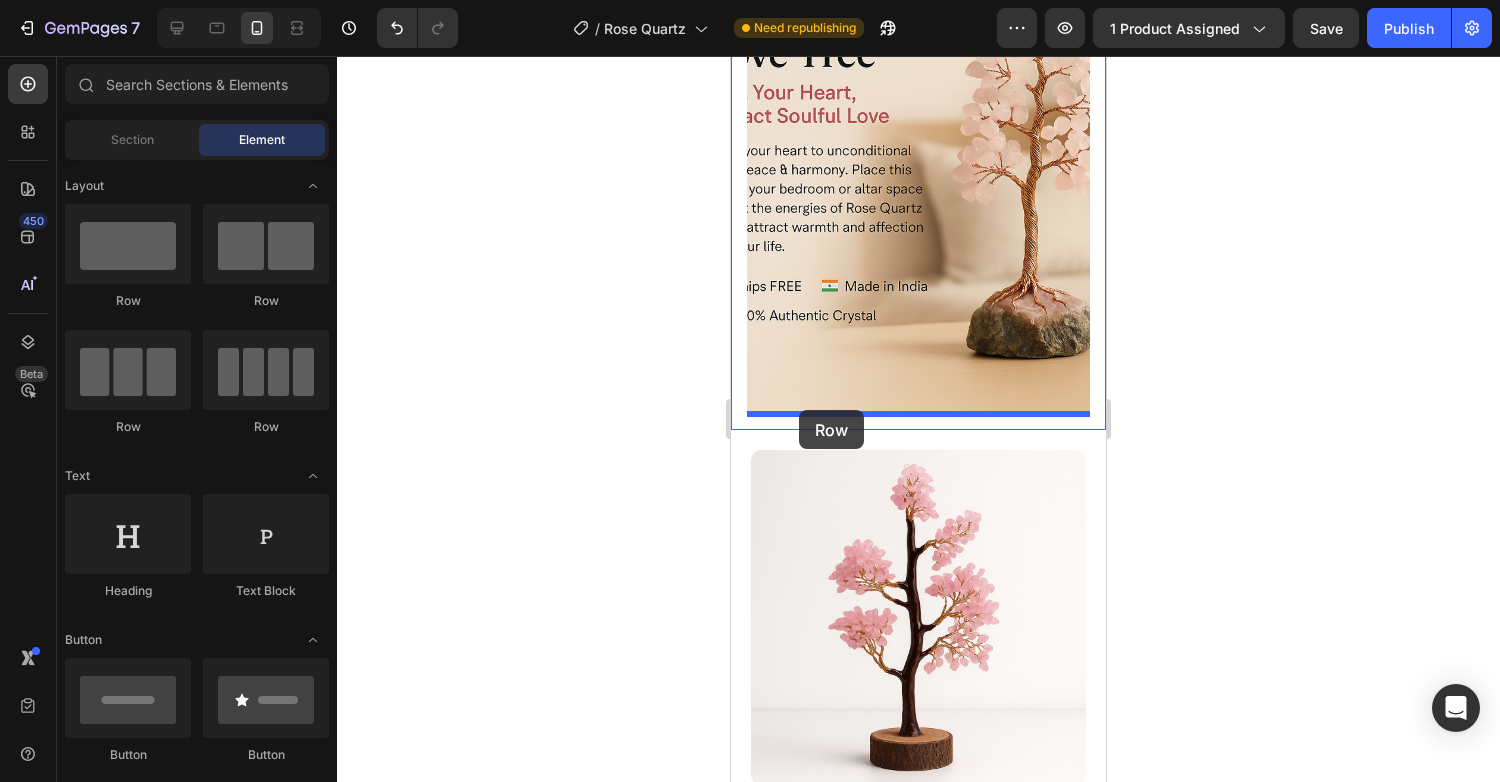 drag, startPoint x: 851, startPoint y: 321, endPoint x: 799, endPoint y: 410, distance: 103.077644 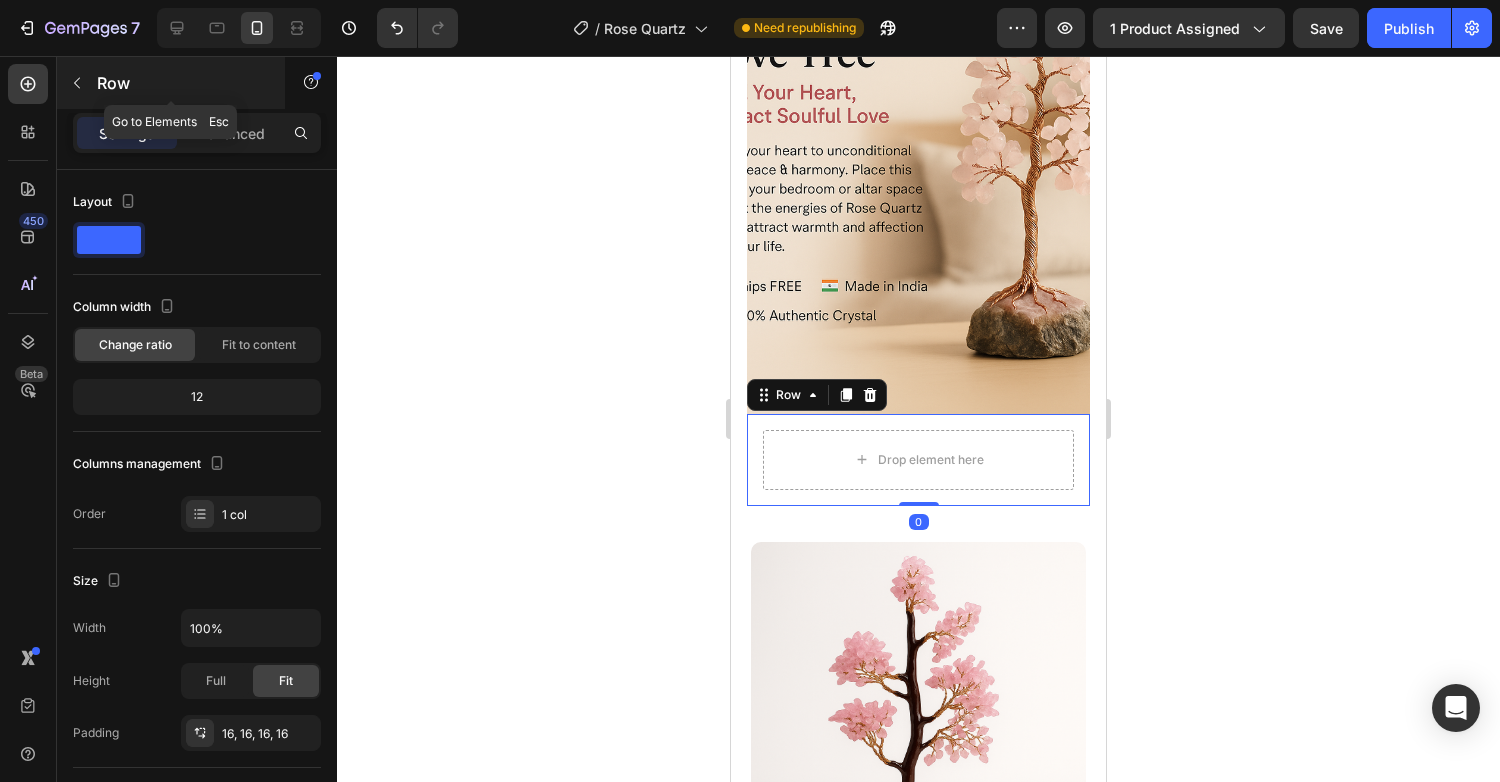 click 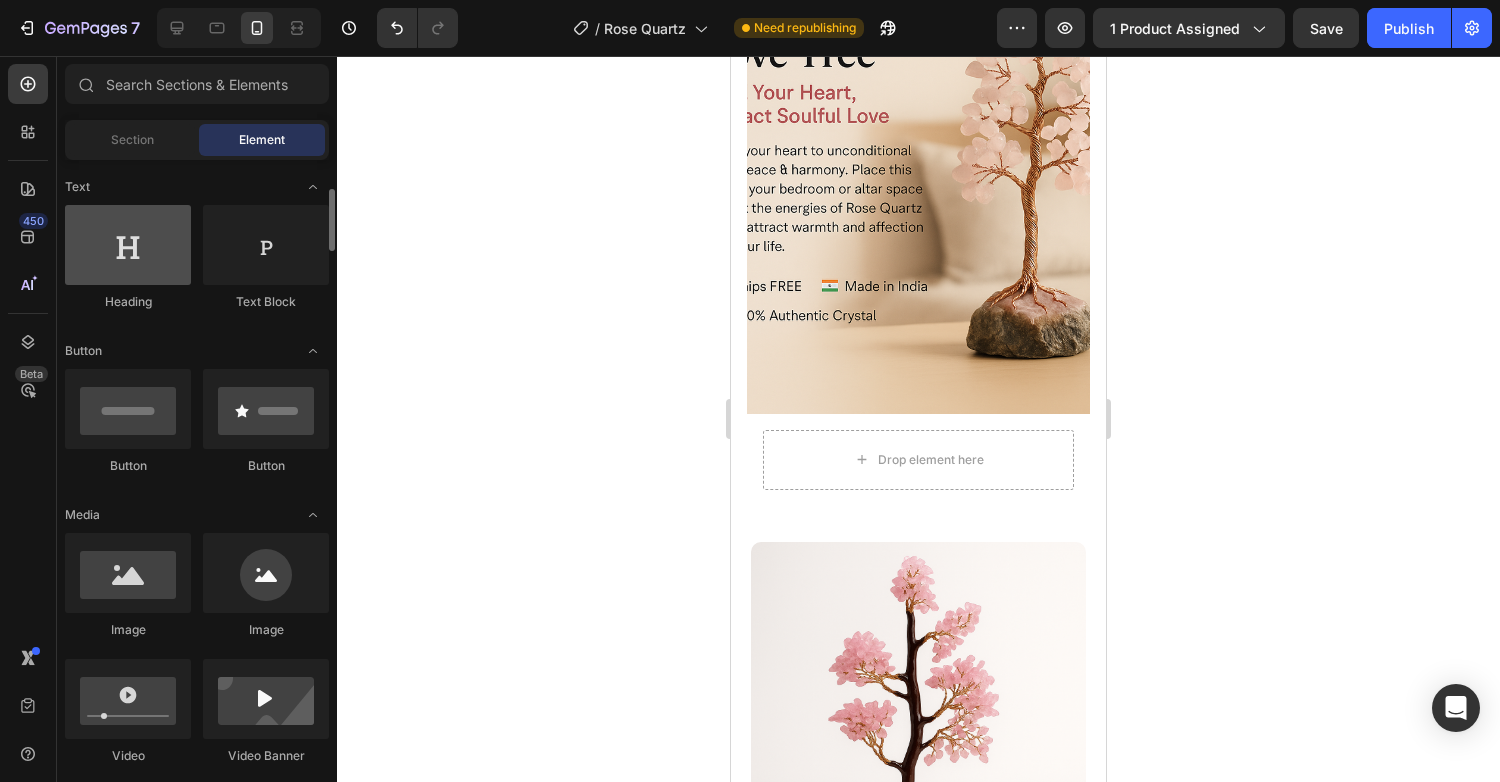 scroll, scrollTop: 300, scrollLeft: 0, axis: vertical 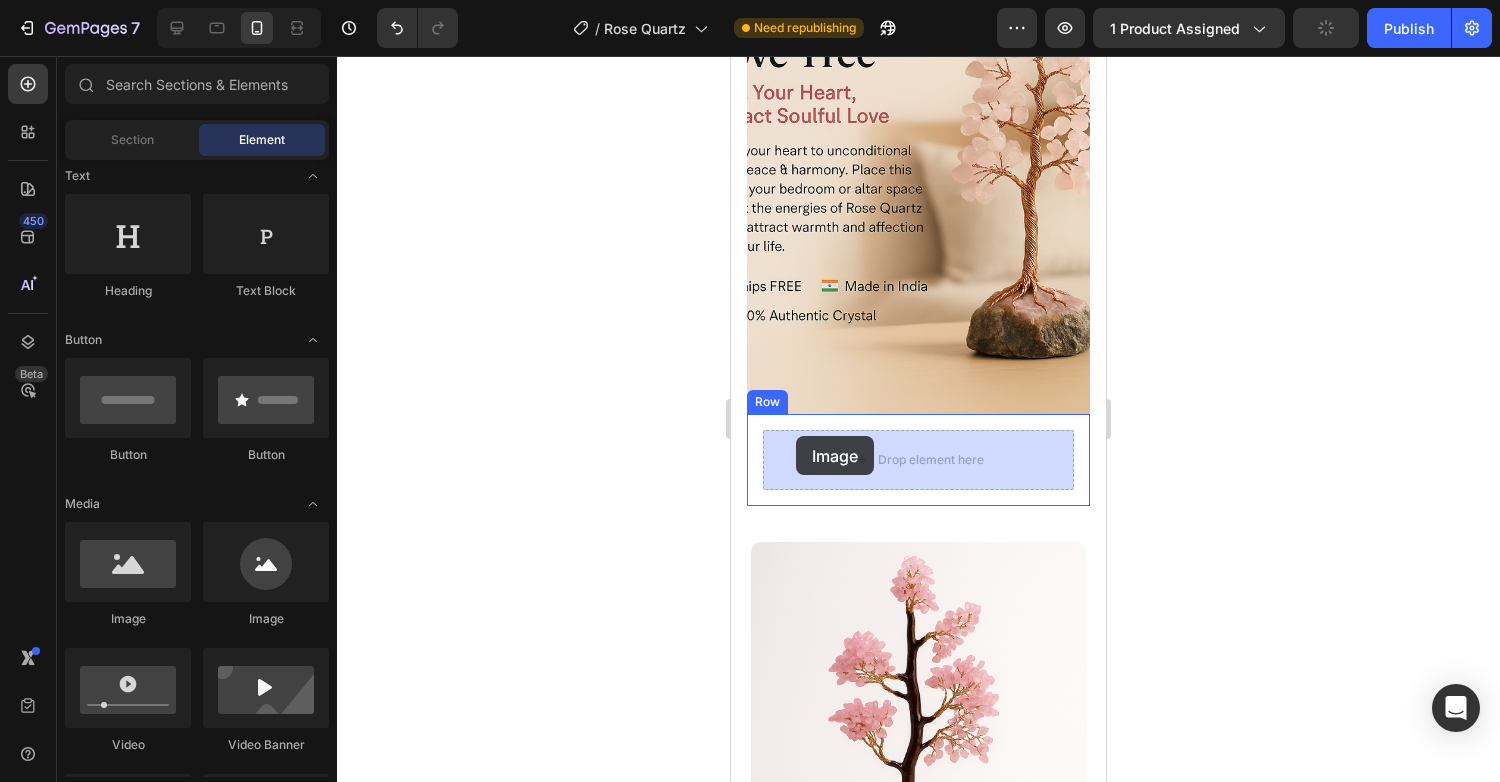 drag, startPoint x: 866, startPoint y: 637, endPoint x: 796, endPoint y: 436, distance: 212.84032 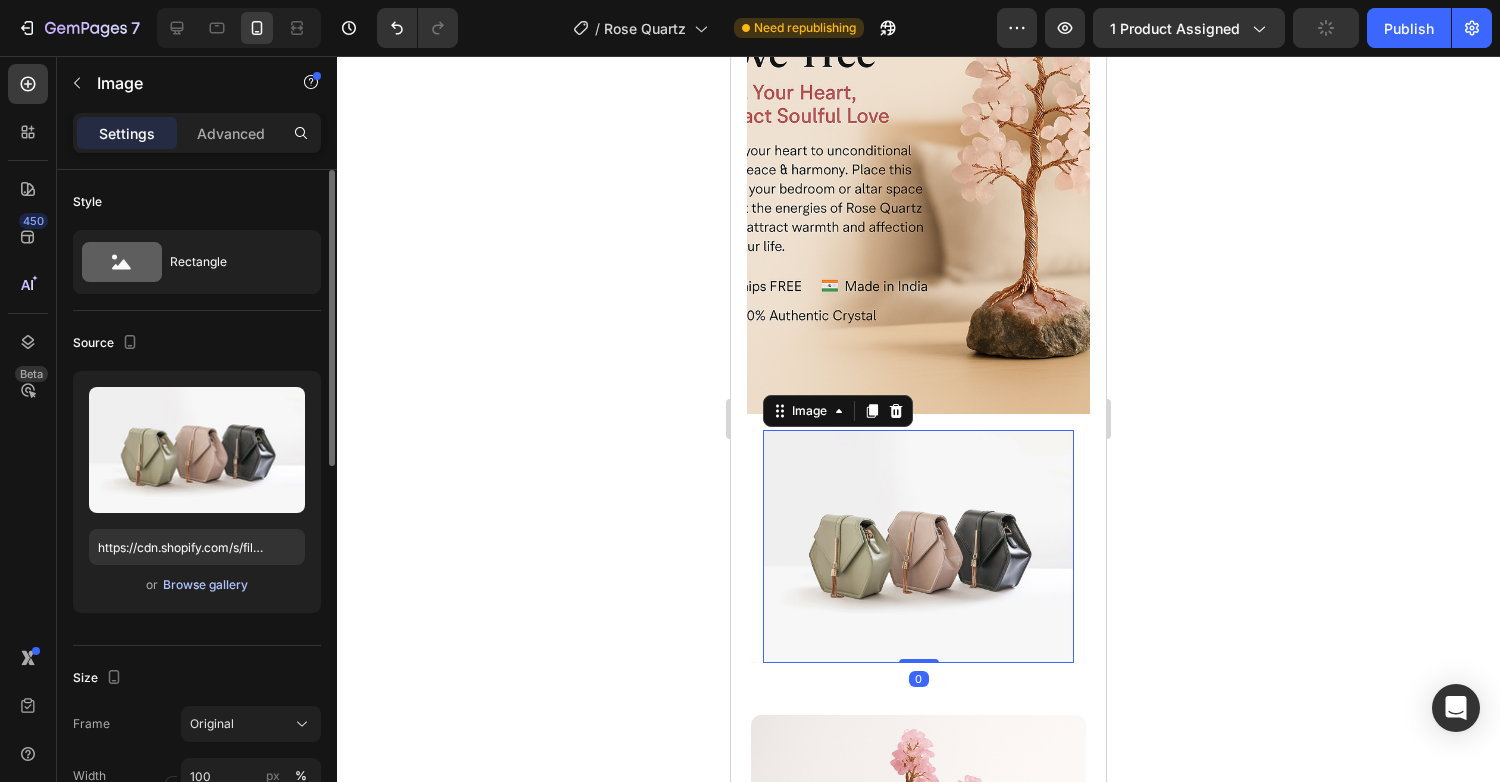 click on "Browse gallery" at bounding box center (205, 585) 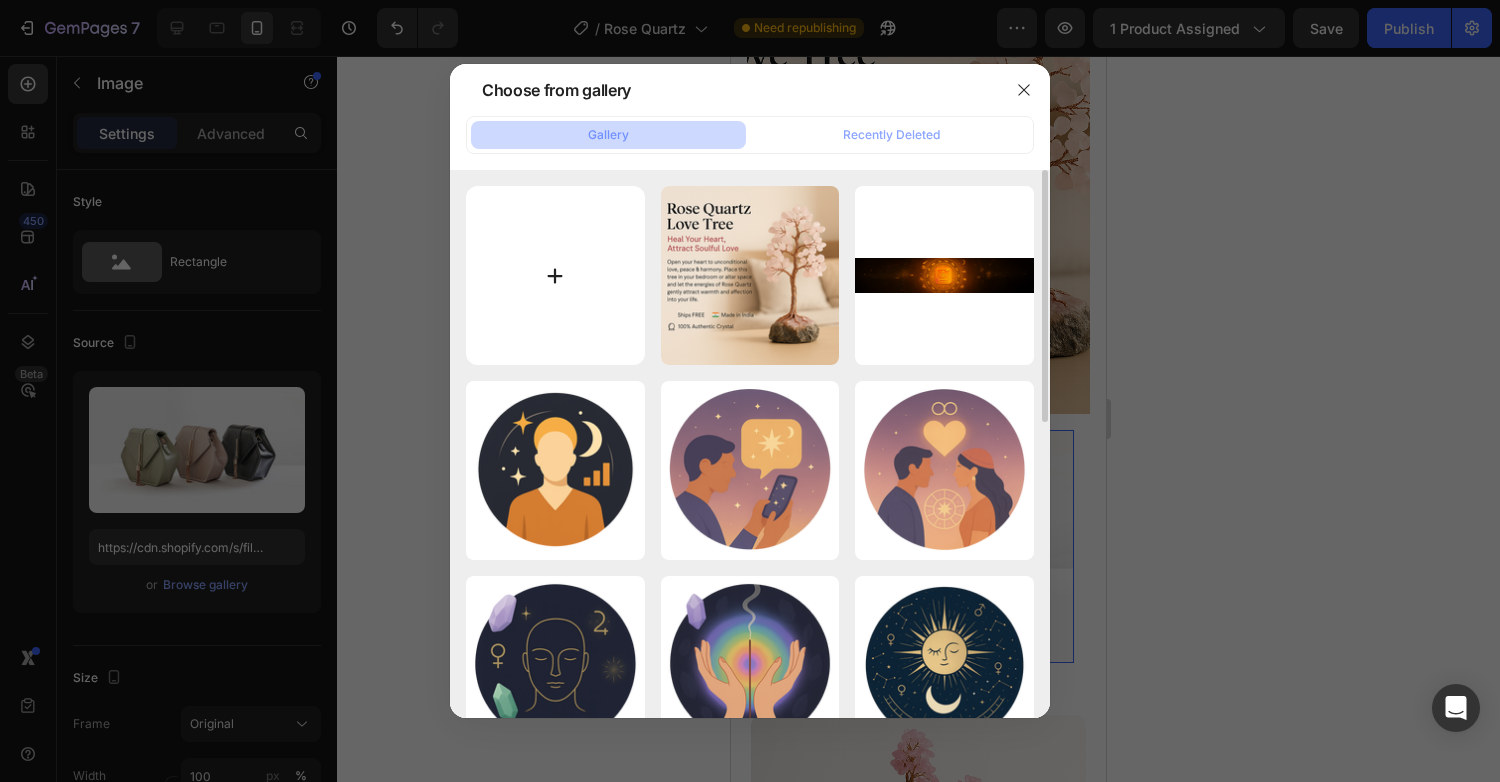 click at bounding box center [555, 275] 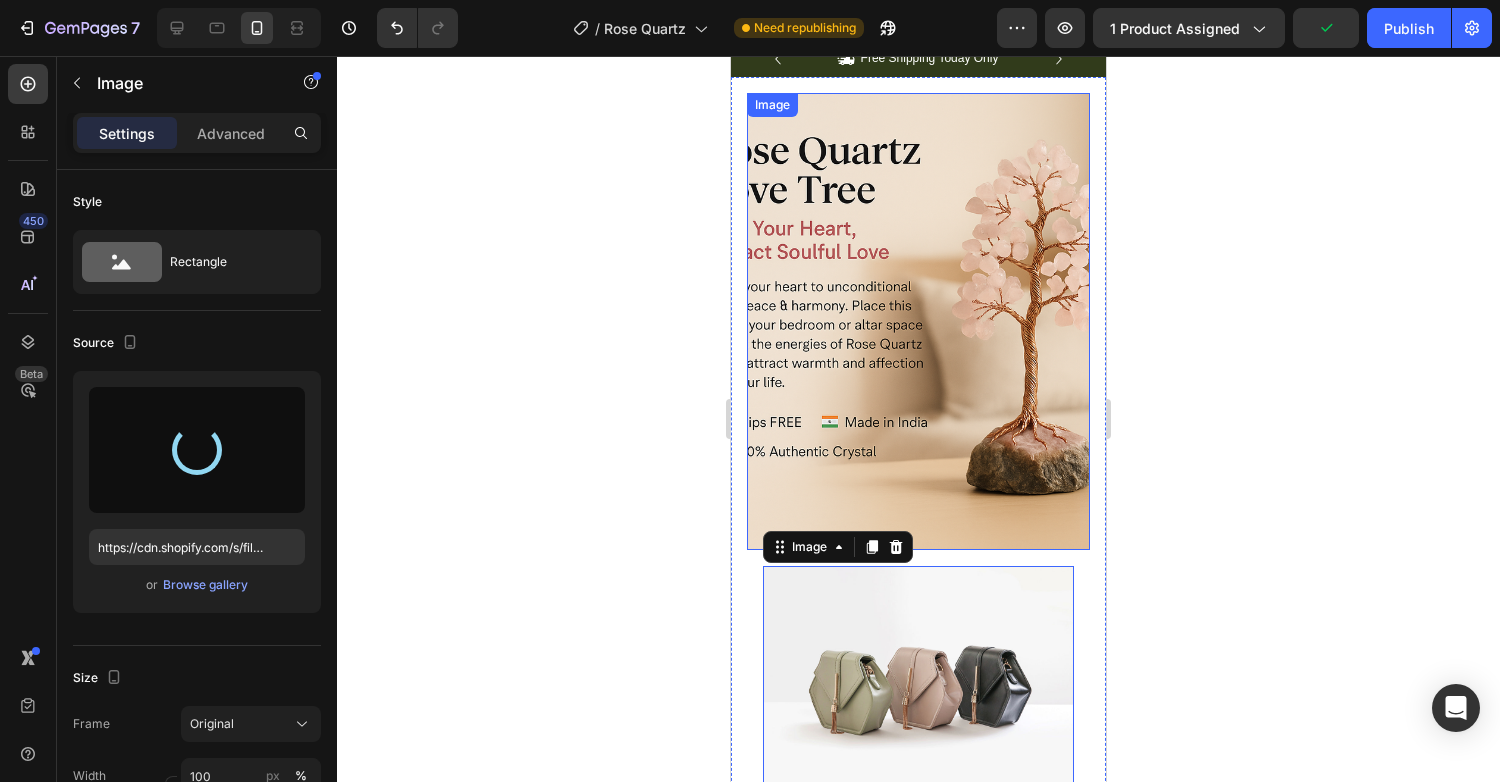 scroll, scrollTop: 52, scrollLeft: 0, axis: vertical 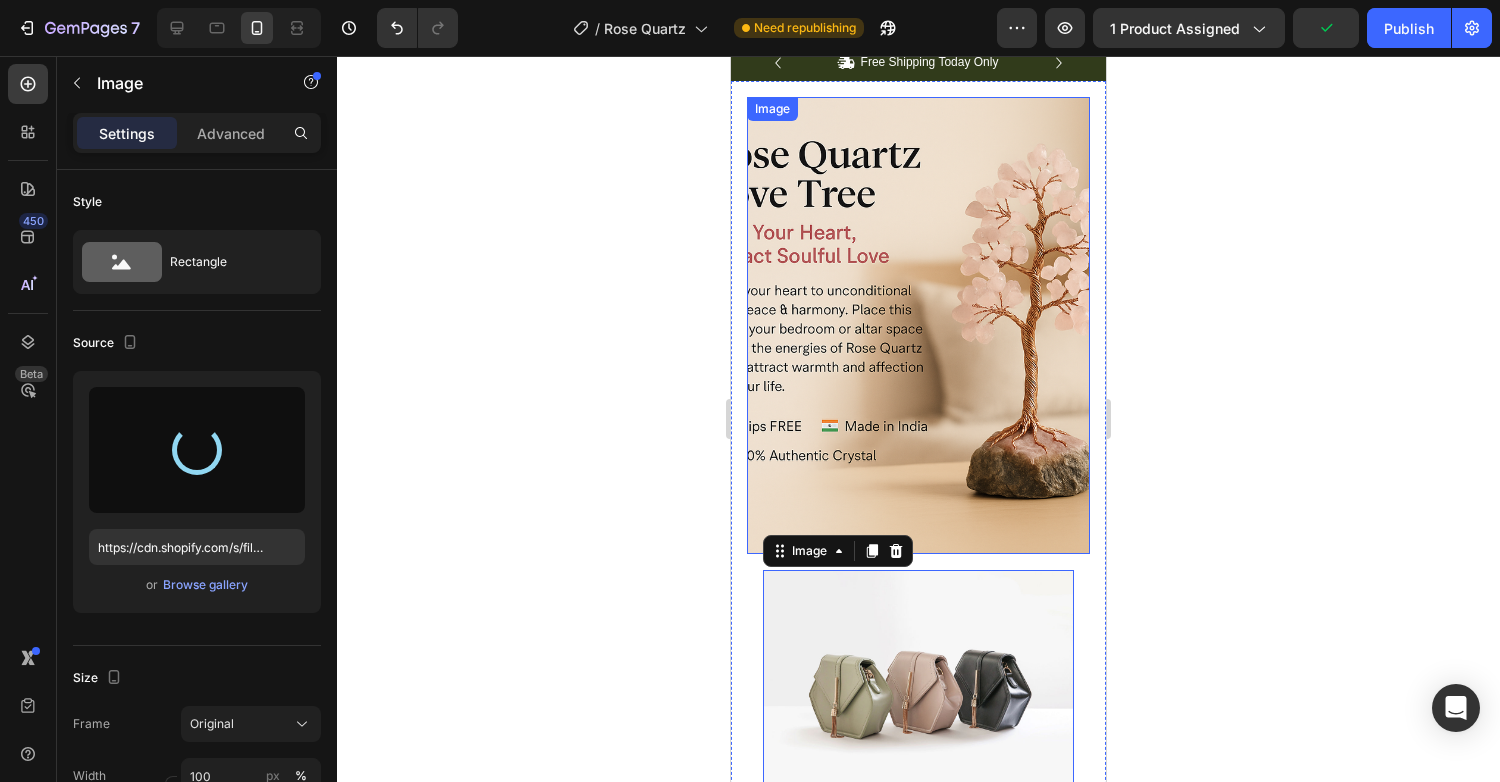 type on "https://cdn.shopify.com/s/files/1/0658/8183/3634/files/gempages_553504340866761790-881d8f19-50c5-466c-95e0-7da4ba118d33.png" 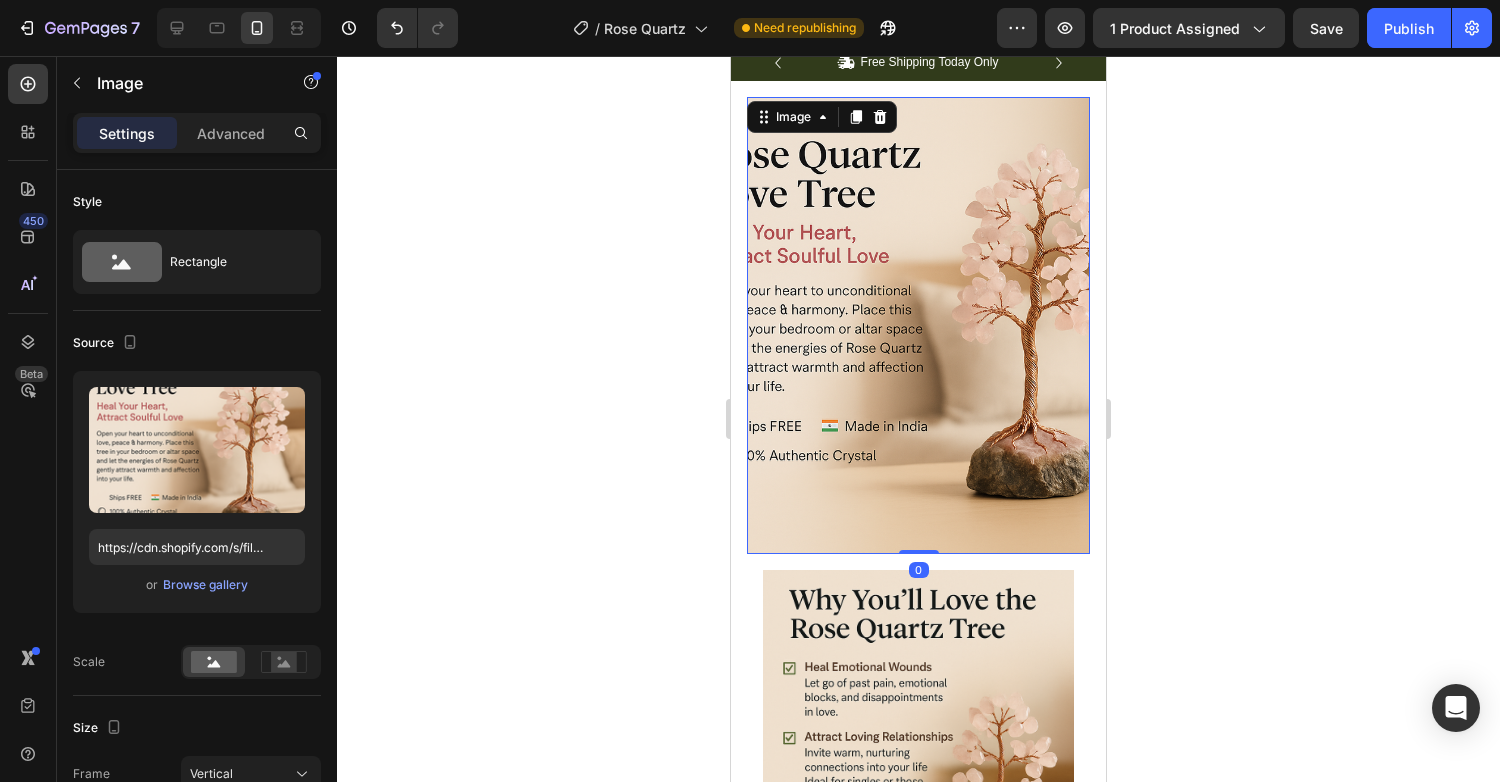 click at bounding box center [918, 325] 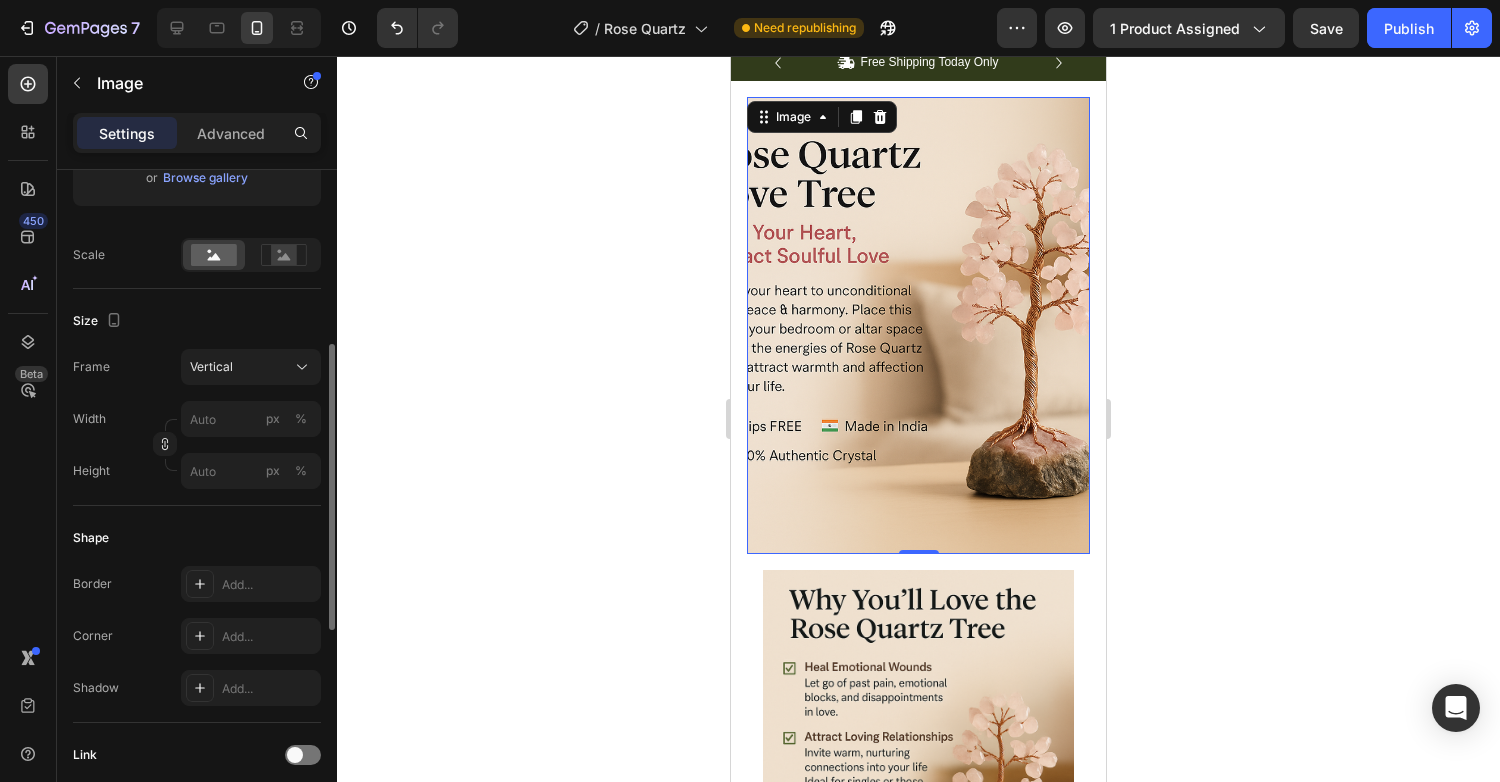 scroll, scrollTop: 424, scrollLeft: 0, axis: vertical 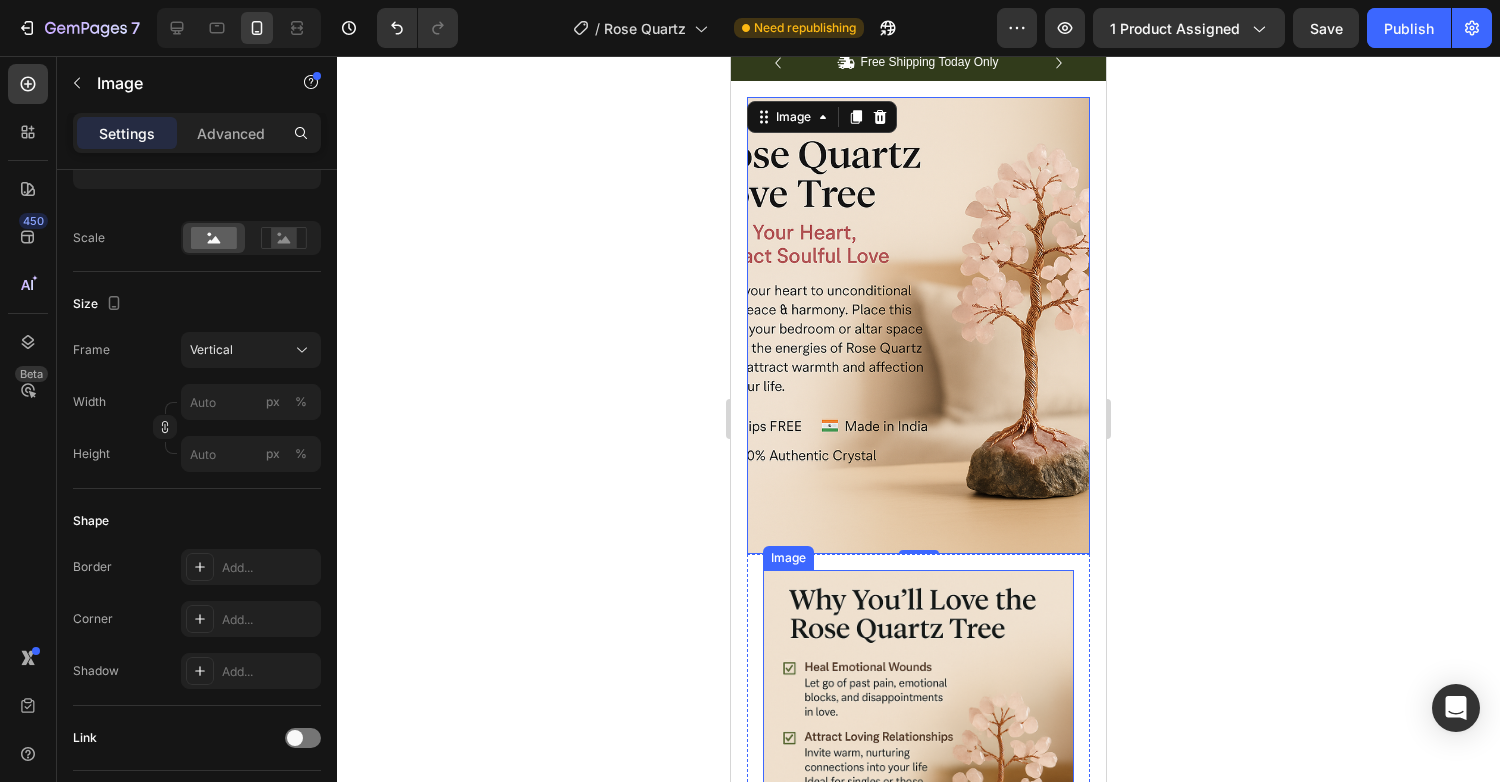 click at bounding box center [918, 803] 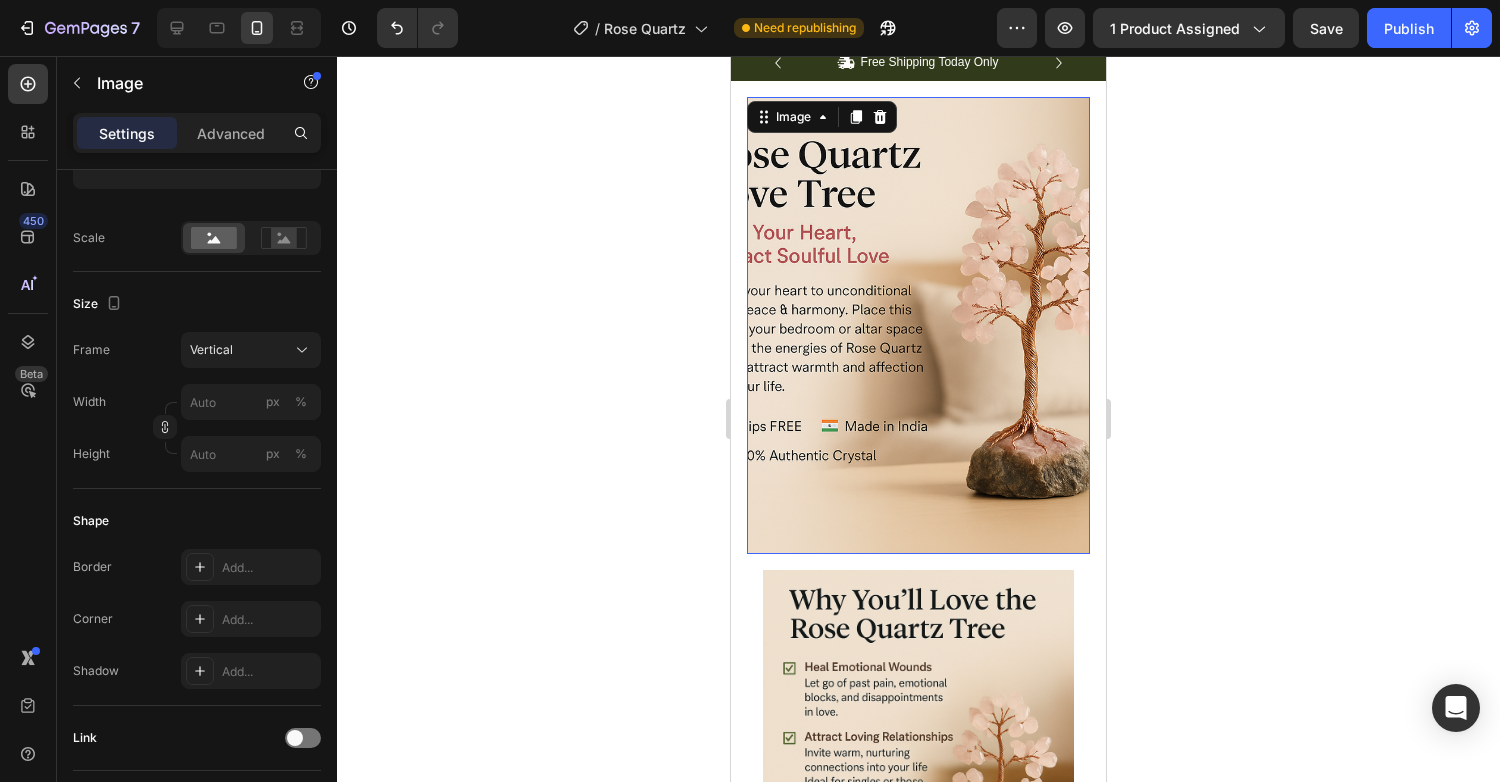 click at bounding box center (918, 325) 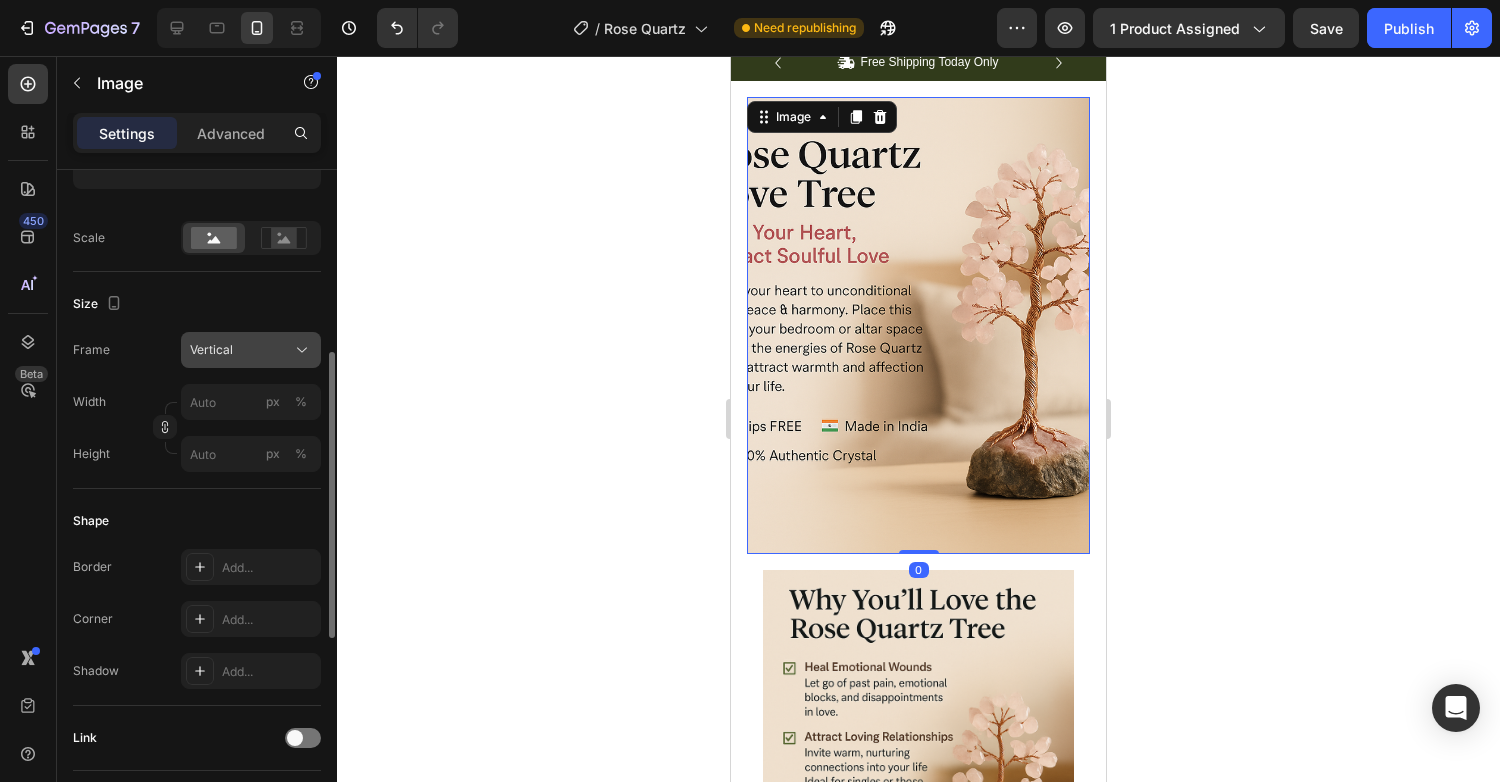 click on "Vertical" at bounding box center (211, 350) 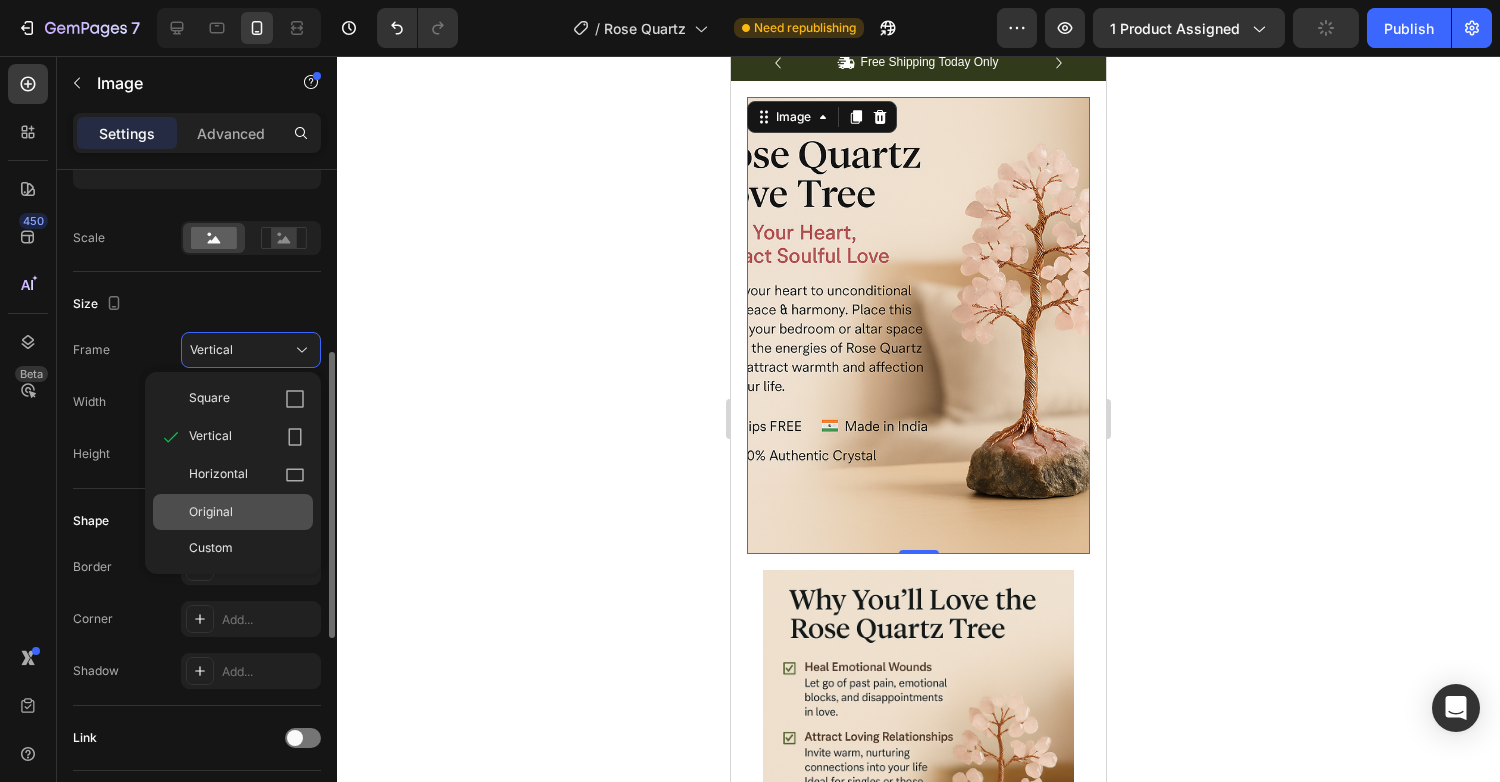 click on "Original" at bounding box center [211, 512] 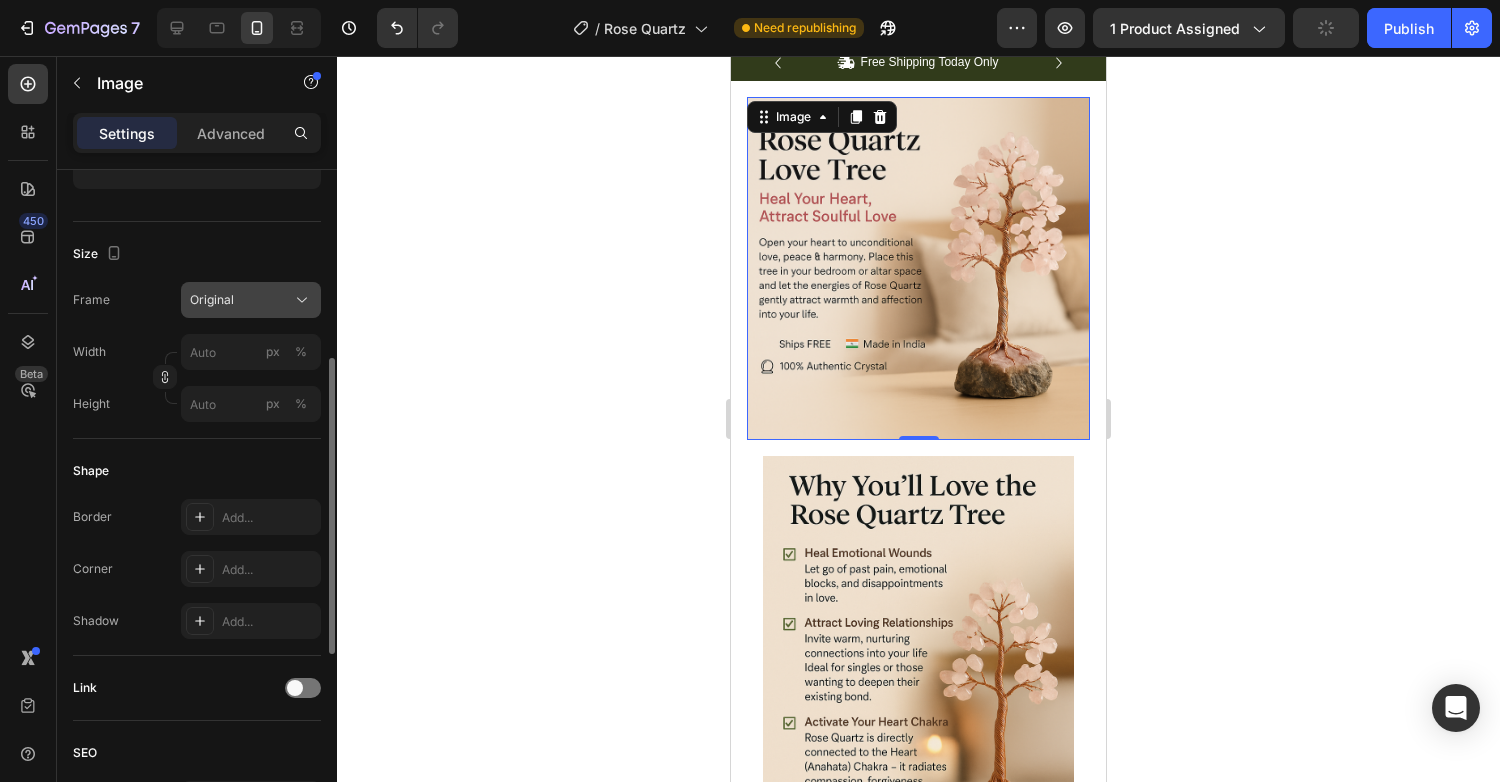 click on "Original" 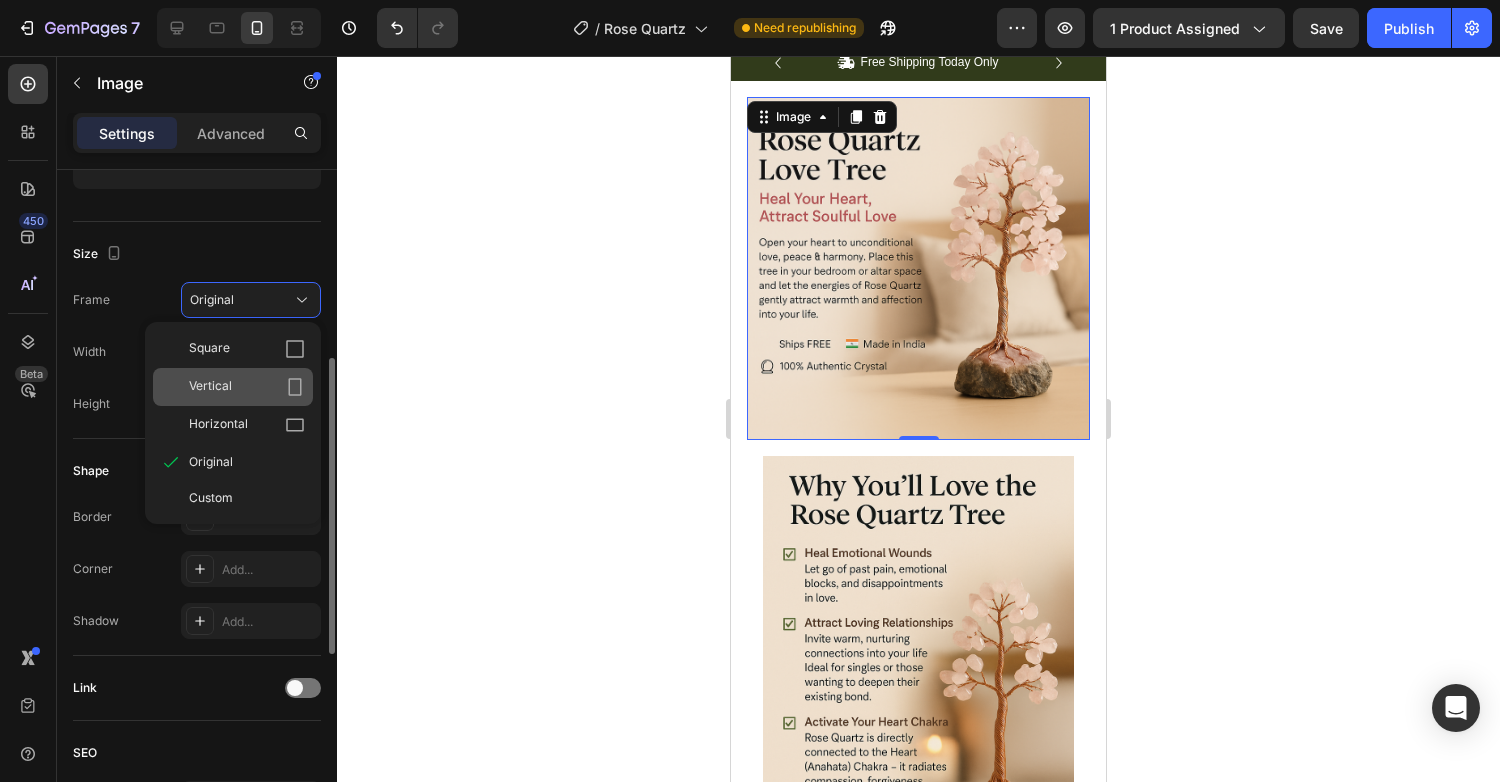 click on "Vertical" at bounding box center (210, 387) 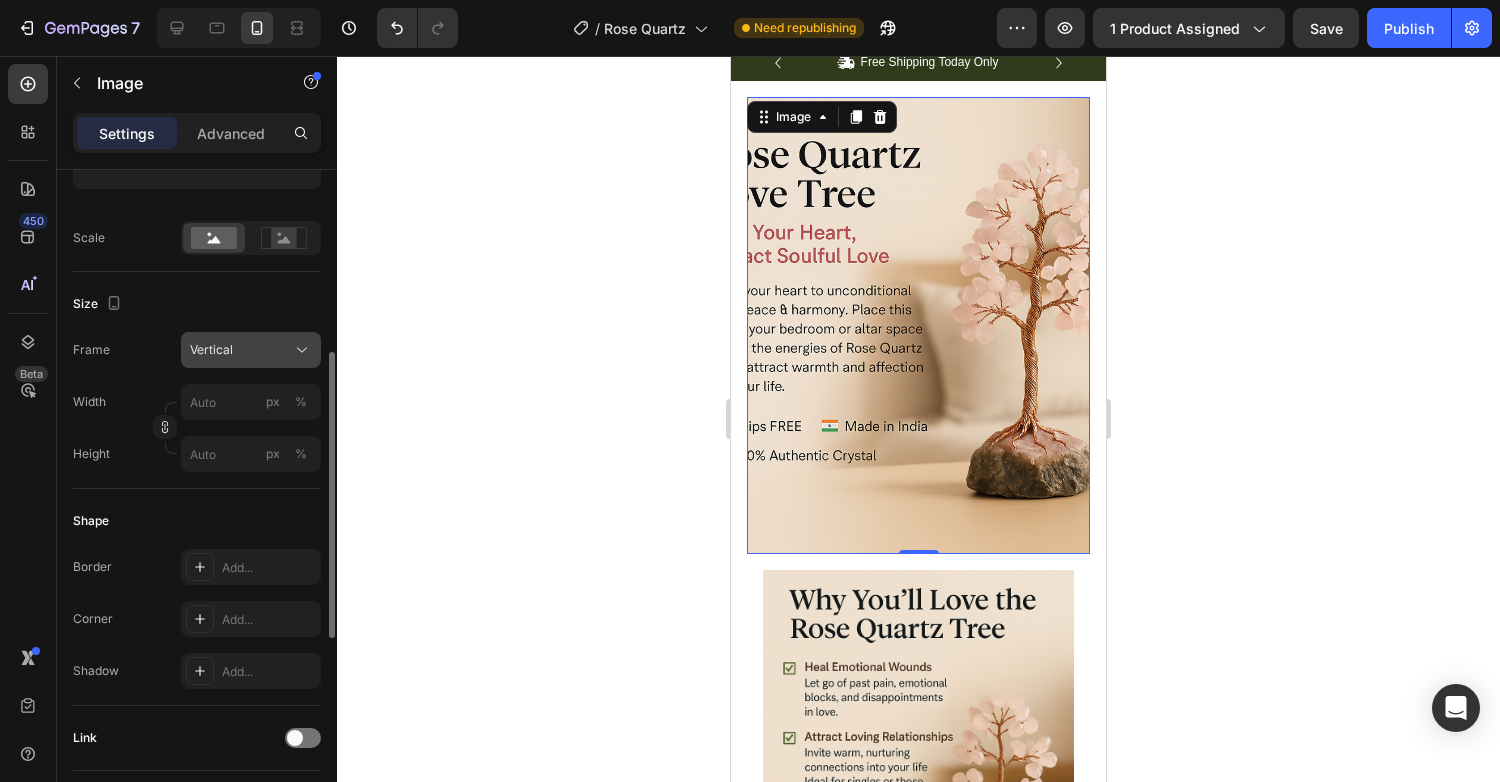 click on "Vertical" at bounding box center [211, 350] 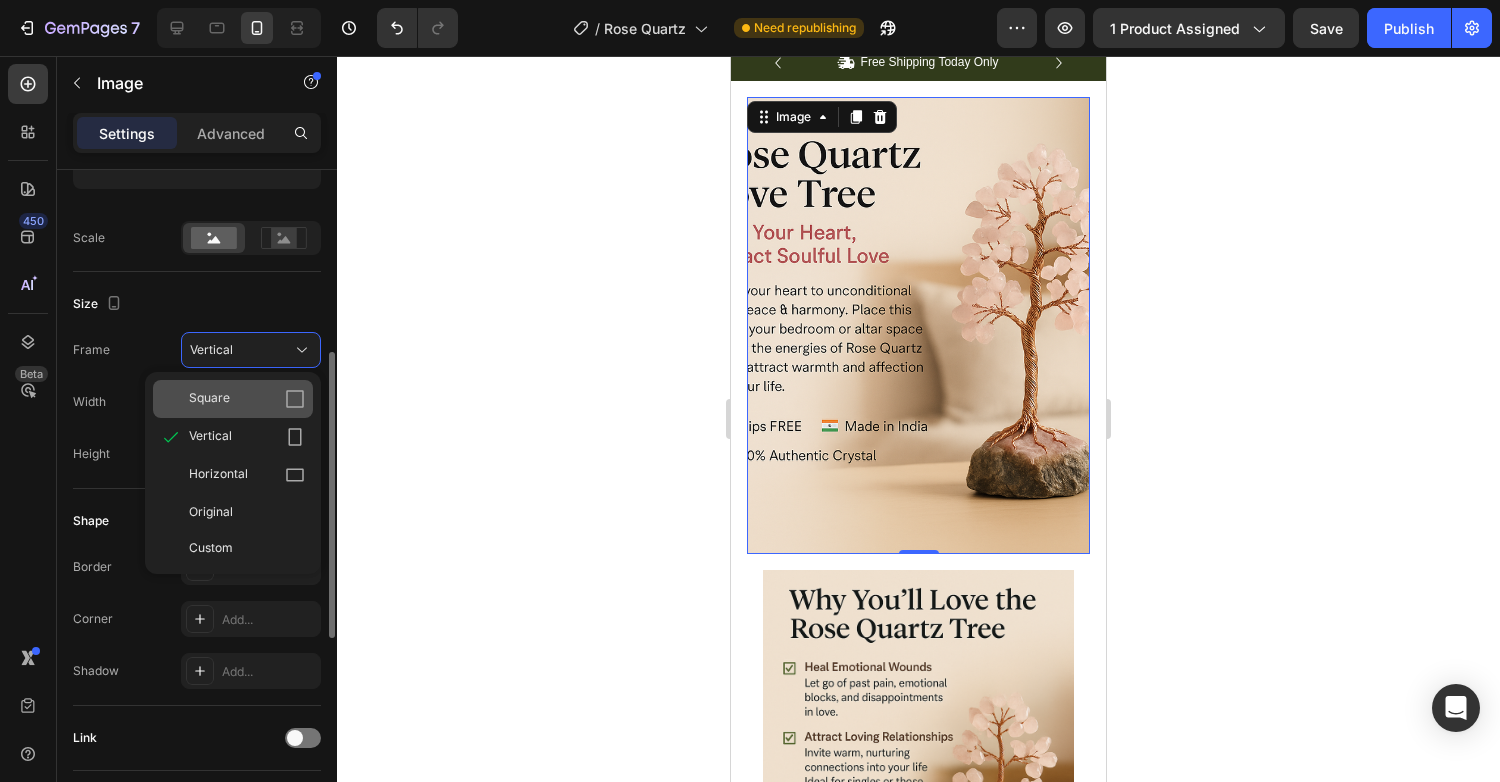 click on "Square" at bounding box center [209, 399] 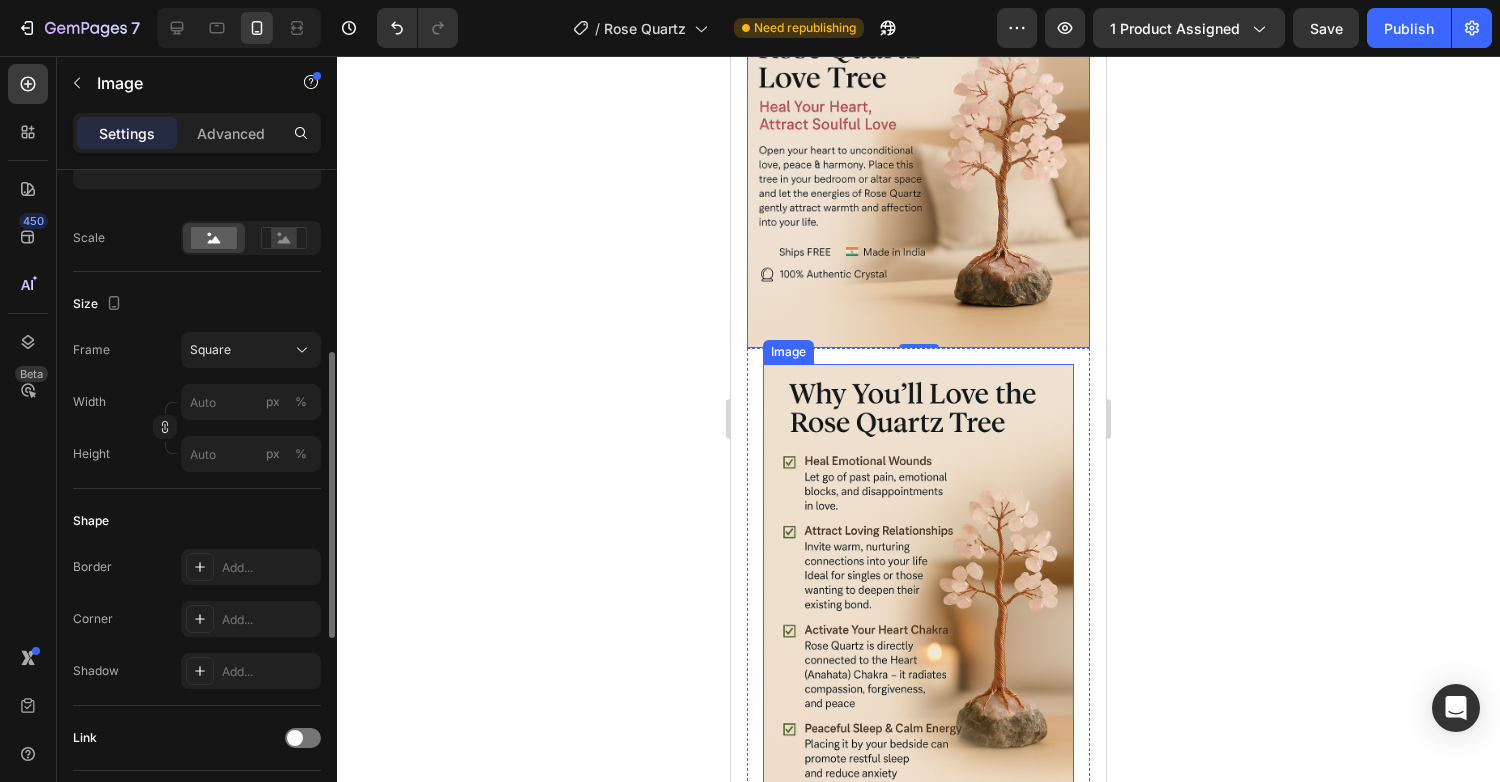 scroll, scrollTop: 151, scrollLeft: 0, axis: vertical 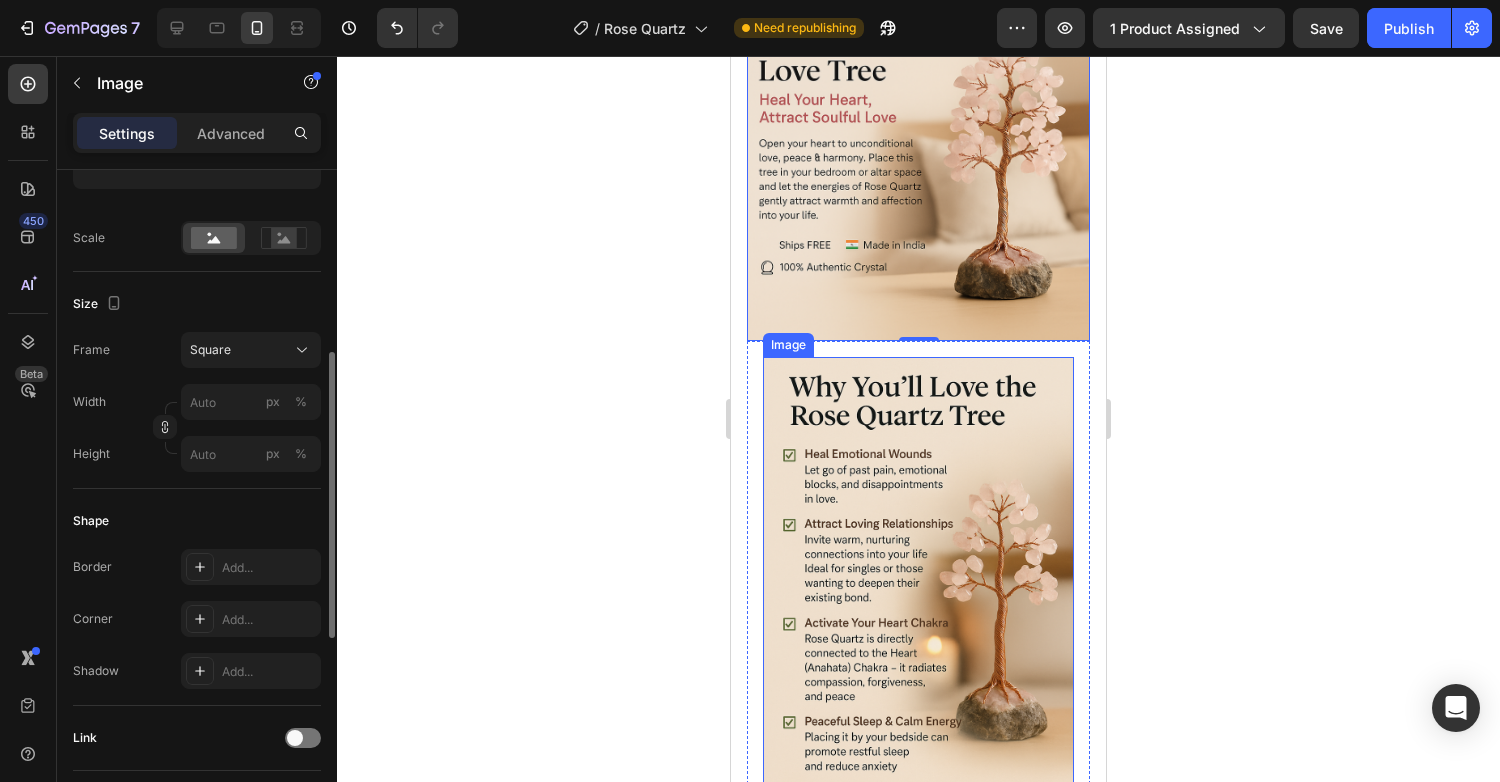 click at bounding box center (918, 590) 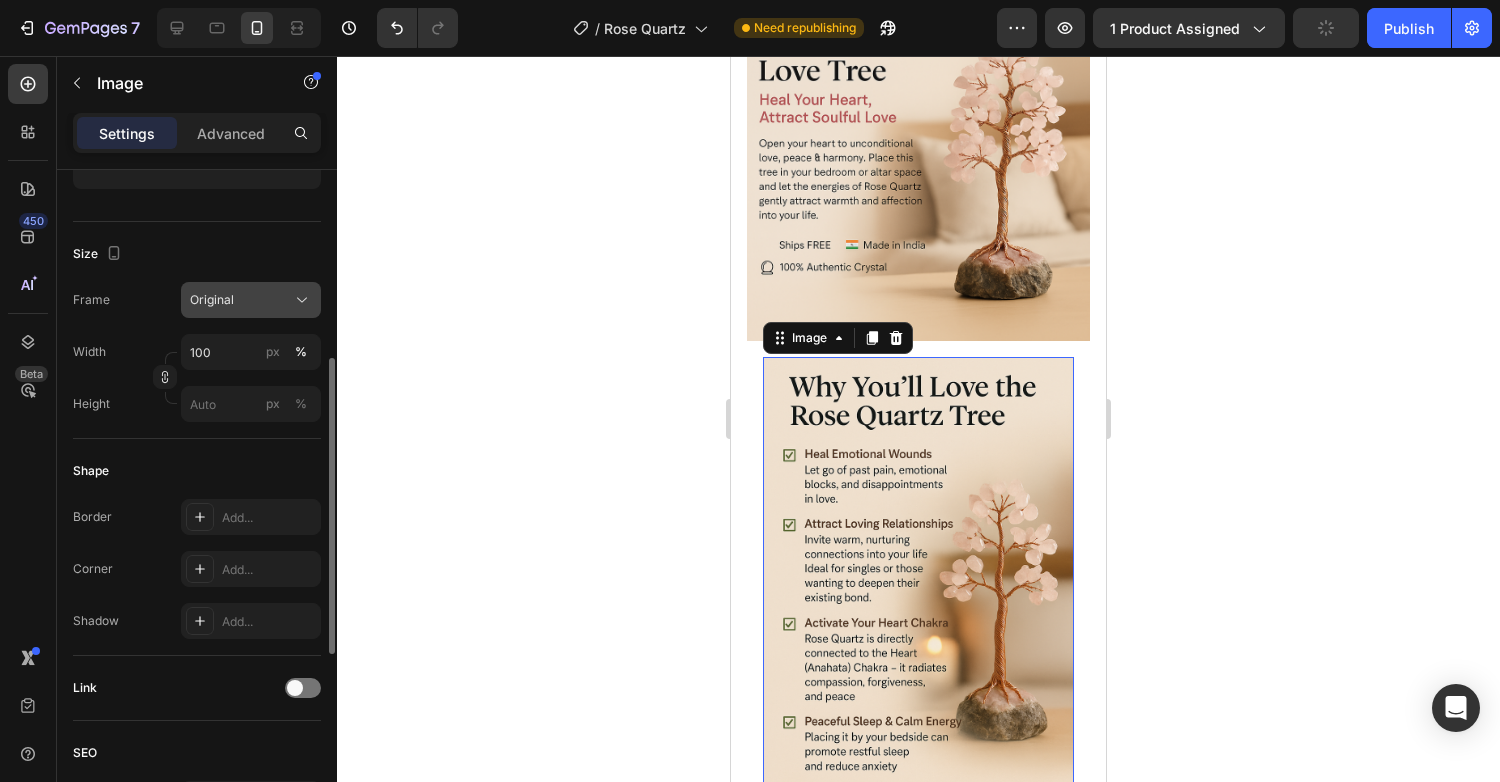 click on "Original" 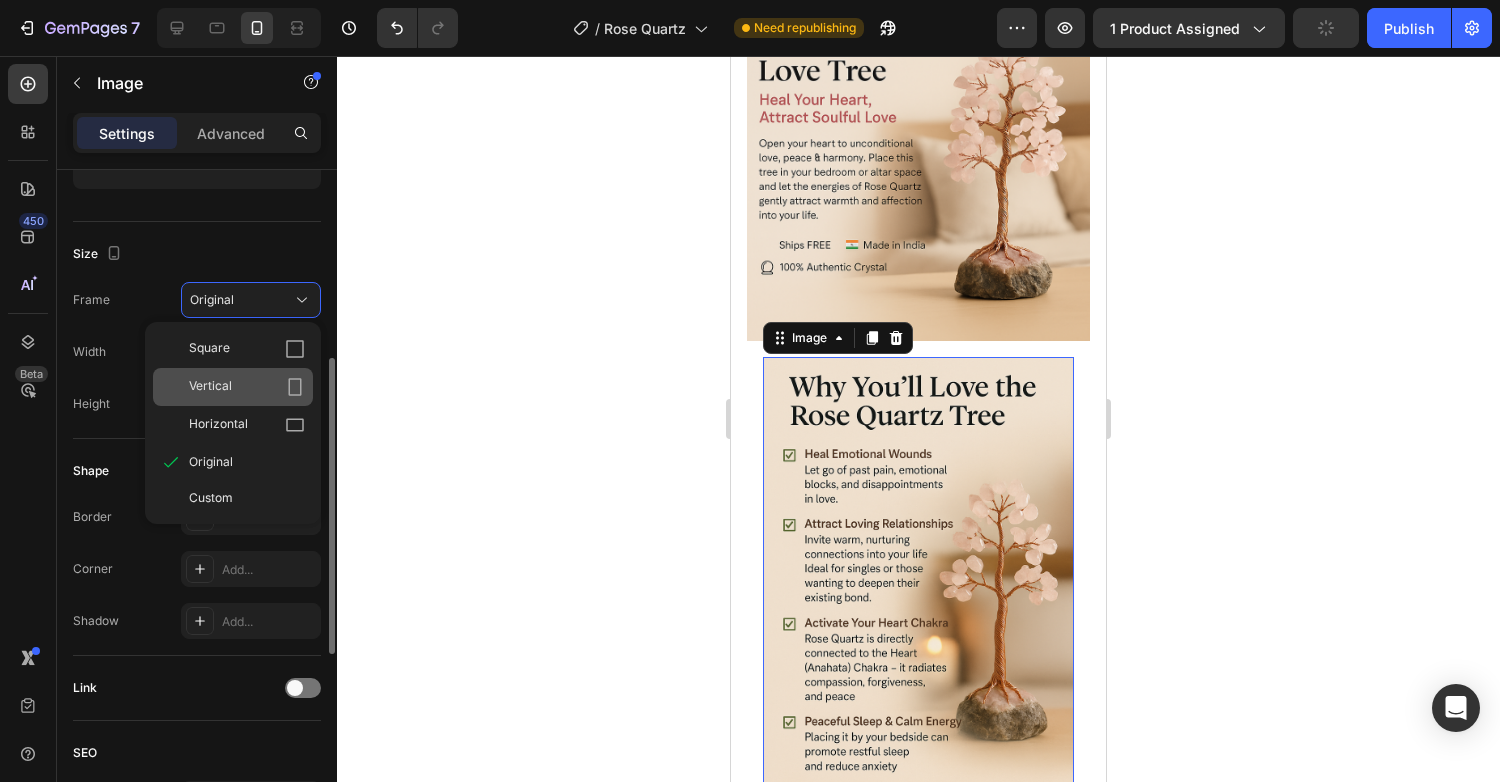 click on "Vertical" at bounding box center (210, 387) 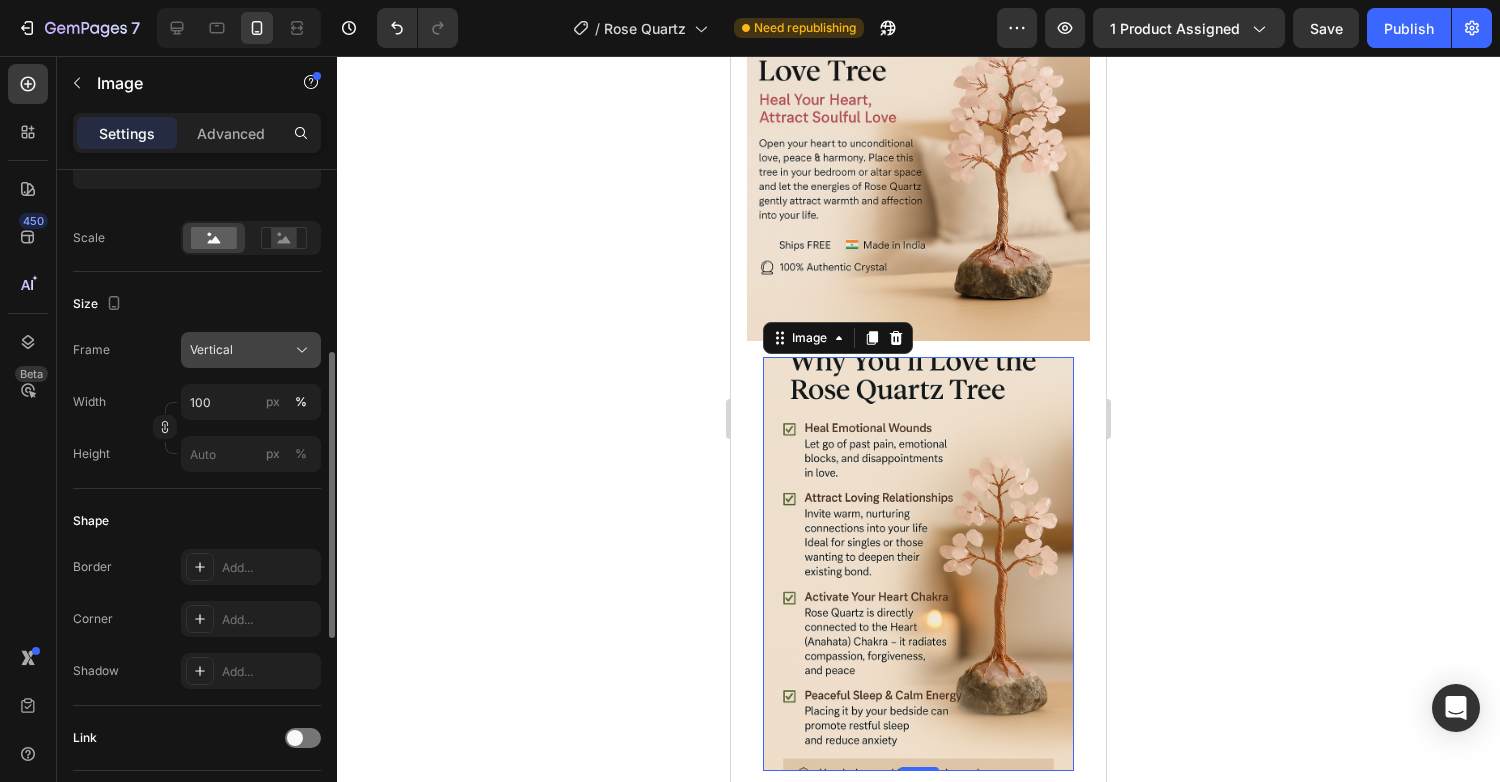 click on "Vertical" at bounding box center [211, 350] 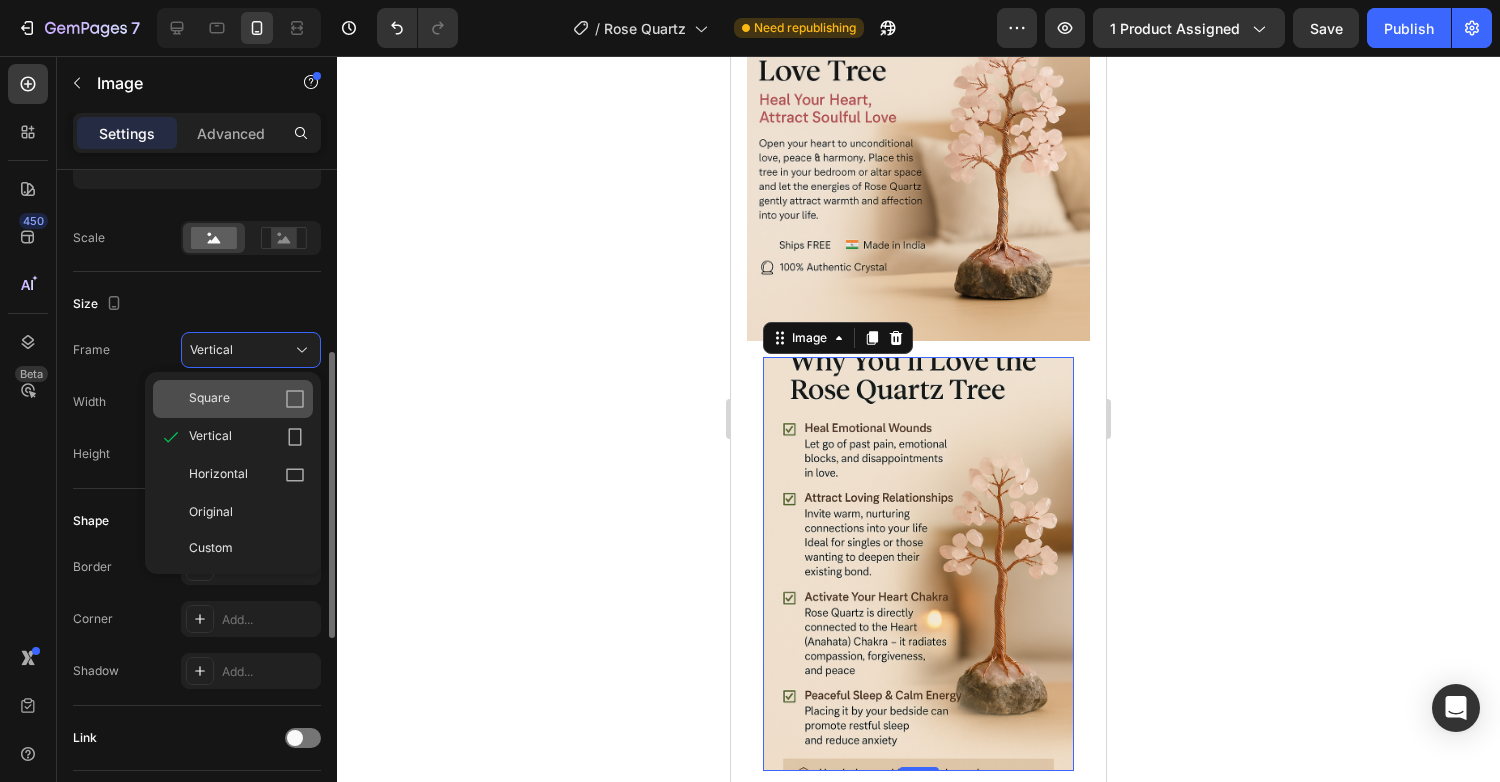 click on "Square" at bounding box center (209, 399) 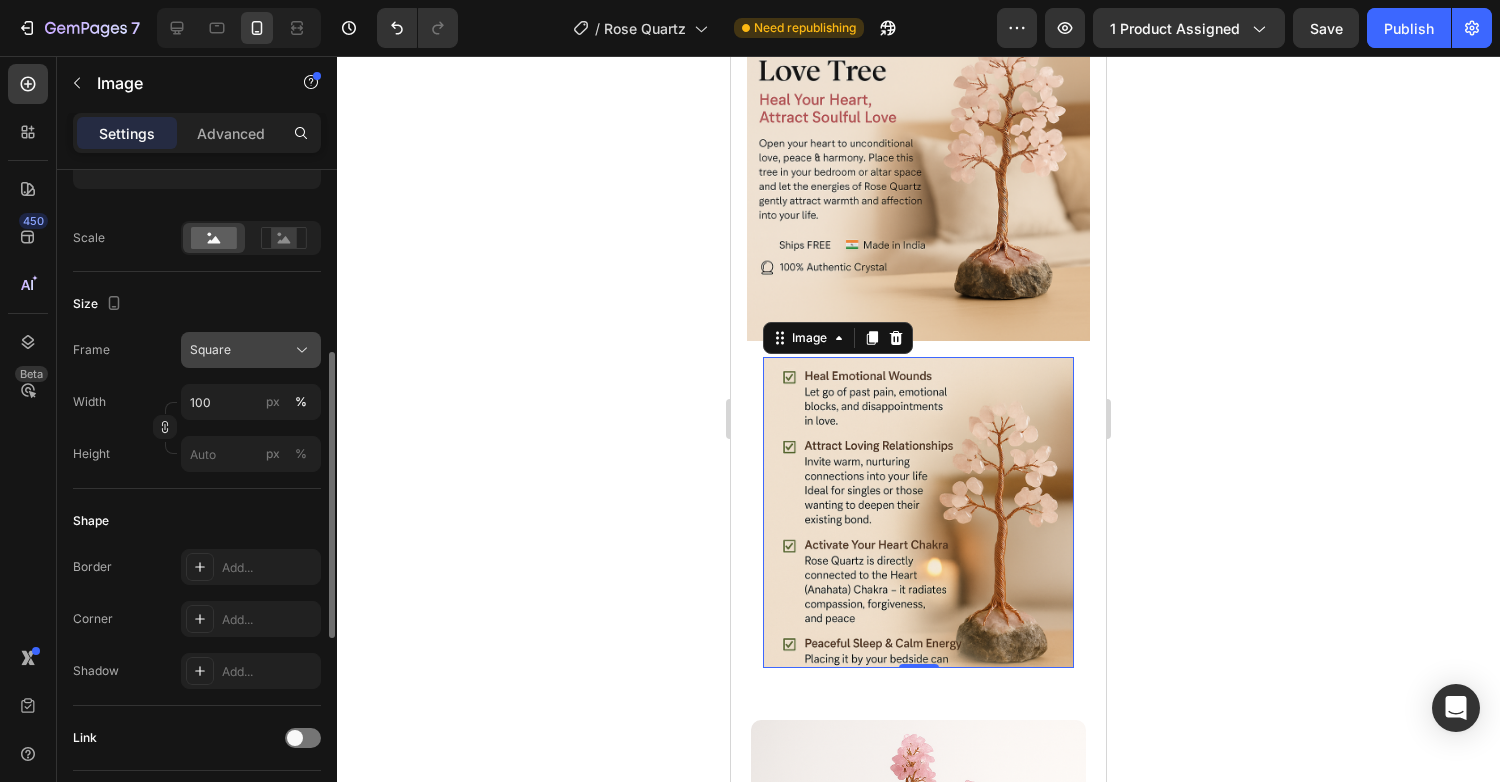 click on "Square" at bounding box center [210, 350] 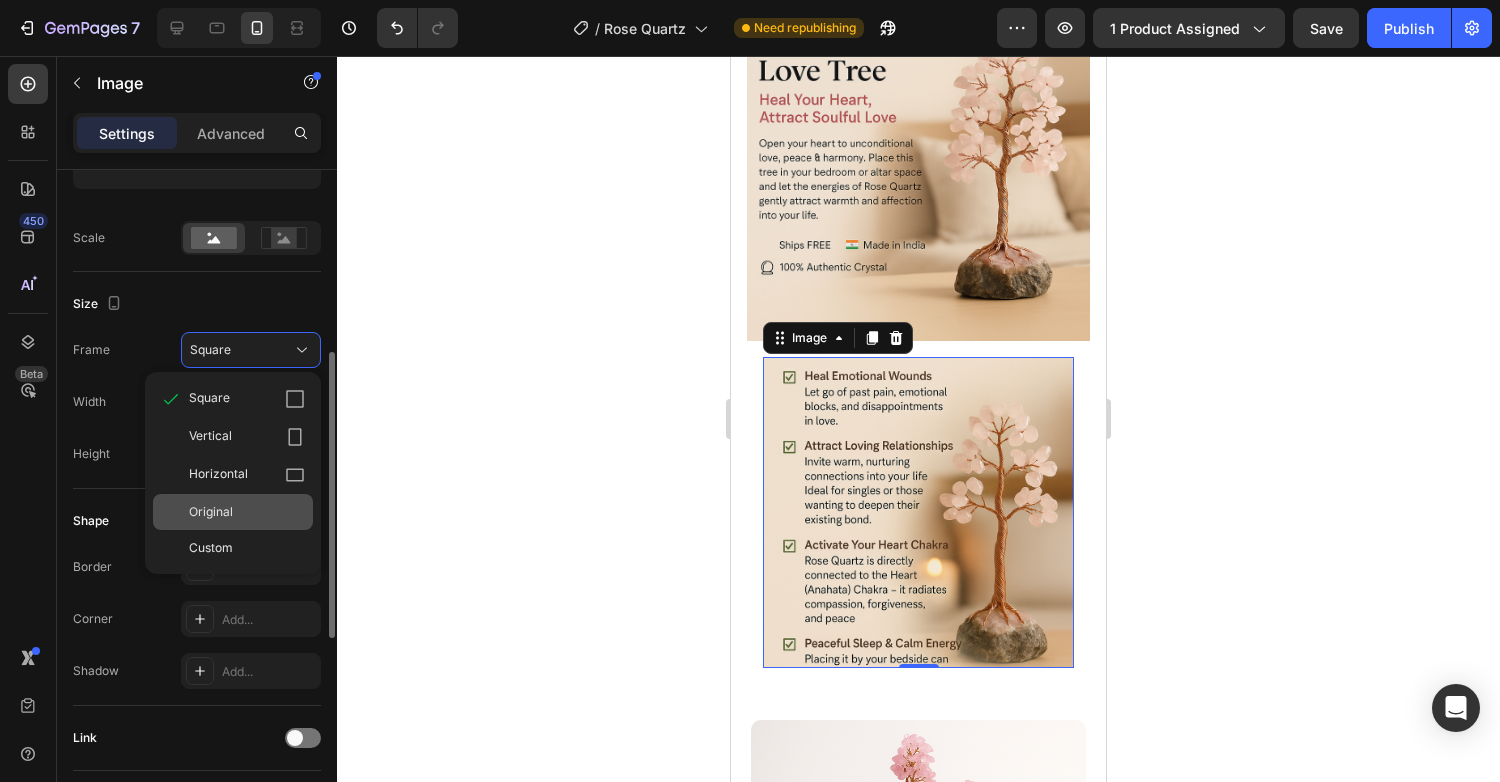 click on "Original" at bounding box center [211, 512] 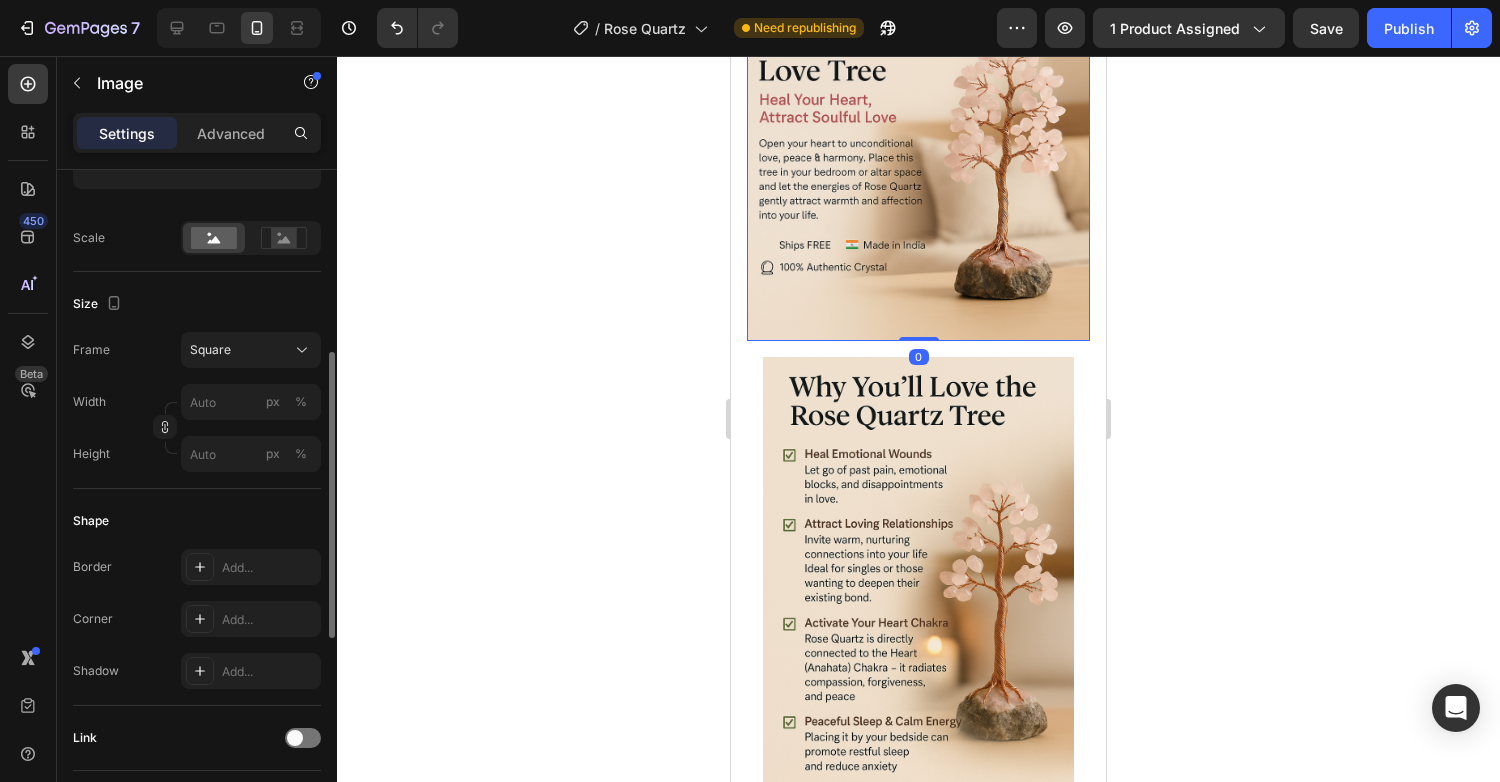 click at bounding box center (918, 169) 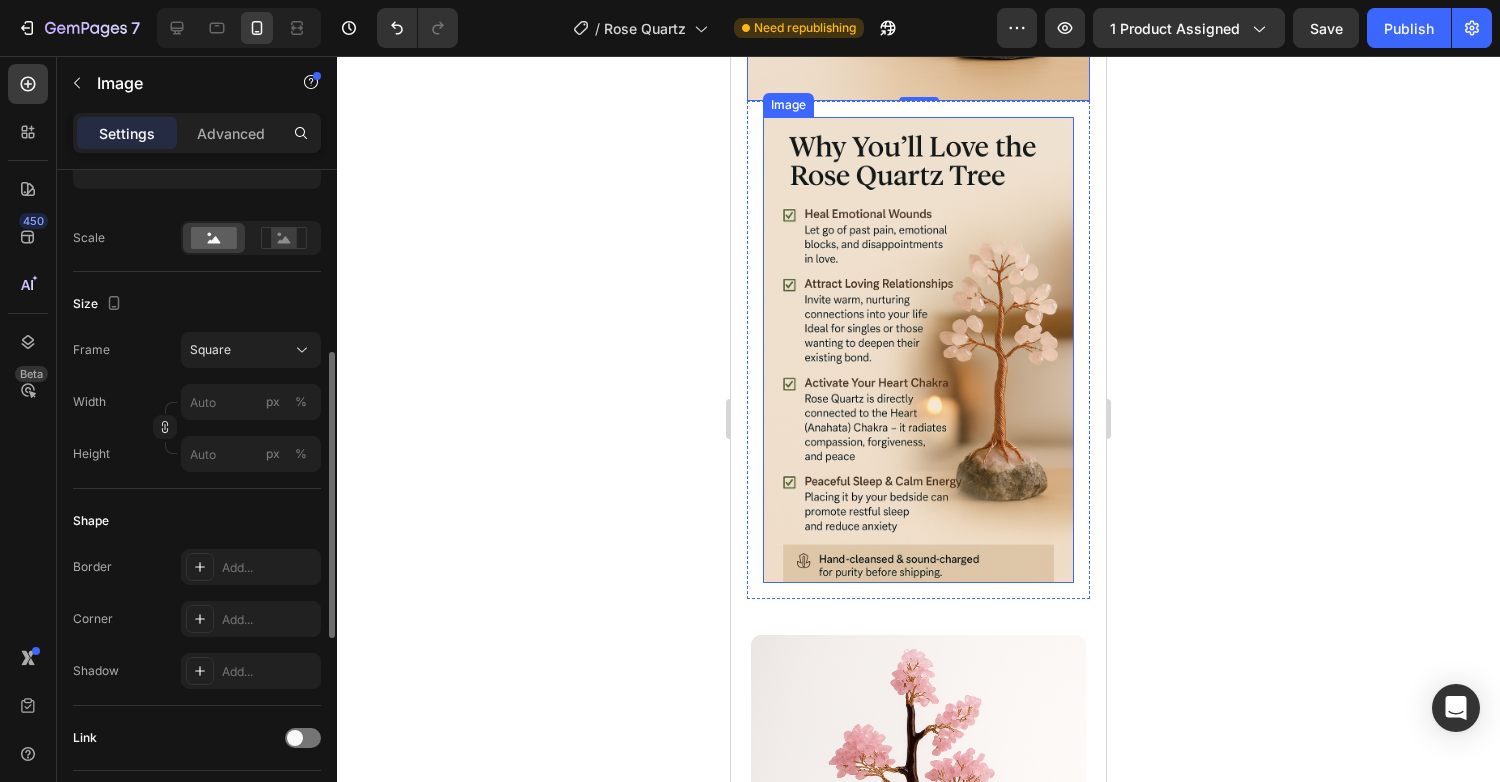 scroll, scrollTop: 398, scrollLeft: 0, axis: vertical 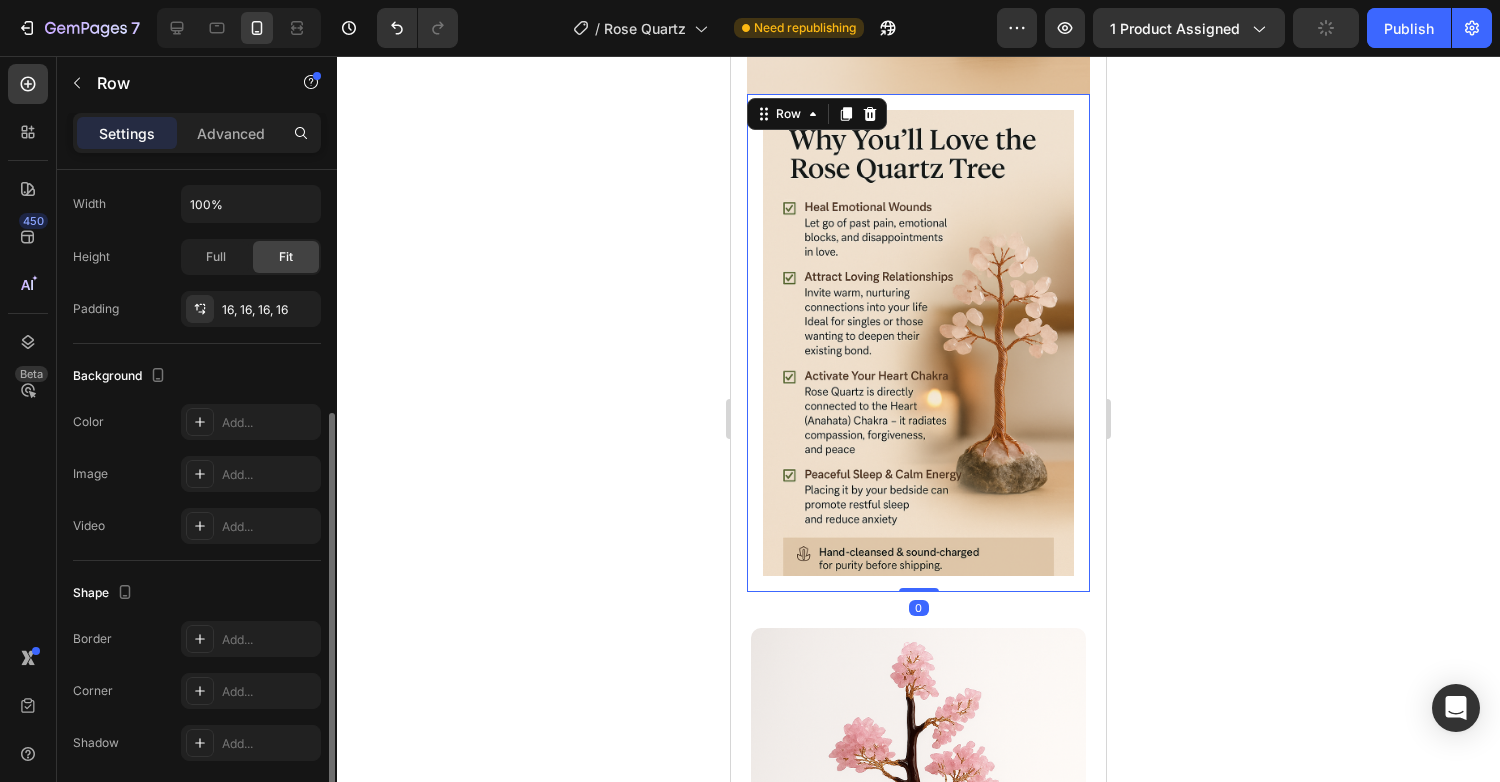 click on "Image Row   0" at bounding box center (918, 343) 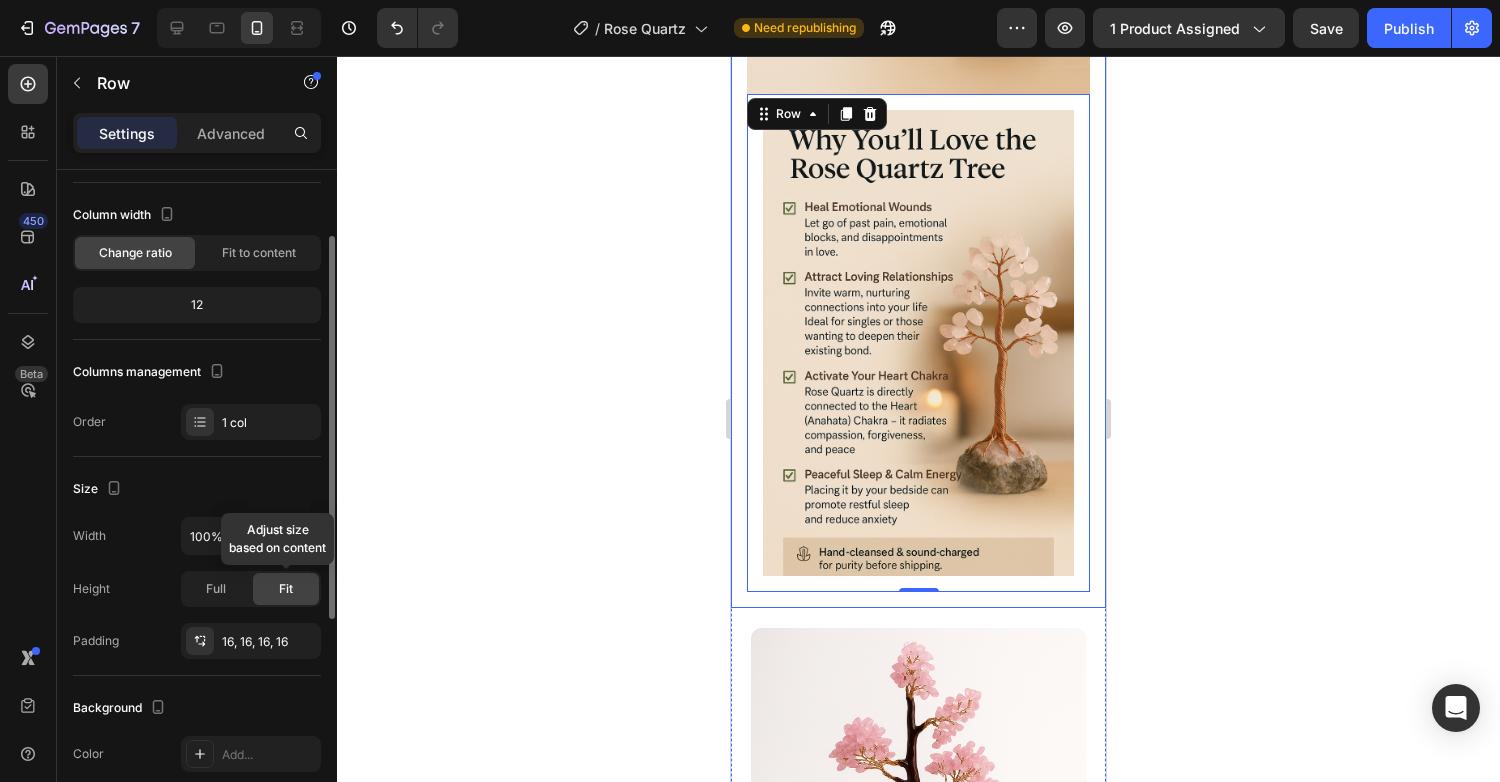 scroll, scrollTop: 105, scrollLeft: 0, axis: vertical 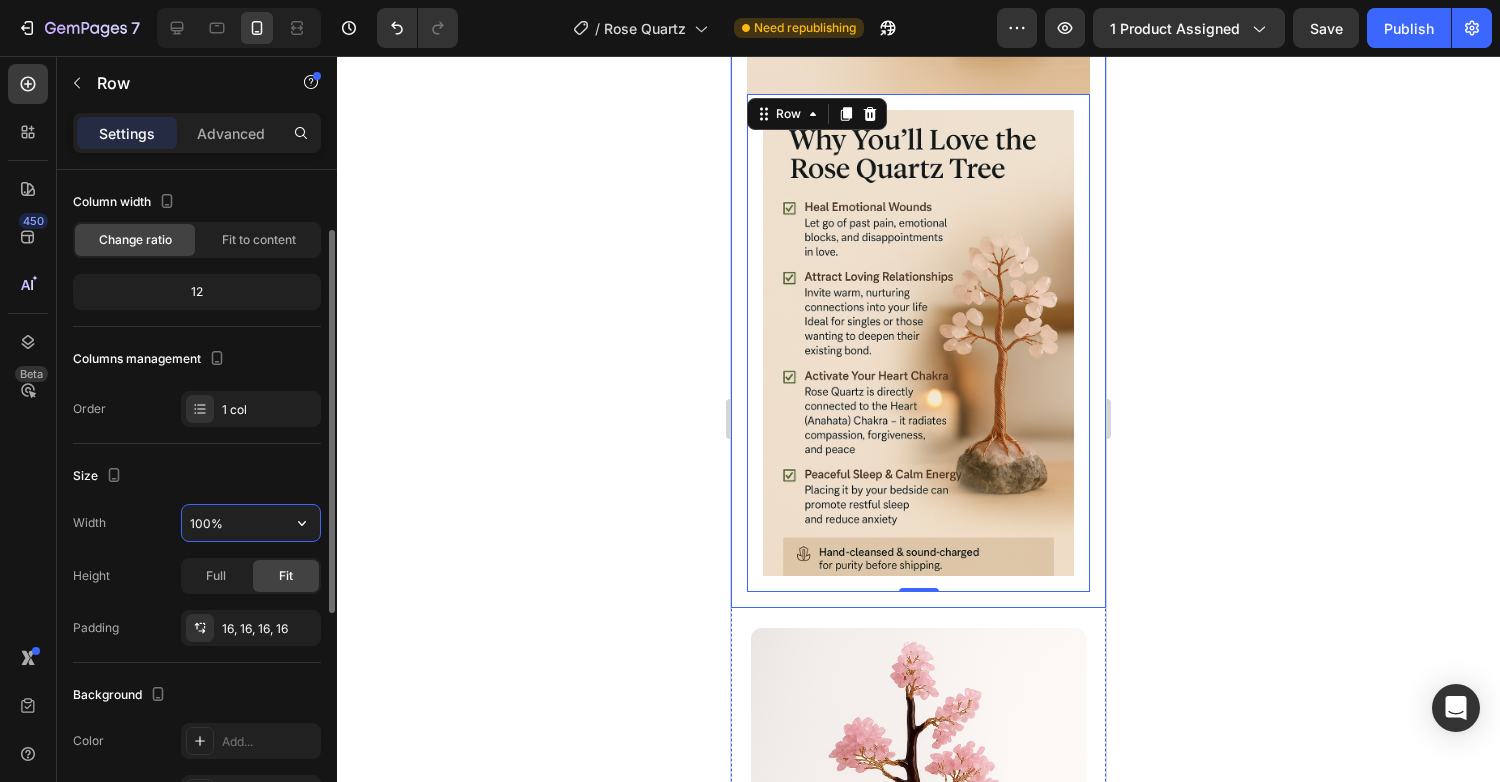 click on "100%" at bounding box center [251, 523] 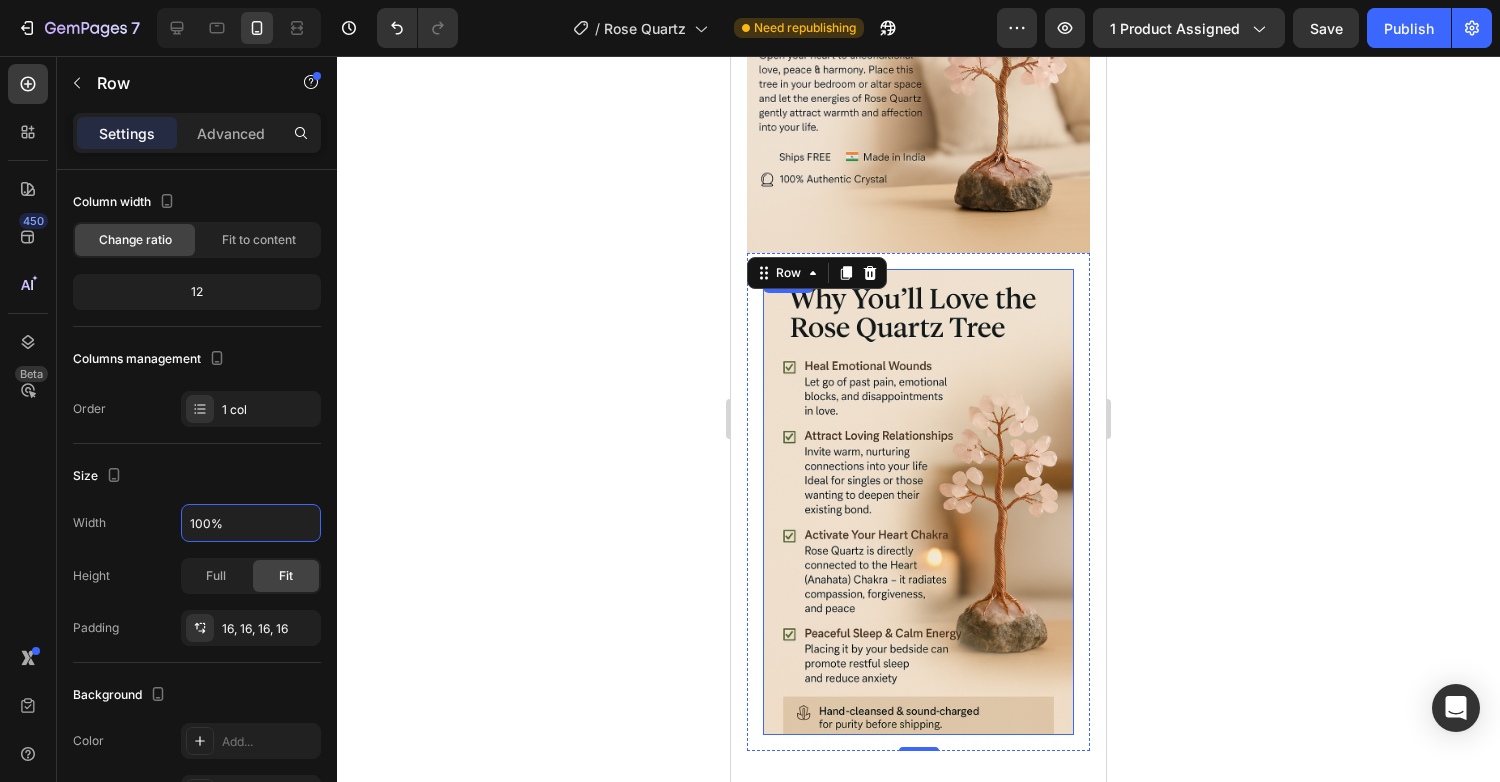 scroll, scrollTop: 164, scrollLeft: 0, axis: vertical 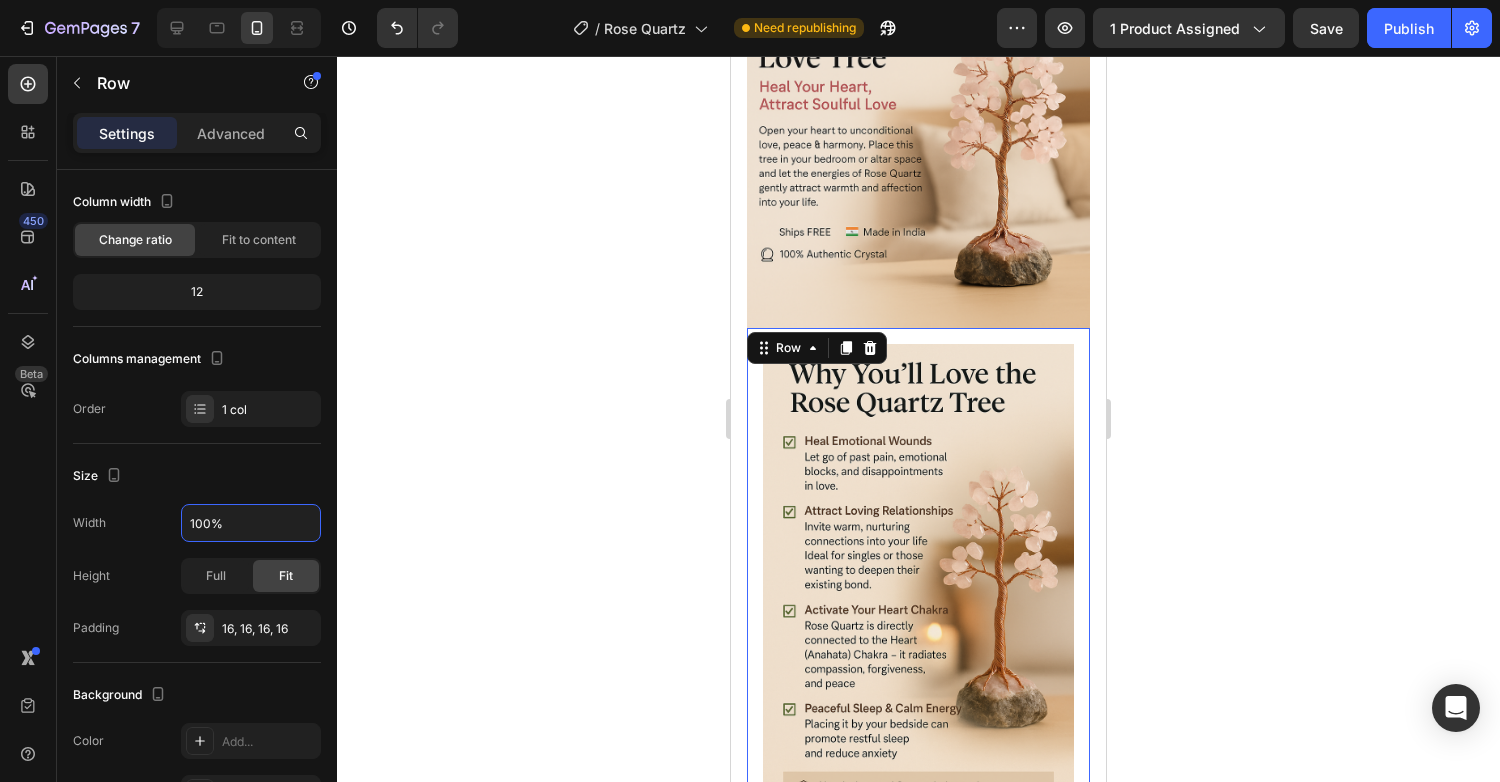 click 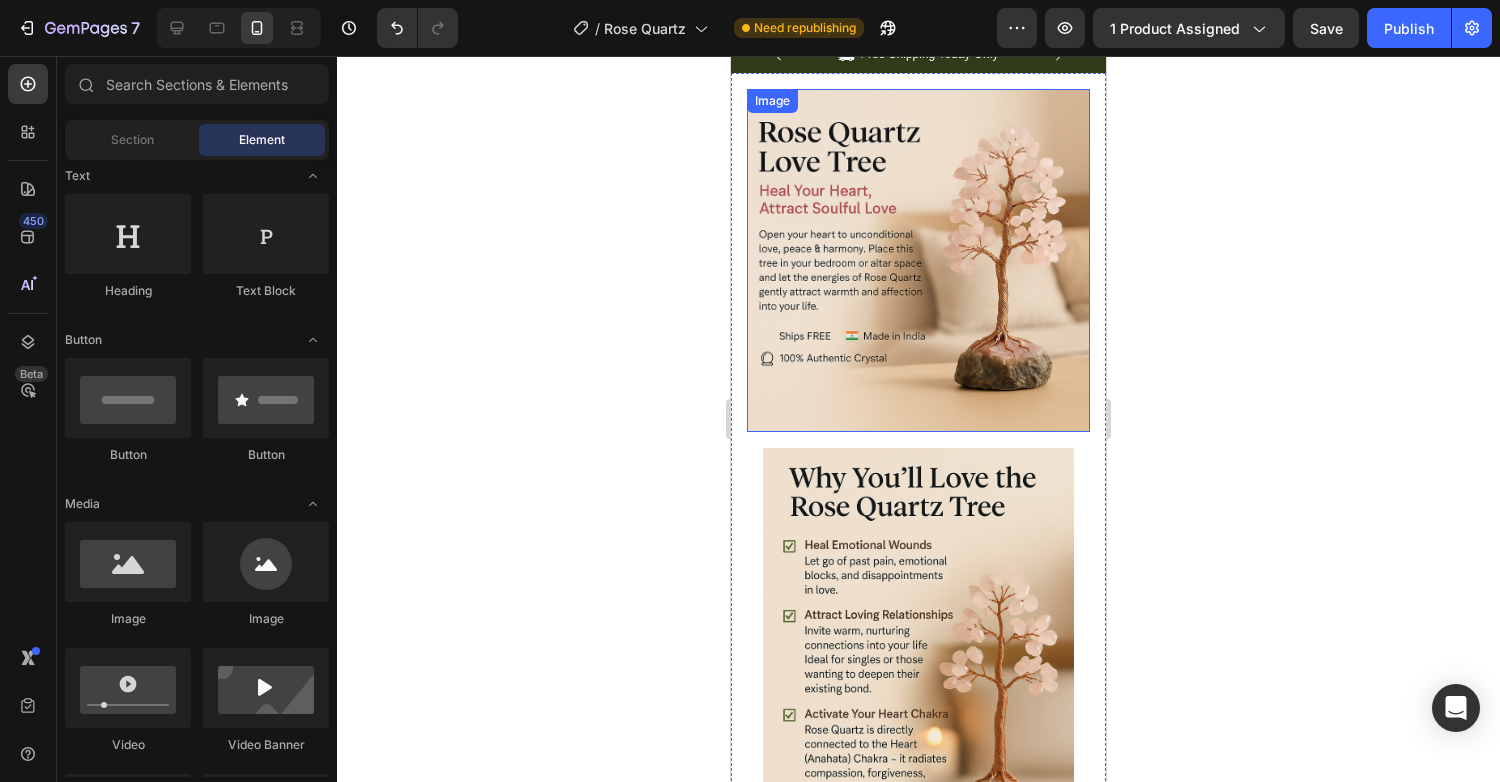 scroll, scrollTop: 0, scrollLeft: 0, axis: both 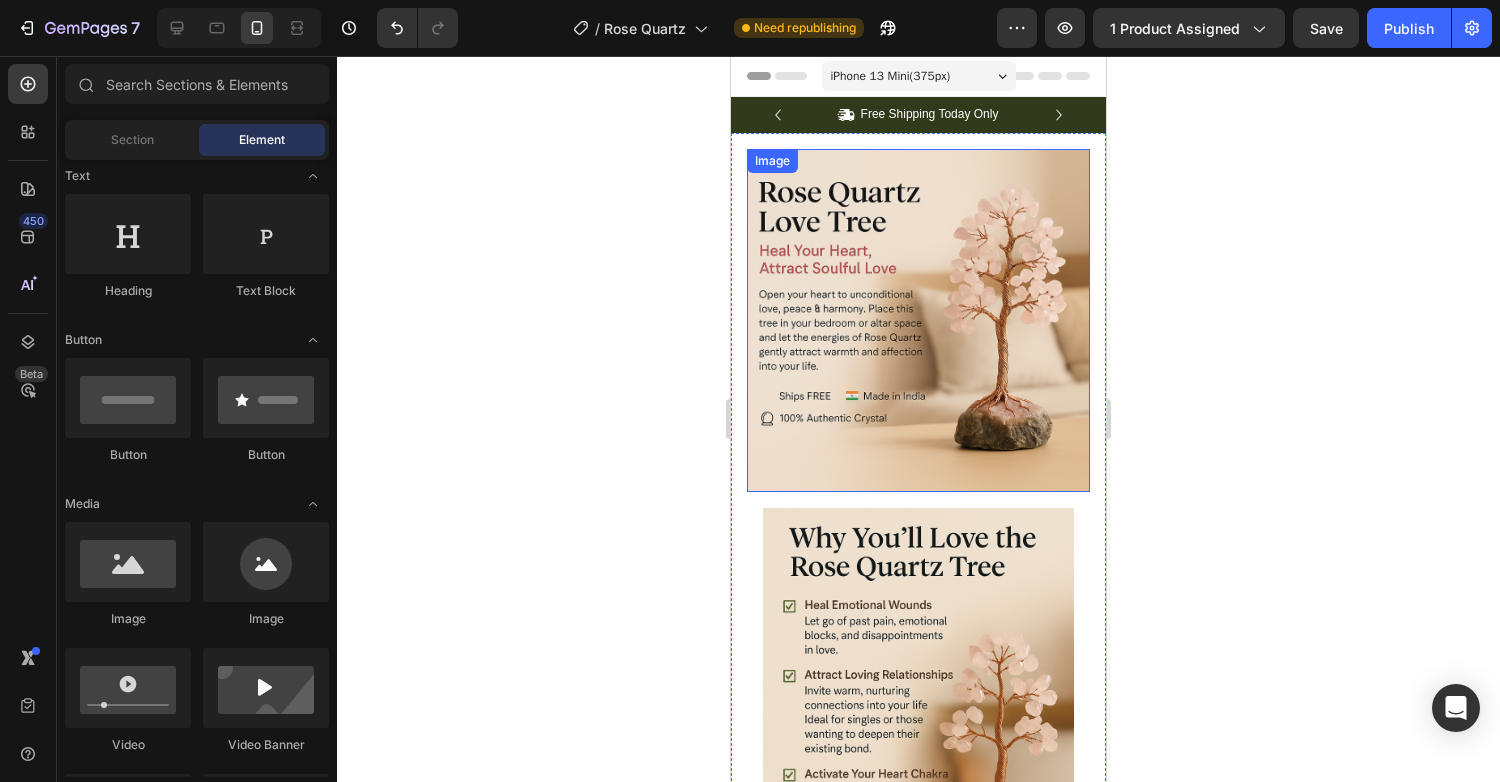 click 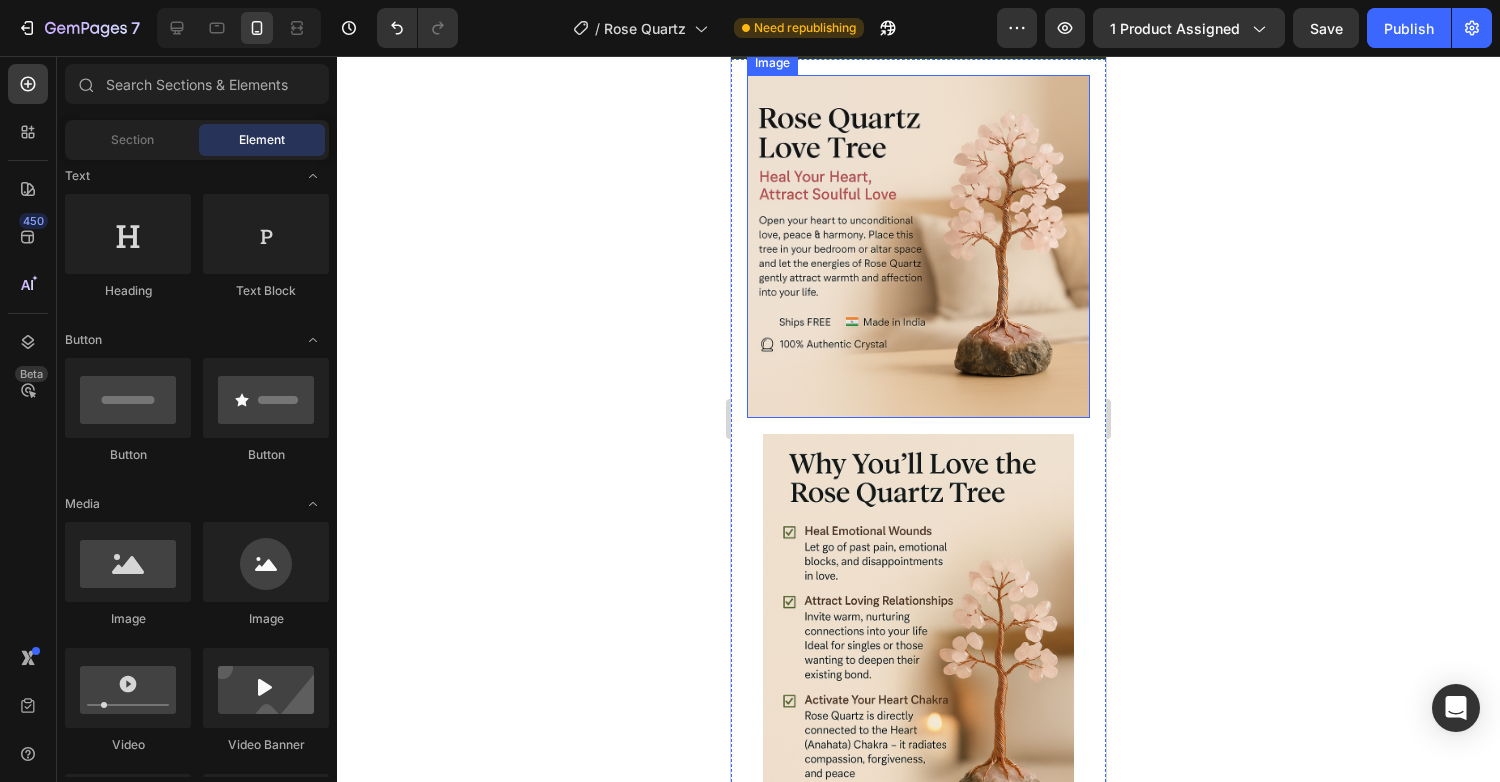 scroll, scrollTop: 77, scrollLeft: 0, axis: vertical 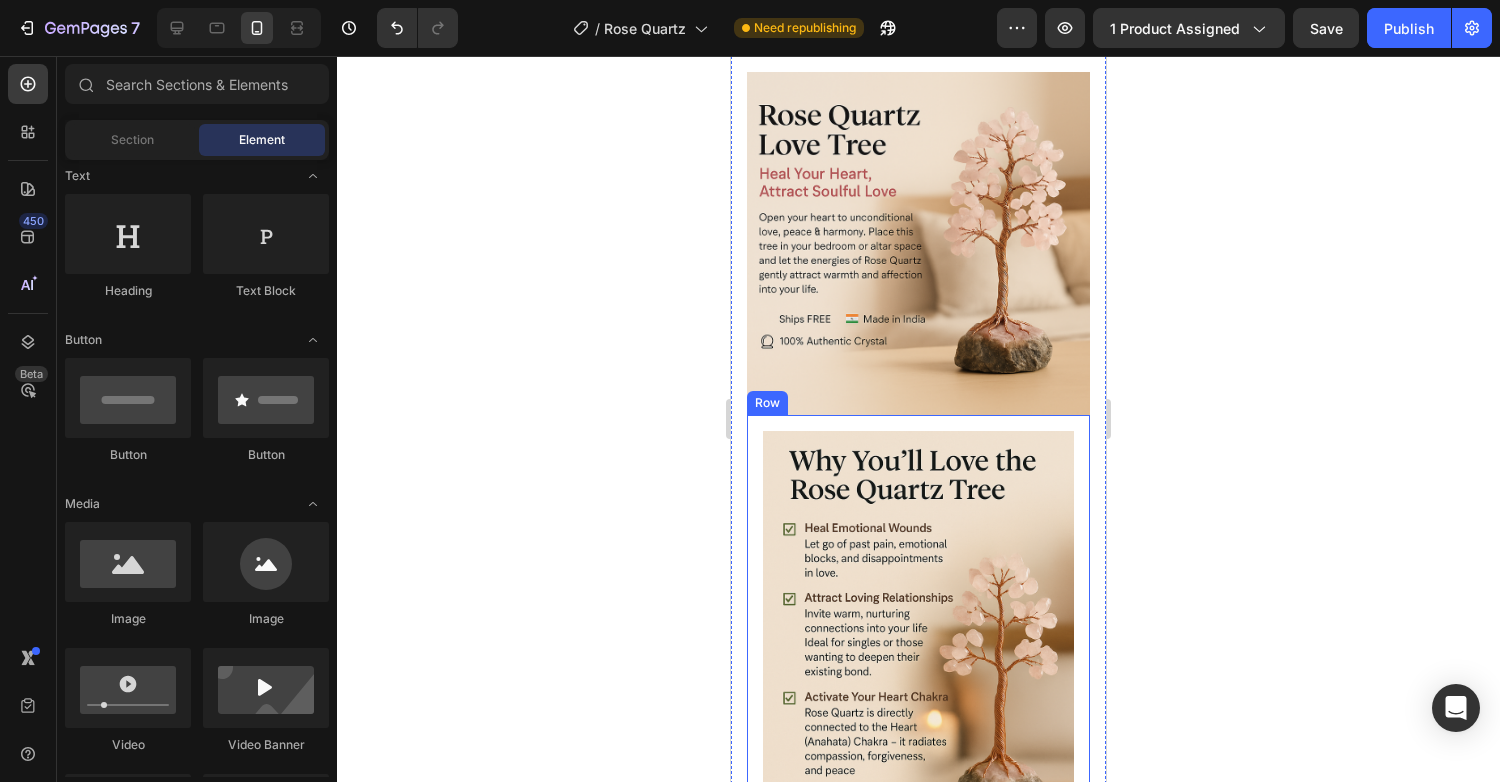 click on "Image Row" at bounding box center [918, 664] 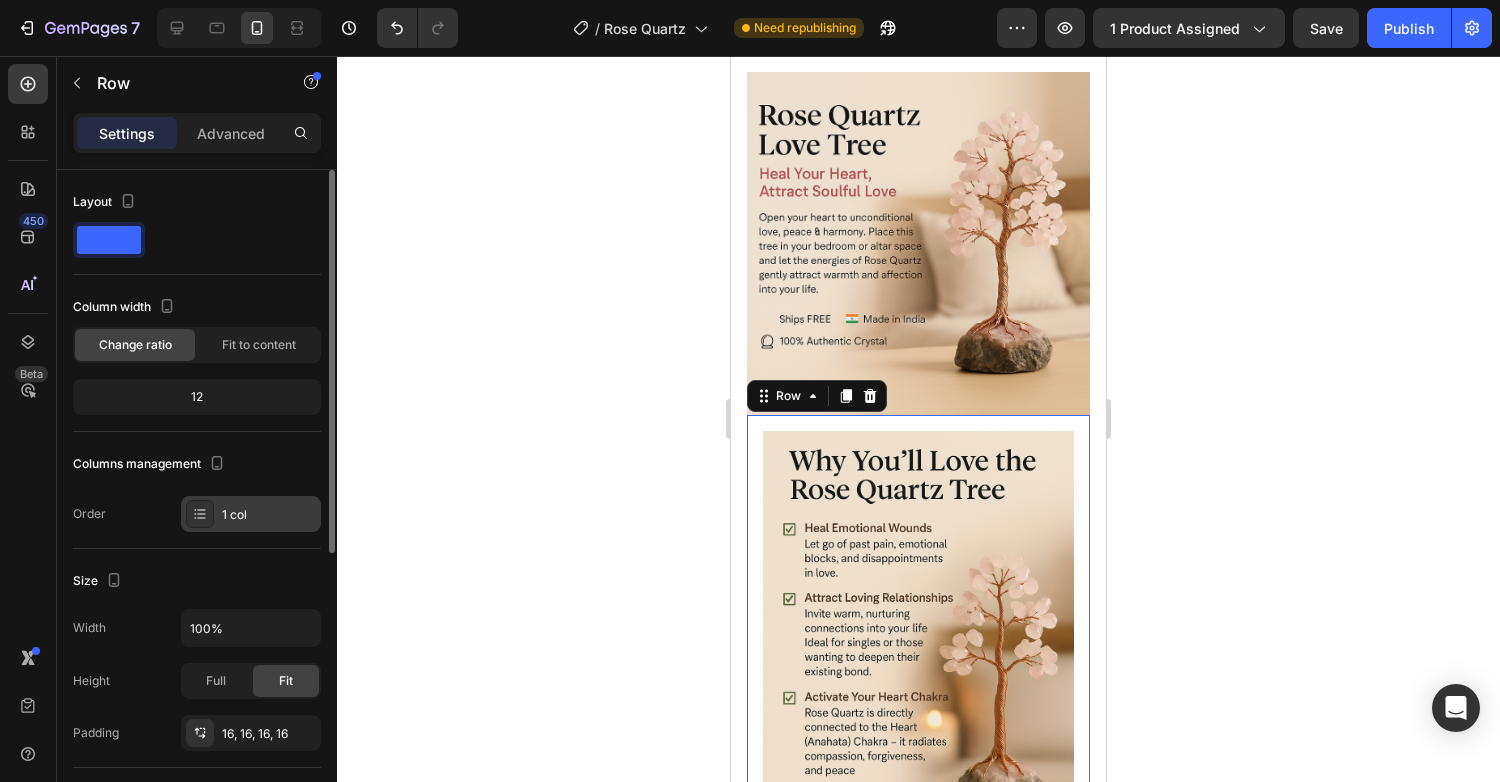 click on "1 col" at bounding box center [269, 515] 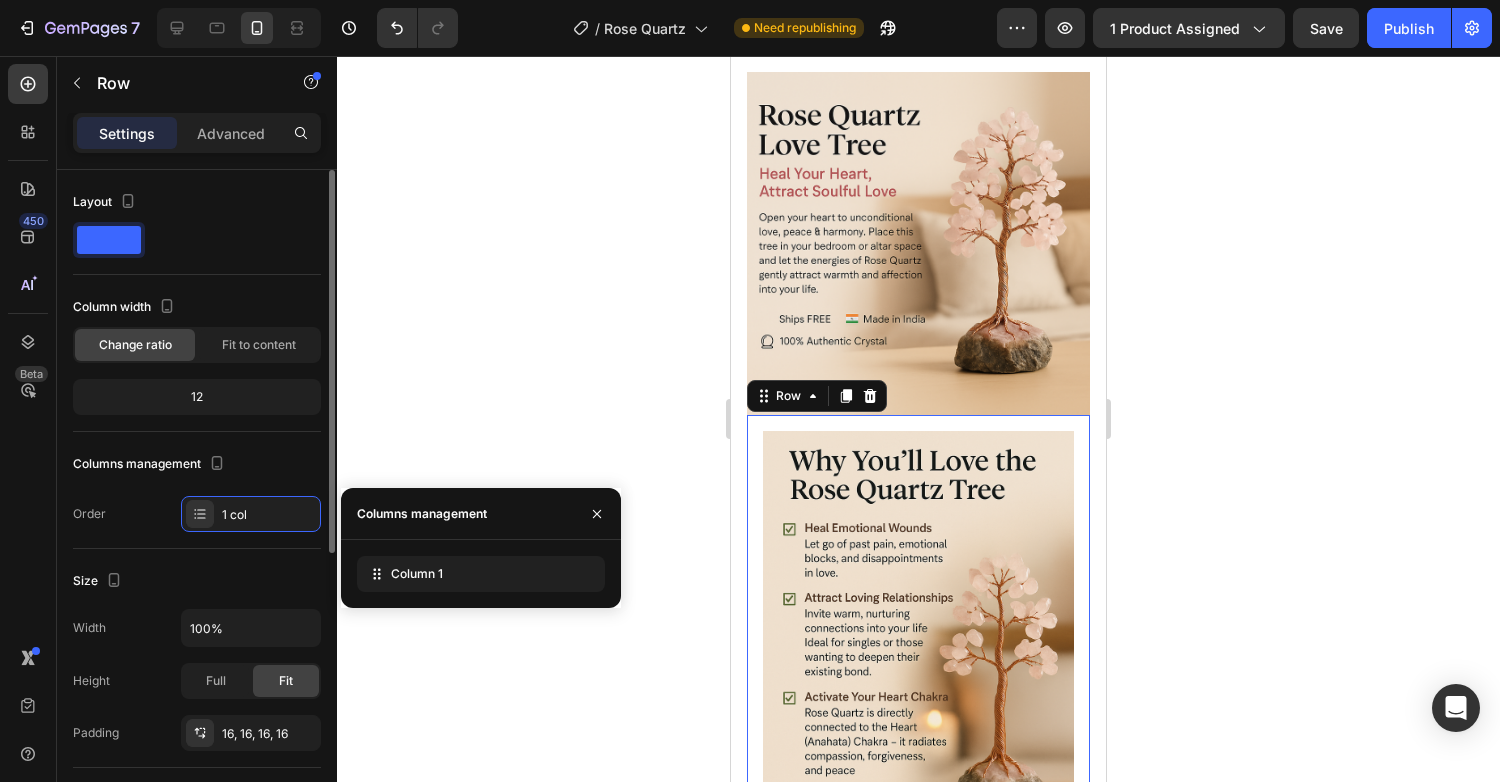 click on "Columns management" at bounding box center [197, 464] 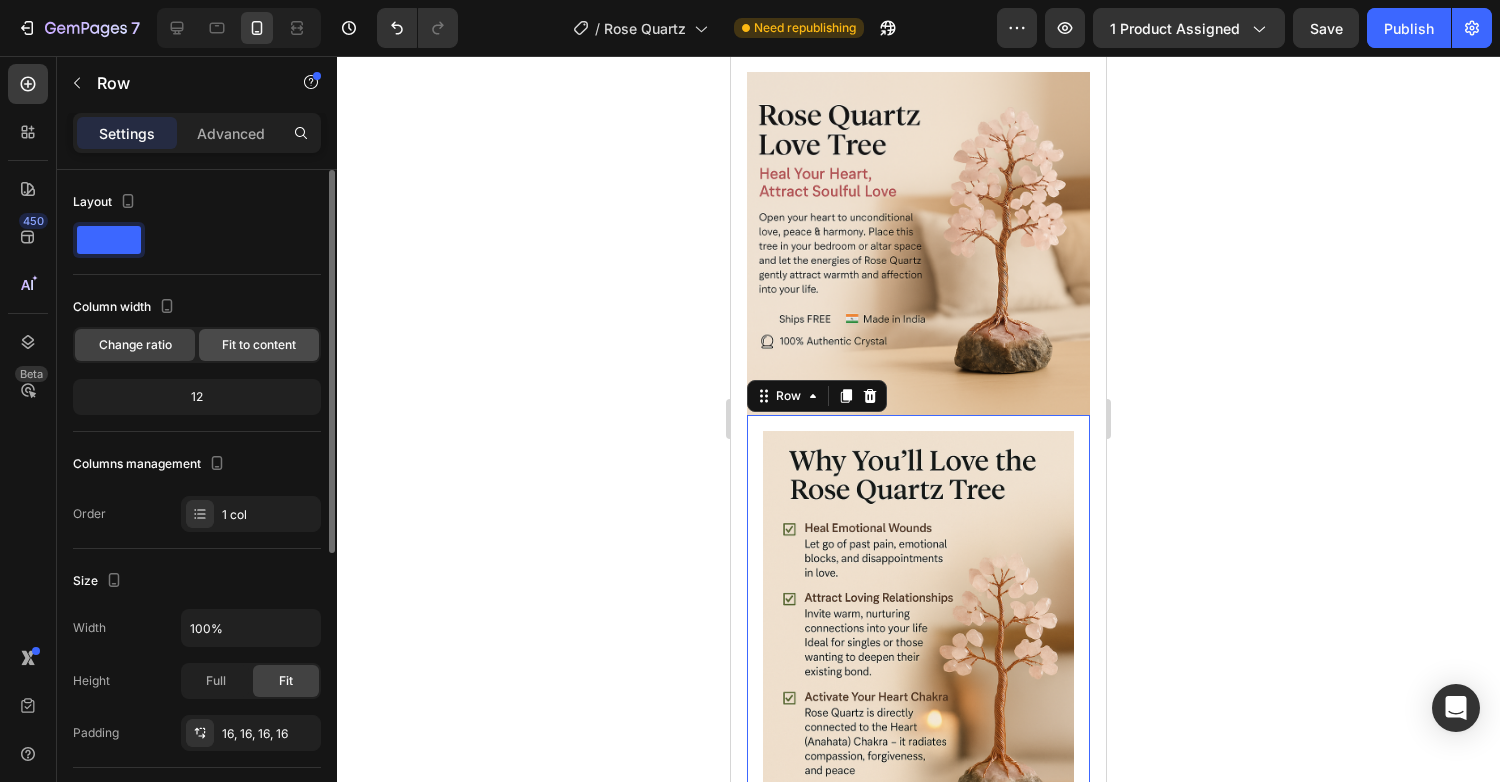click on "Fit to content" 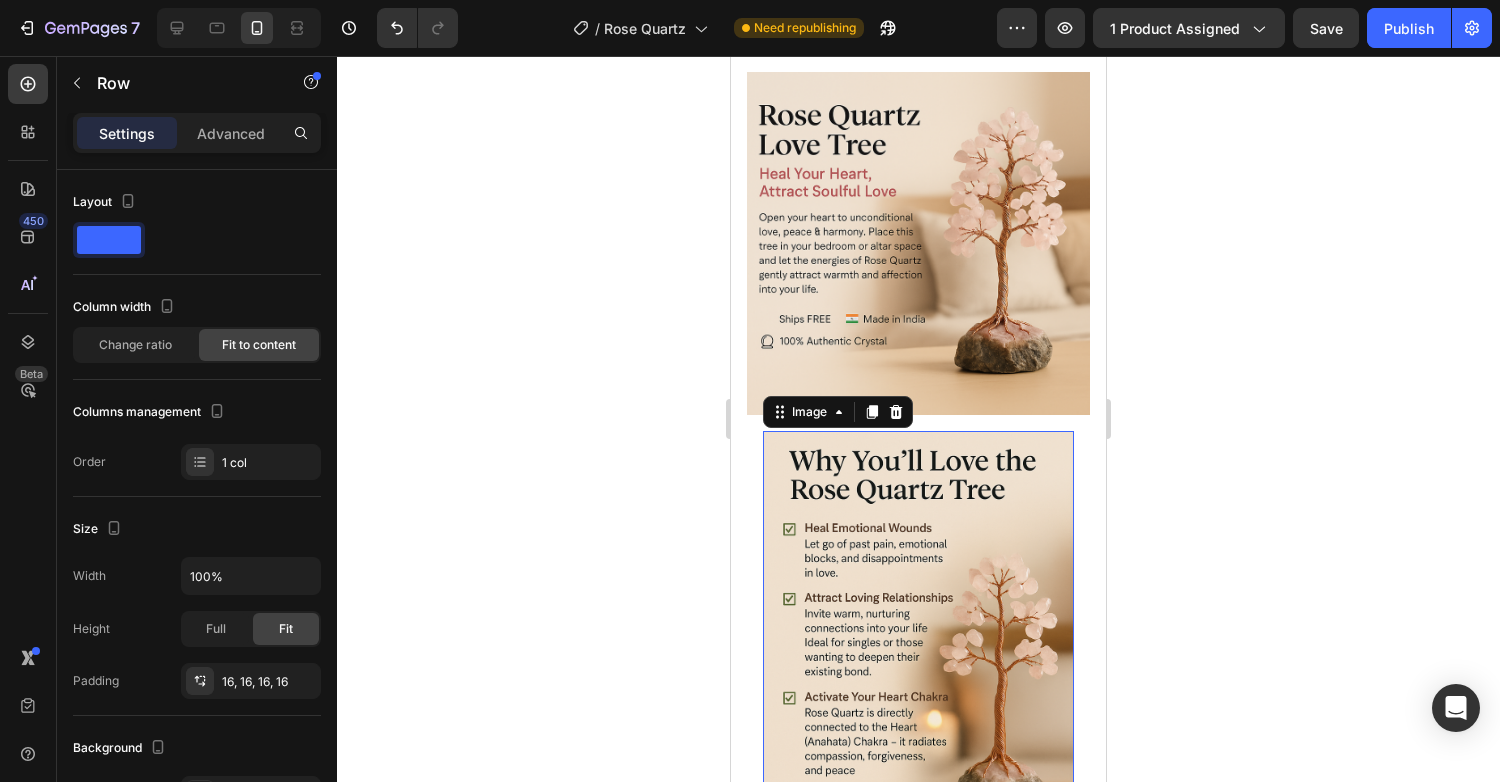 click at bounding box center [918, 664] 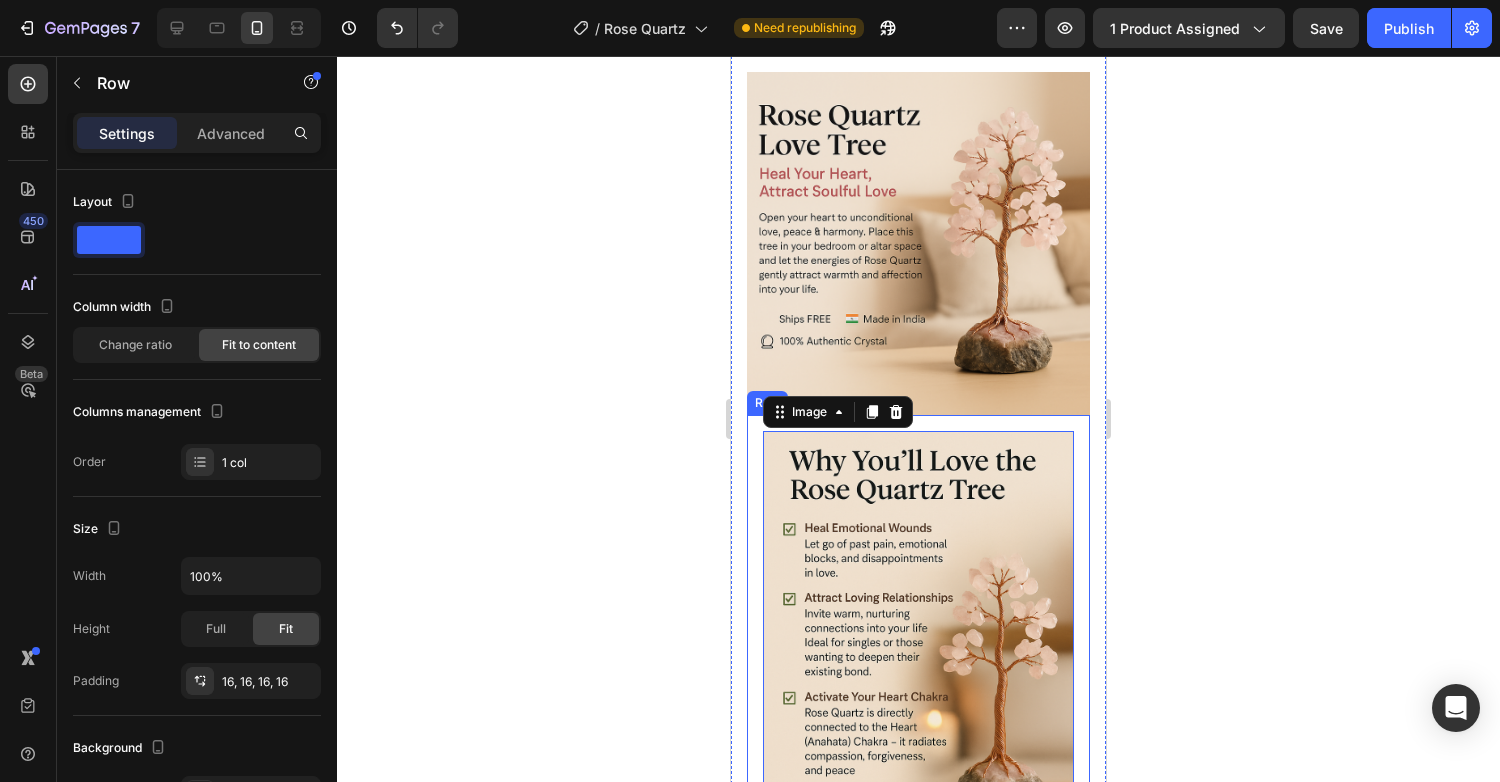 click on "Image   0 Row" at bounding box center [918, 664] 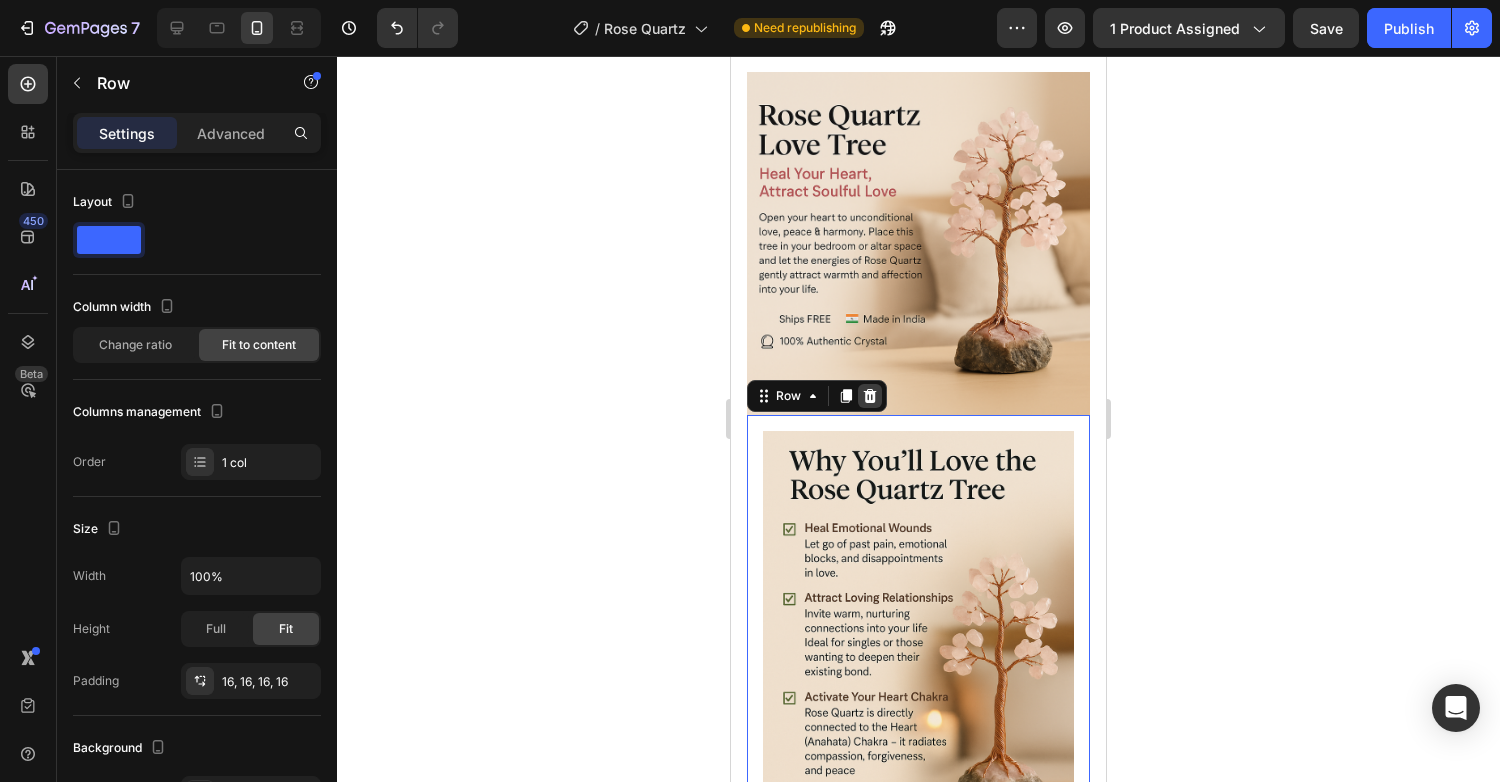 click 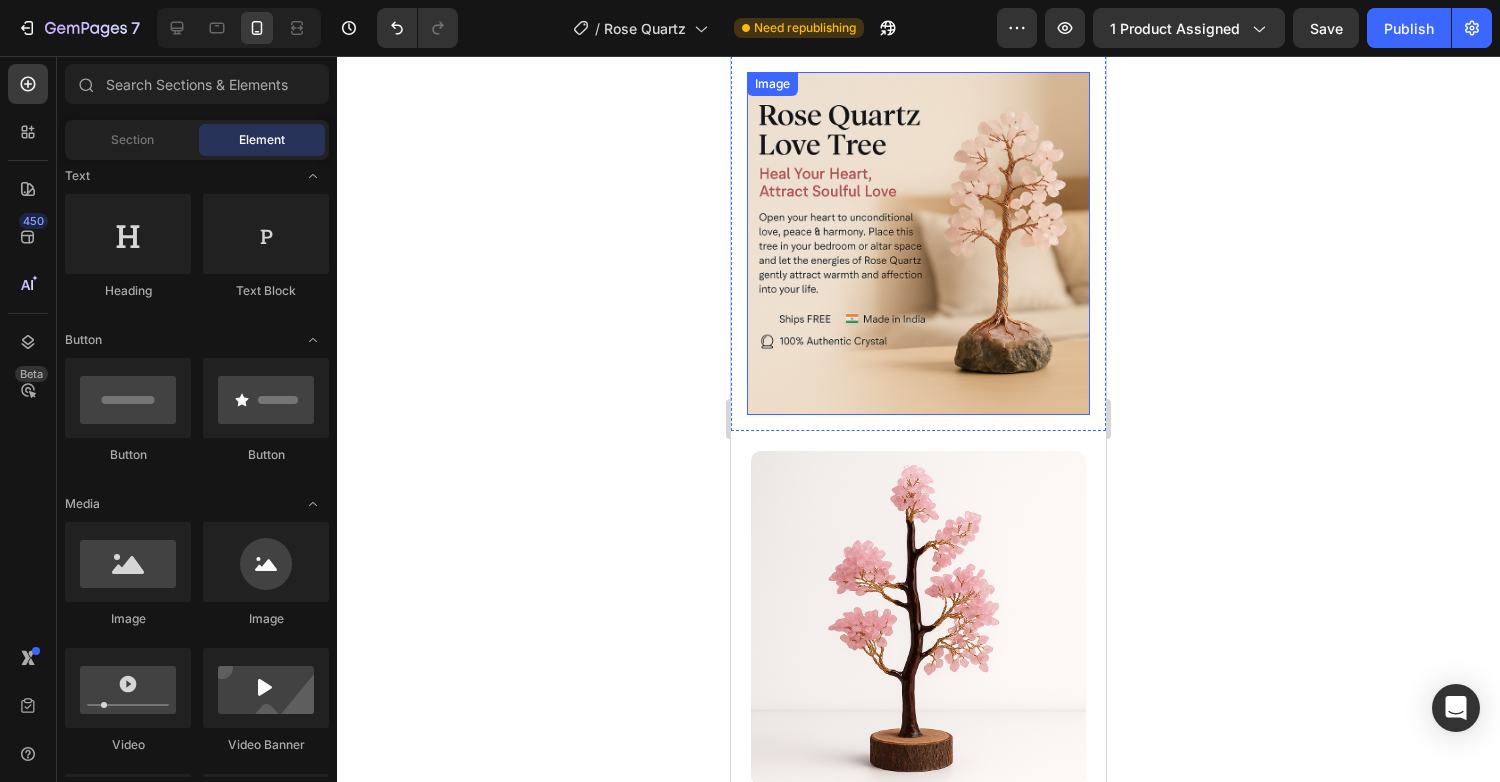 click at bounding box center (918, 243) 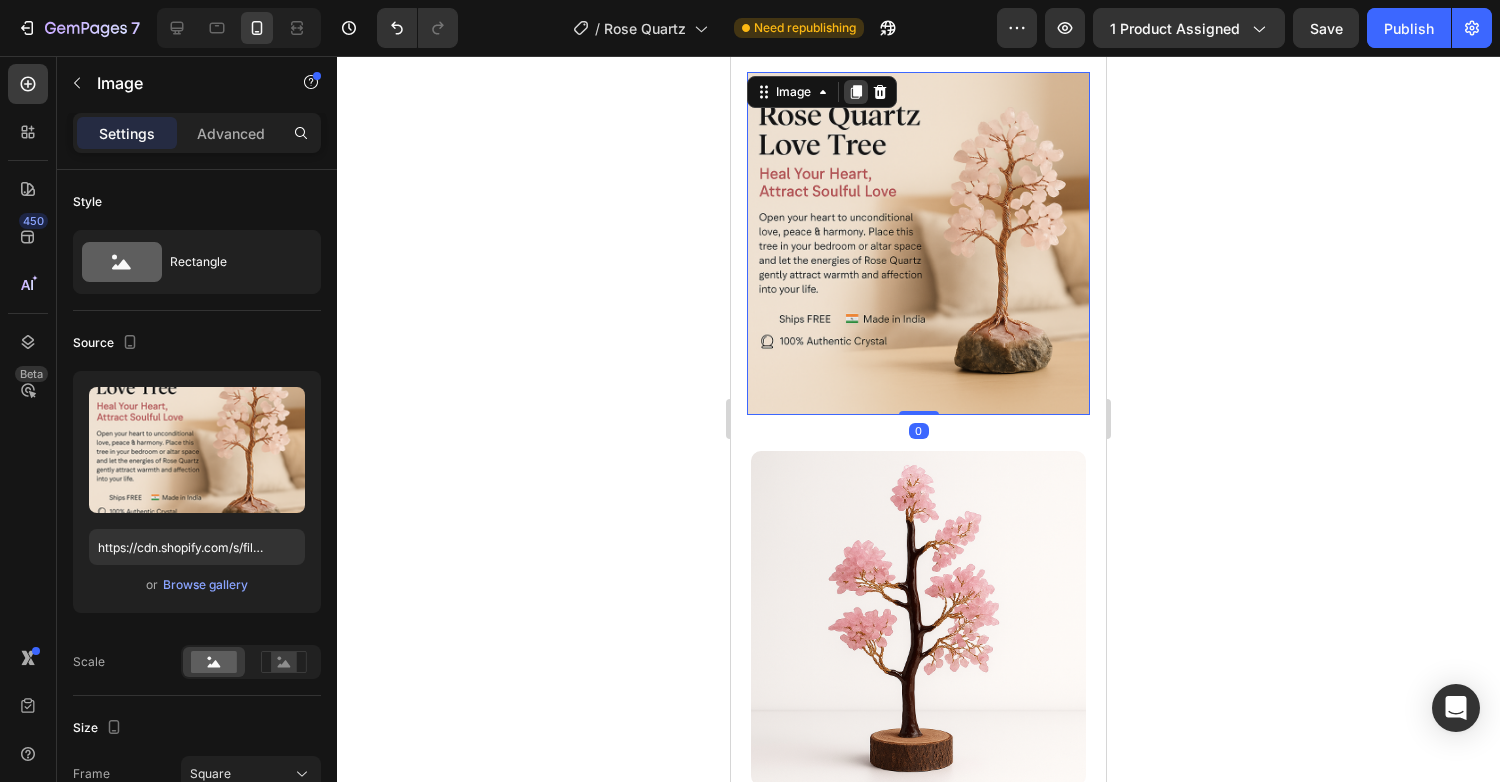 click 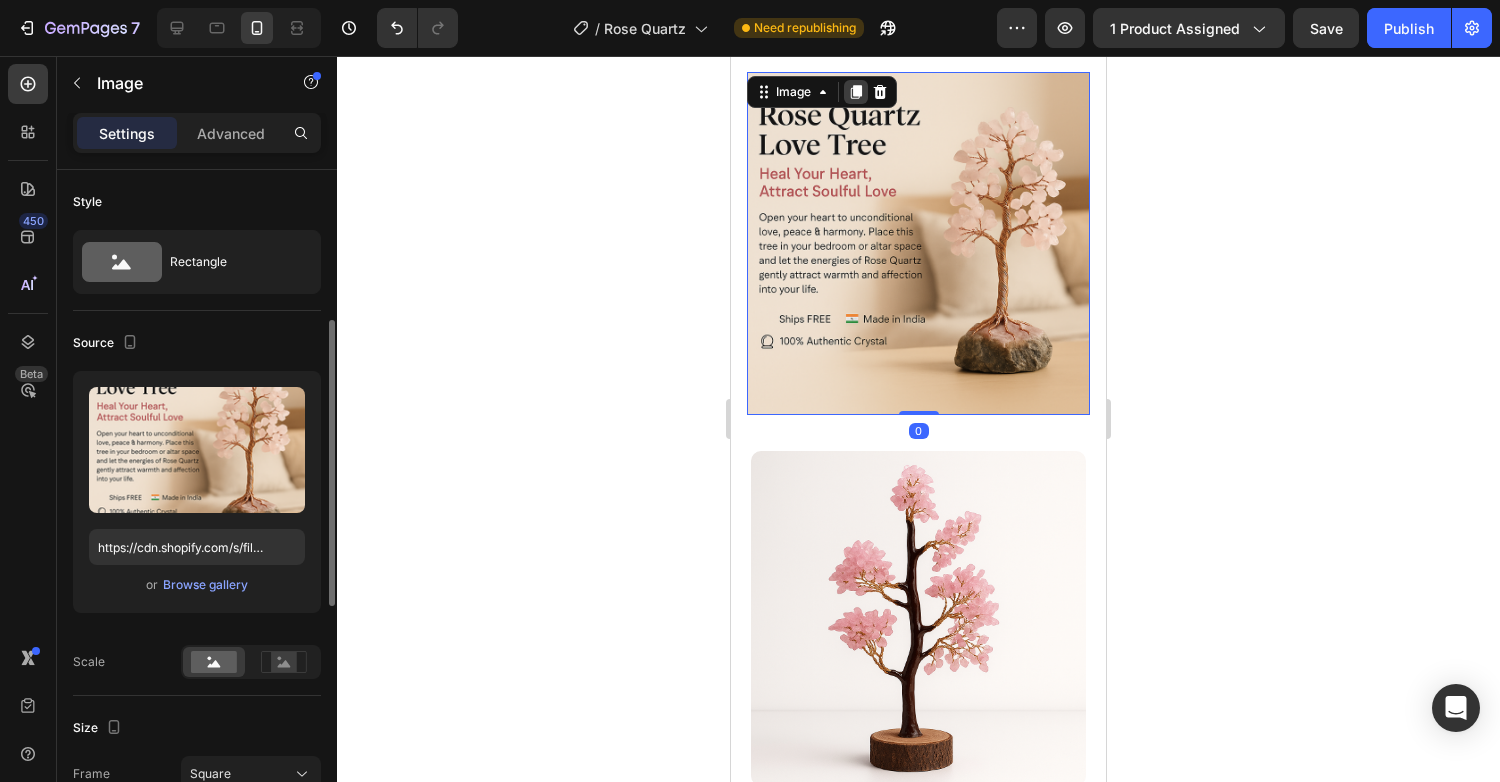 scroll, scrollTop: 105, scrollLeft: 0, axis: vertical 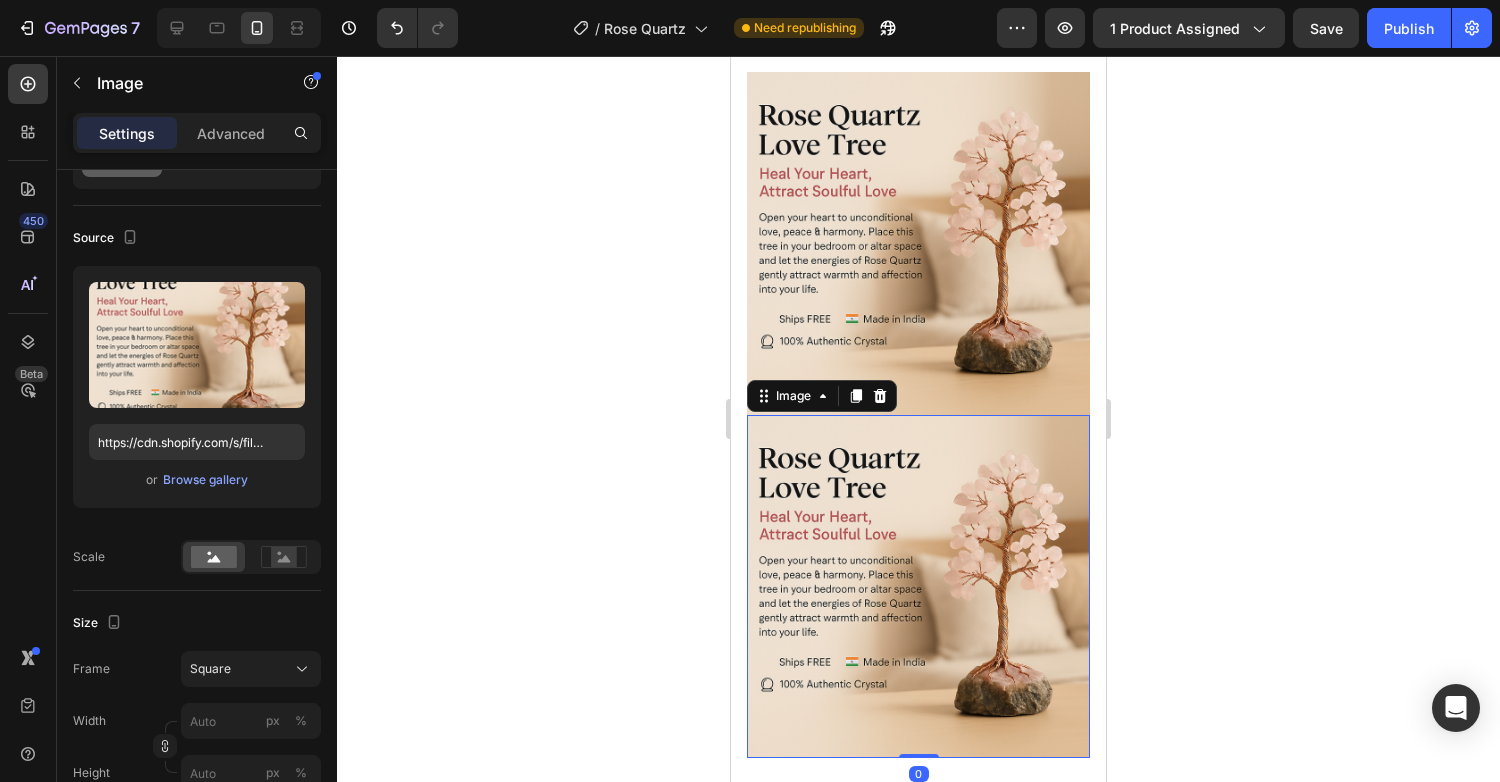 click at bounding box center (918, 586) 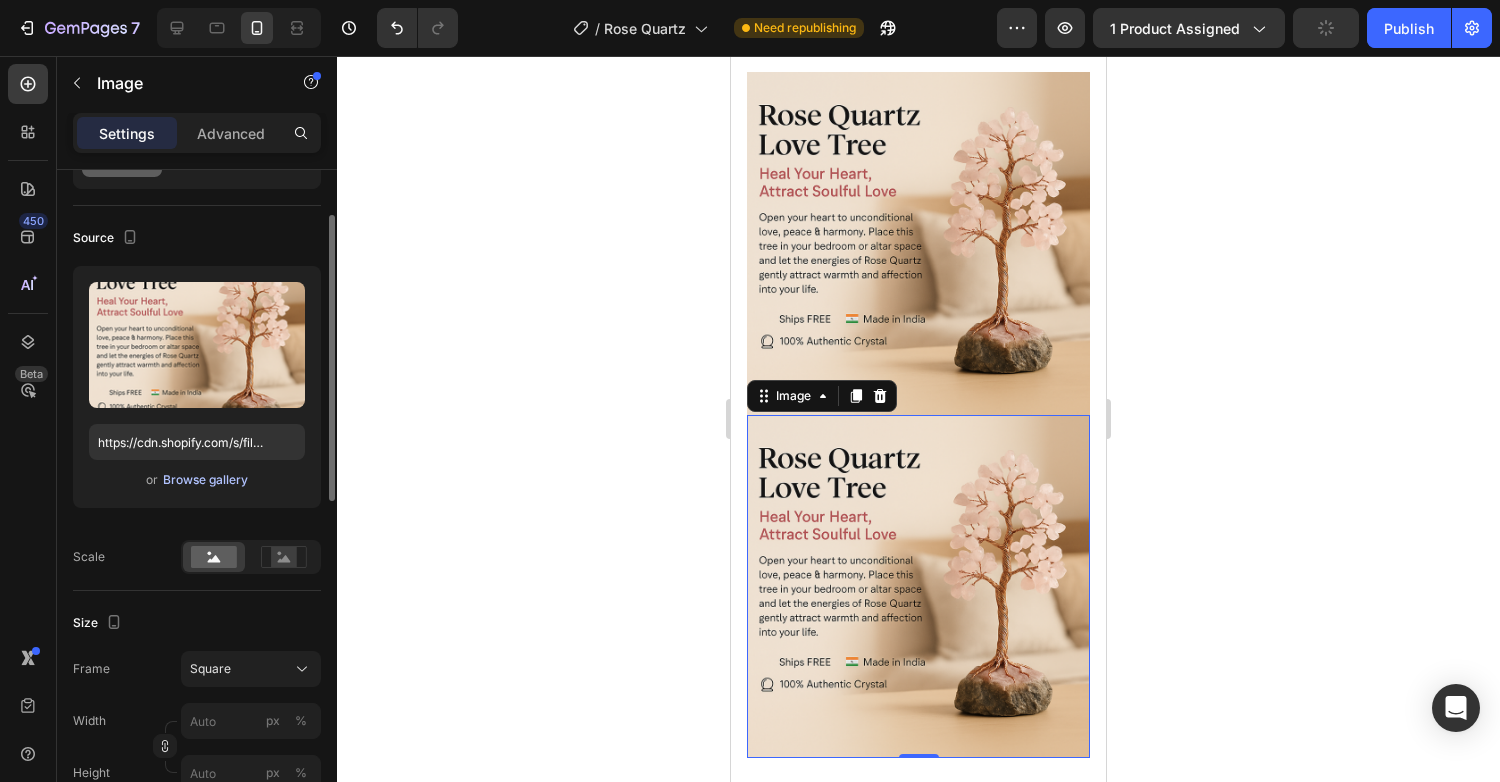 click on "Browse gallery" at bounding box center (205, 480) 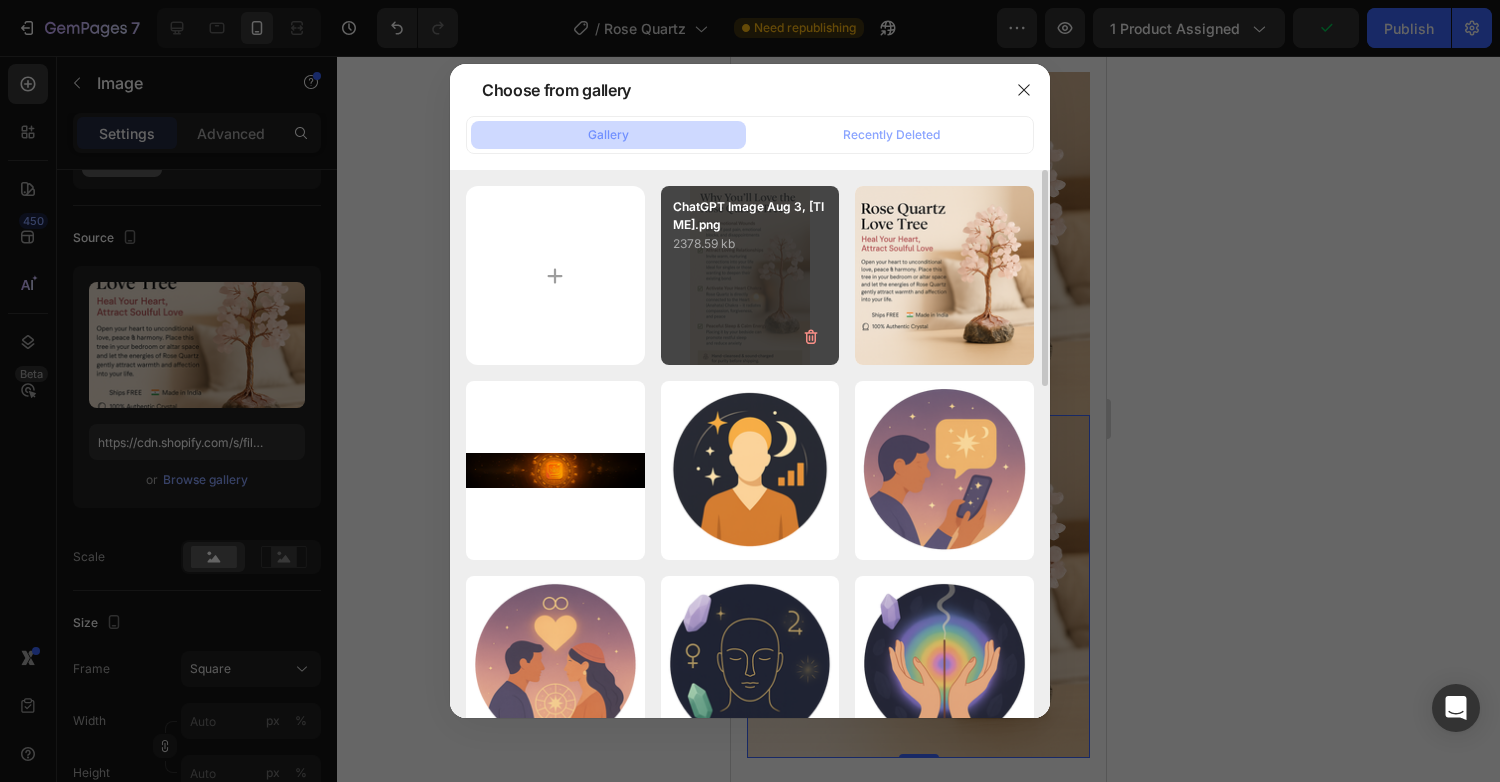 click on "ChatGPT Image Aug 3, [TIME].png [SIZE] kb" at bounding box center [750, 275] 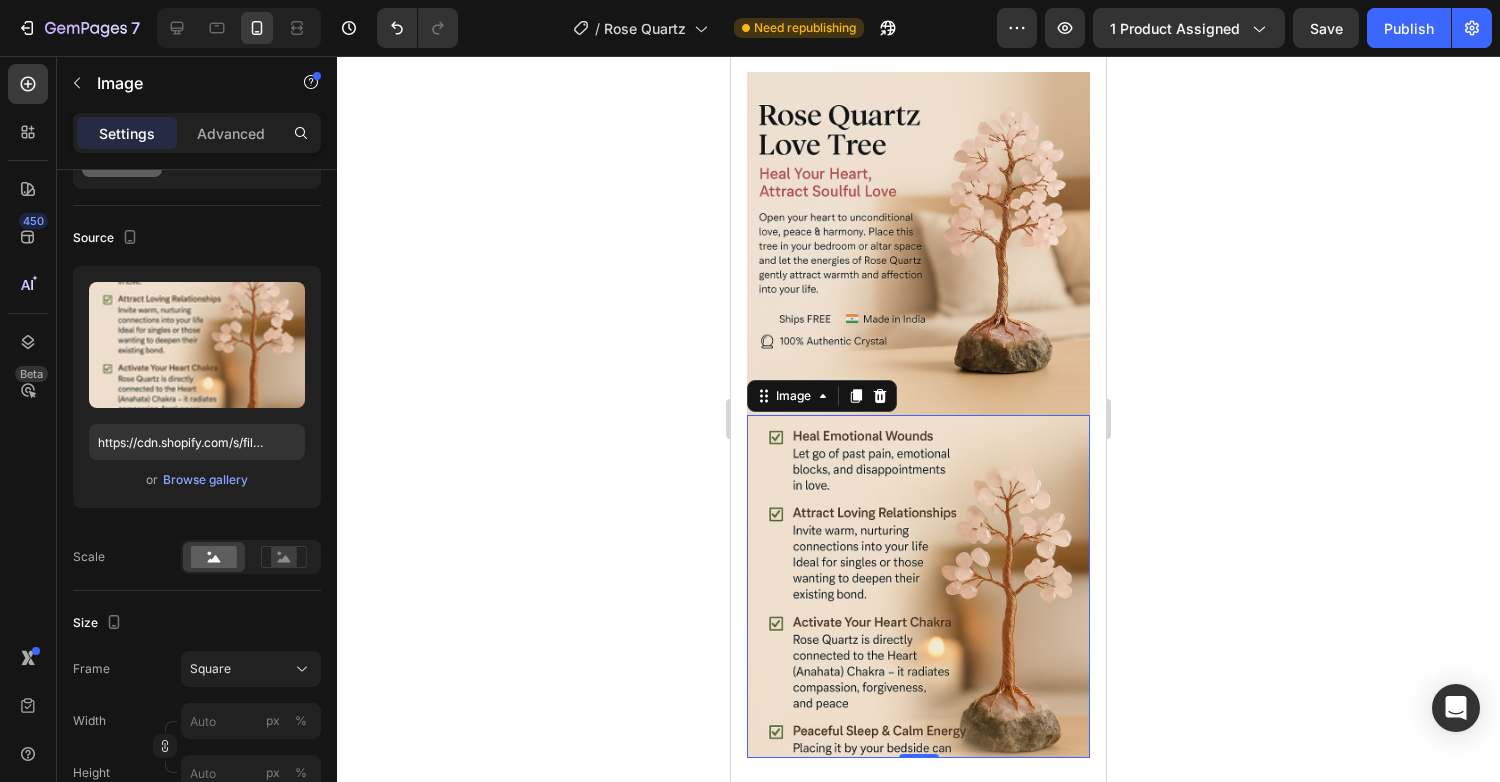click 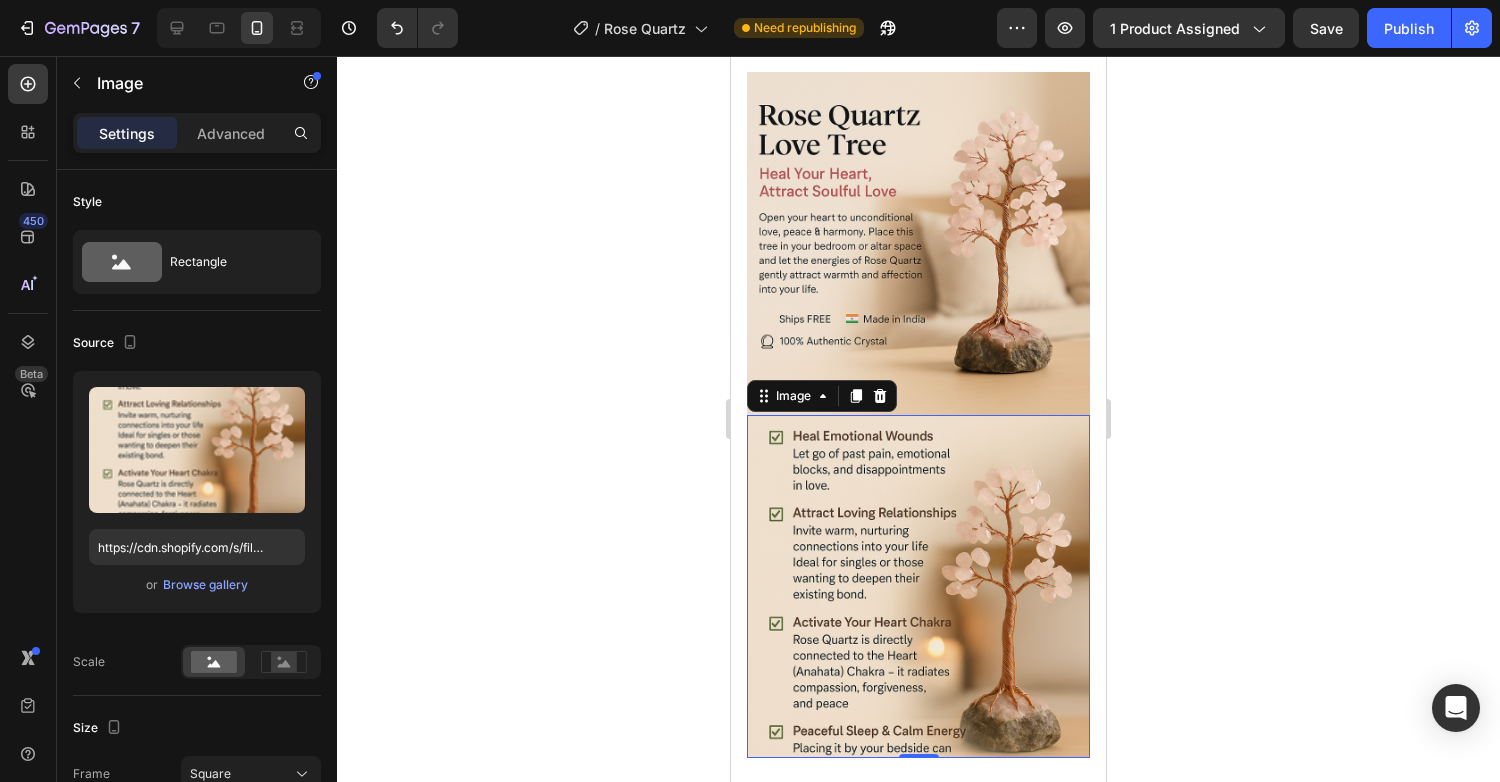 click at bounding box center [918, 586] 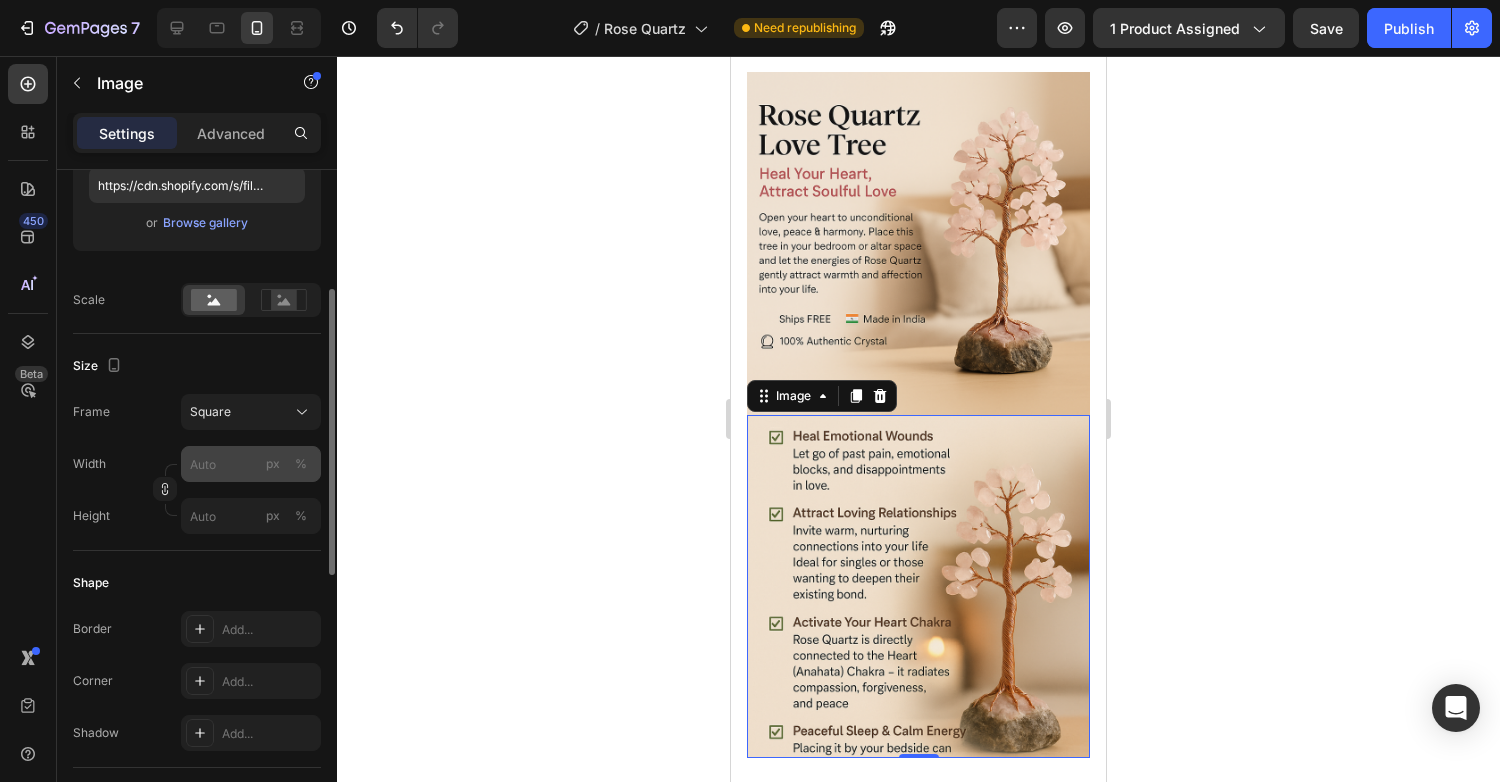 scroll, scrollTop: 373, scrollLeft: 0, axis: vertical 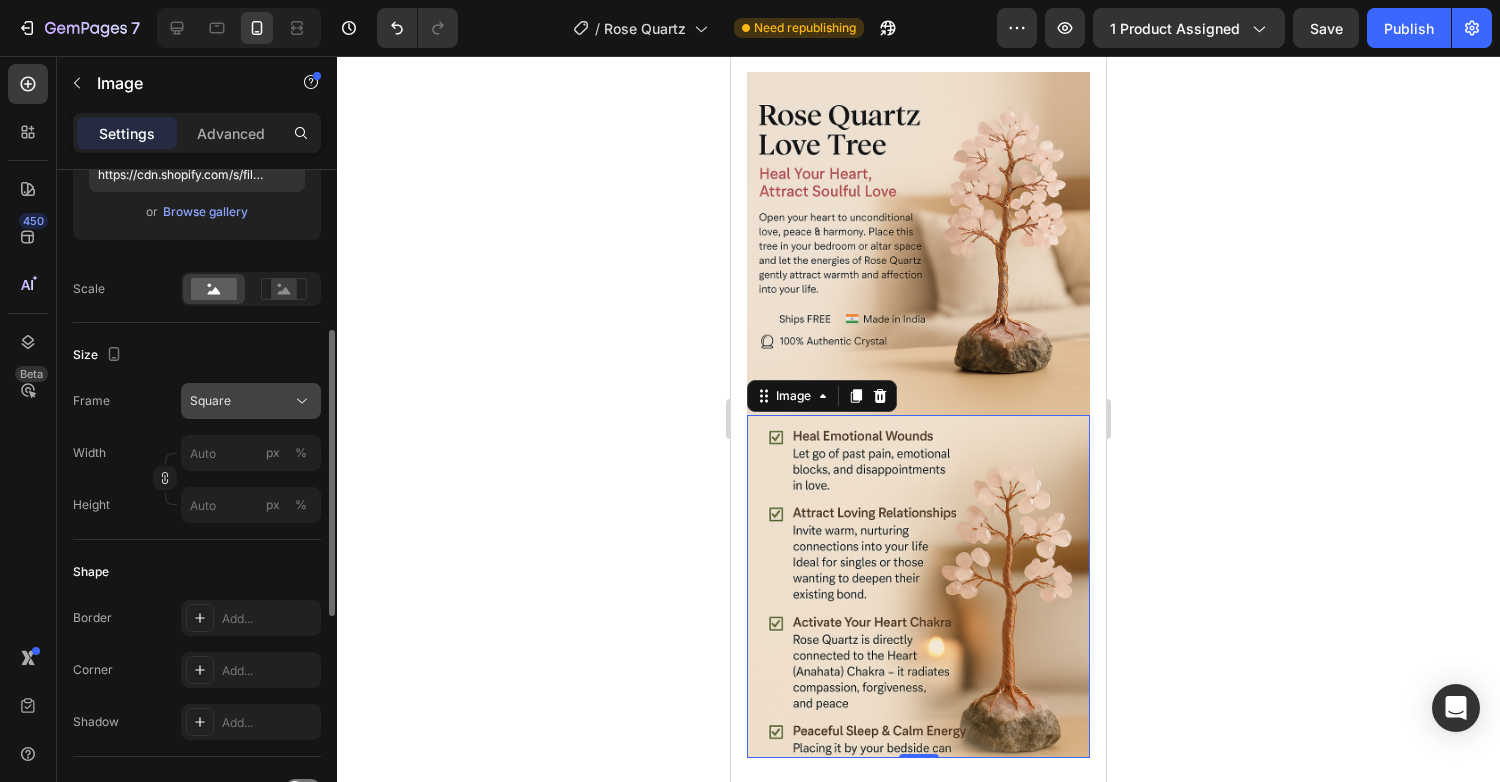 click on "Square" 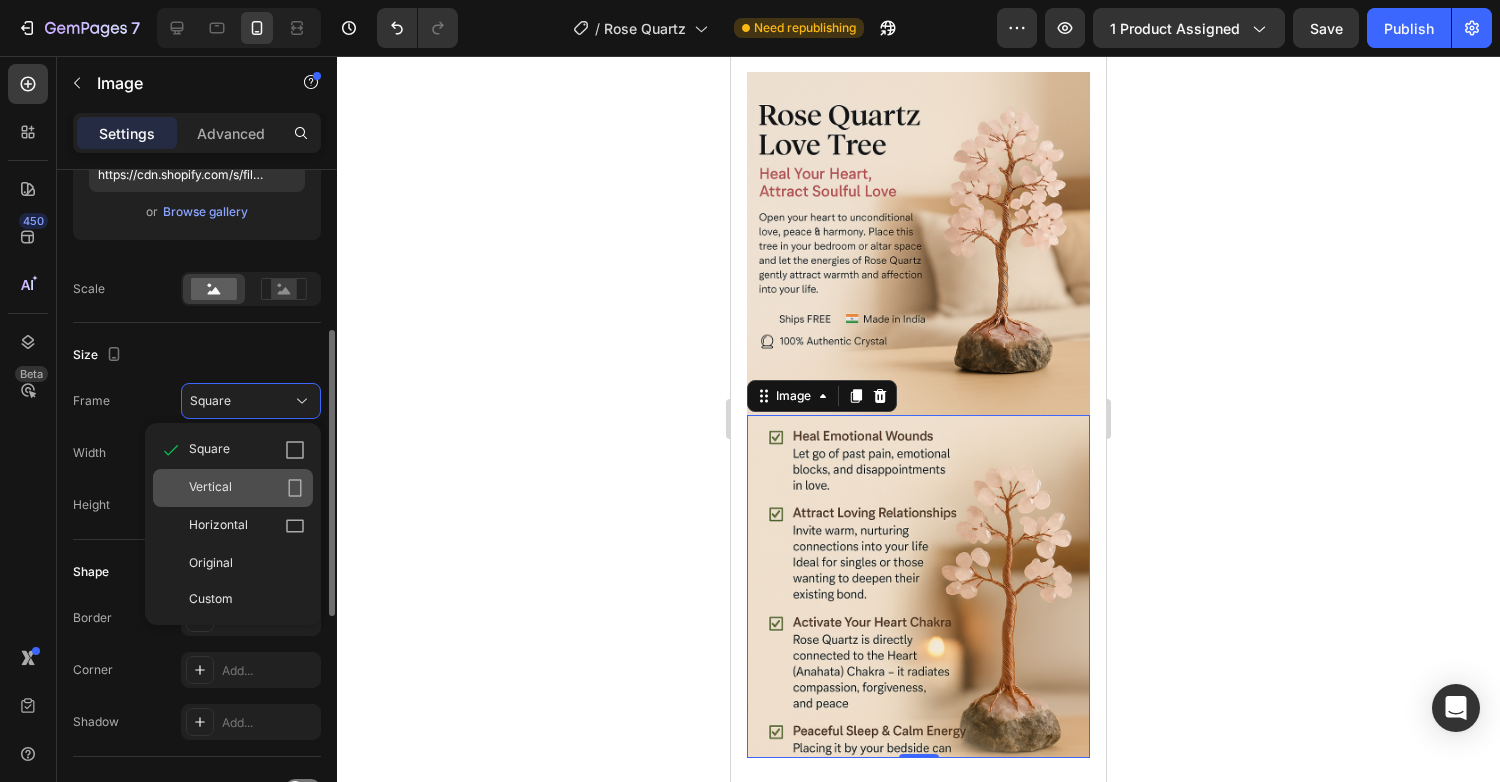 click on "Vertical" at bounding box center (210, 488) 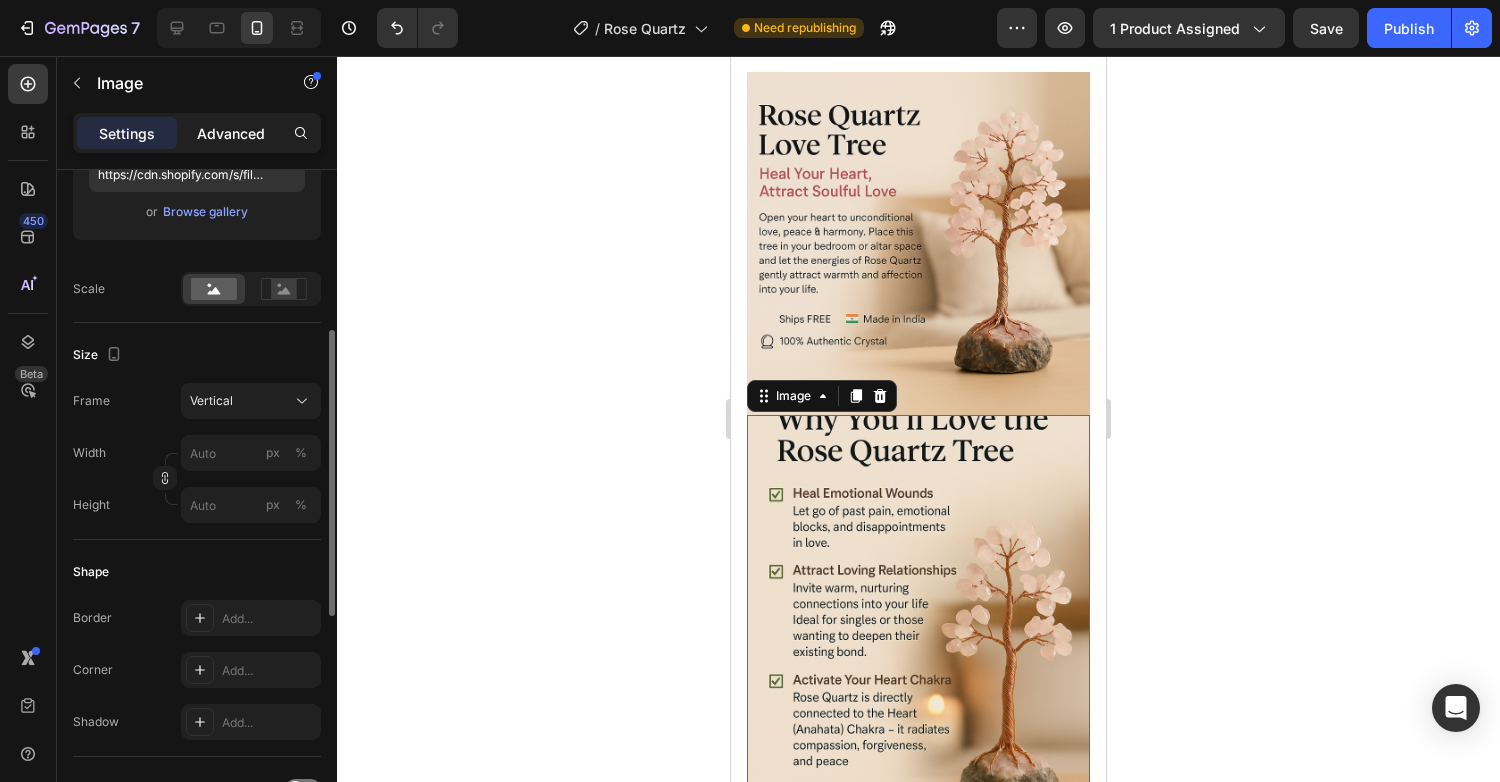 click on "Advanced" at bounding box center [231, 133] 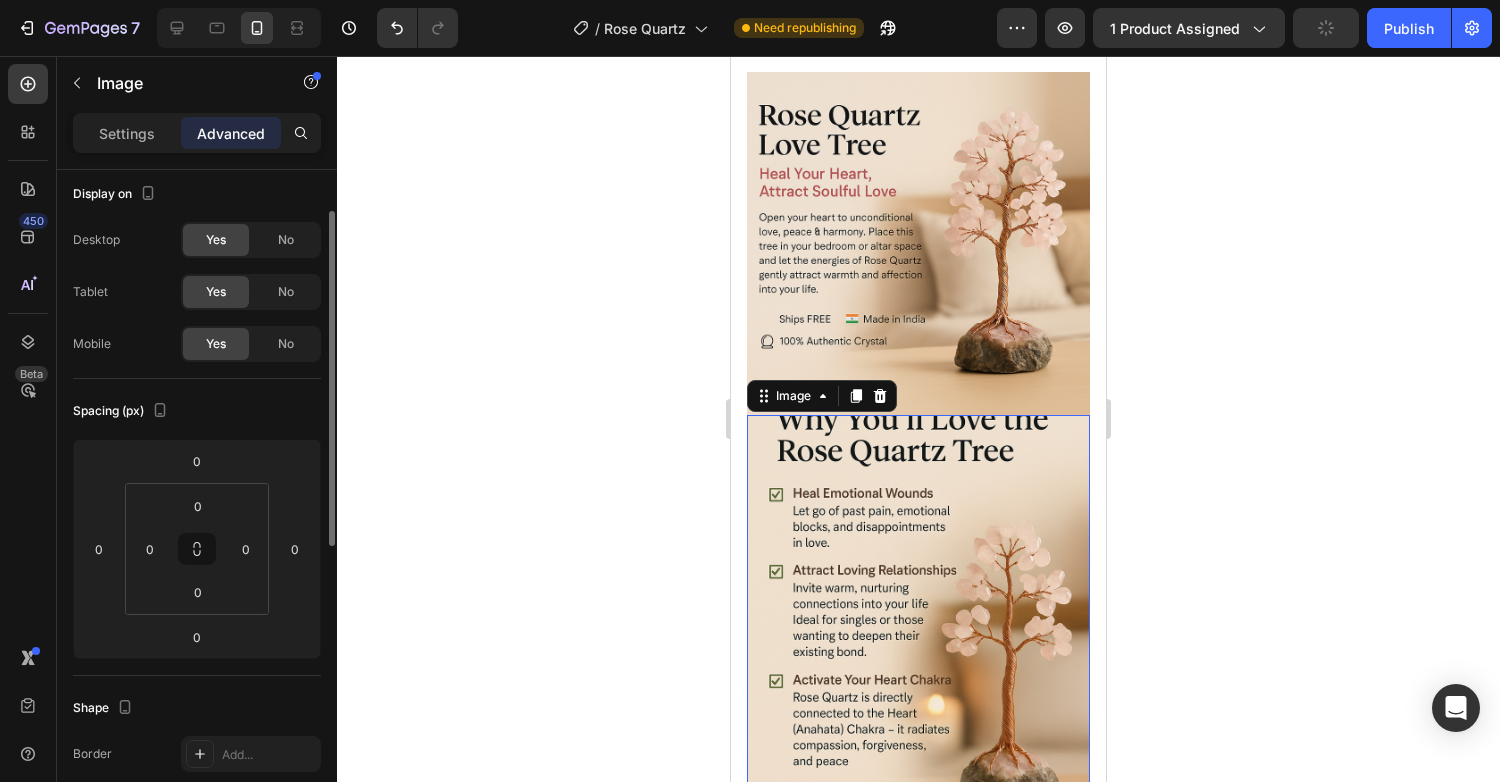 scroll, scrollTop: 0, scrollLeft: 0, axis: both 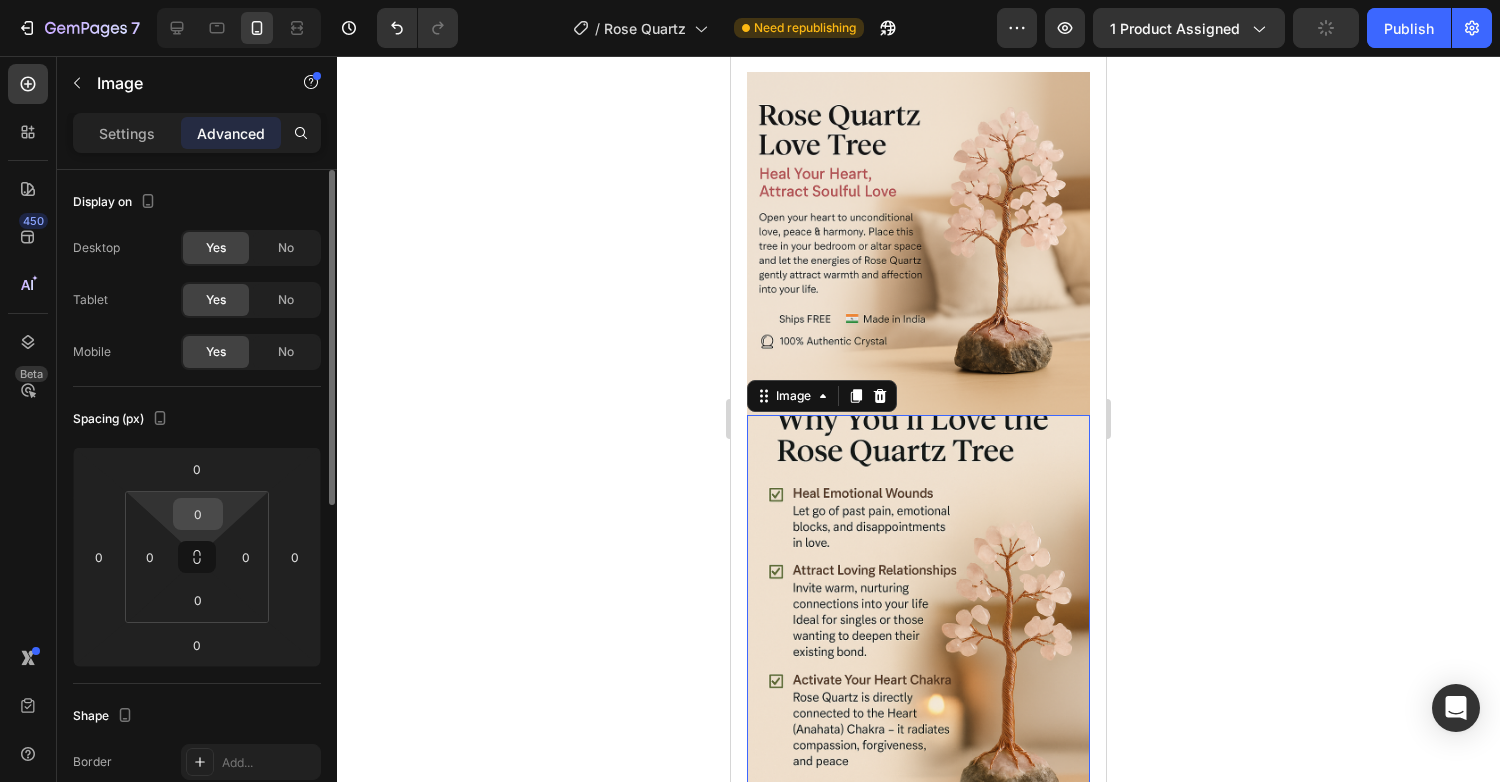 click on "0" at bounding box center (198, 514) 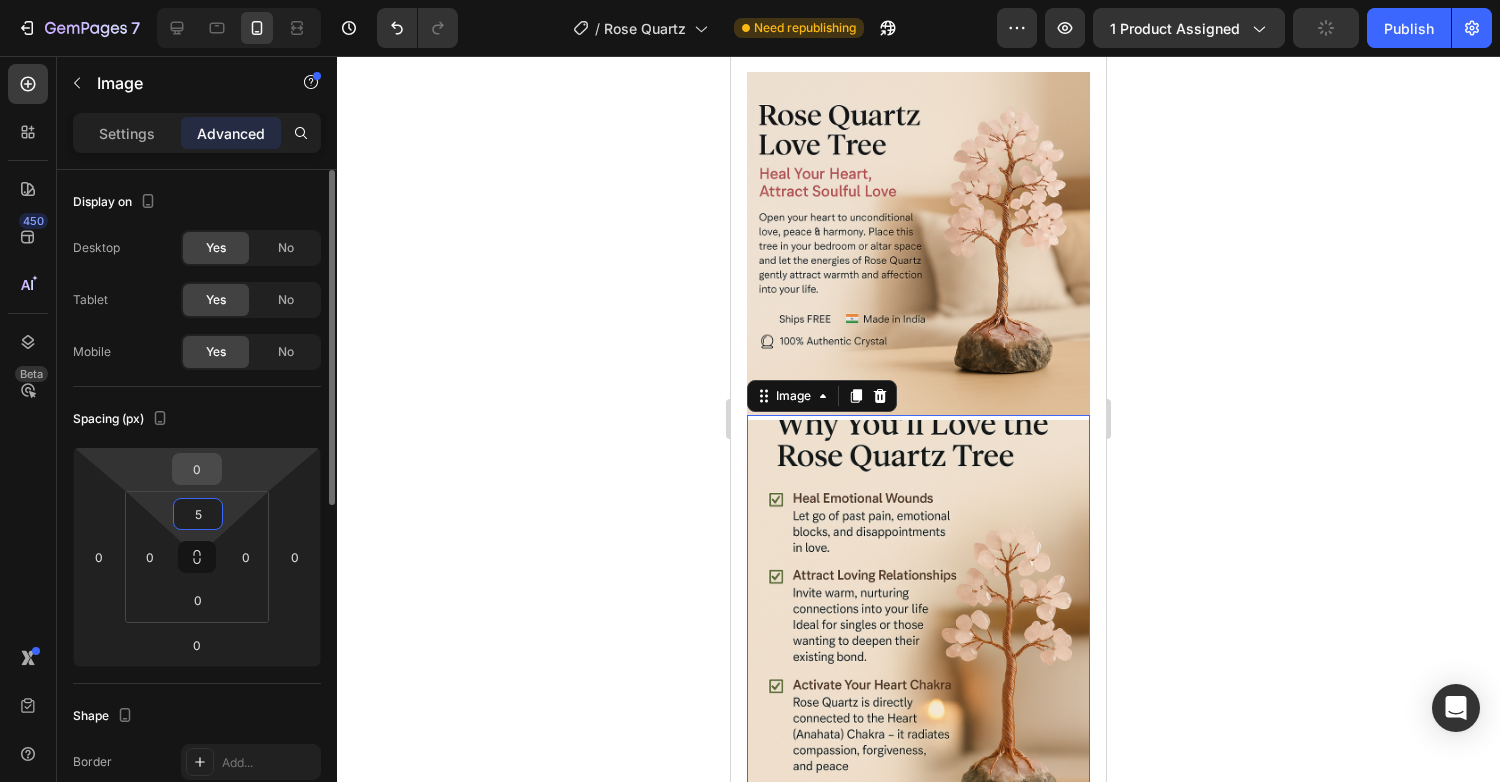 type on "5" 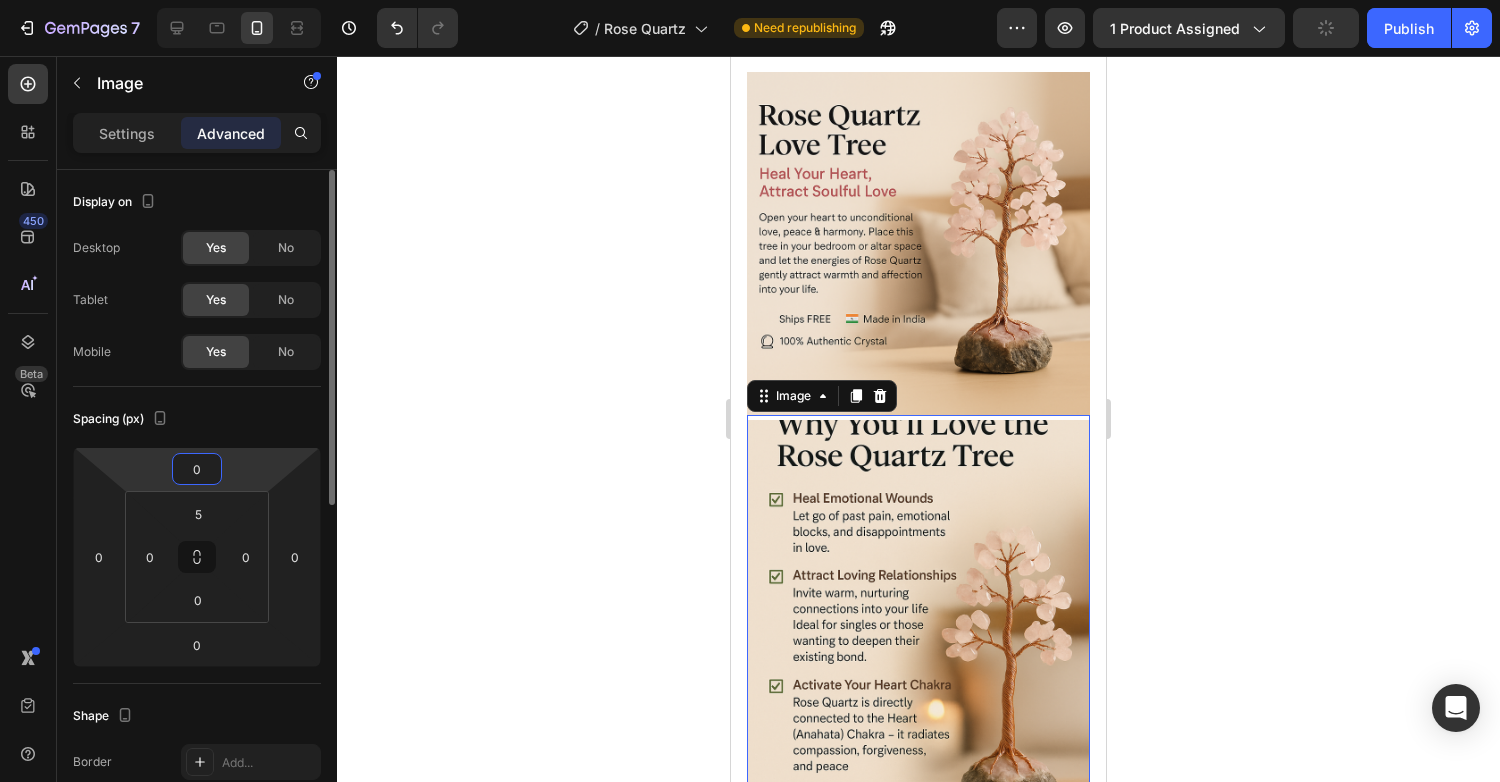 click on "0" at bounding box center (197, 469) 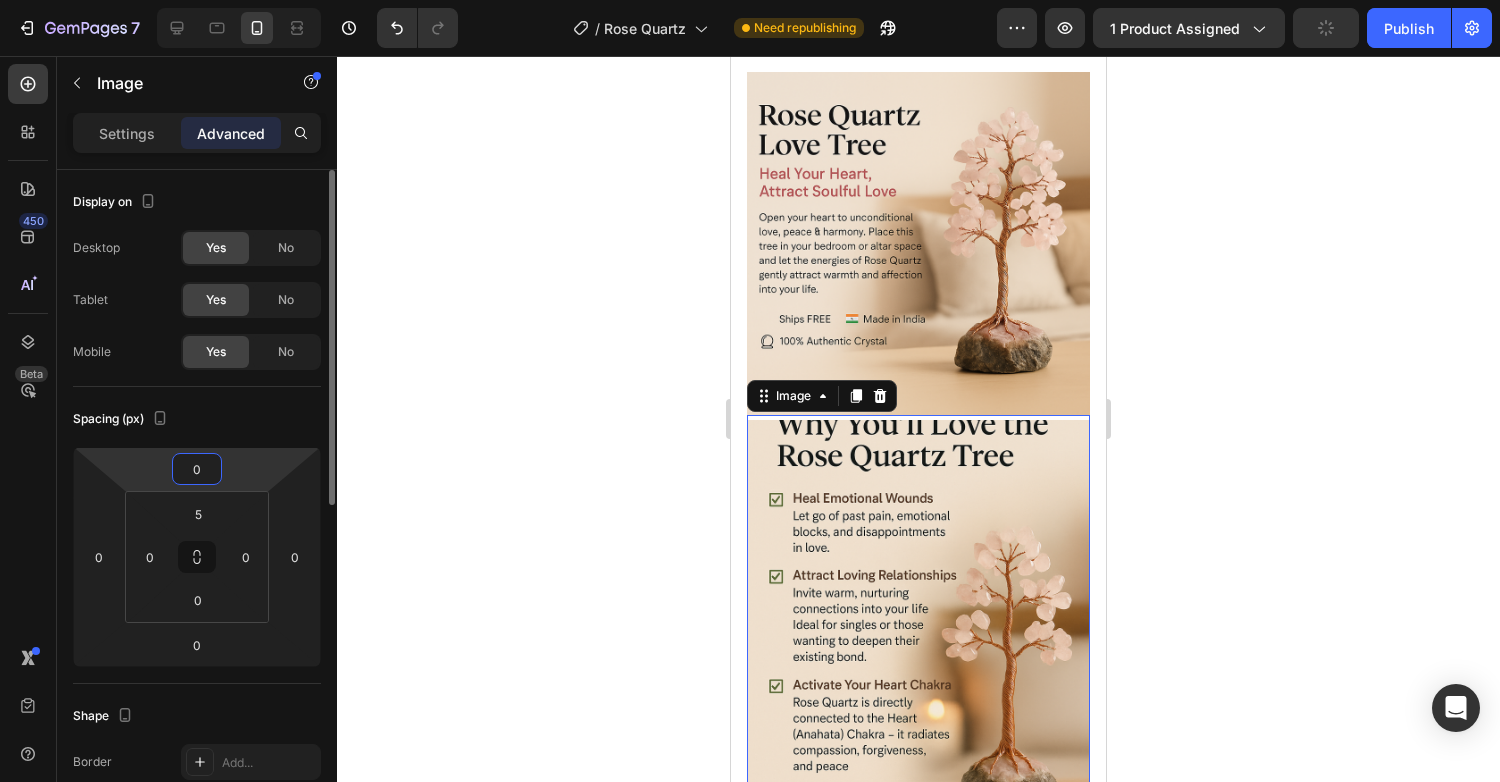 type on "5" 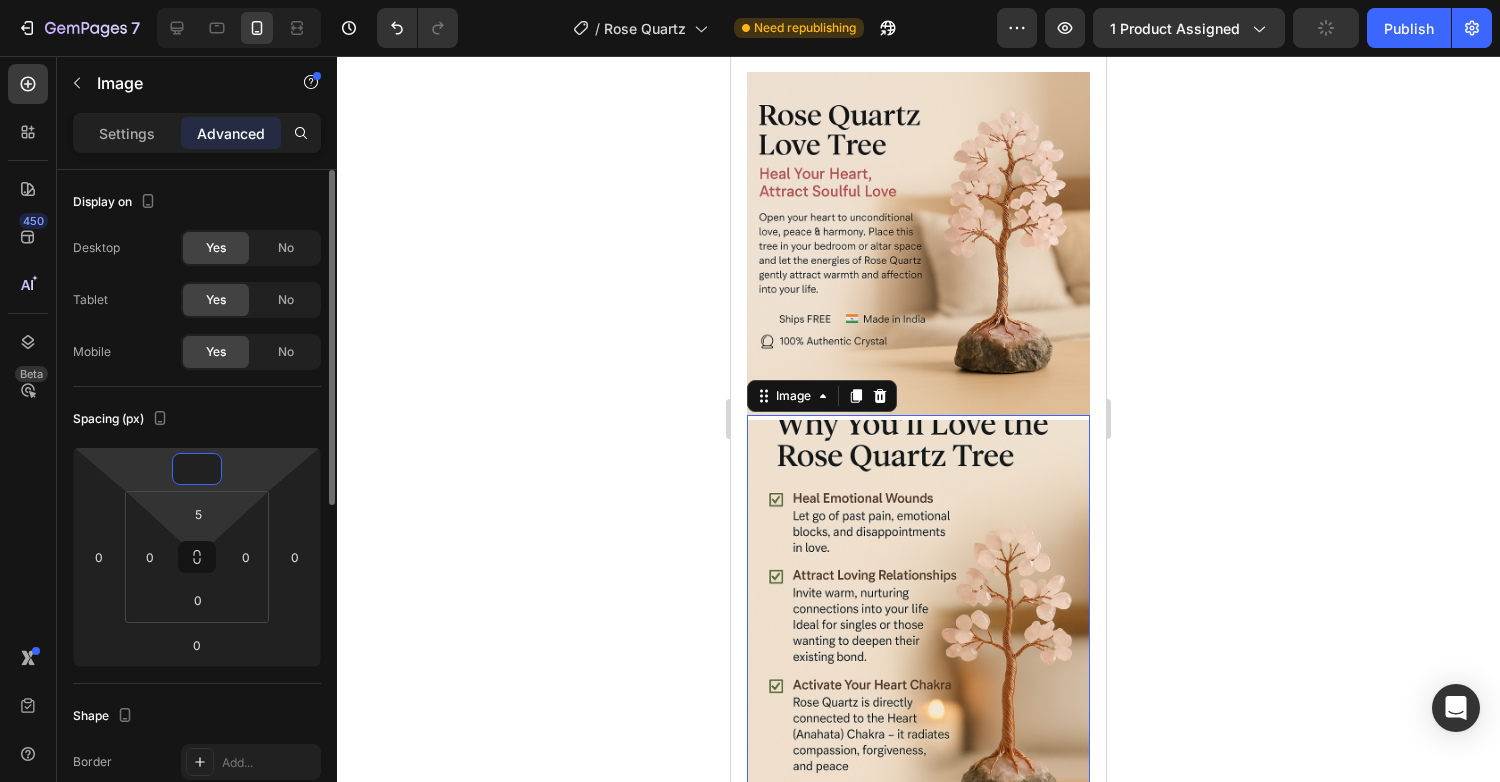 type on "0" 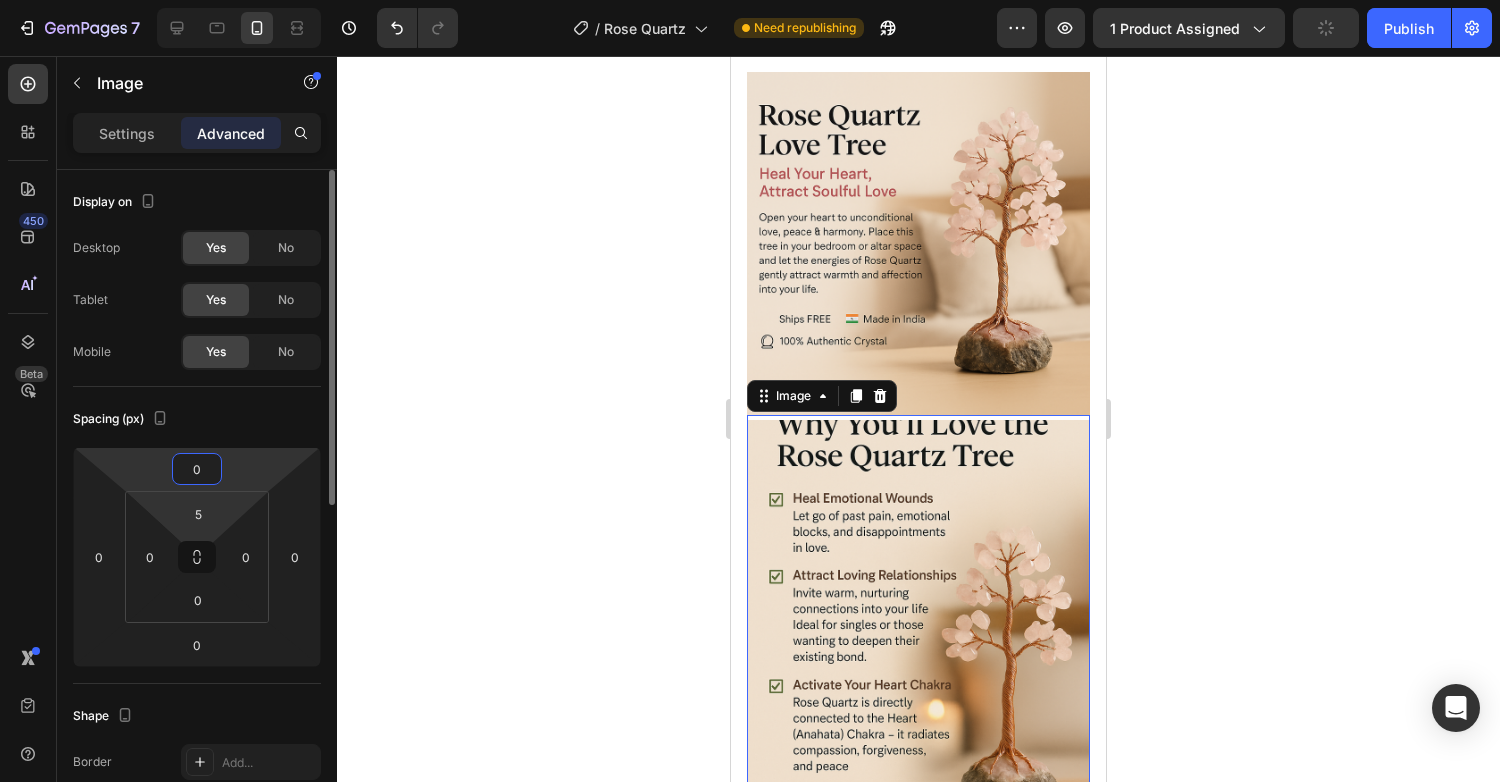 click on "7  Version history  /  Rose Quartz Need republishing Preview 1 product assigned  Publish  450 Beta Sections(18) Elements(84) Section Element Hero Section Product Detail Brands Trusted Badges Guarantee Product Breakdown How to use Testimonials Compare Bundle FAQs Social Proof Brand Story Product List Collection Blog List Contact Sticky Add to Cart Custom Footer Browse Library 450 Layout
Row
Row
Row
Row Text
Heading
Text Block Button
Button
Button Media
Image
Image
Video" at bounding box center [750, 0] 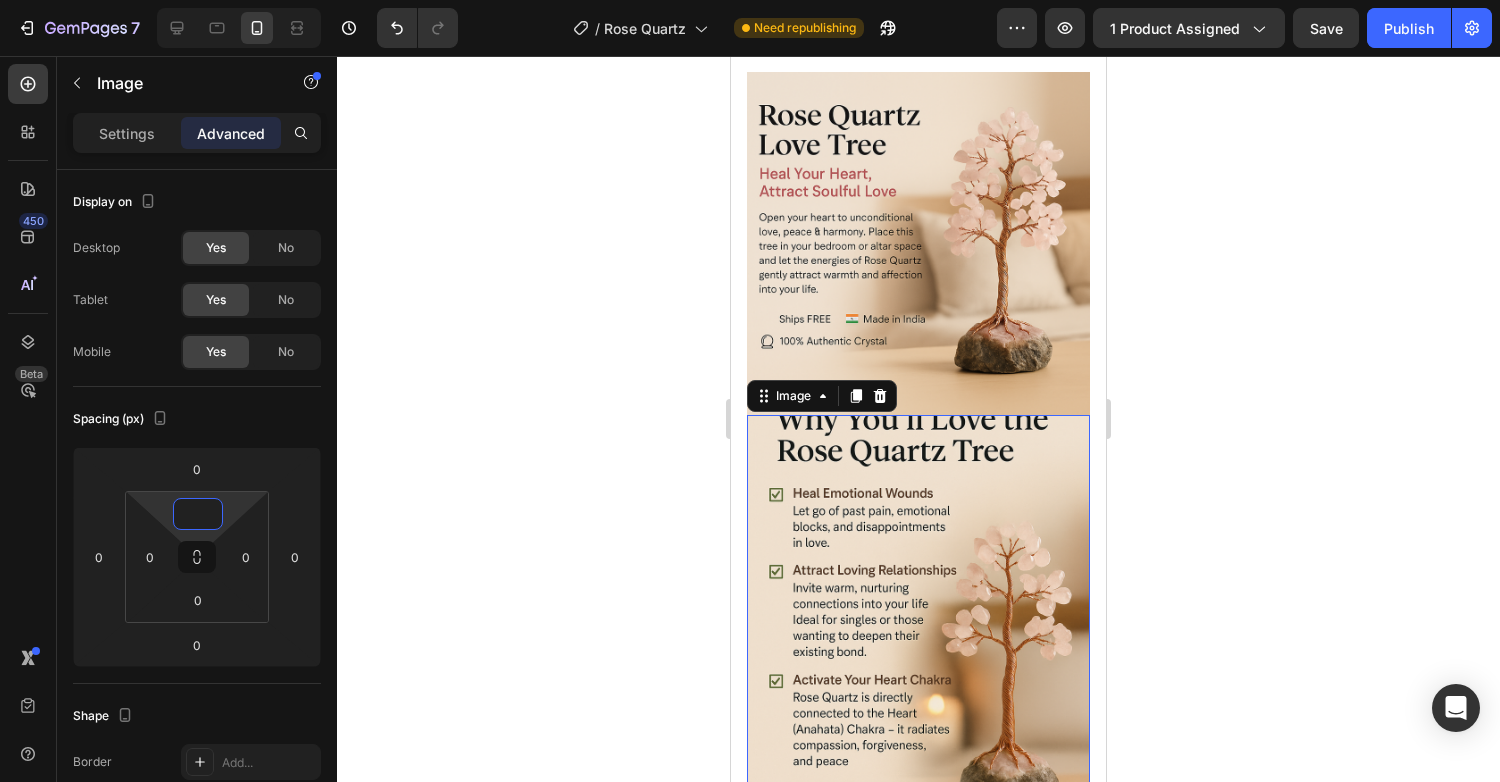 type on "0" 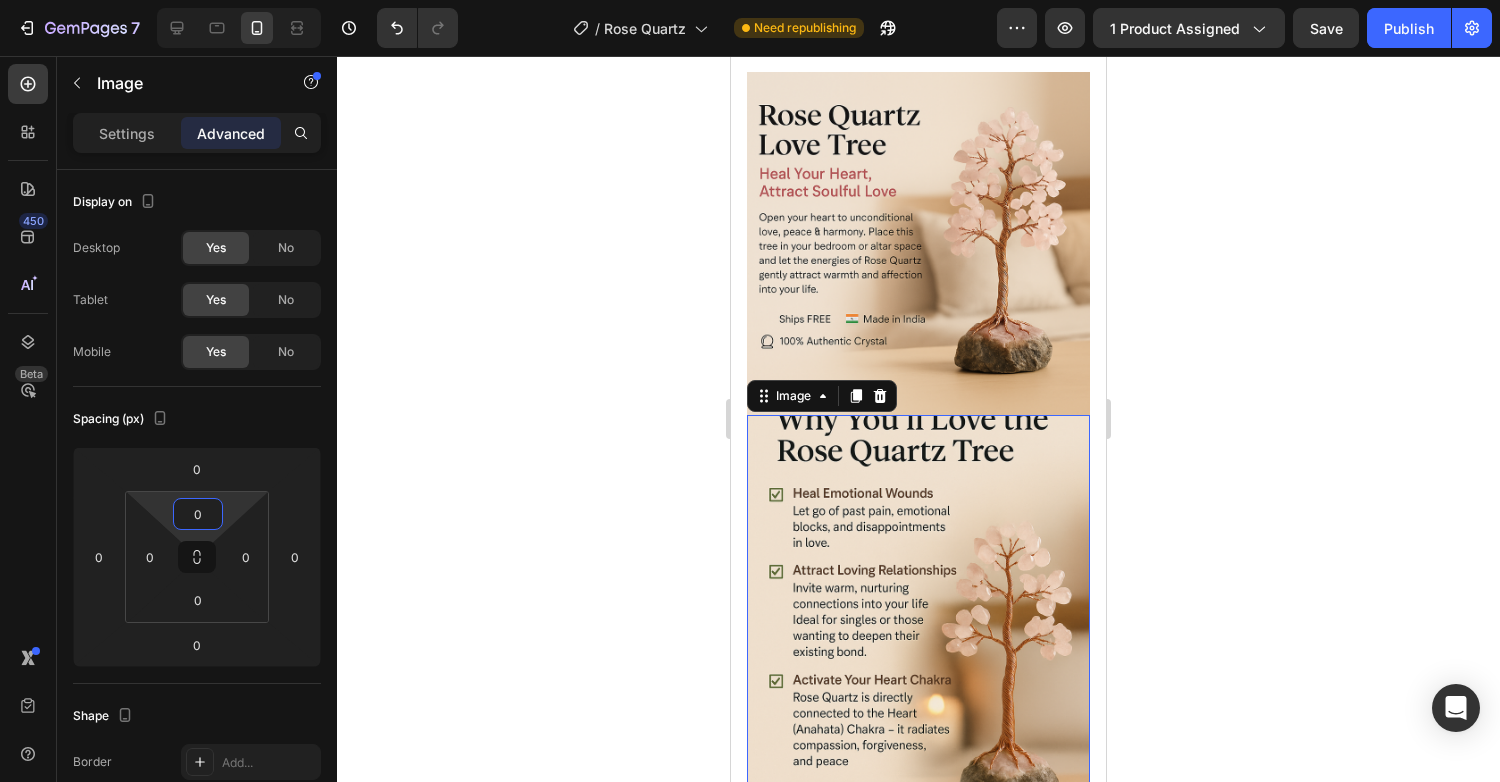 click at bounding box center [918, 643] 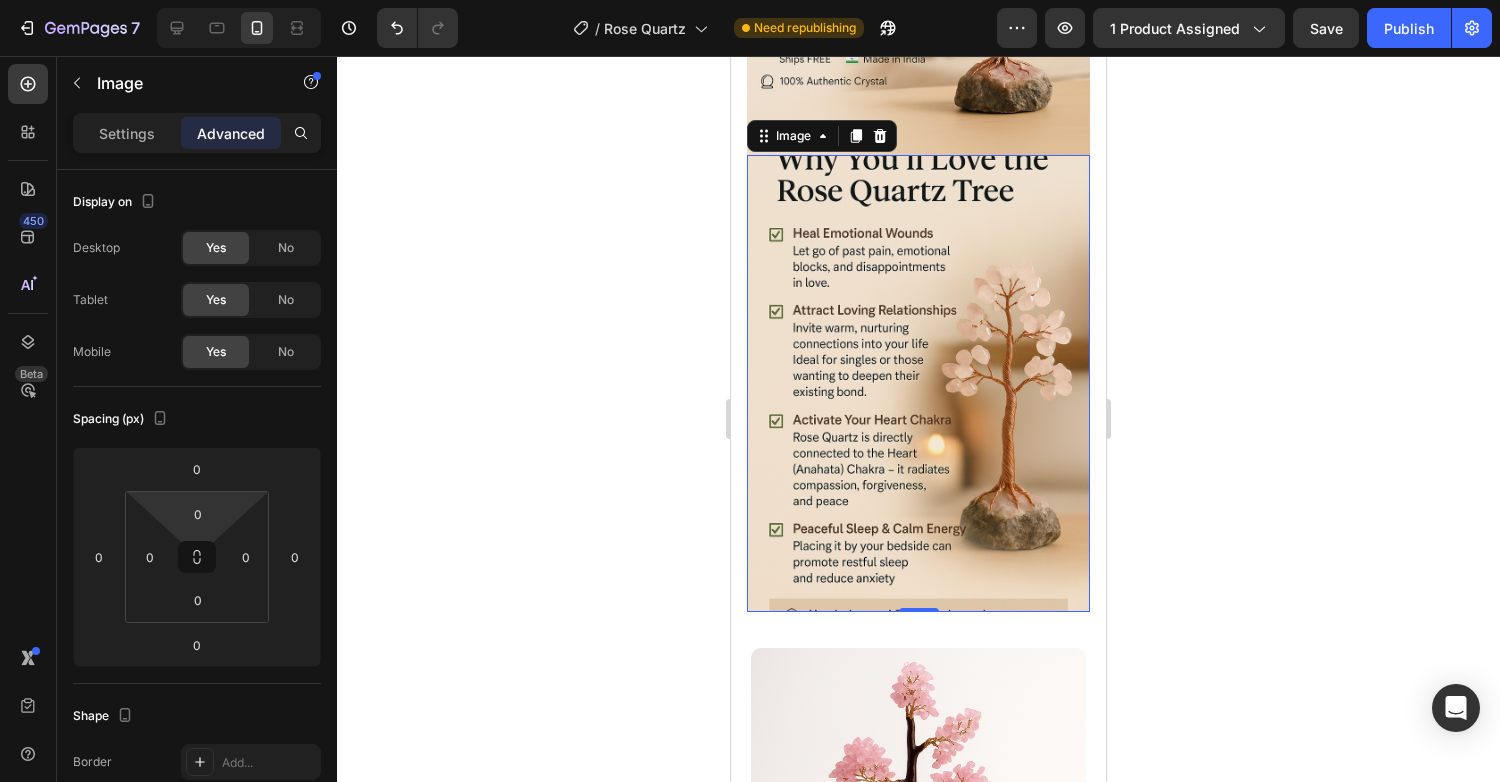 scroll, scrollTop: 335, scrollLeft: 0, axis: vertical 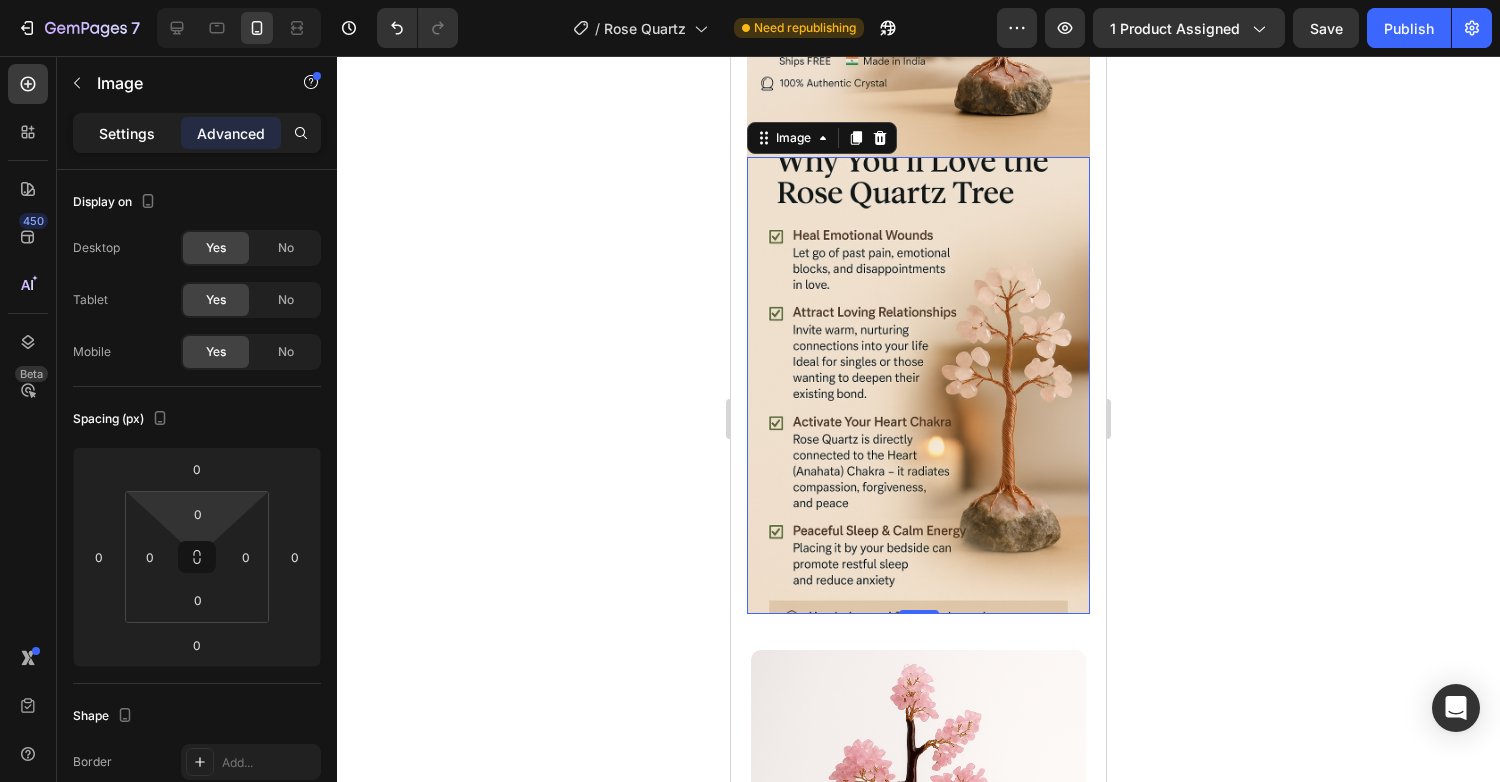click on "Settings" 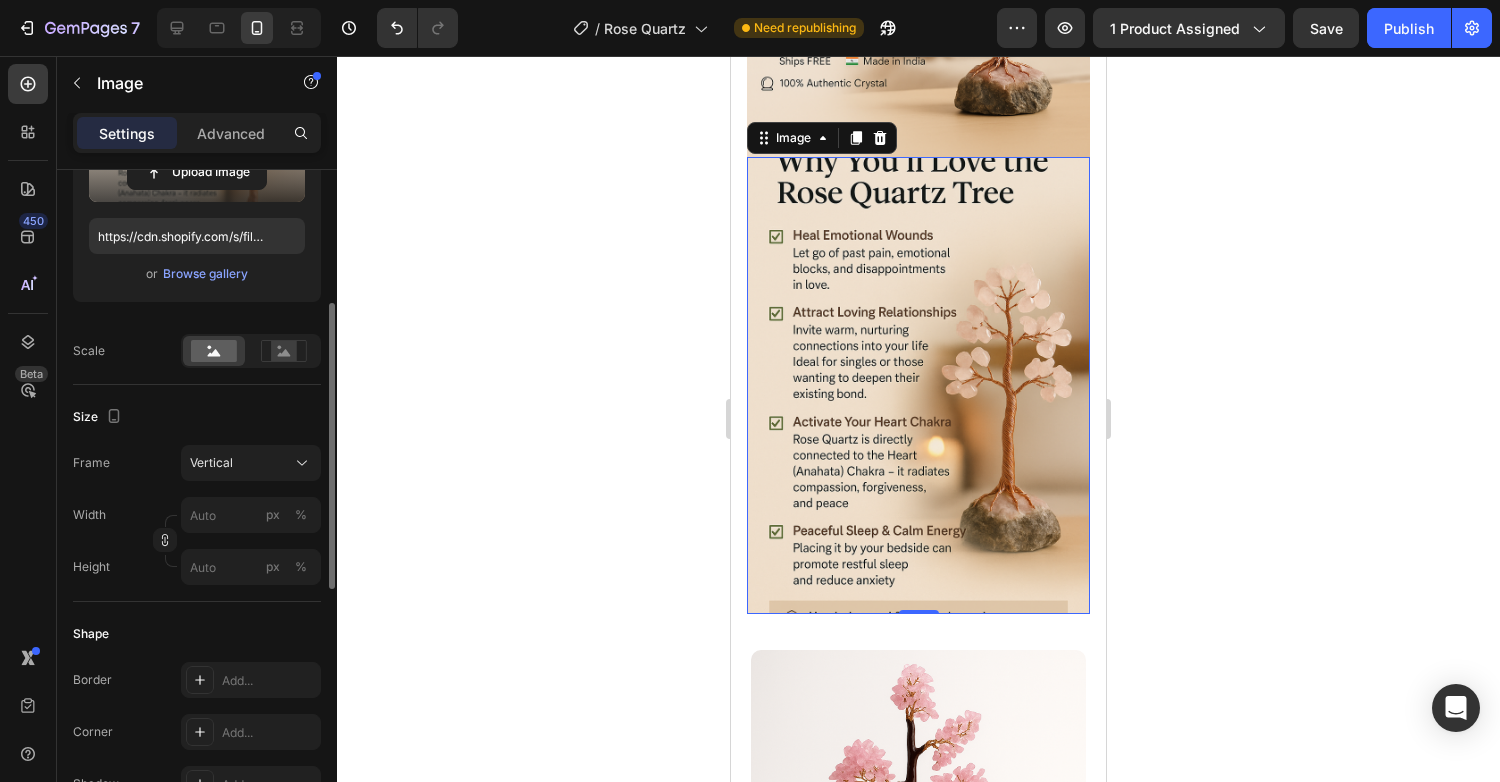scroll, scrollTop: 313, scrollLeft: 0, axis: vertical 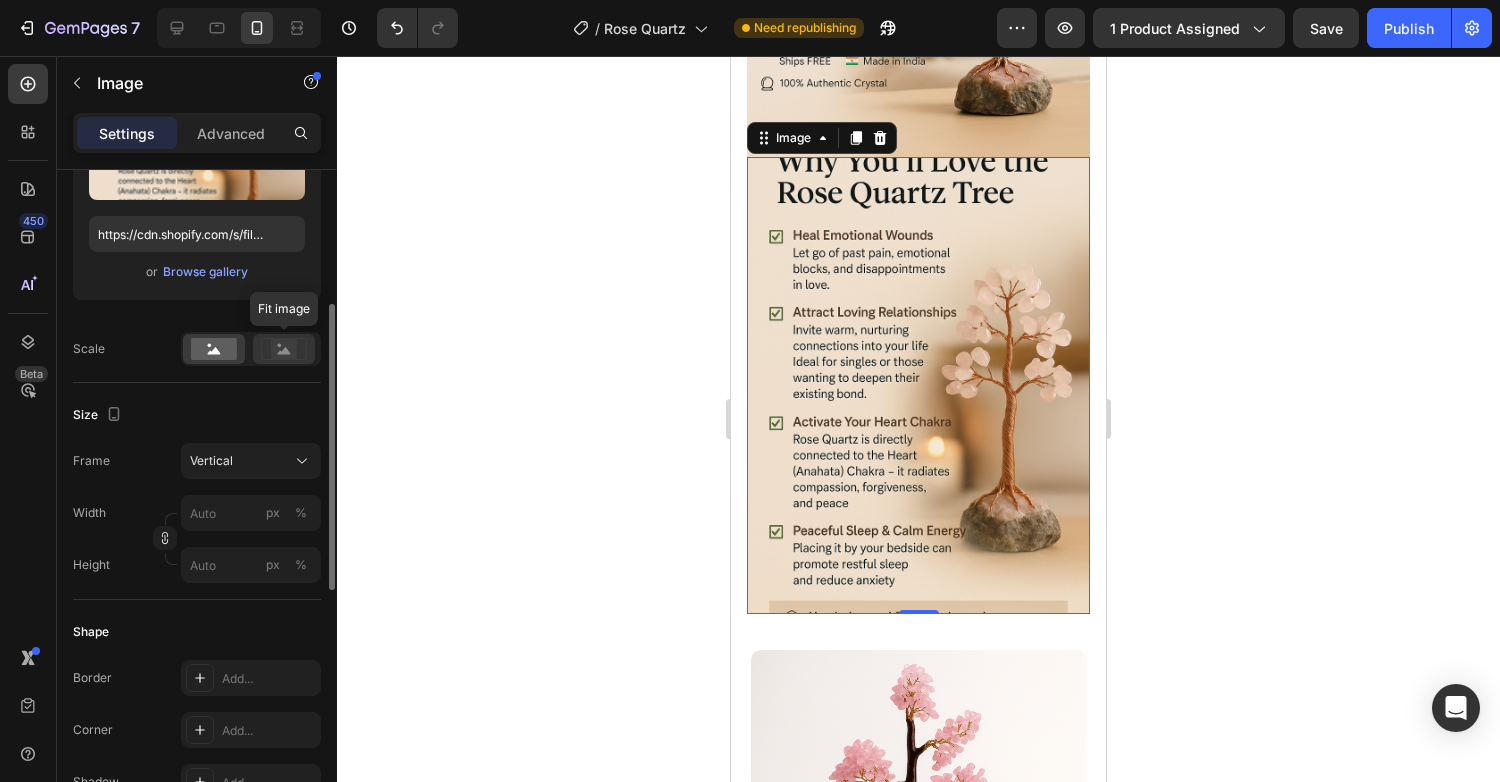 click 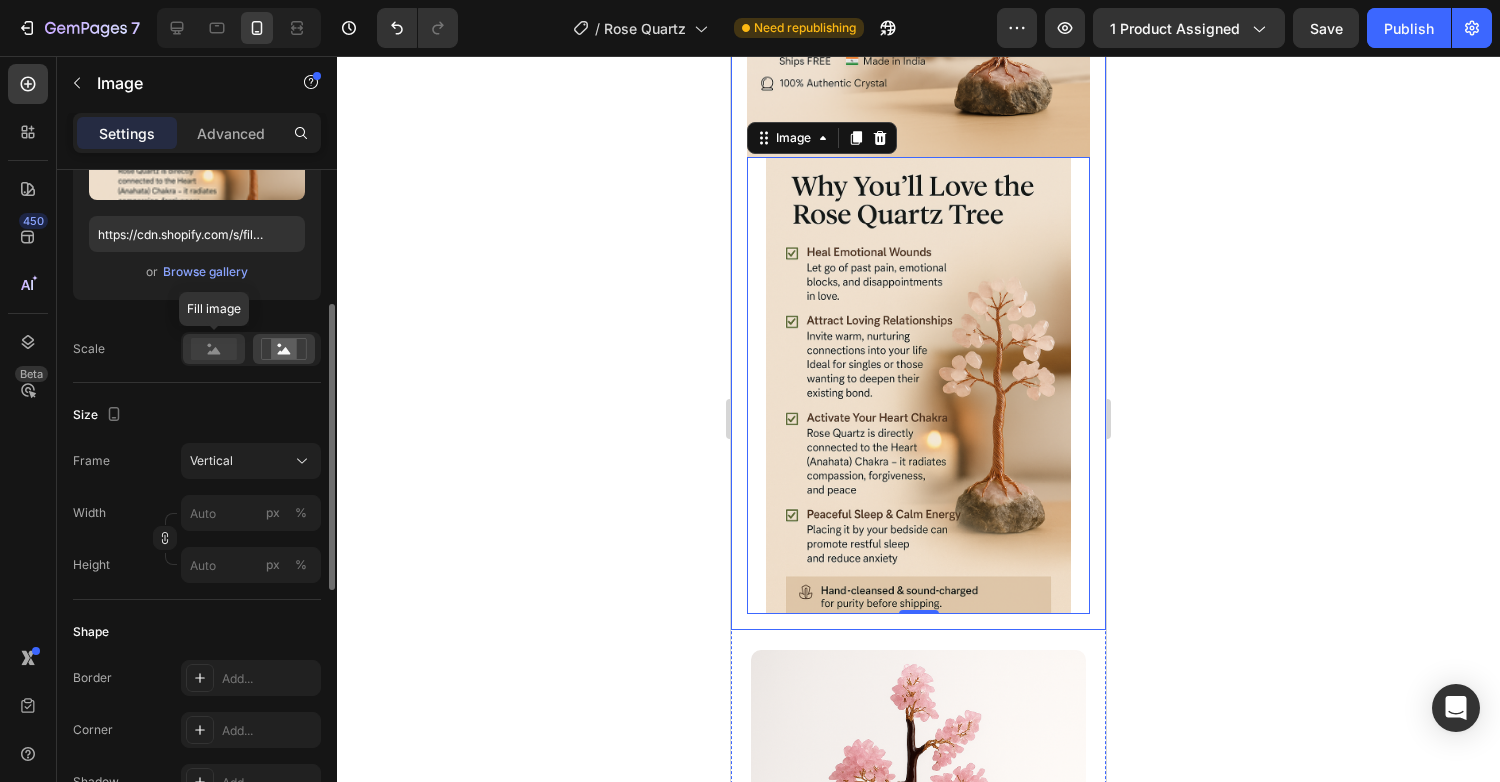 click 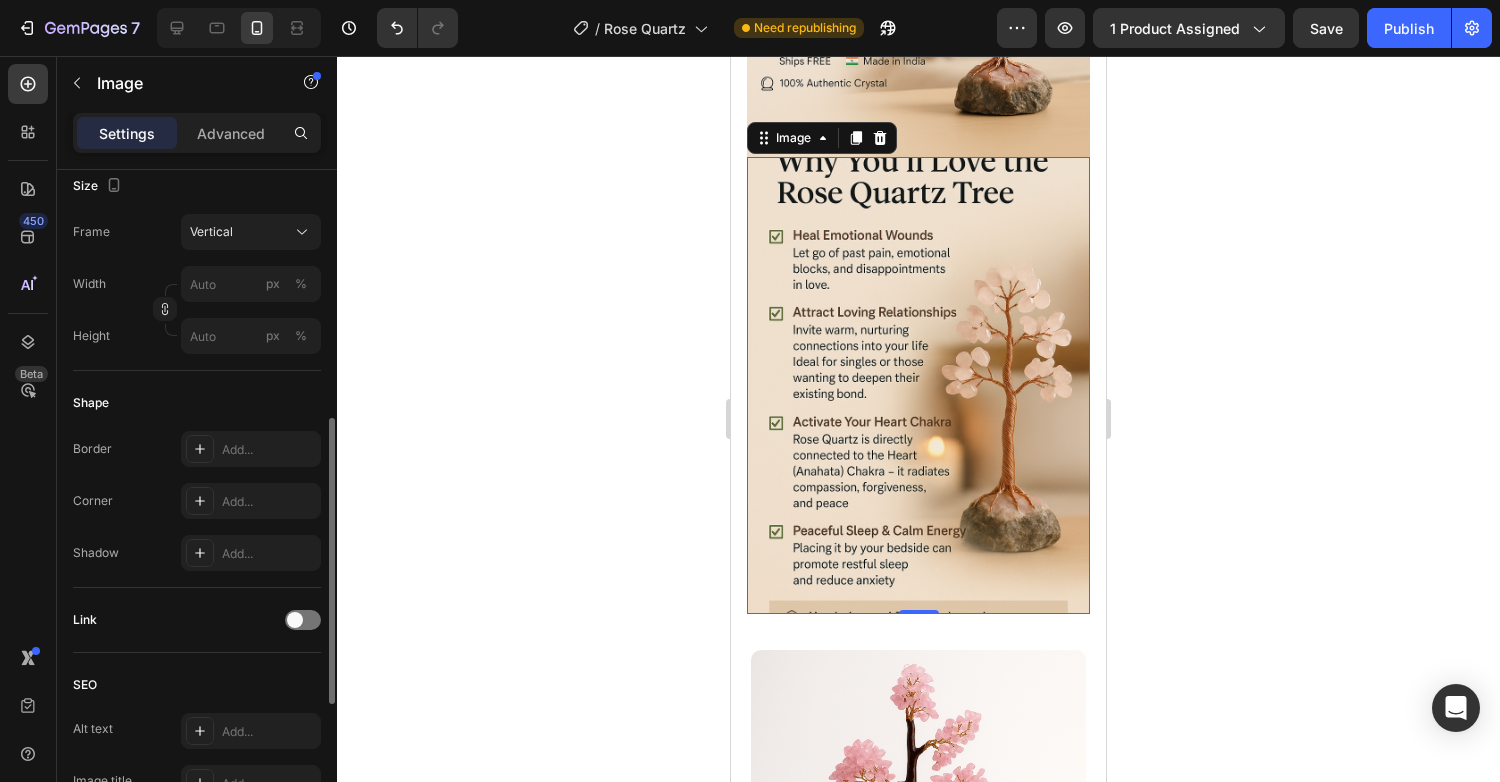 scroll, scrollTop: 553, scrollLeft: 0, axis: vertical 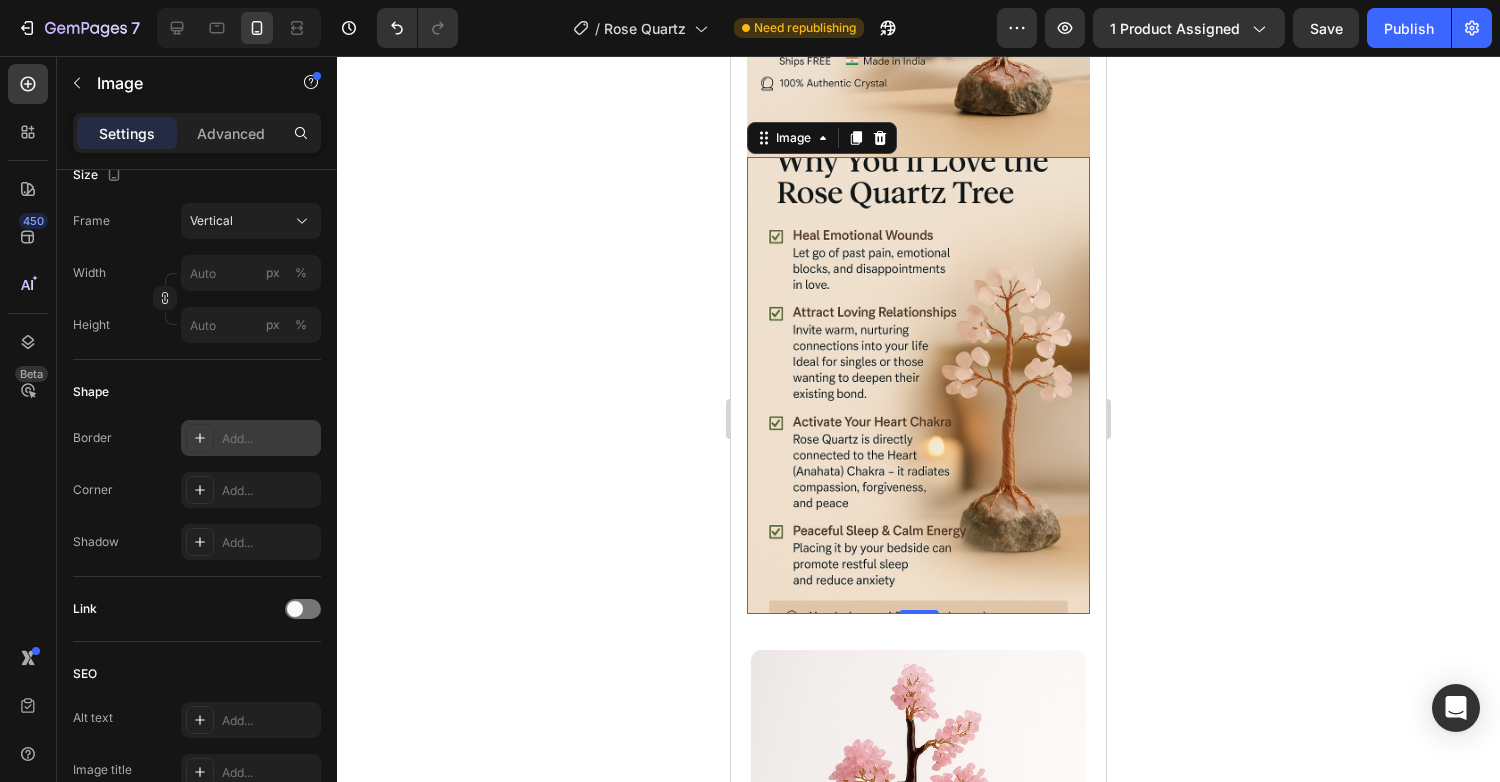 click 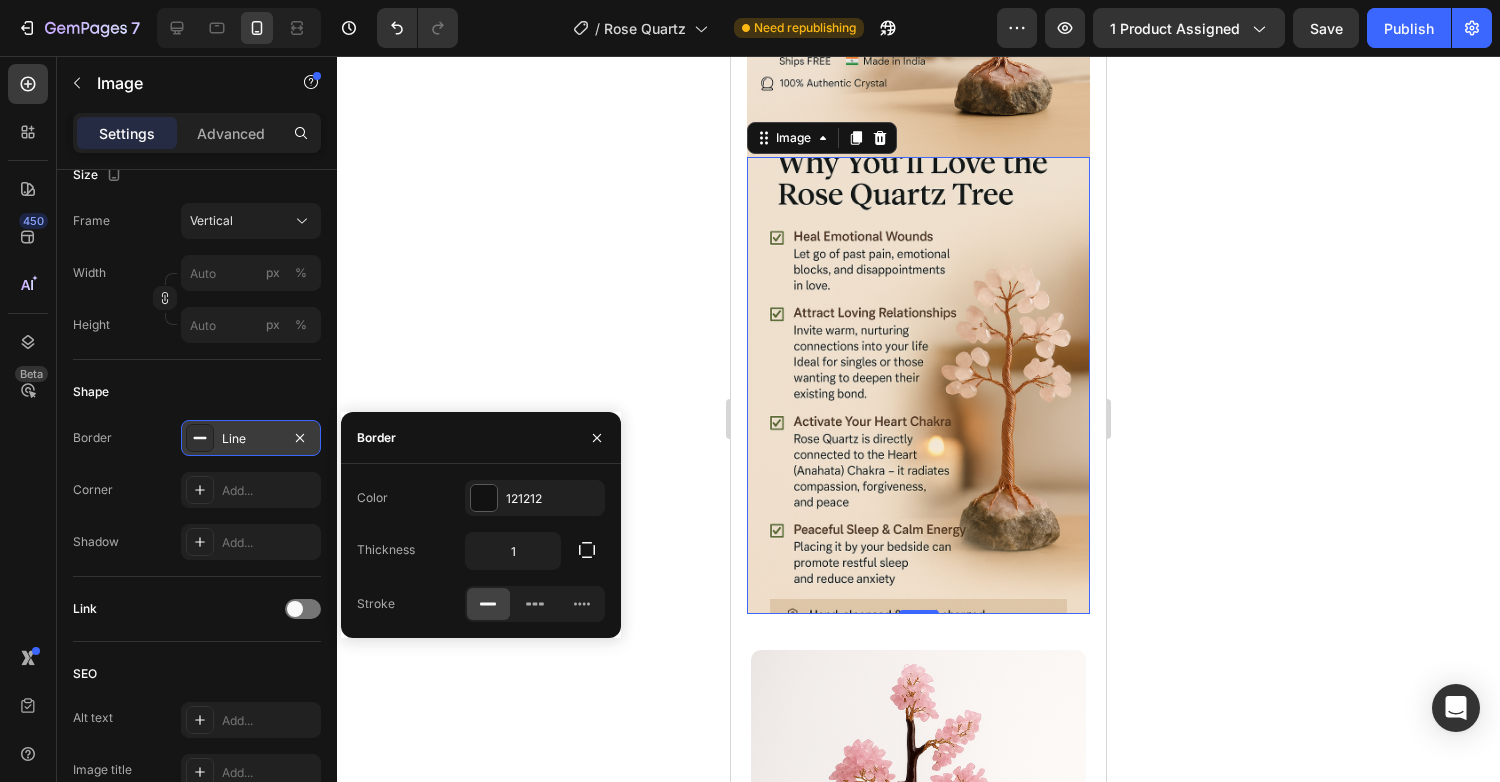 click 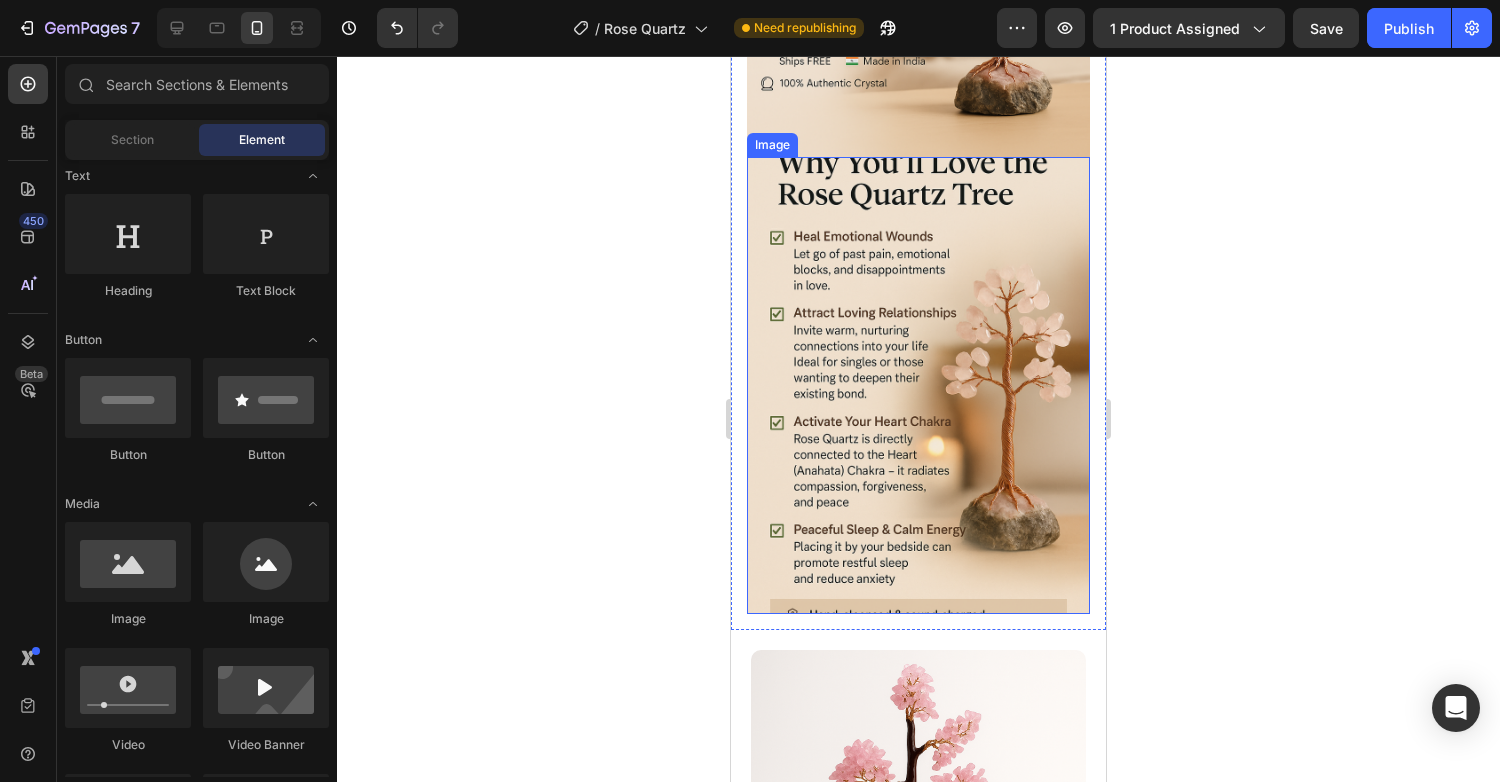 click at bounding box center (918, 385) 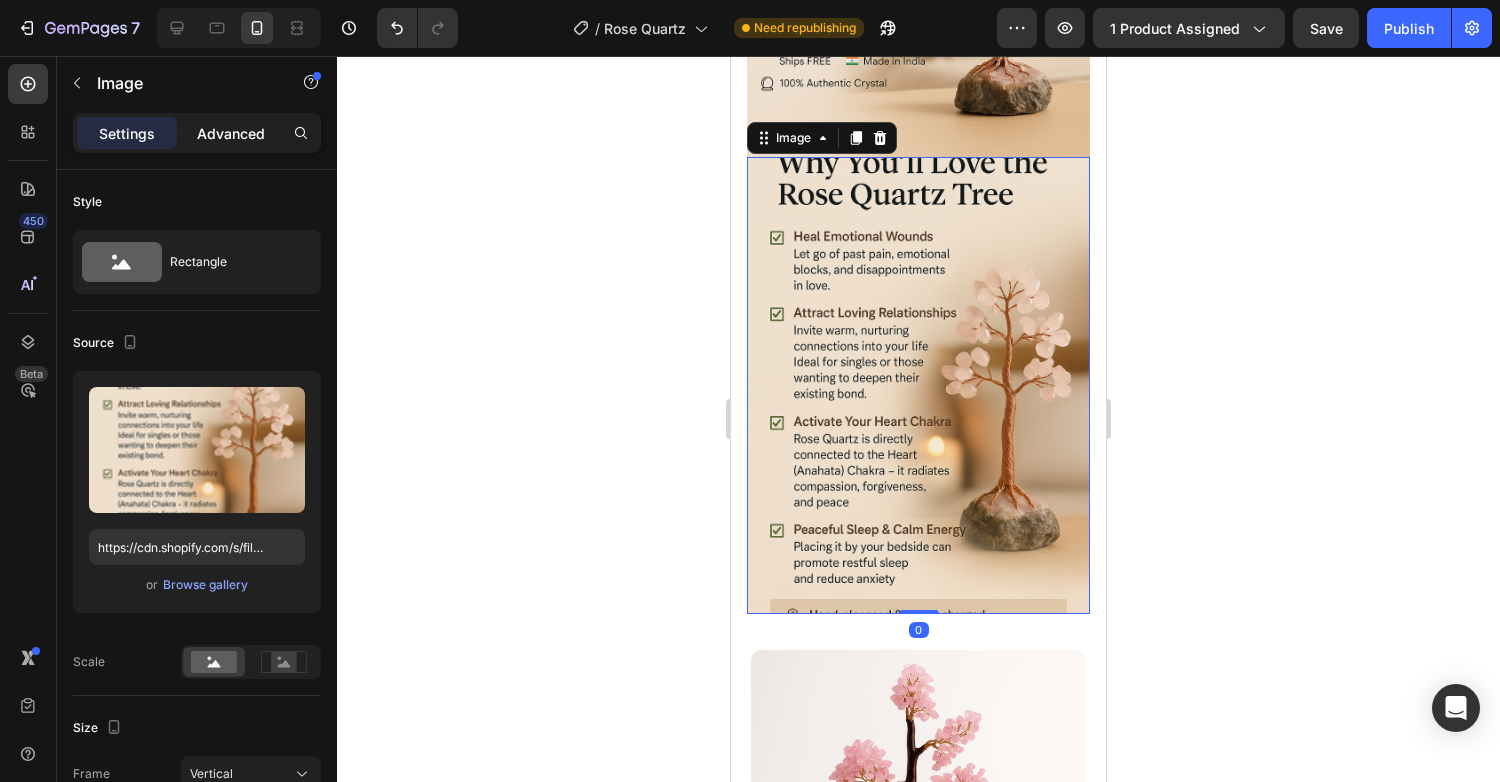 click on "Advanced" at bounding box center (231, 133) 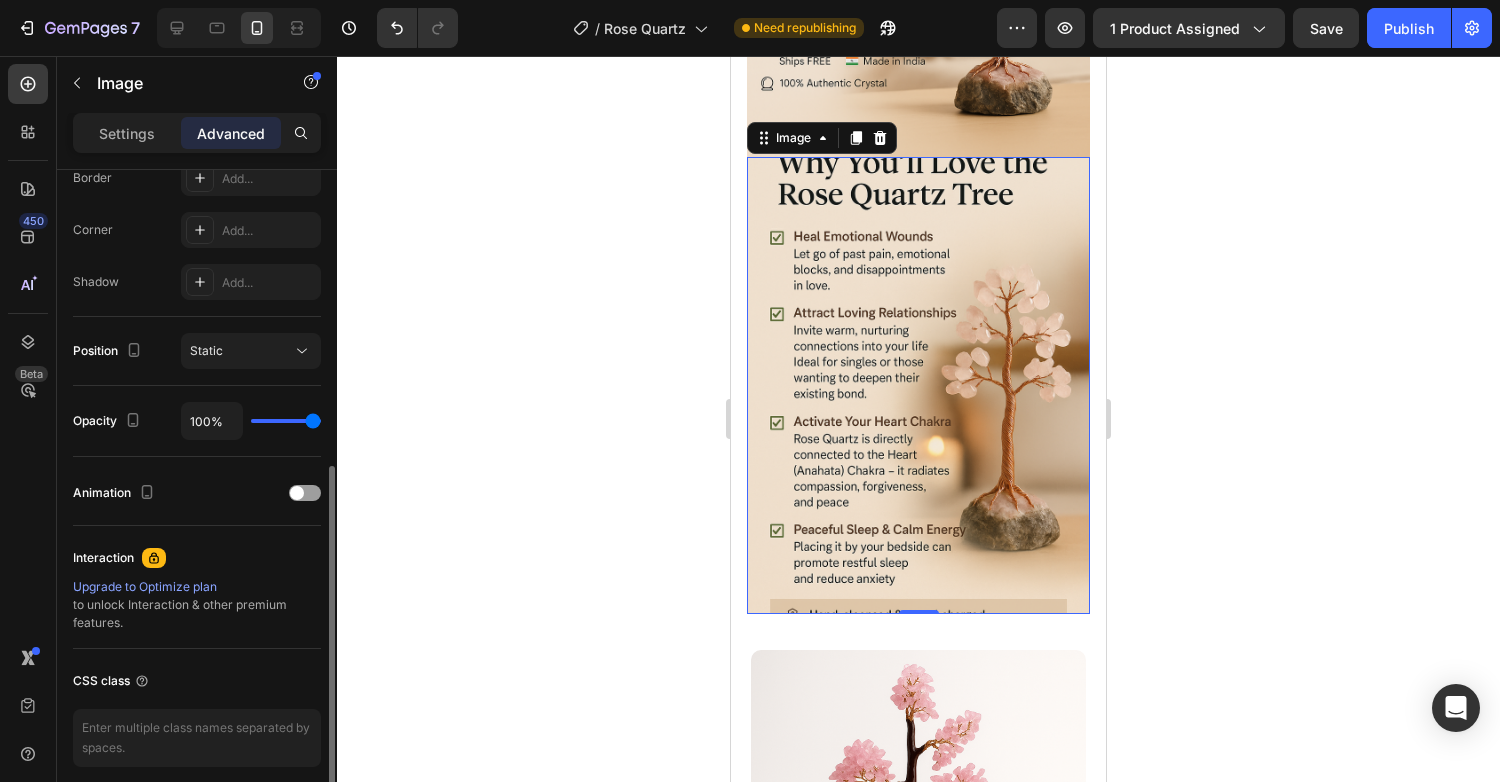 scroll, scrollTop: 586, scrollLeft: 0, axis: vertical 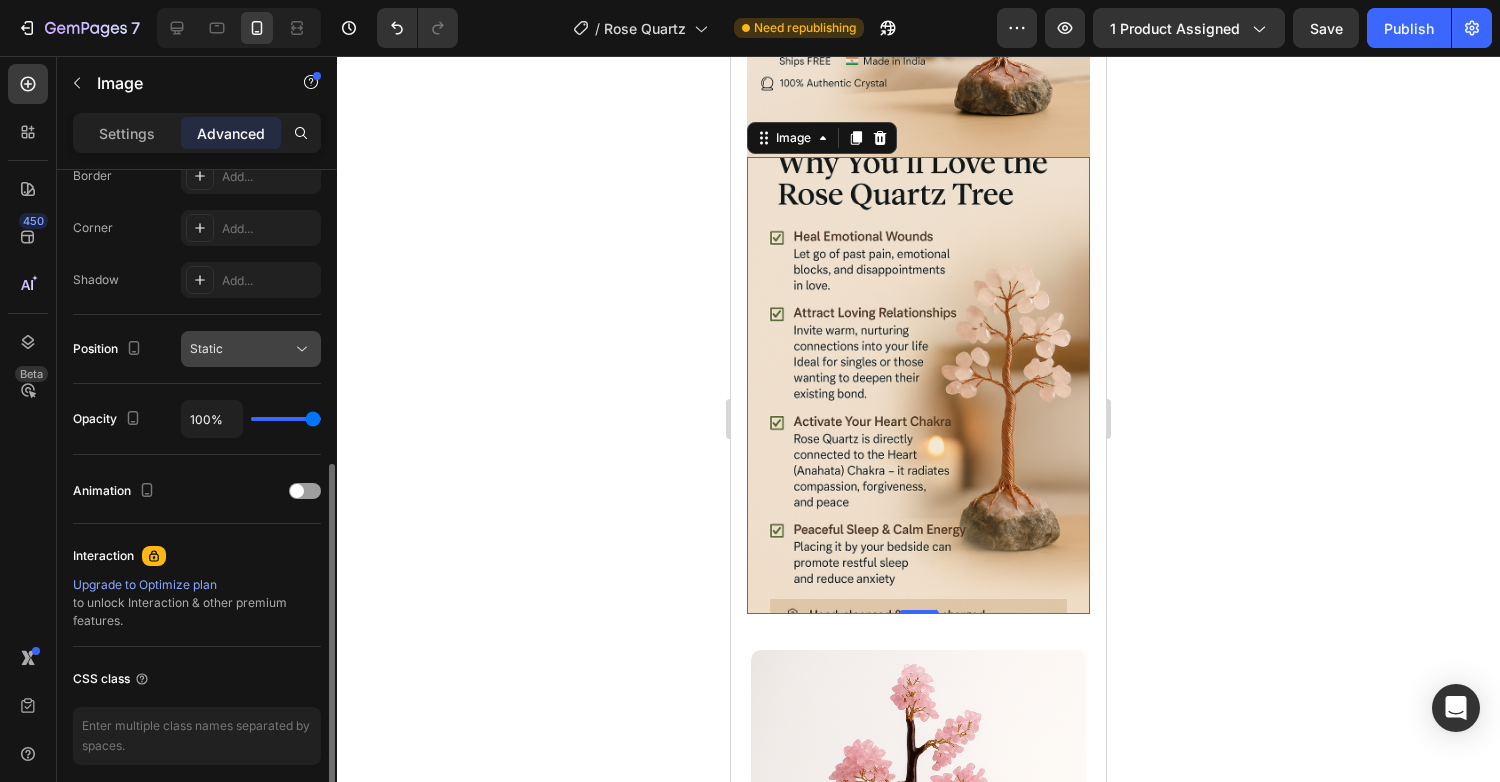 click on "Static" at bounding box center [241, 349] 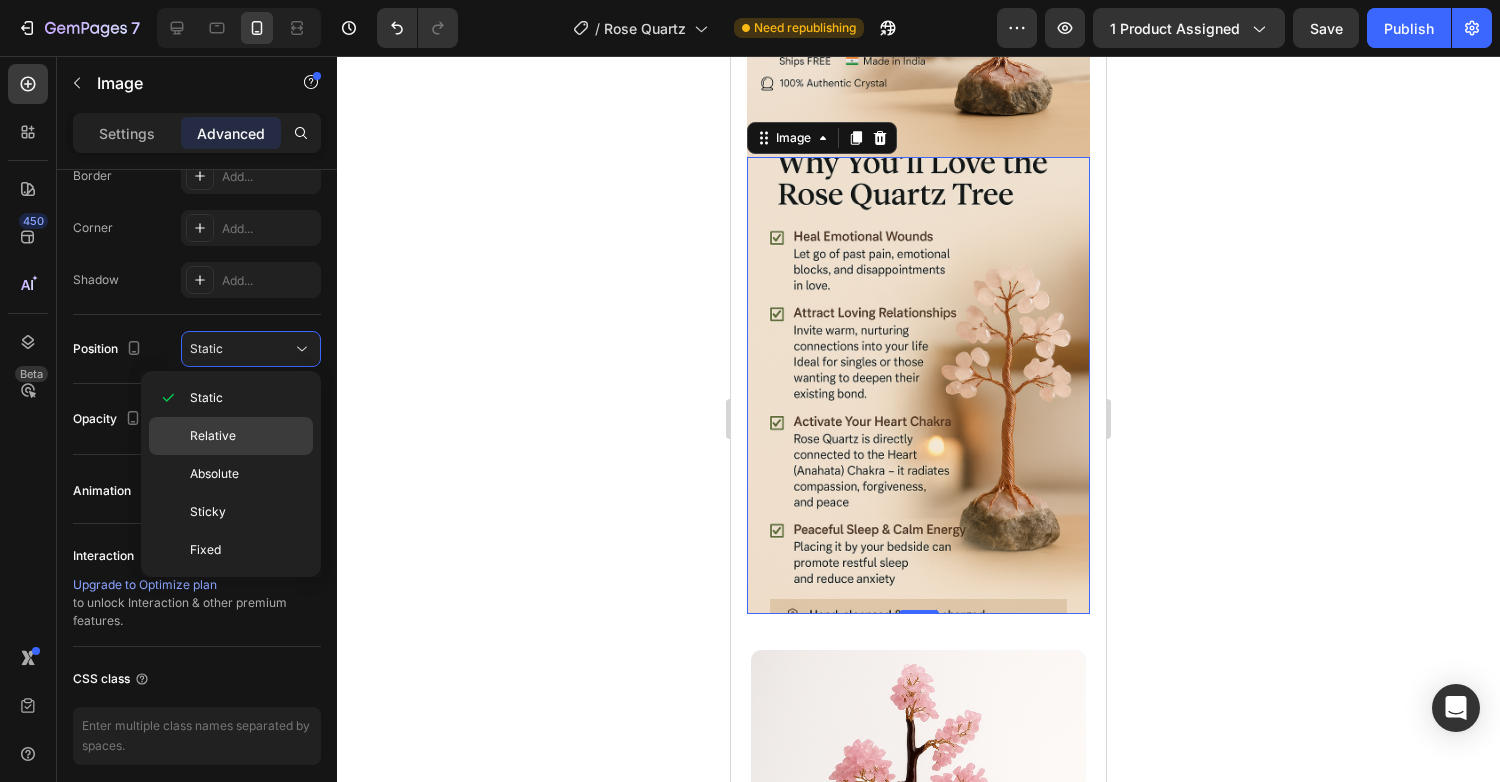 click on "Relative" at bounding box center (213, 436) 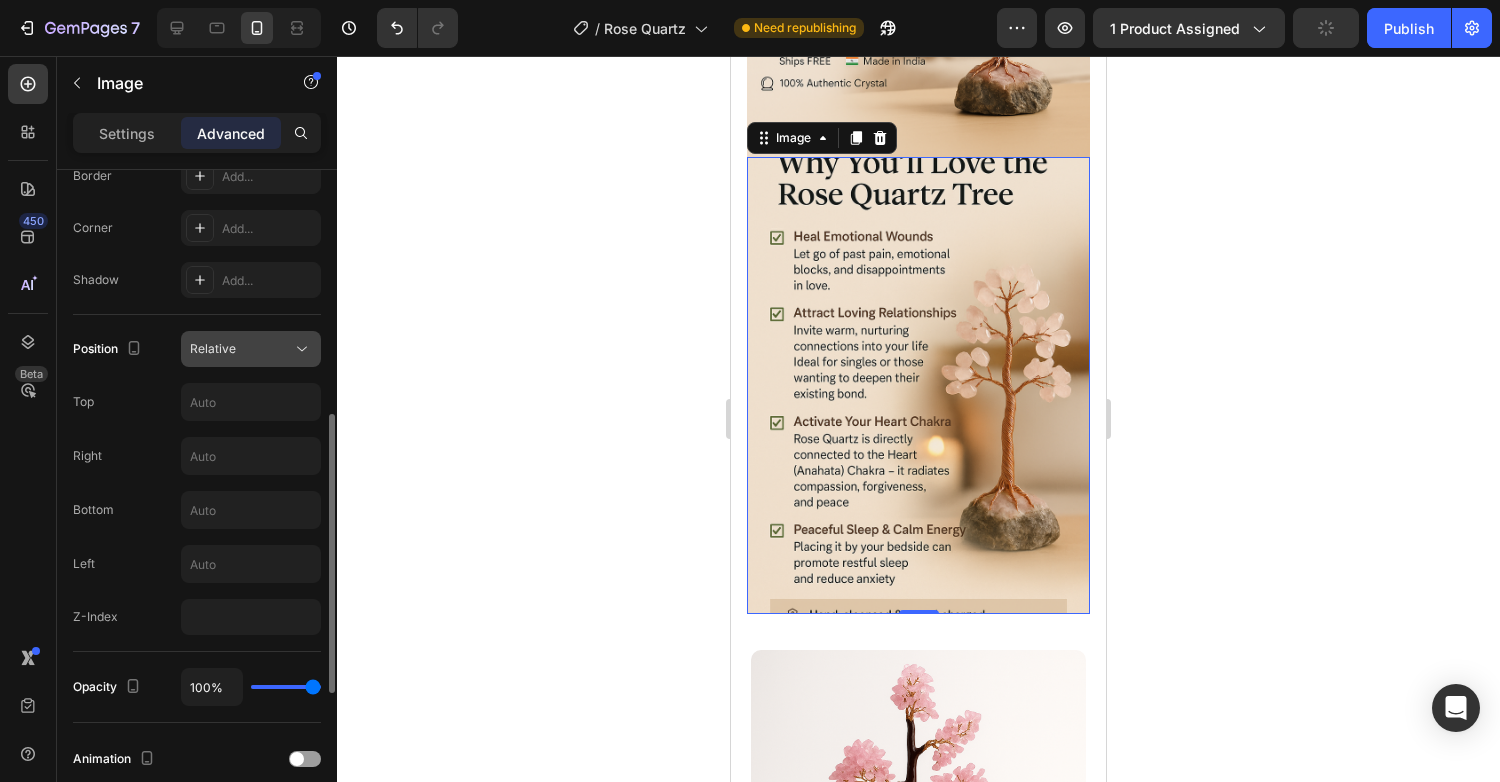 click on "Relative" at bounding box center (241, 349) 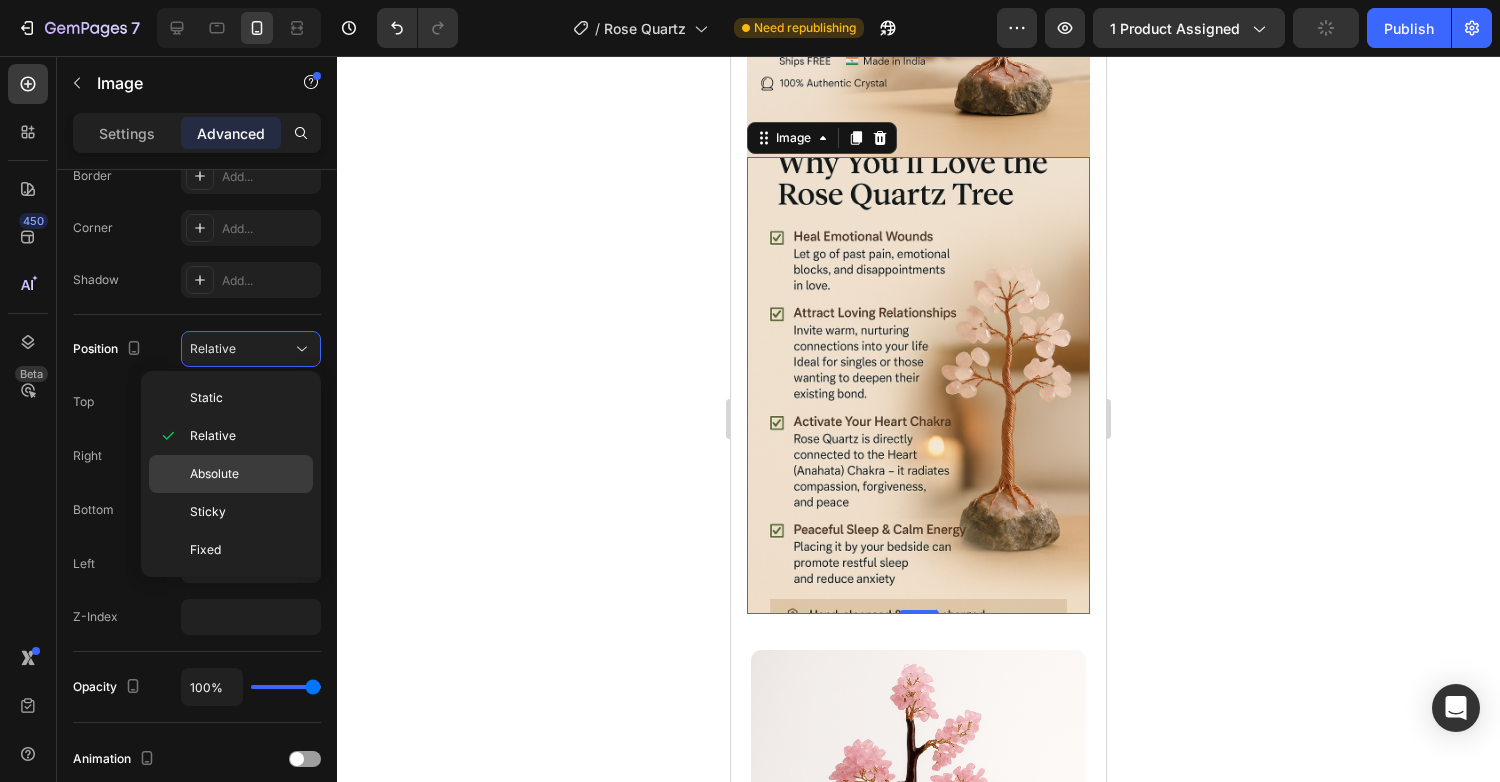 click on "Absolute" at bounding box center [214, 474] 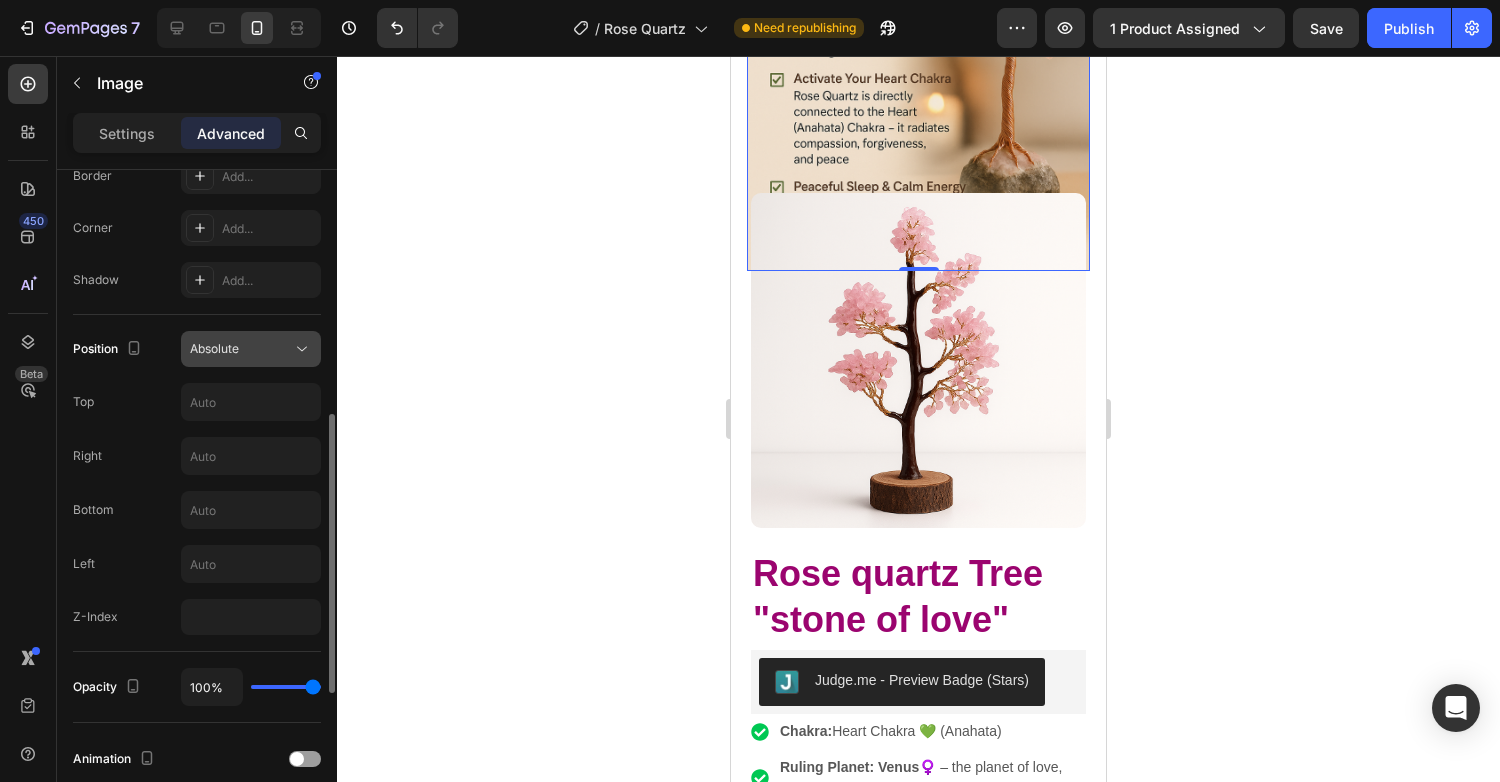 click on "Absolute" at bounding box center (214, 348) 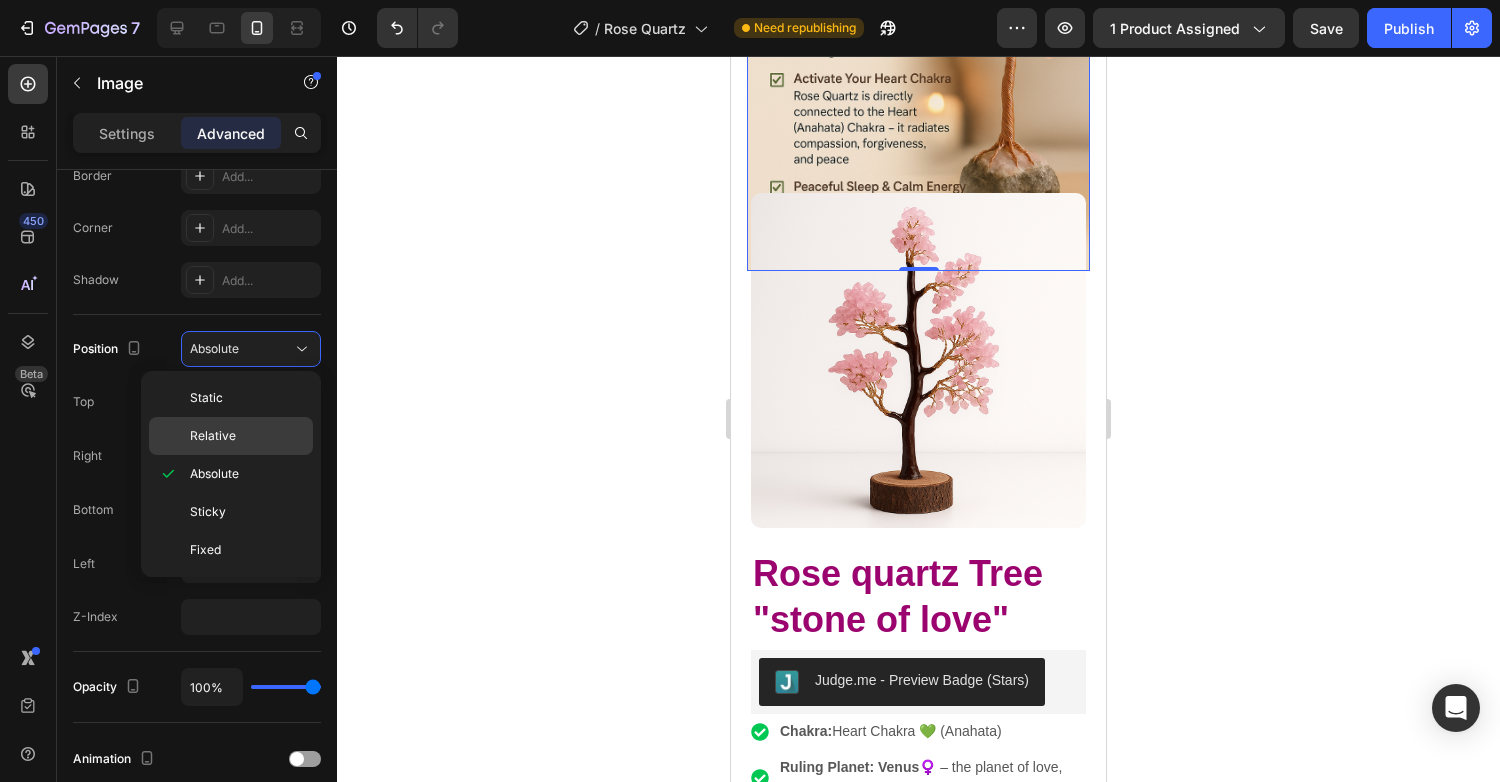 click on "Relative" at bounding box center (213, 436) 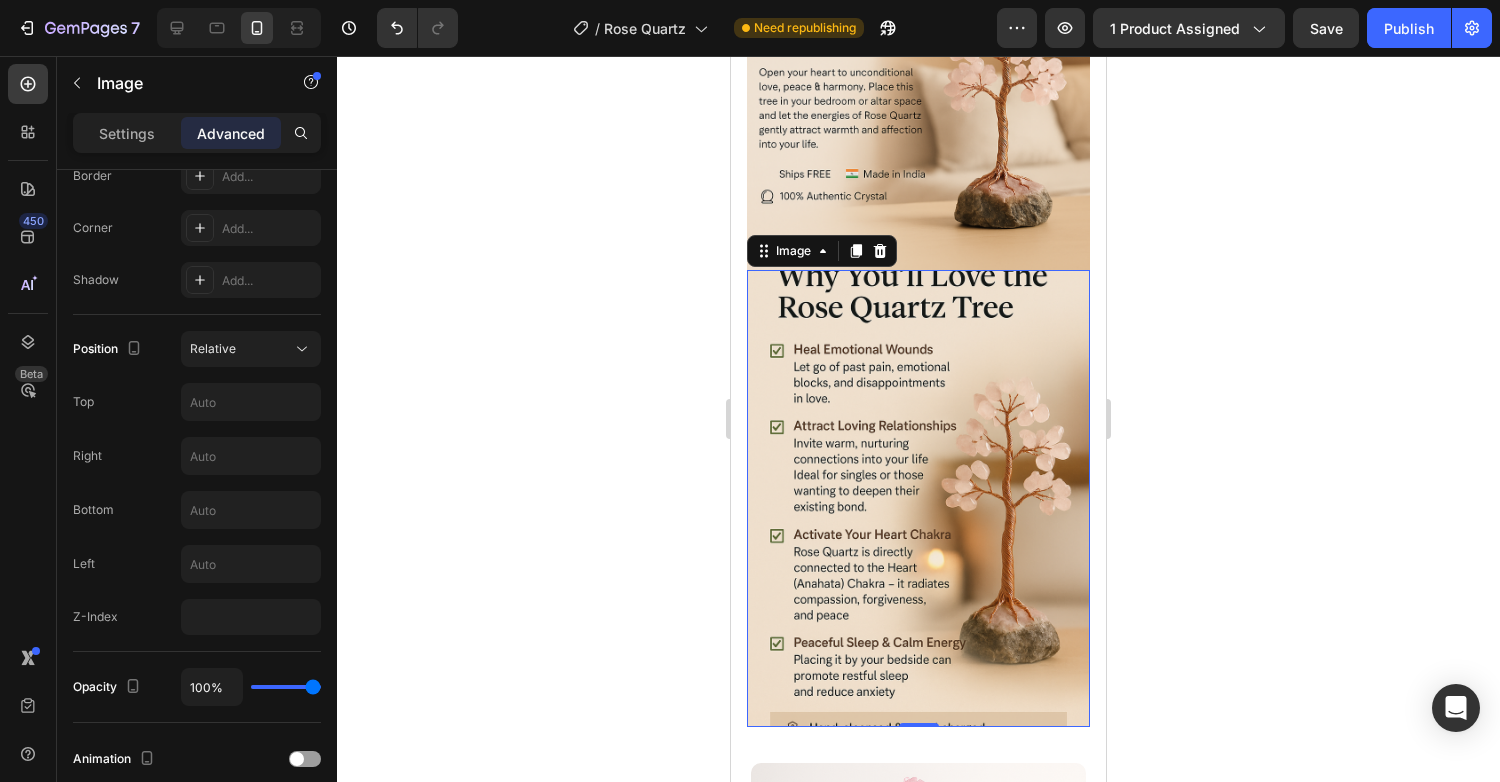 scroll, scrollTop: 216, scrollLeft: 0, axis: vertical 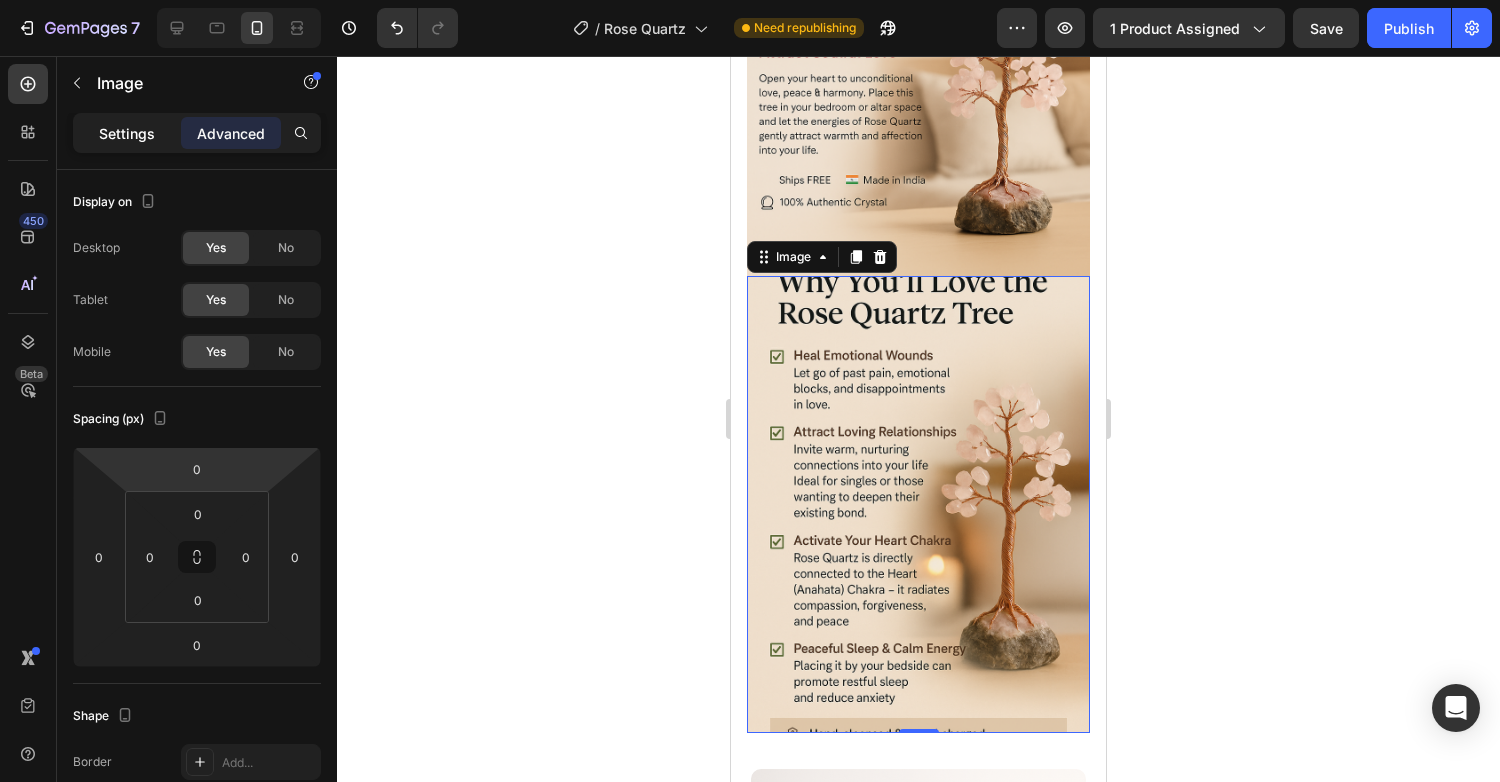 click on "Settings" at bounding box center [127, 133] 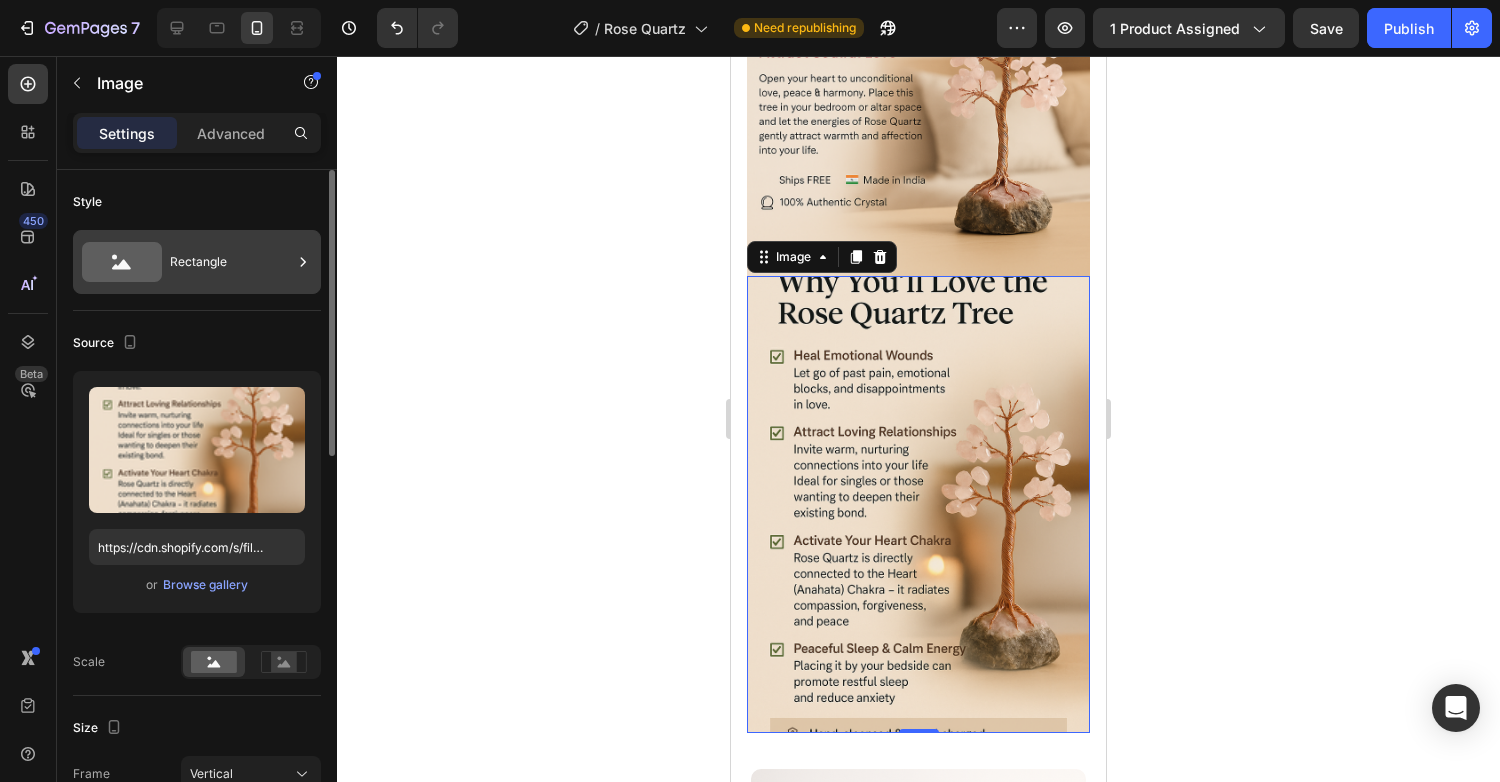 click on "Rectangle" at bounding box center [231, 262] 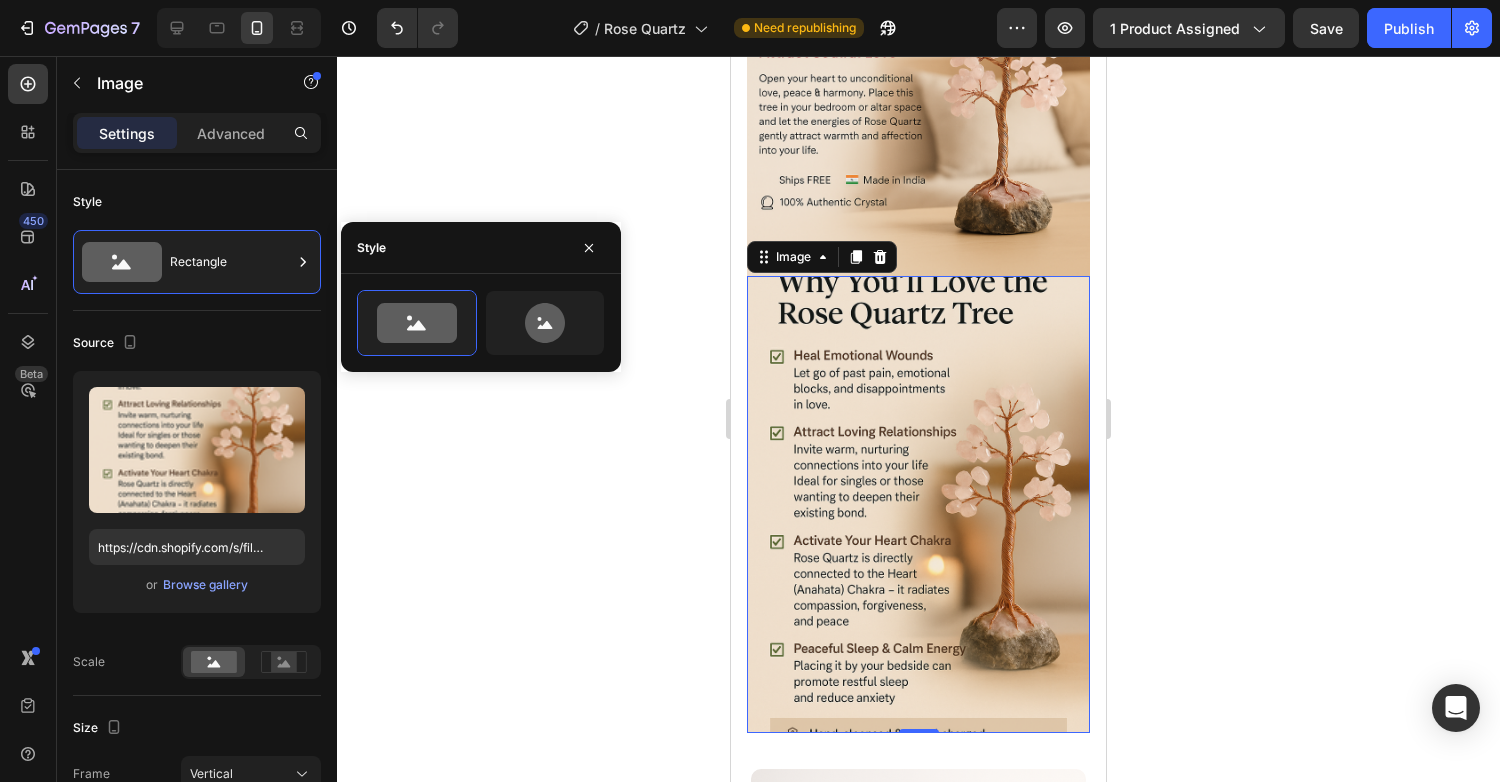 click 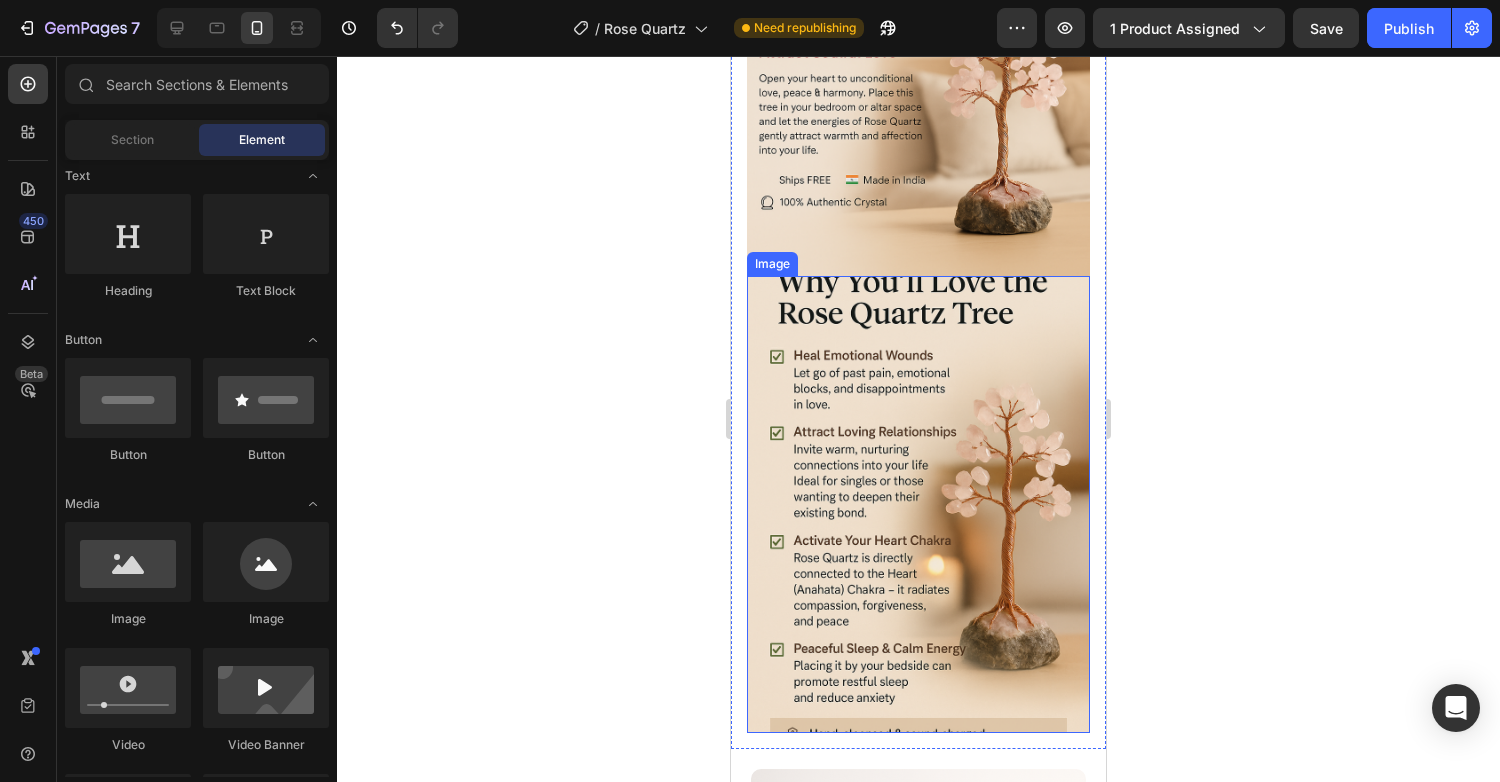 click at bounding box center (918, 504) 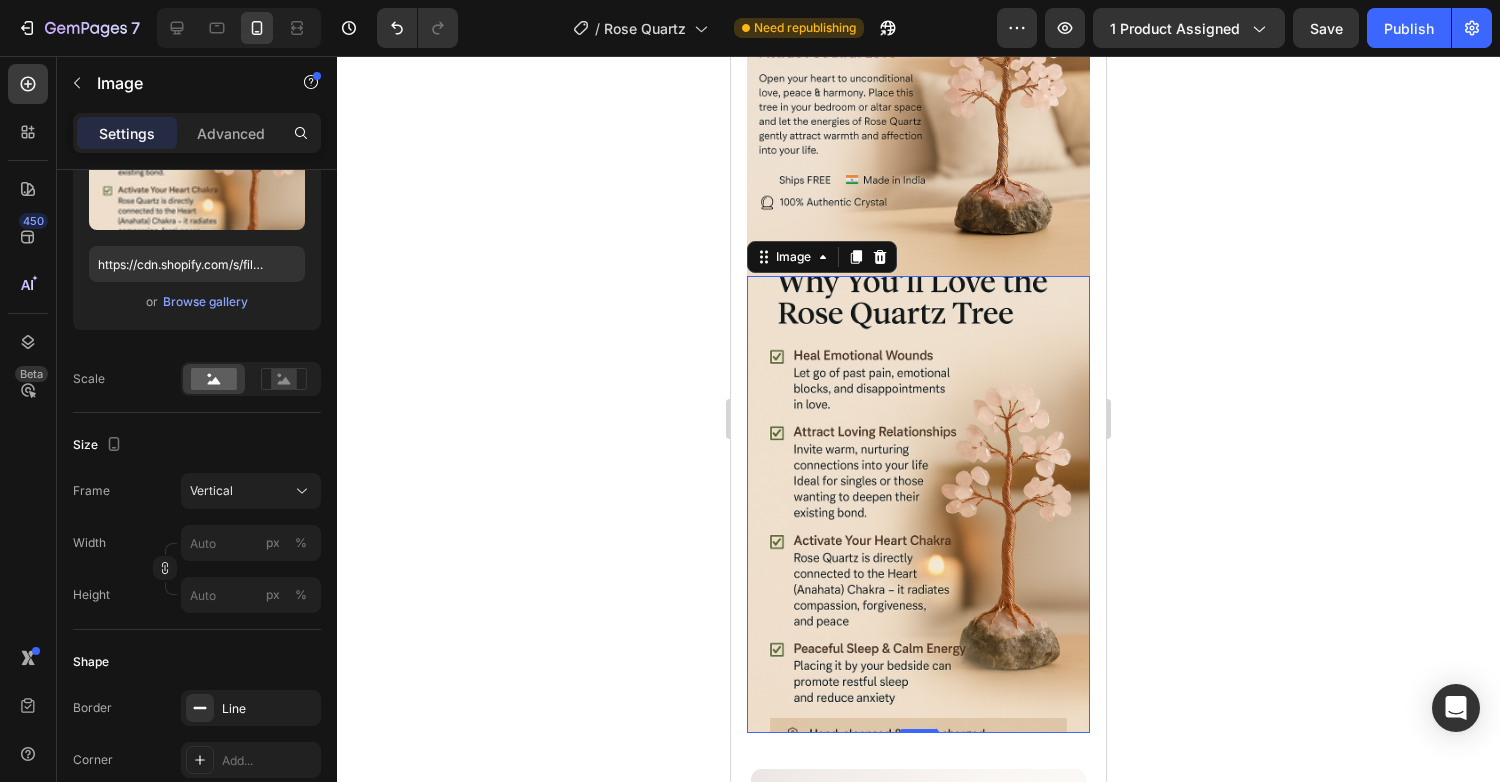 scroll, scrollTop: 0, scrollLeft: 0, axis: both 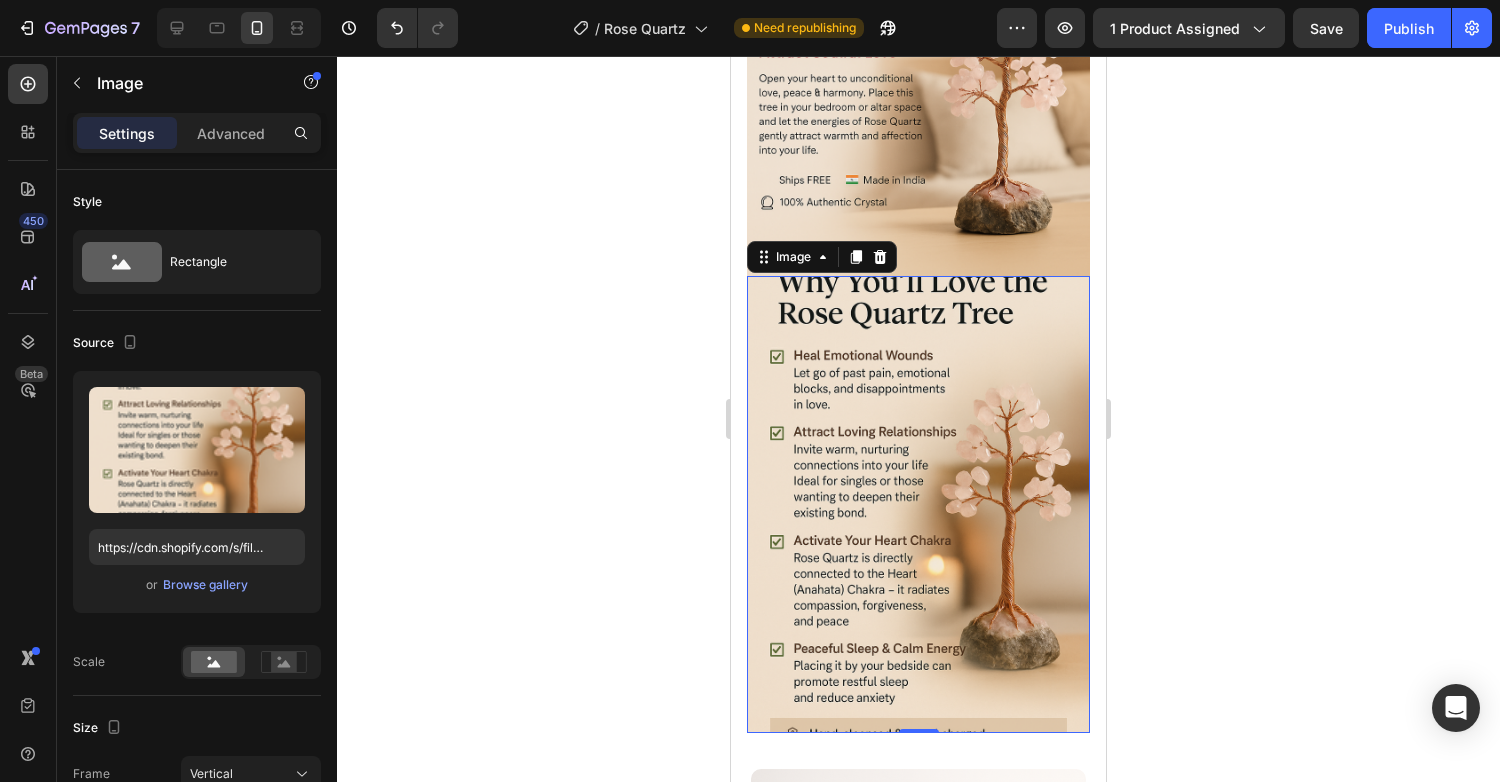 click on "Settings Advanced" at bounding box center (197, 133) 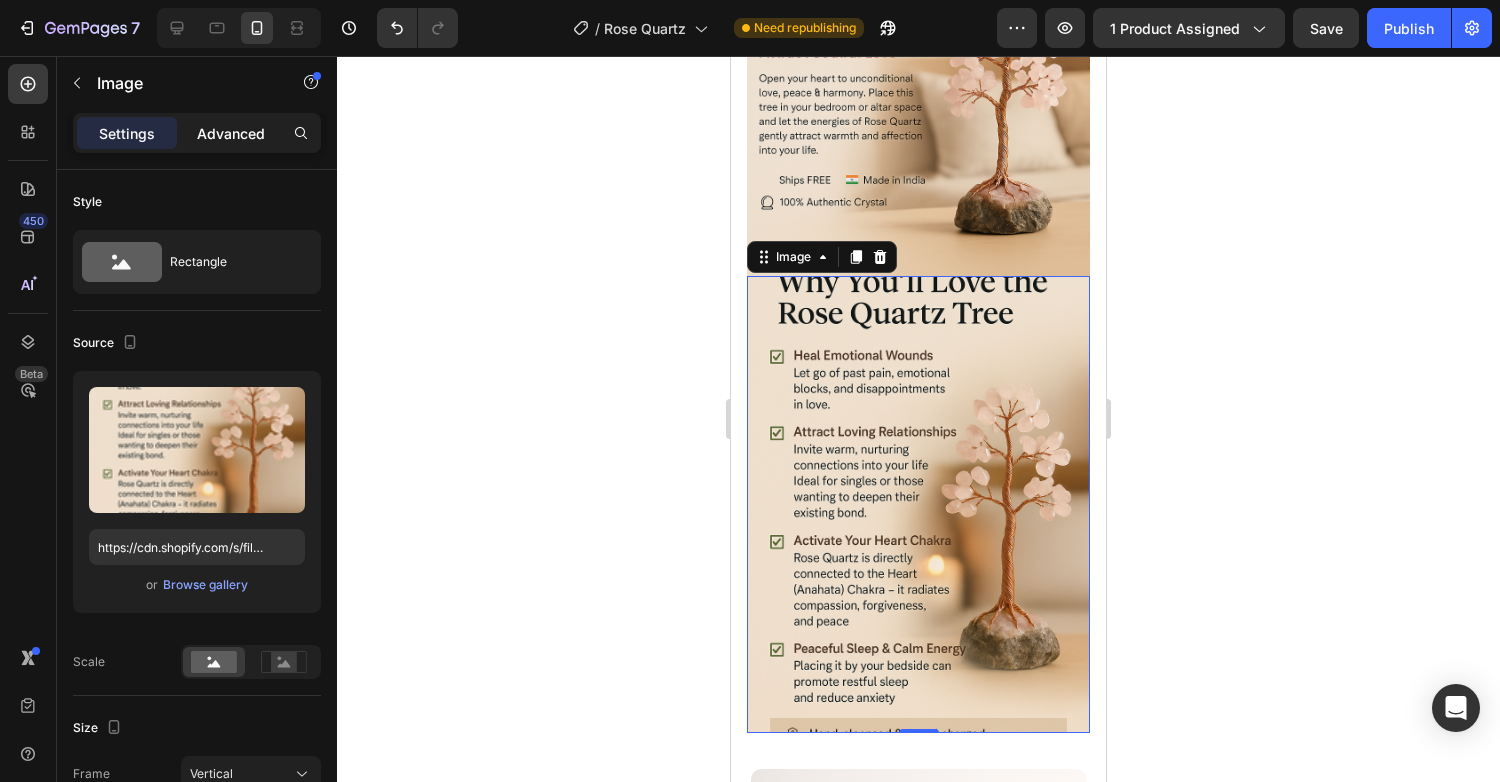 click on "Advanced" at bounding box center [231, 133] 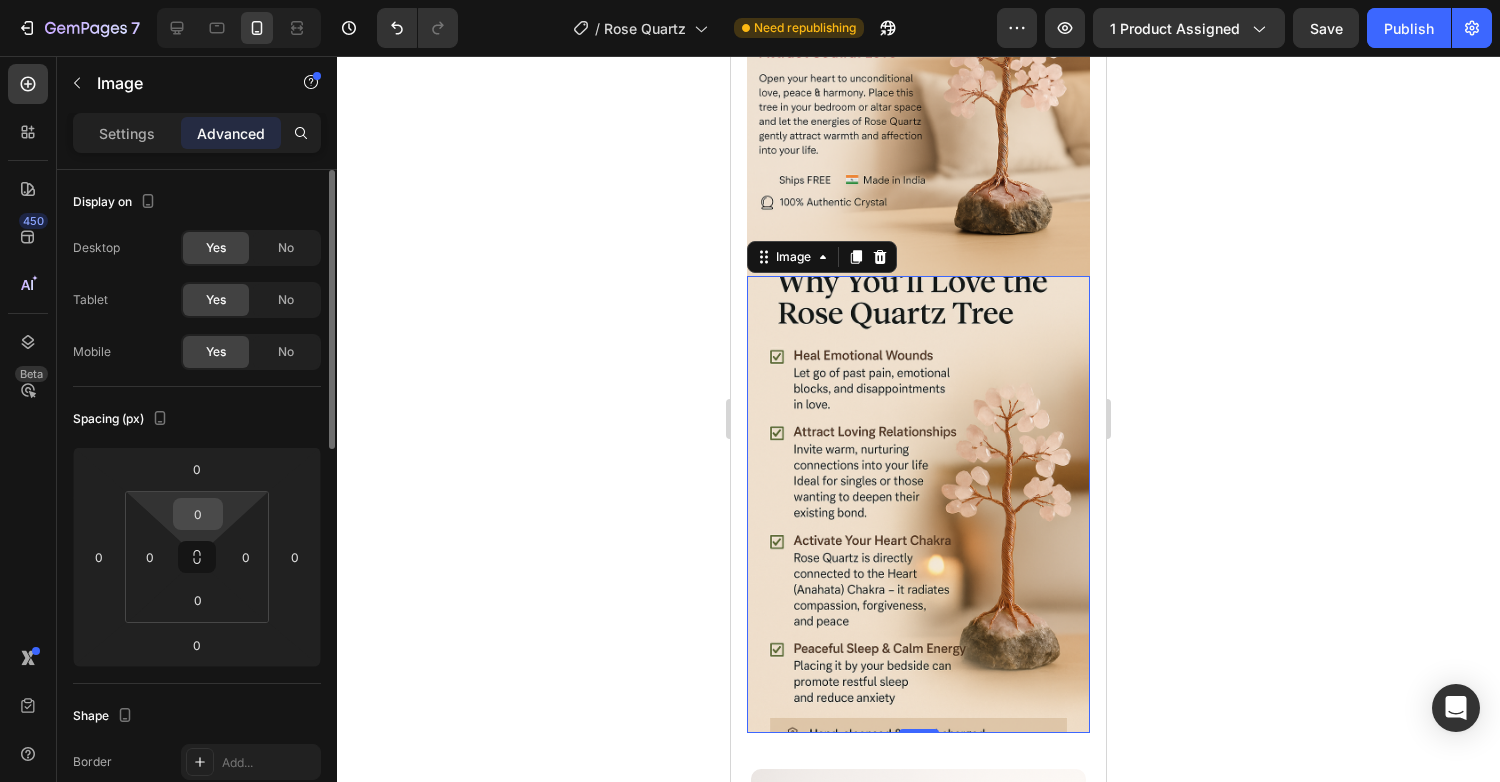 click on "0" at bounding box center [198, 514] 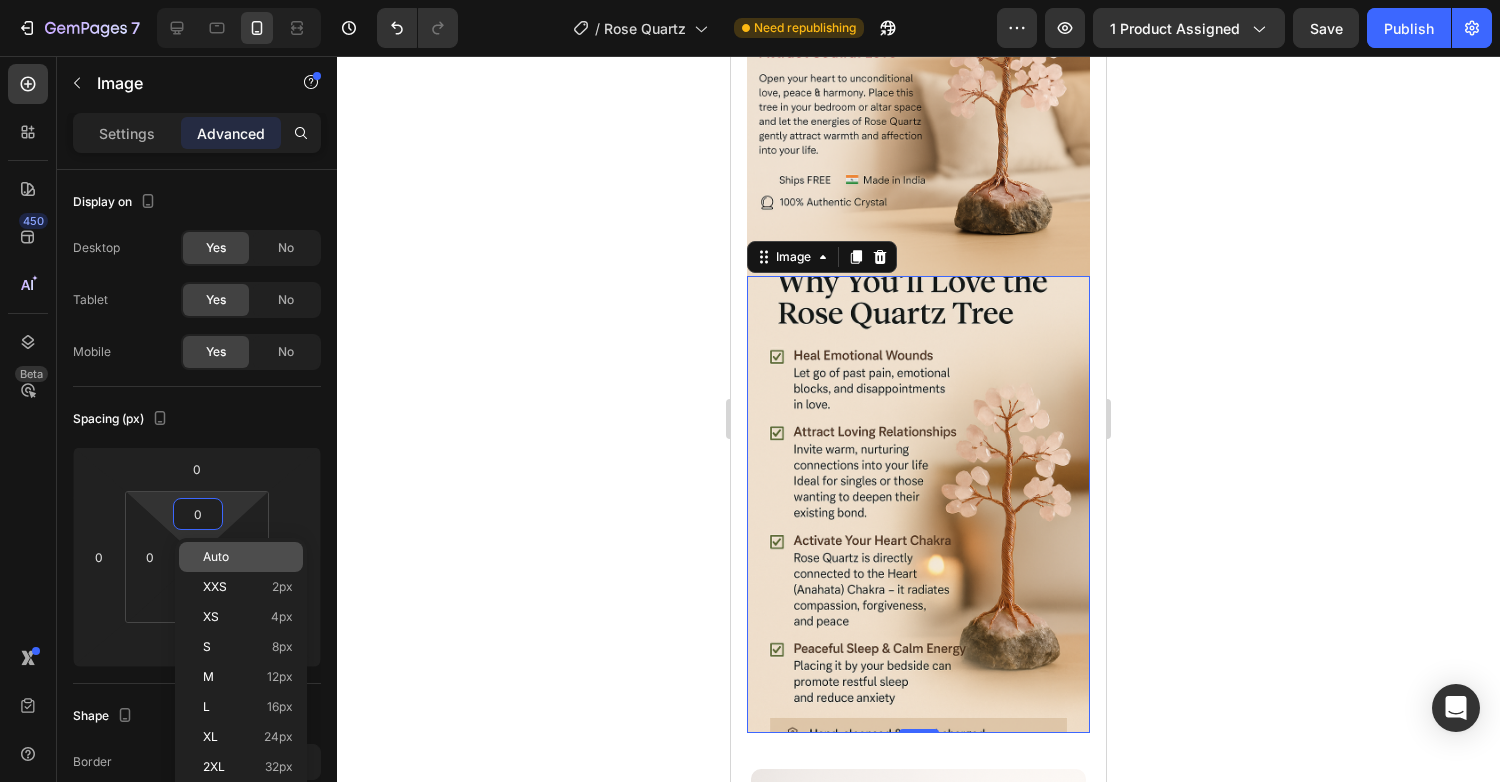 click on "Auto" at bounding box center [216, 557] 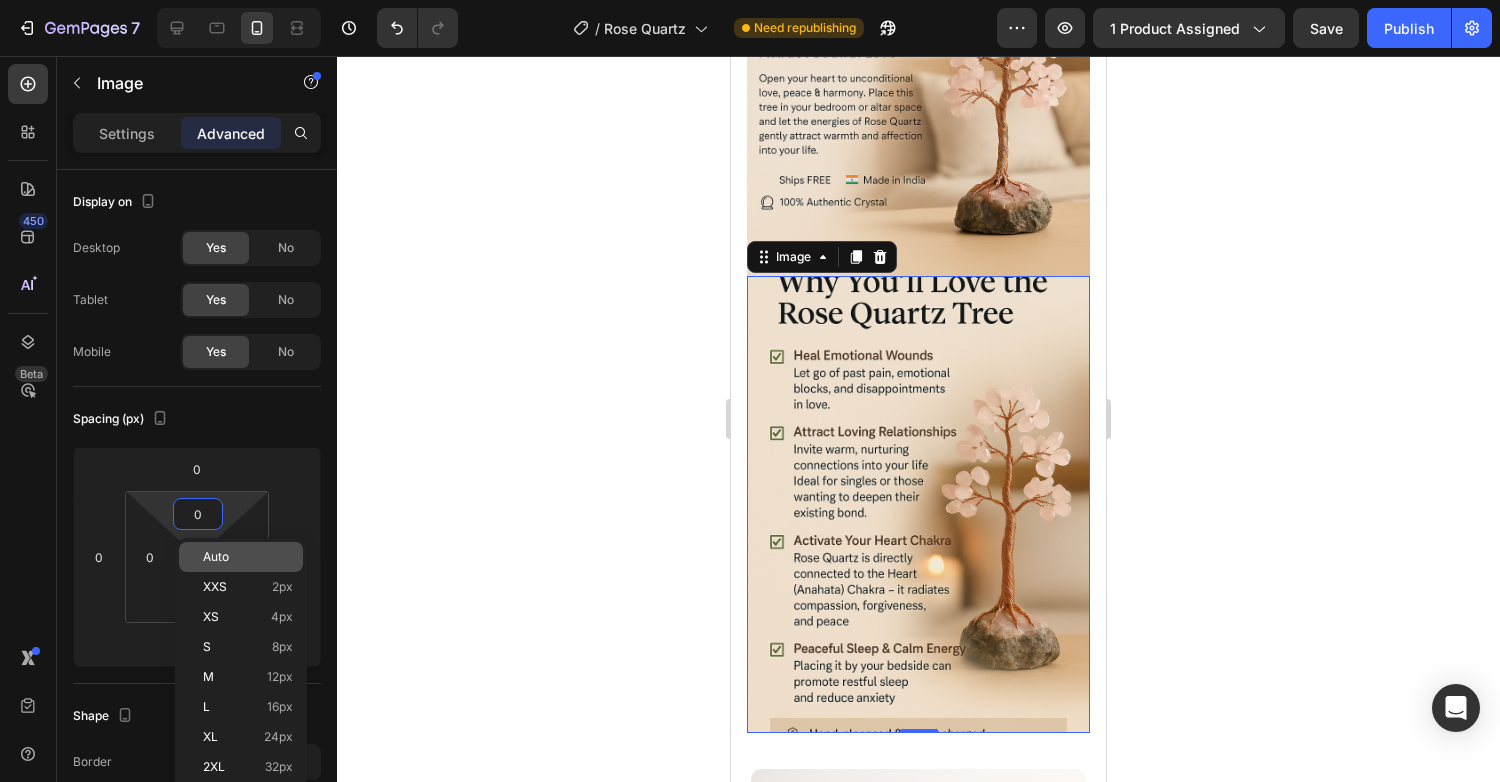 type on "Auto" 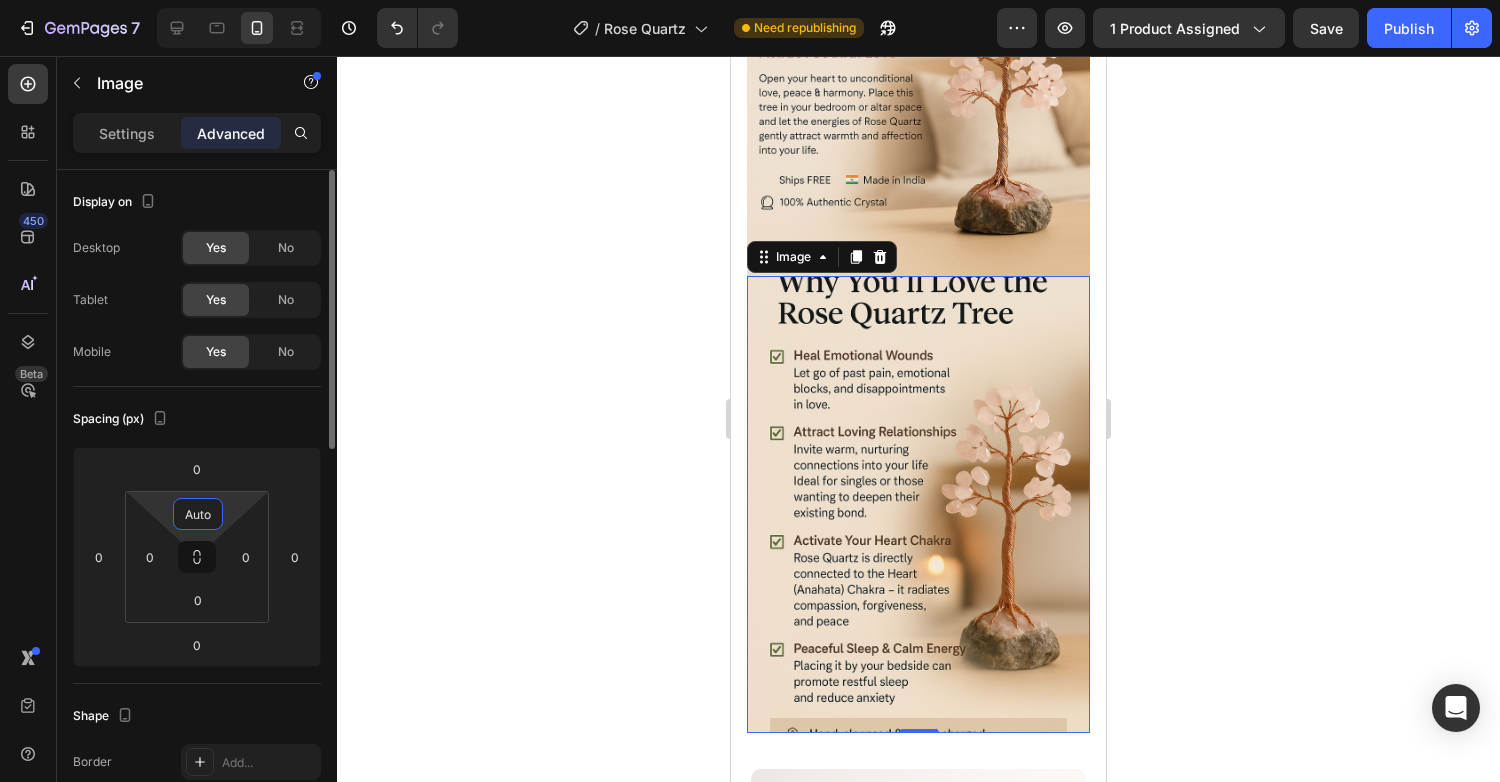 click on "Auto" at bounding box center (198, 514) 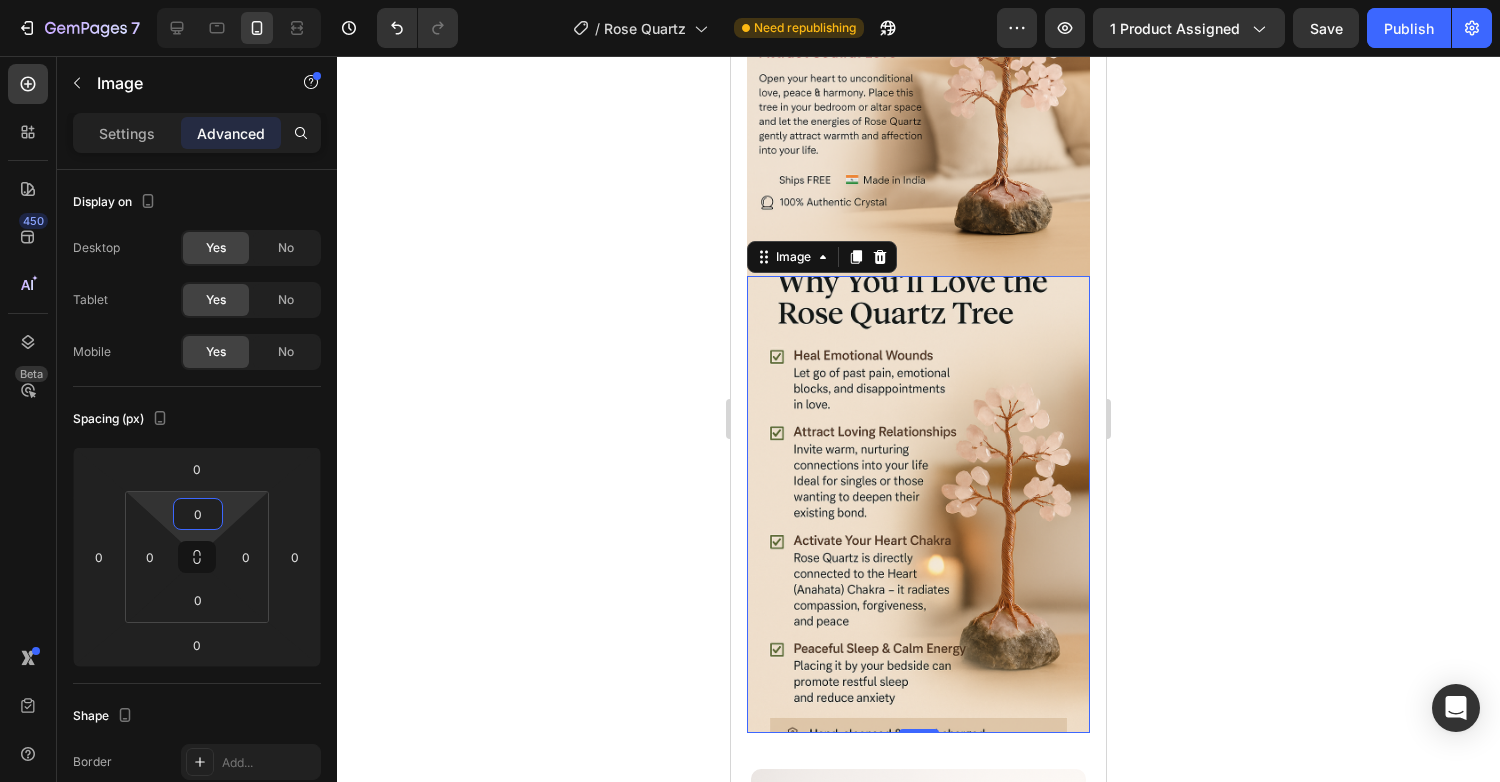 type on "0" 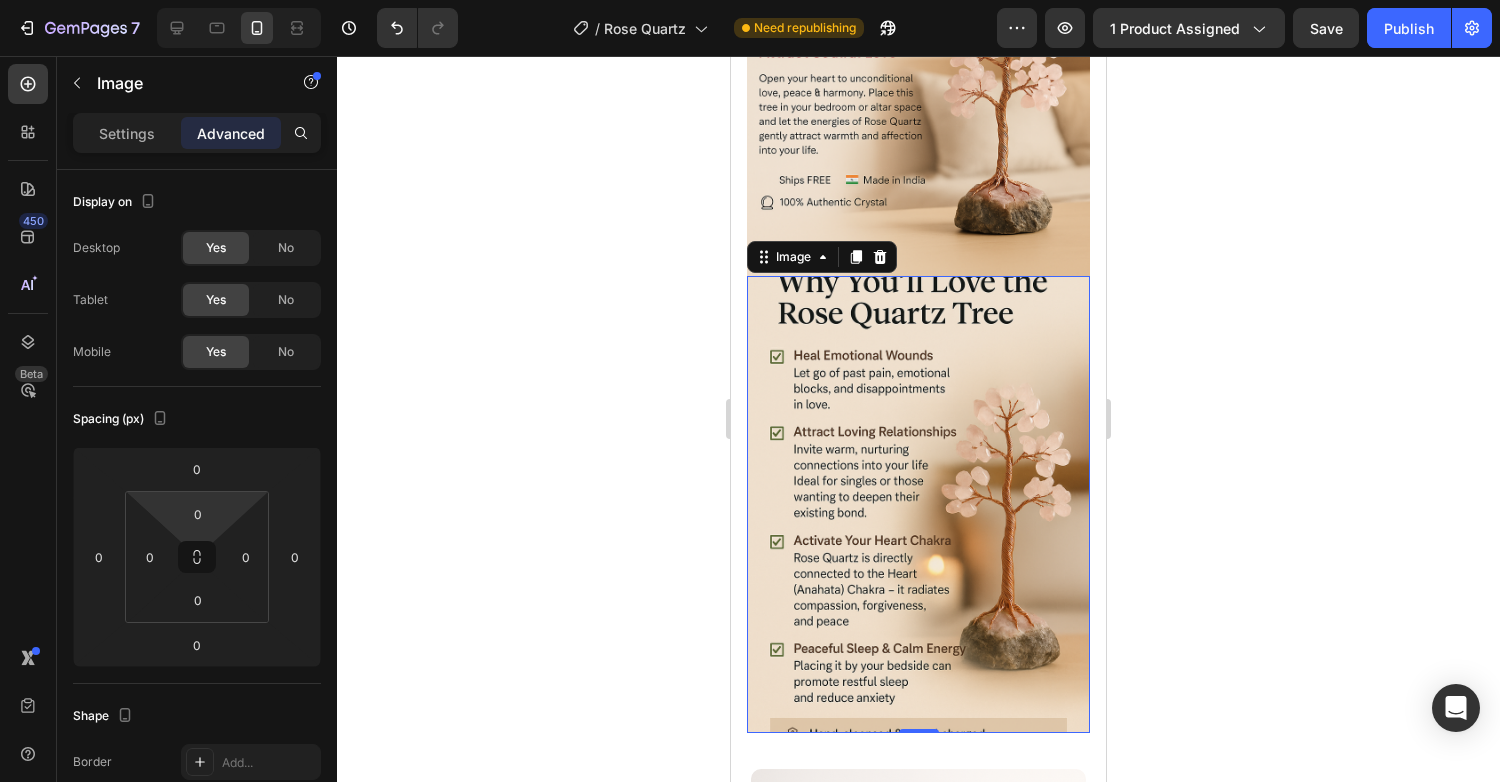 click 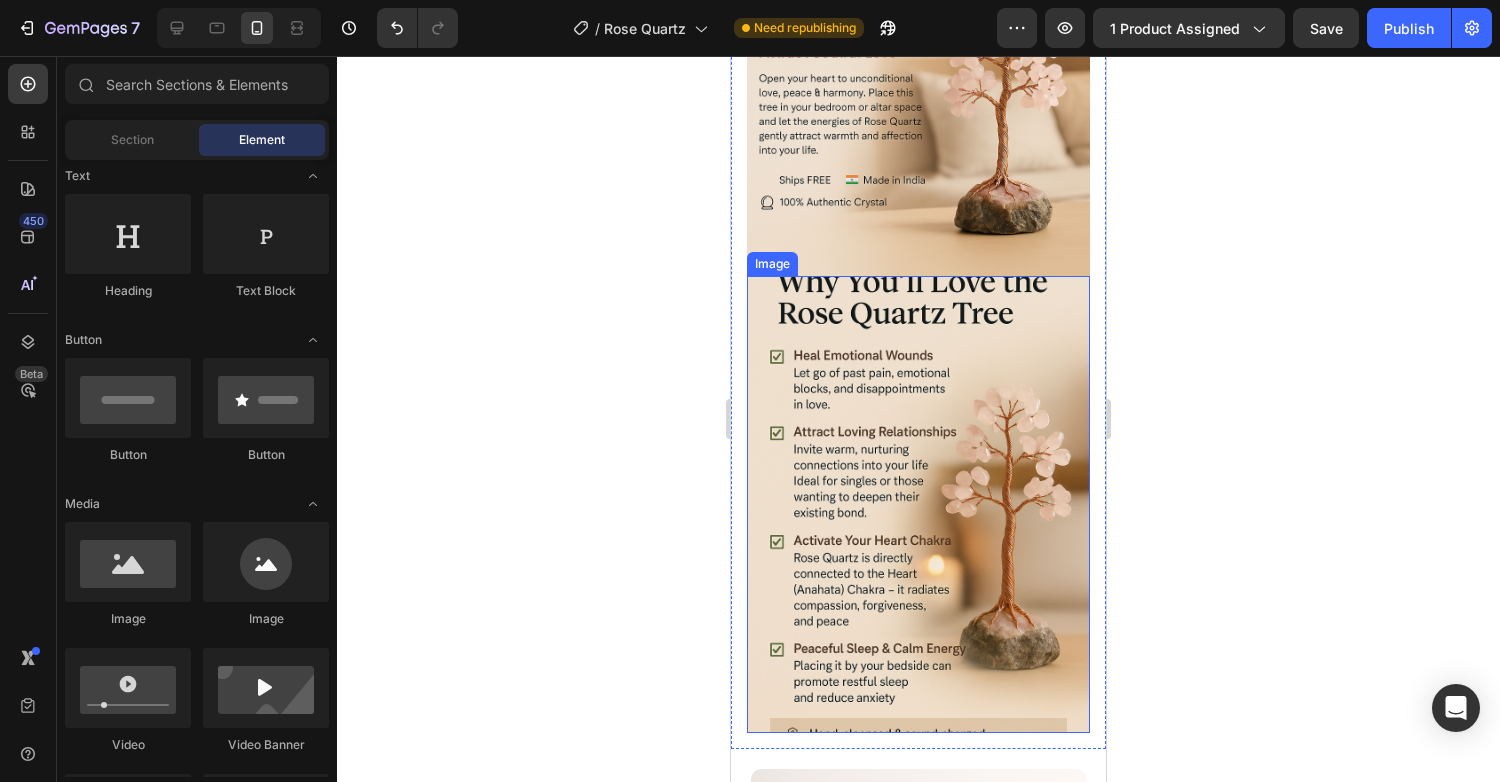 click at bounding box center [918, 504] 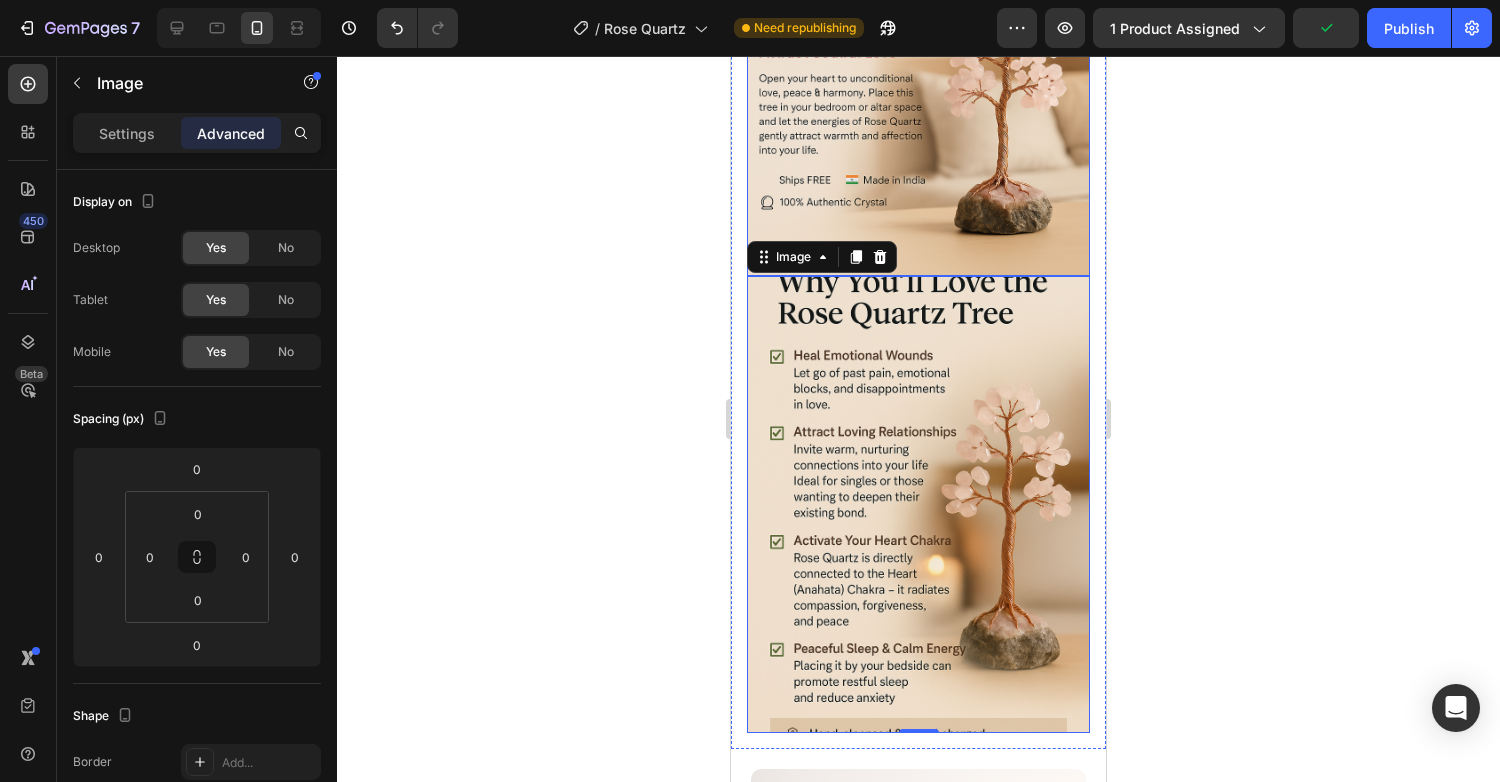 click at bounding box center [918, 104] 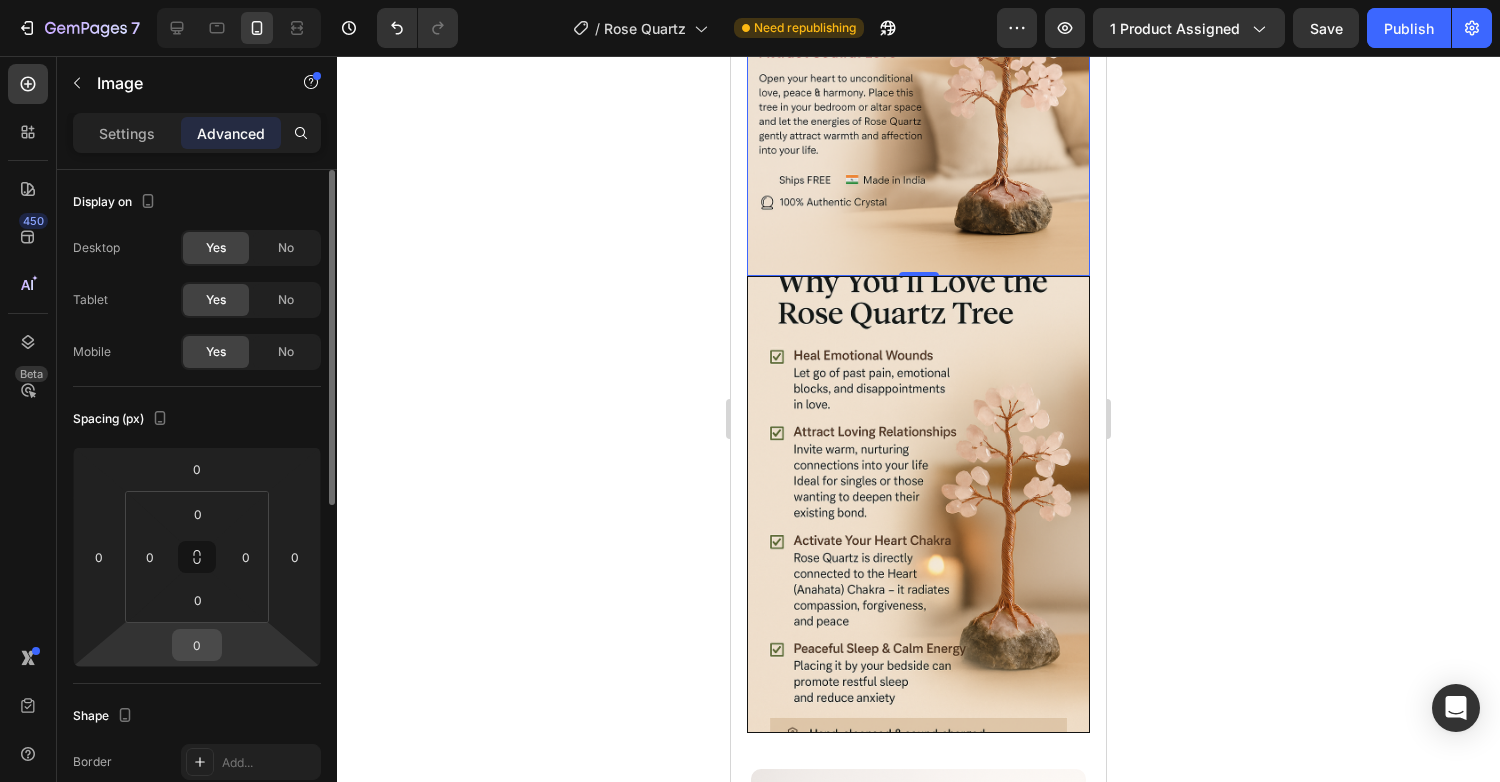 click on "0" at bounding box center (197, 645) 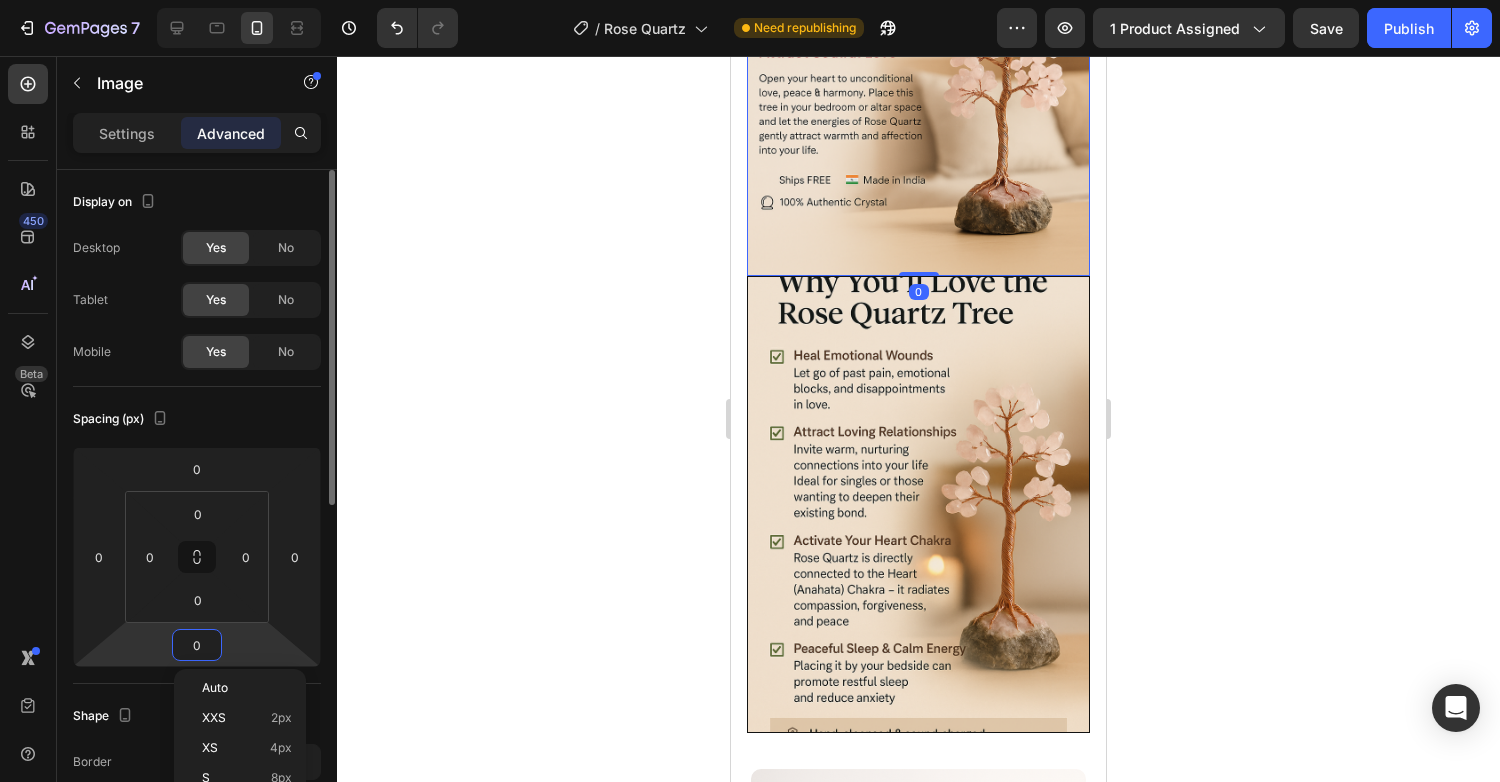 type on "5" 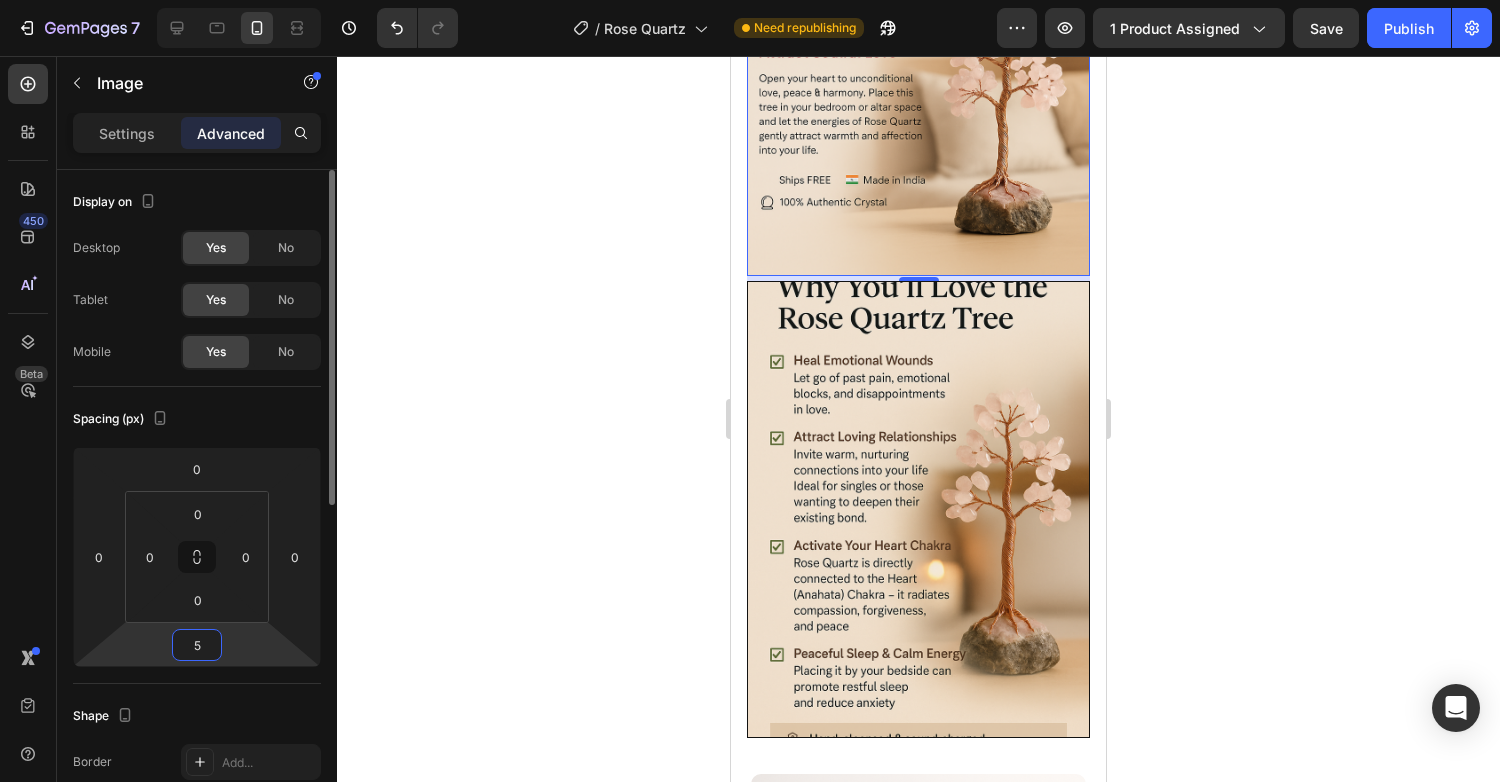 type 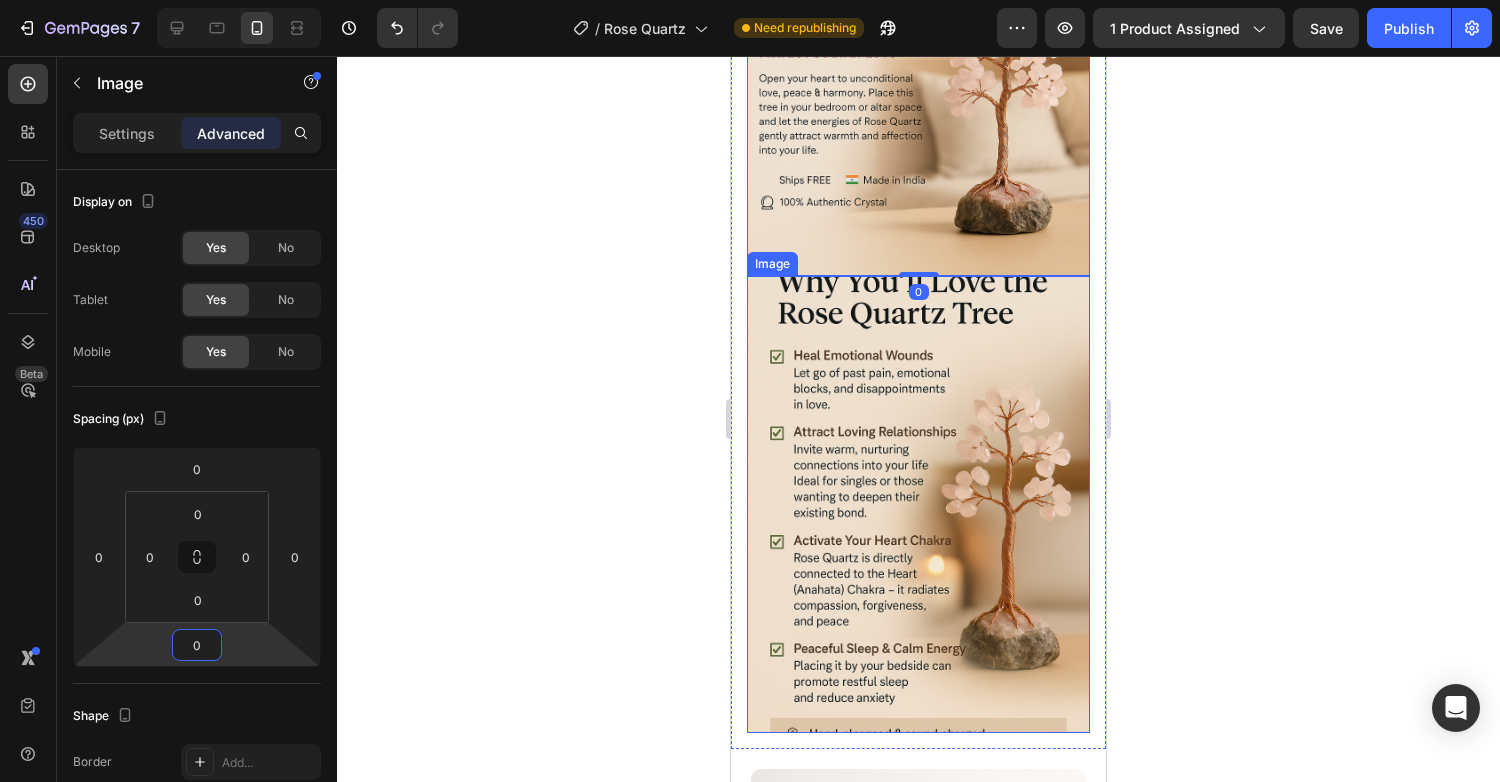 click at bounding box center (918, 504) 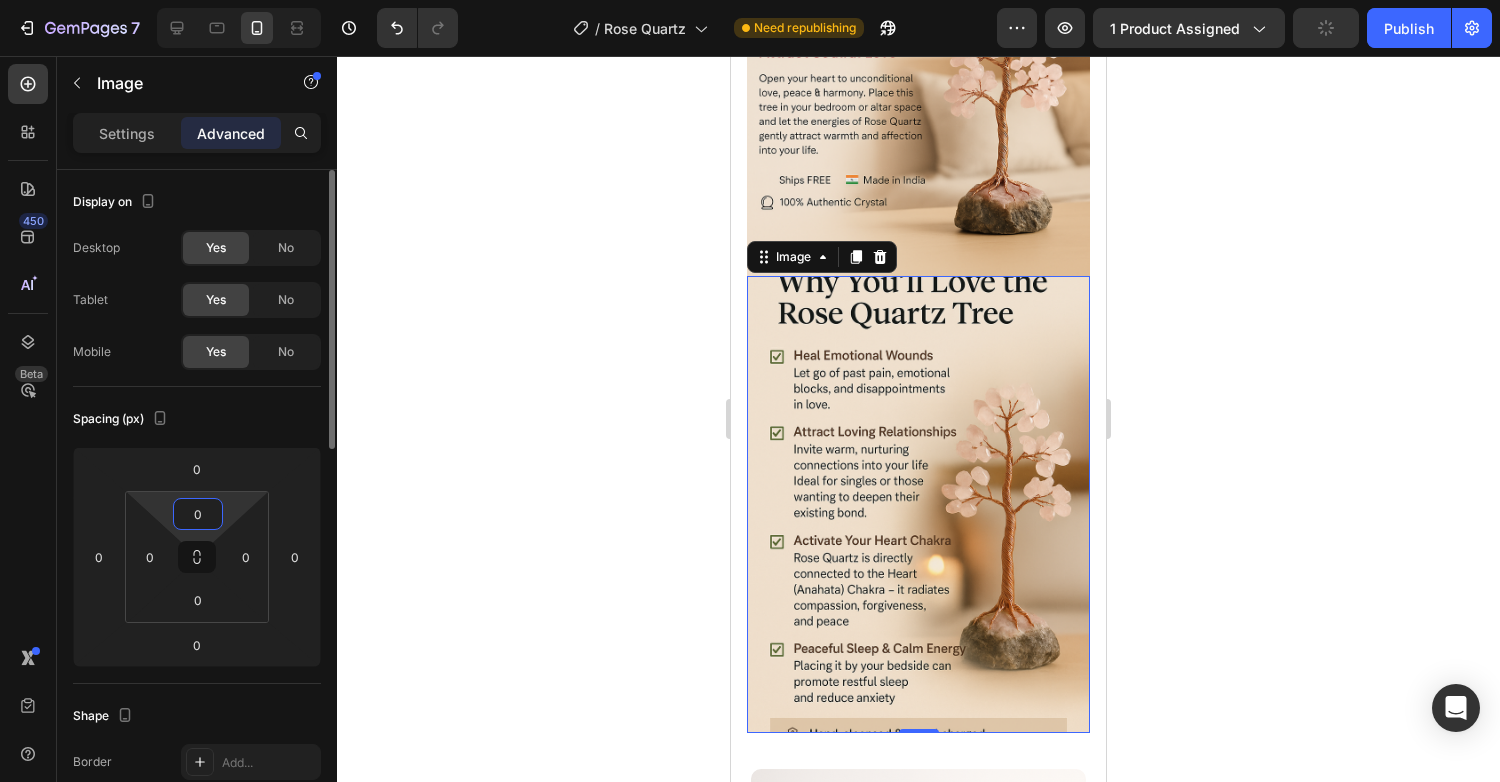 click on "0" at bounding box center [198, 514] 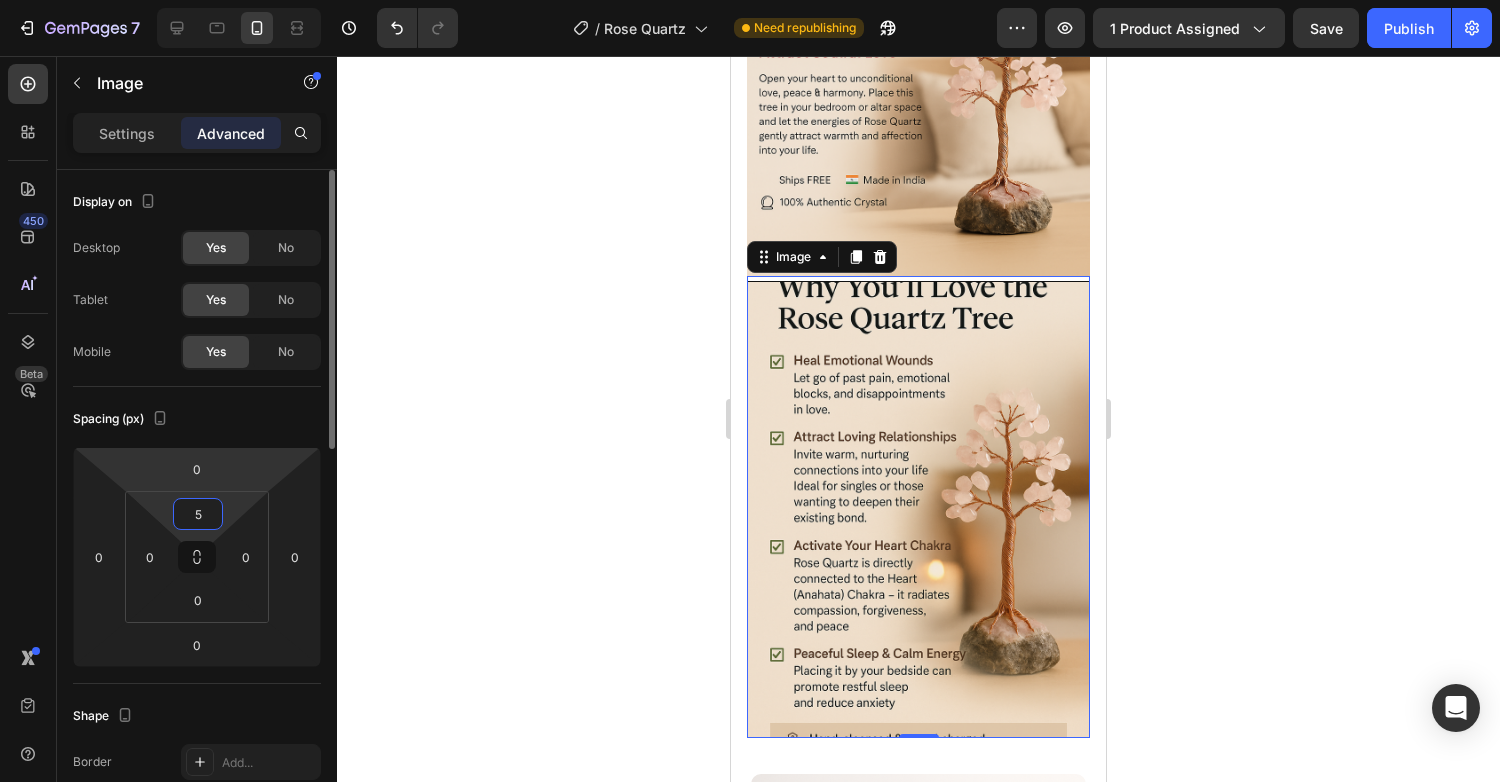 type on "5" 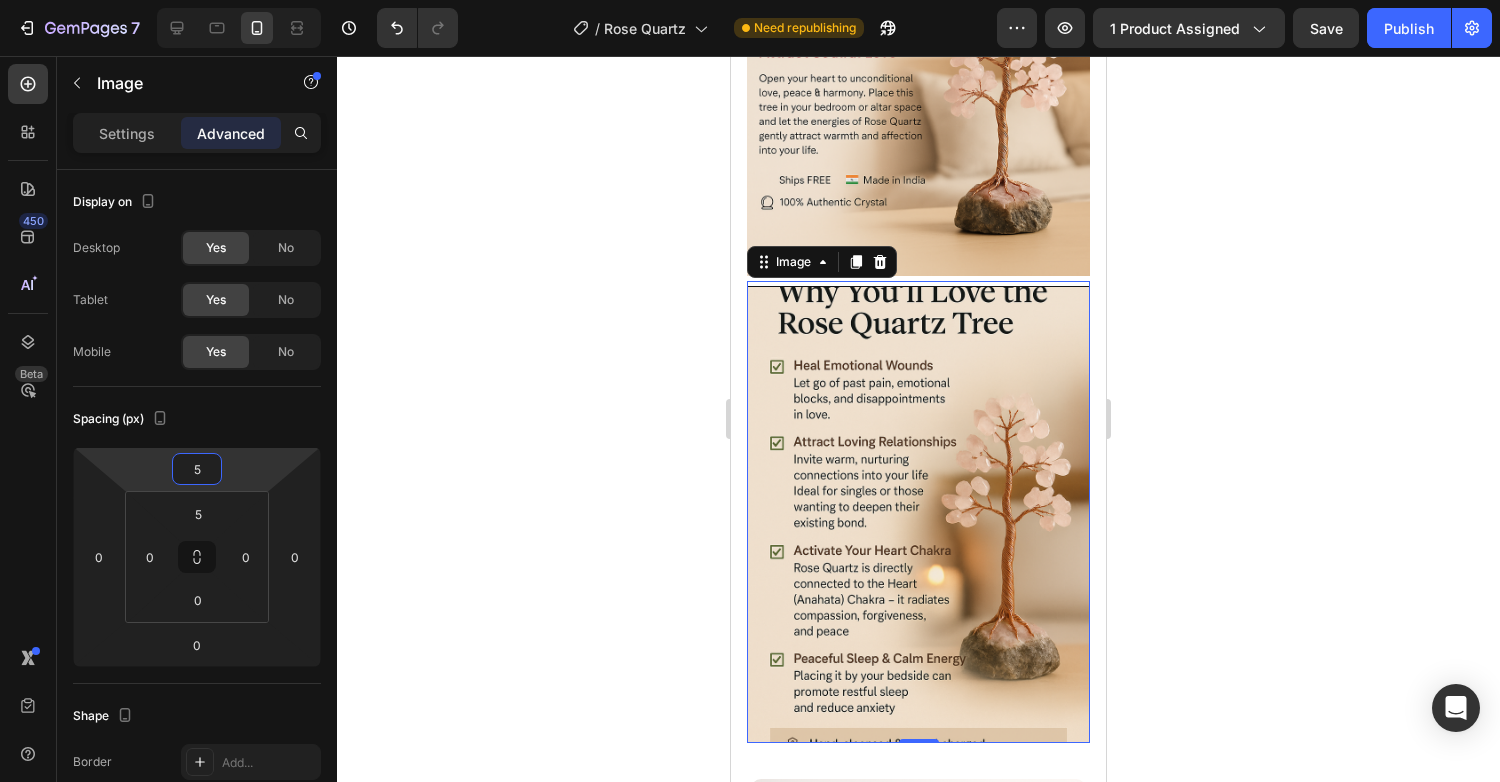 type on "5" 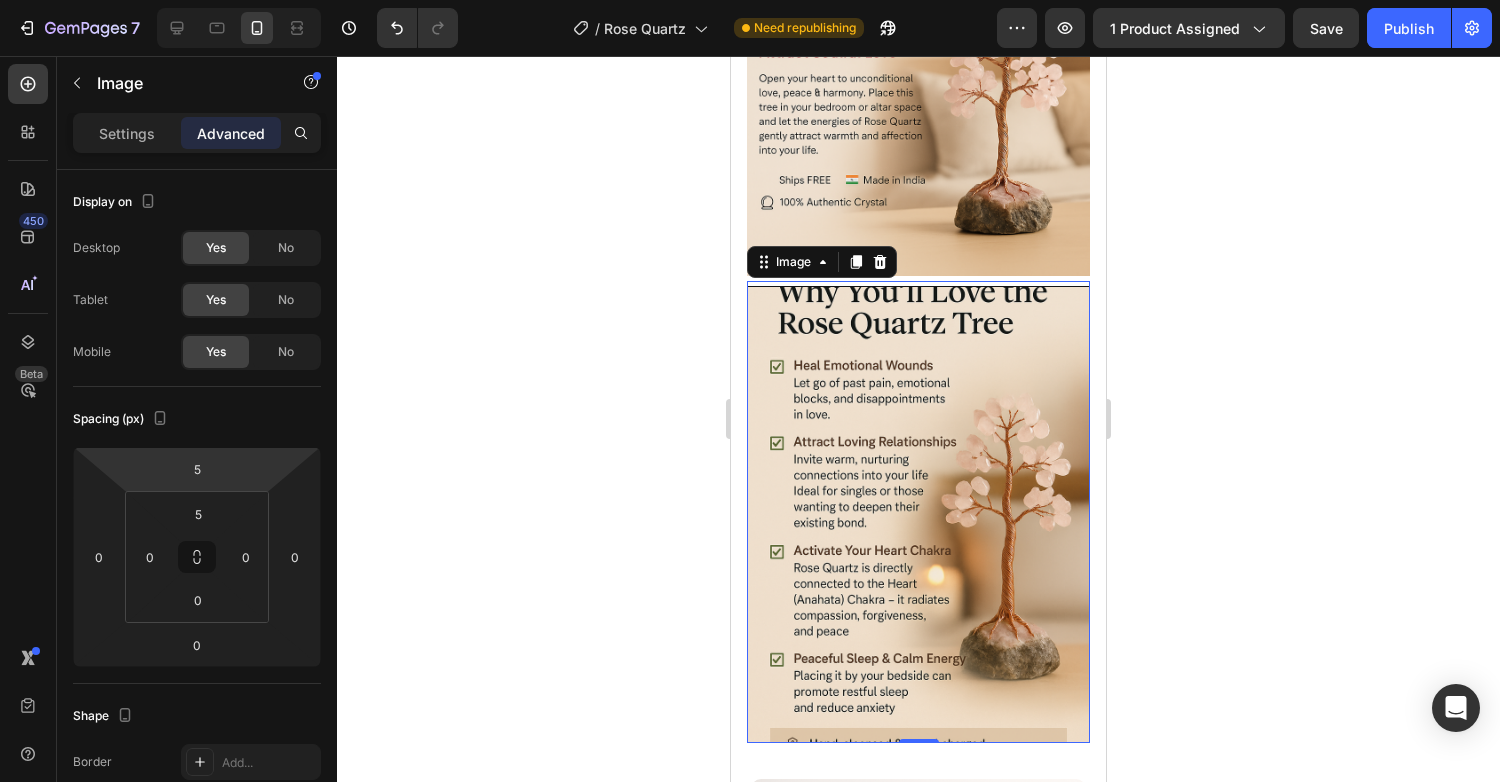 click 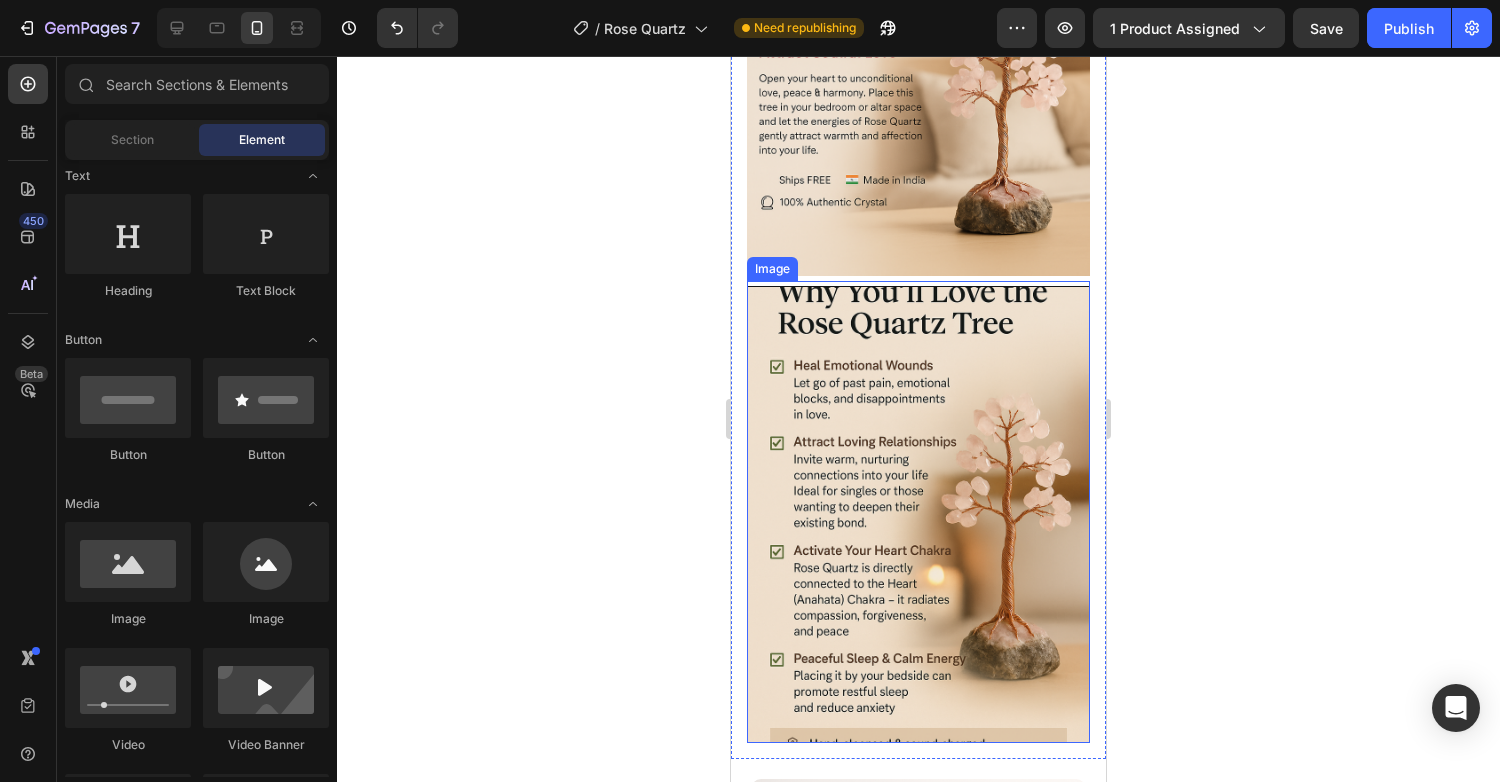 click at bounding box center (918, 514) 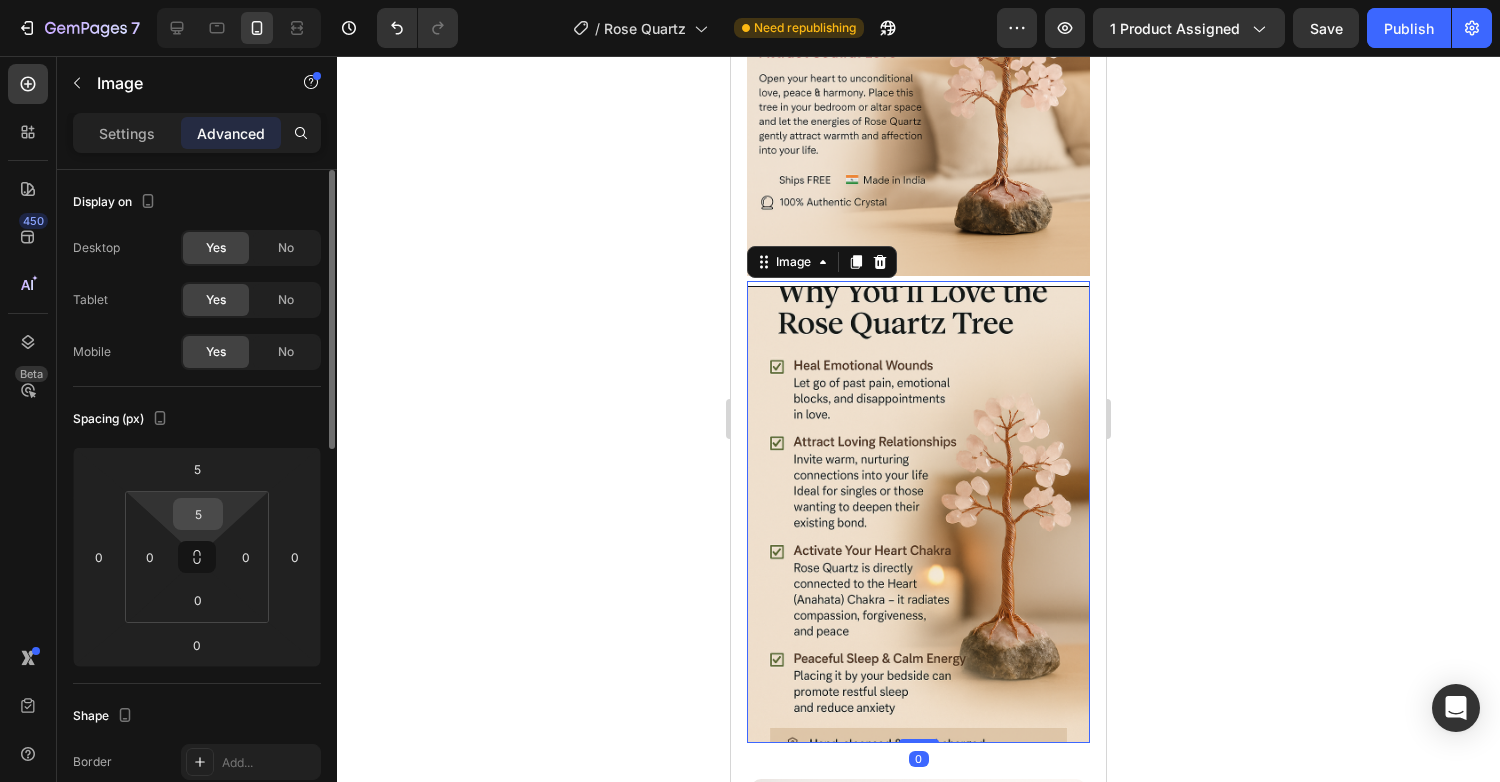 click on "5" at bounding box center (198, 514) 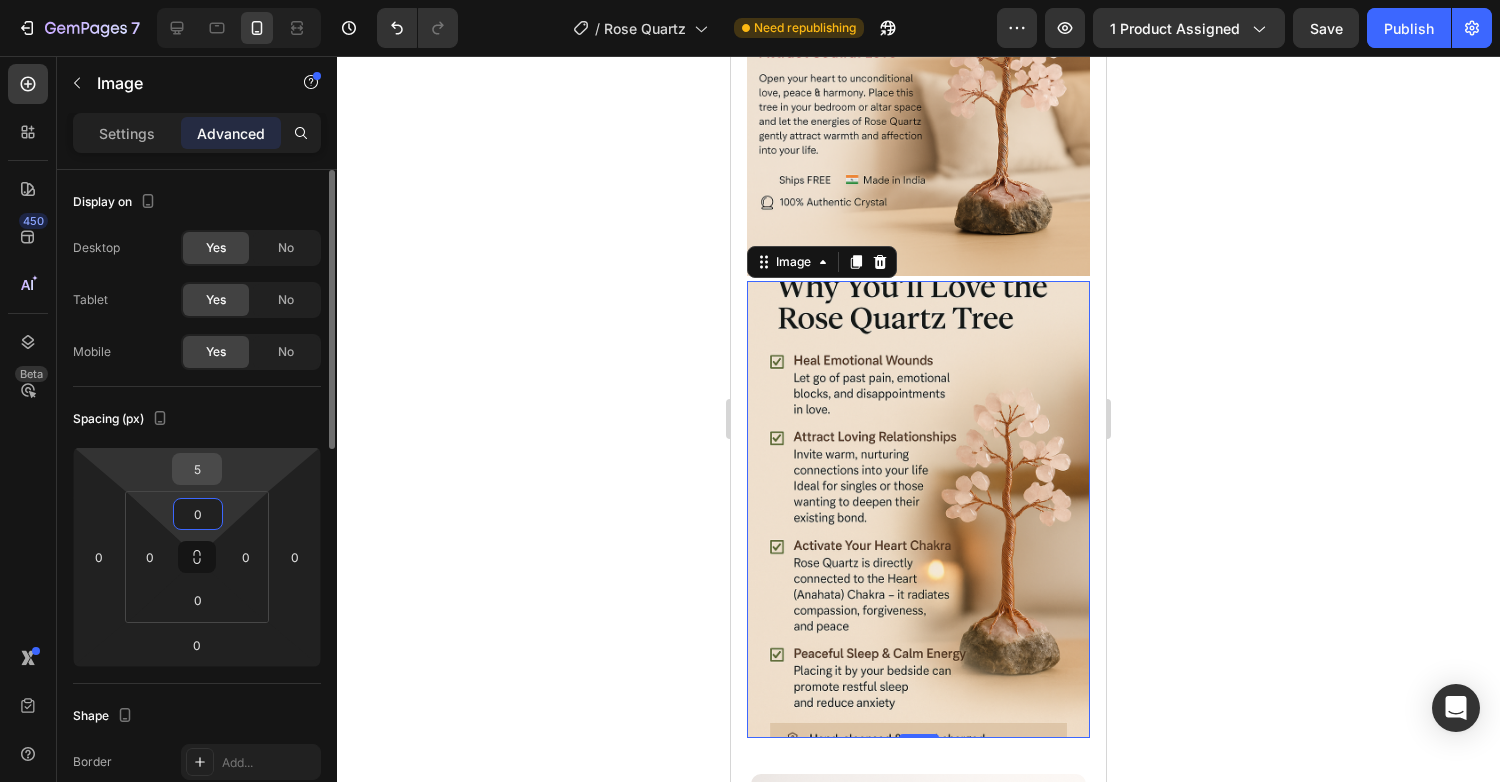 type on "0" 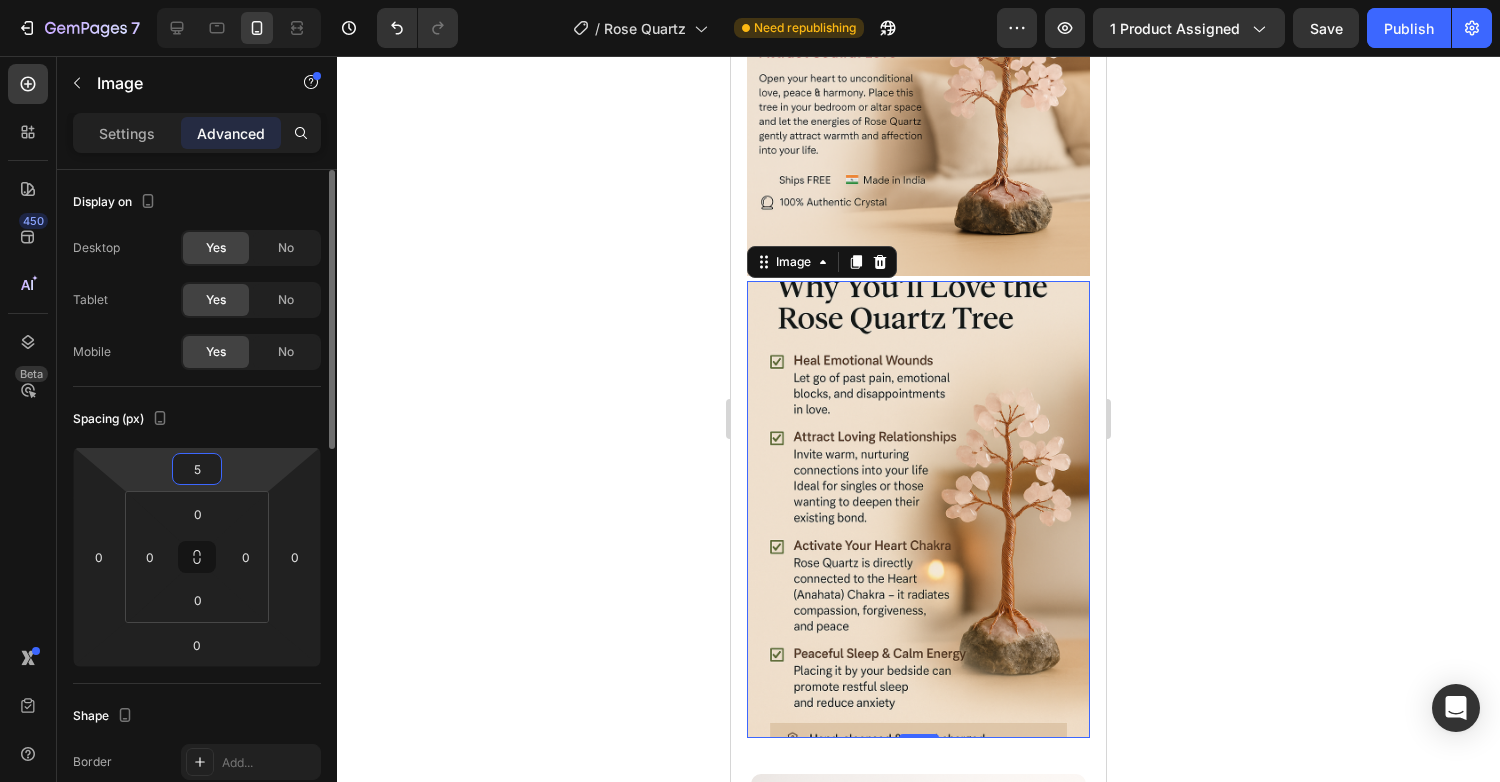 click on "5" at bounding box center [197, 469] 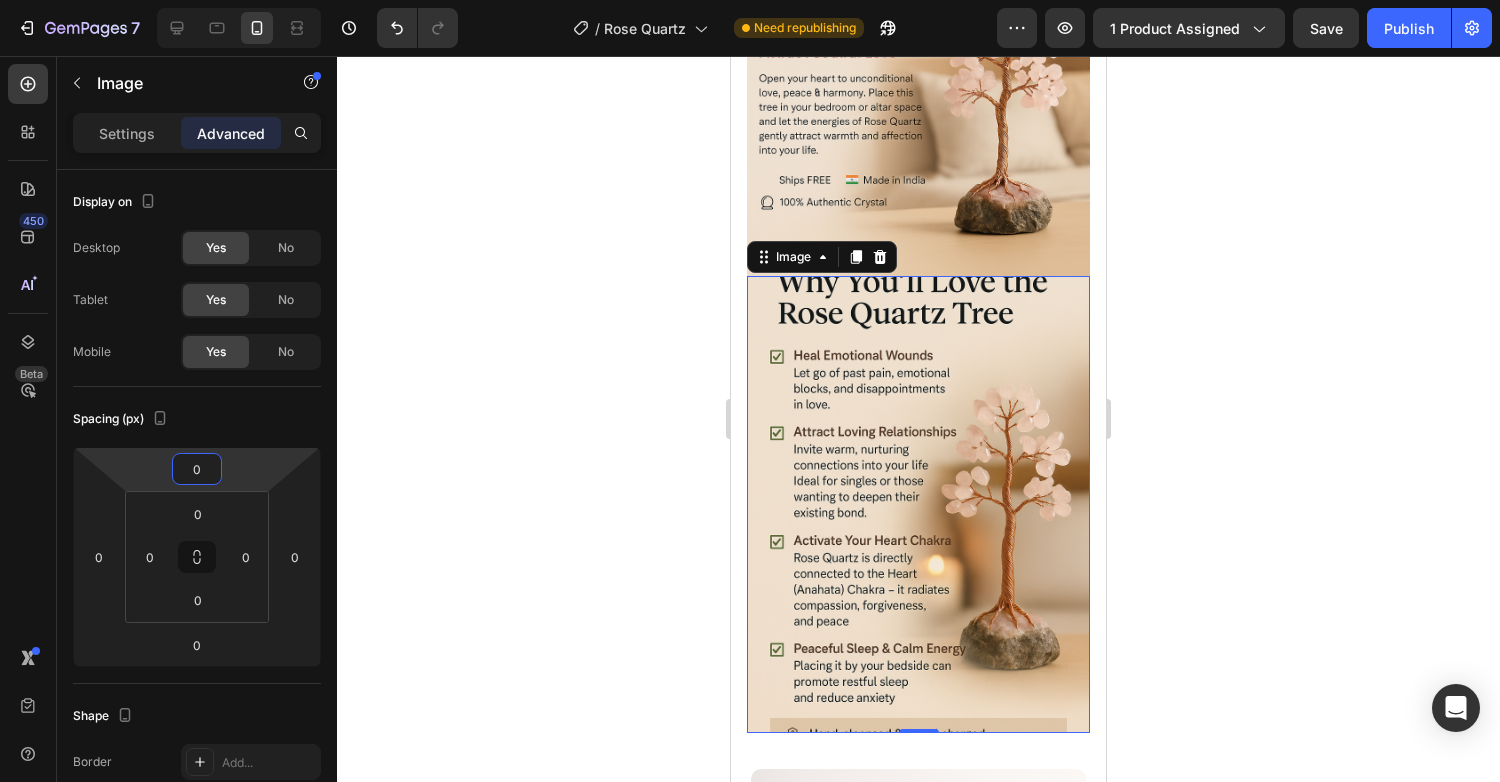 type on "0" 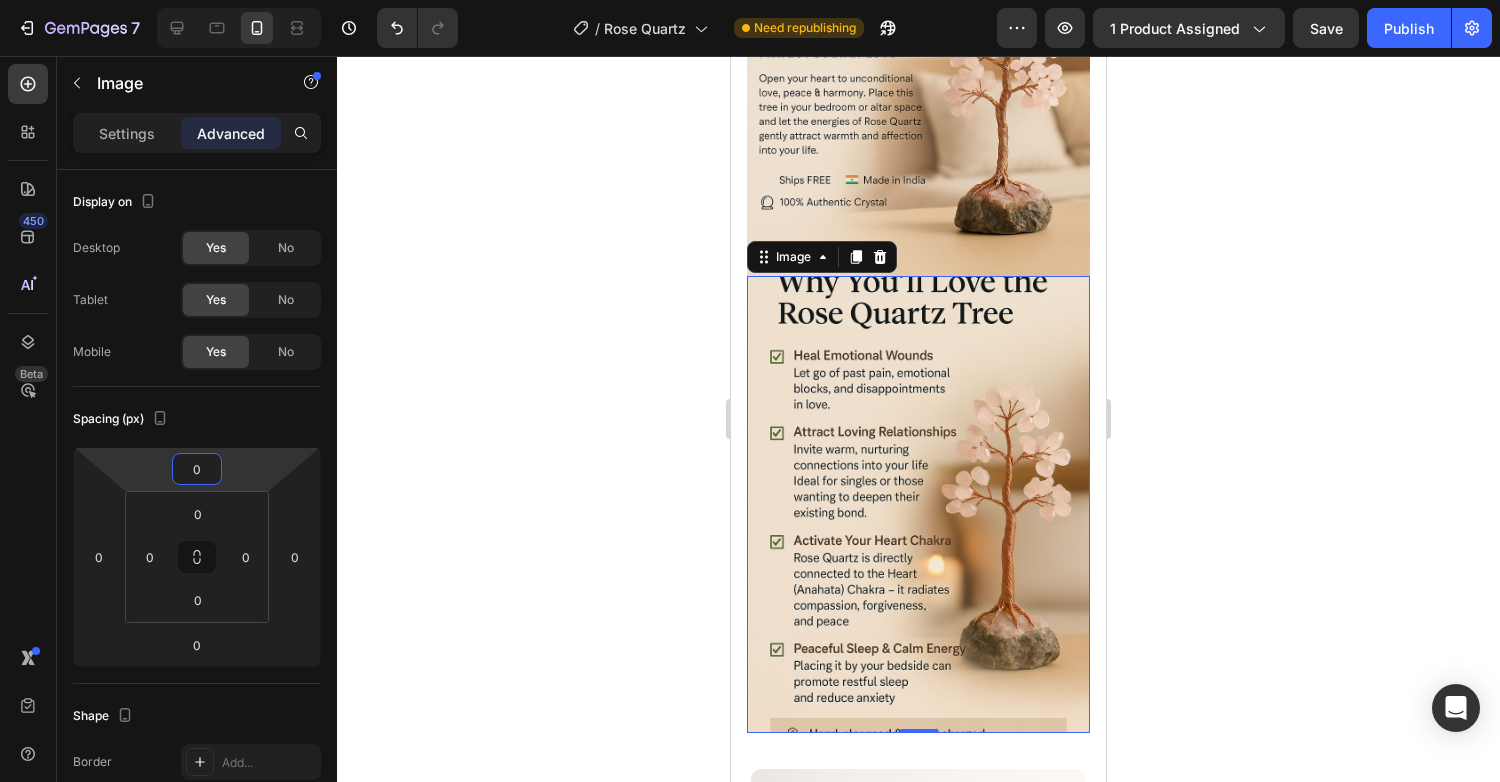 click 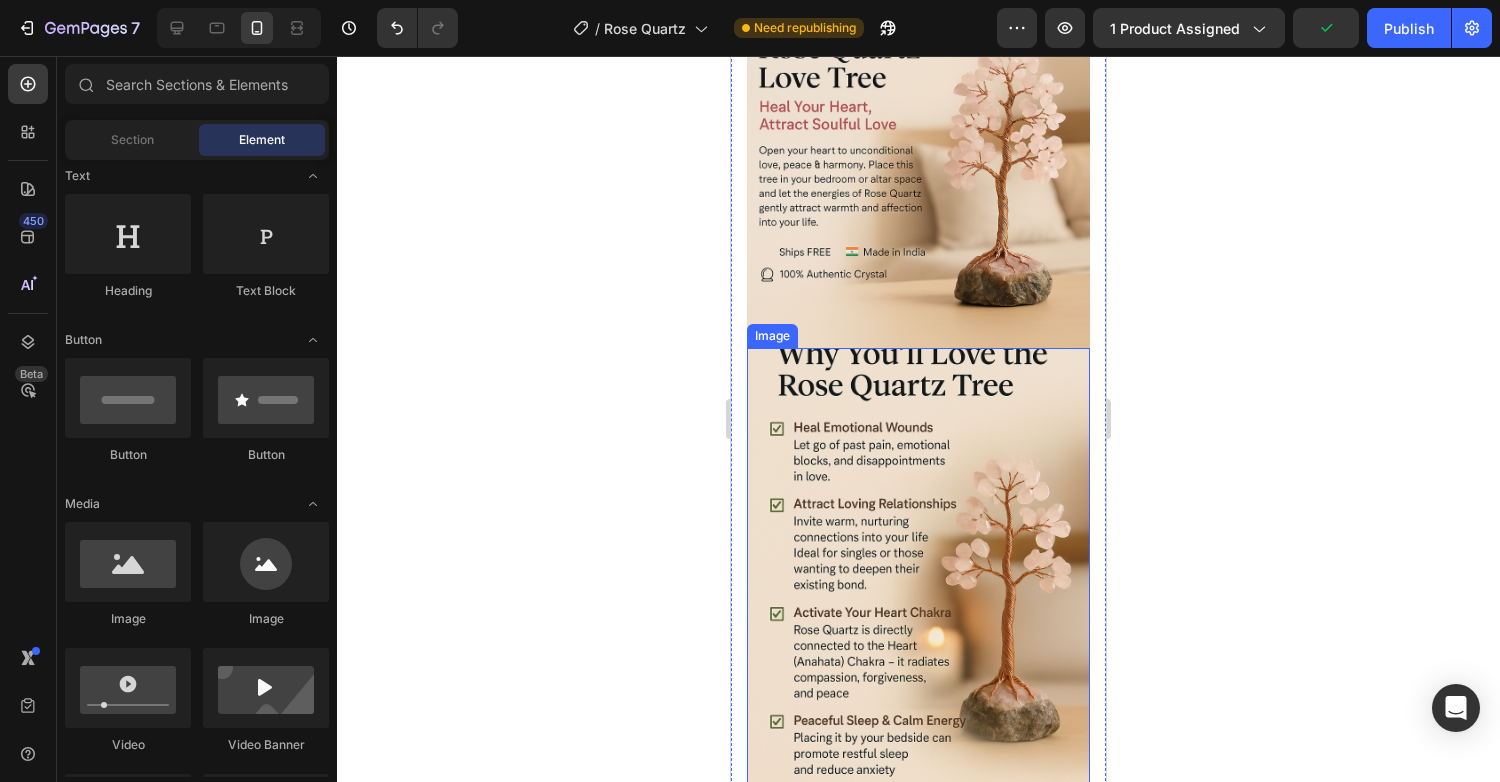 scroll, scrollTop: 146, scrollLeft: 0, axis: vertical 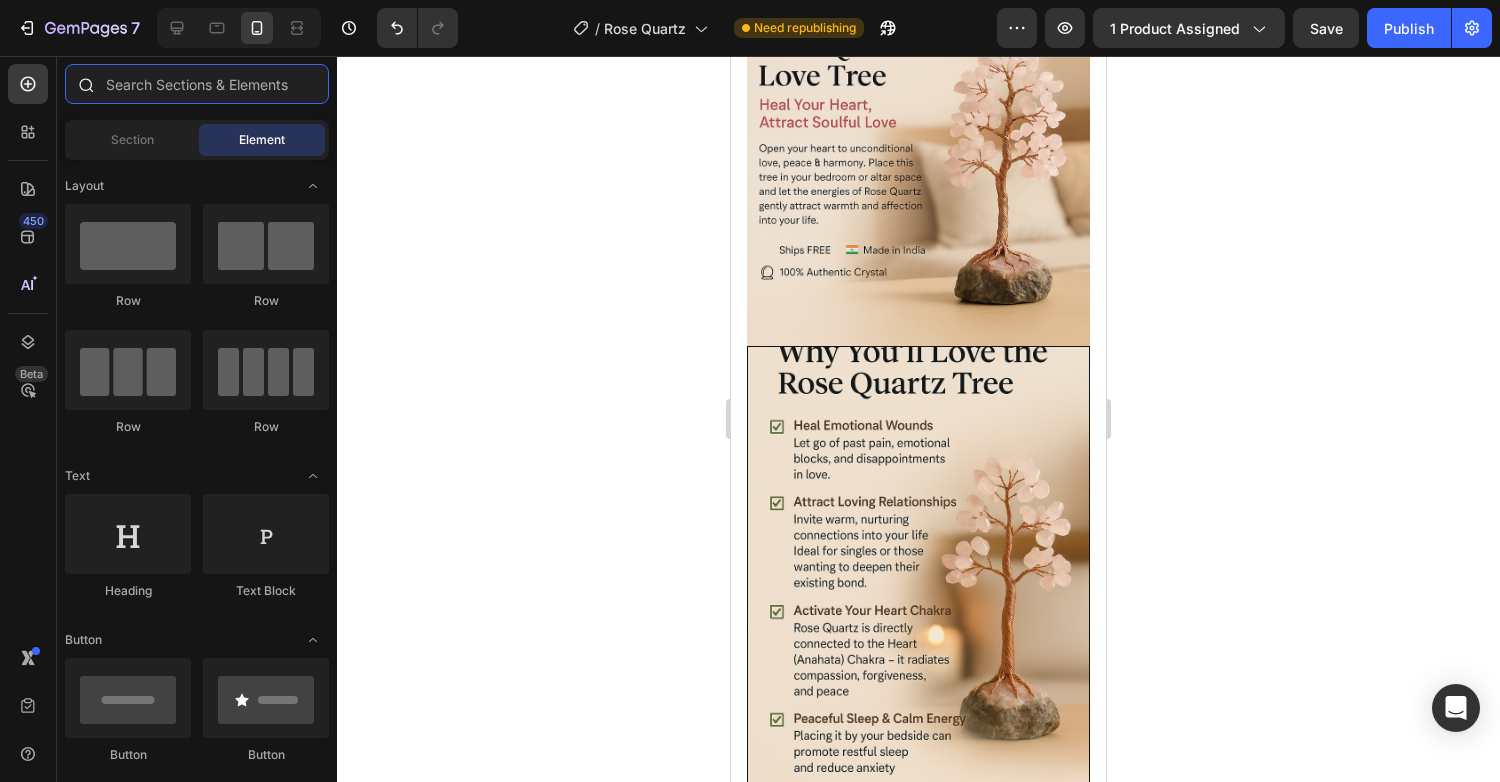 click at bounding box center (197, 84) 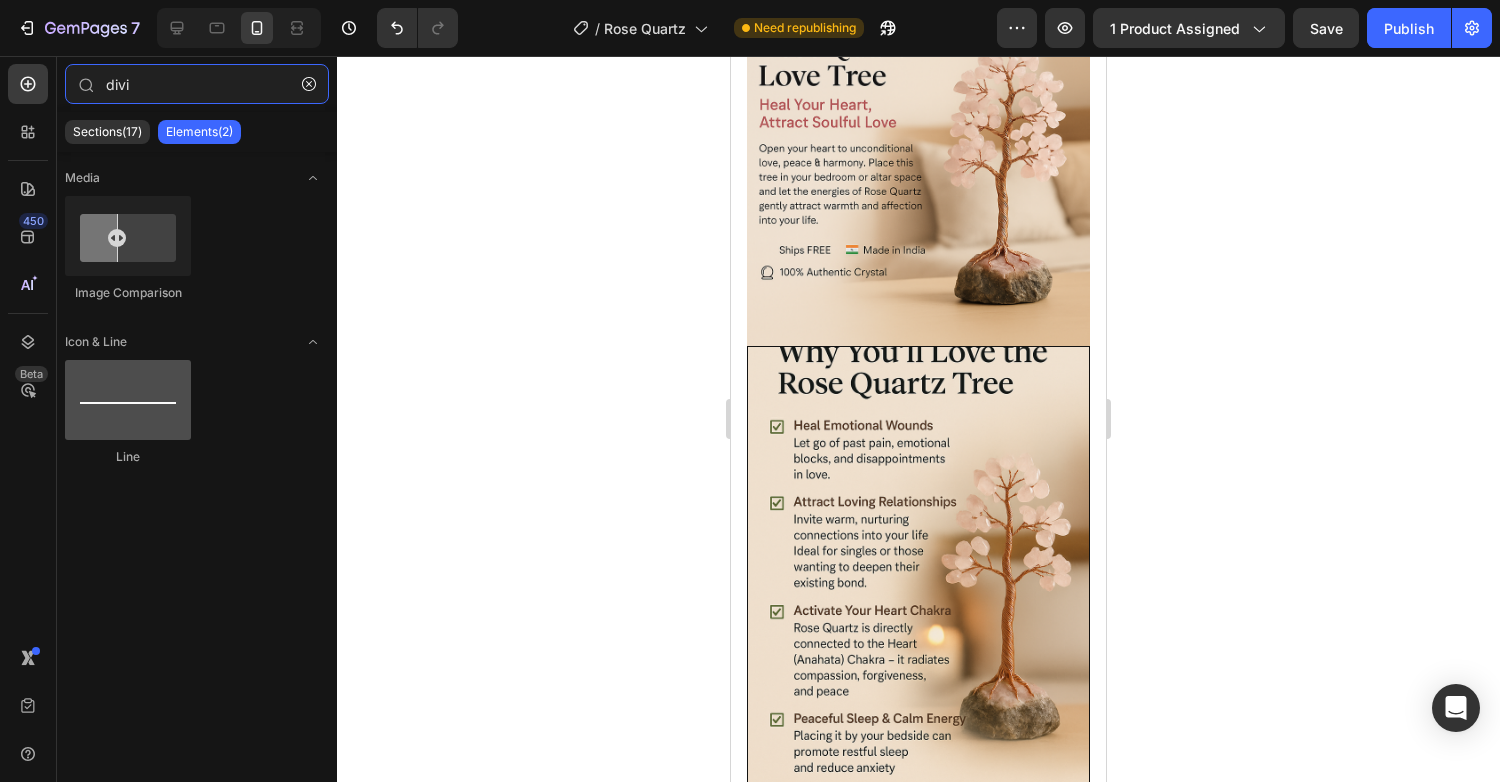 type on "divi" 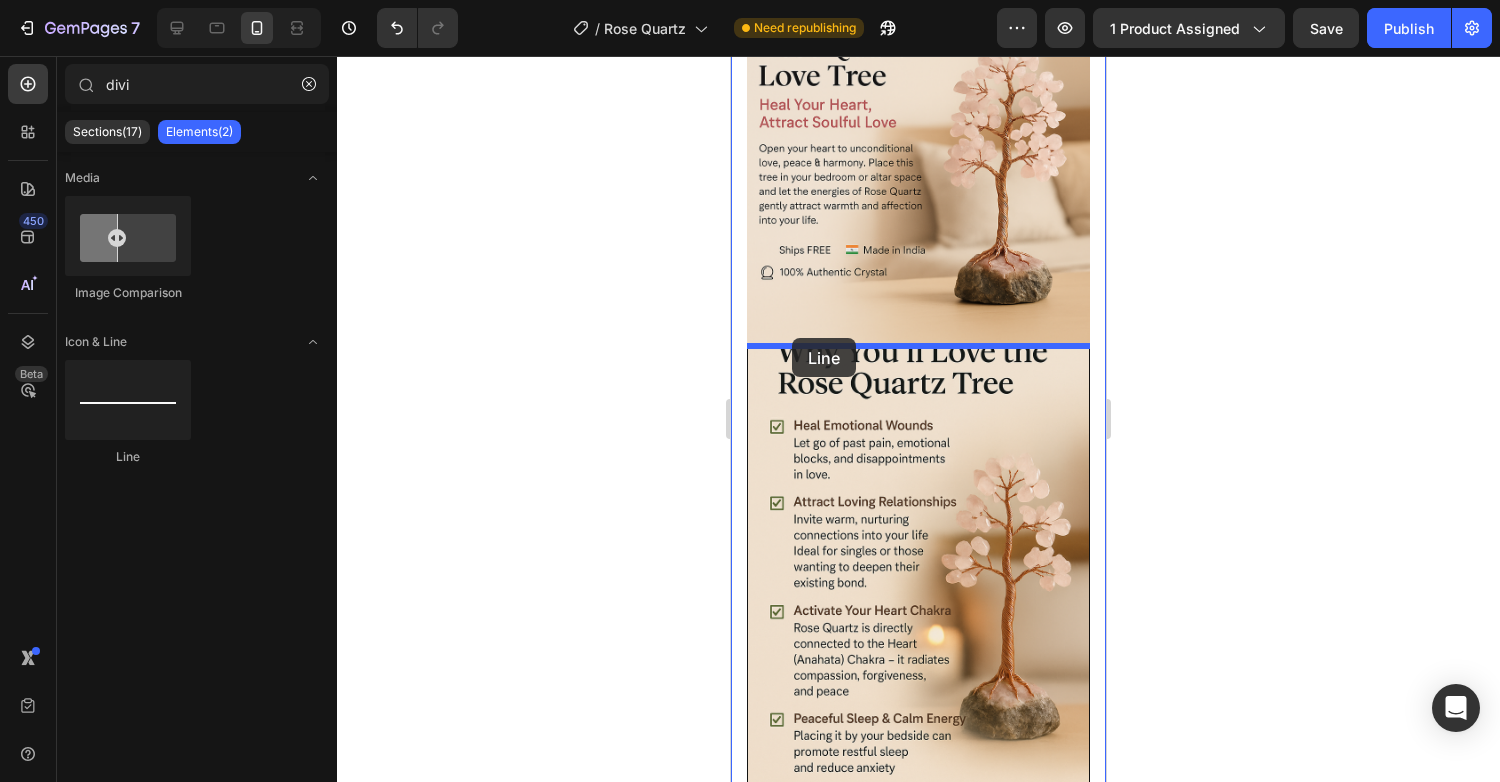 drag, startPoint x: 841, startPoint y: 460, endPoint x: 792, endPoint y: 338, distance: 131.47243 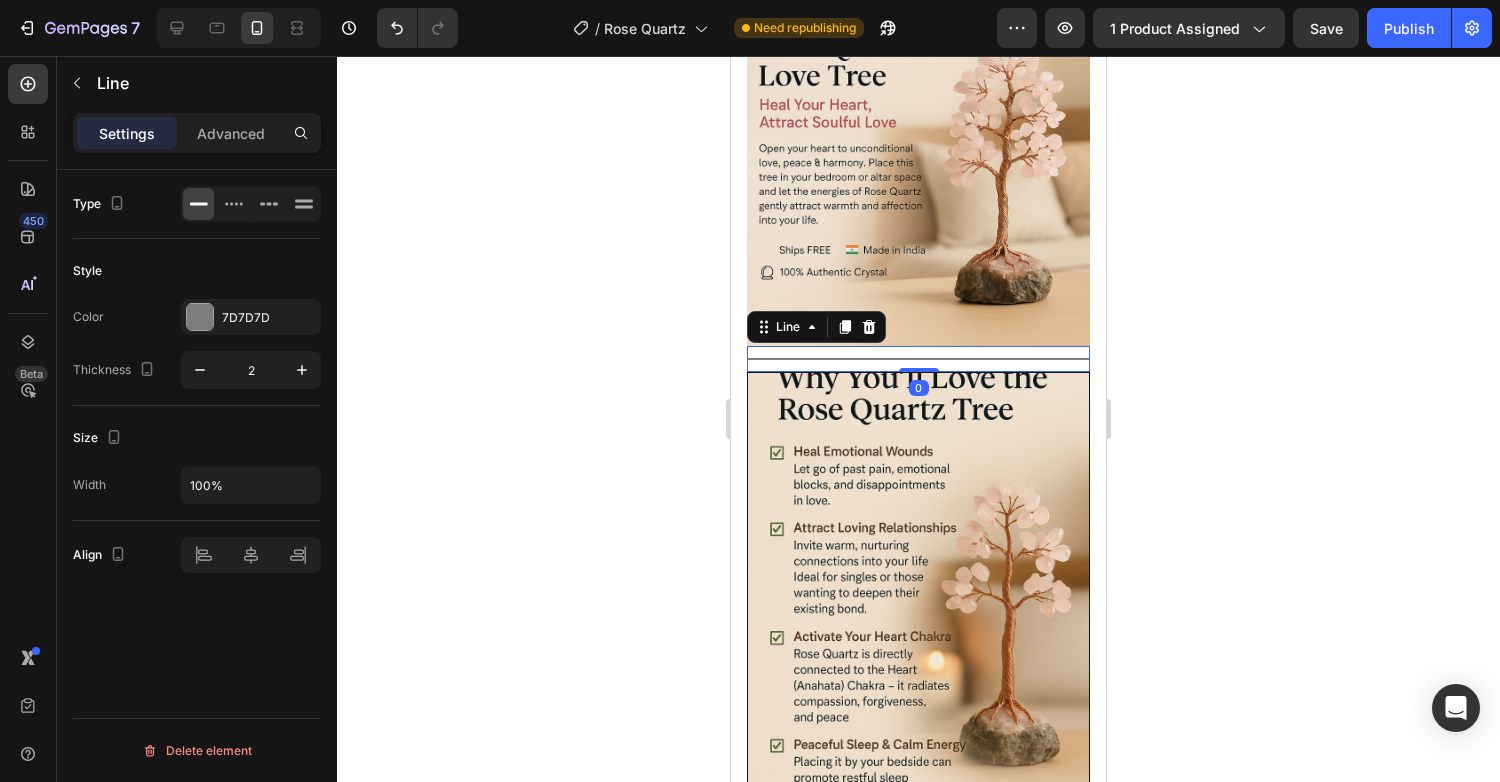 drag, startPoint x: 925, startPoint y: 366, endPoint x: 922, endPoint y: 354, distance: 12.369317 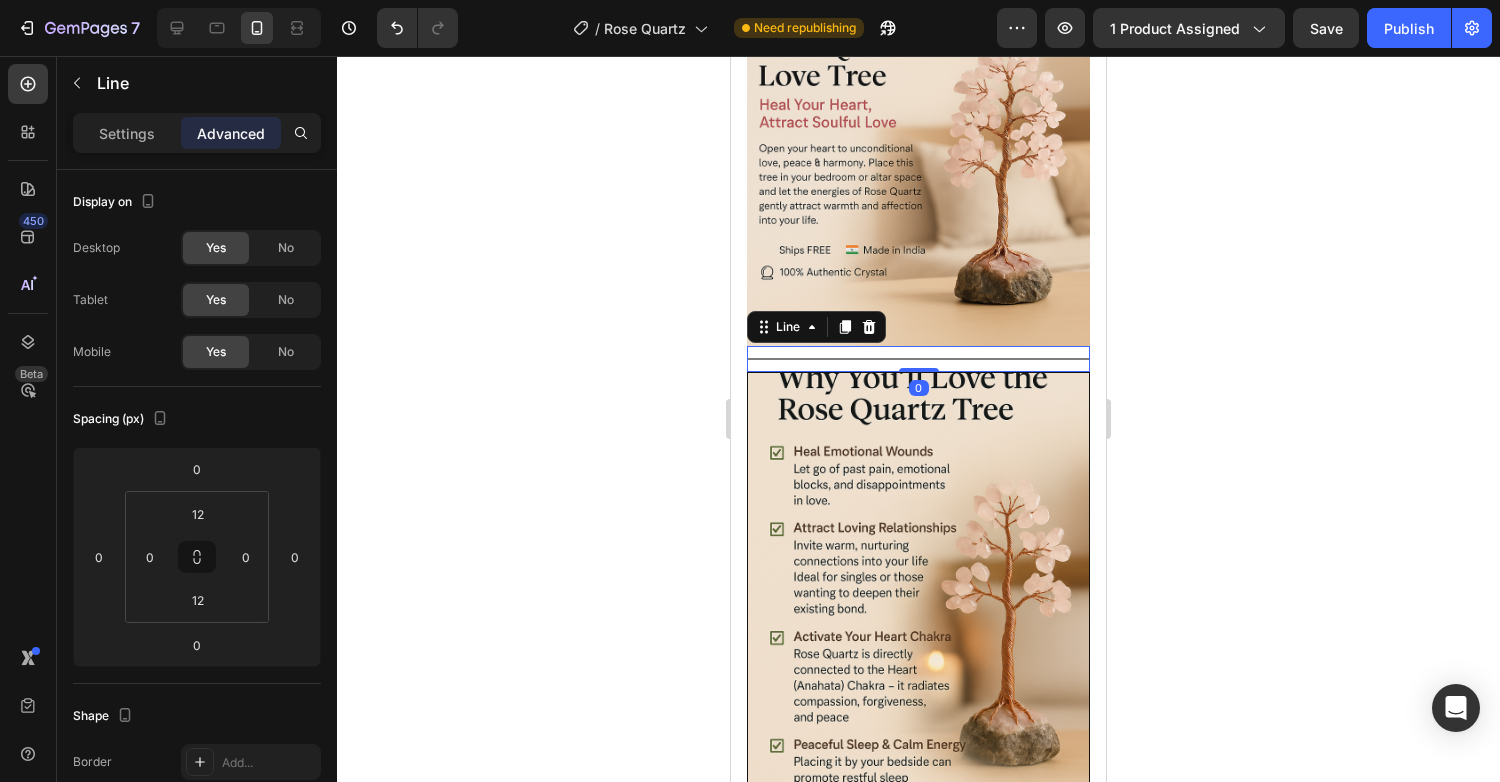 drag, startPoint x: 917, startPoint y: 369, endPoint x: 916, endPoint y: 350, distance: 19.026299 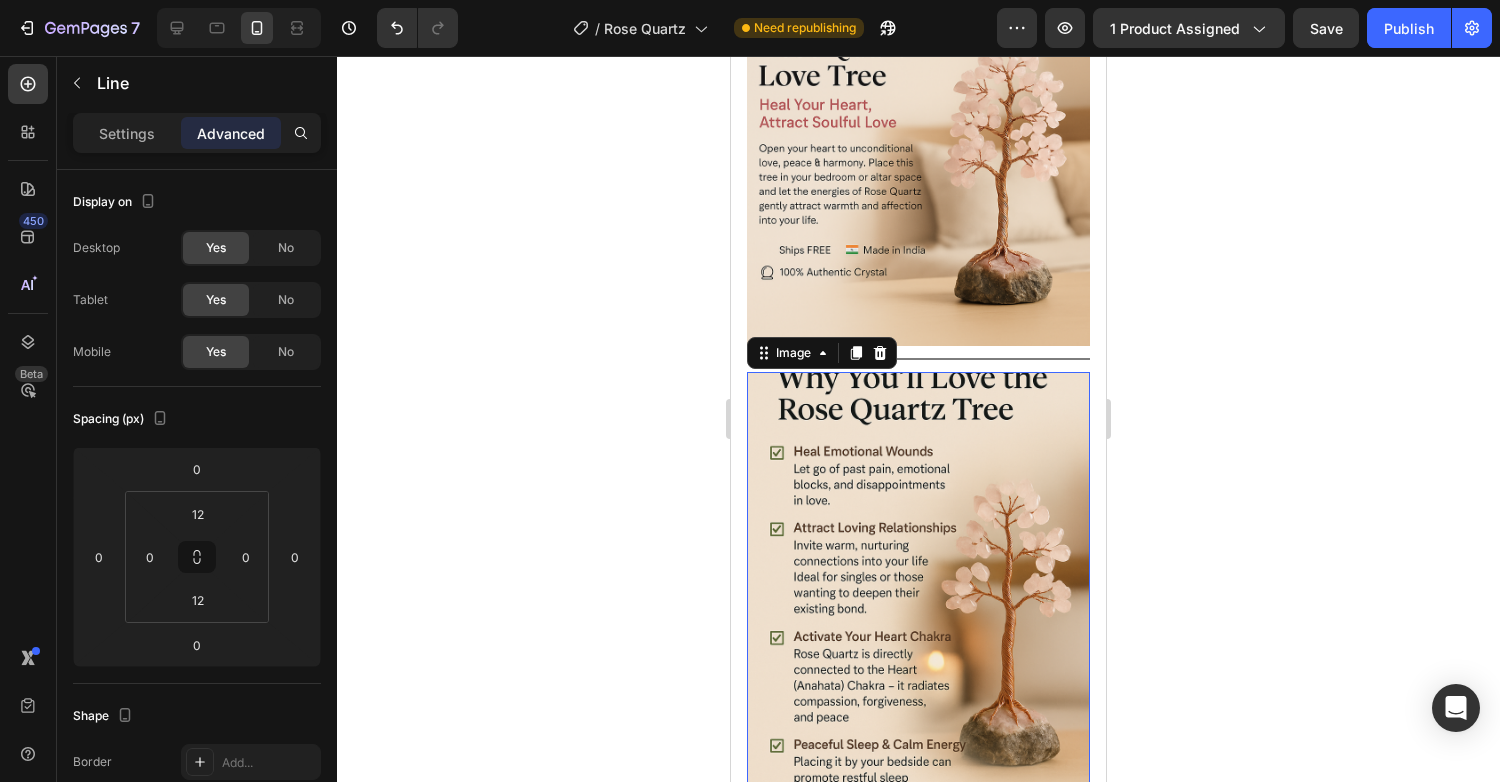 click at bounding box center (918, 600) 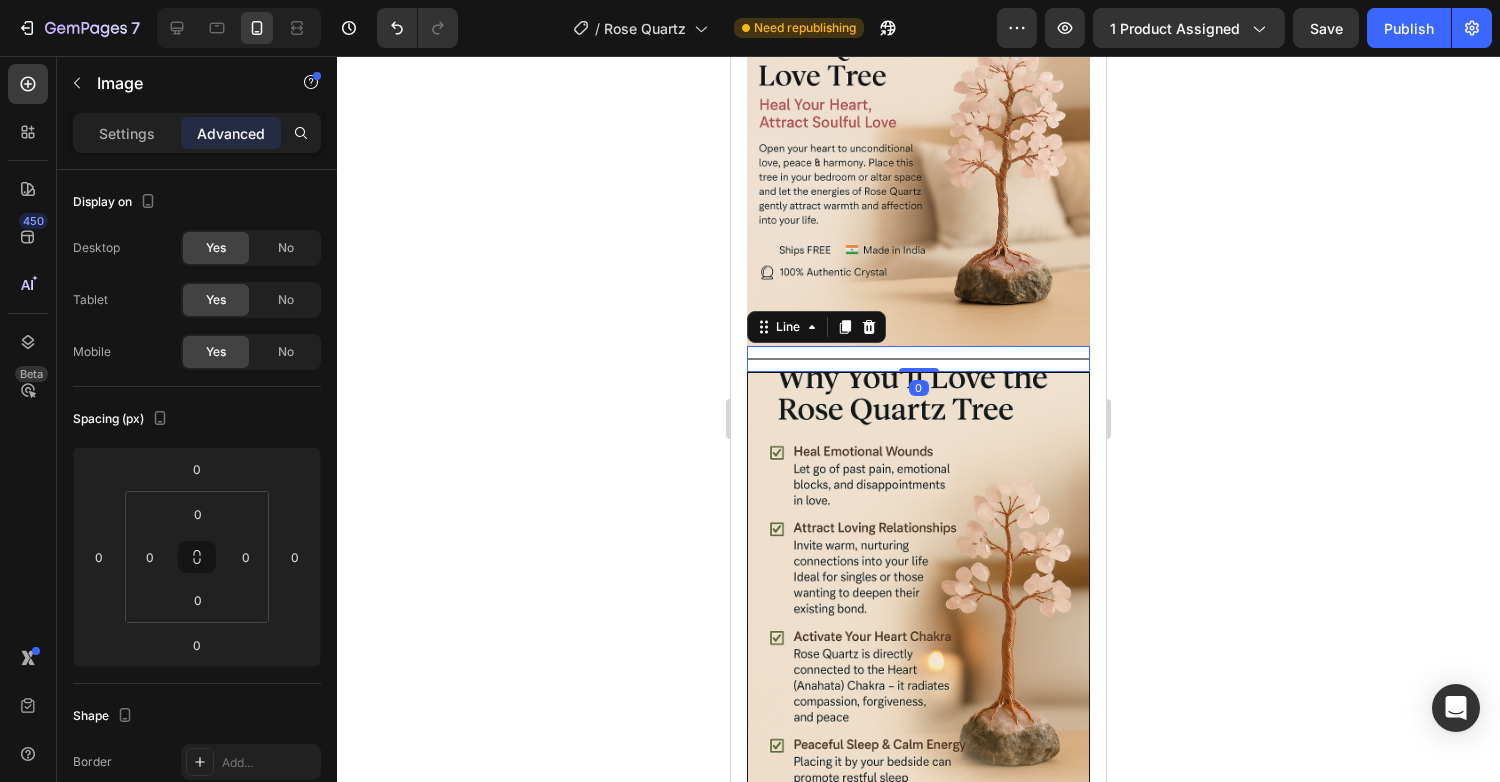 click on "Title Line   0" at bounding box center [918, 359] 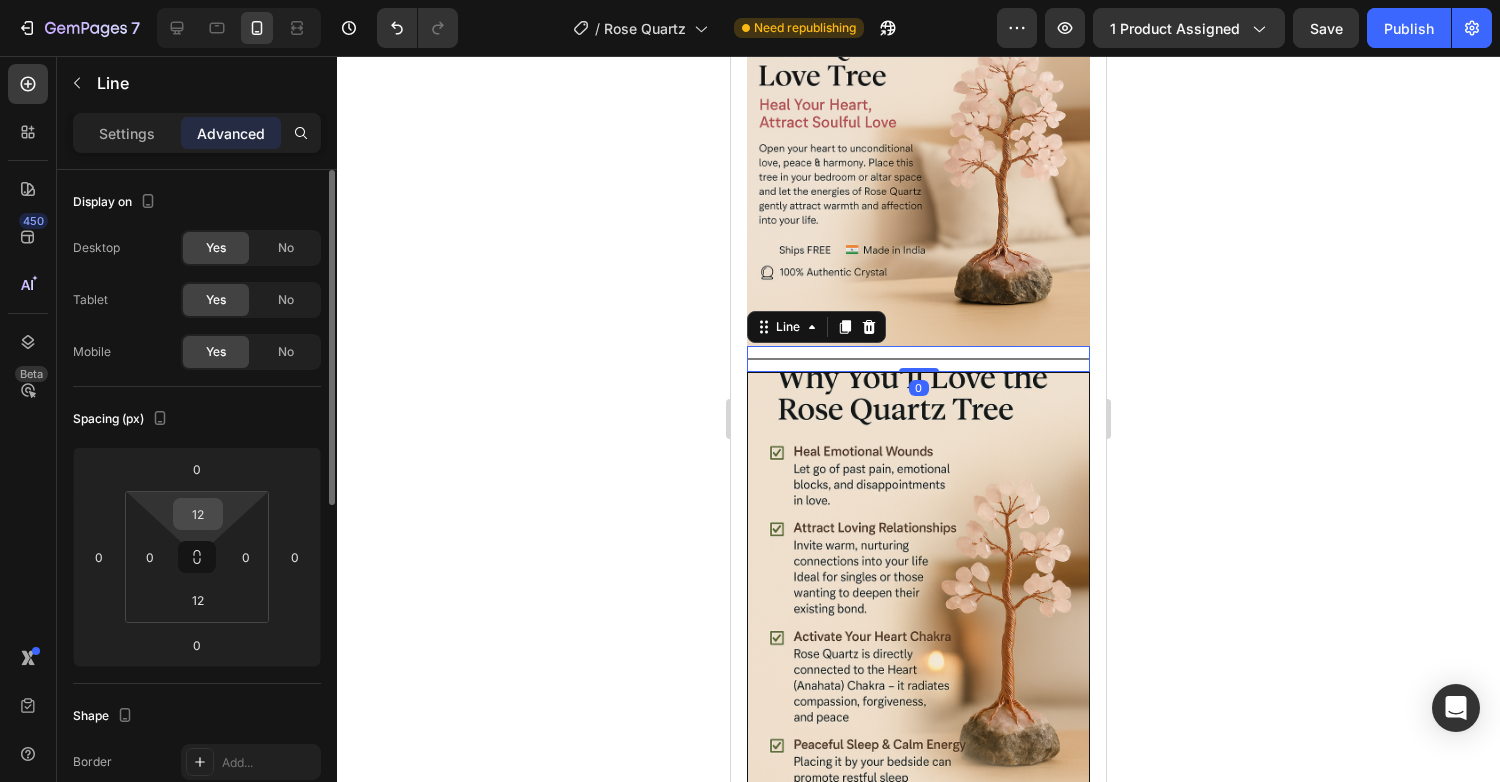 click on "12" at bounding box center [198, 514] 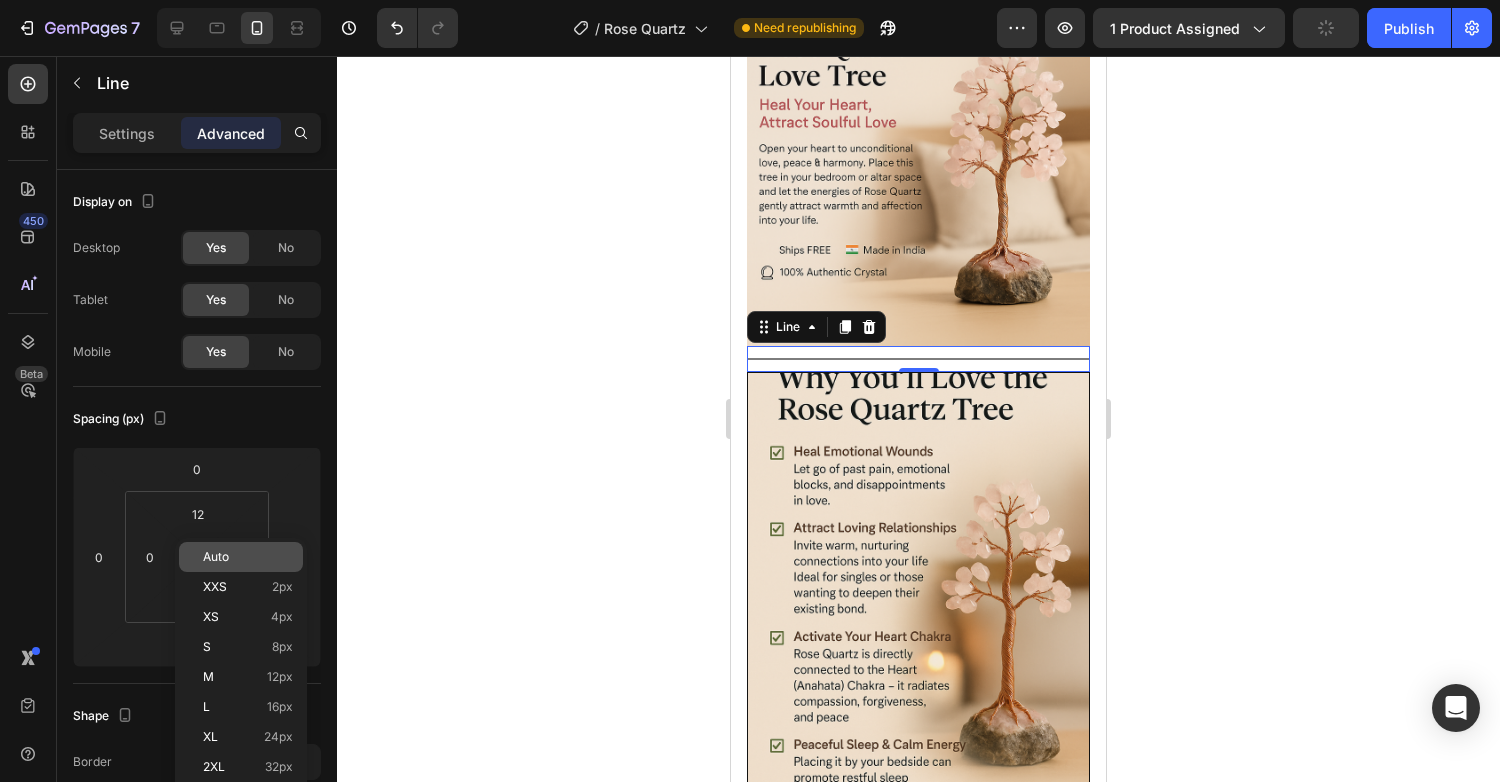 click on "Auto" at bounding box center (216, 557) 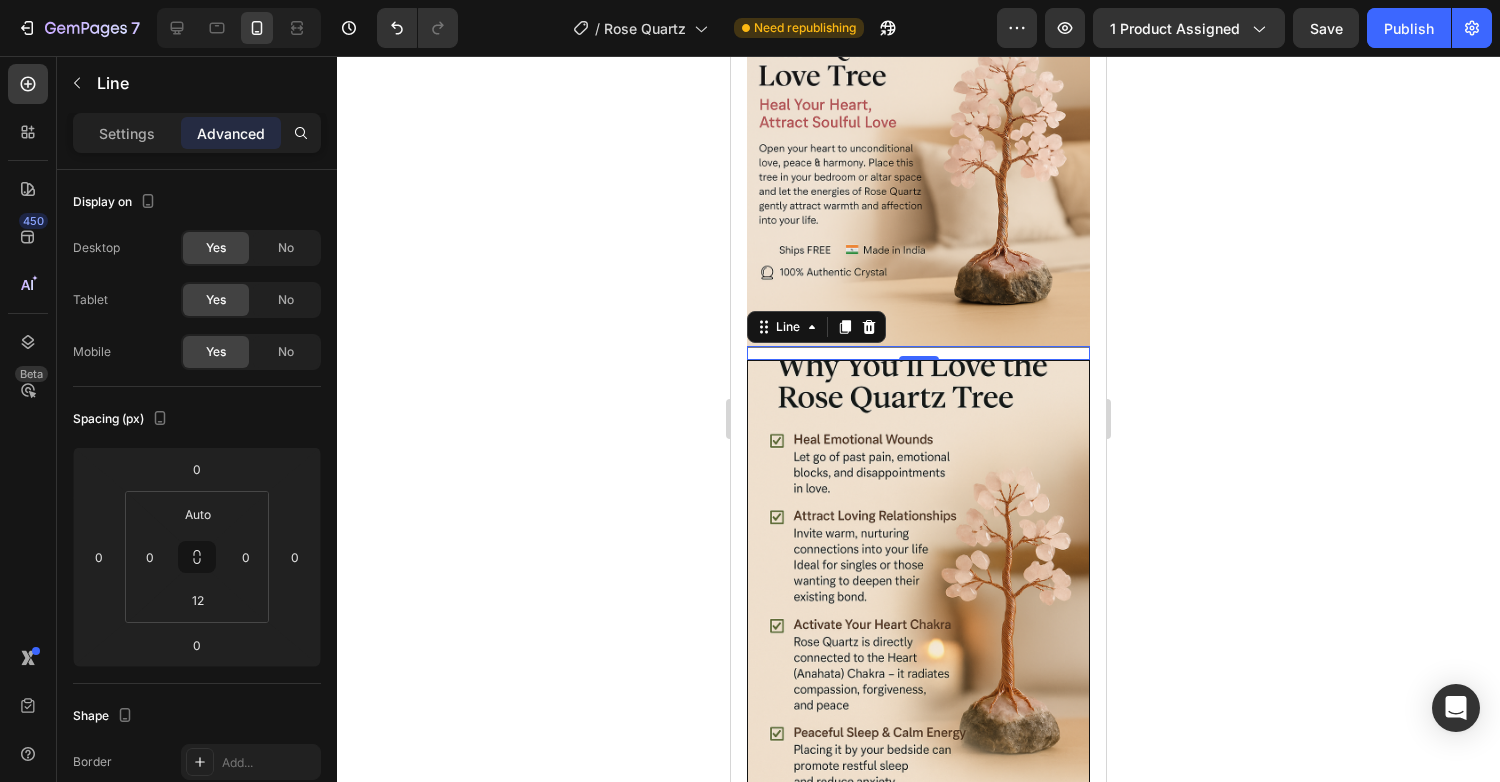type on "12" 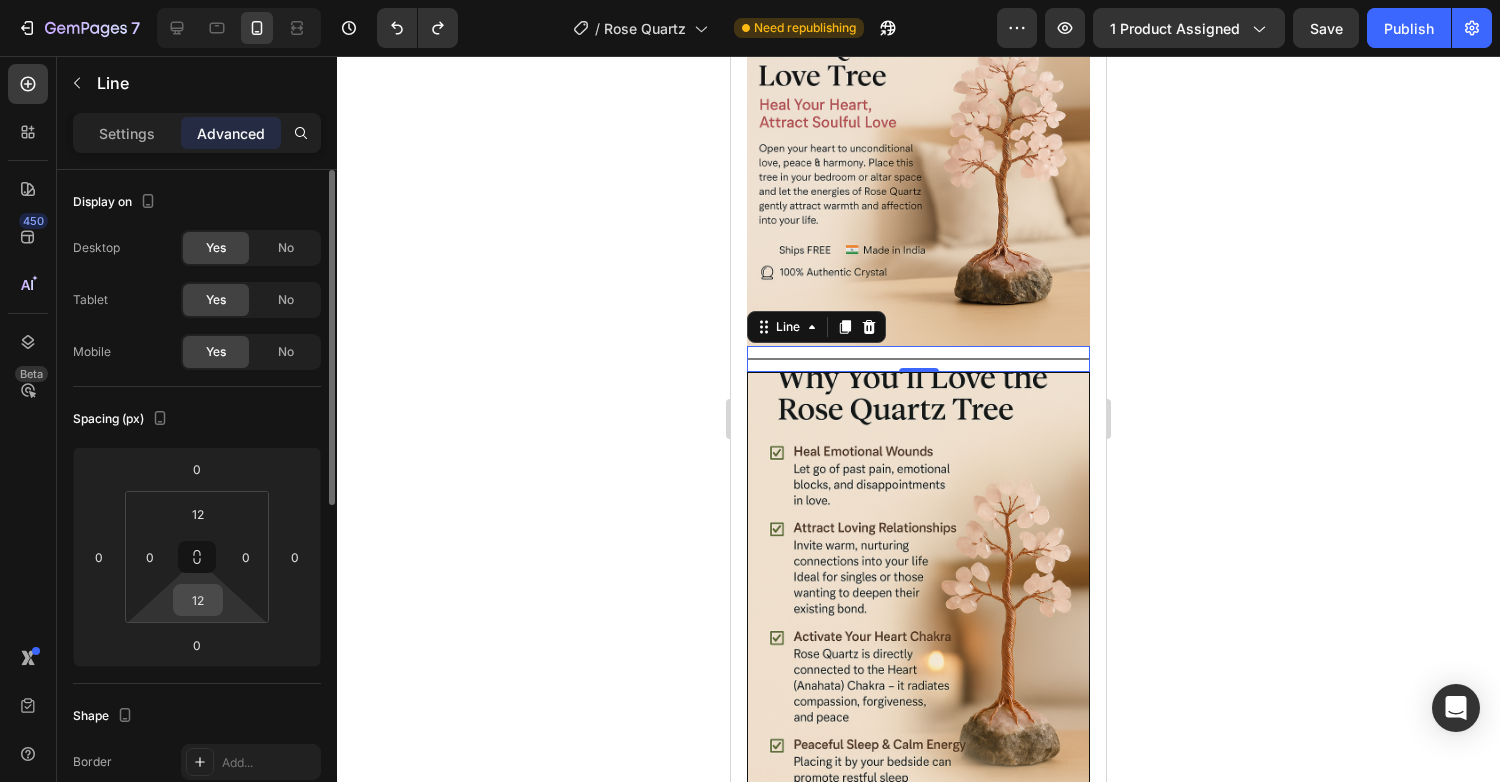 click on "12" at bounding box center [198, 600] 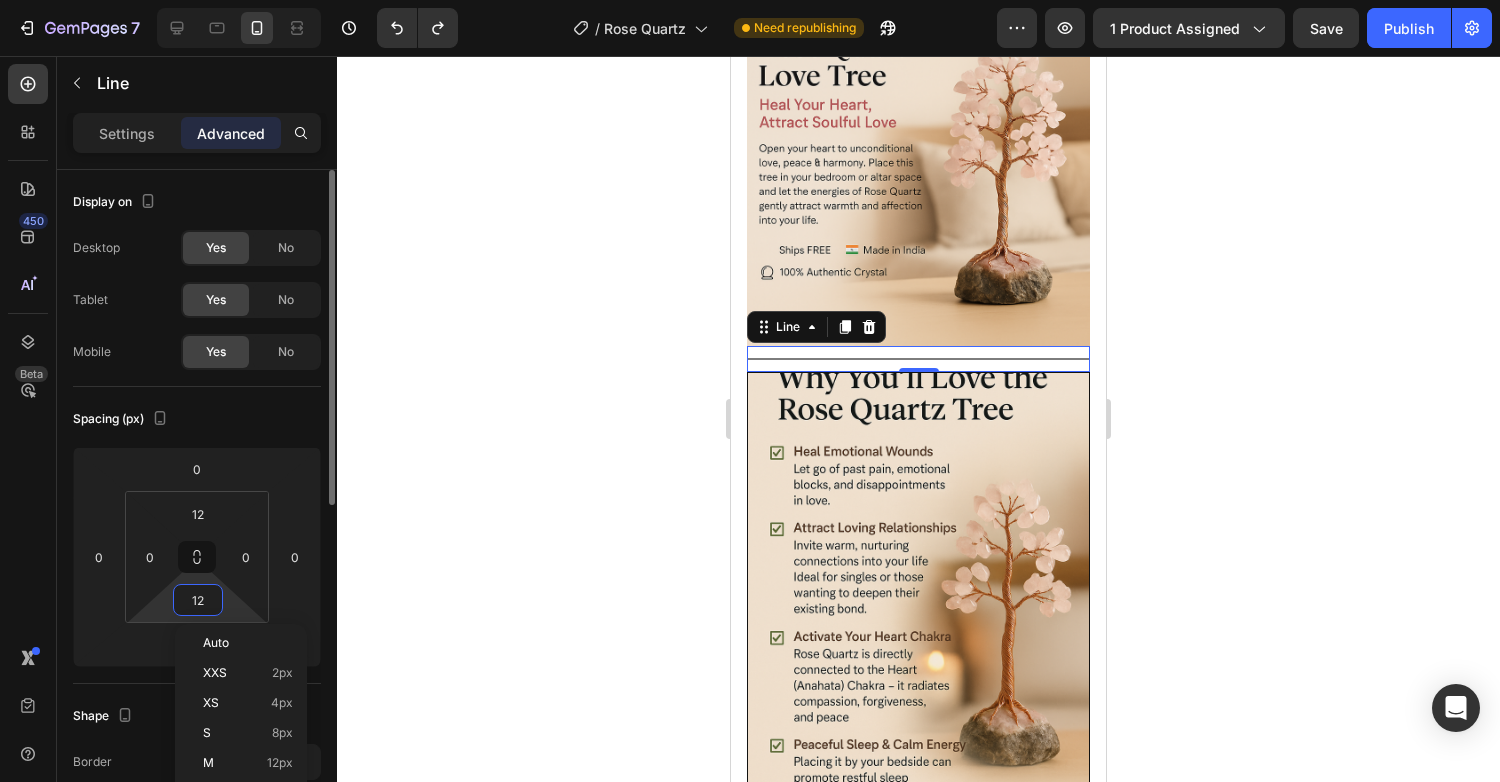 type on "0" 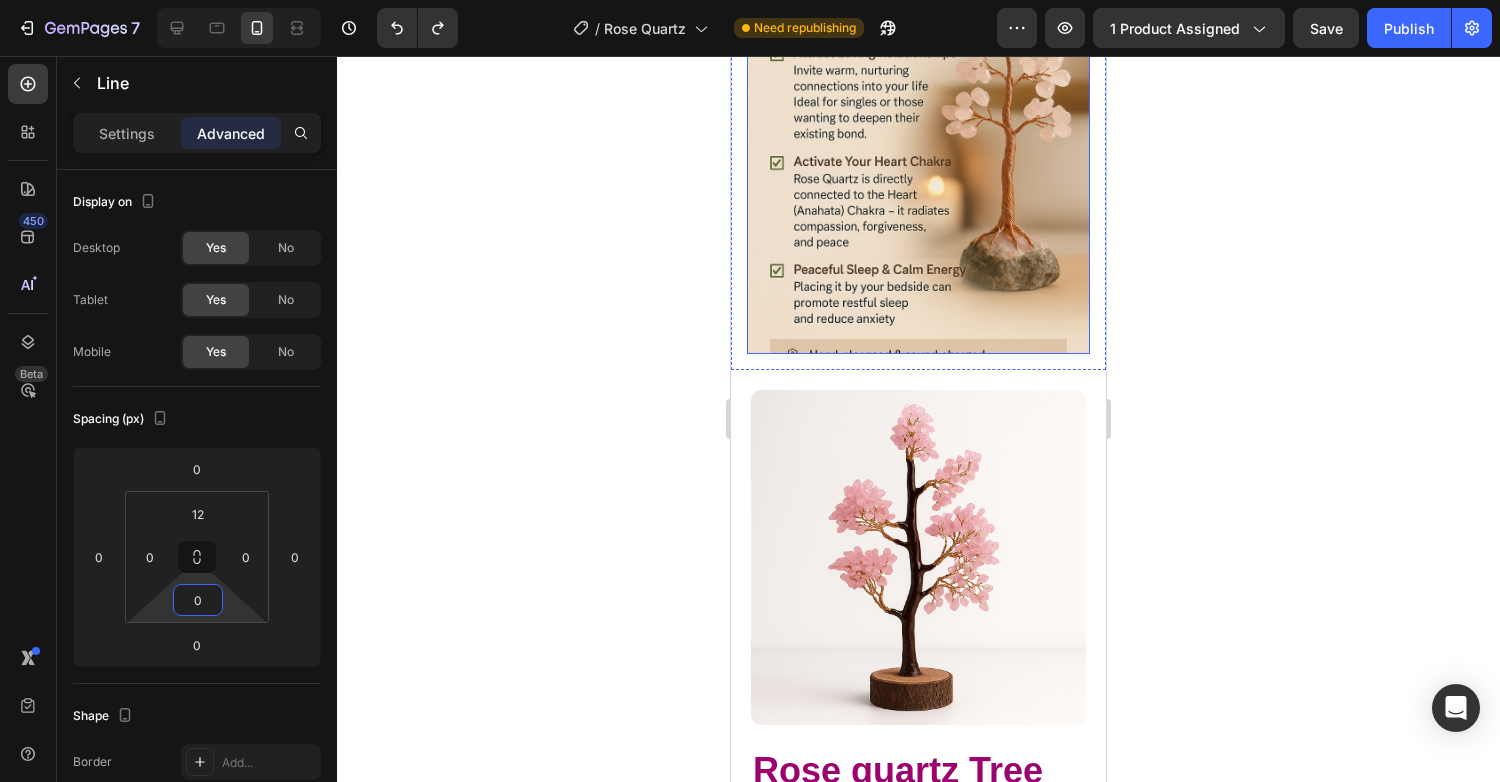 scroll, scrollTop: 610, scrollLeft: 0, axis: vertical 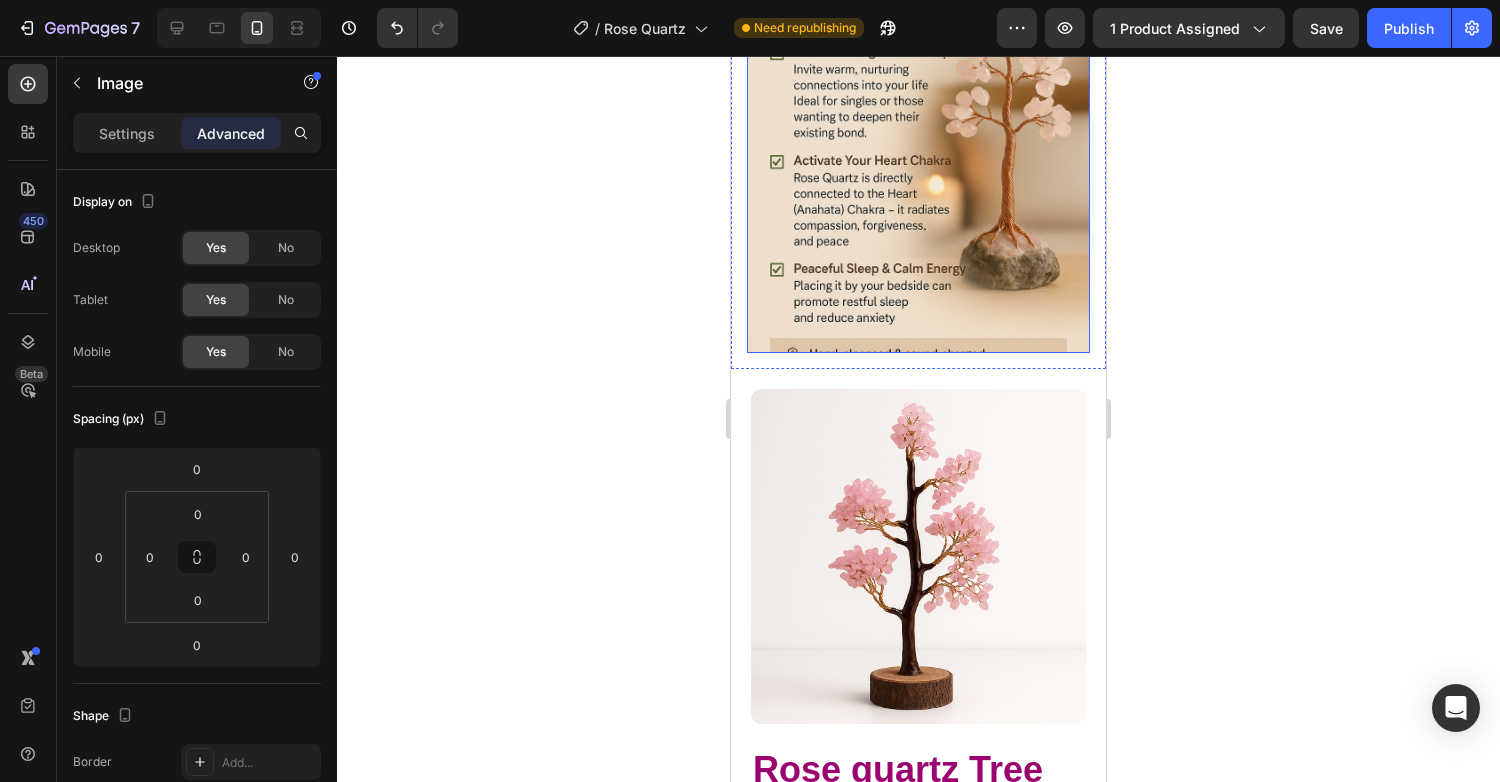 click at bounding box center (918, 124) 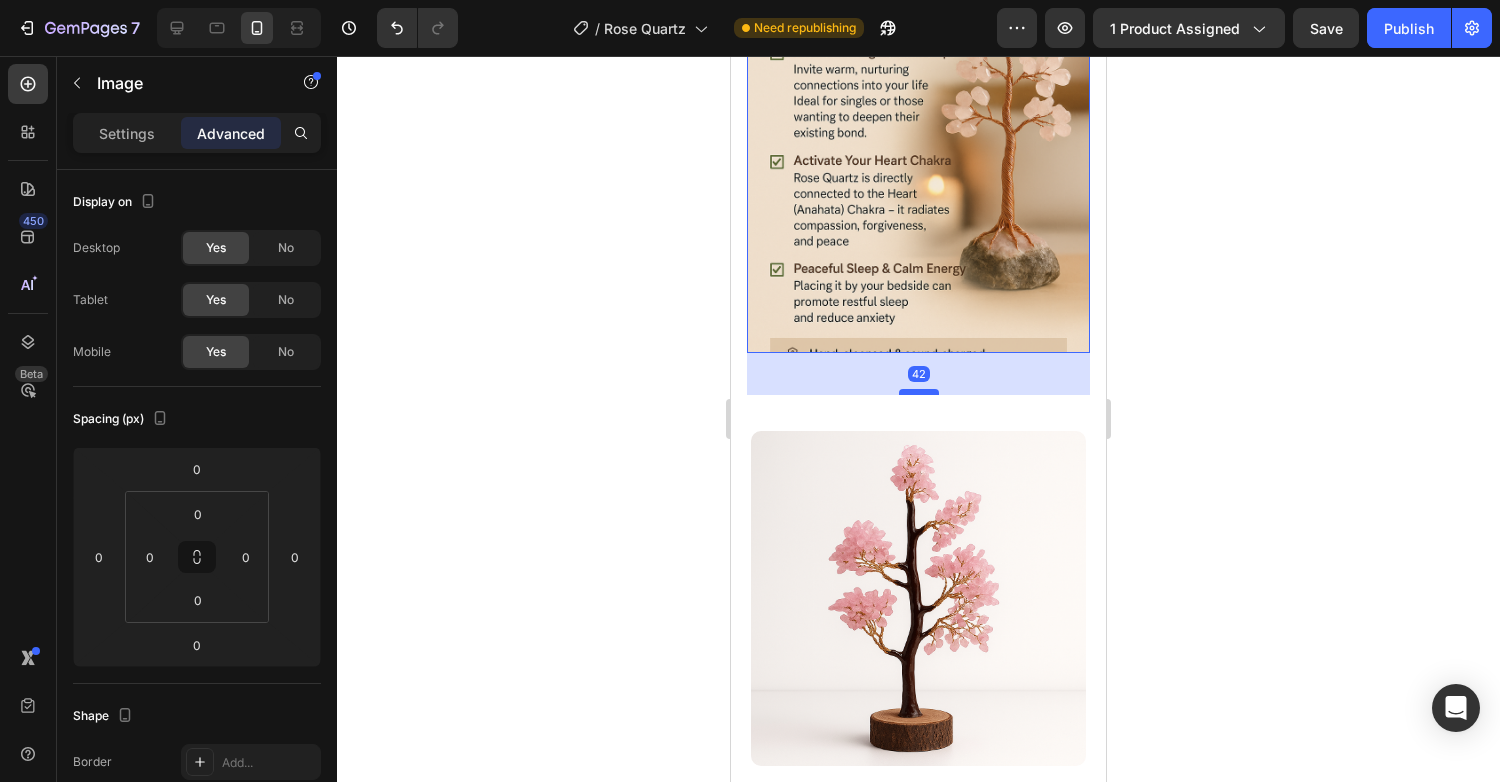 drag, startPoint x: 916, startPoint y: 350, endPoint x: 912, endPoint y: 414, distance: 64.12488 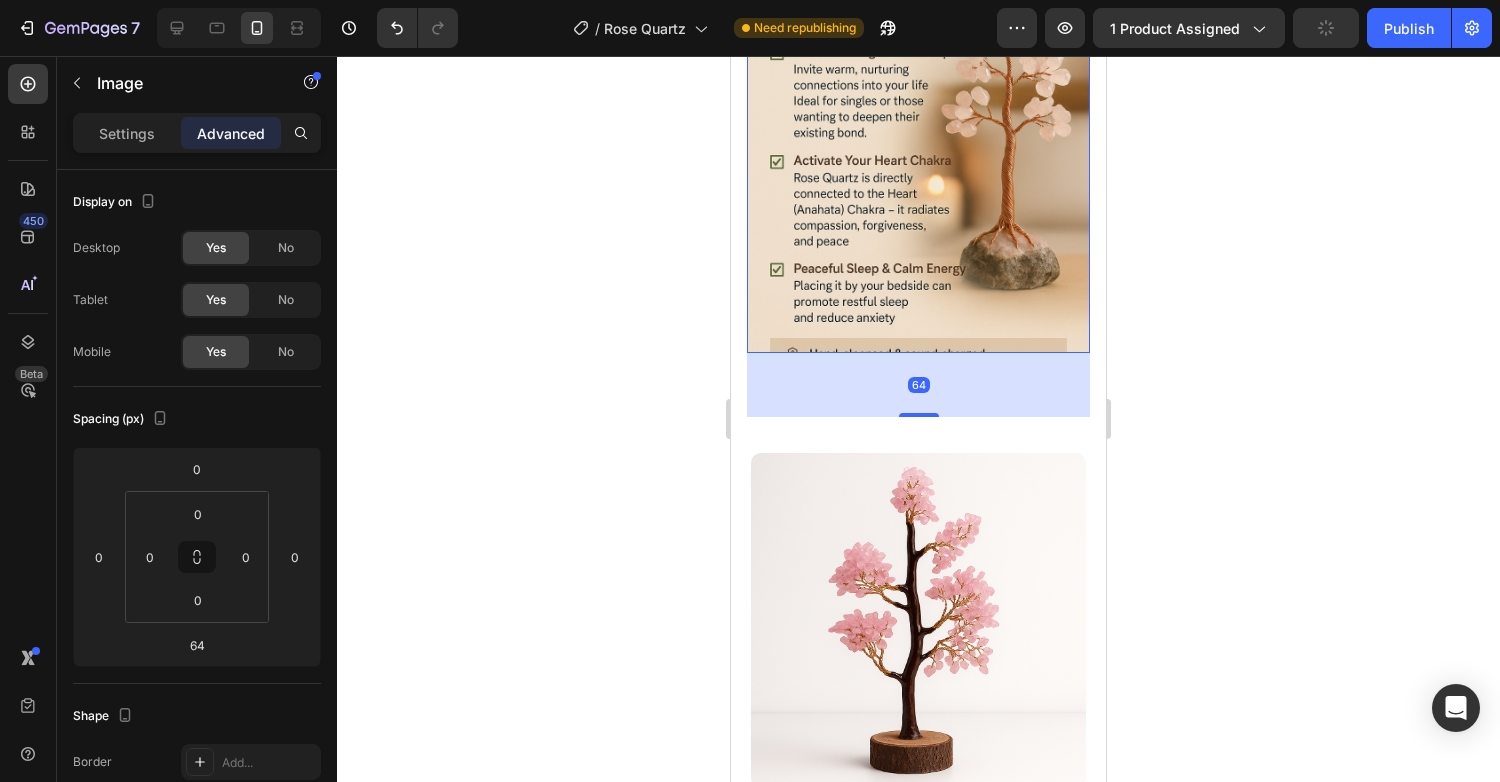 click at bounding box center [918, 124] 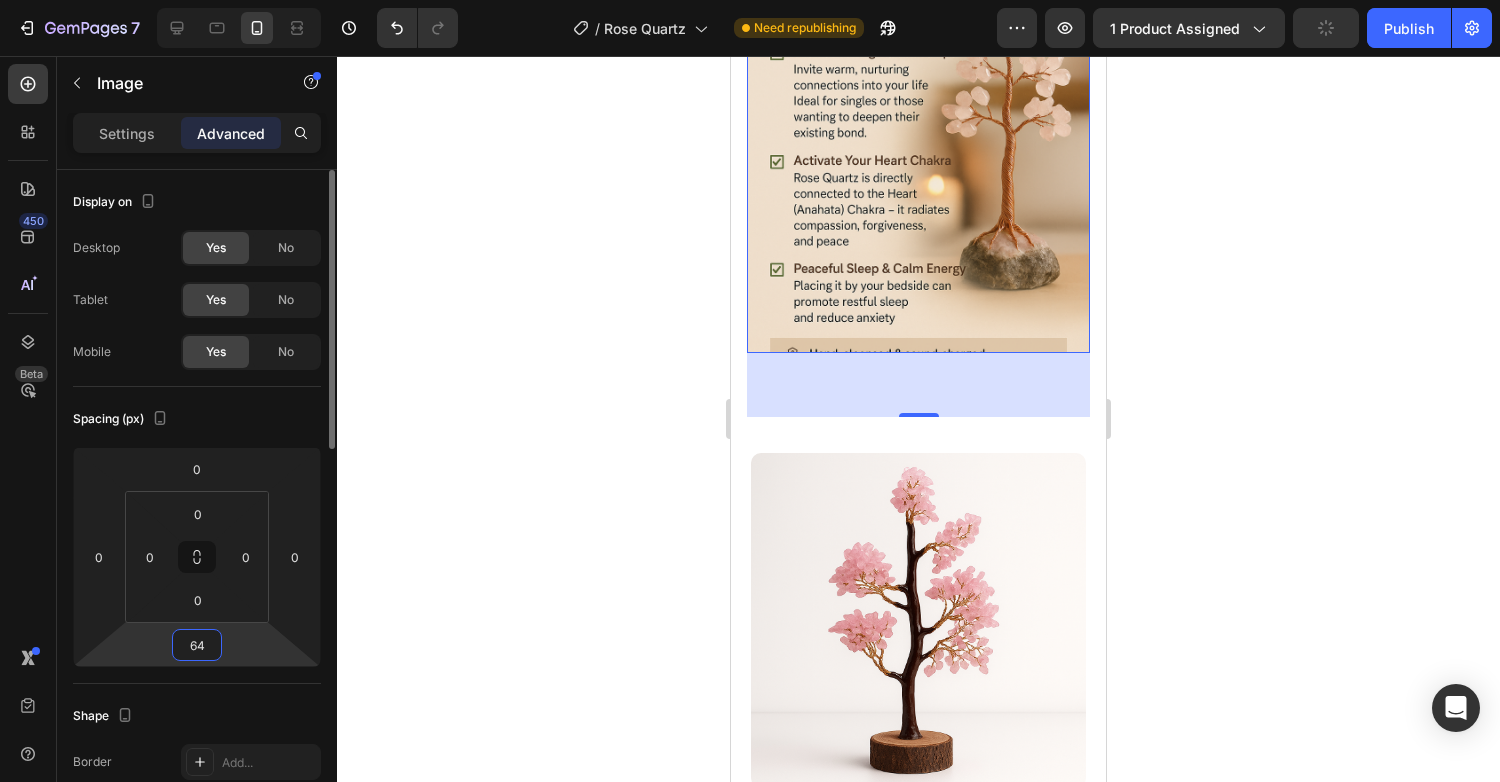 click on "64" at bounding box center [197, 645] 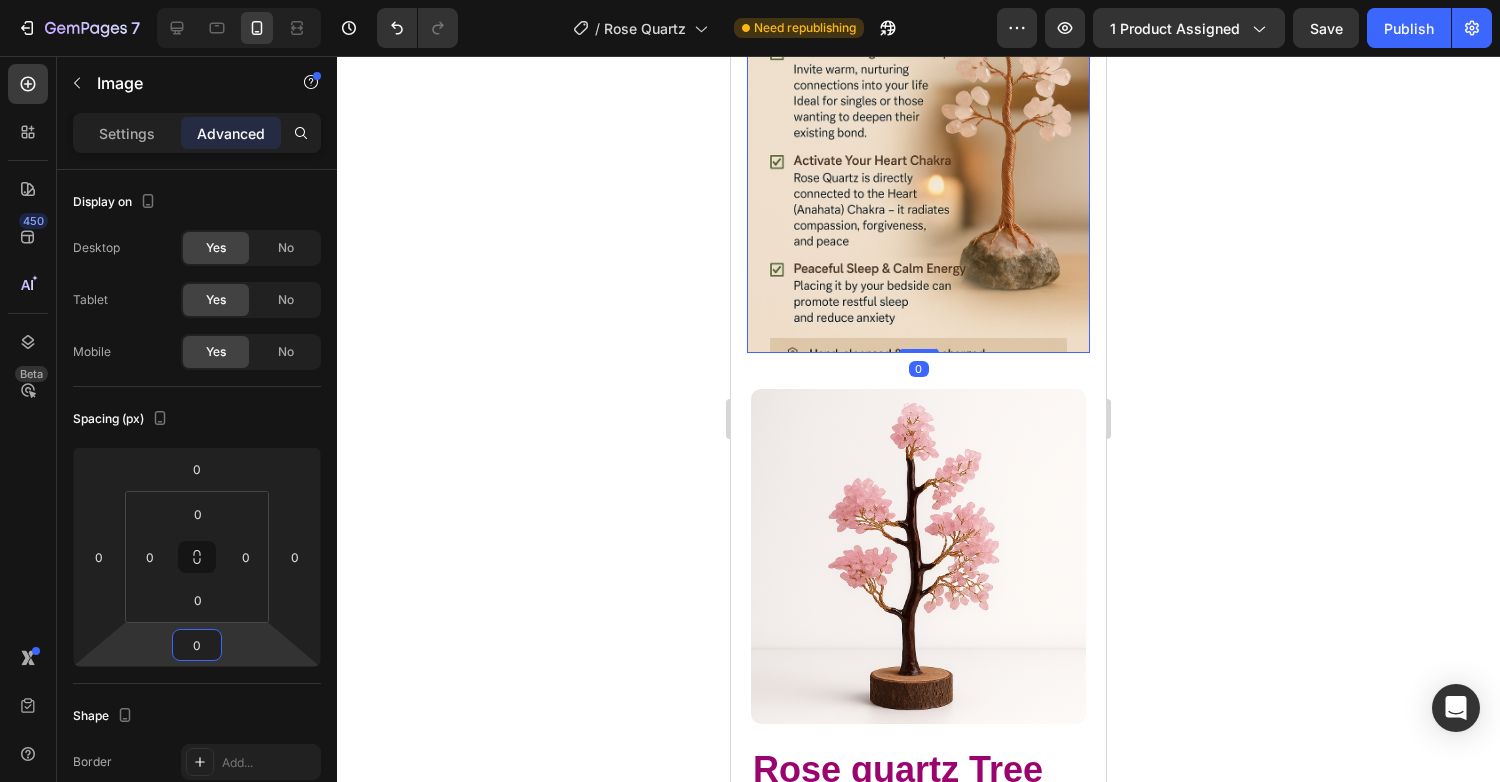 type on "0" 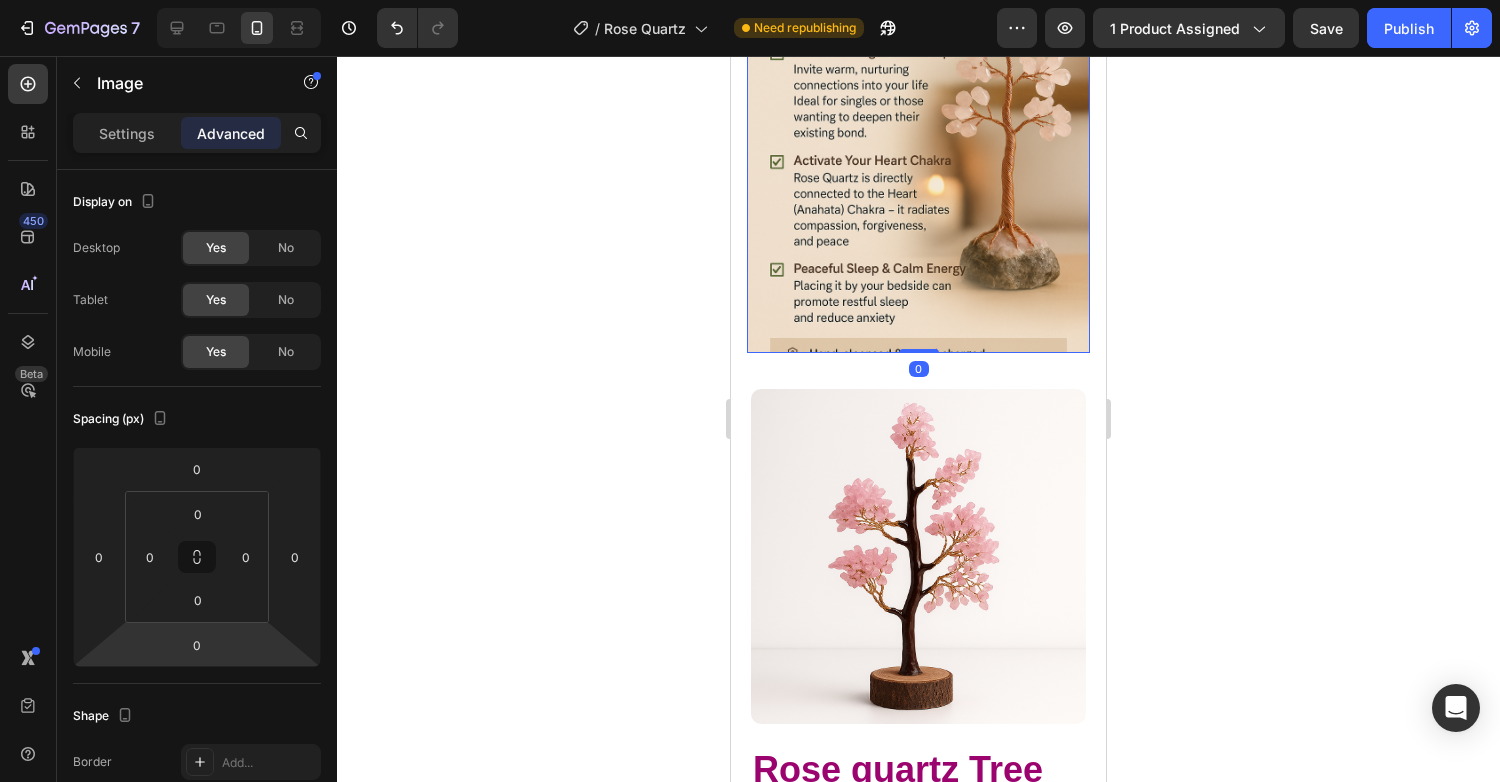 click at bounding box center (918, 124) 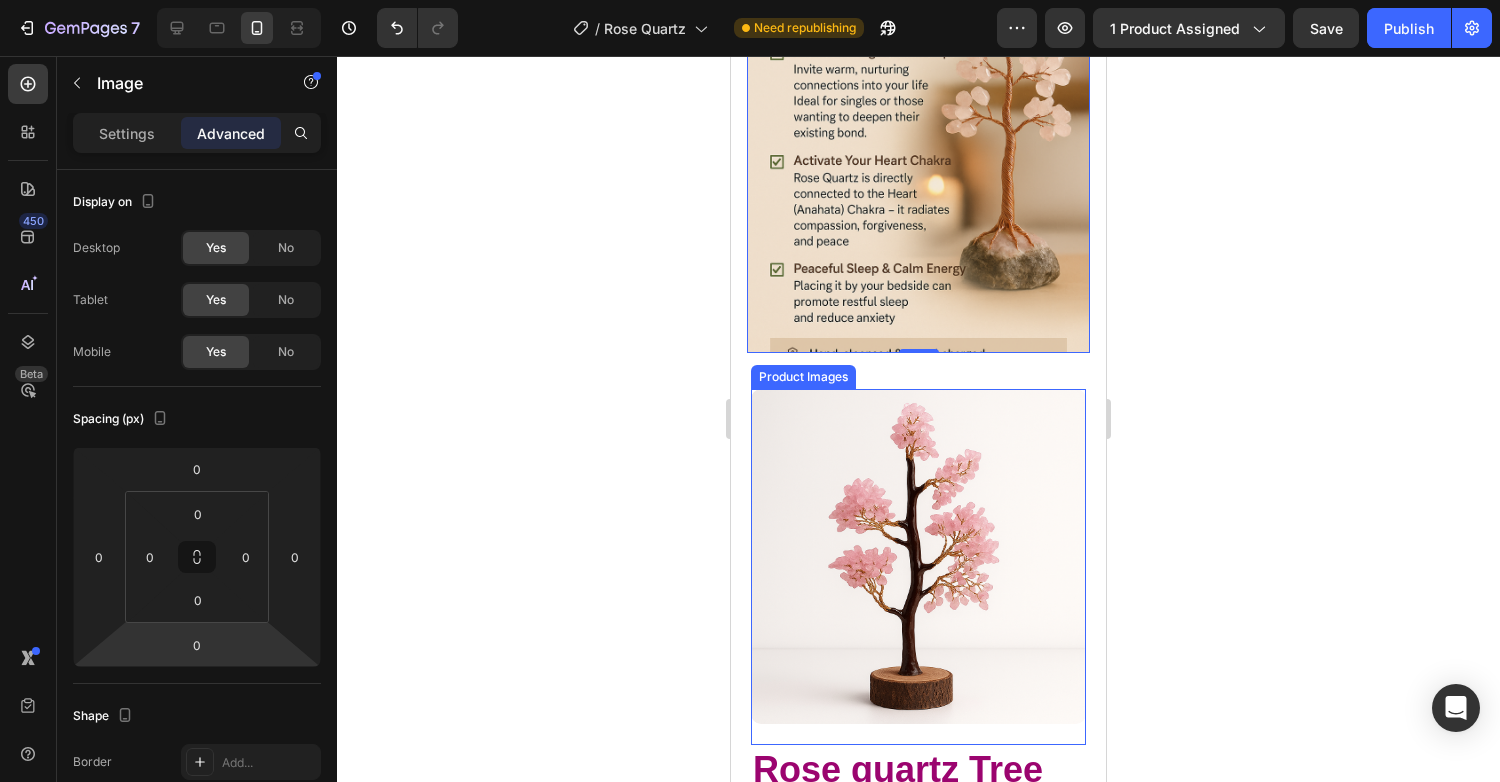 click at bounding box center [918, 556] 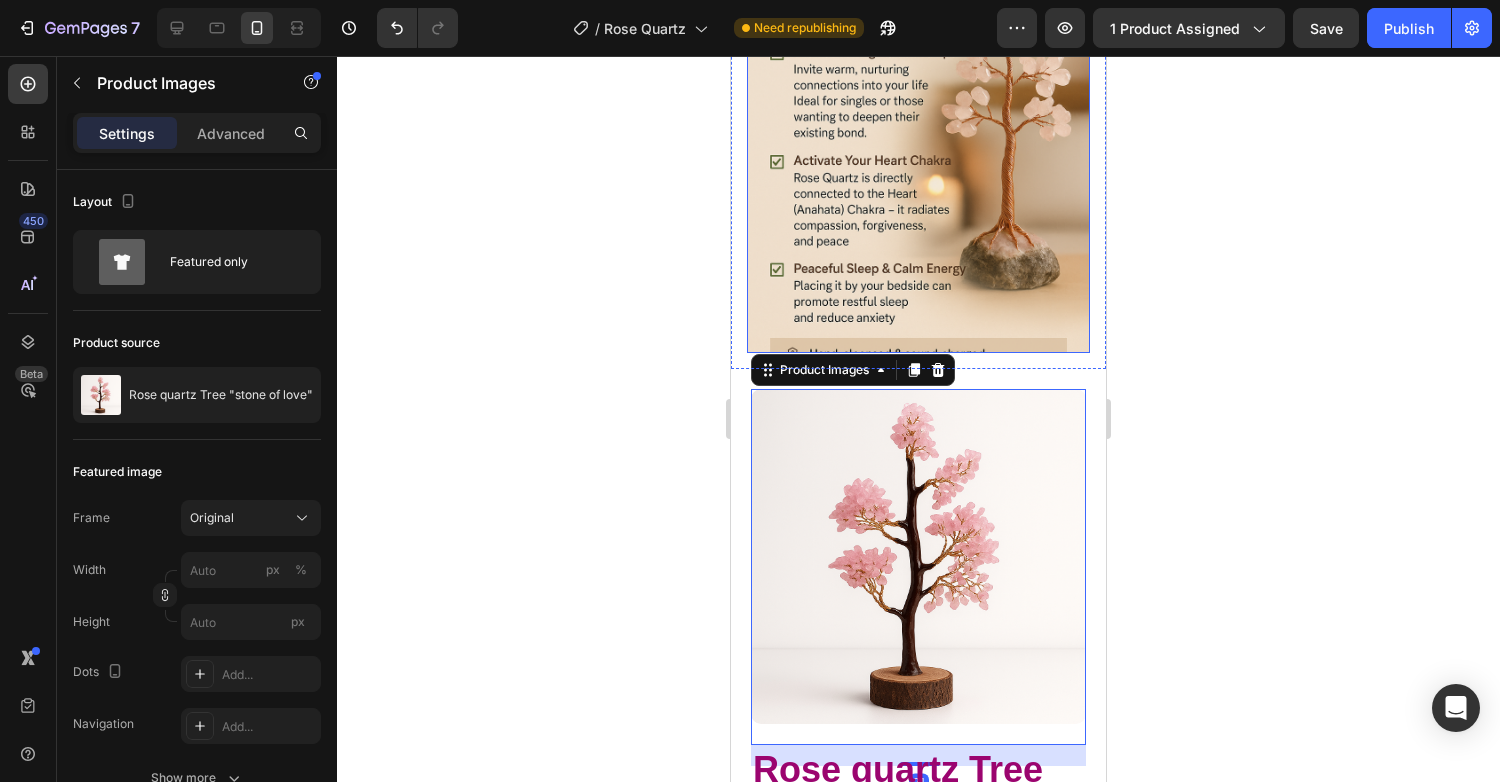 click at bounding box center (918, 124) 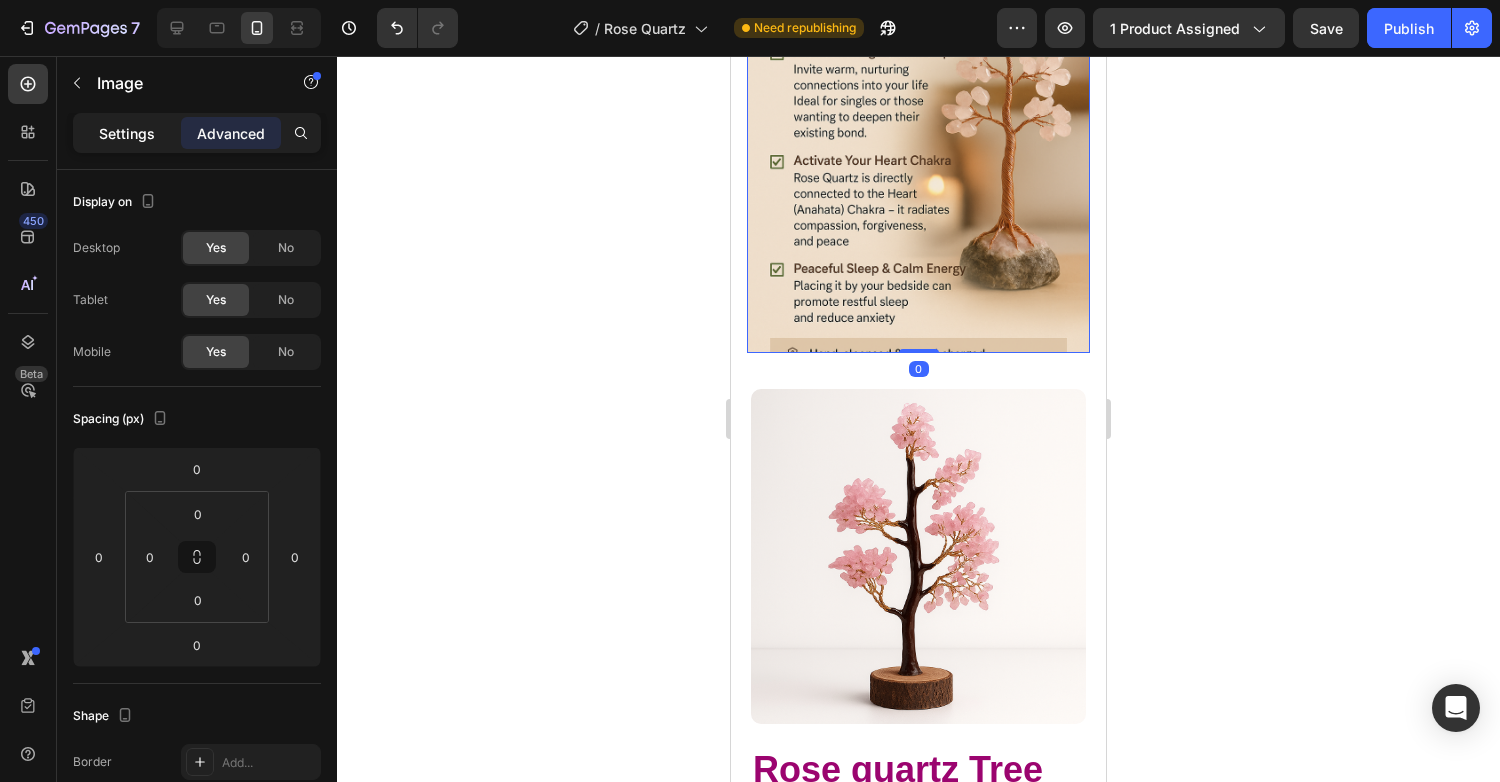click on "Settings" at bounding box center (127, 133) 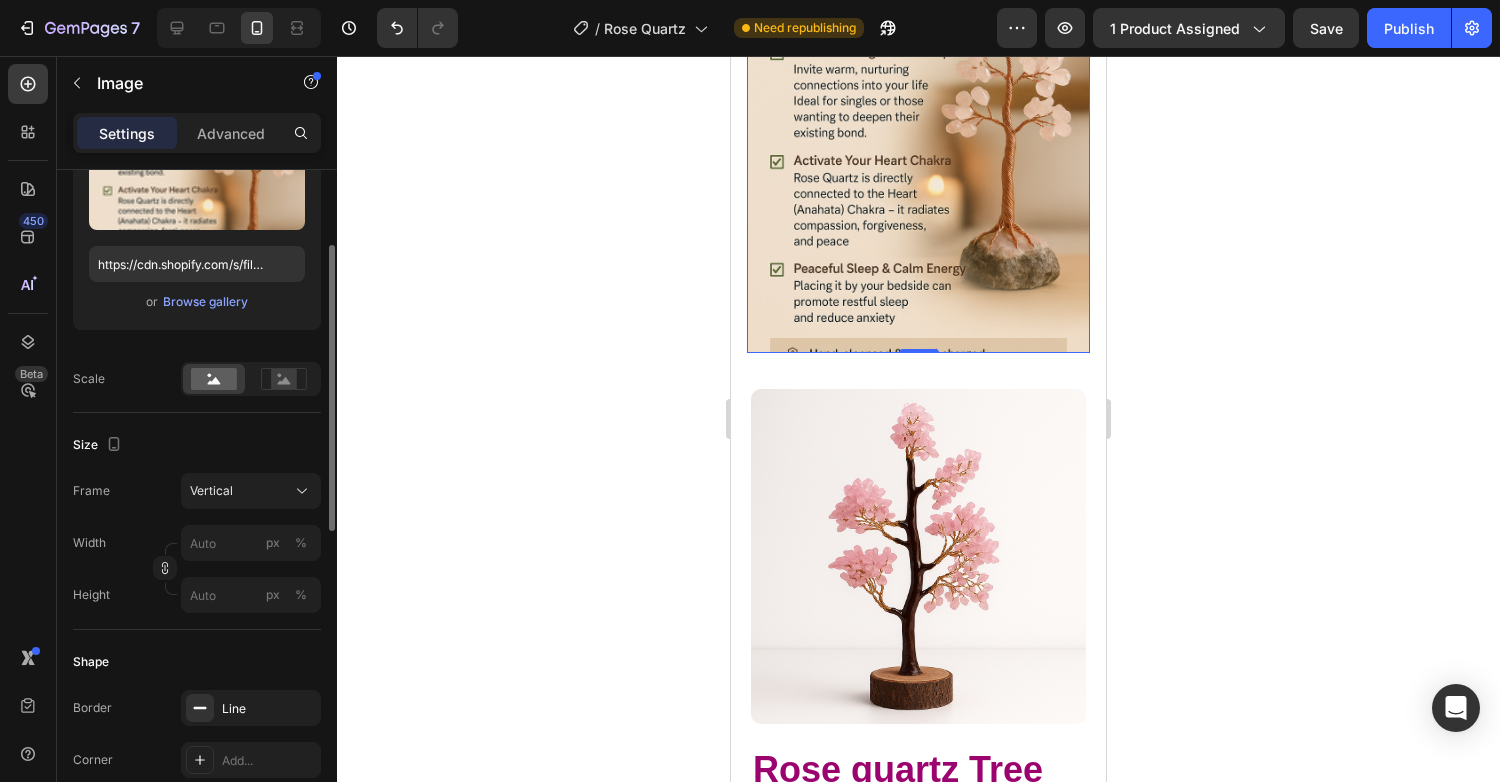 scroll, scrollTop: 291, scrollLeft: 0, axis: vertical 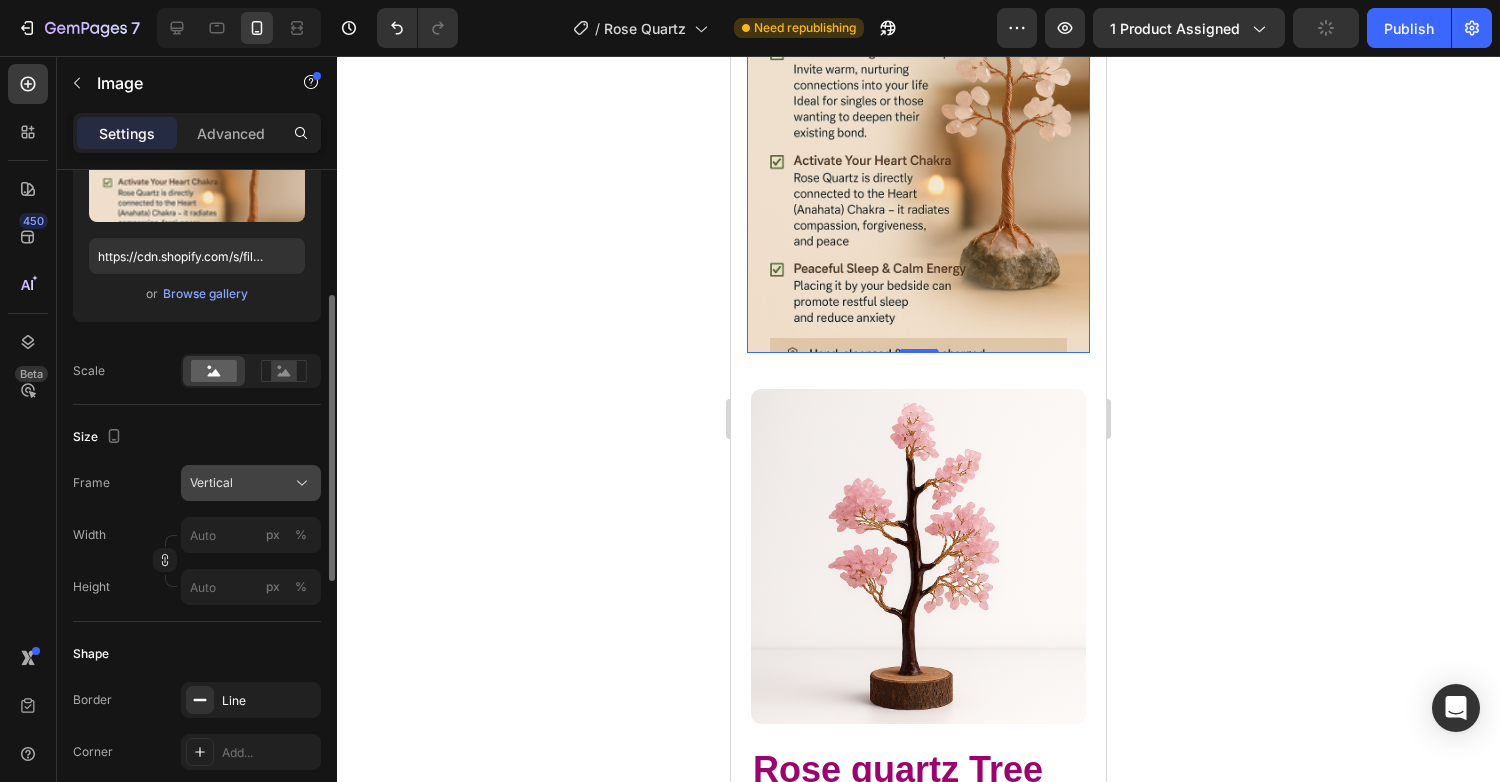 click on "Vertical" at bounding box center [251, 483] 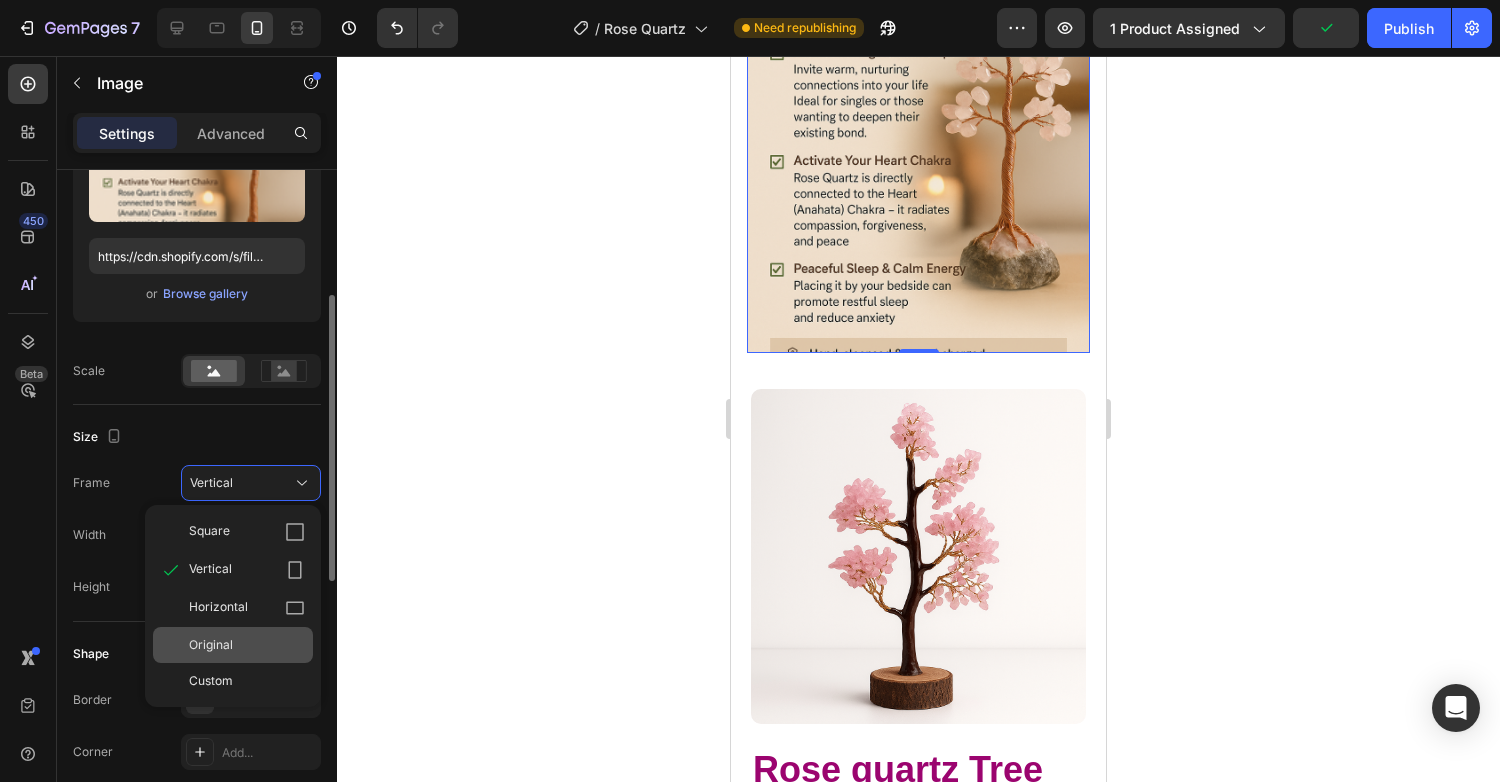 click on "Original" at bounding box center [211, 645] 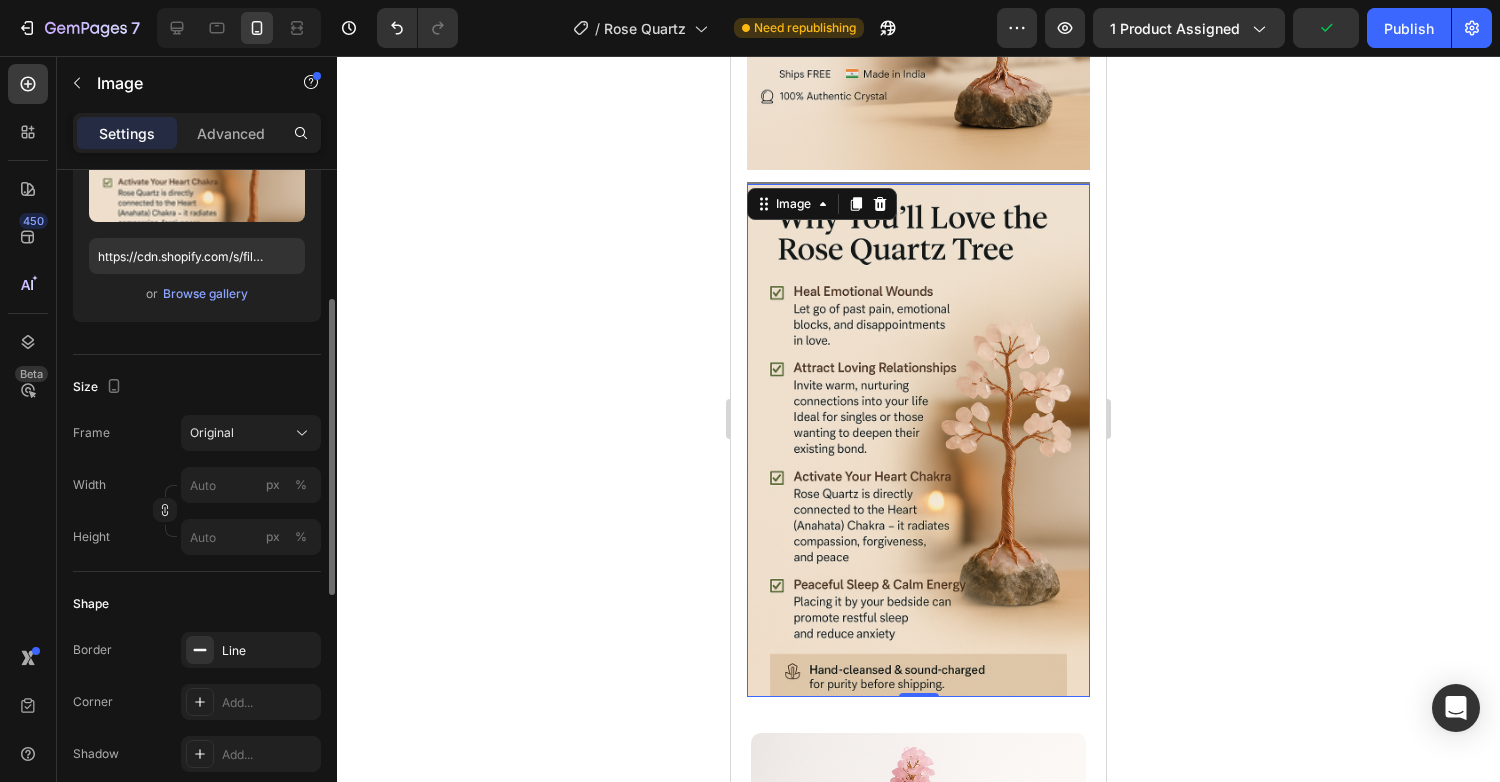 scroll, scrollTop: 300, scrollLeft: 0, axis: vertical 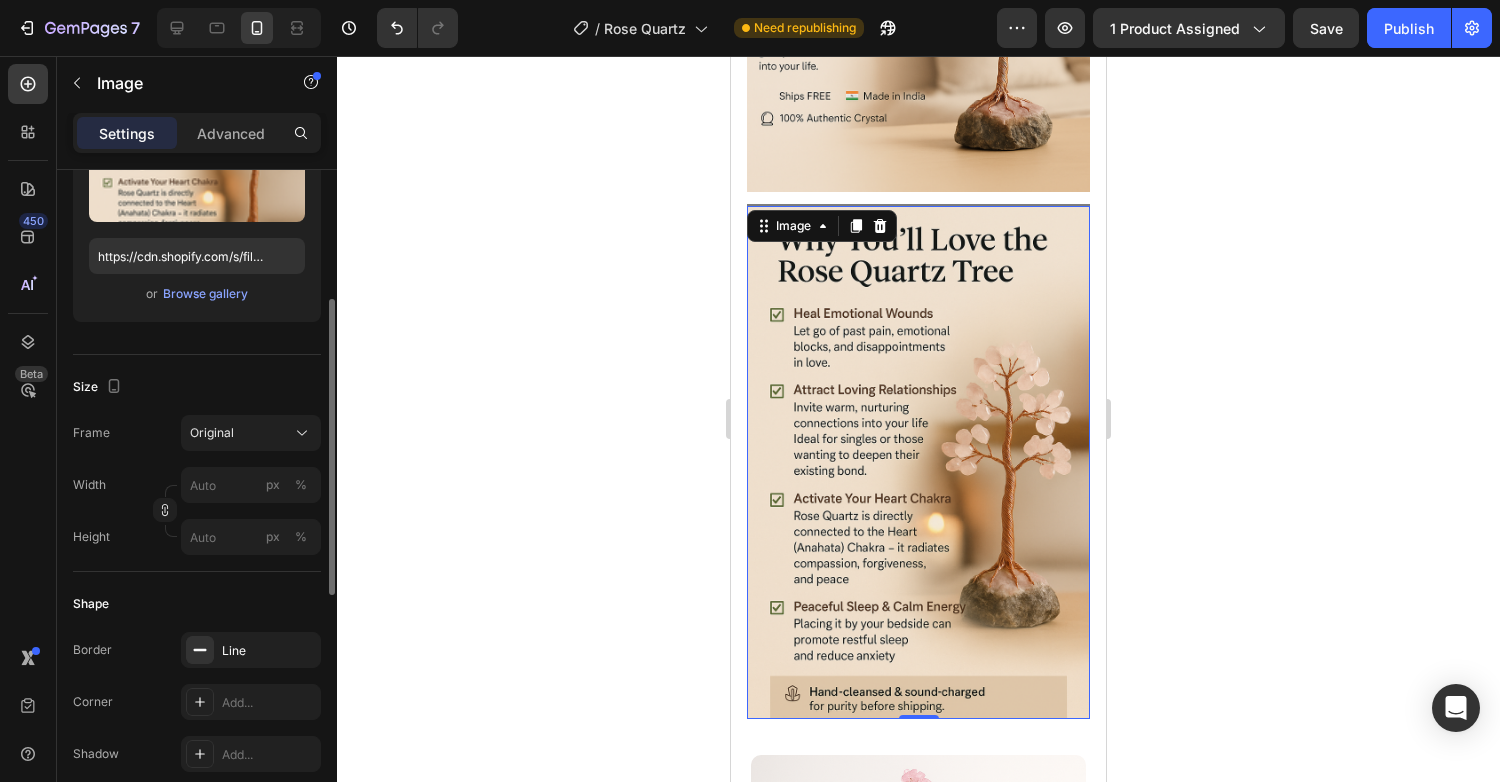 click 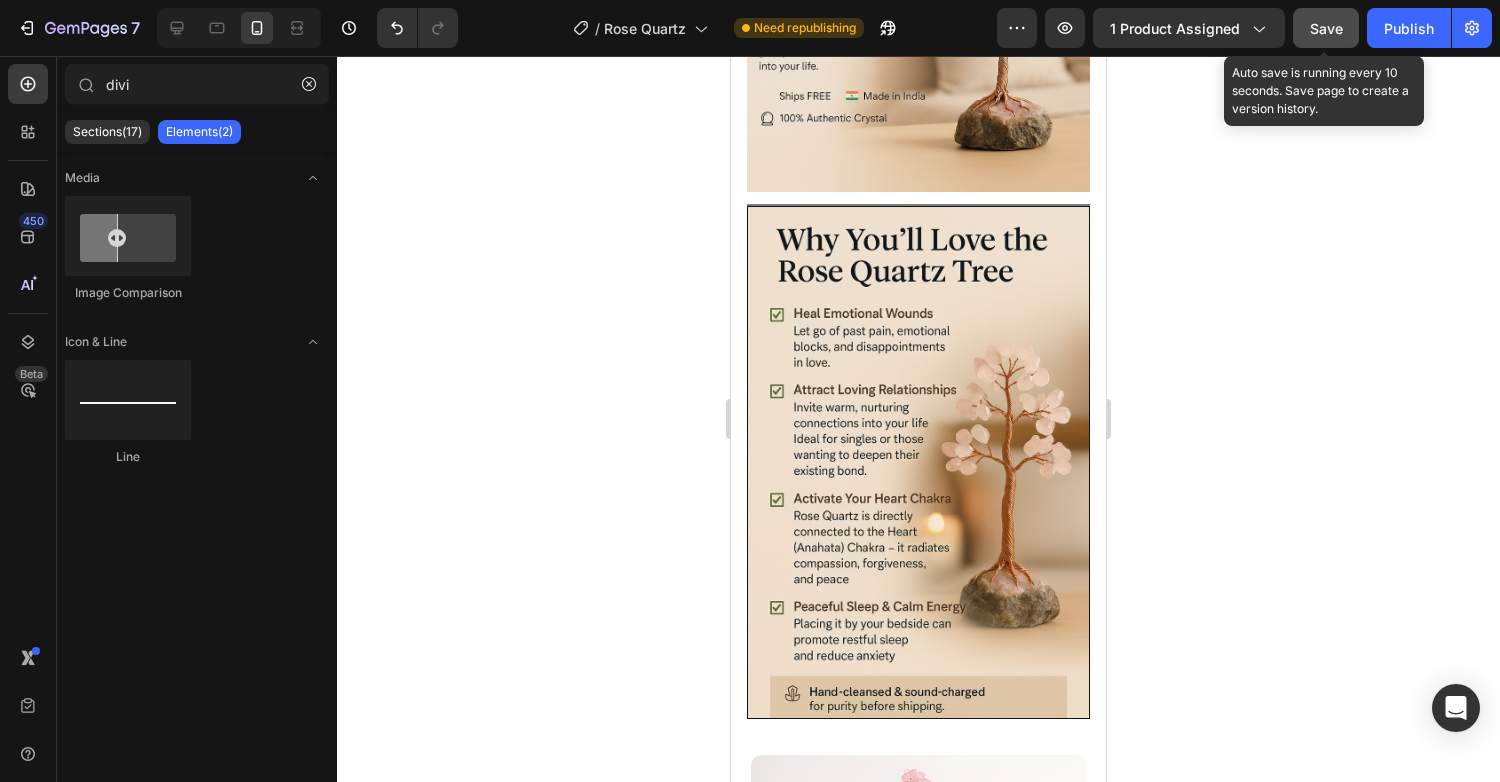 click on "Save" 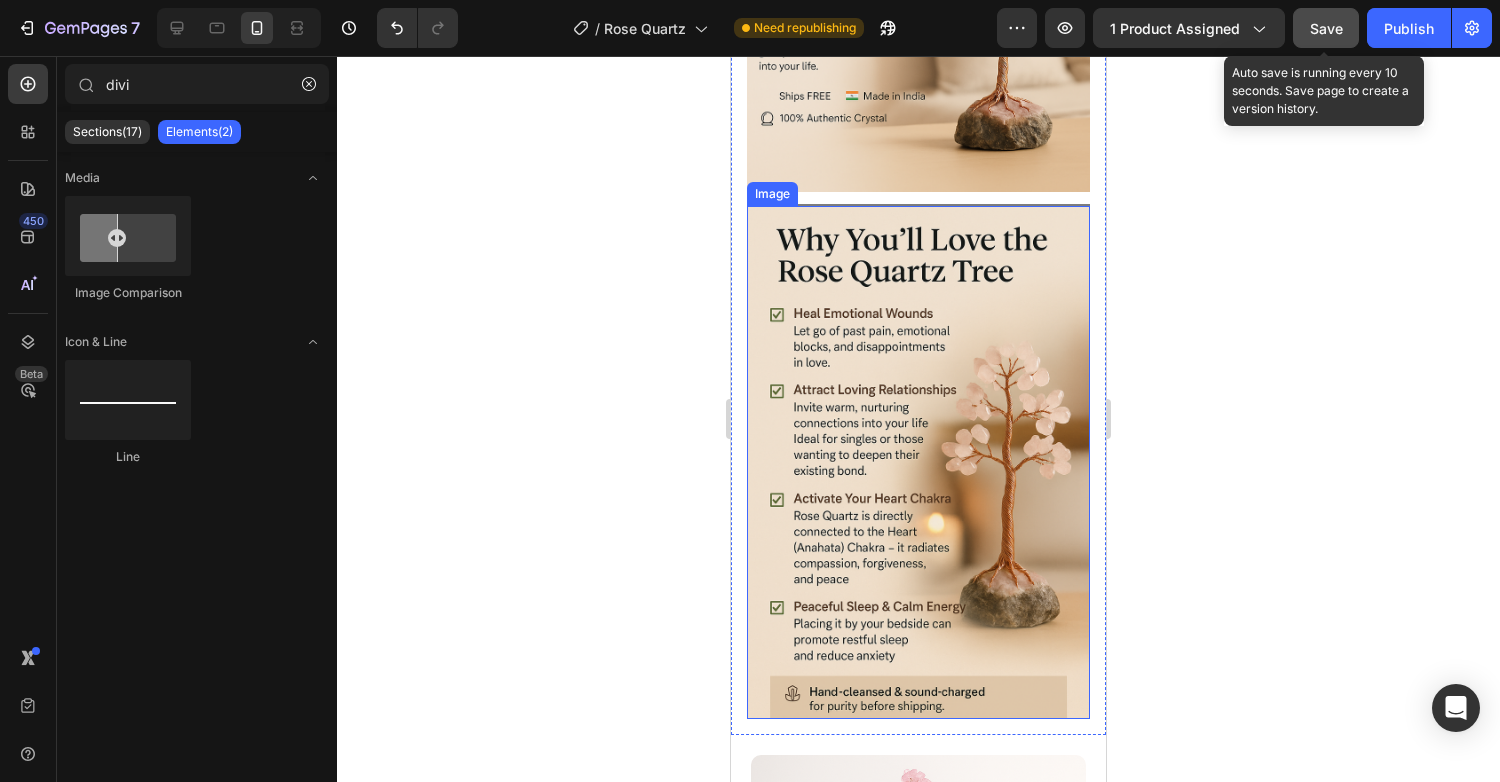 click on "Save" 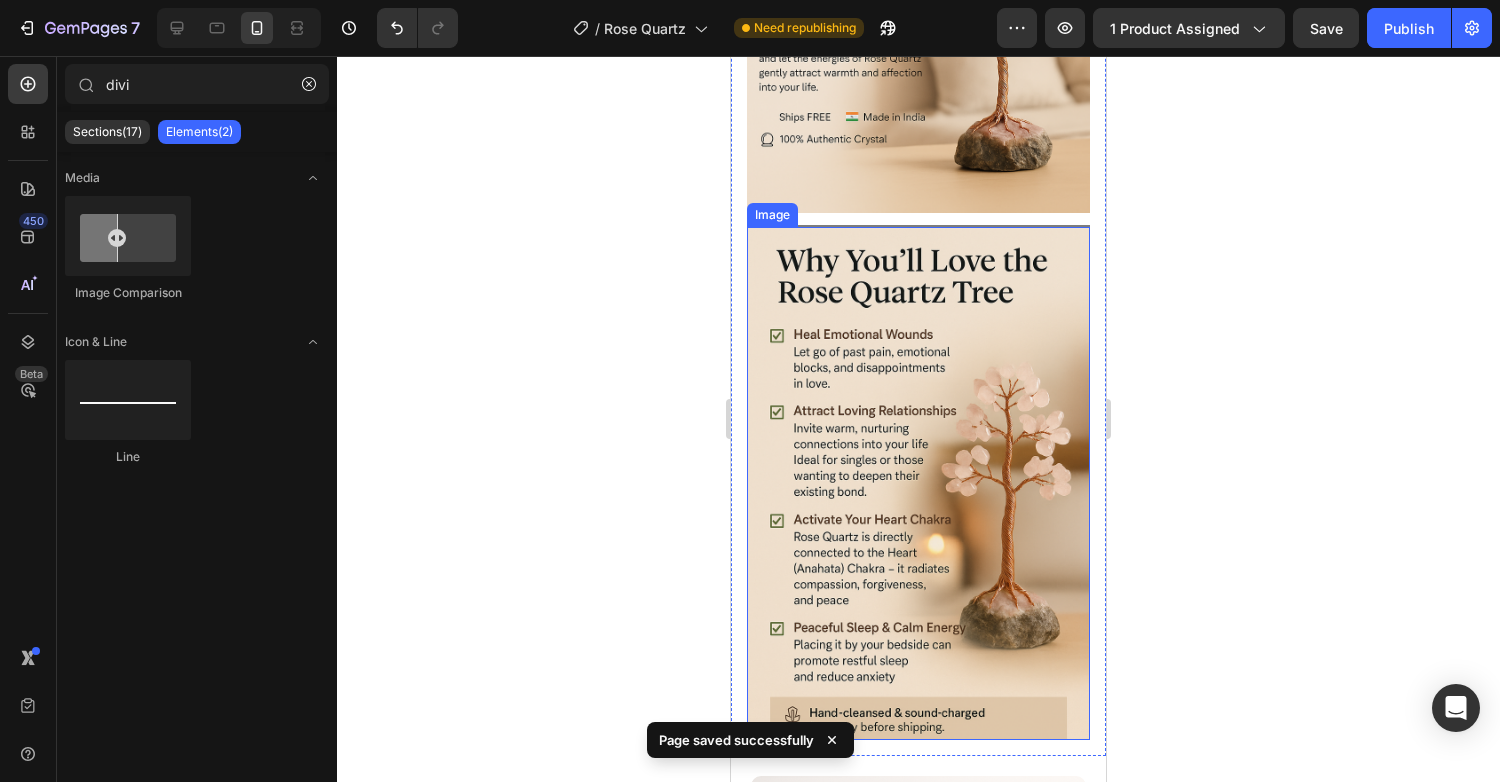 scroll, scrollTop: 278, scrollLeft: 0, axis: vertical 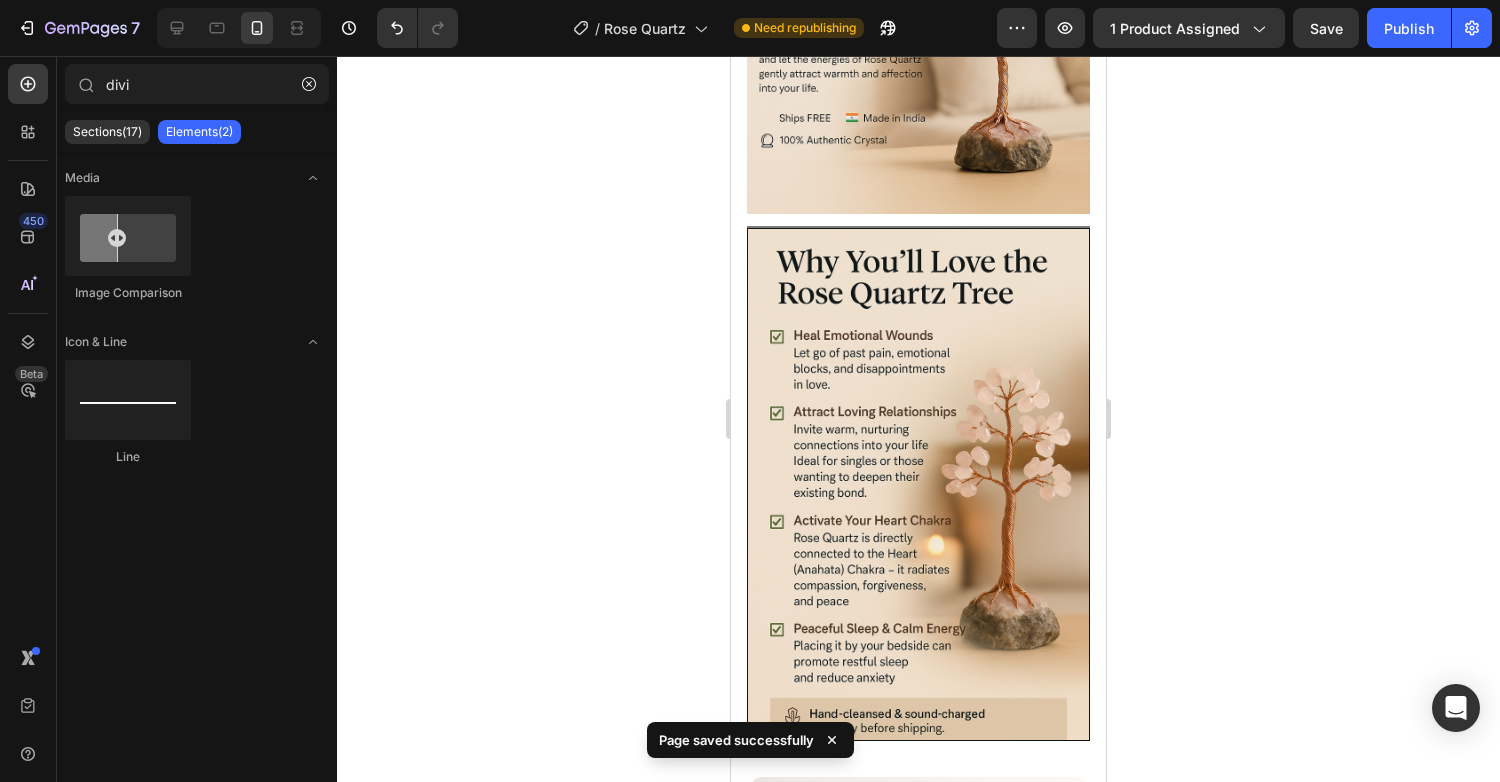 click 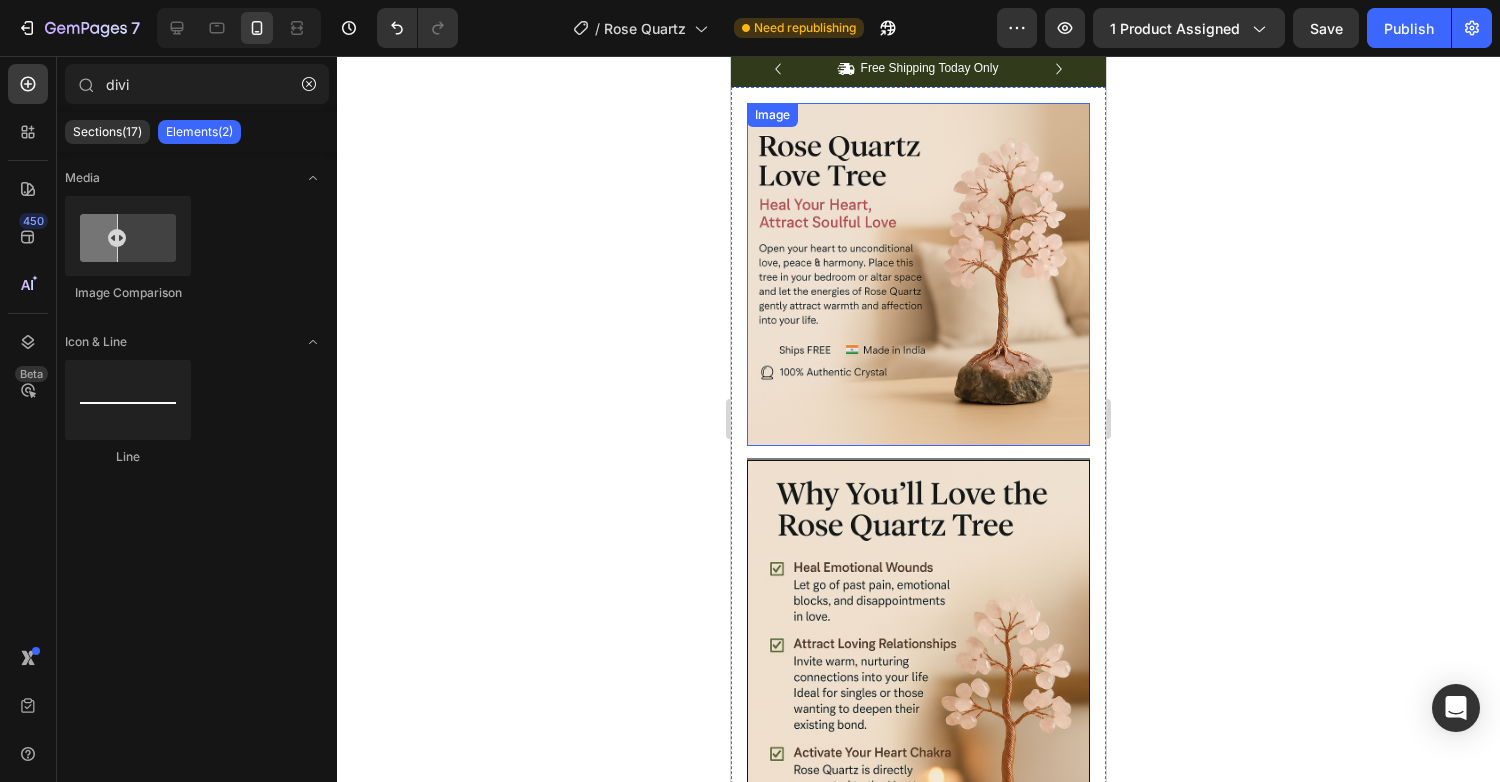 scroll, scrollTop: 8, scrollLeft: 0, axis: vertical 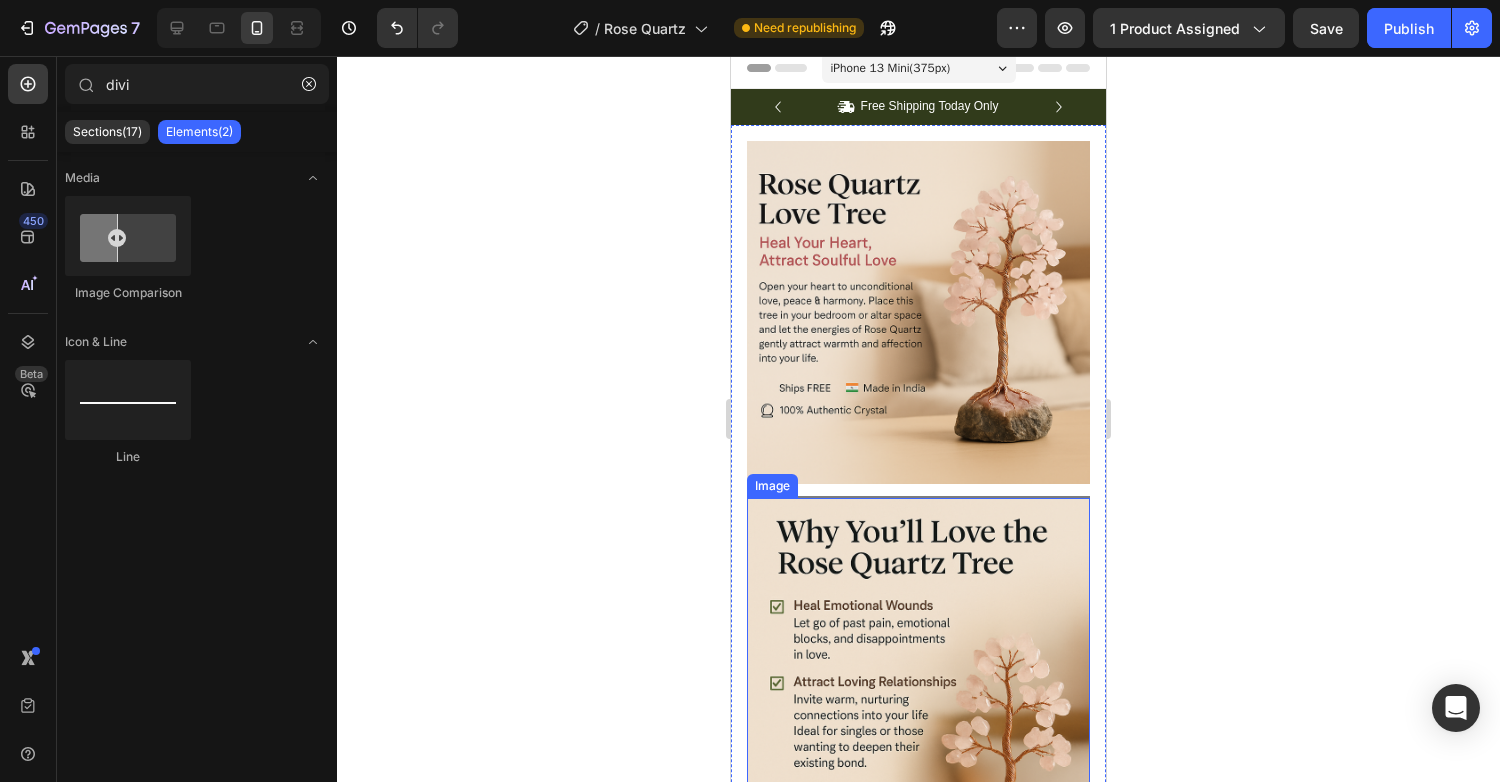 click at bounding box center (918, 755) 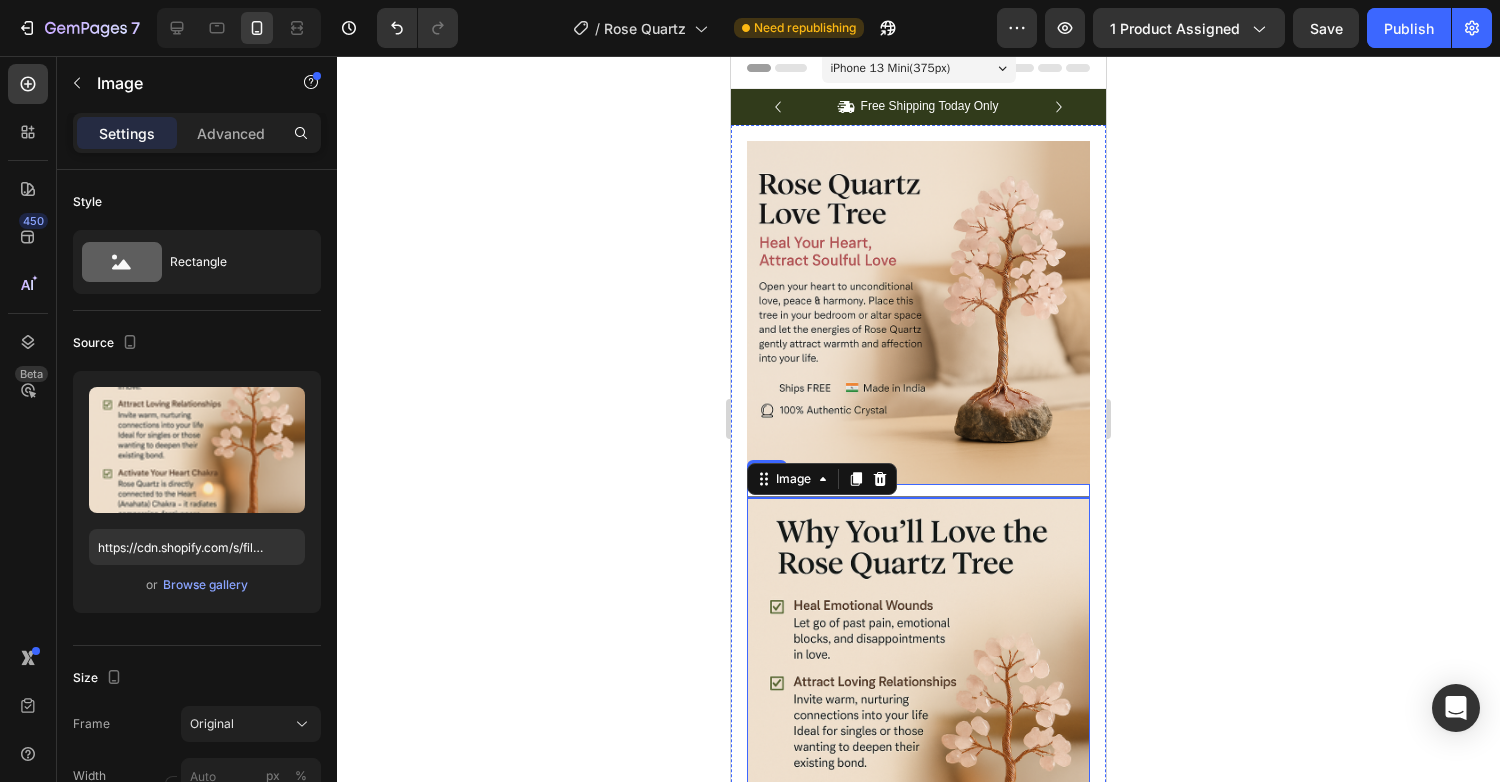 click on "Title Line" at bounding box center (918, 491) 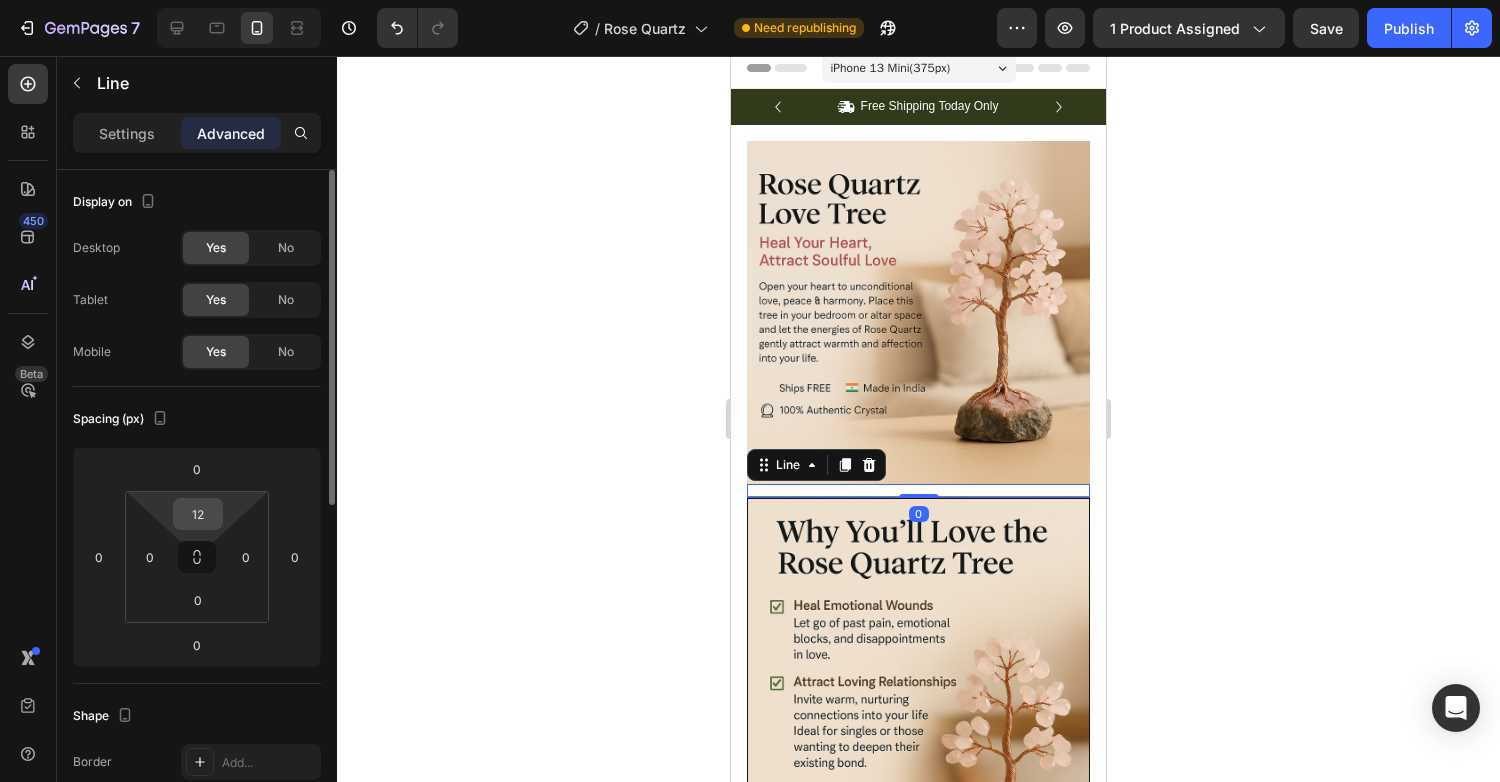 click on "12" at bounding box center [198, 514] 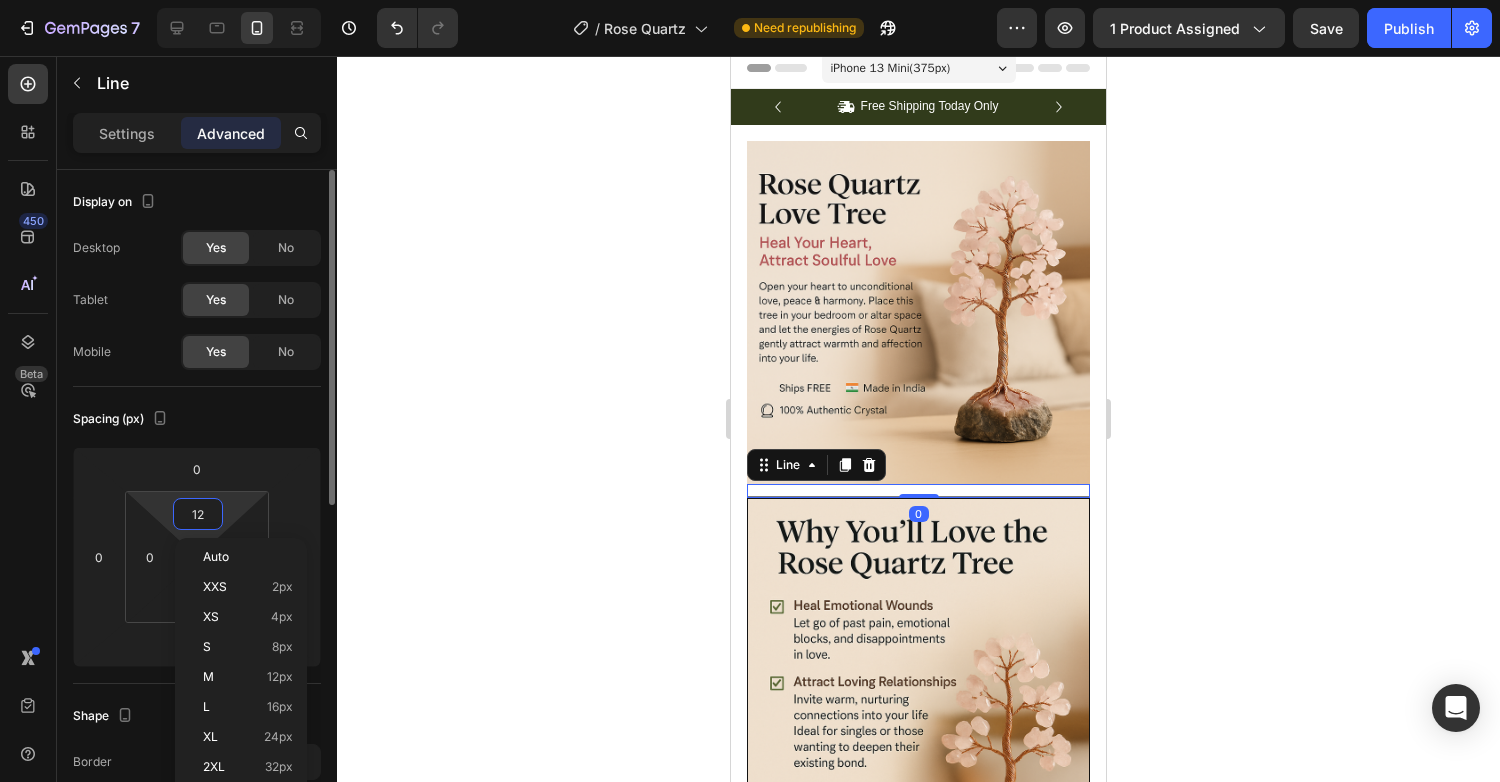 type on "0" 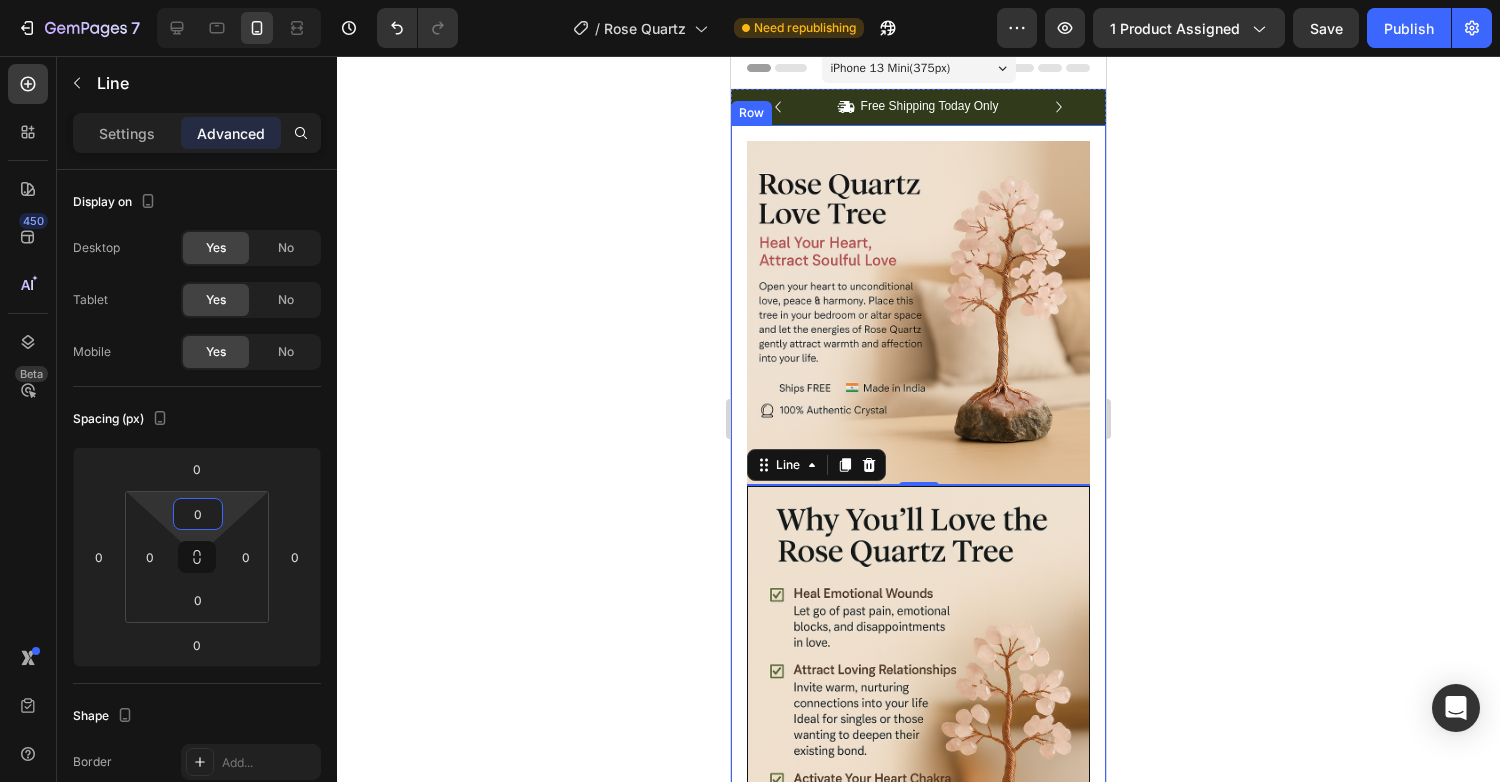 click 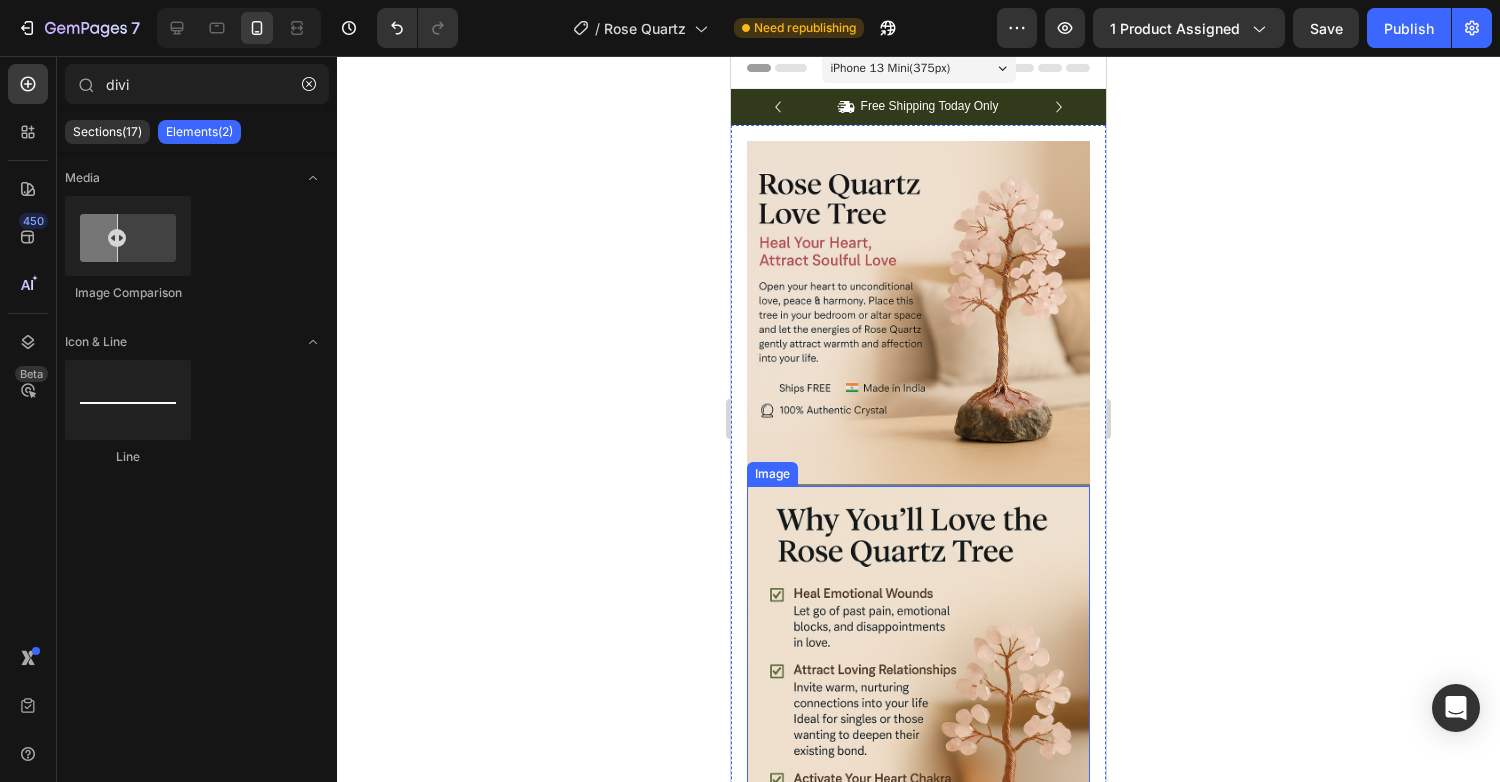 click at bounding box center [918, 743] 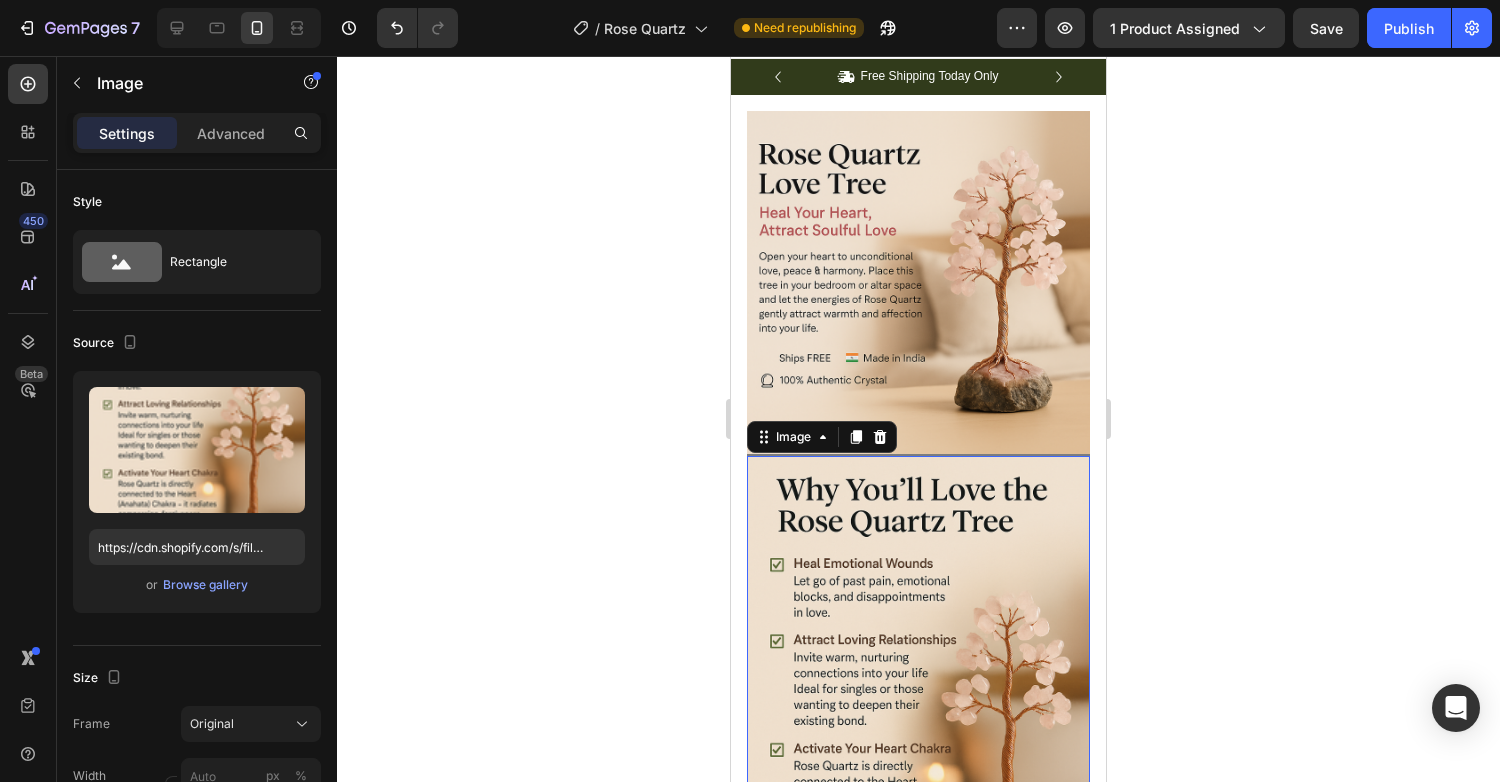 scroll, scrollTop: 0, scrollLeft: 0, axis: both 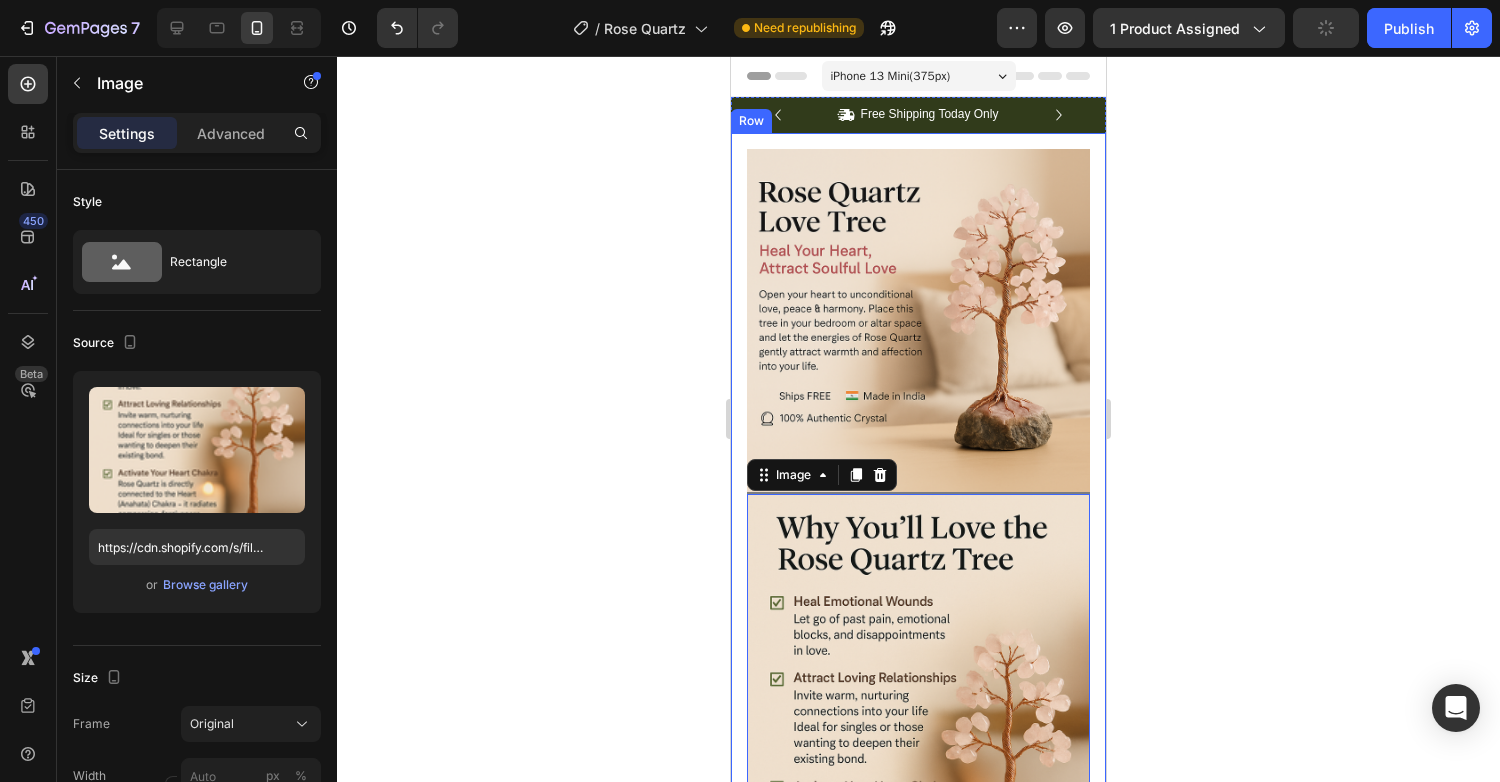 click on "Image                Title Line Image   0 Row" at bounding box center (918, 578) 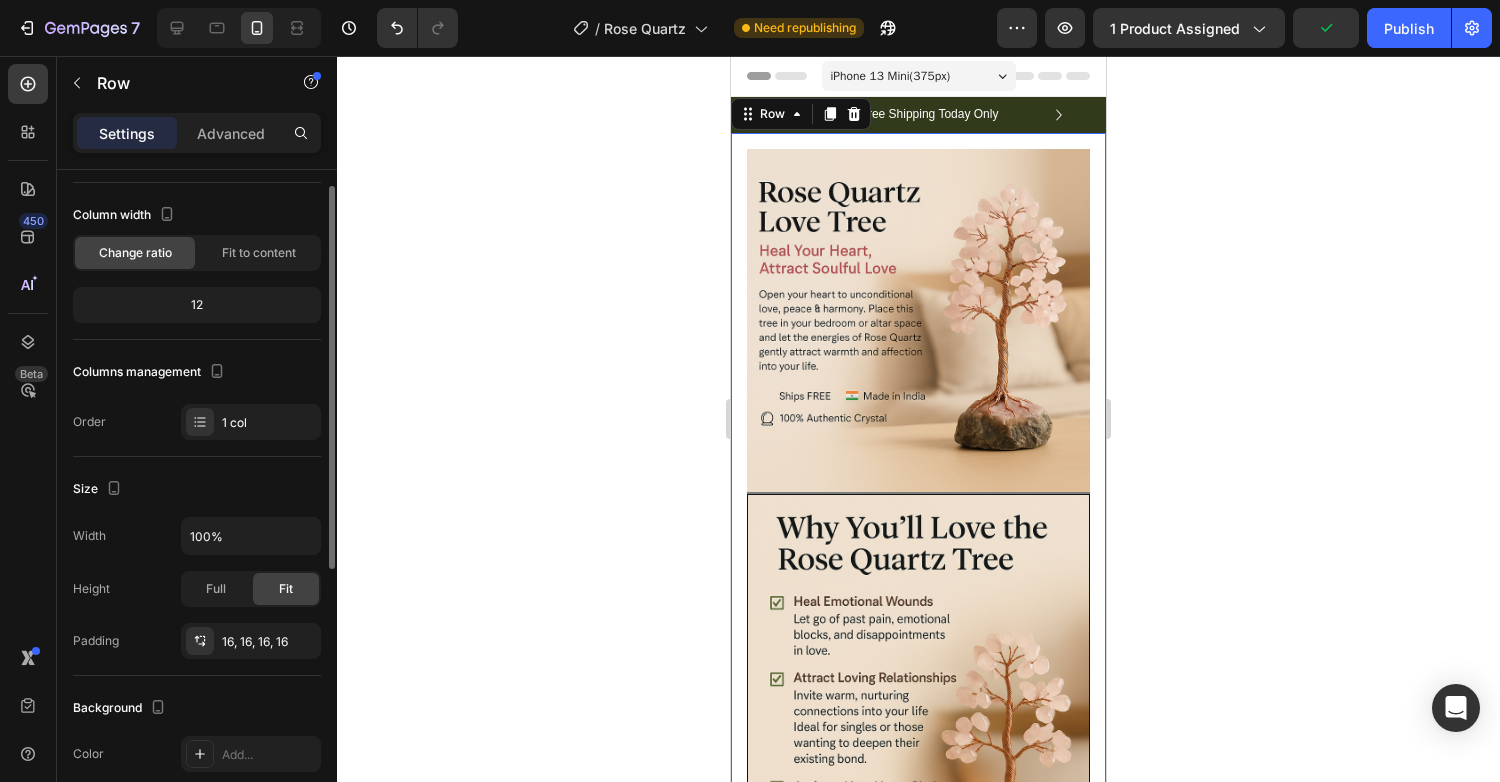 scroll, scrollTop: 0, scrollLeft: 0, axis: both 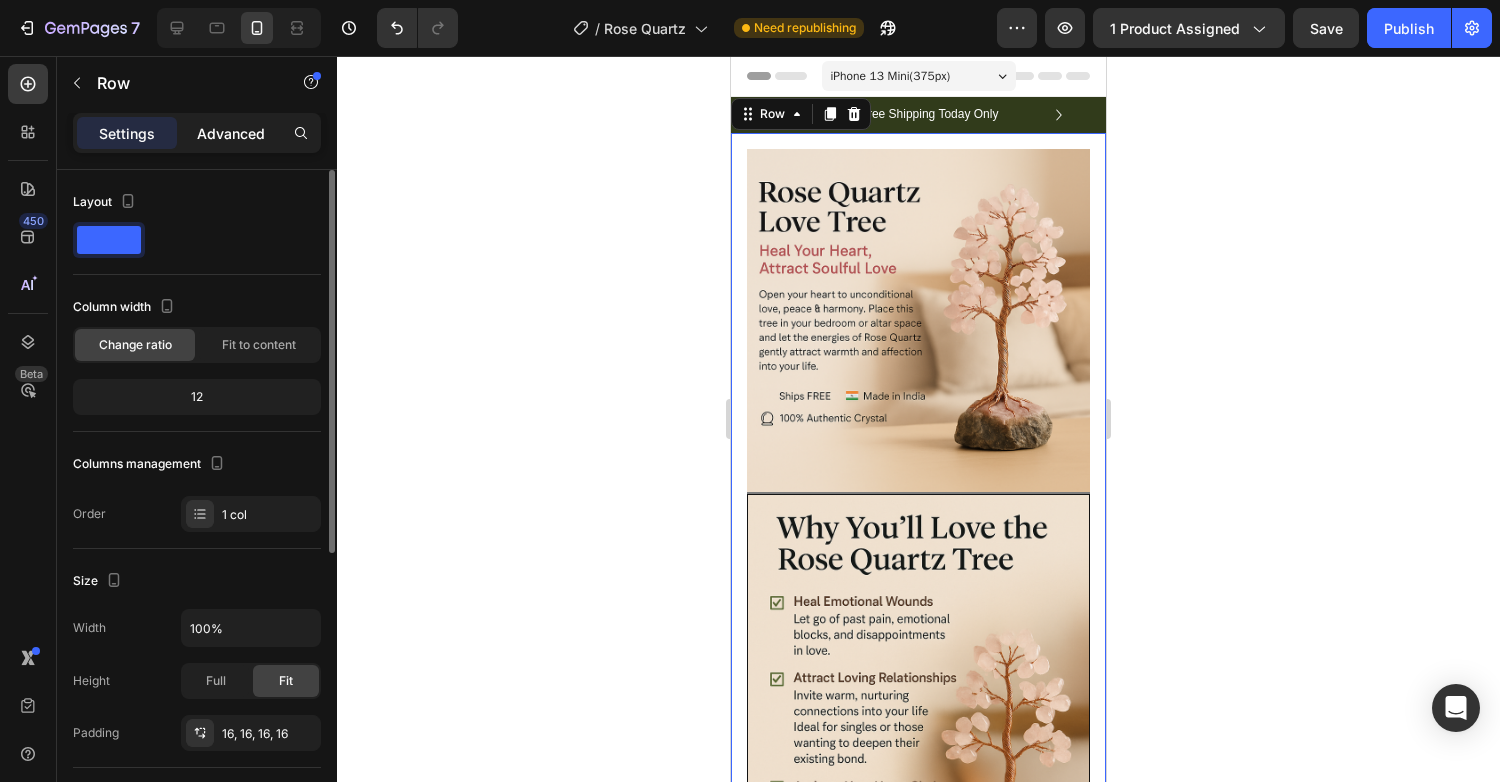 click on "Advanced" at bounding box center [231, 133] 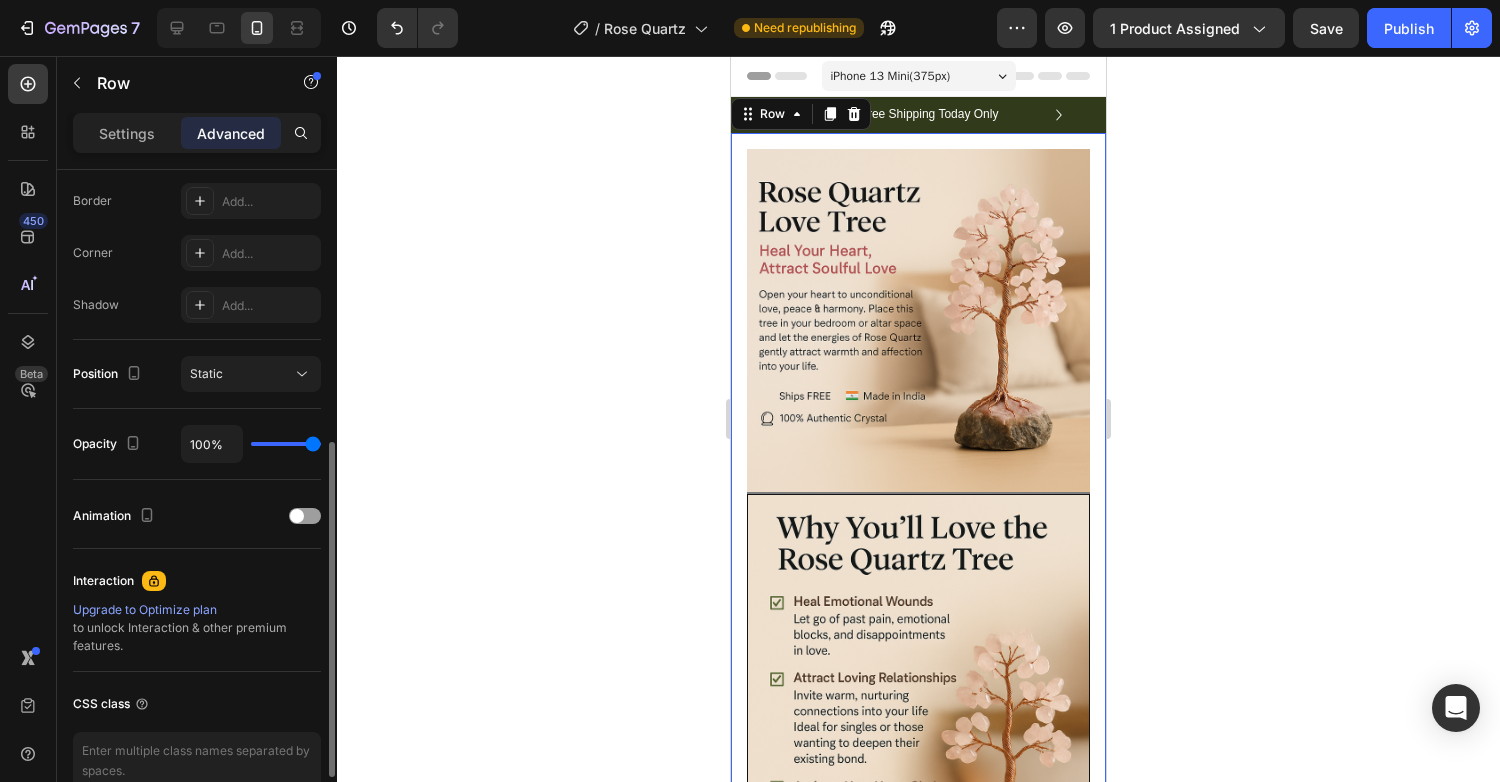 scroll, scrollTop: 583, scrollLeft: 0, axis: vertical 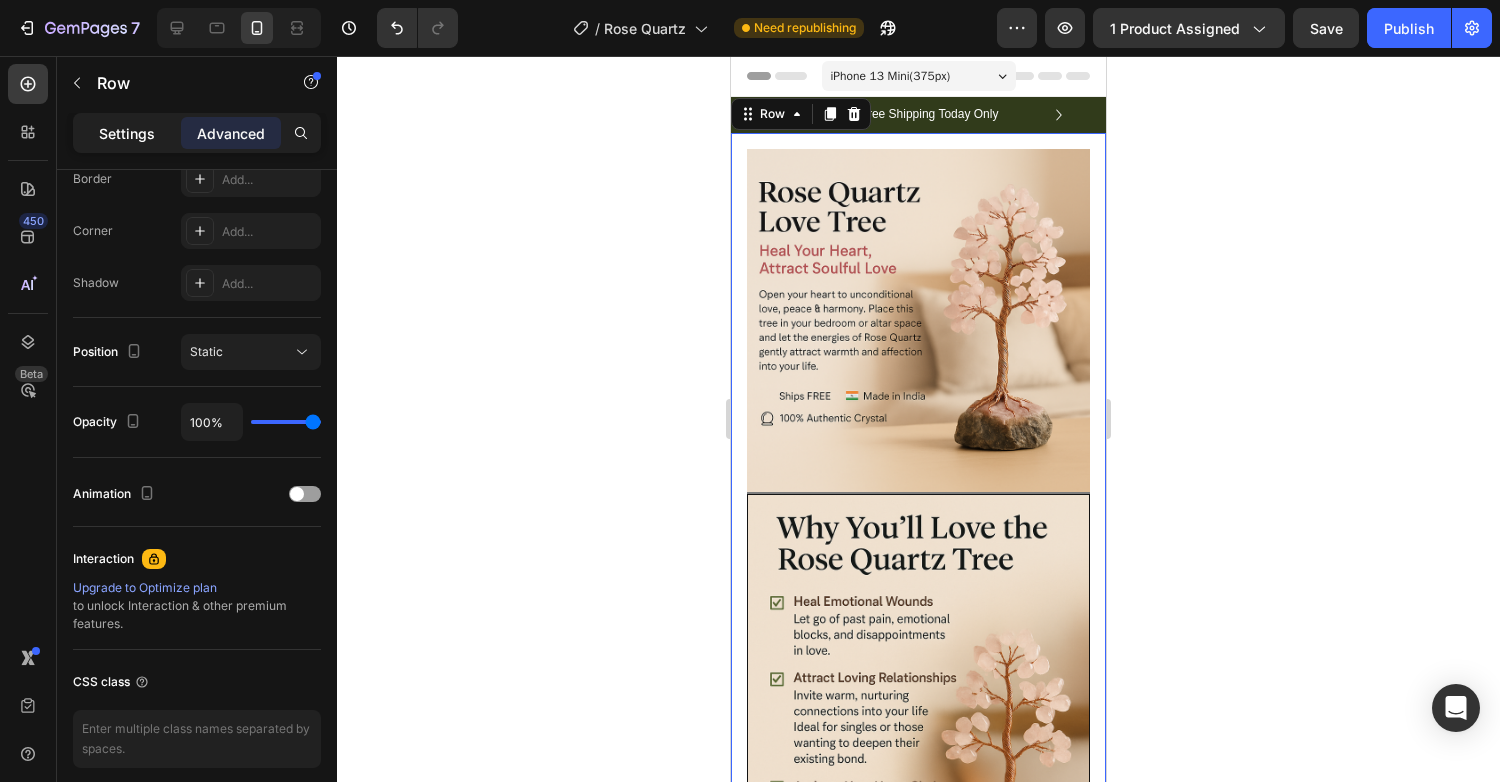 click on "Settings" at bounding box center [127, 133] 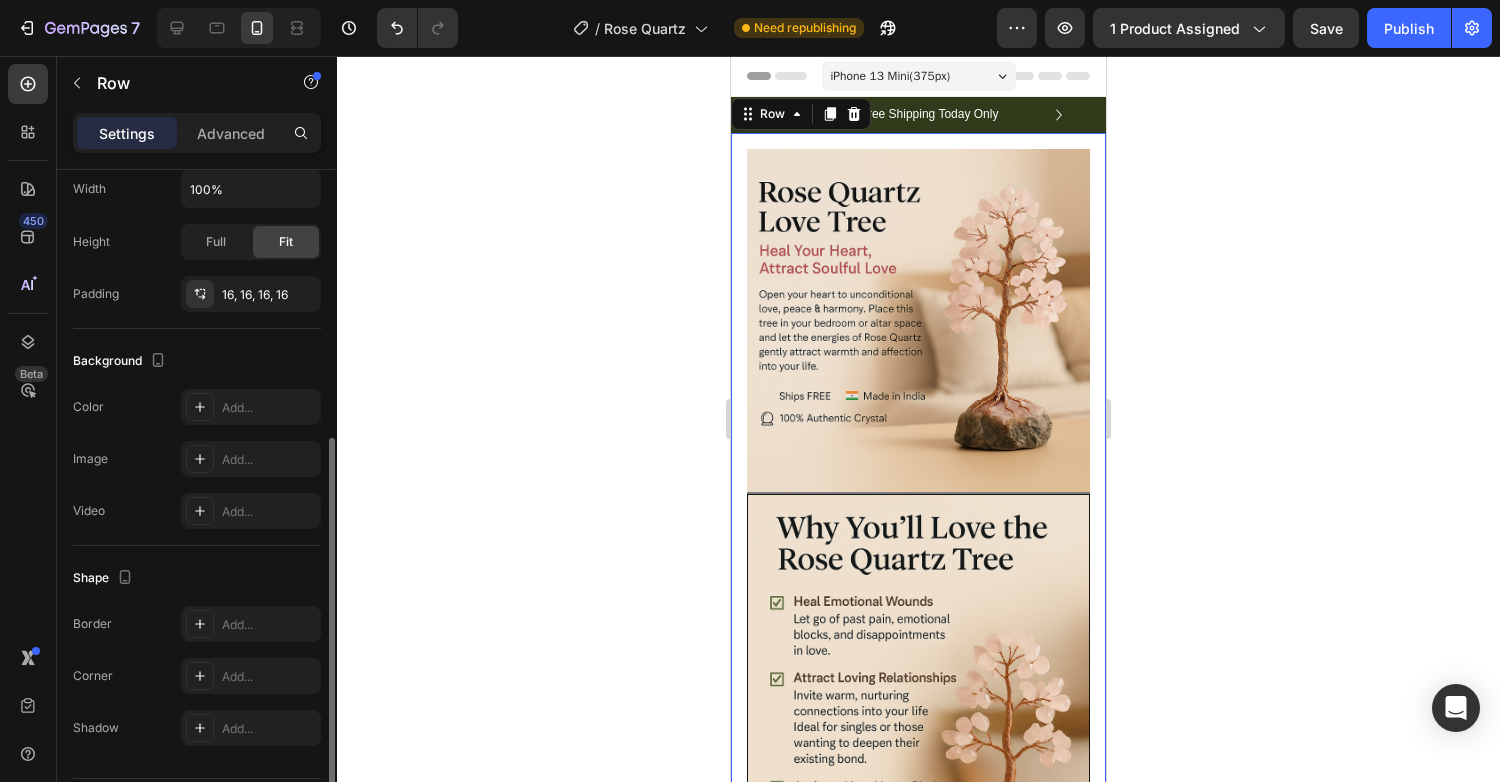 scroll, scrollTop: 440, scrollLeft: 0, axis: vertical 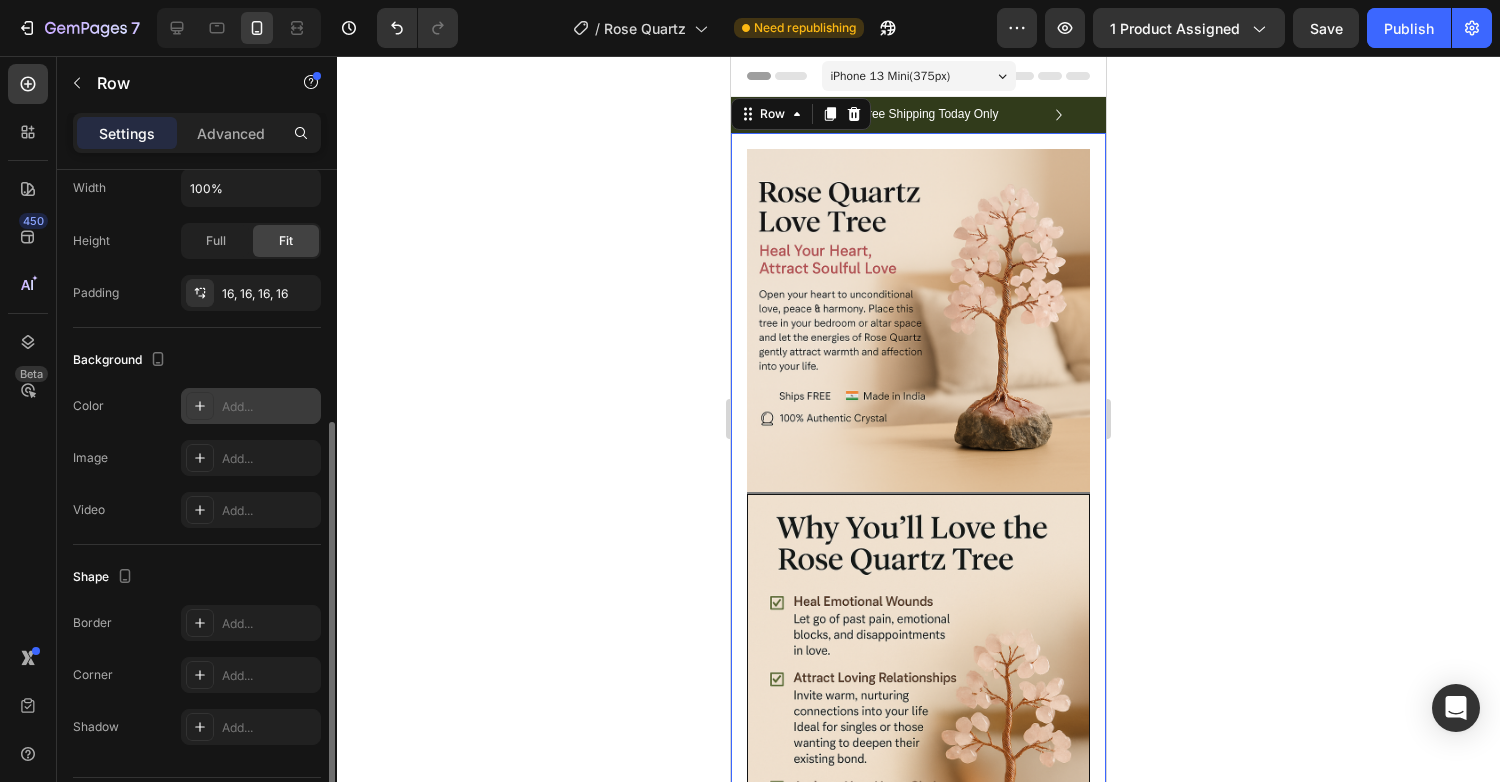click on "Add..." at bounding box center (269, 407) 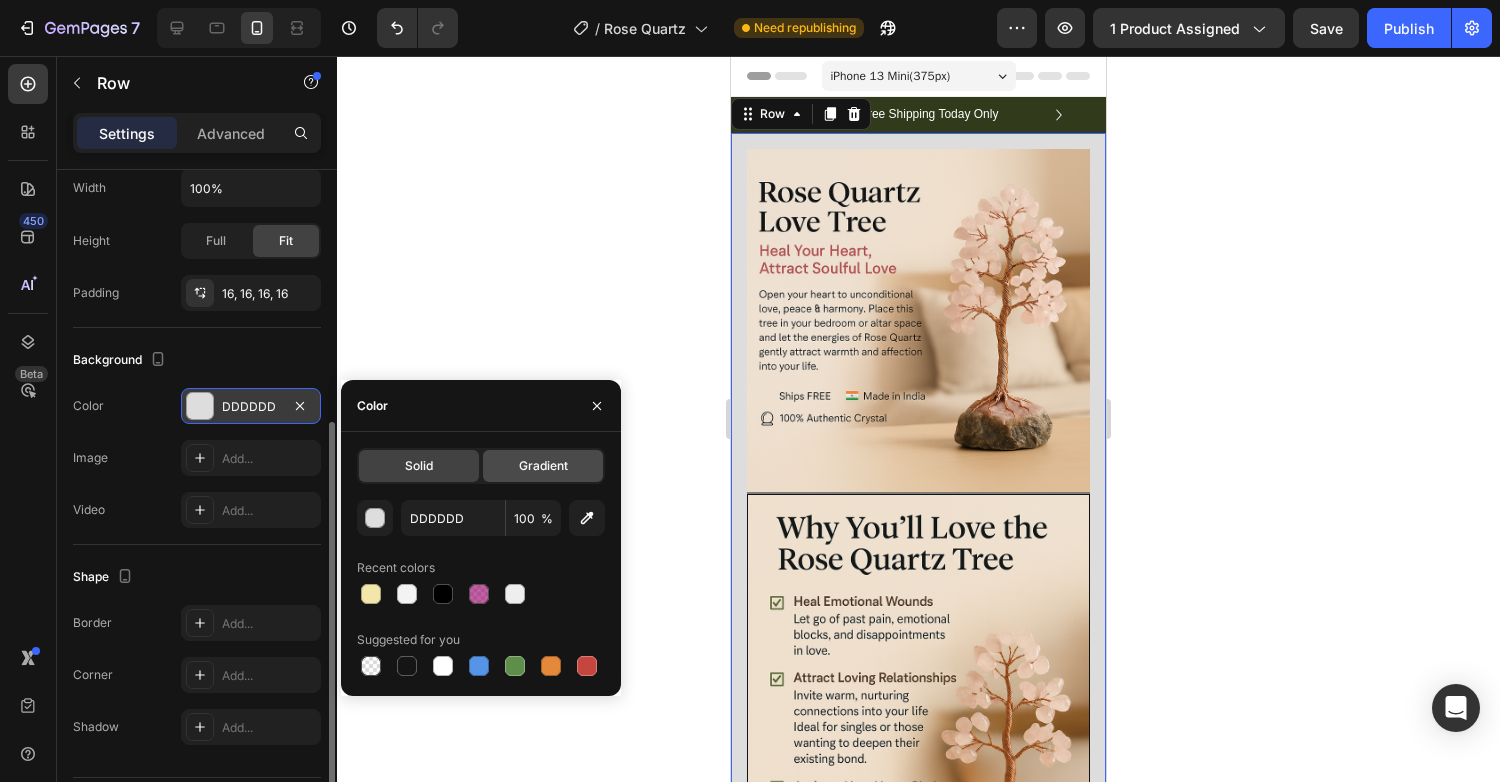 click on "Gradient" 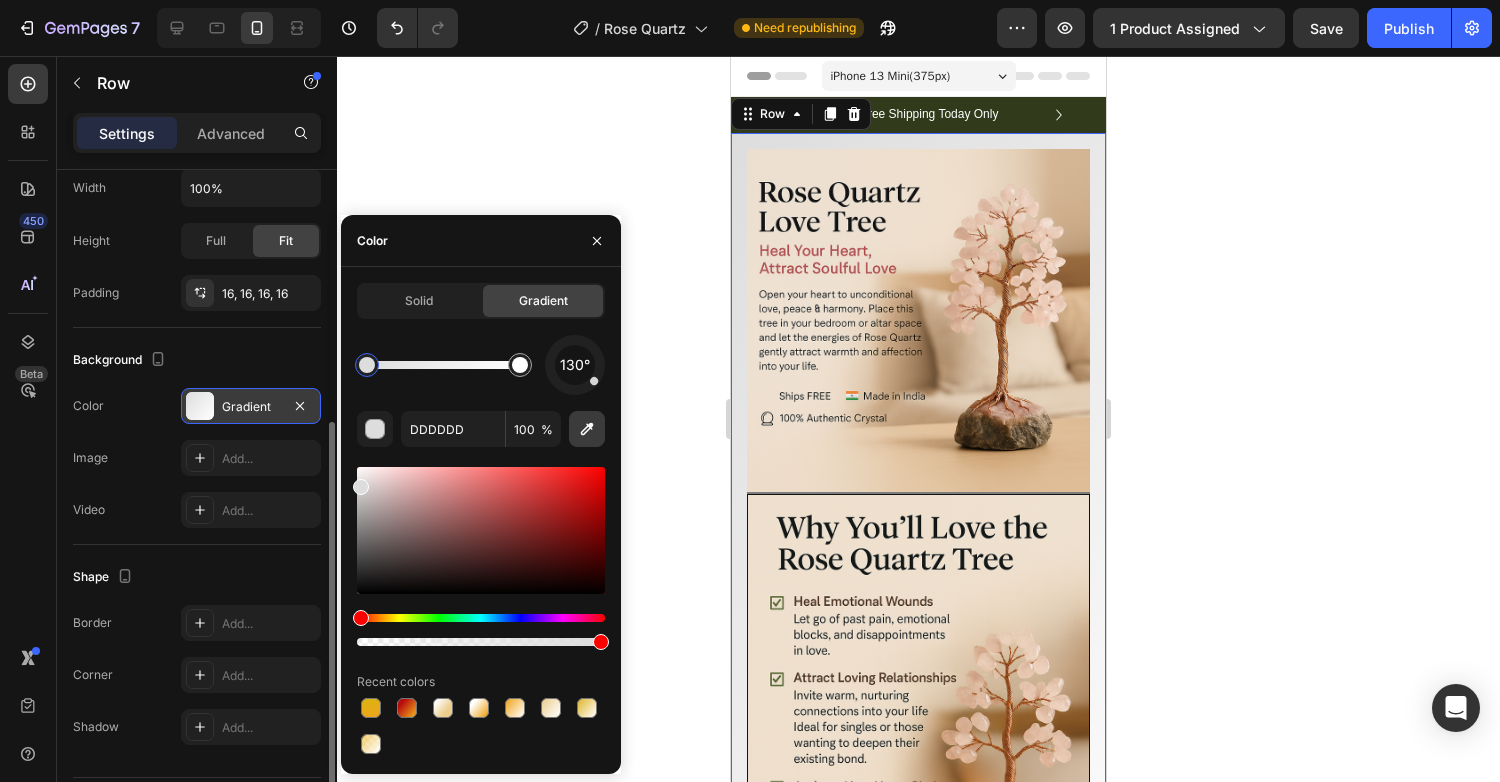 click 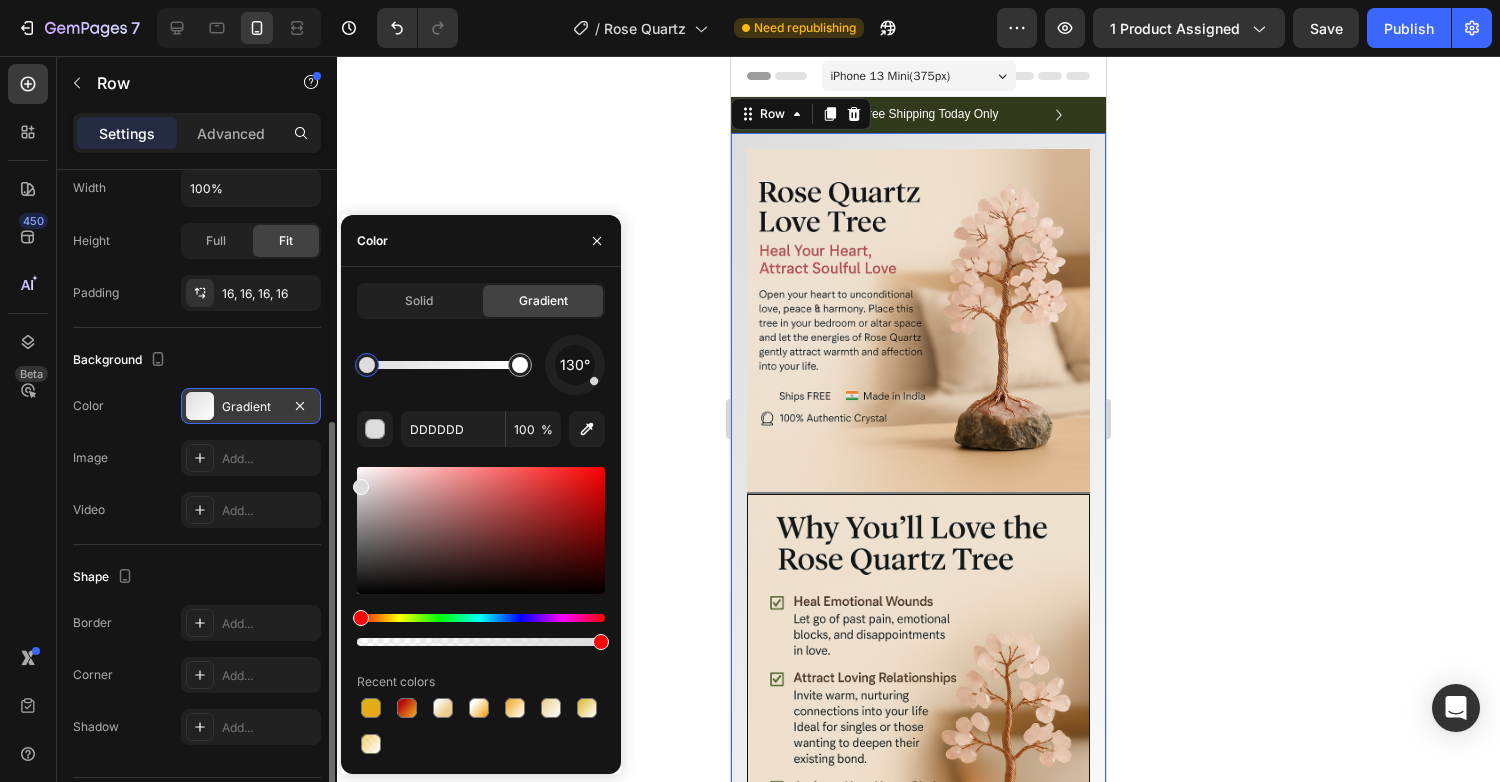 type on "[COLOR_CODE]" 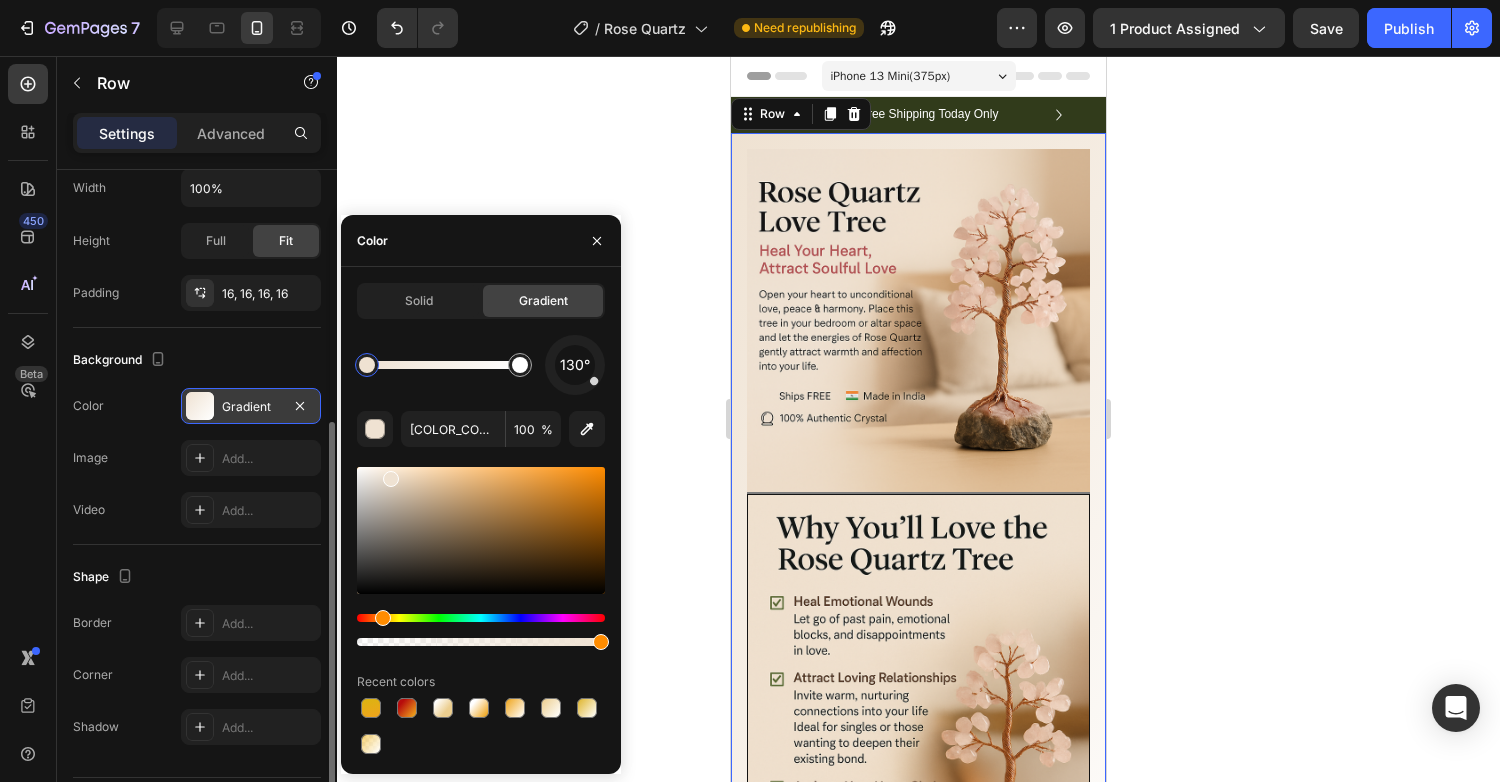 click 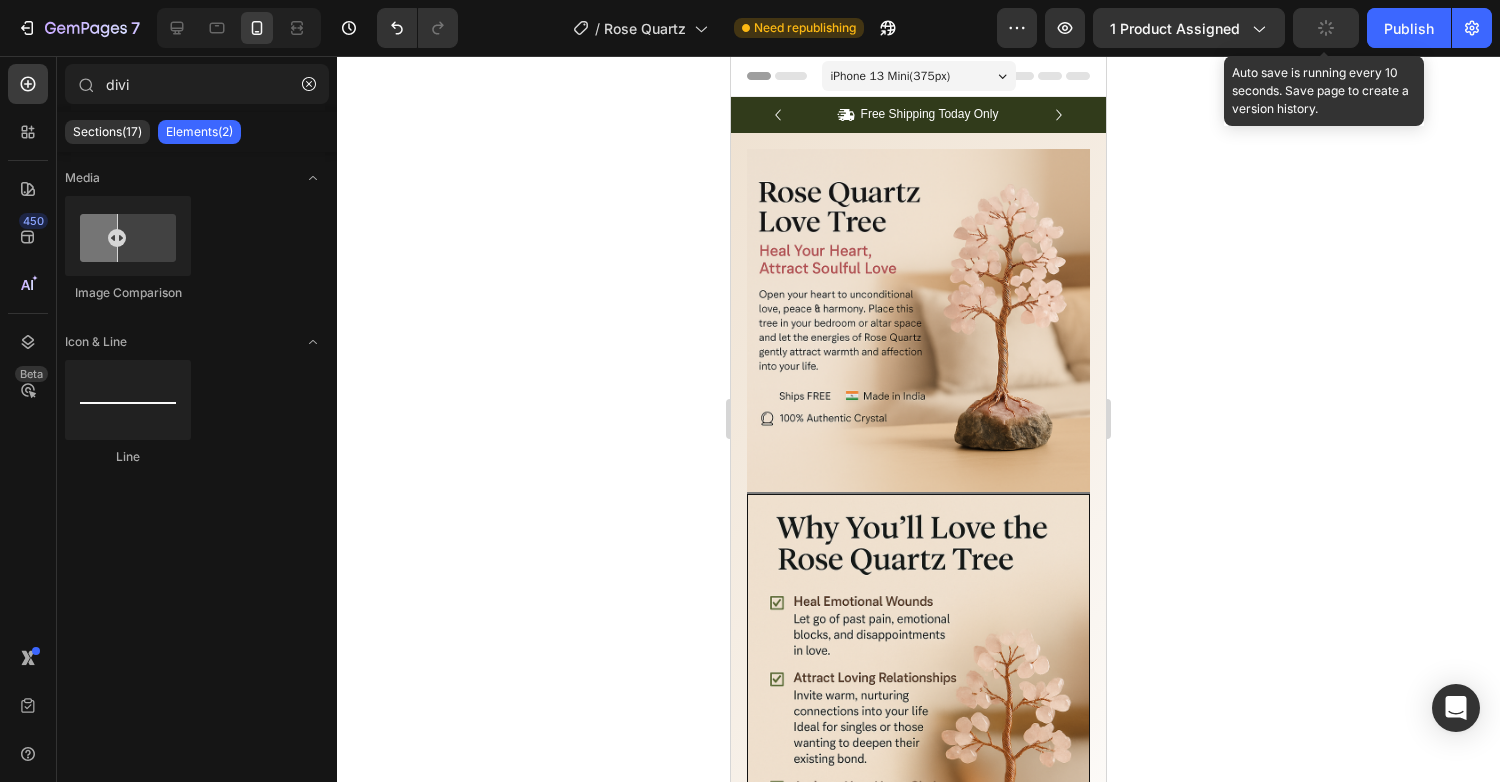 click 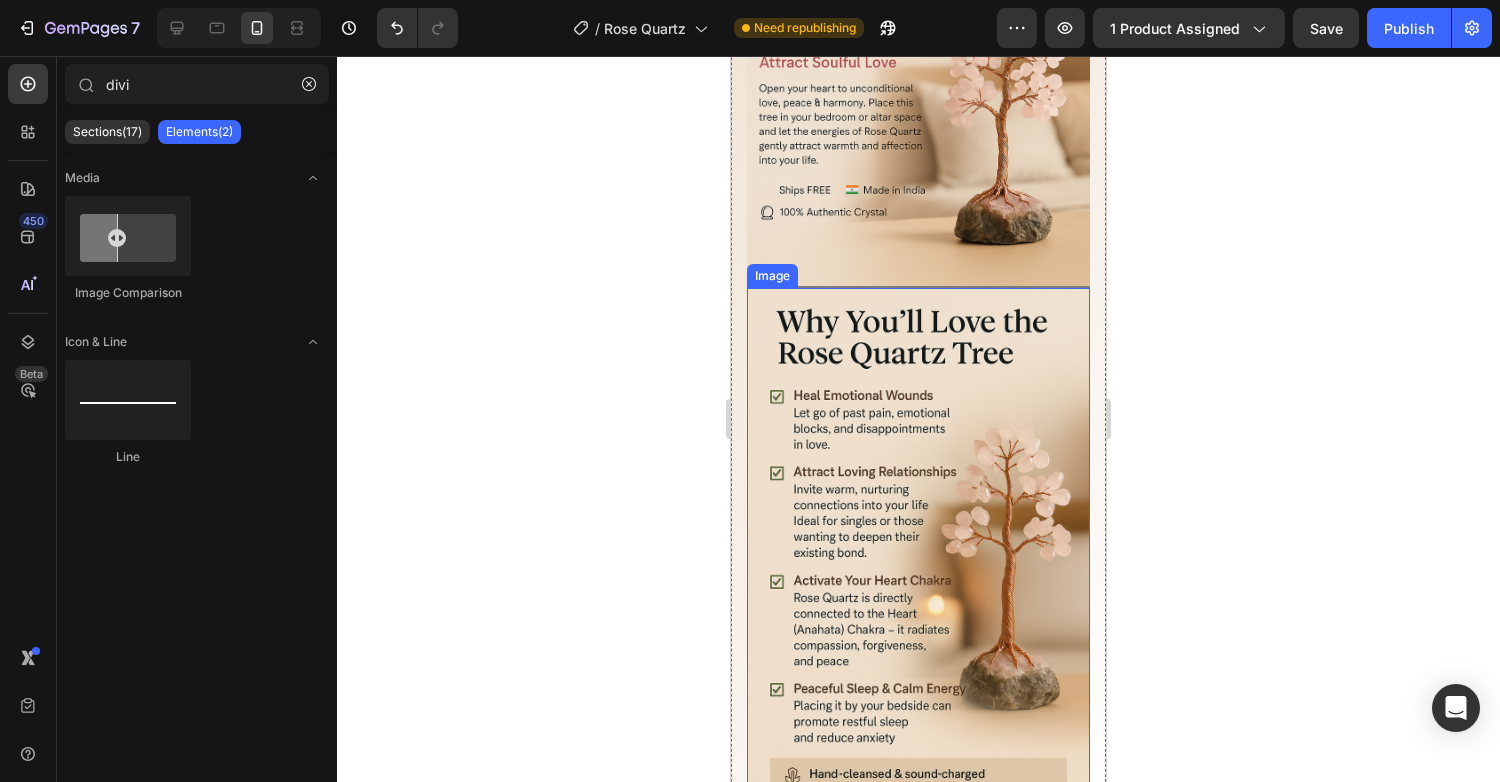 scroll, scrollTop: 0, scrollLeft: 0, axis: both 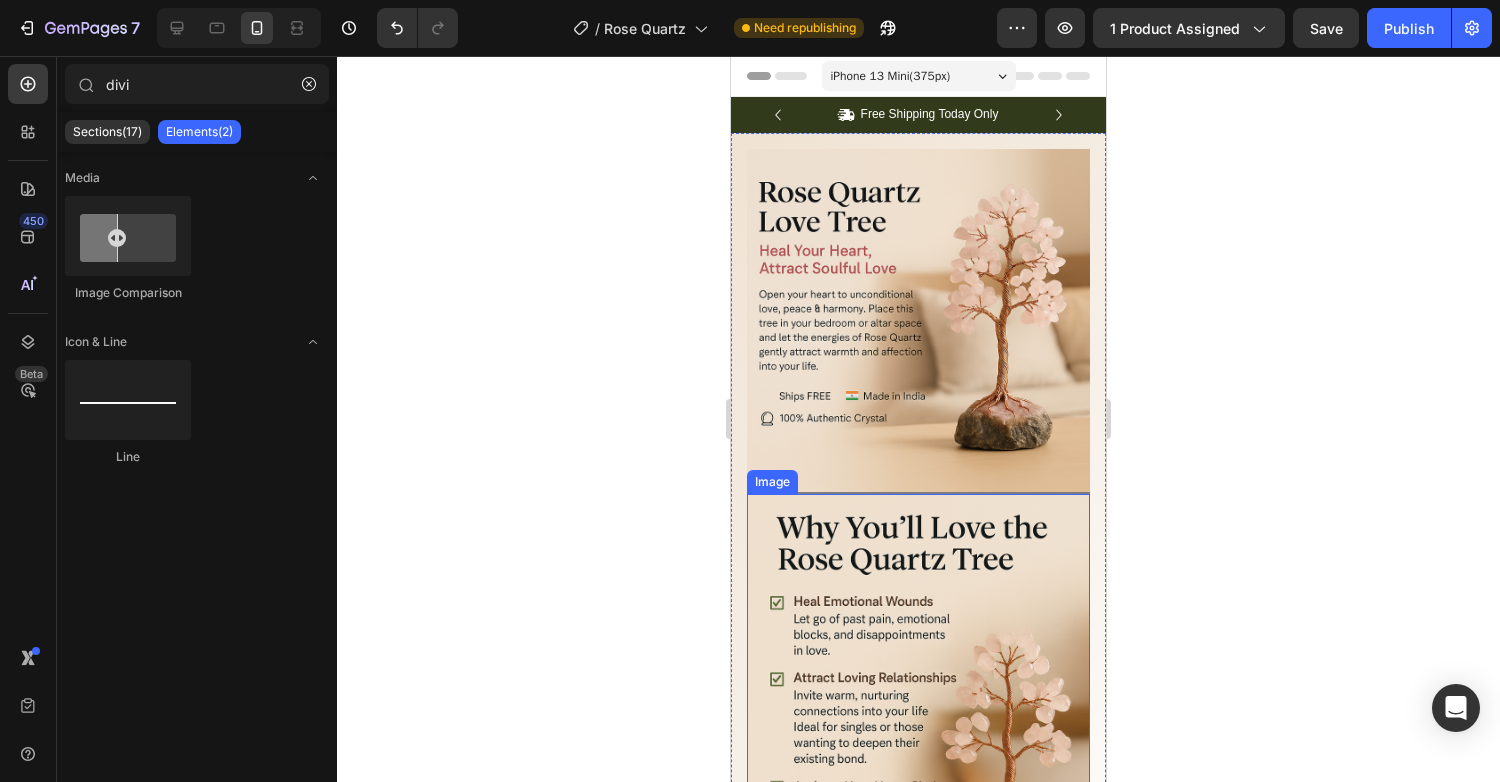 click at bounding box center [918, 751] 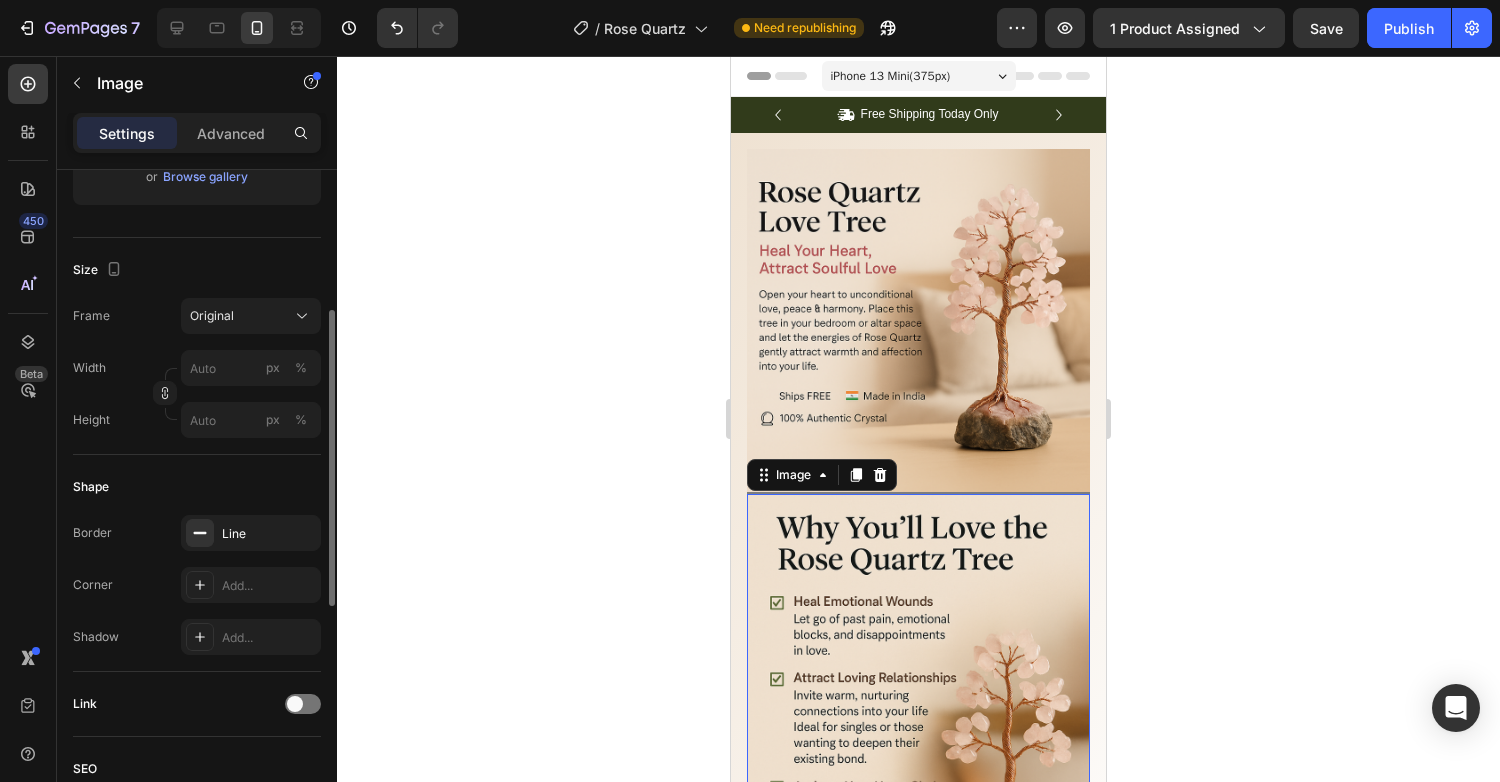 scroll, scrollTop: 410, scrollLeft: 0, axis: vertical 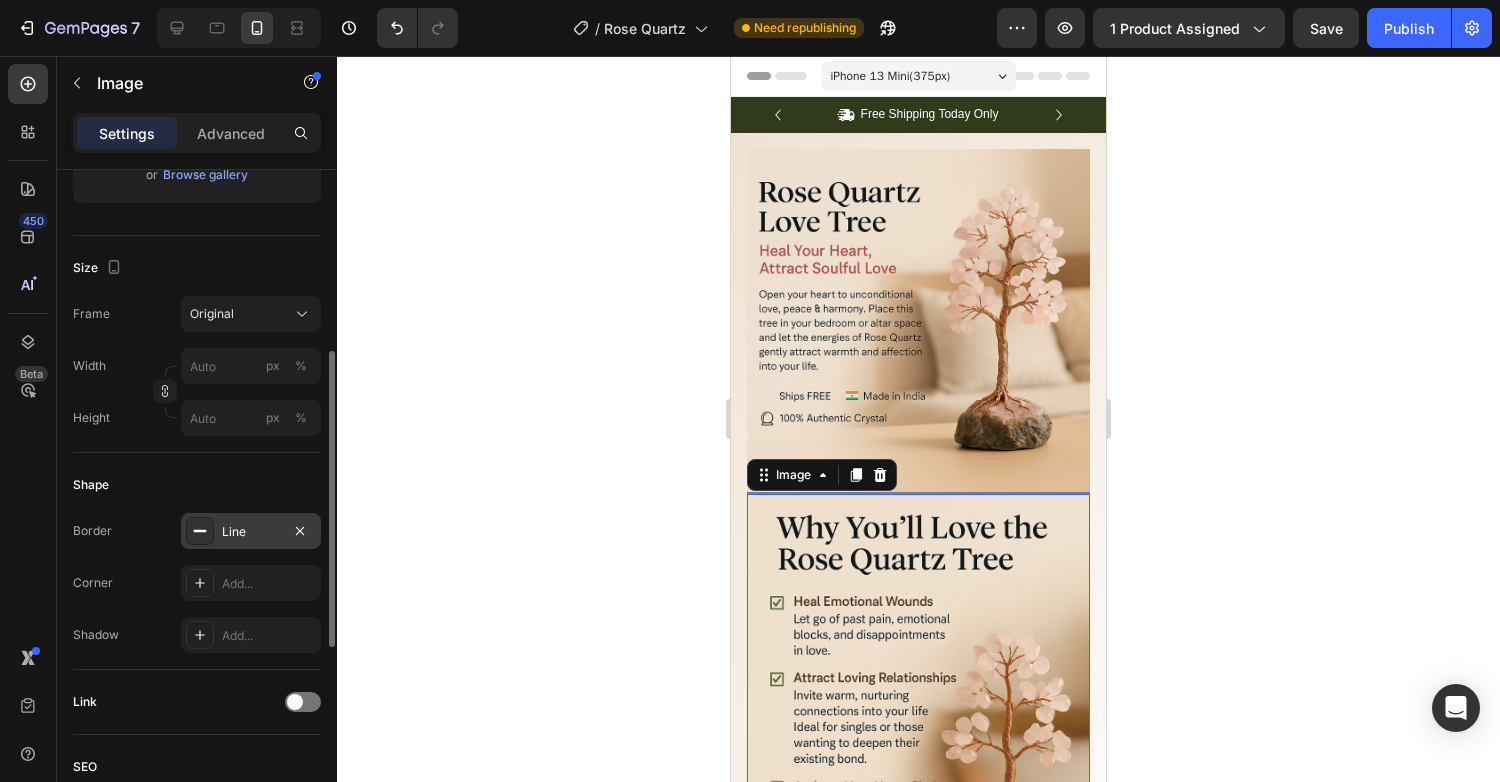 click 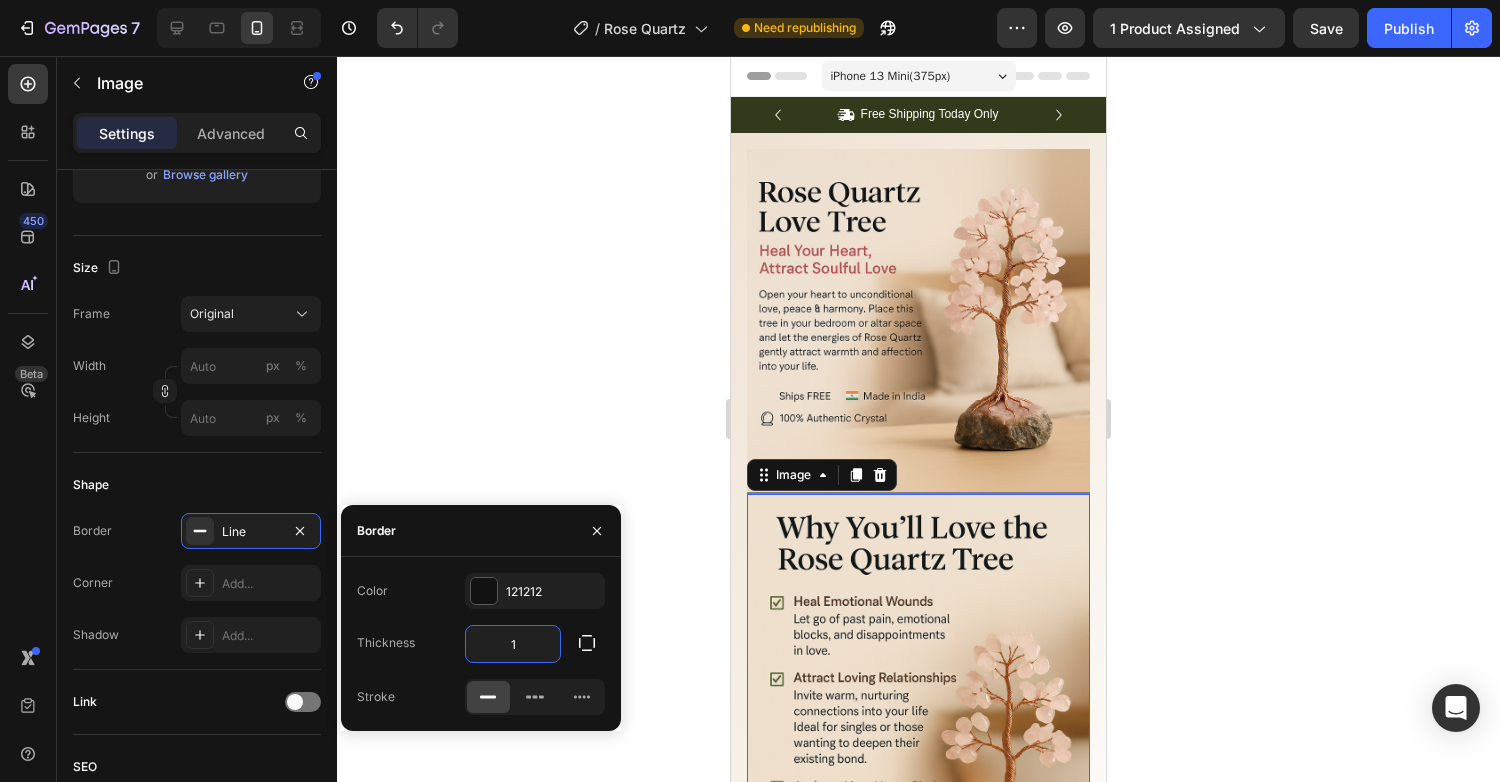 click on "1" at bounding box center [513, 644] 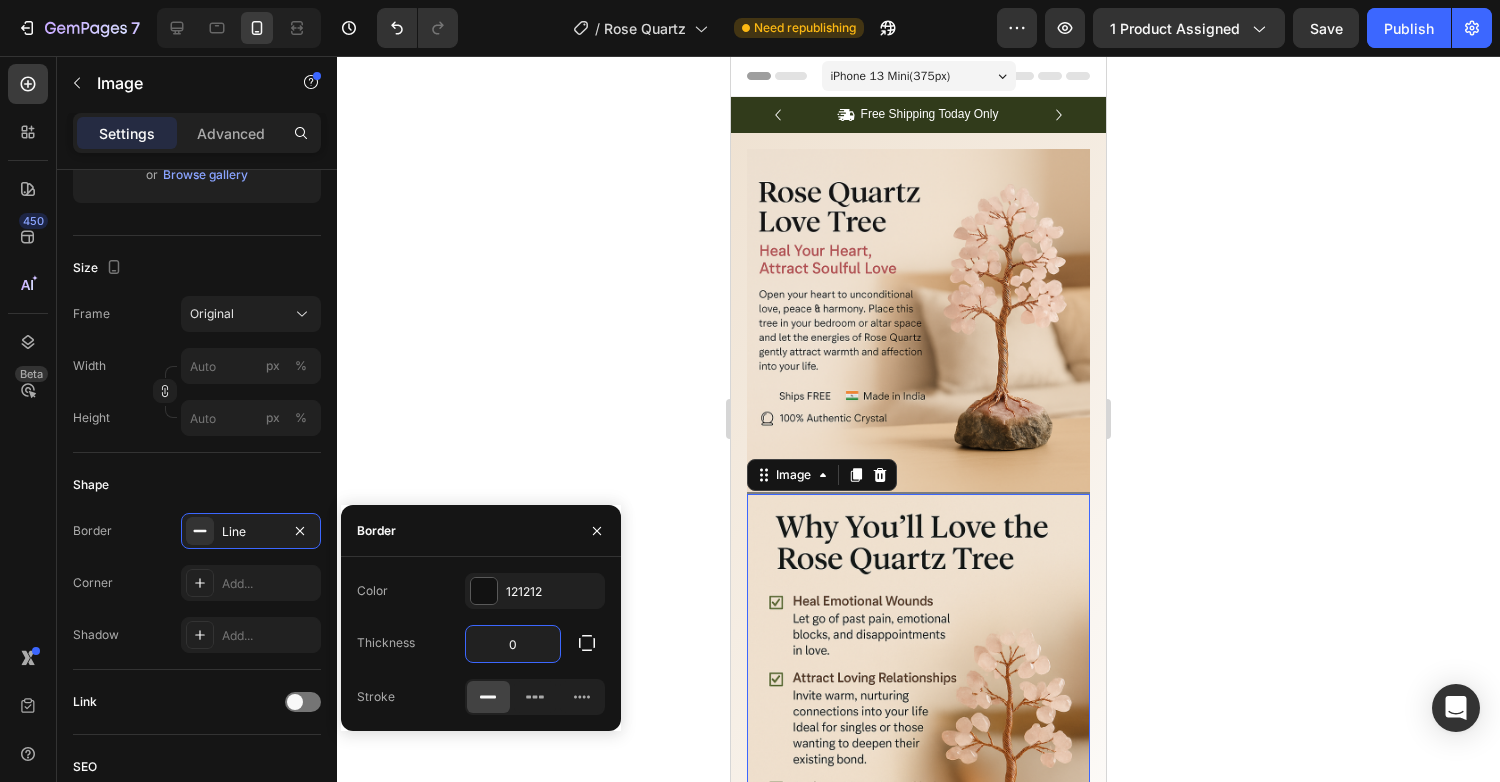click 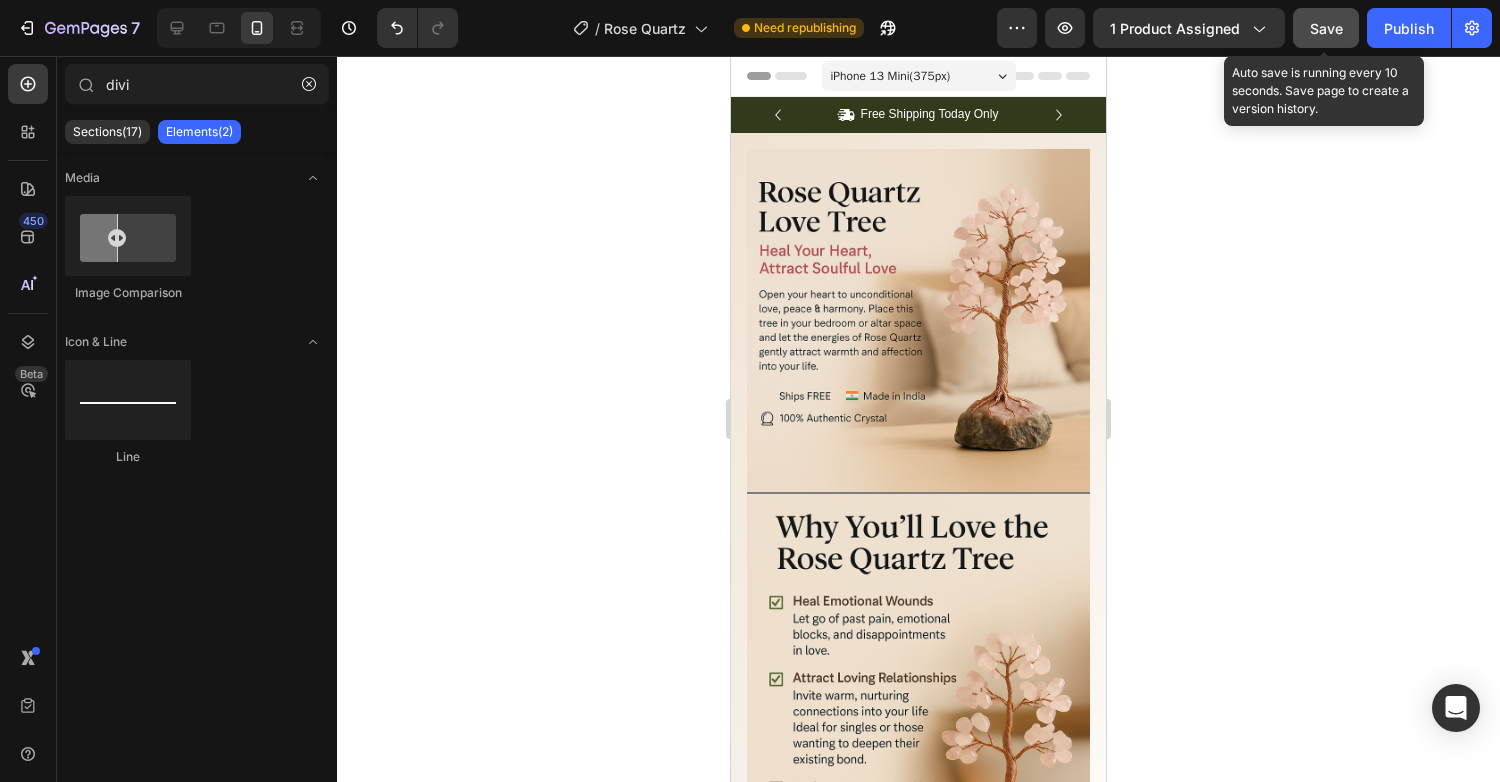 click on "Save" at bounding box center (1326, 28) 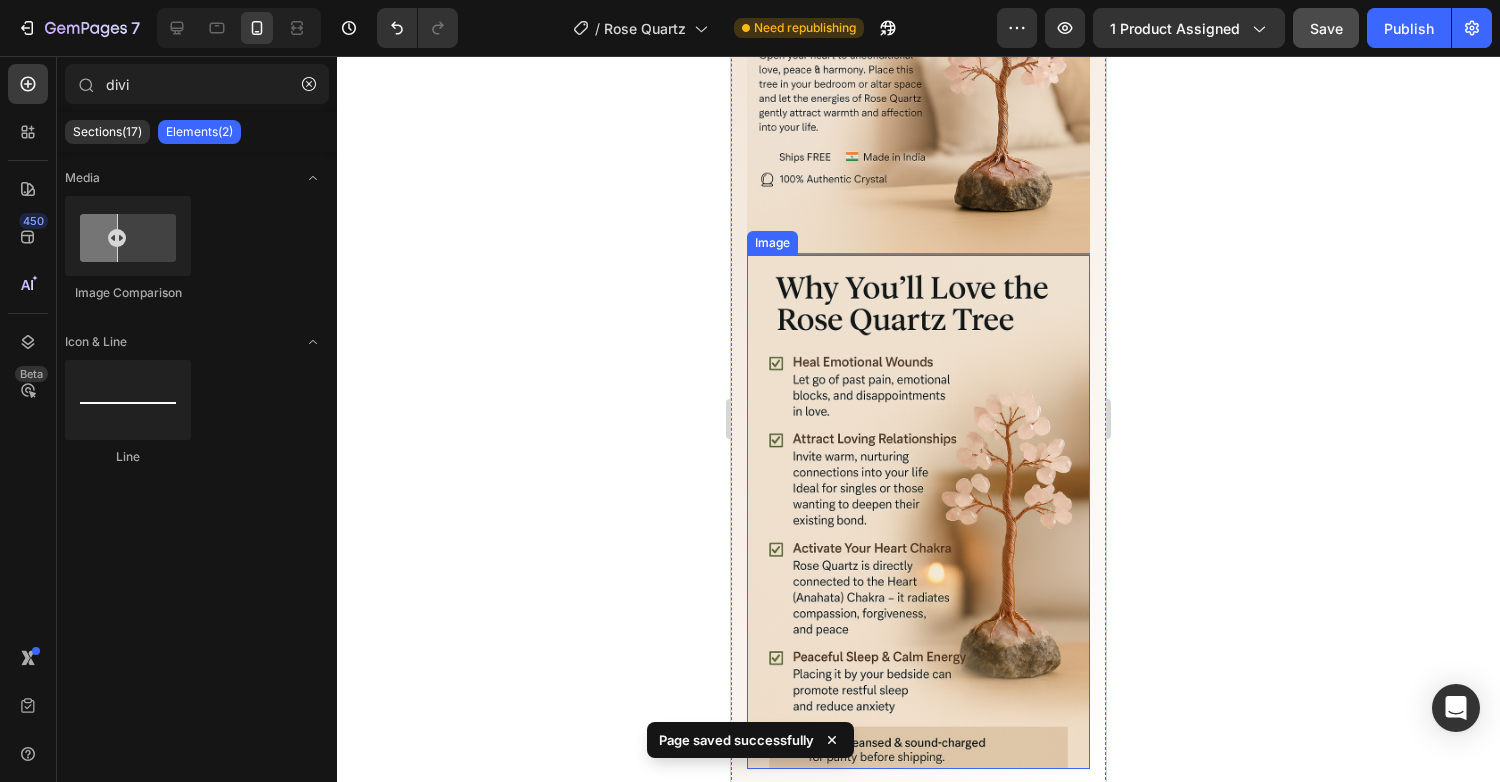 scroll, scrollTop: 231, scrollLeft: 0, axis: vertical 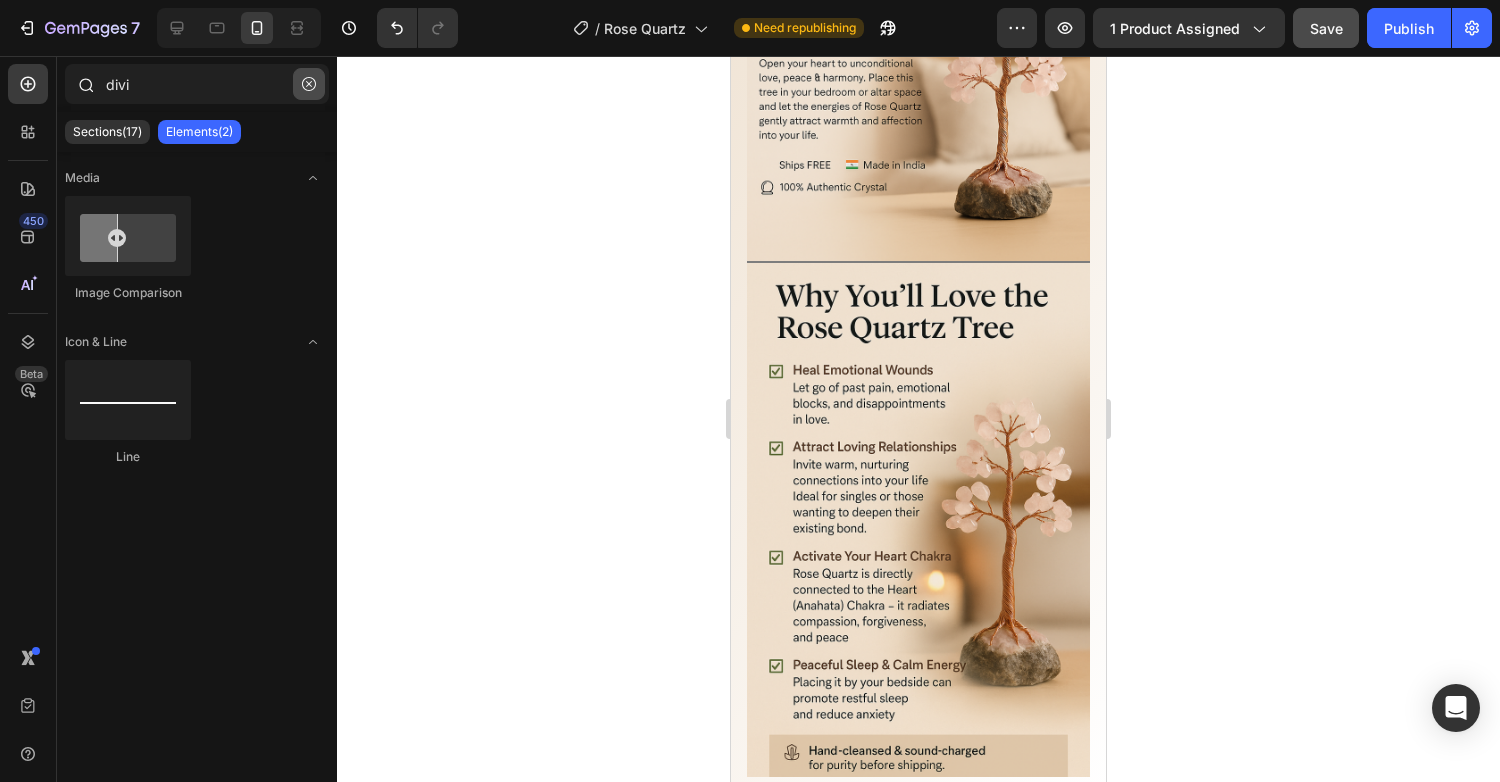 click at bounding box center (309, 84) 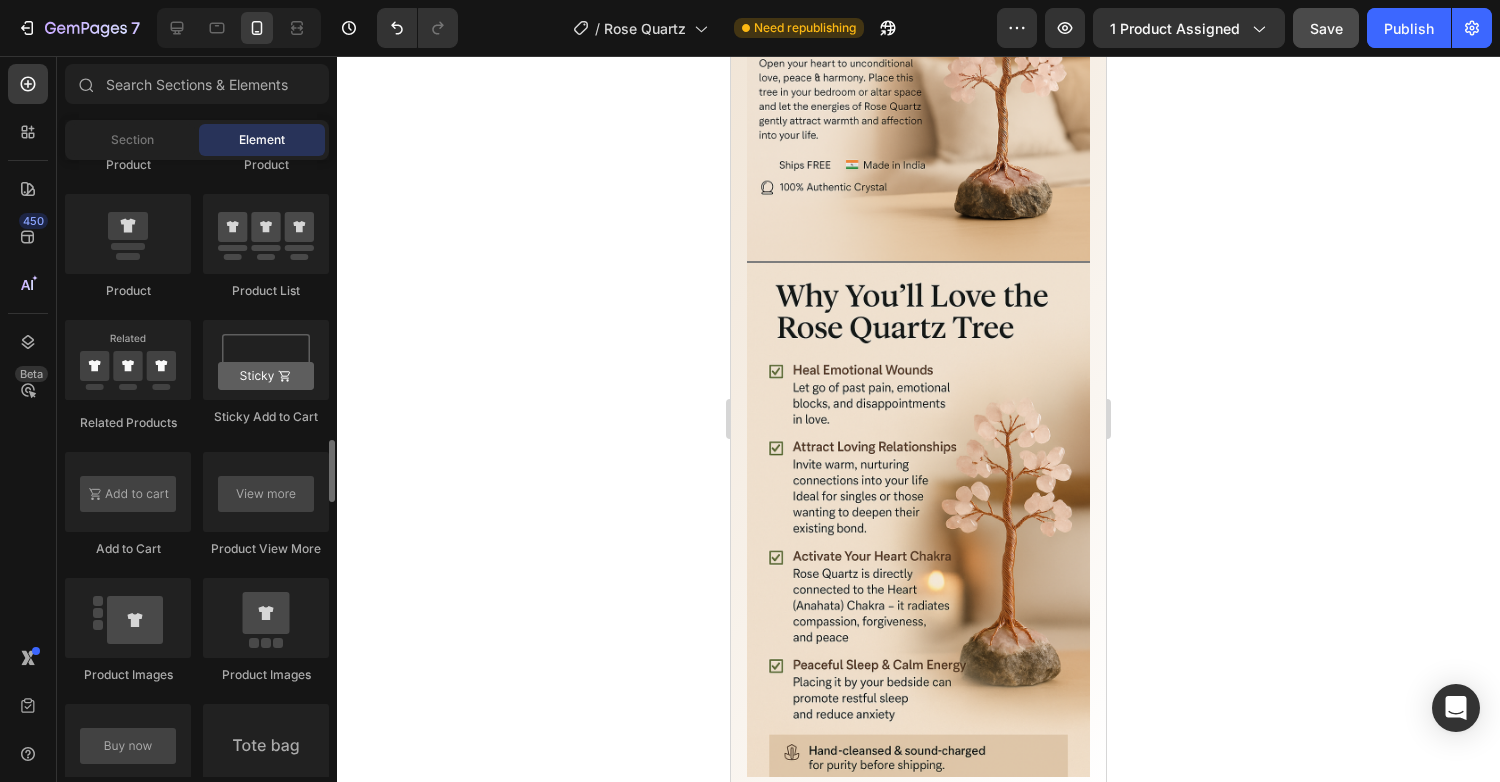scroll, scrollTop: 2674, scrollLeft: 0, axis: vertical 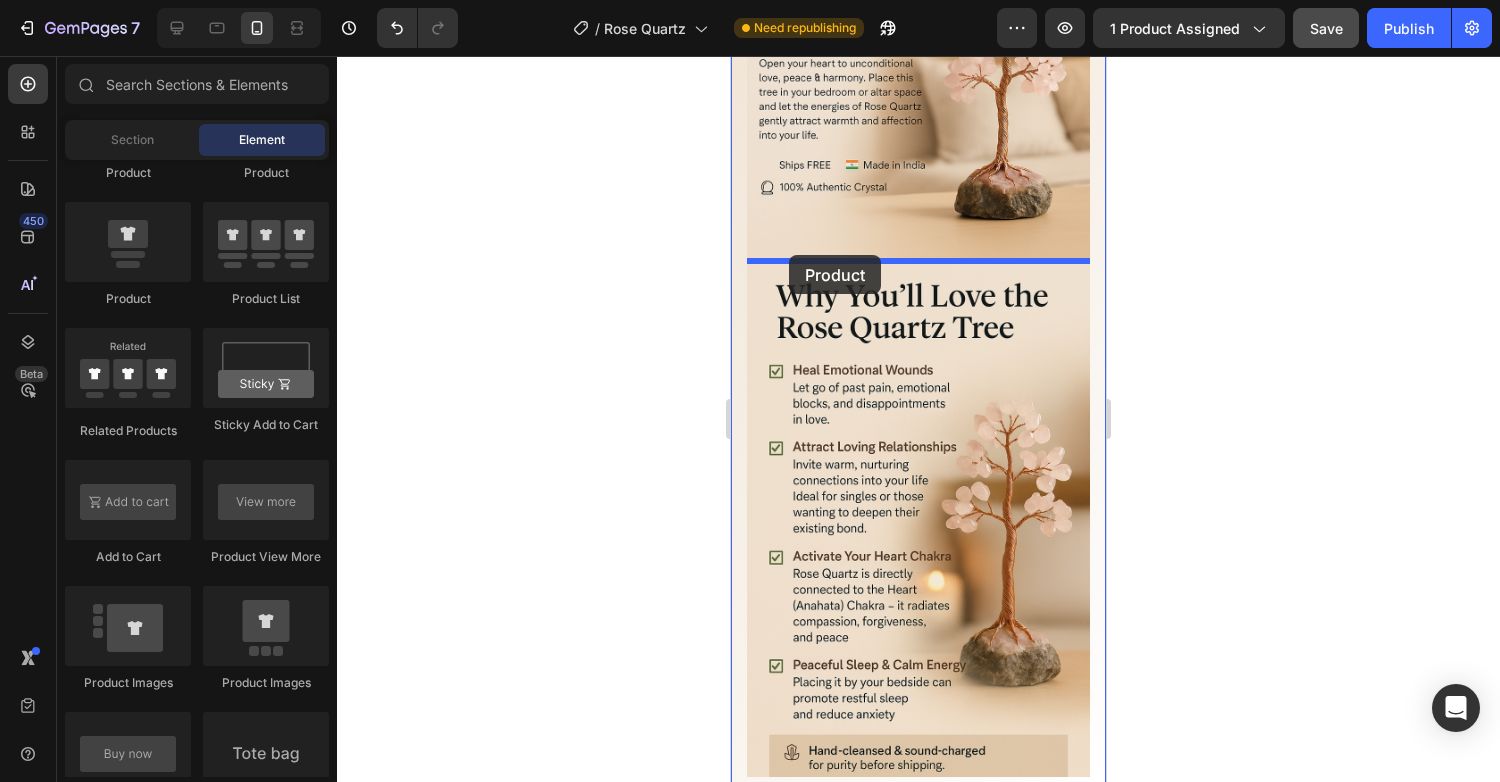 drag, startPoint x: 855, startPoint y: 310, endPoint x: 789, endPoint y: 255, distance: 85.91275 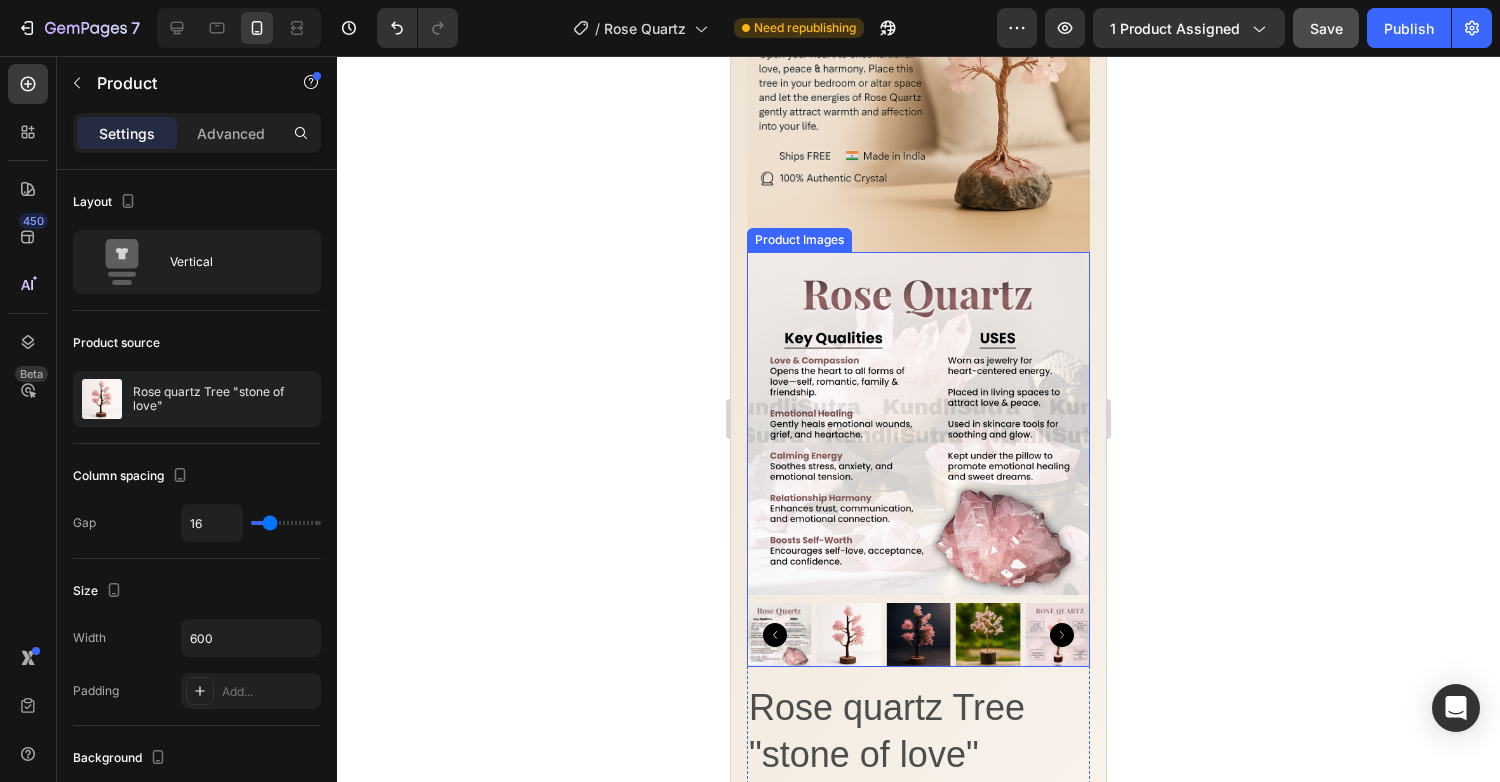 scroll, scrollTop: 214, scrollLeft: 0, axis: vertical 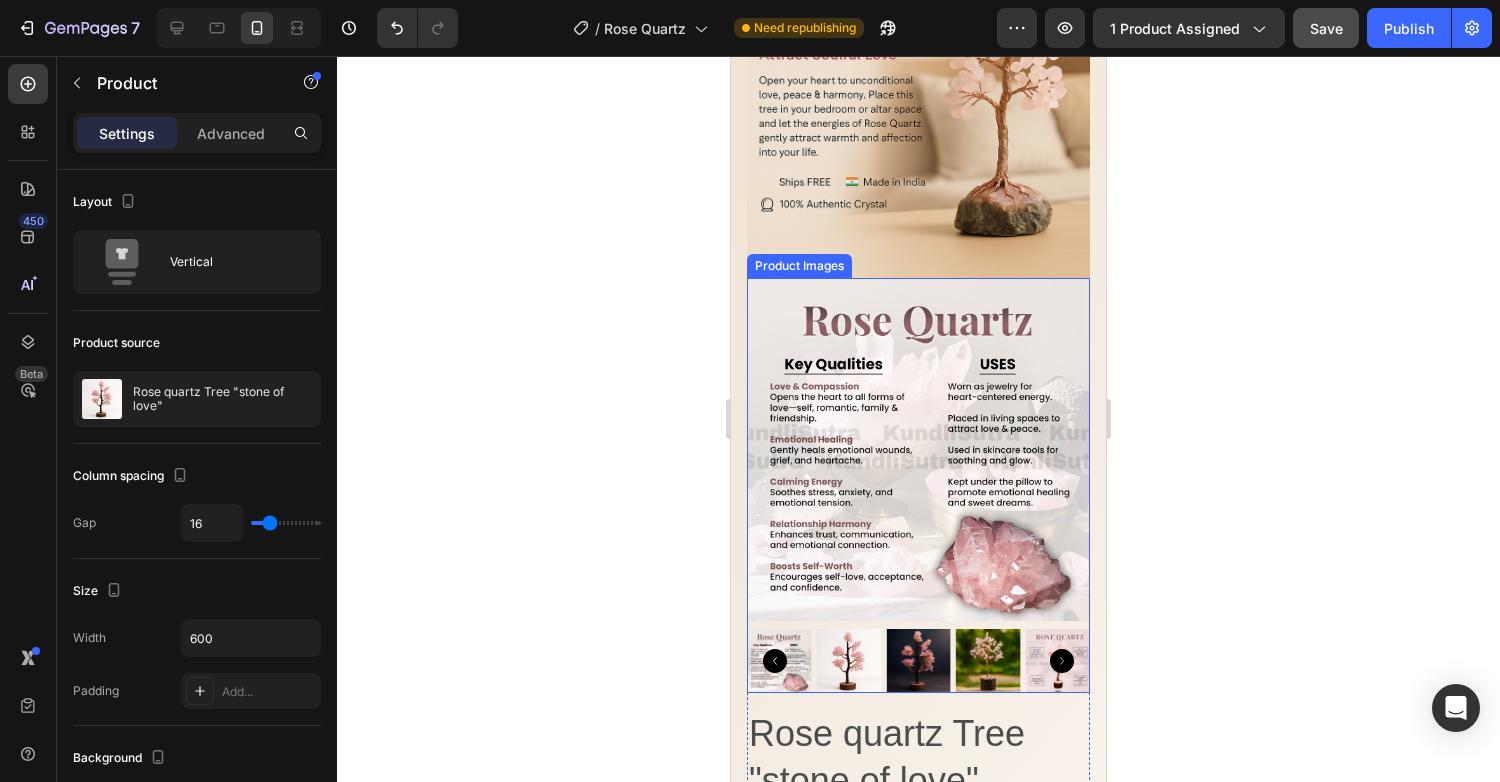 click at bounding box center [918, 449] 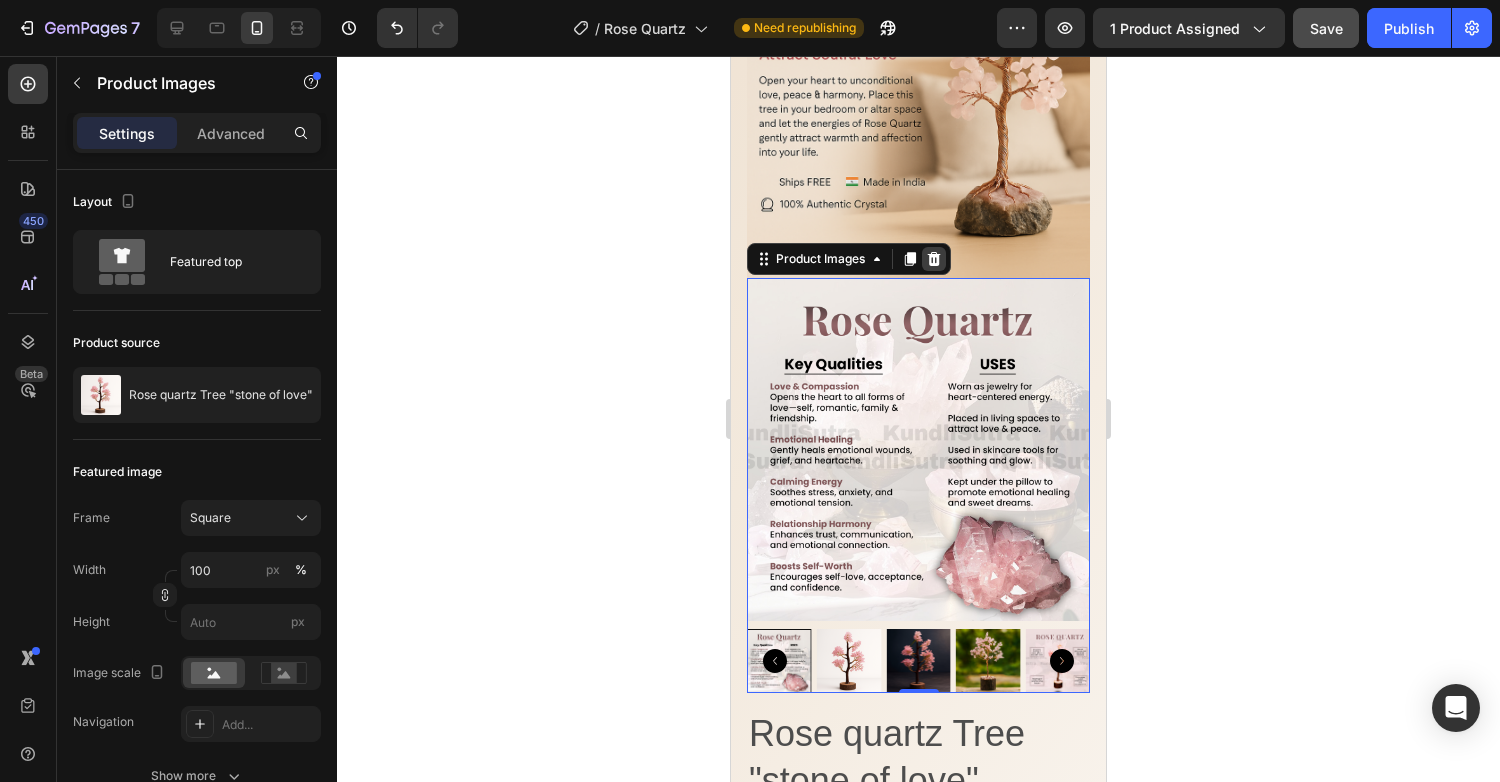 click 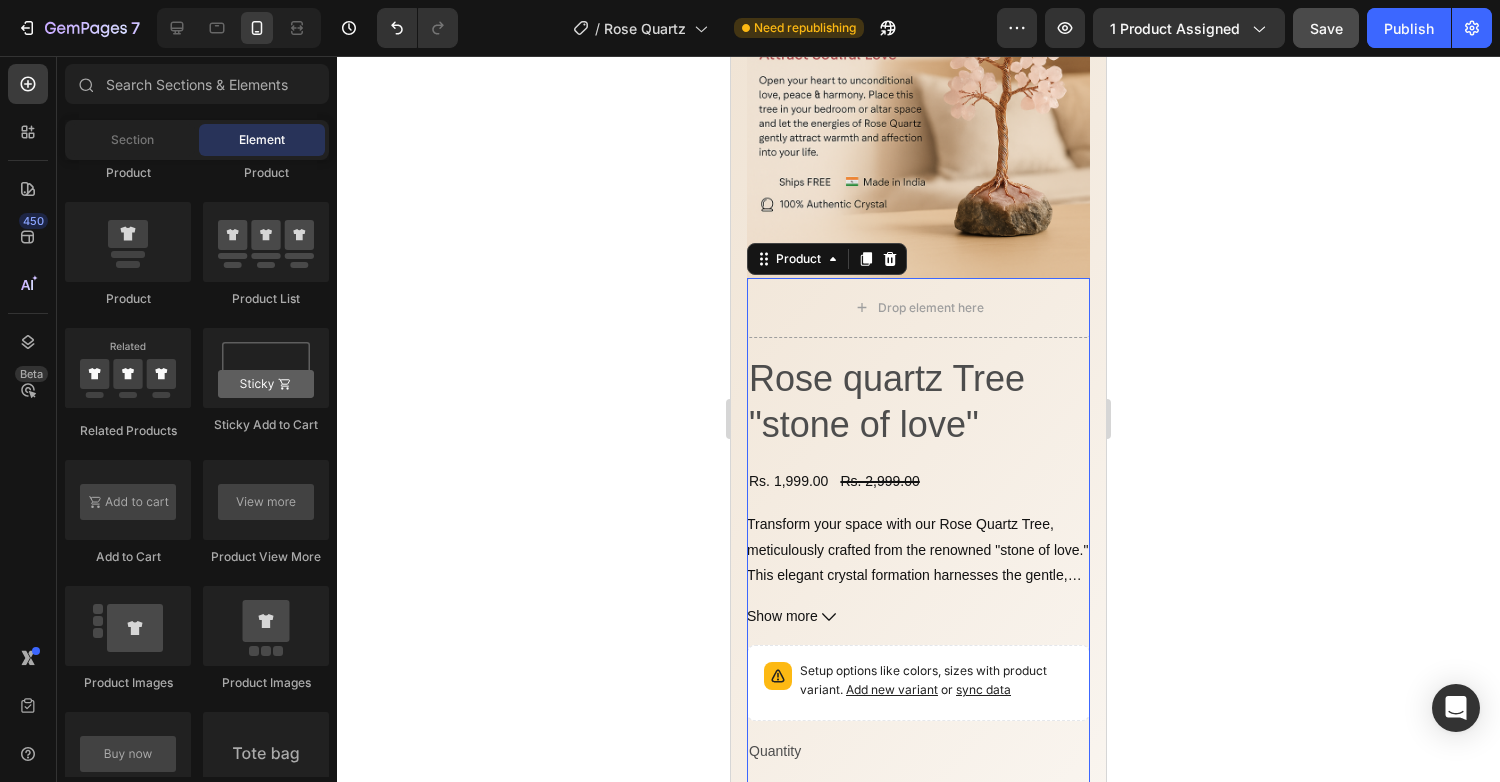 click on "Drop element here Rose quartz Tree "stone of love" Product Title Rs. 1,999.00 Product Price Product Price Rs. 2,999.00 Product Price Product Price Row Transform your space with our Rose Quartz Tree, meticulously crafted from the renowned "stone of love." This elegant crystal formation harnesses the gentle, nurturing energy of rose quartz, known for attracting love, fostering compassion, and promoting emotional healing. Each tree features uniquely arranged branches that create a harmonious energy flow, making it an ideal centerpiece for meditation spaces or as a meaningful gift for loved ones. Show more
Product Description Setup options like colors, sizes with product variant.       Add new variant   or   sync data Product Variants & Swatches Quantity Text Block
1
Product Quantity
Add to cart Add to cart Buy it now Dynamic checkout product   0" at bounding box center [918, 626] 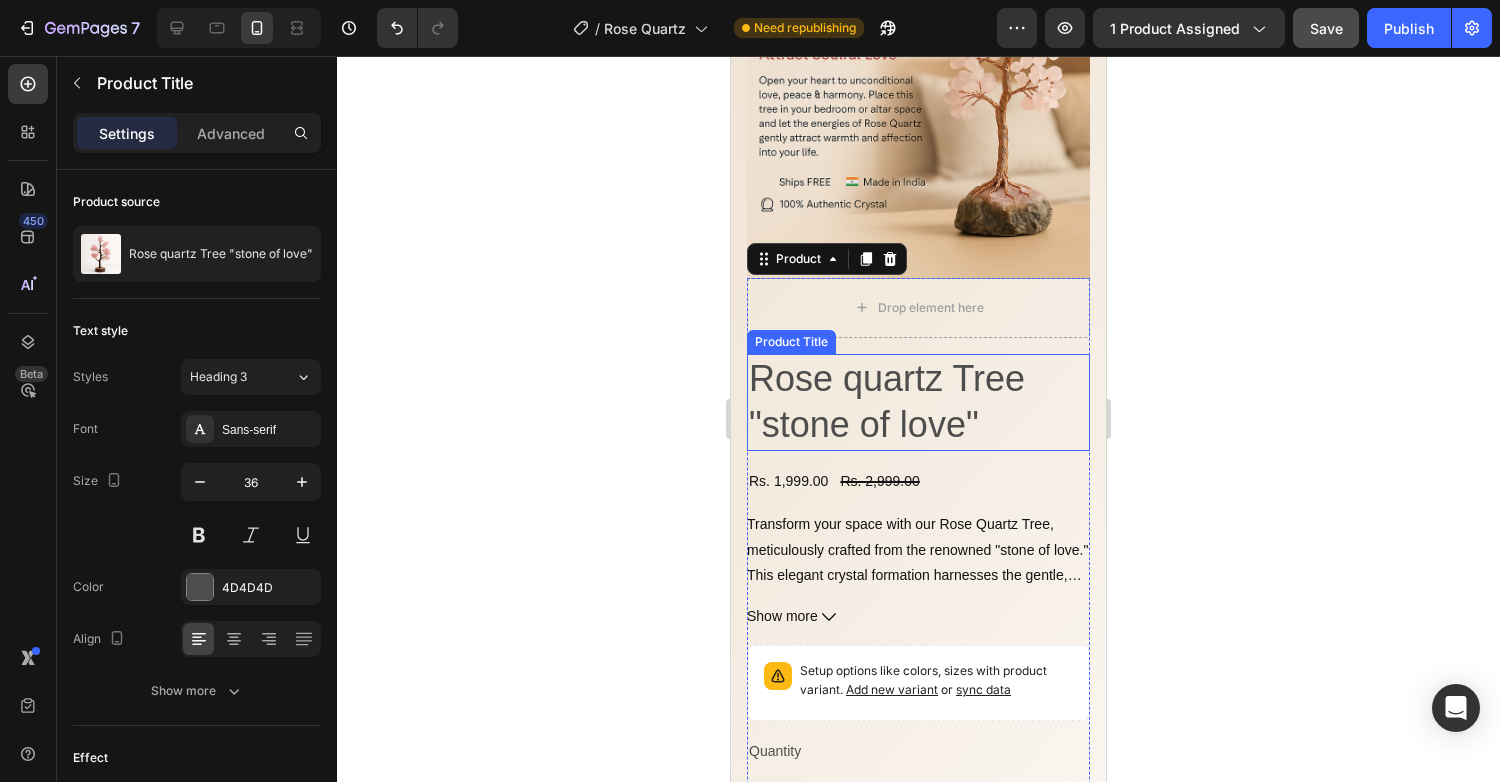 click on "Rose quartz Tree "stone of love"" at bounding box center (918, 403) 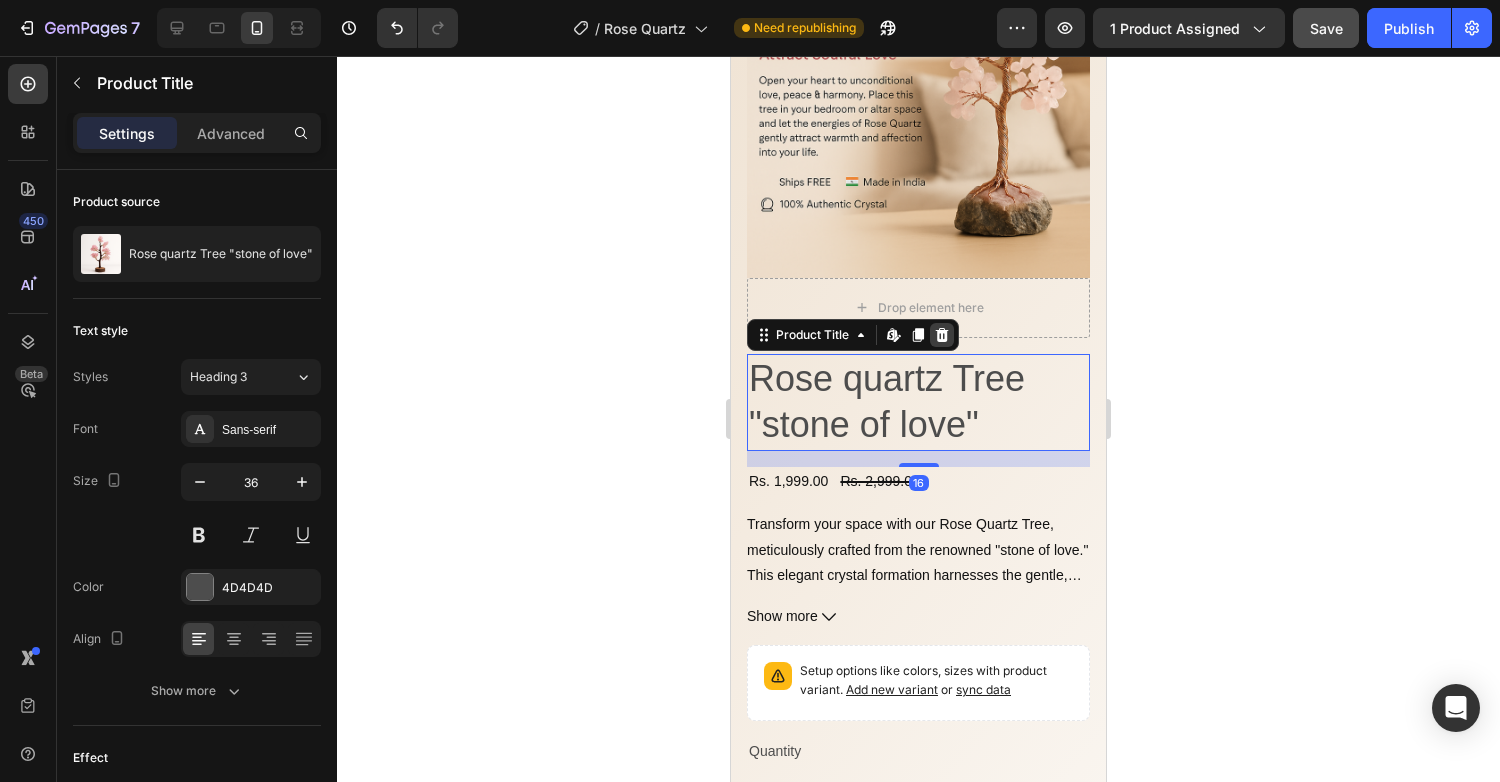 click 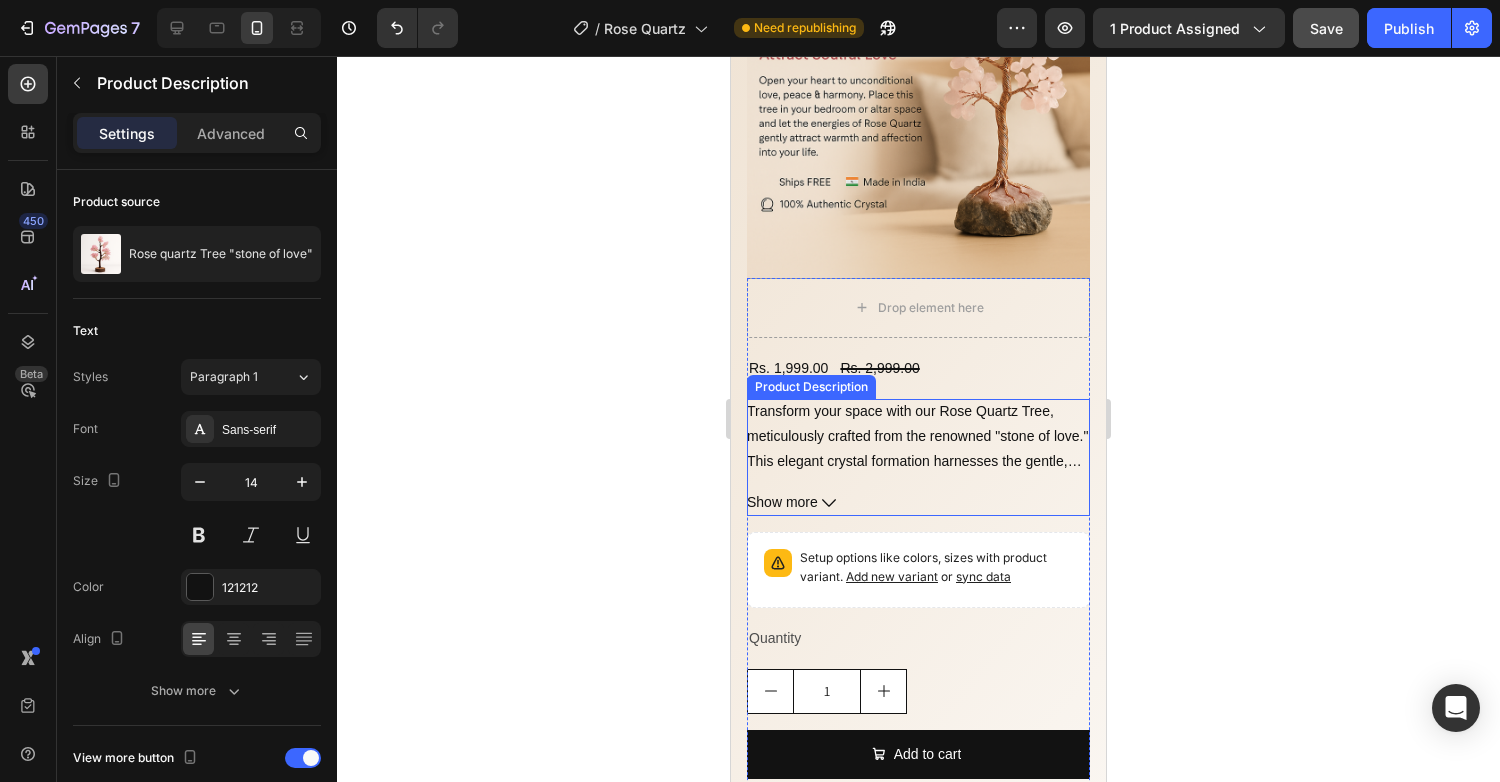 click on "Transform your space with our Rose Quartz Tree, meticulously crafted from the renowned "stone of love." This elegant crystal formation harnesses the gentle, nurturing energy of rose quartz, known for attracting love, fostering compassion, and promoting emotional healing. Each tree features uniquely arranged branches that create a harmonious energy flow, making it an ideal centerpiece for meditation spaces or as a meaningful gift for loved ones." at bounding box center (917, 512) 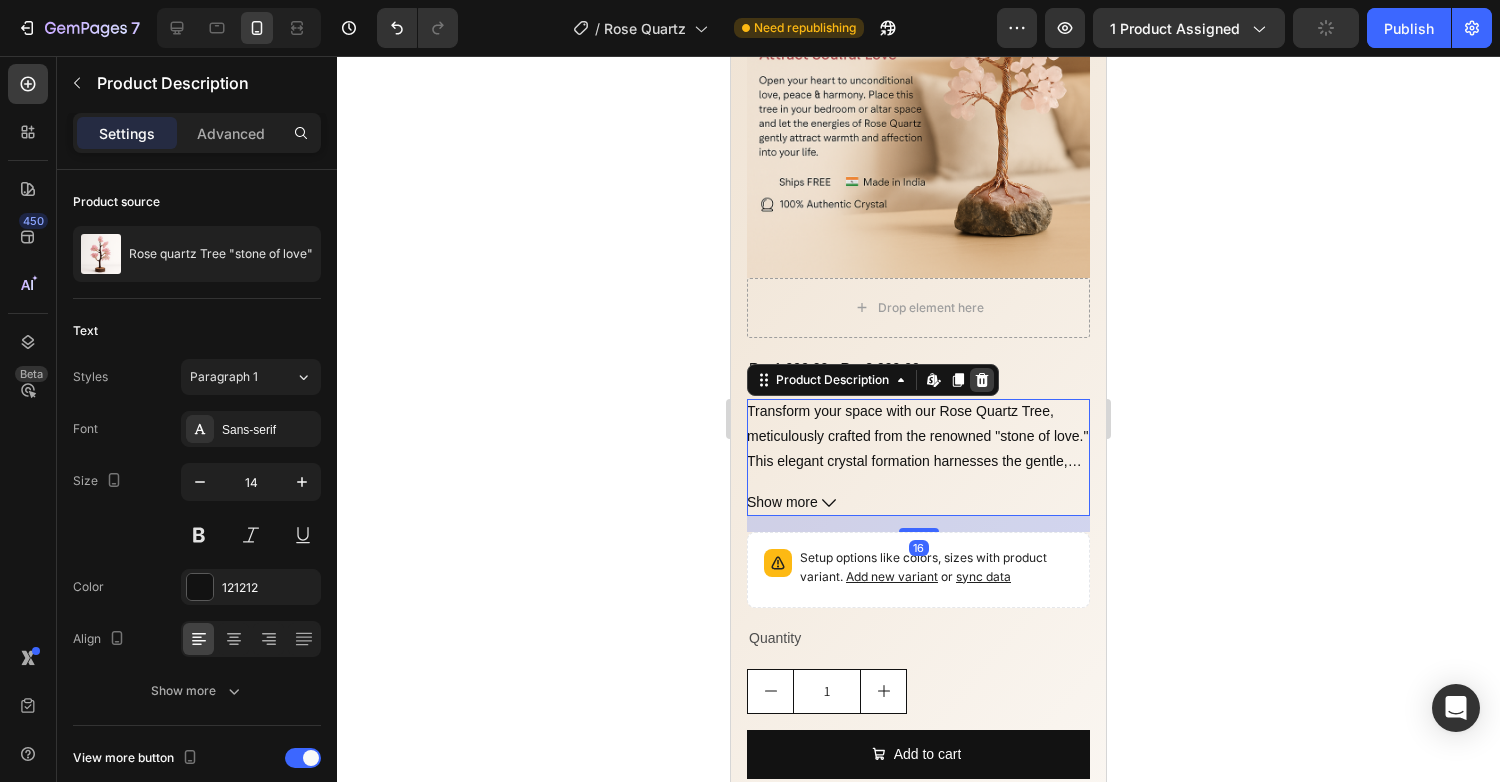 click 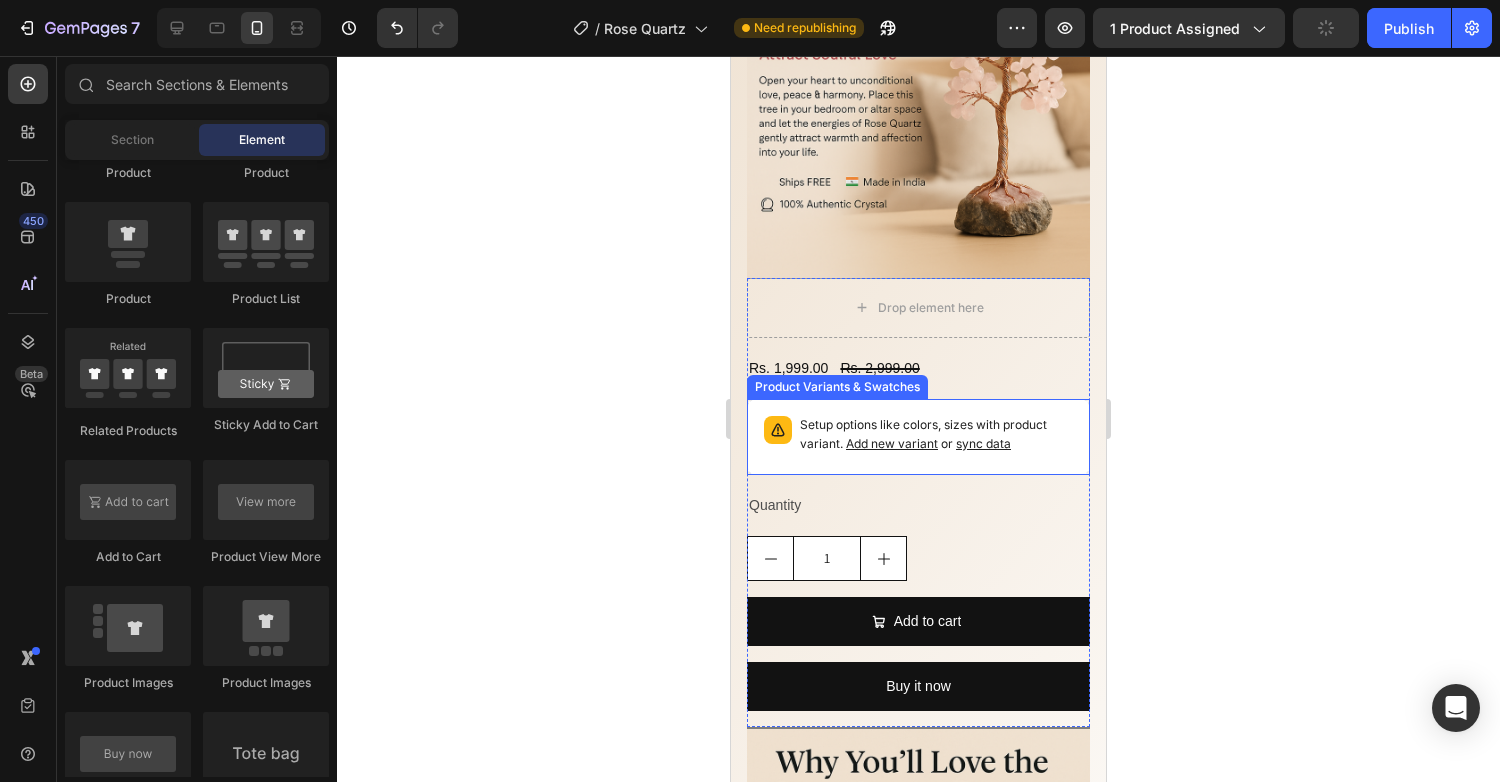 click on "Setup options like colors, sizes with product variant.       Add new variant   or   sync data" at bounding box center [936, 435] 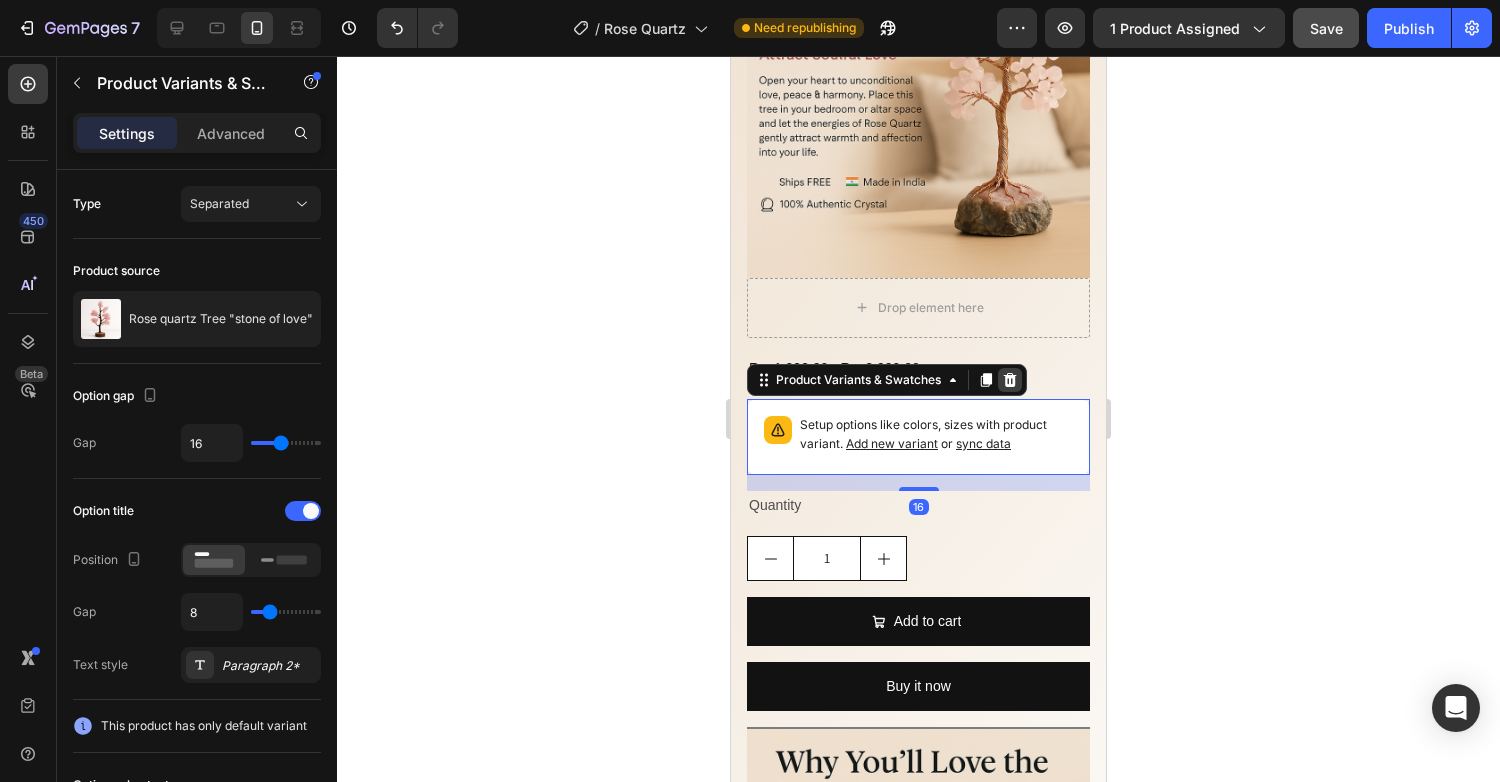 click 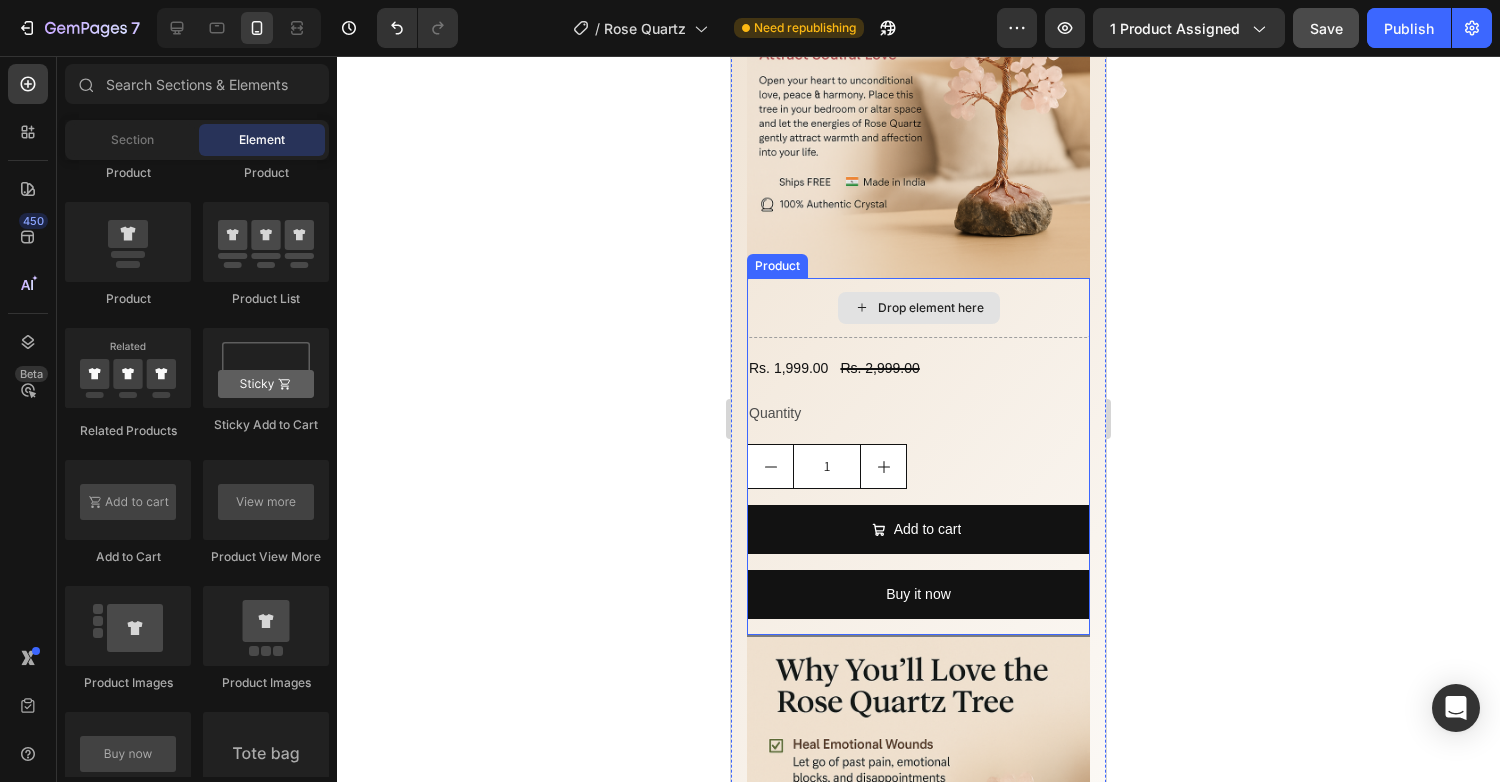 click on "Drop element here" at bounding box center (931, 308) 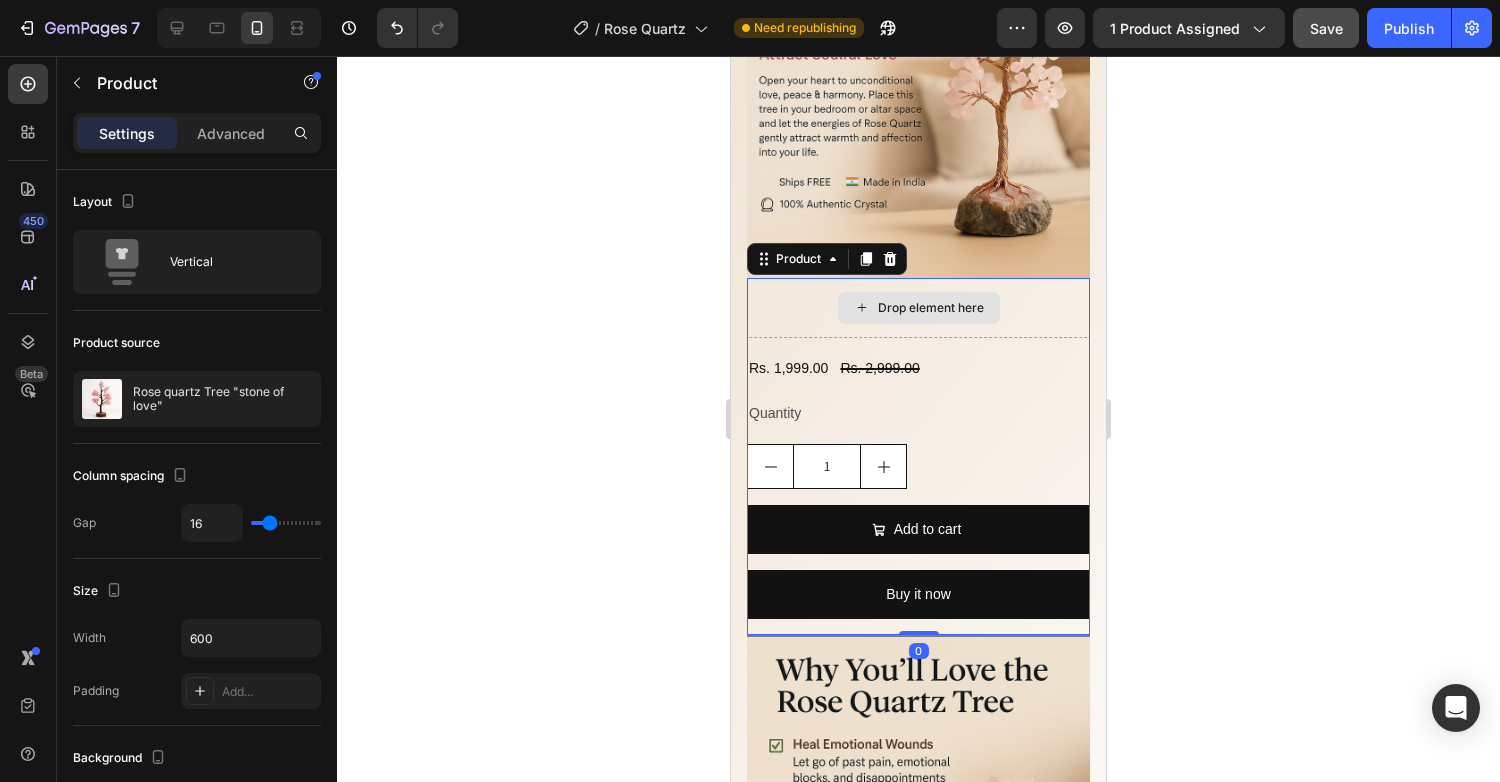 click on "Drop element here" at bounding box center (918, 308) 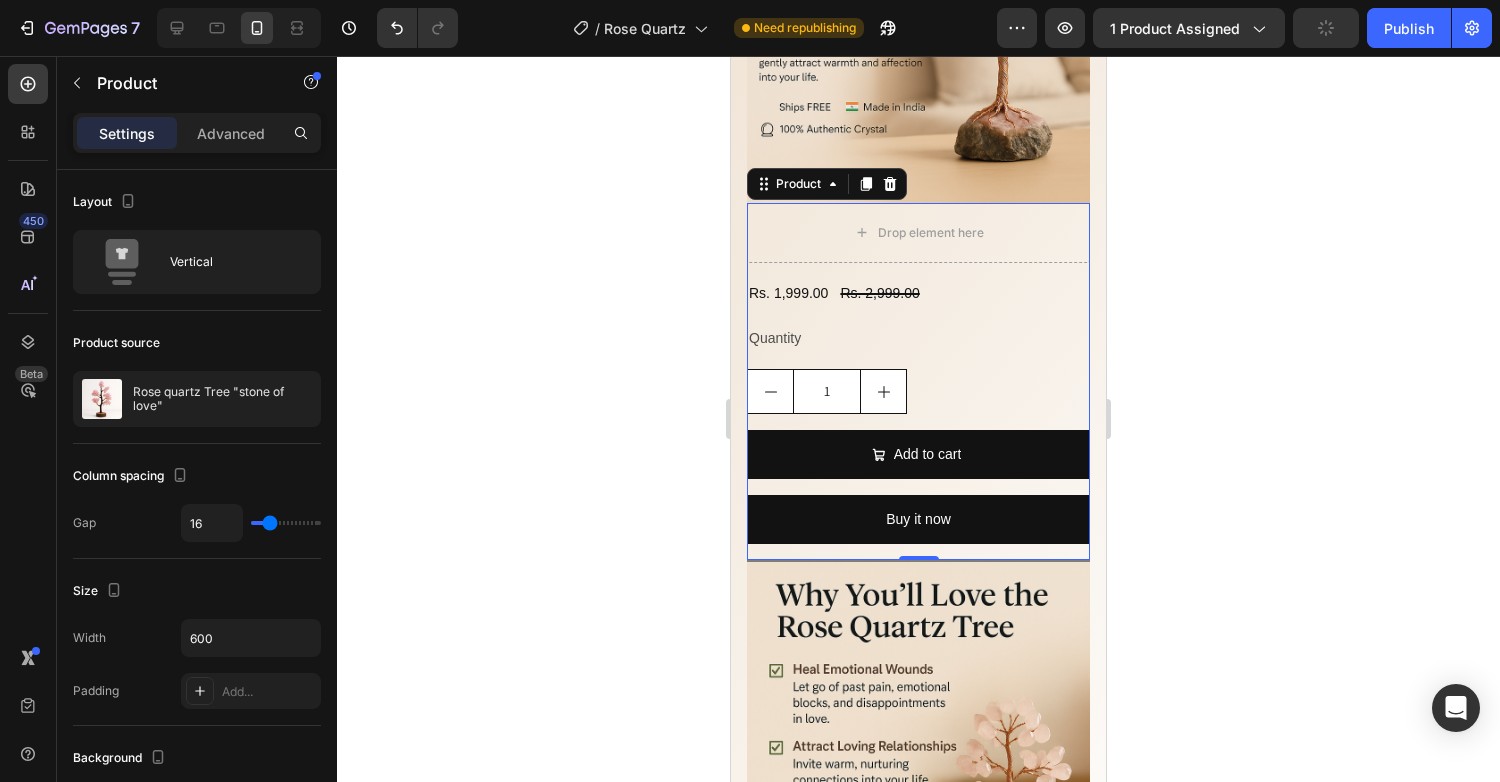 scroll, scrollTop: 293, scrollLeft: 0, axis: vertical 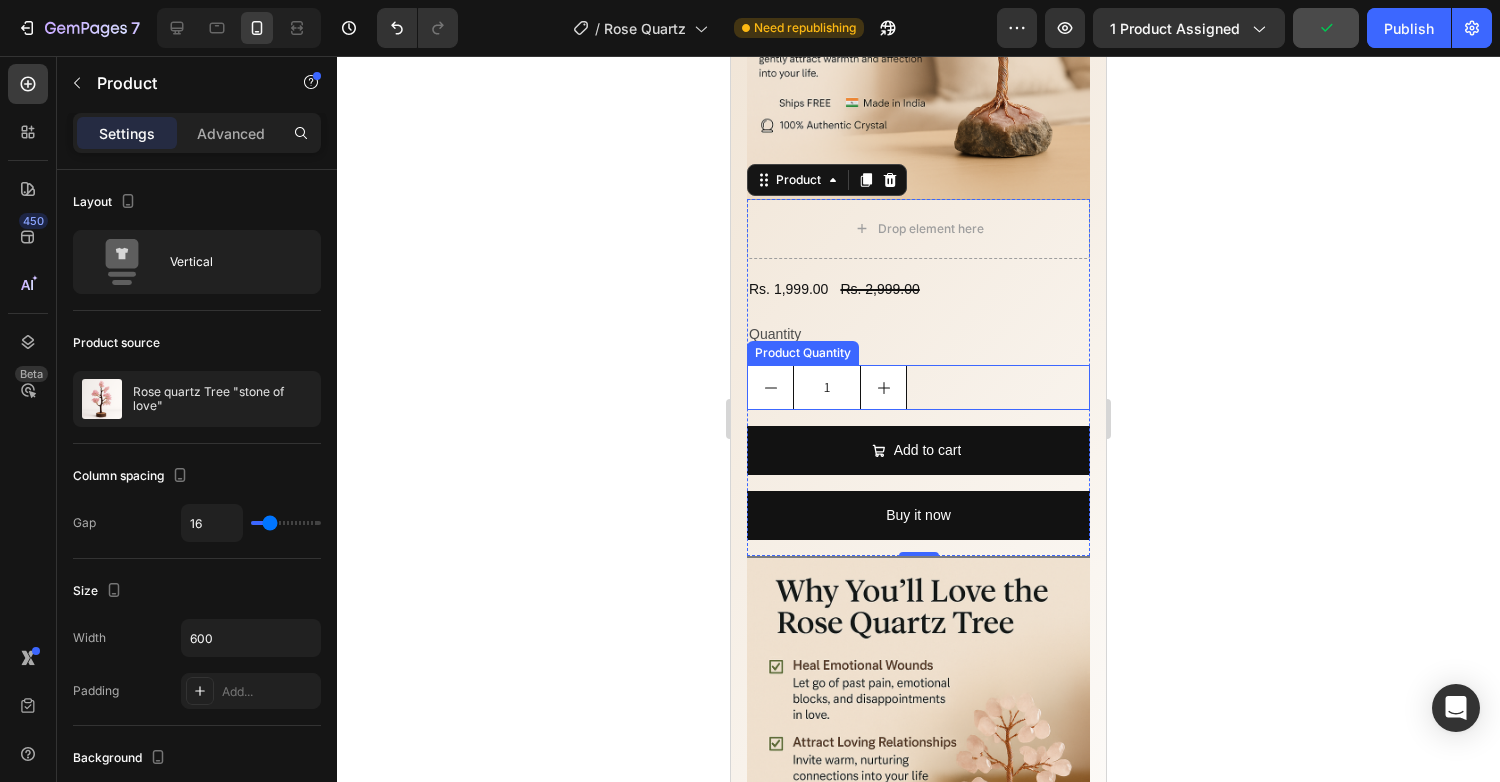click 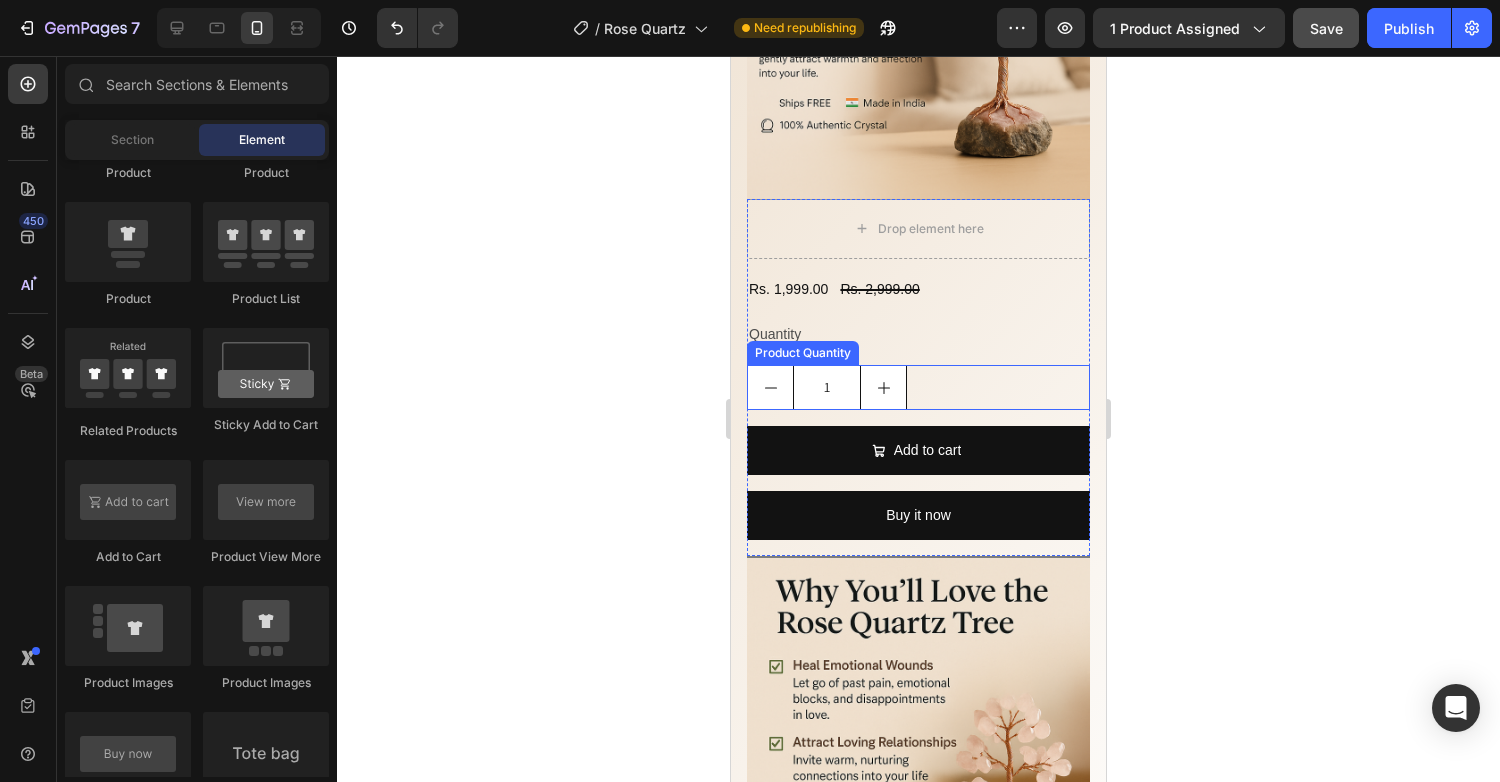 click on "1" at bounding box center [918, 387] 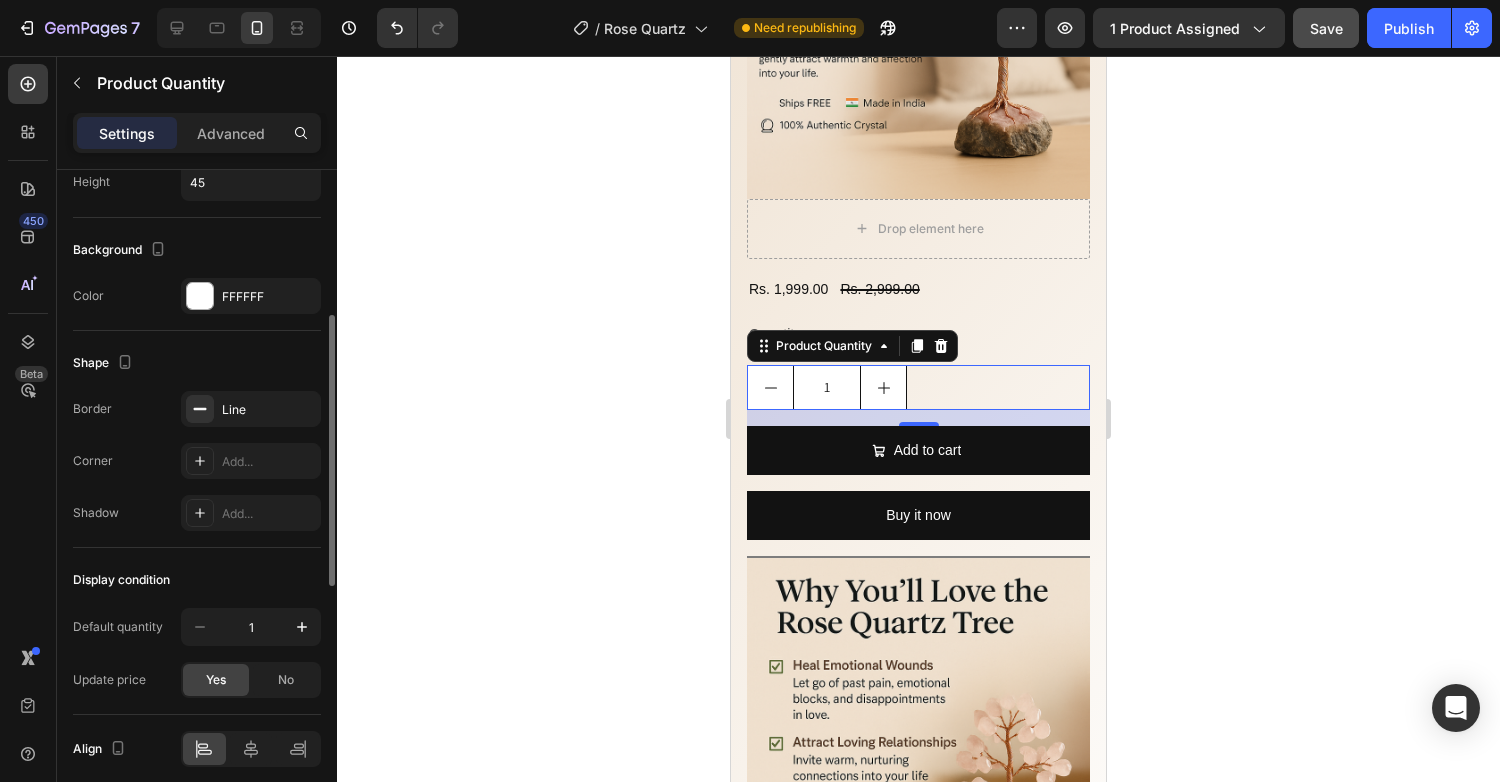 scroll, scrollTop: 979, scrollLeft: 0, axis: vertical 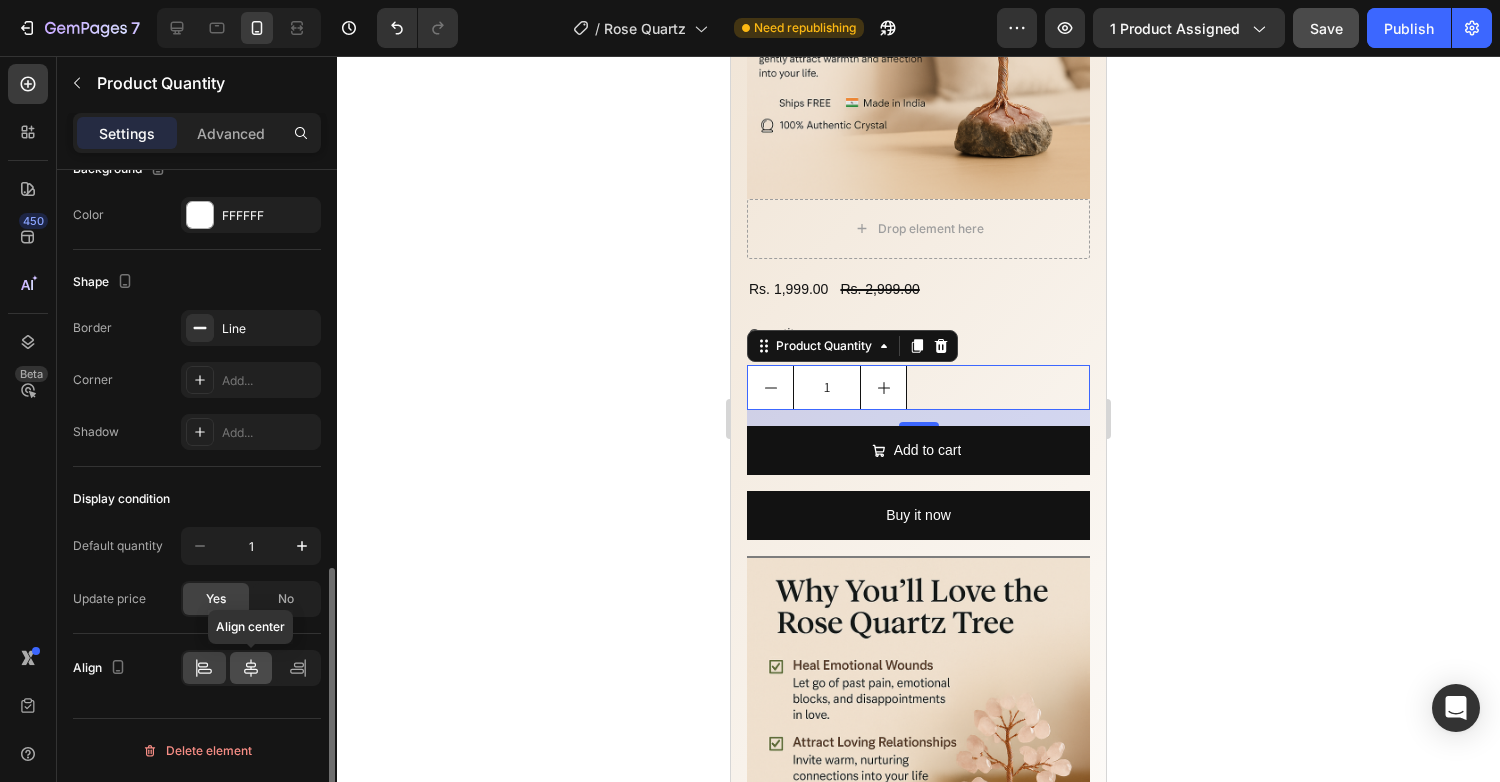click 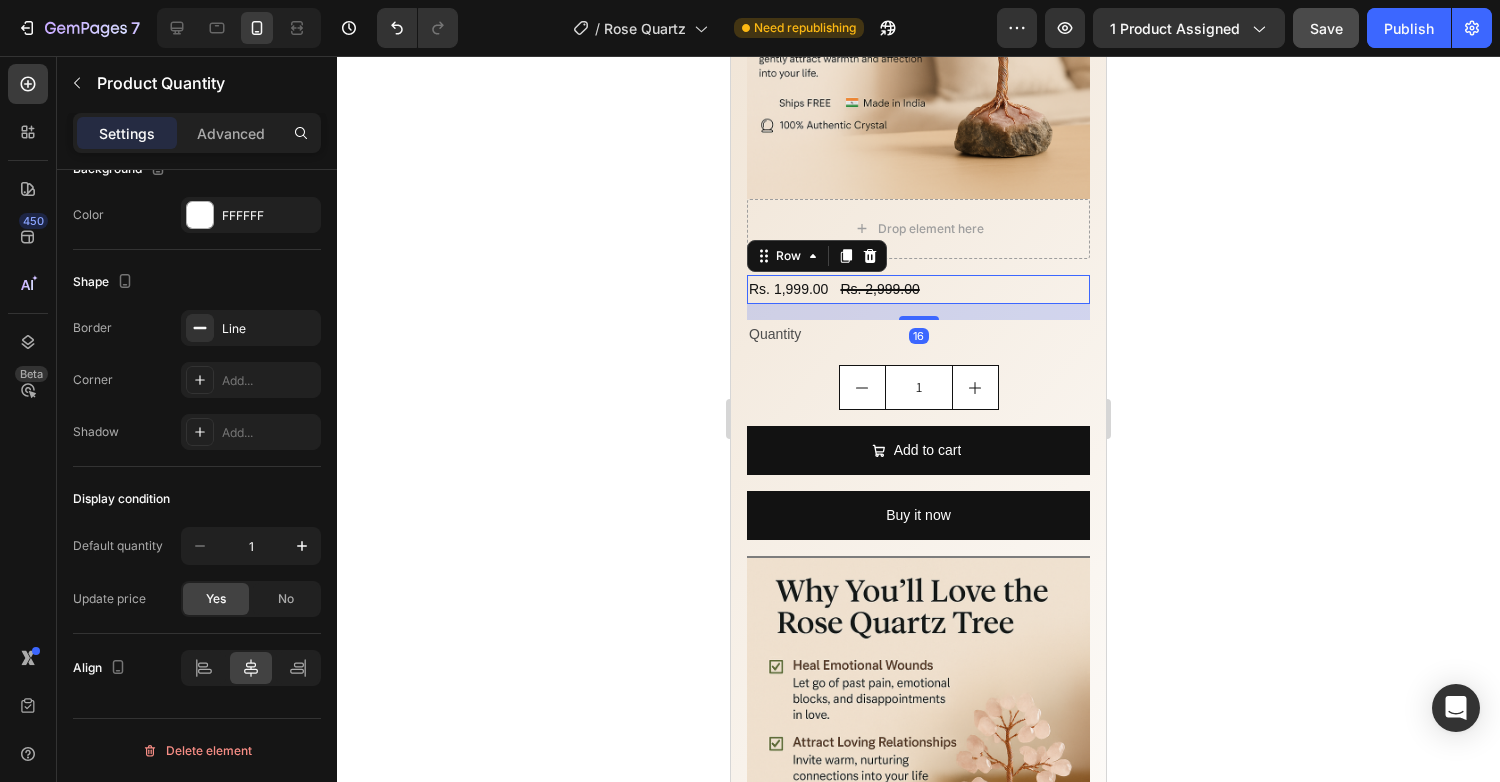 click on "Rs. 1,999.00 Product Price Product Price Rs. 2,999.00 Product Price Product Price Row   16" at bounding box center (918, 289) 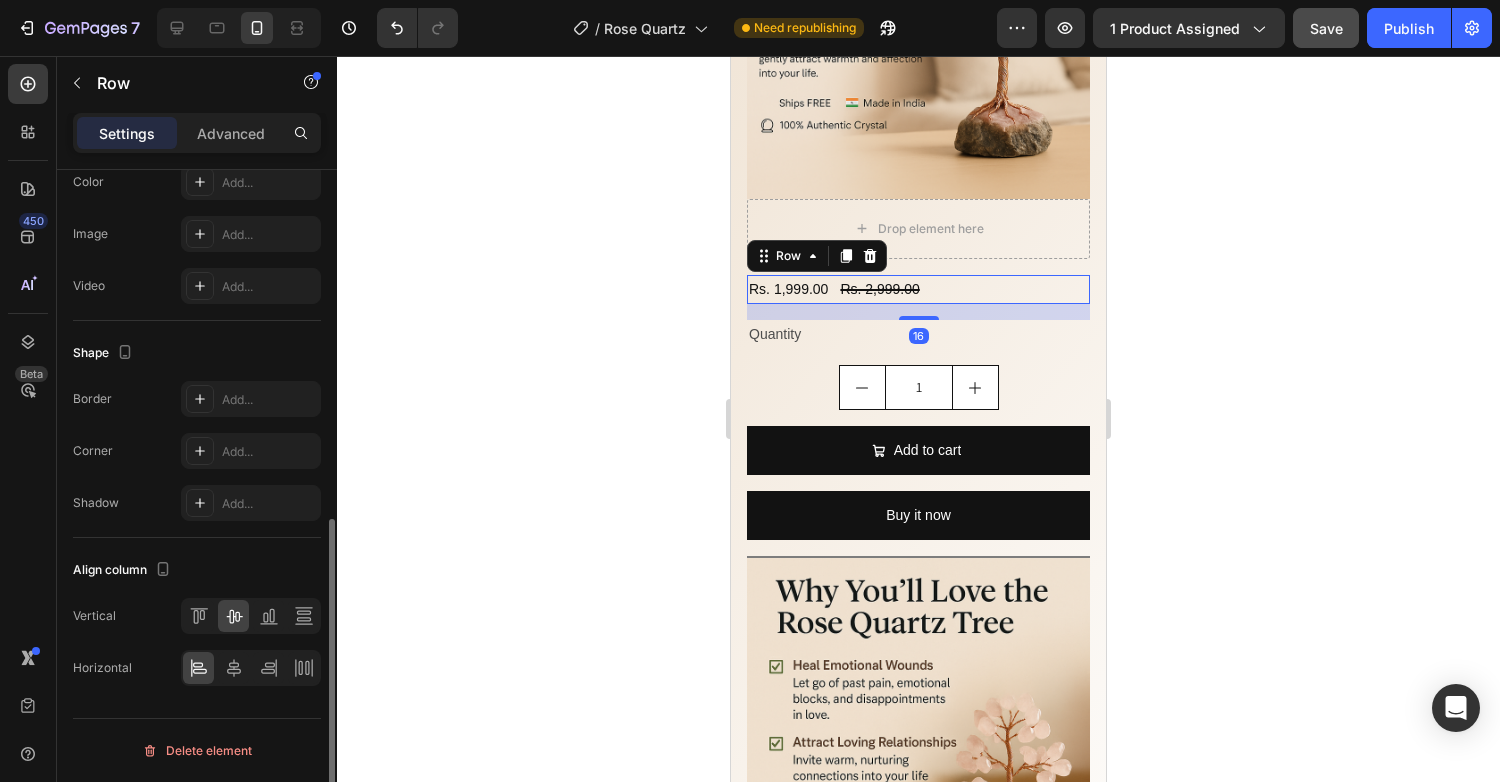 scroll, scrollTop: 0, scrollLeft: 0, axis: both 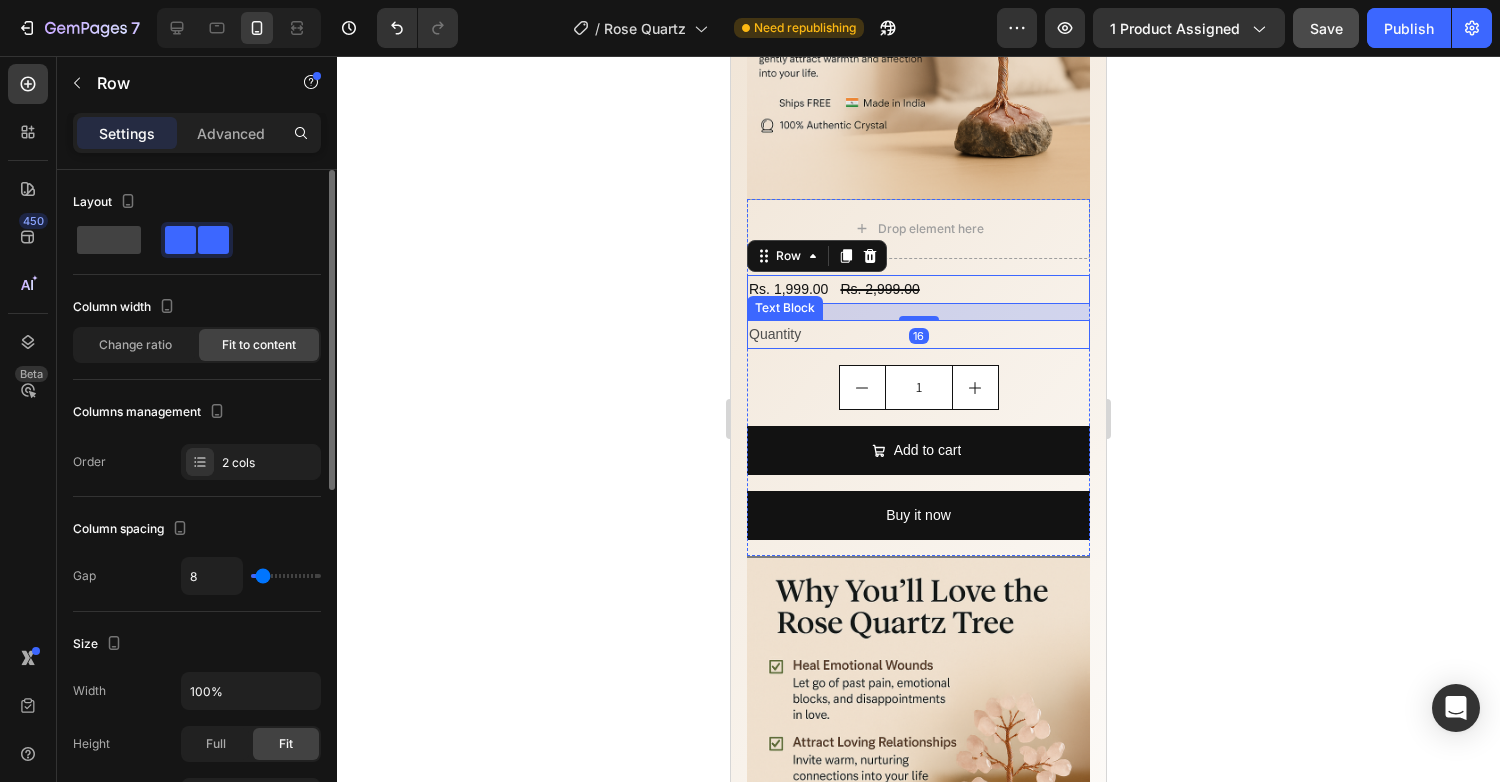 click on "Quantity" at bounding box center (918, 334) 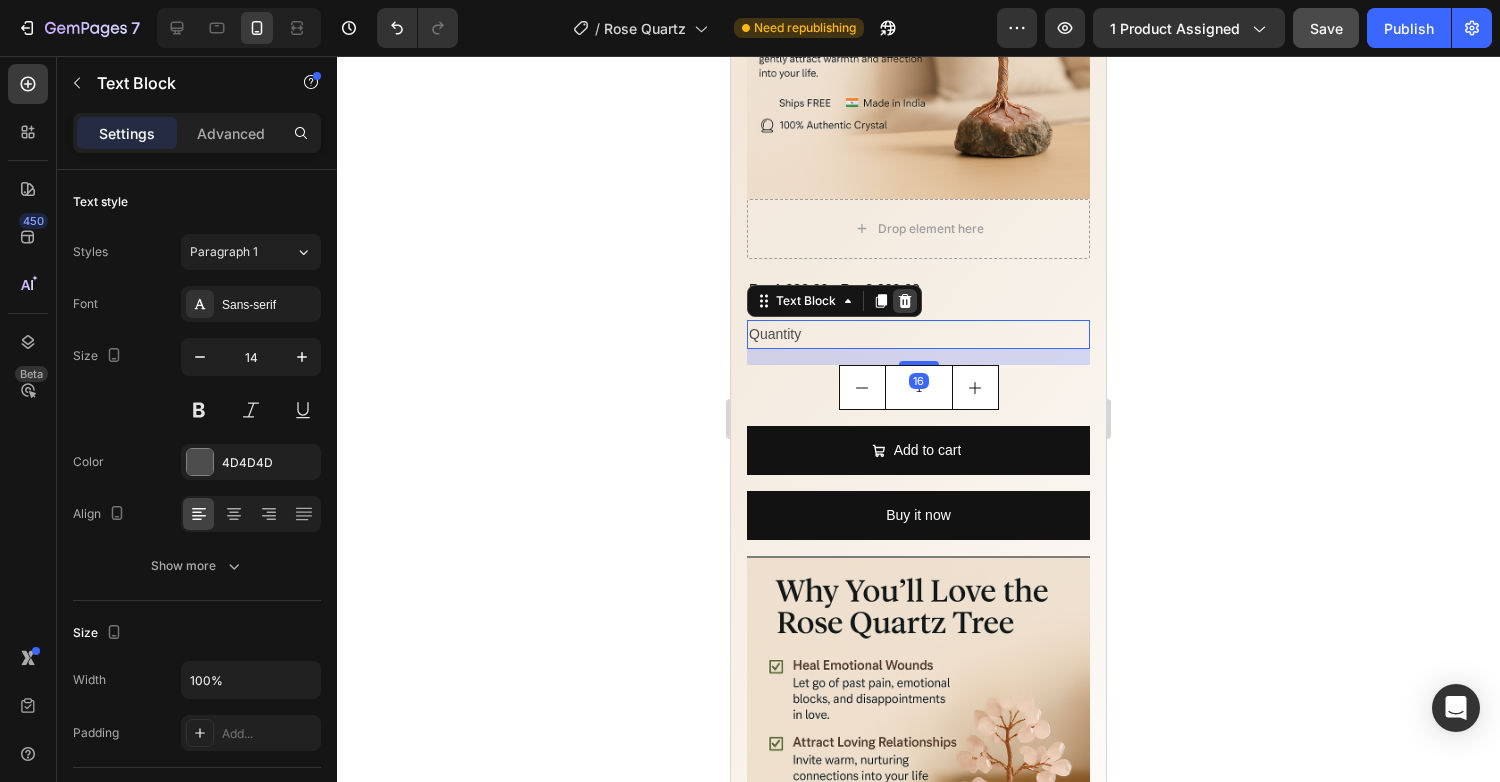 click 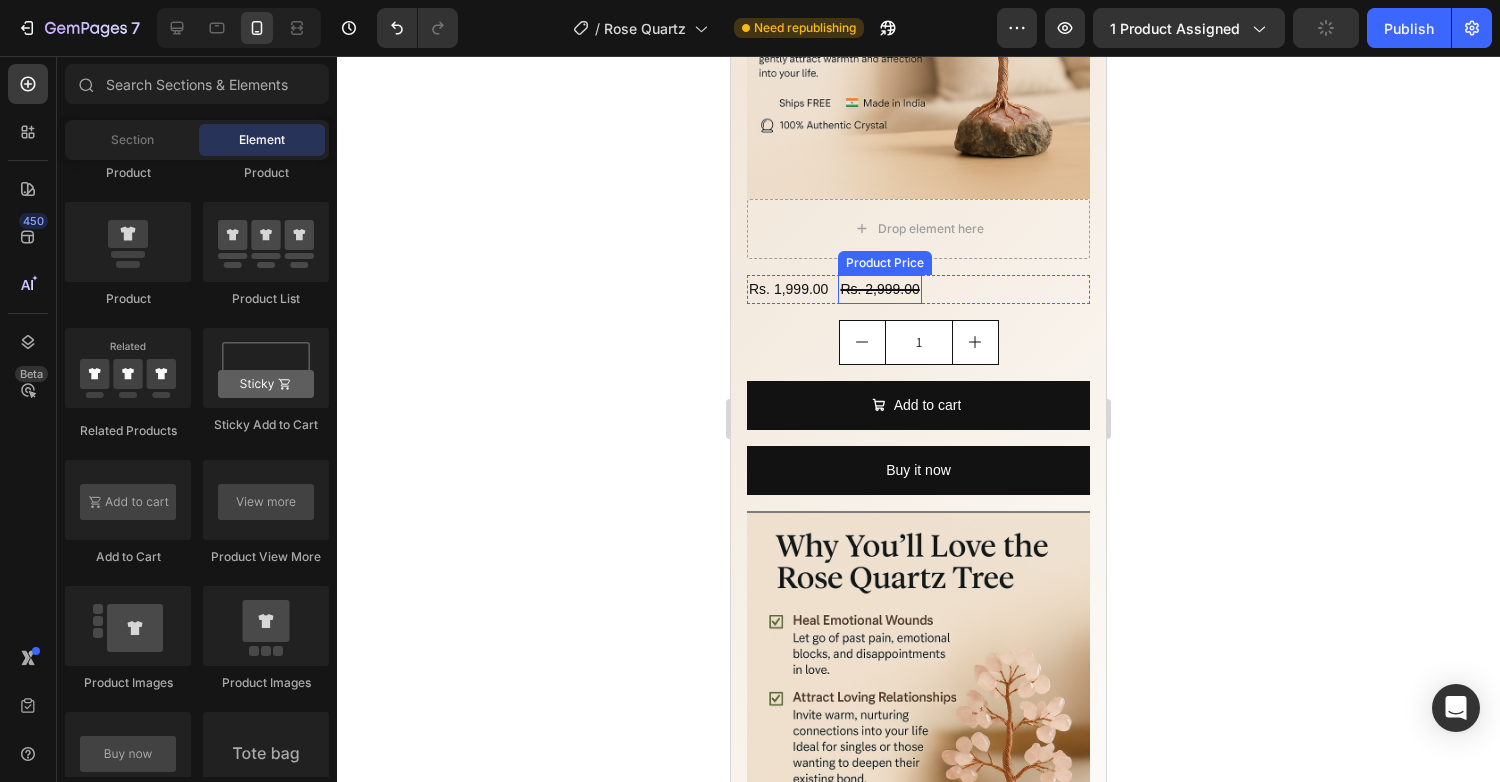 click on "Rs. 2,999.00" at bounding box center (879, 289) 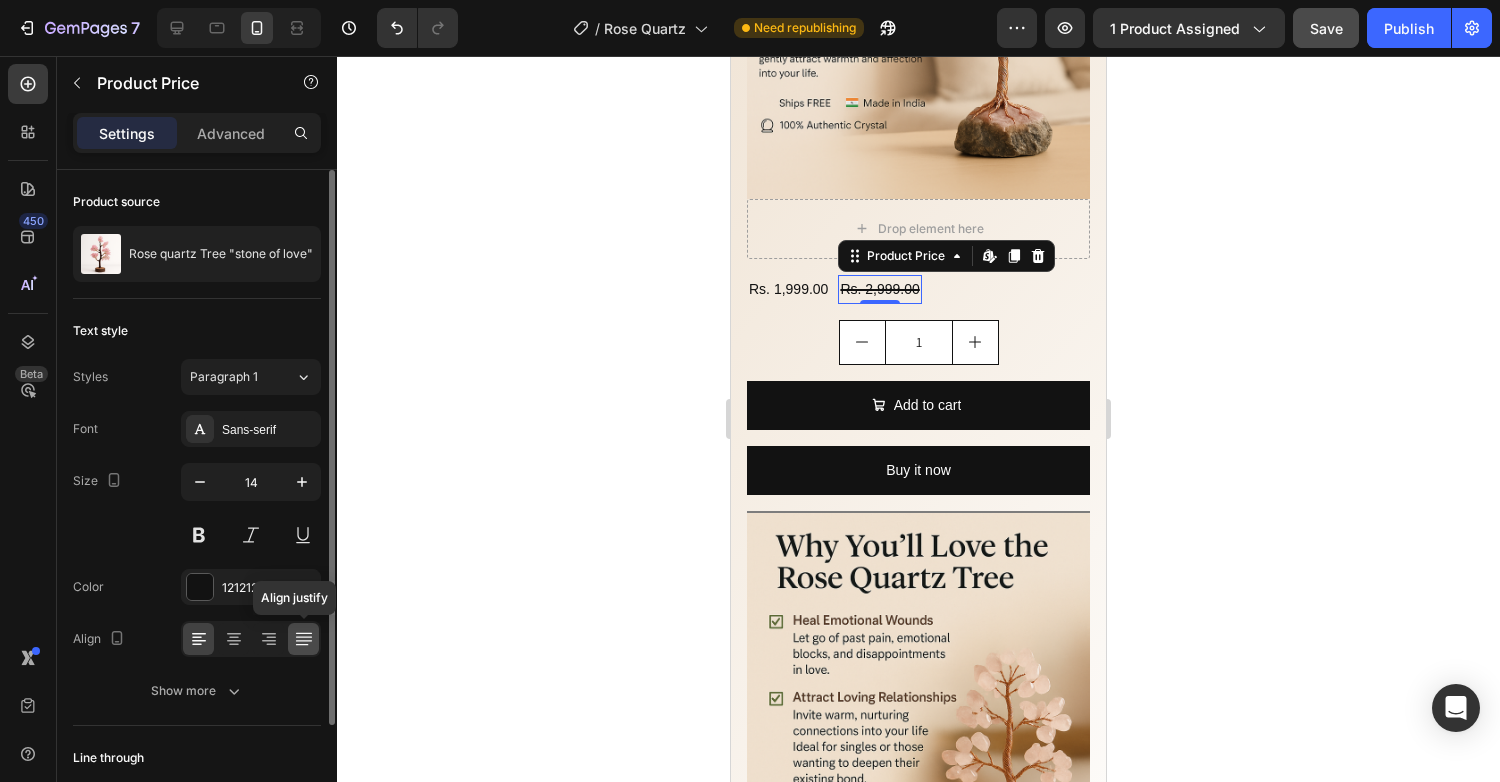 click 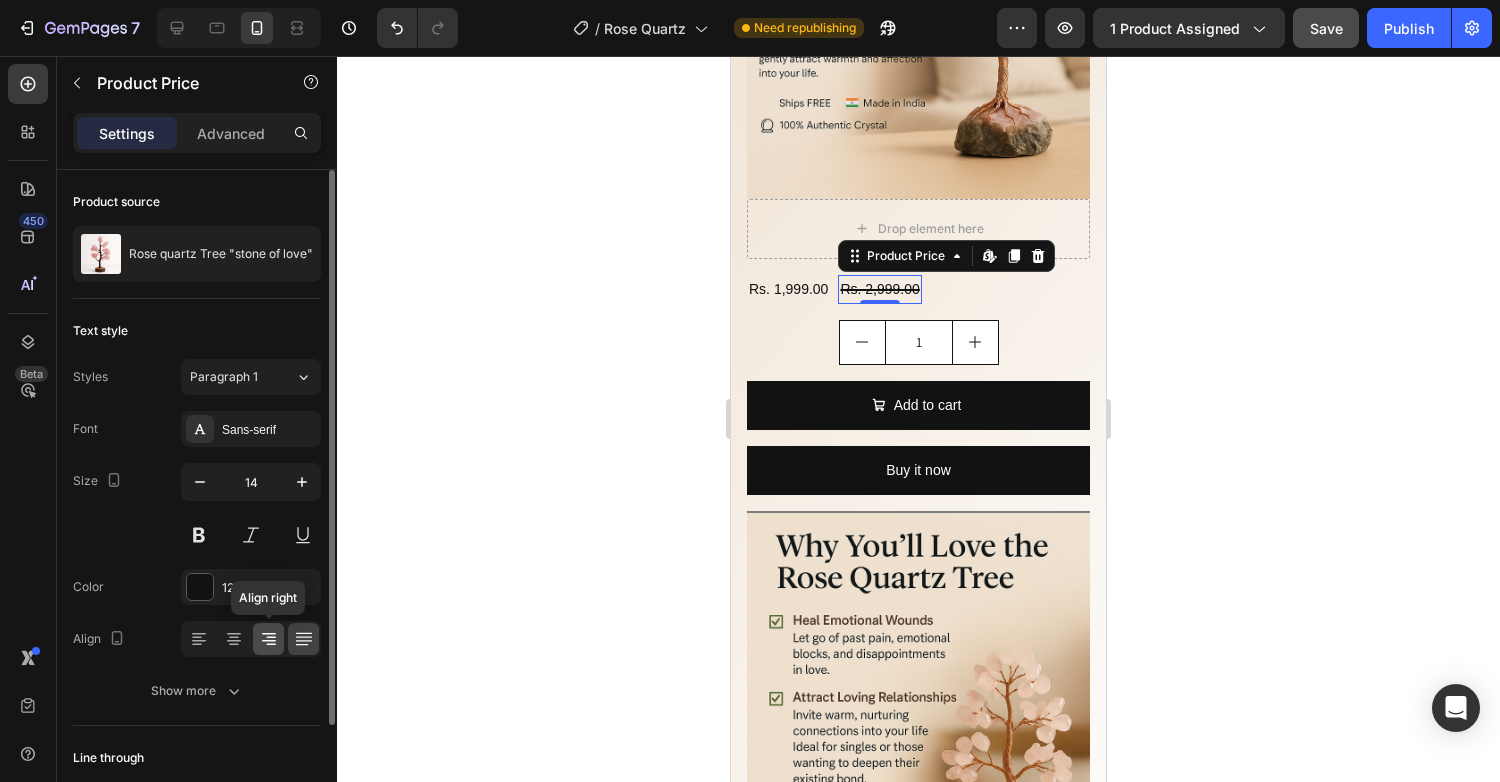 click 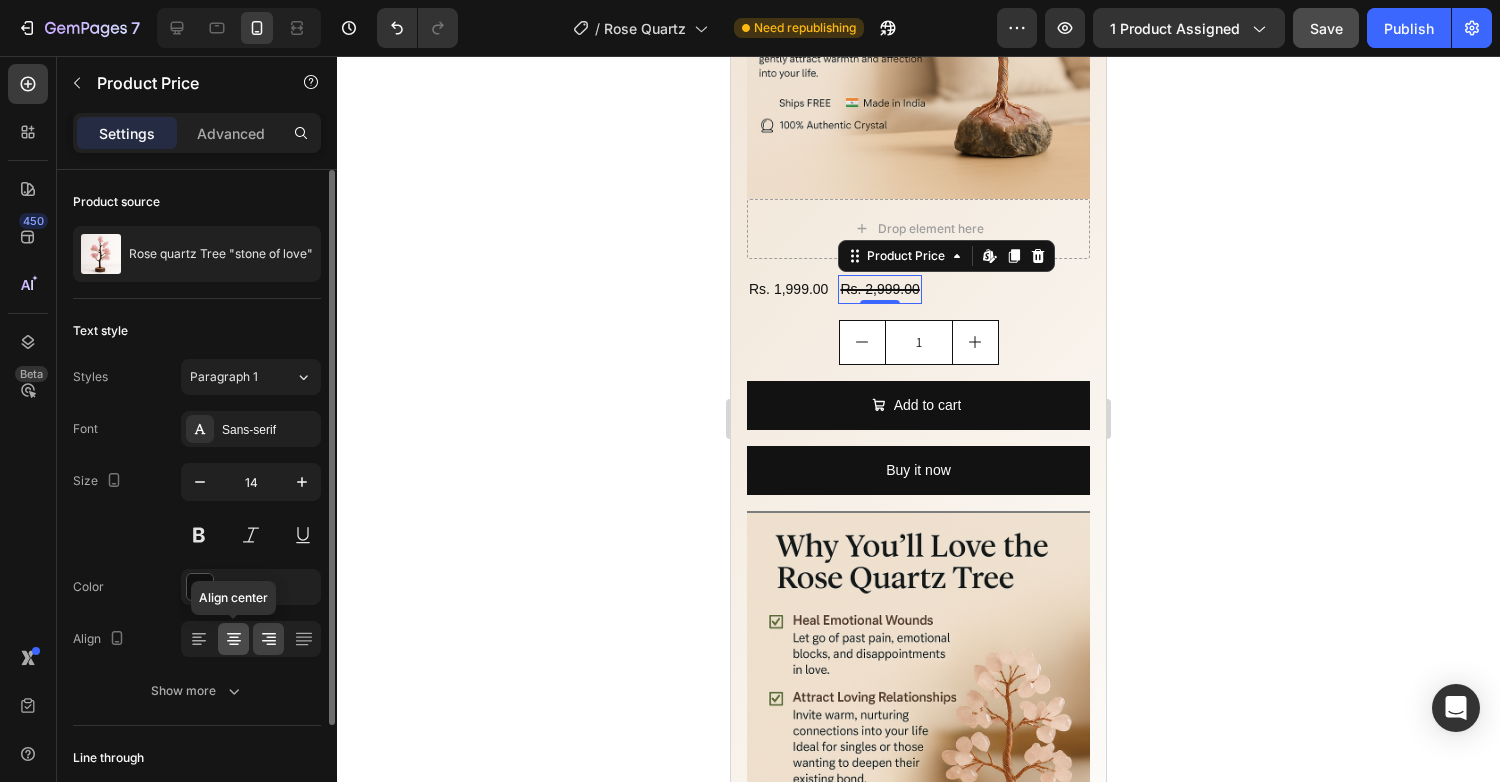 click 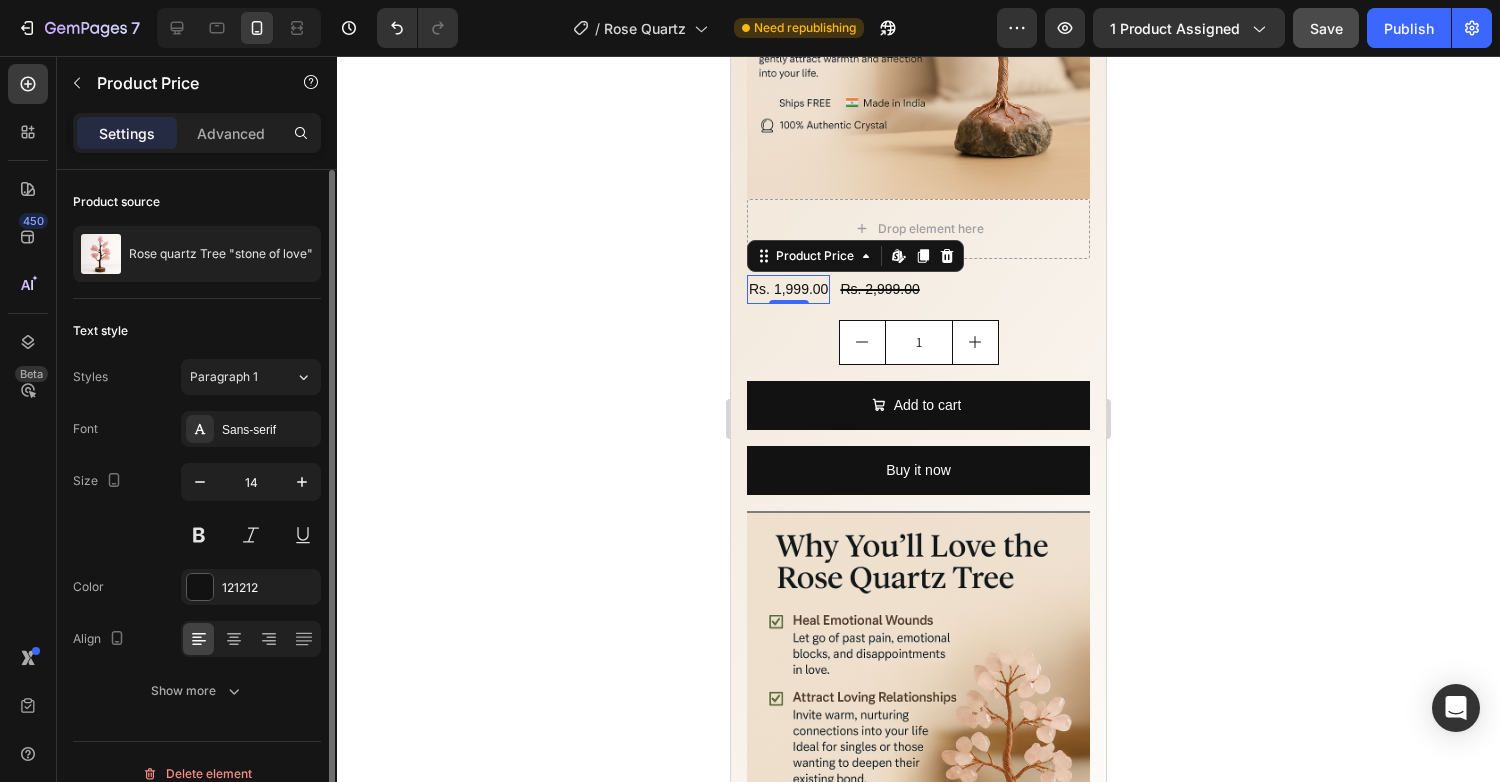 click on "Rs. 1,999.00" at bounding box center (788, 289) 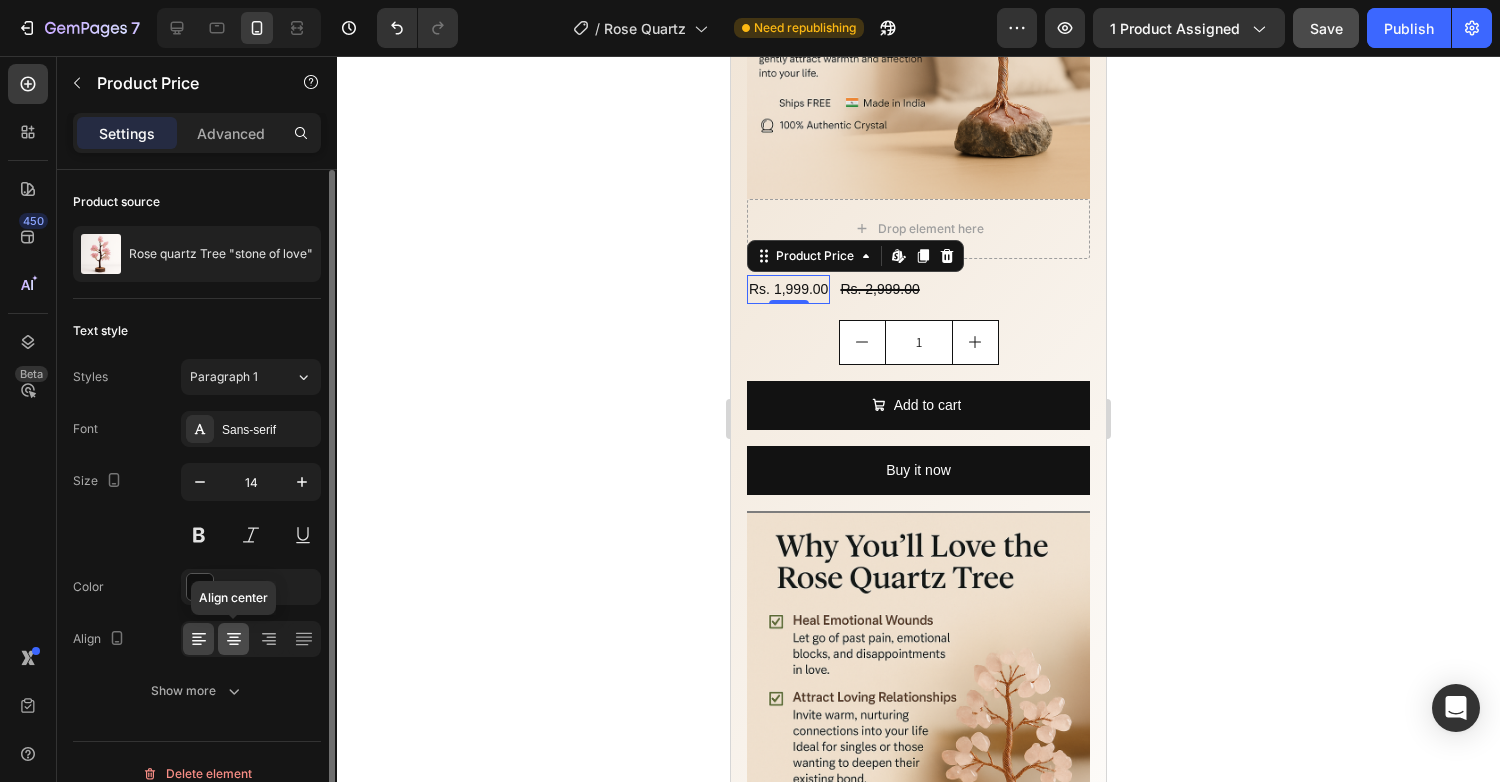 click 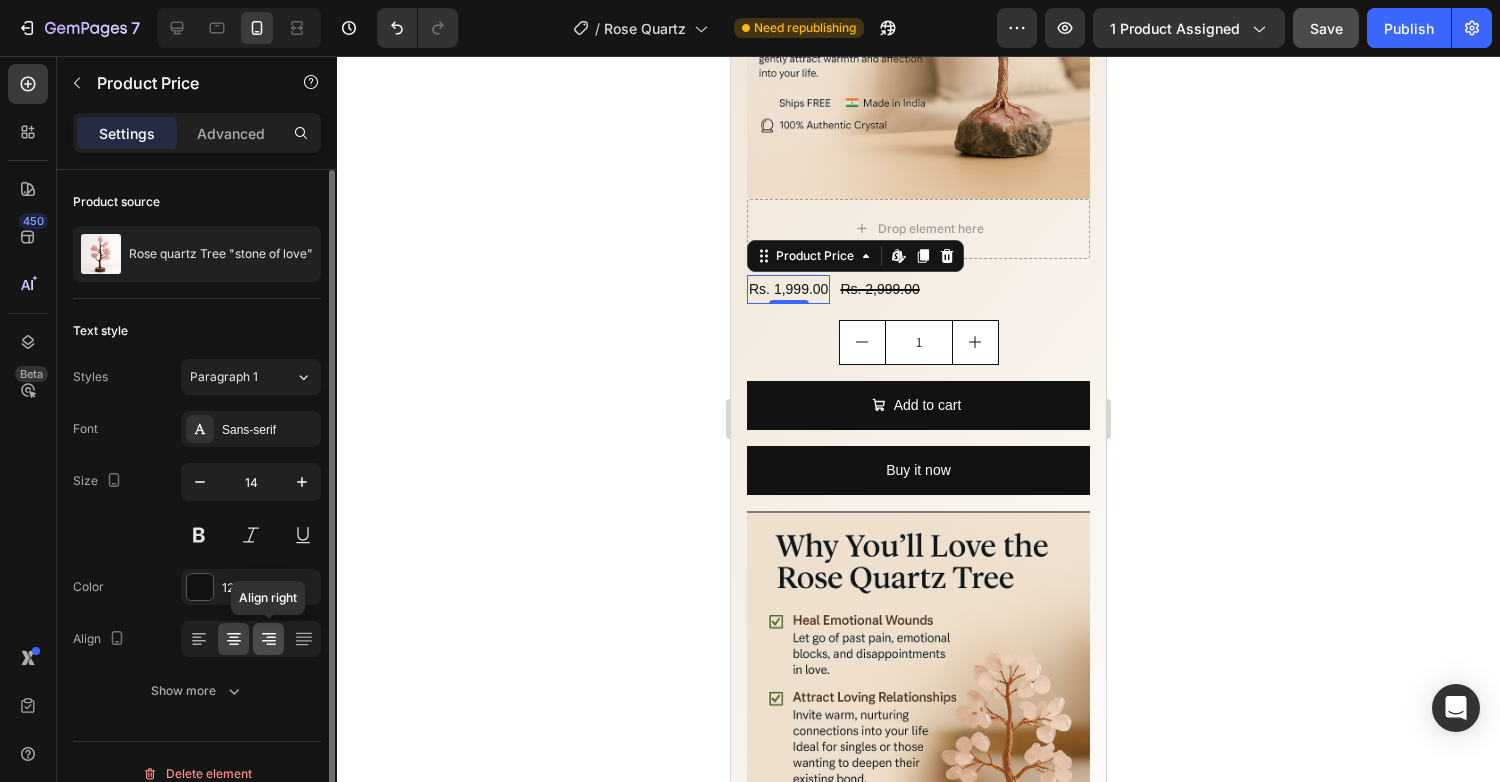 click 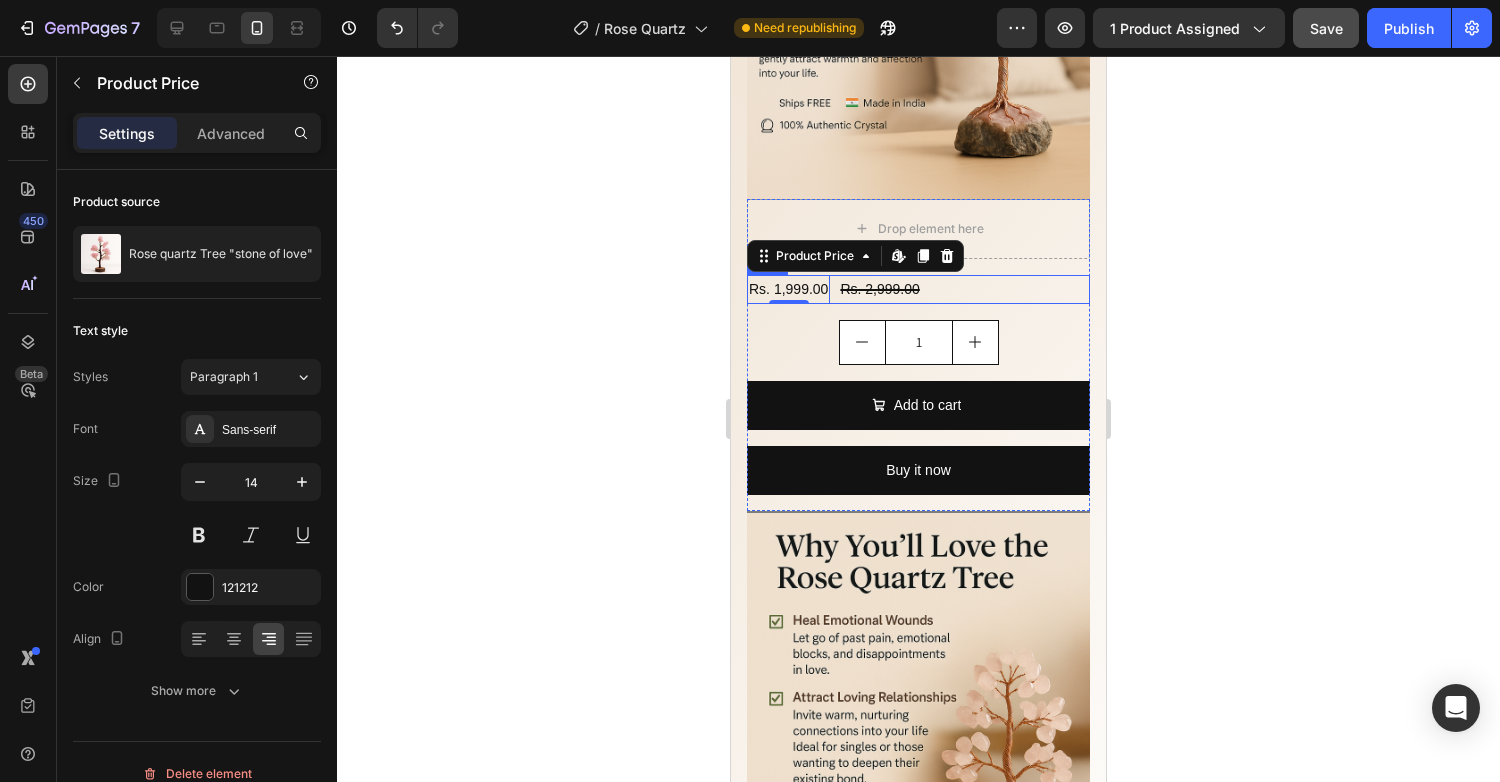 click on "Rs. 1,999.00 Product Price   Edit content in Shopify 0 Product Price   Edit content in Shopify 0 Rs. 2,999.00 Product Price Product Price Row" at bounding box center [918, 289] 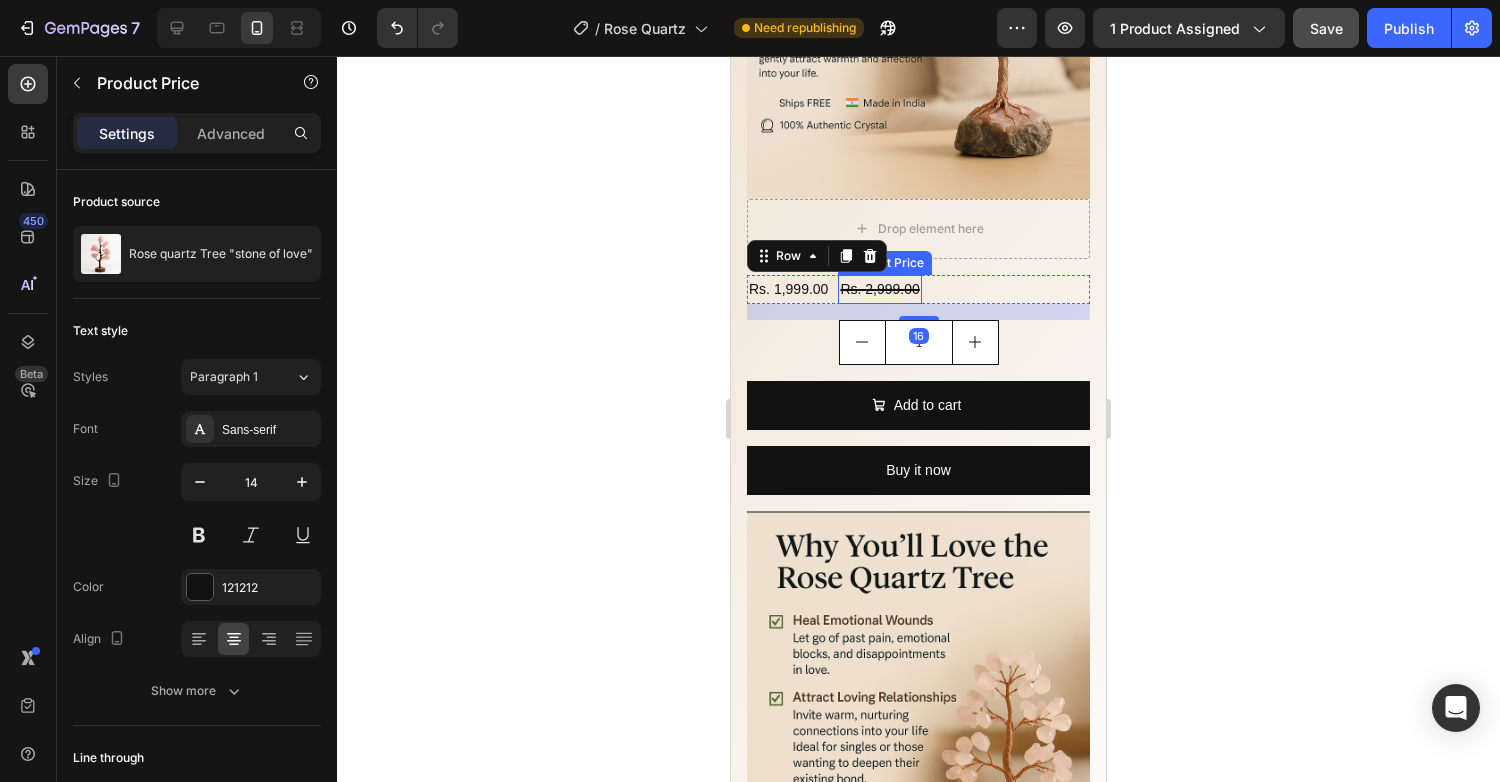 click on "Rs. 2,999.00" at bounding box center (879, 289) 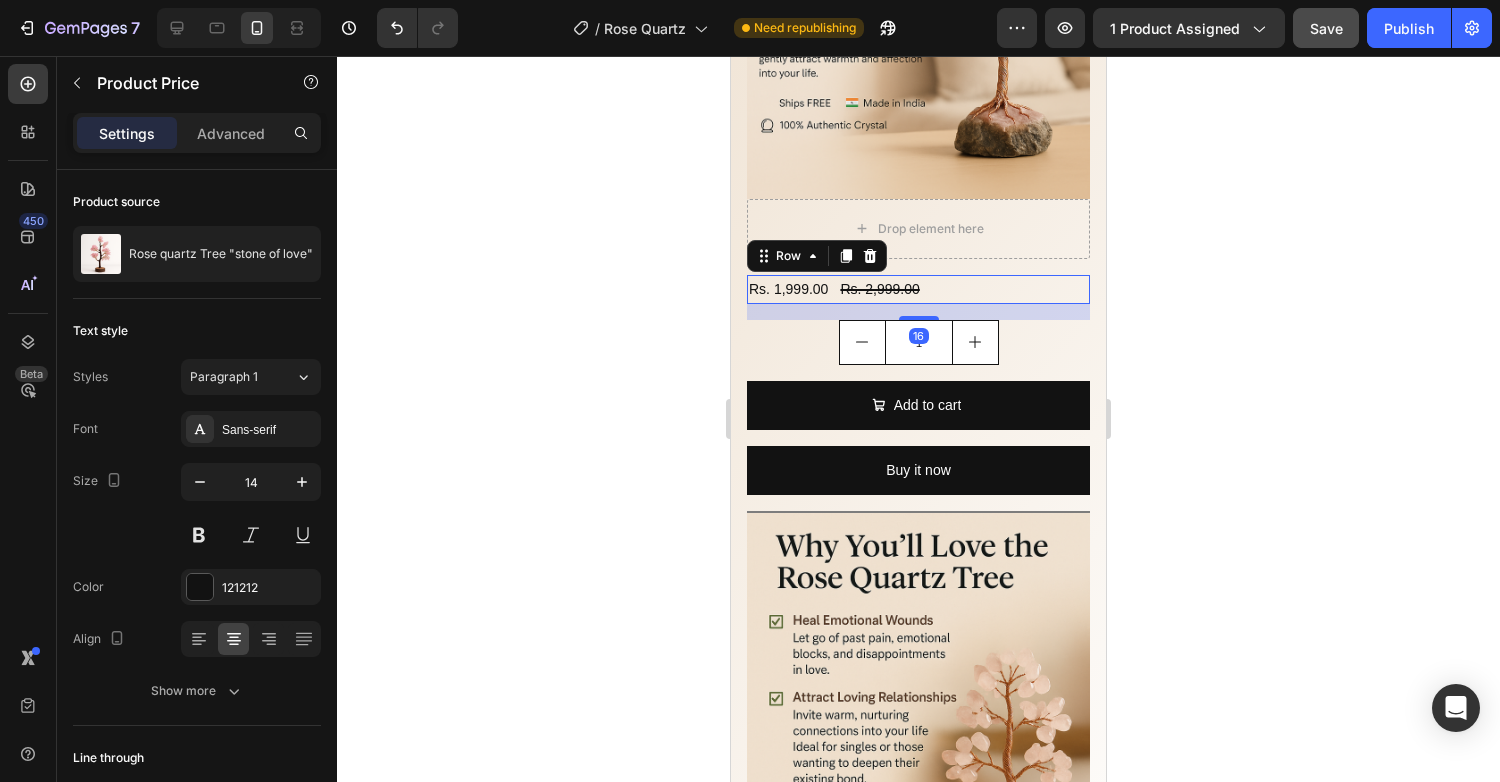 click on "Rs. 1,999.00 Product Price Product Price Rs. 2,999.00 Product Price Product Price Row   16" at bounding box center [918, 289] 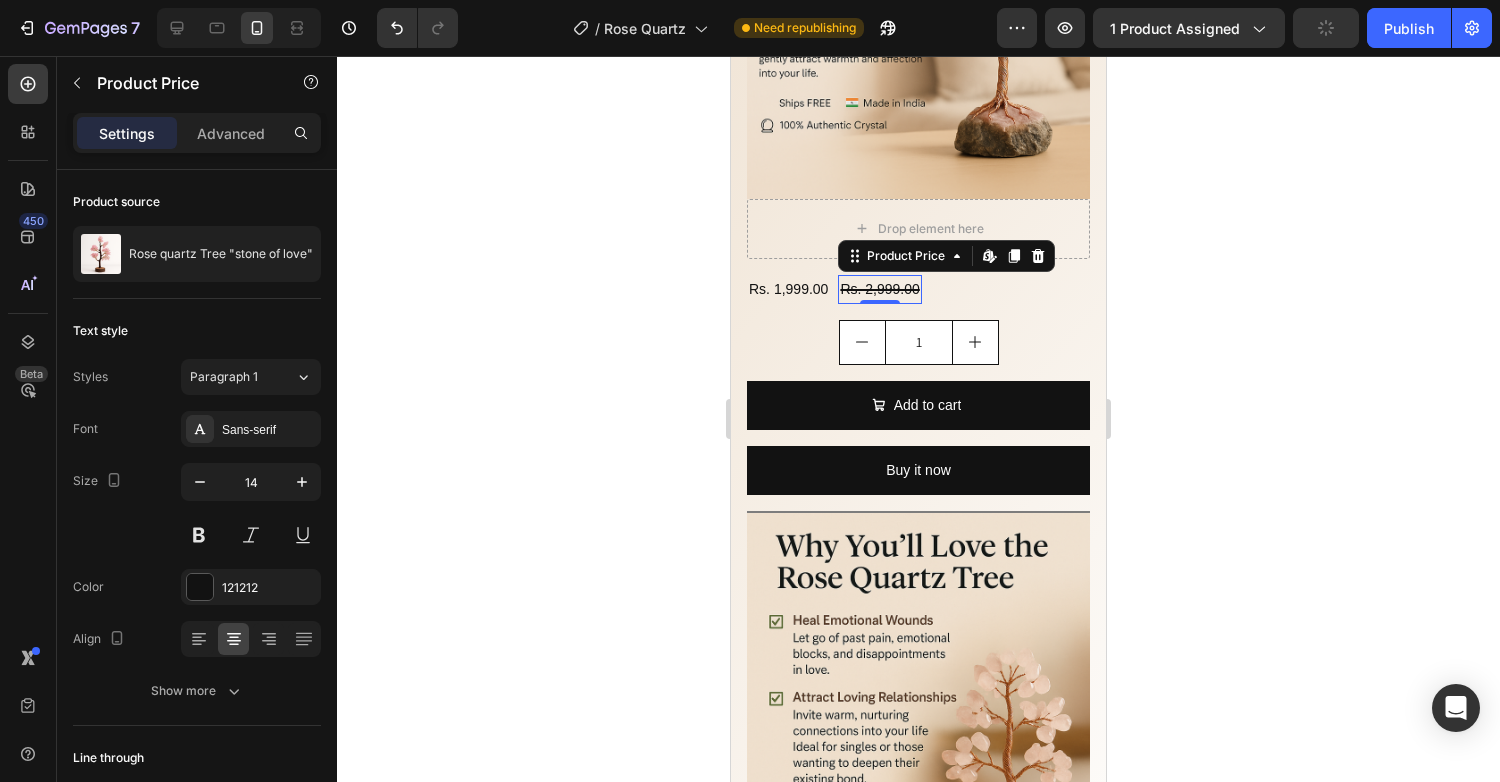 click on "Rs. 2,999.00" at bounding box center [879, 289] 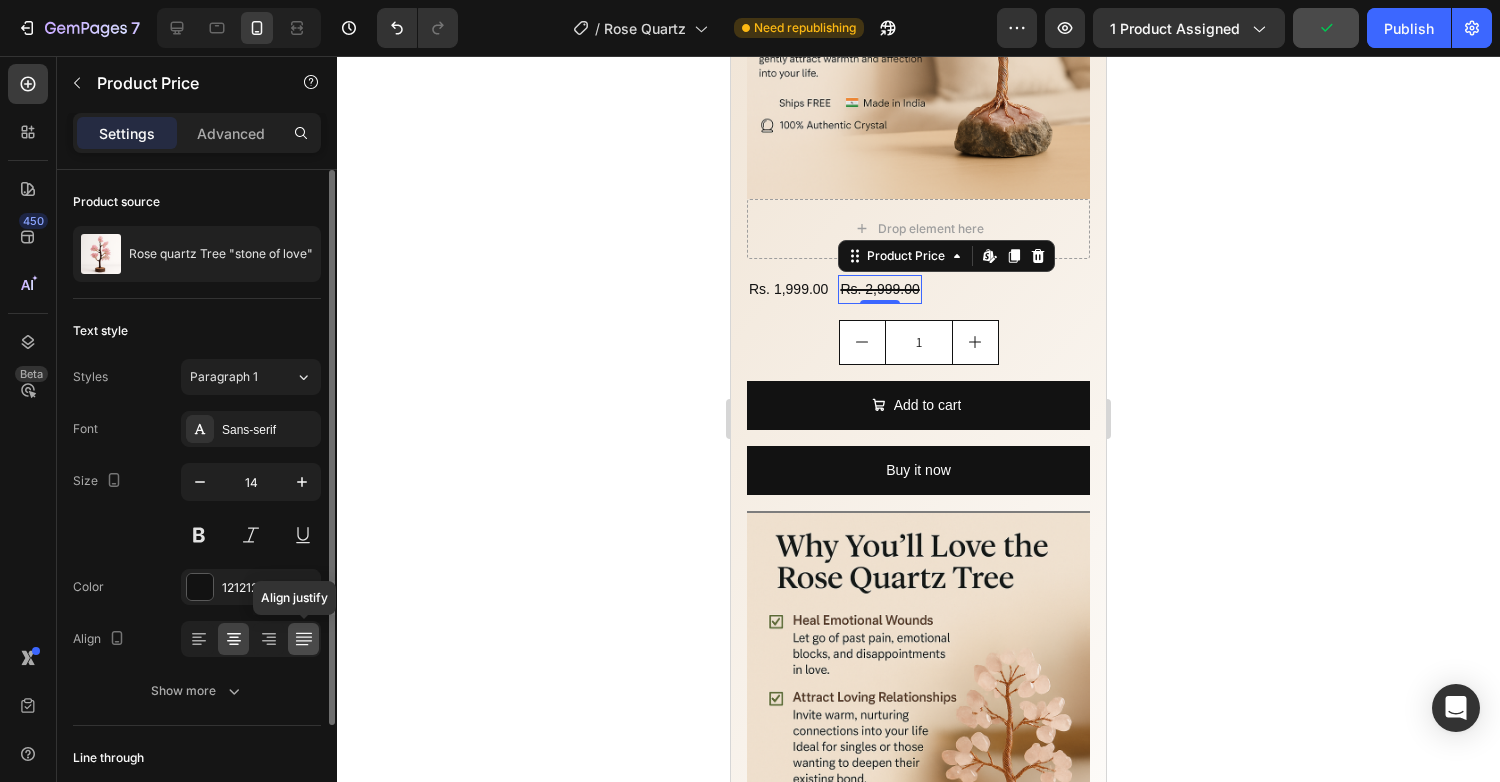 click 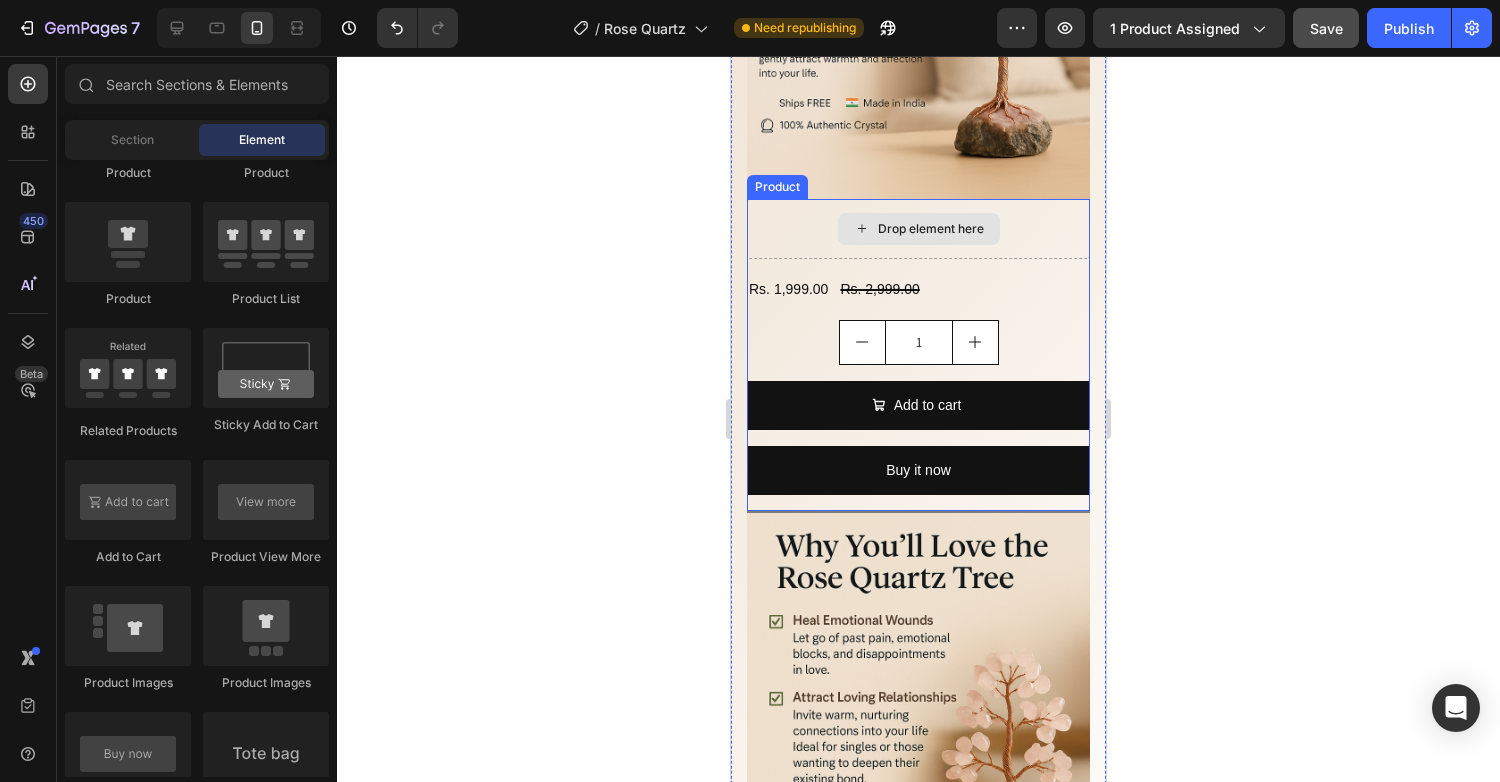 click on "Drop element here" at bounding box center (931, 229) 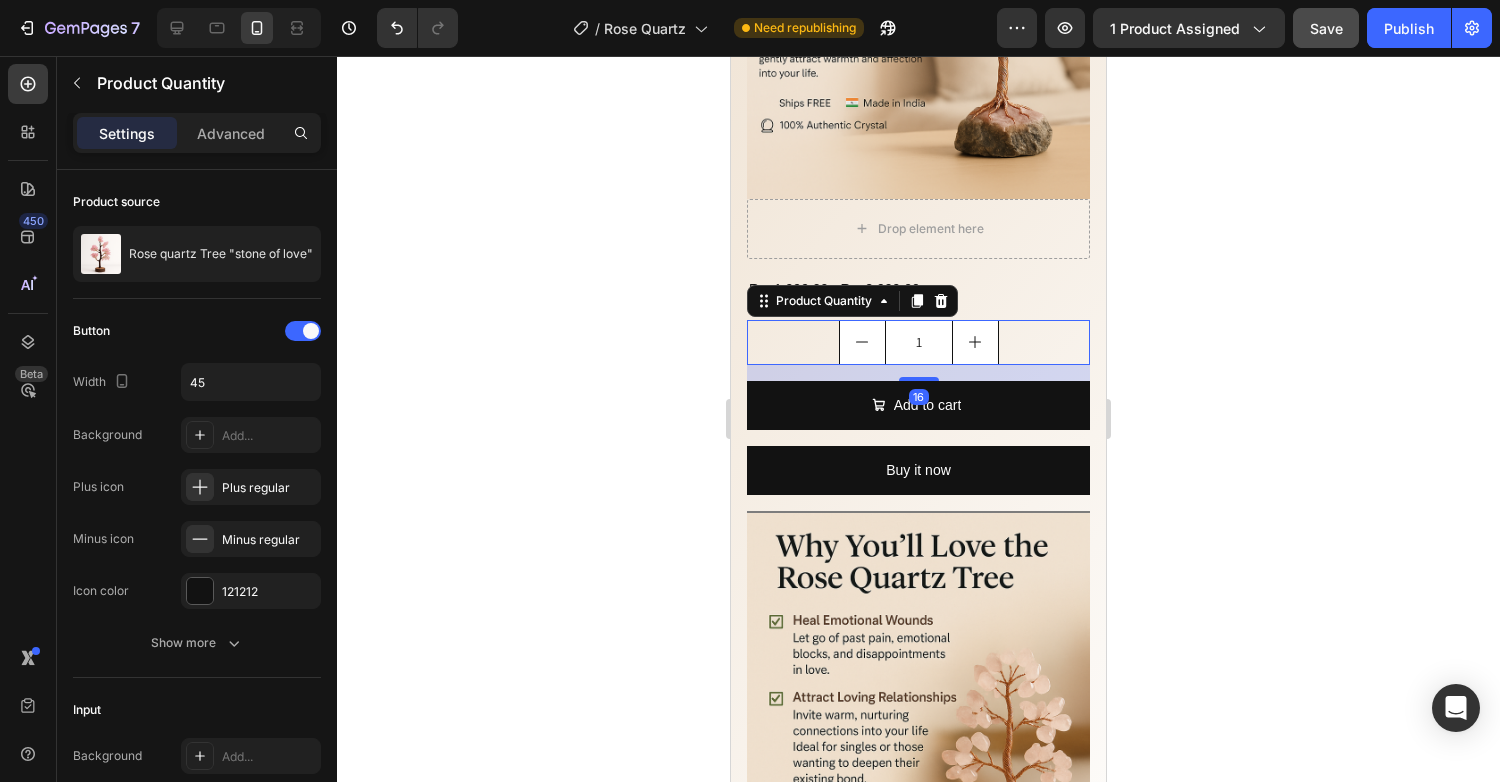 click on "1" at bounding box center (918, 342) 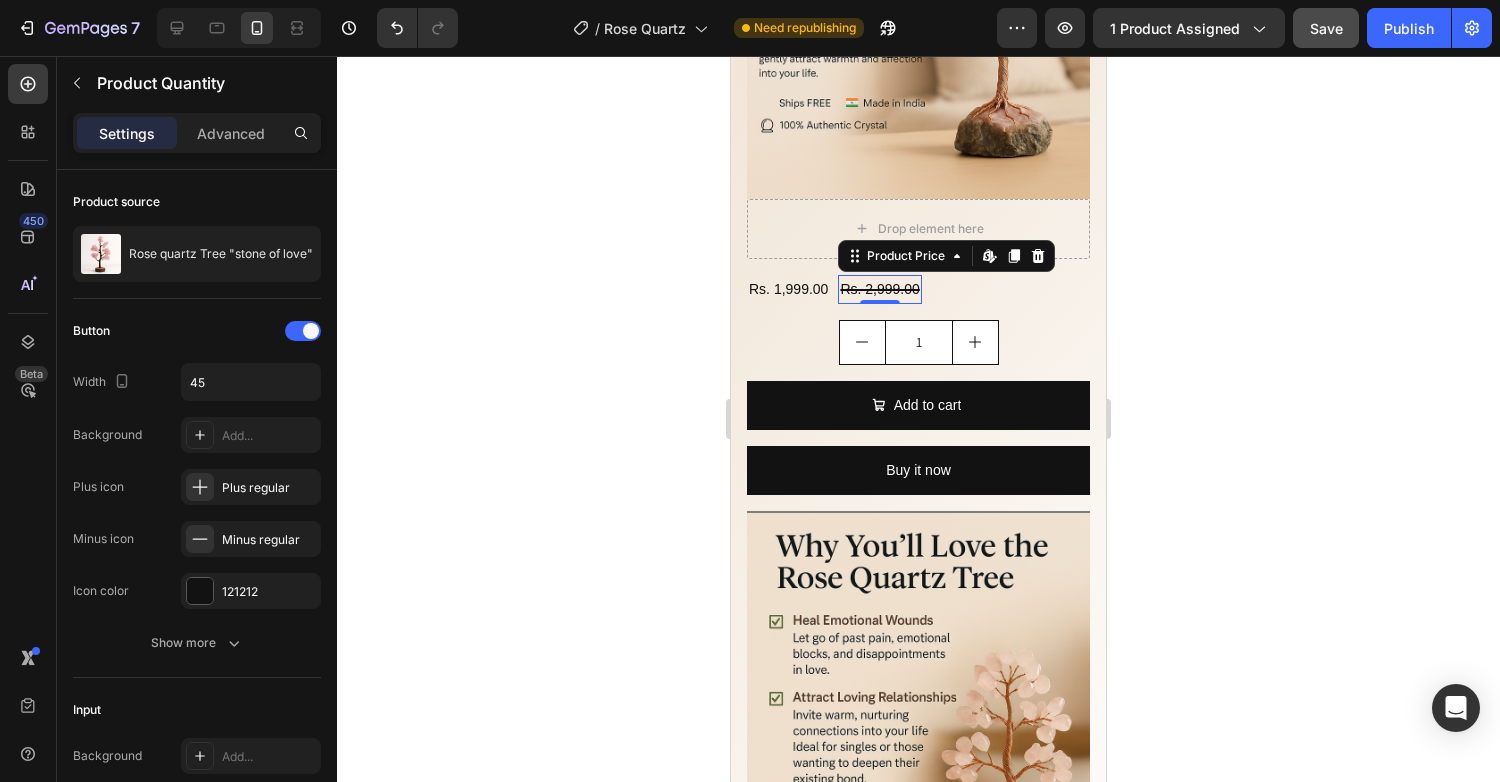 click on "Rs. 2,999.00 Product Price   Edit content in Shopify 0 Product Price   Edit content in Shopify 0" at bounding box center (879, 289) 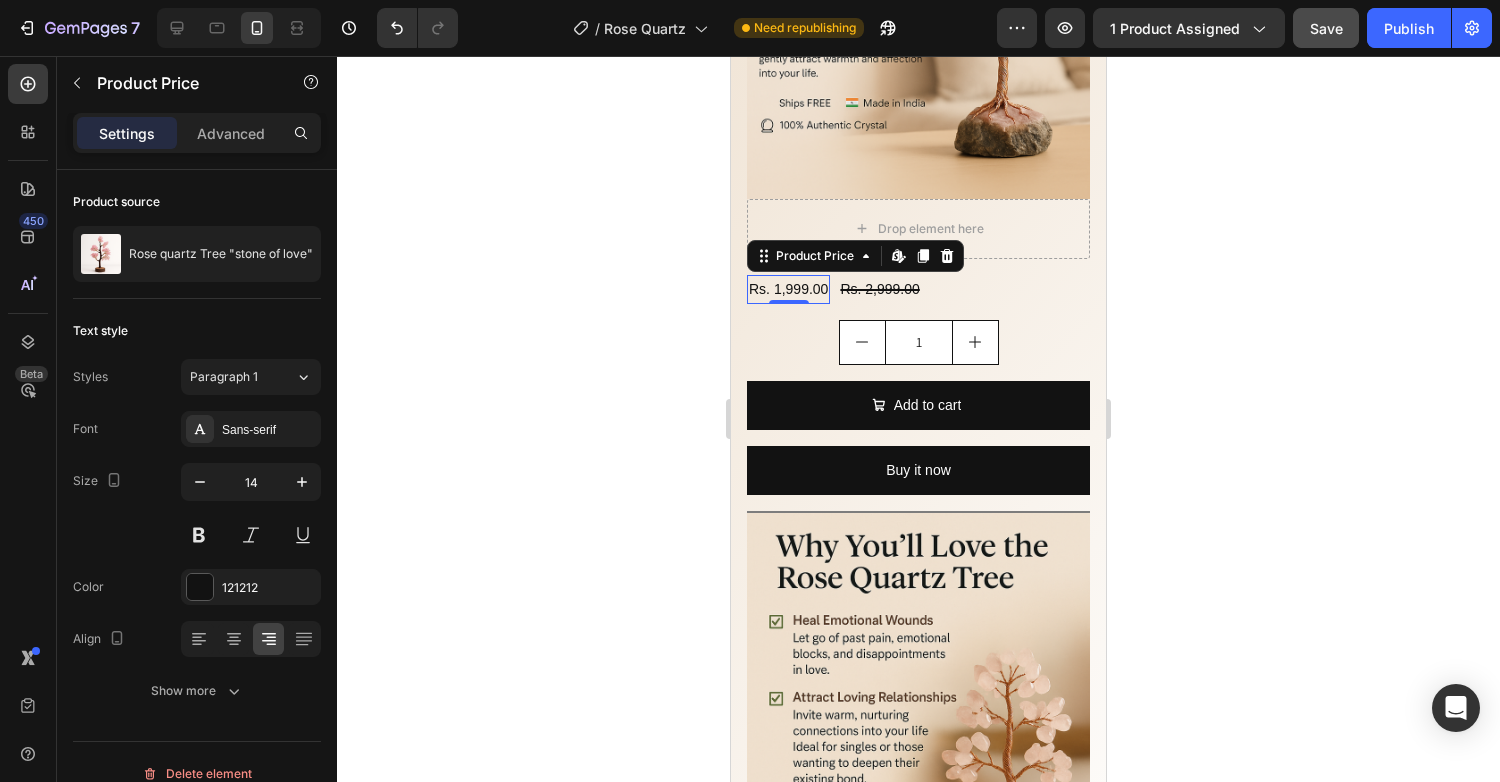 click on "Rs. 1,999.00" at bounding box center [788, 289] 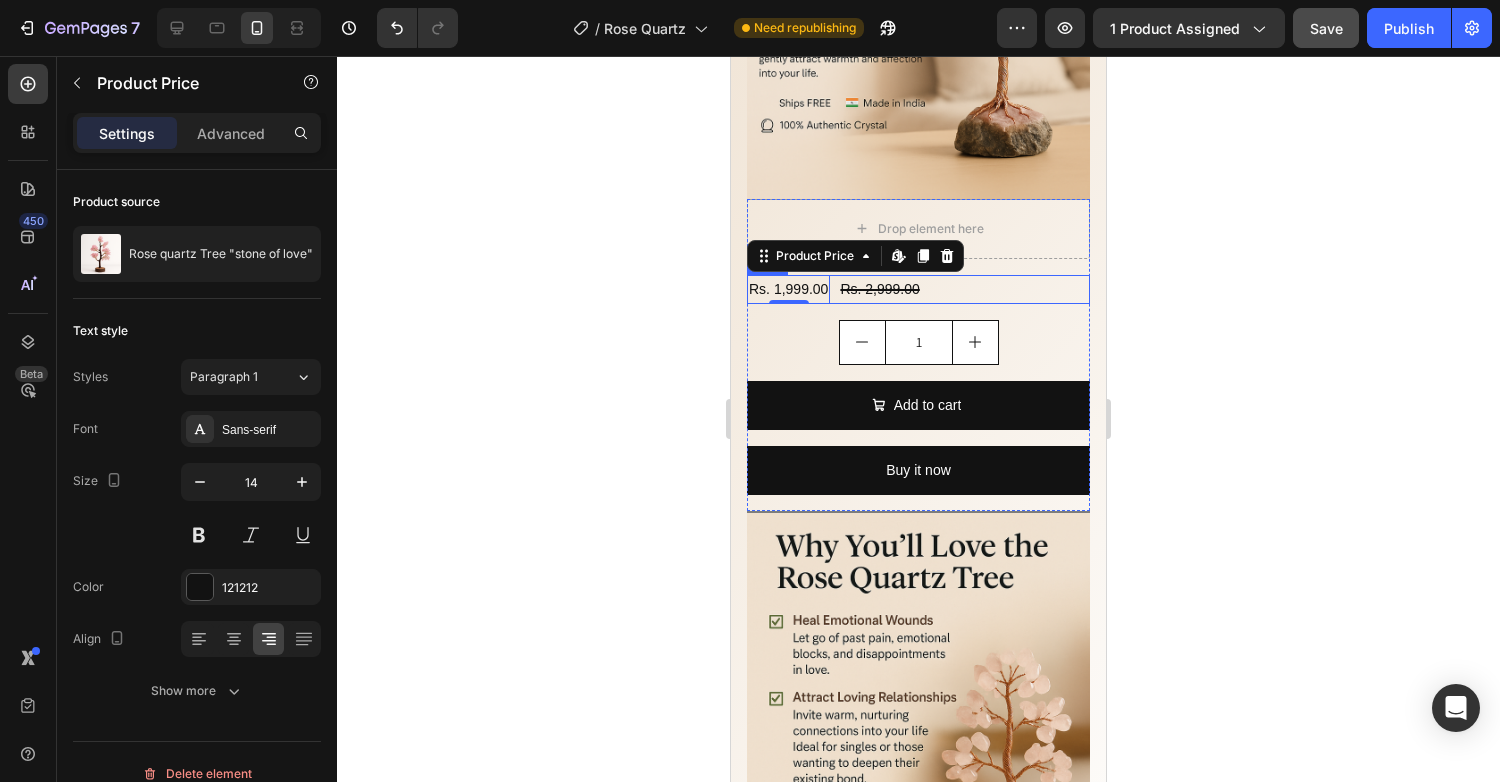 click on "Rs. 1,999.00 Product Price   Edit content in Shopify 0 Product Price   Edit content in Shopify 0 Rs. 2,999.00 Product Price Product Price Row" at bounding box center [918, 289] 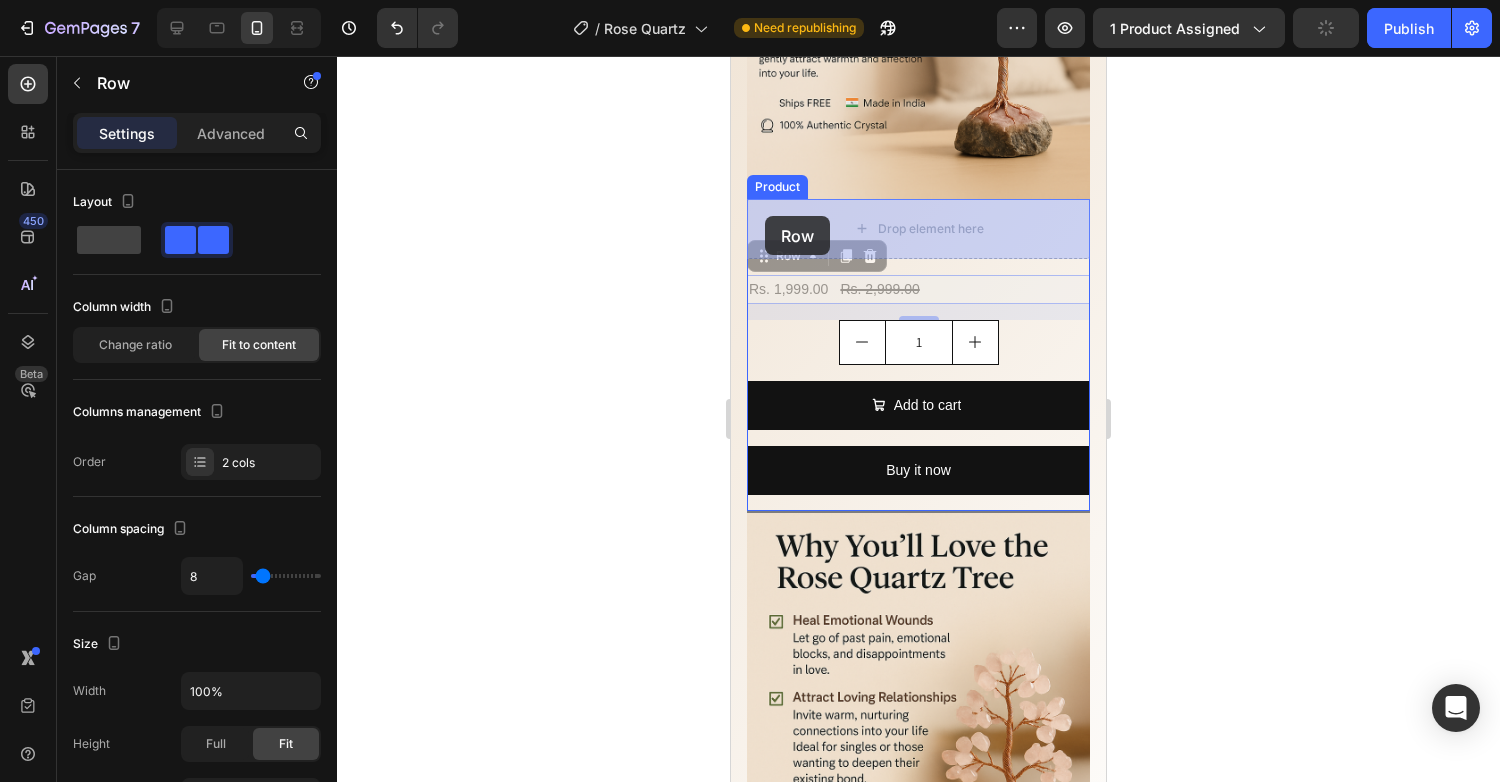drag, startPoint x: 768, startPoint y: 260, endPoint x: 765, endPoint y: 216, distance: 44.102154 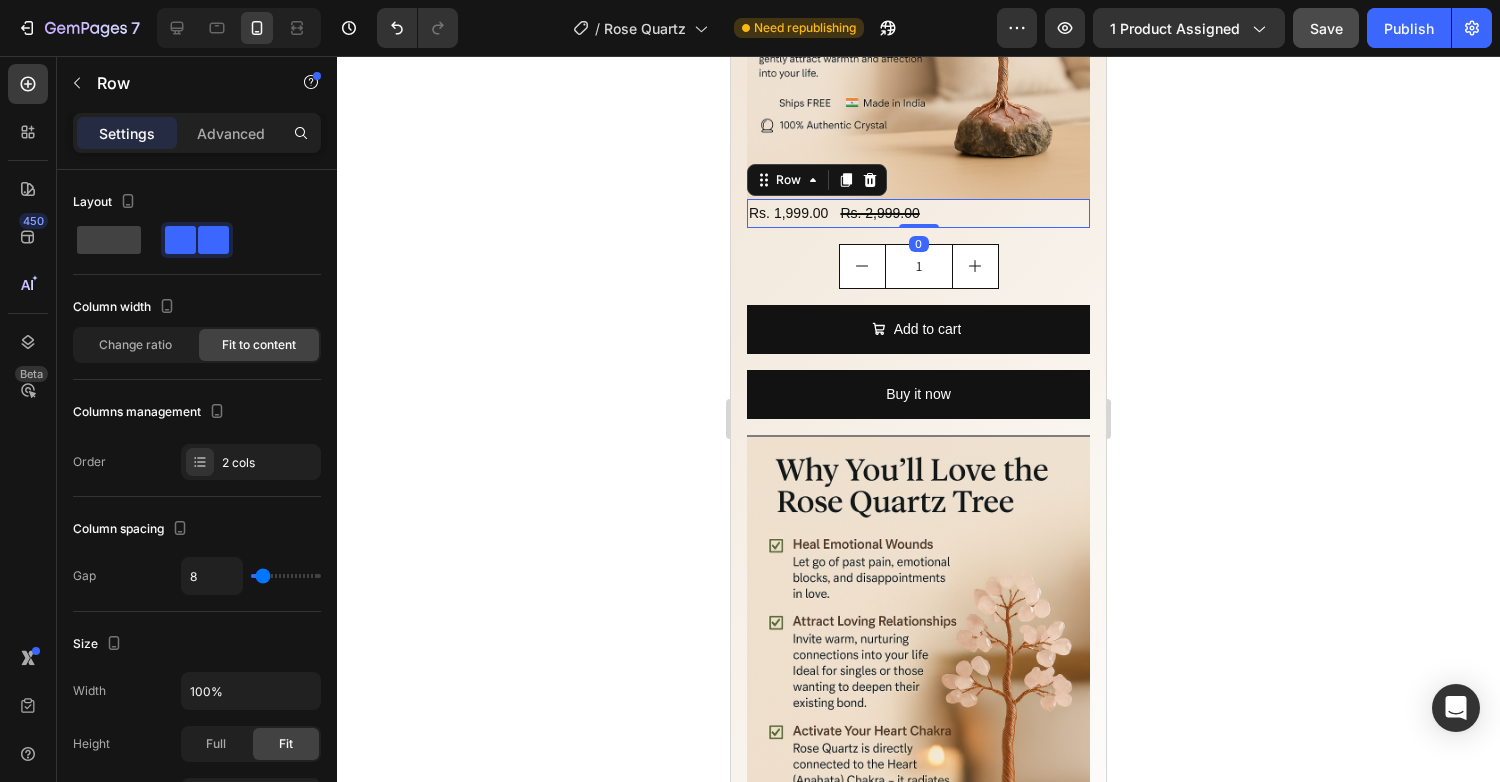 click 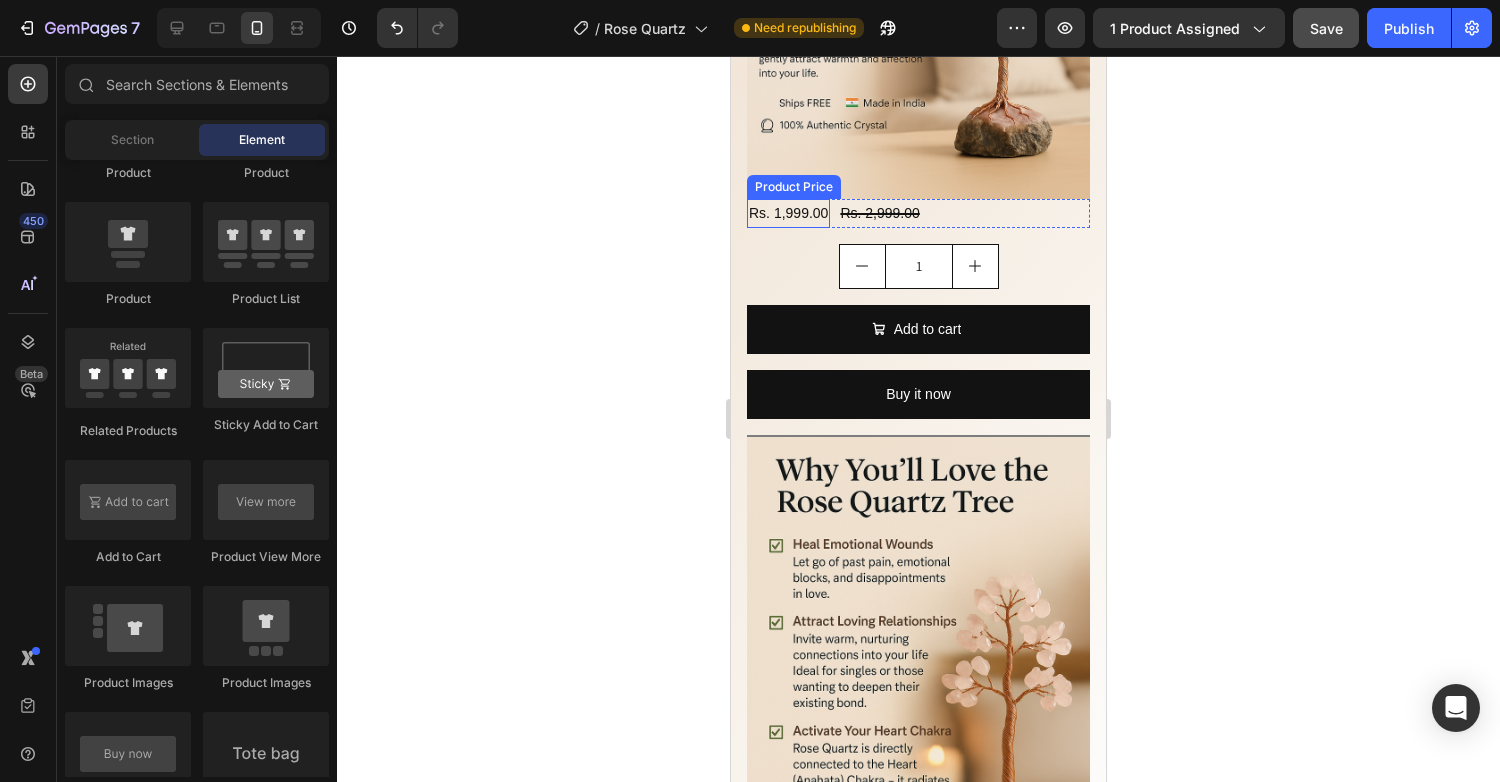 click on "Rs. 1,999.00" at bounding box center [788, 213] 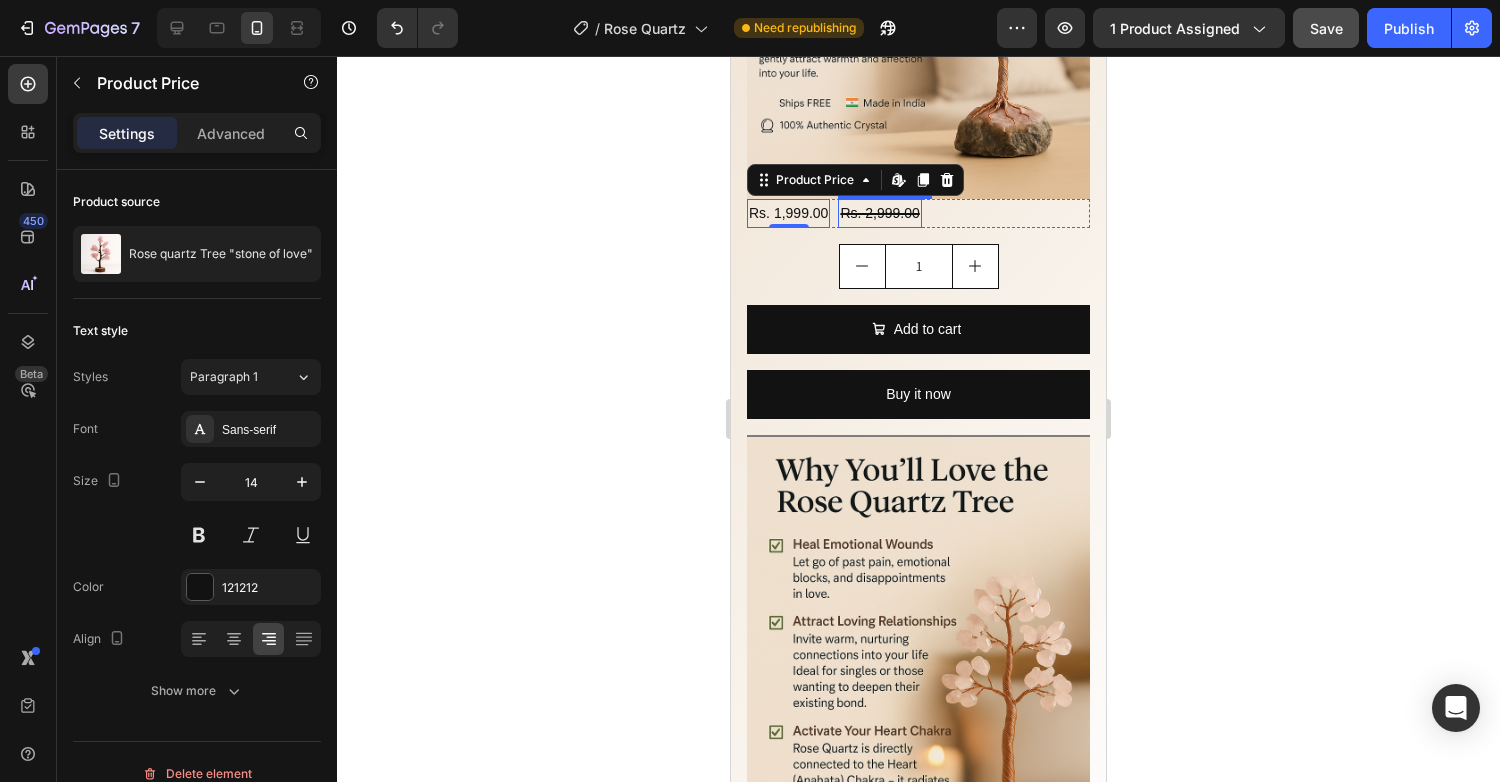 click on "Rs. 2,999.00" at bounding box center [879, 213] 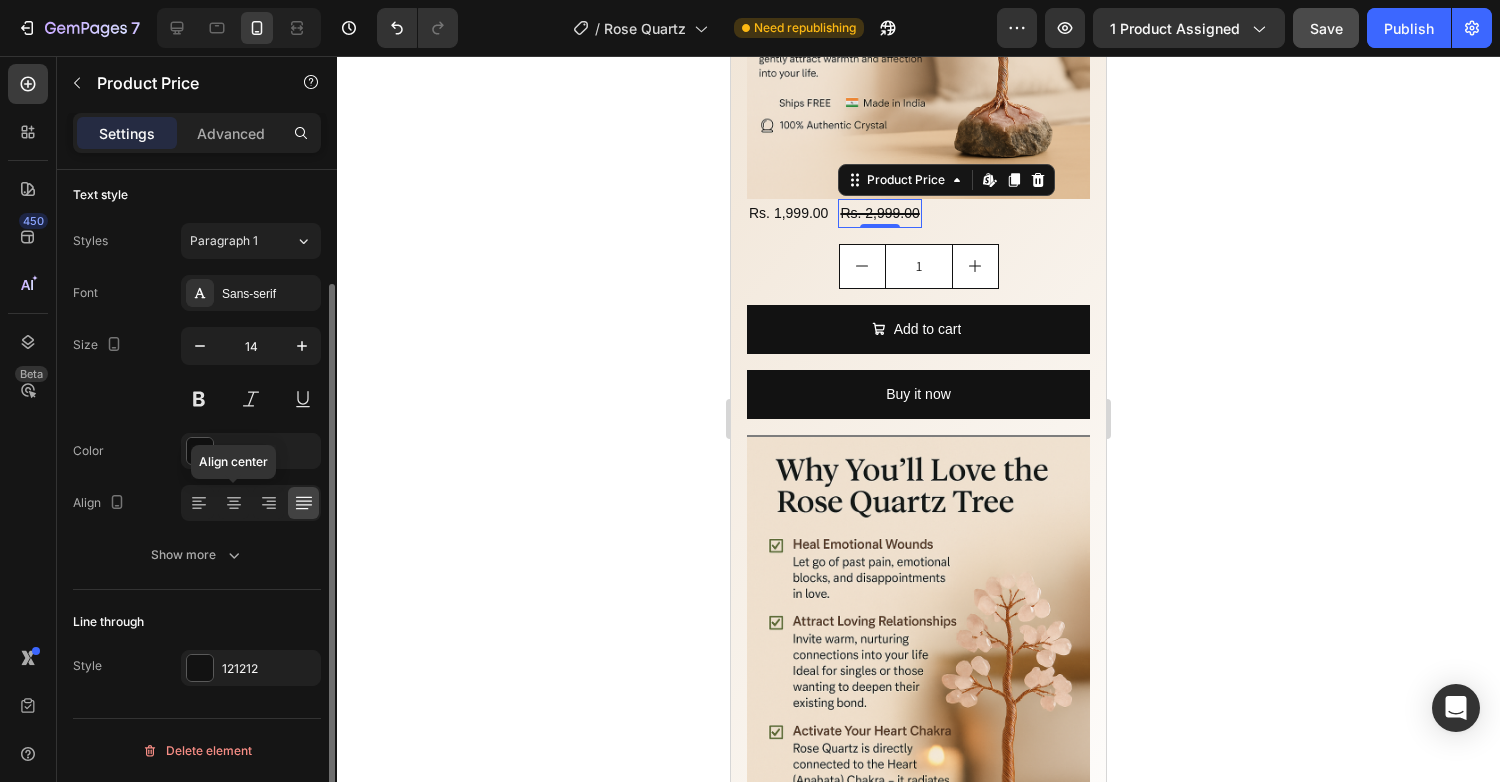 scroll, scrollTop: 0, scrollLeft: 0, axis: both 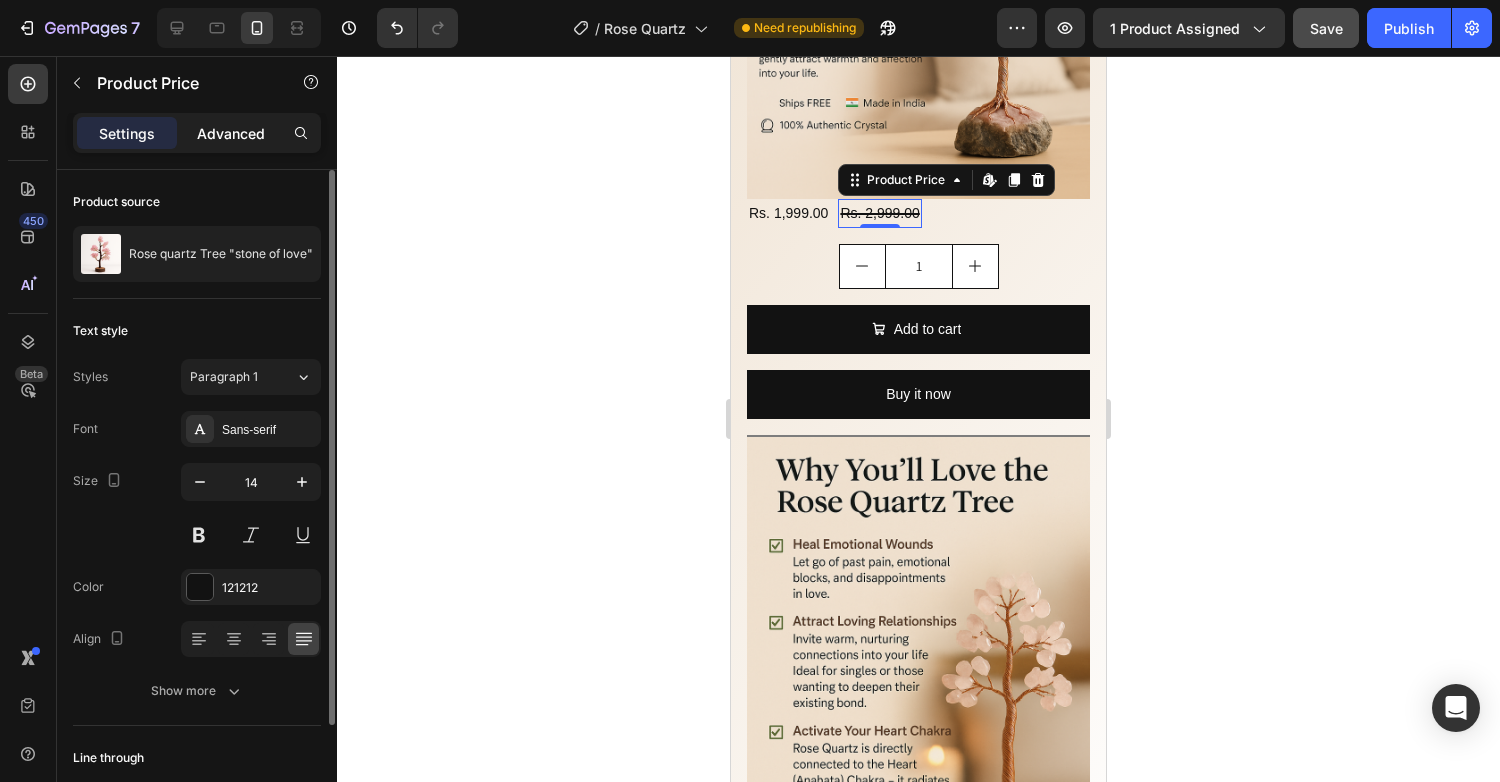 click on "Advanced" at bounding box center (231, 133) 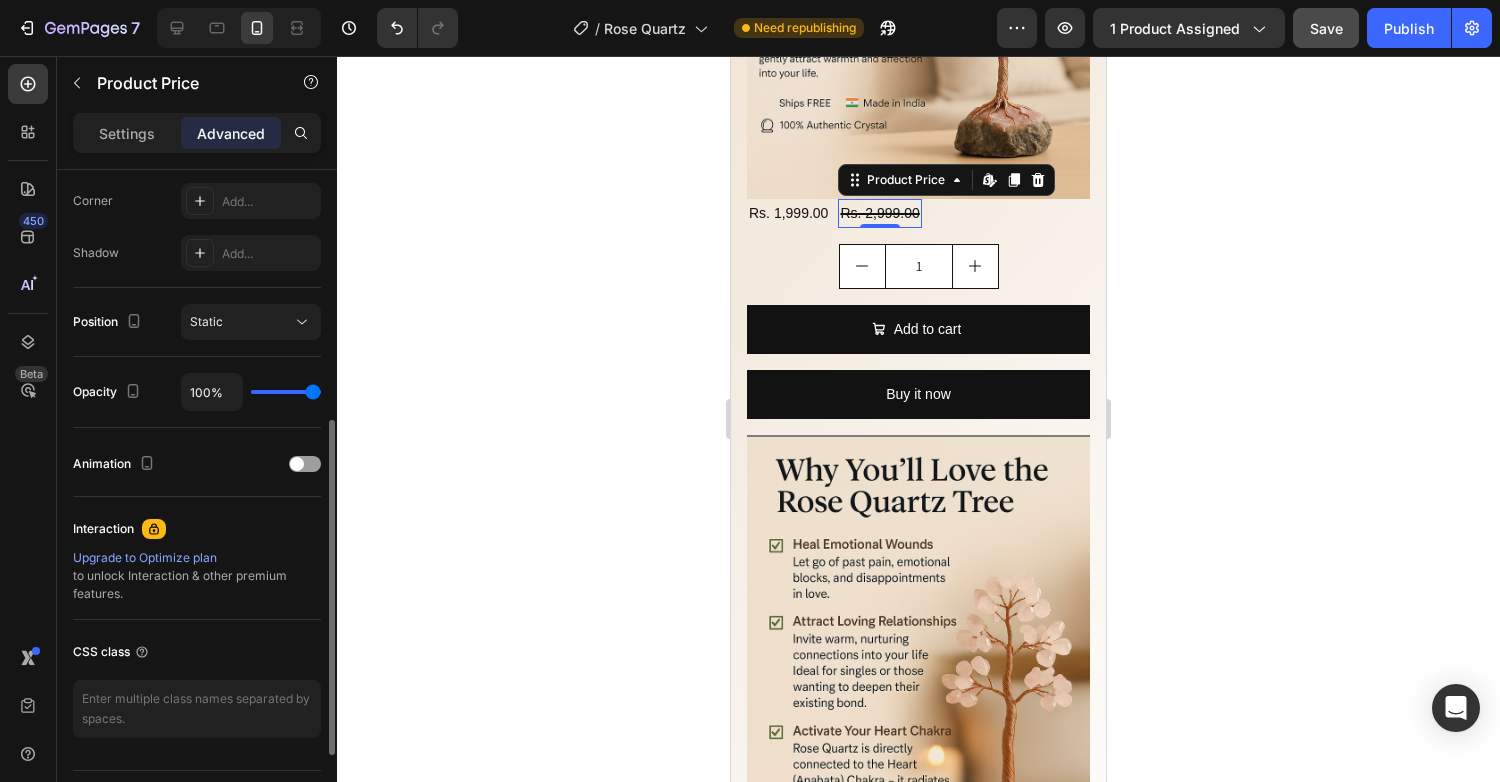 scroll, scrollTop: 665, scrollLeft: 0, axis: vertical 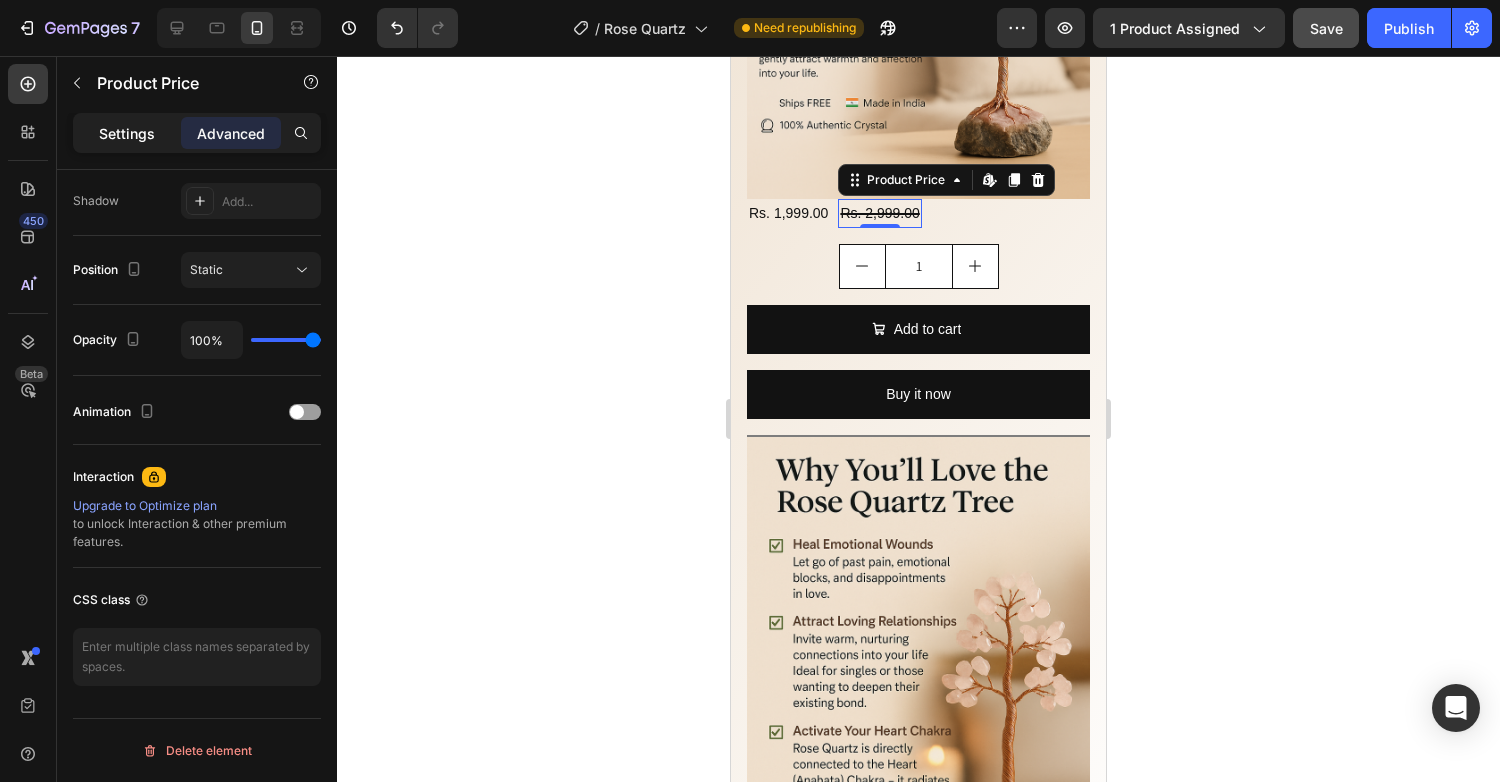click on "Settings" at bounding box center [127, 133] 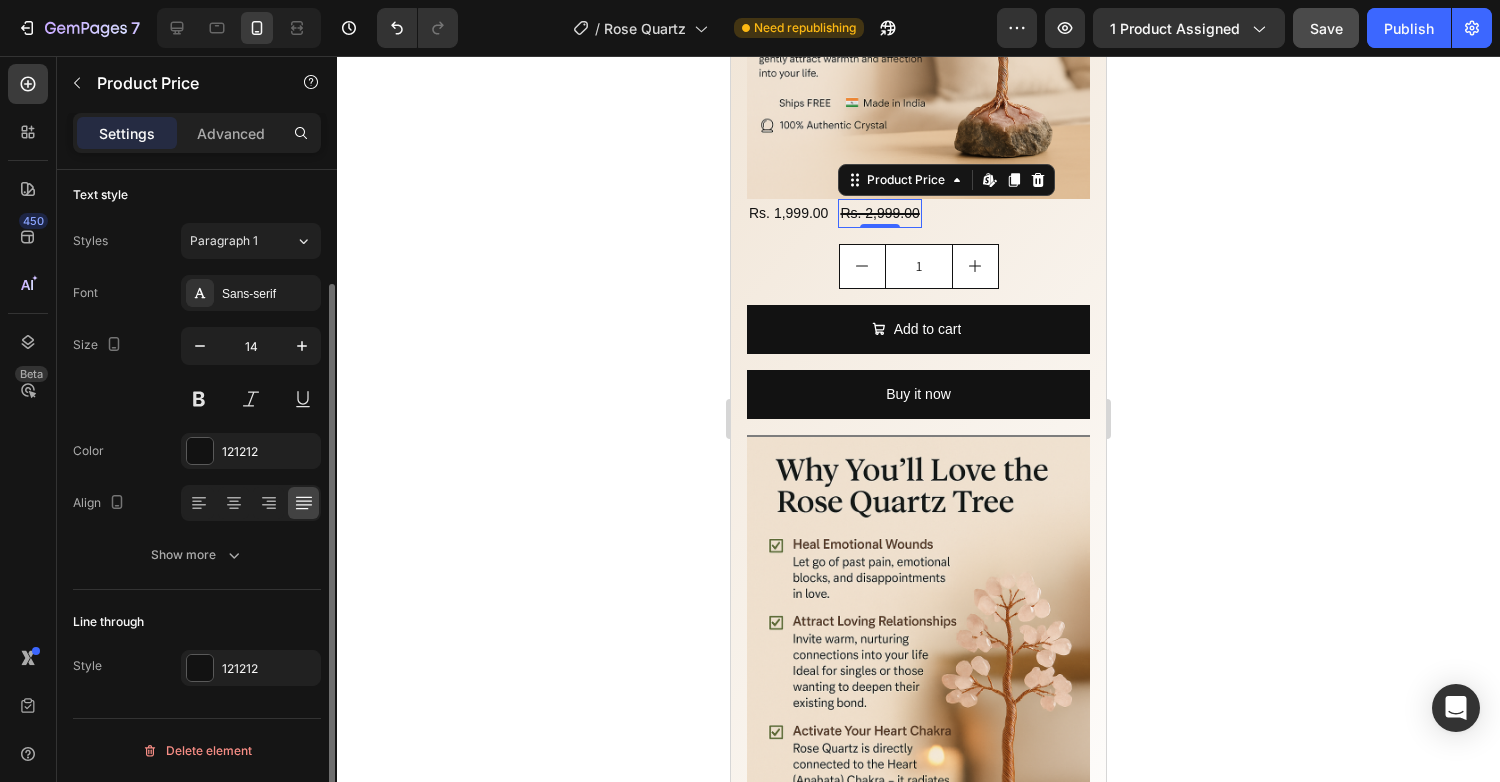 scroll, scrollTop: 136, scrollLeft: 0, axis: vertical 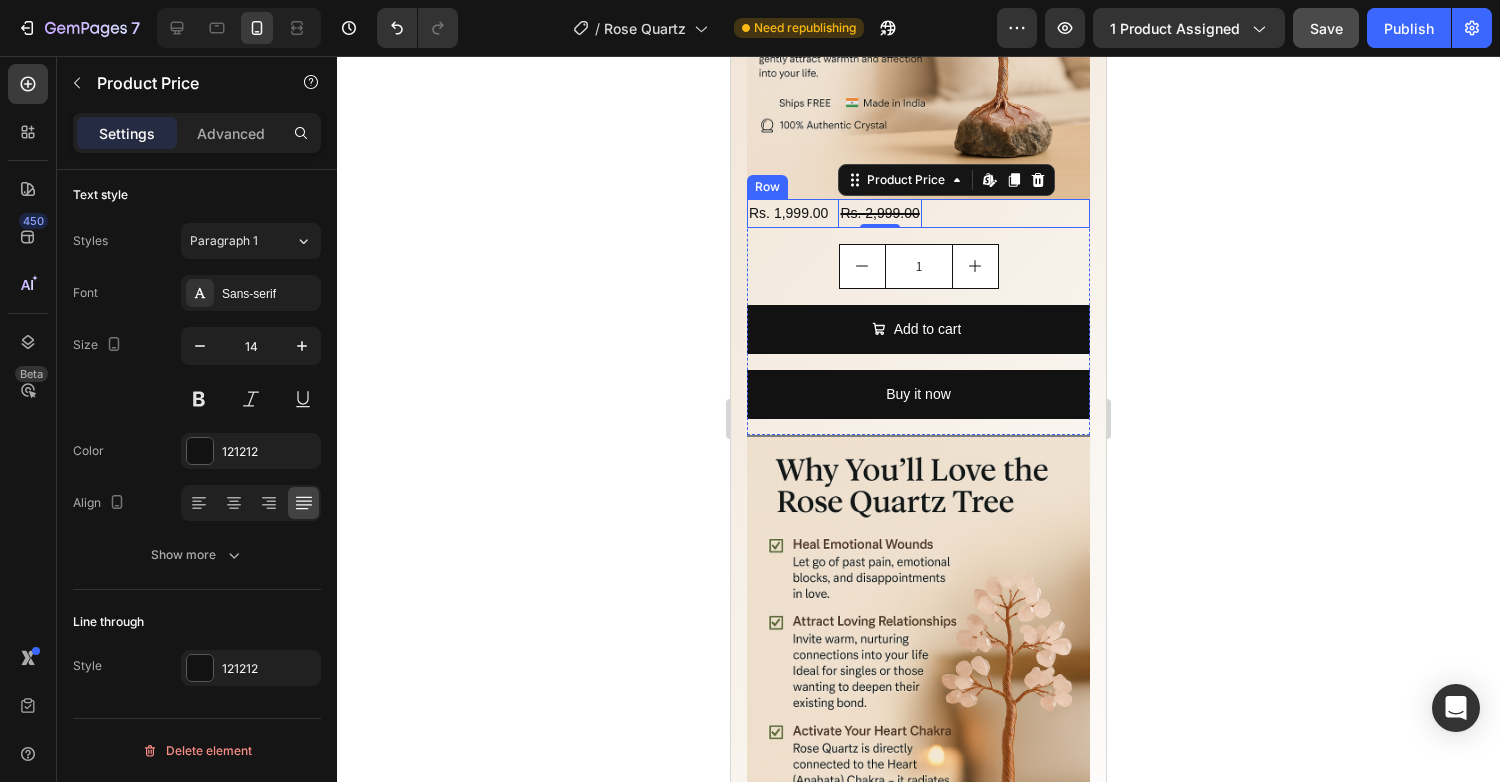 click on "Rs. 1,999.00 Product Price Product Price Rs. 2,999.00 Product Price   Edit content in Shopify 0 Product Price   Edit content in Shopify 0 Row" at bounding box center (918, 213) 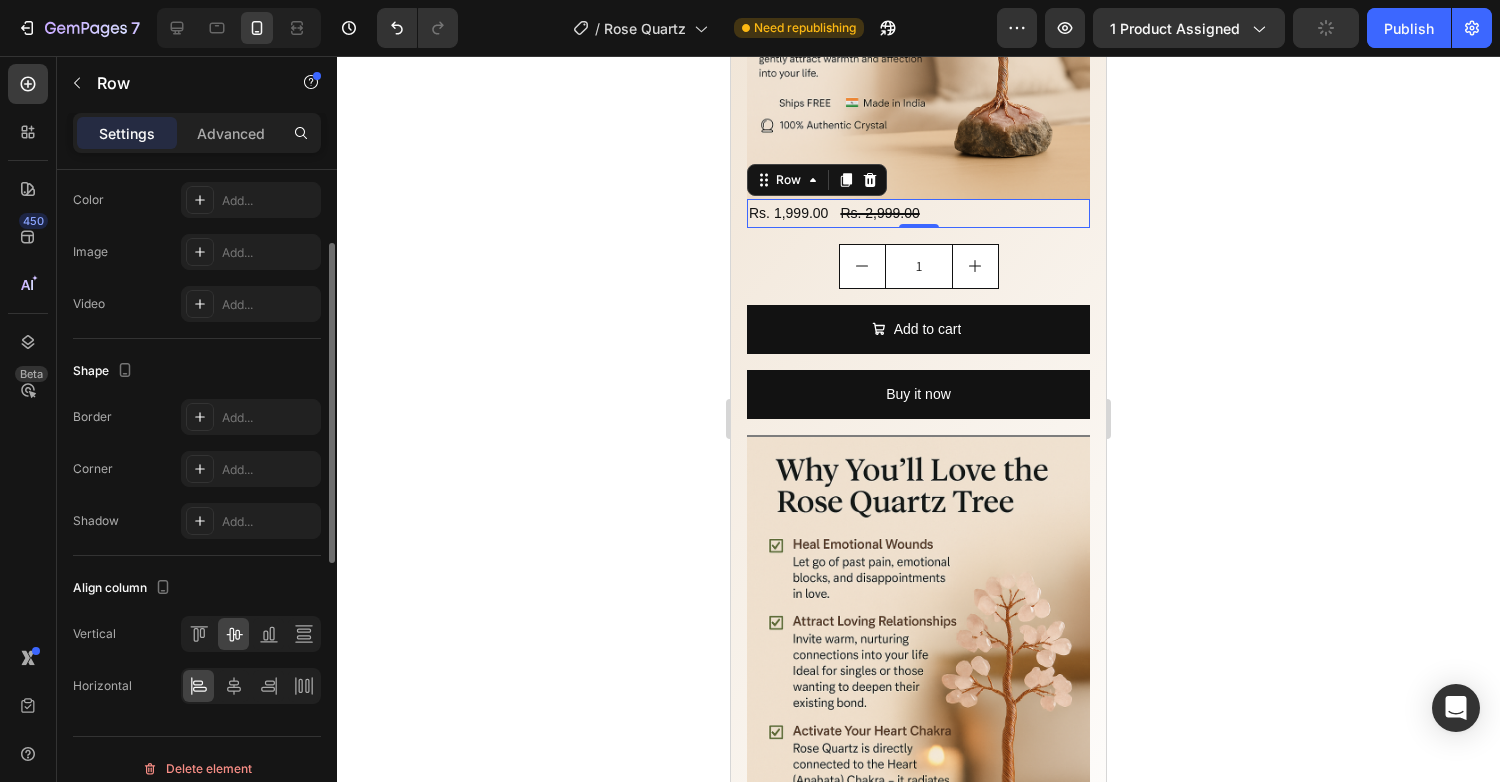 scroll, scrollTop: 727, scrollLeft: 0, axis: vertical 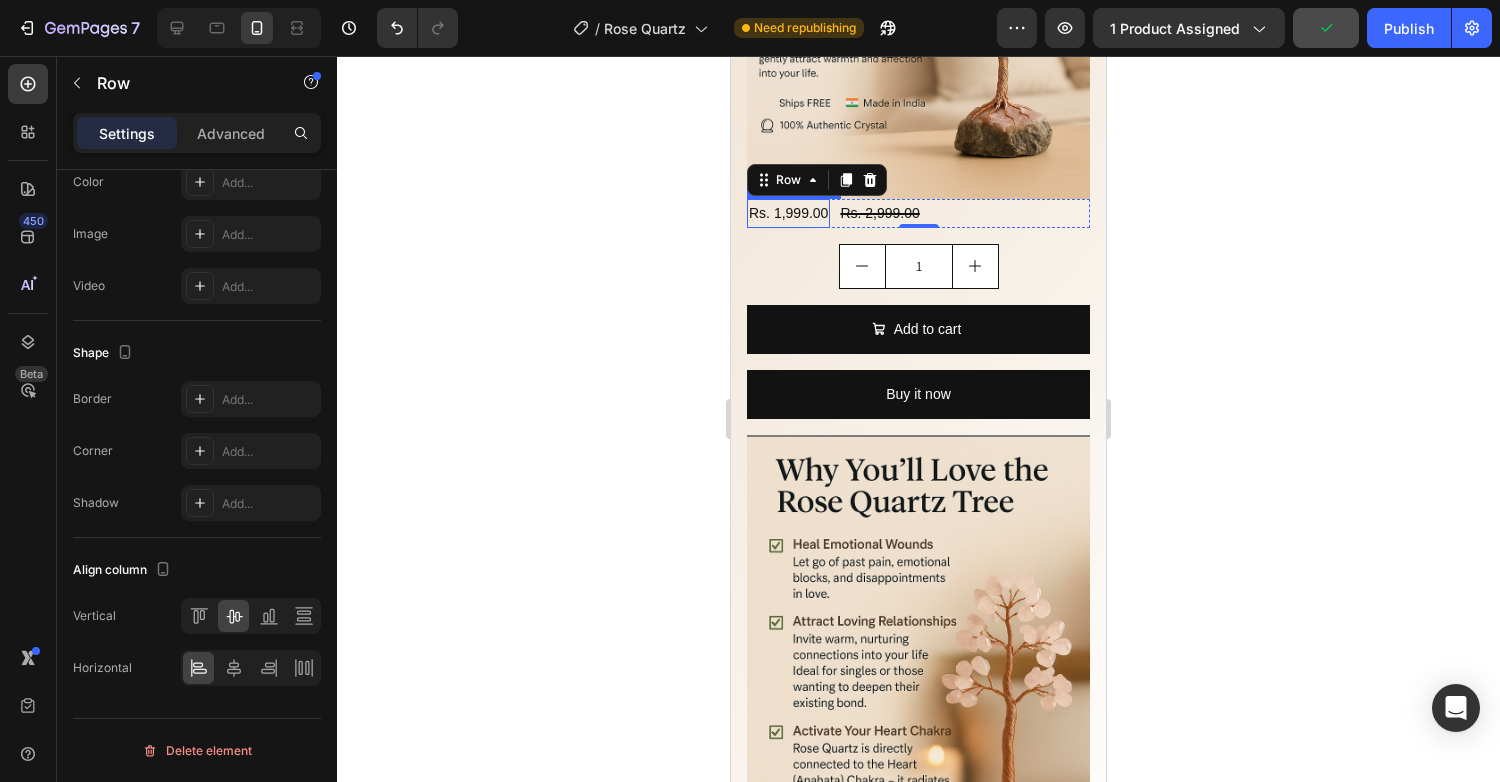 click on "Rs. 1,999.00" at bounding box center [788, 213] 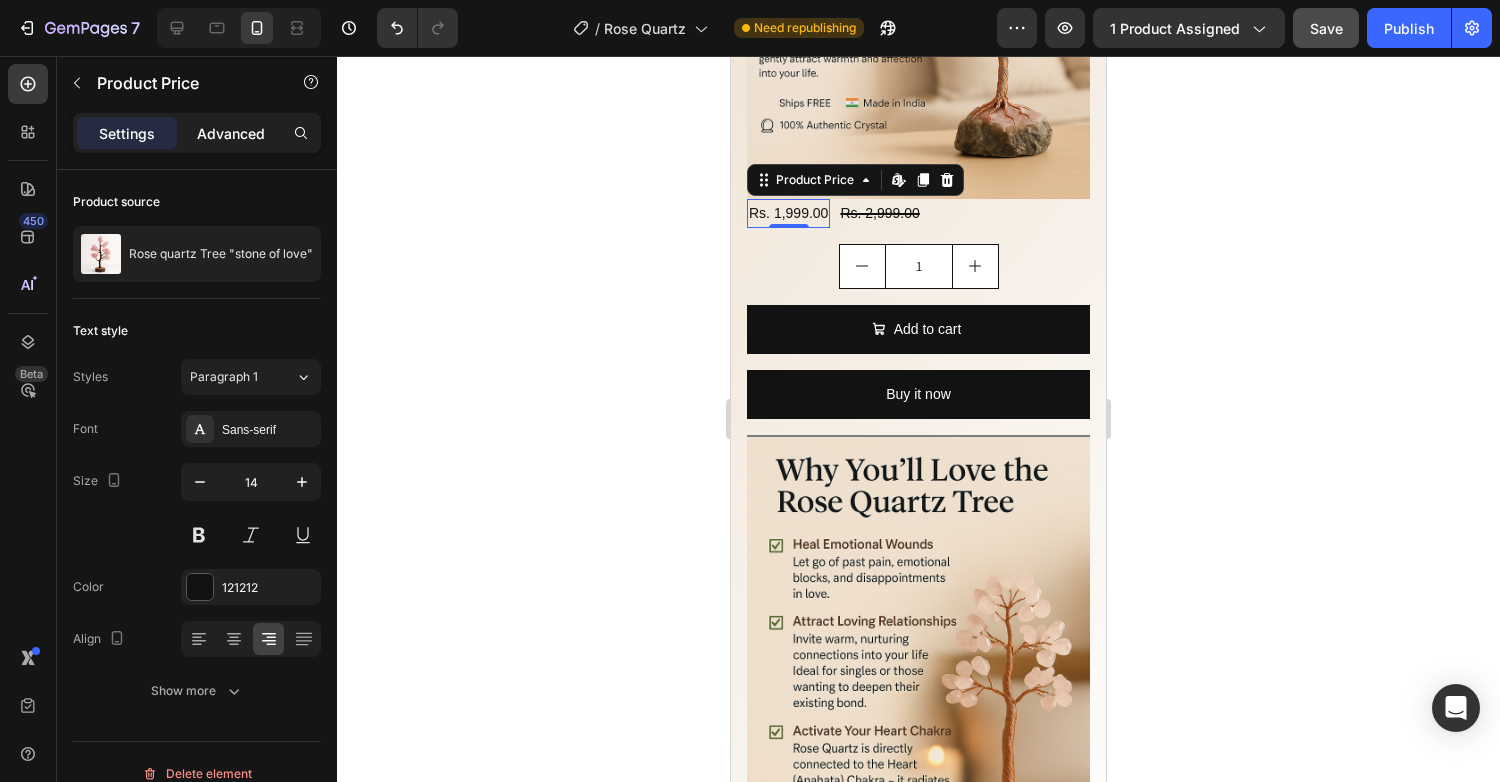 click on "Advanced" at bounding box center (231, 133) 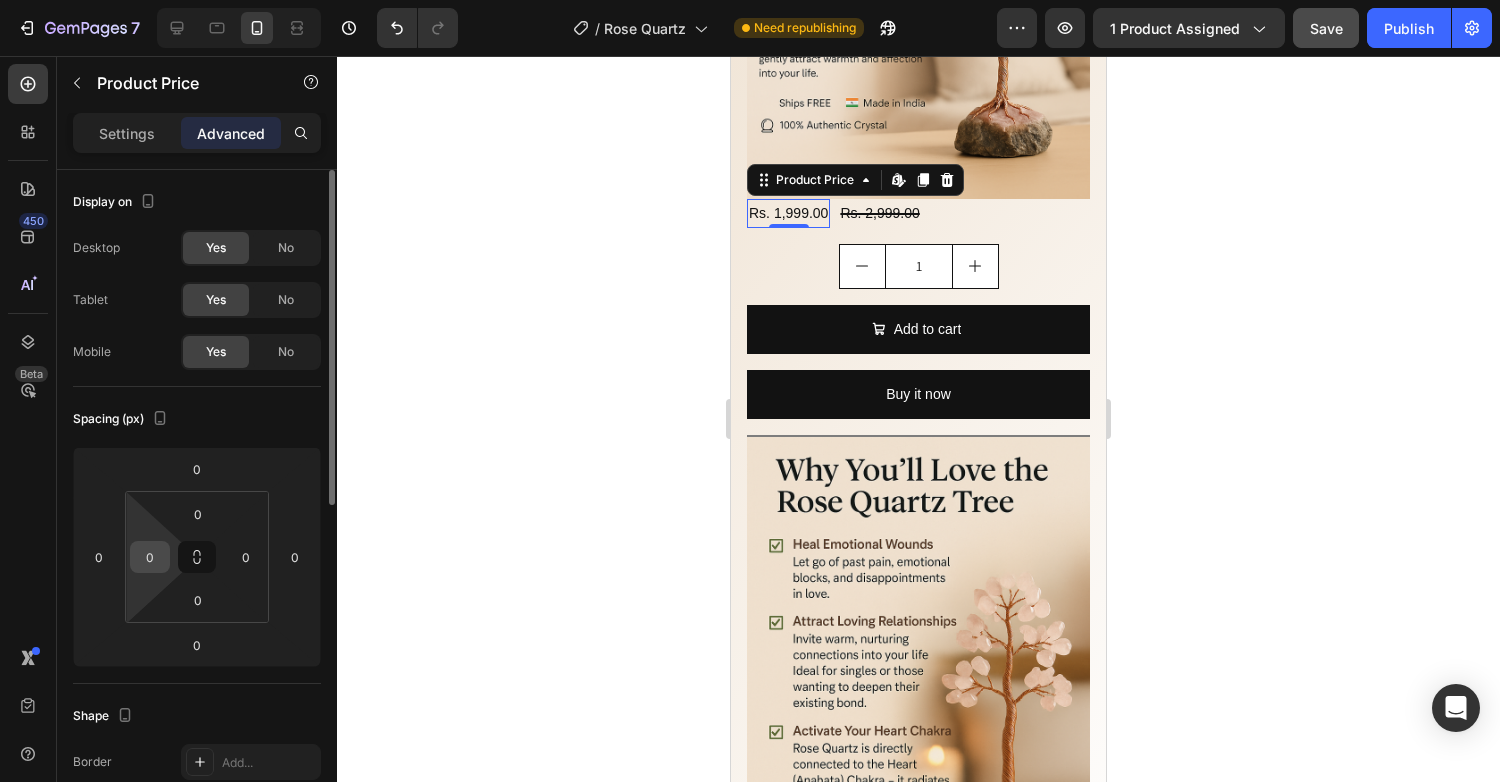 click on "0" at bounding box center [150, 557] 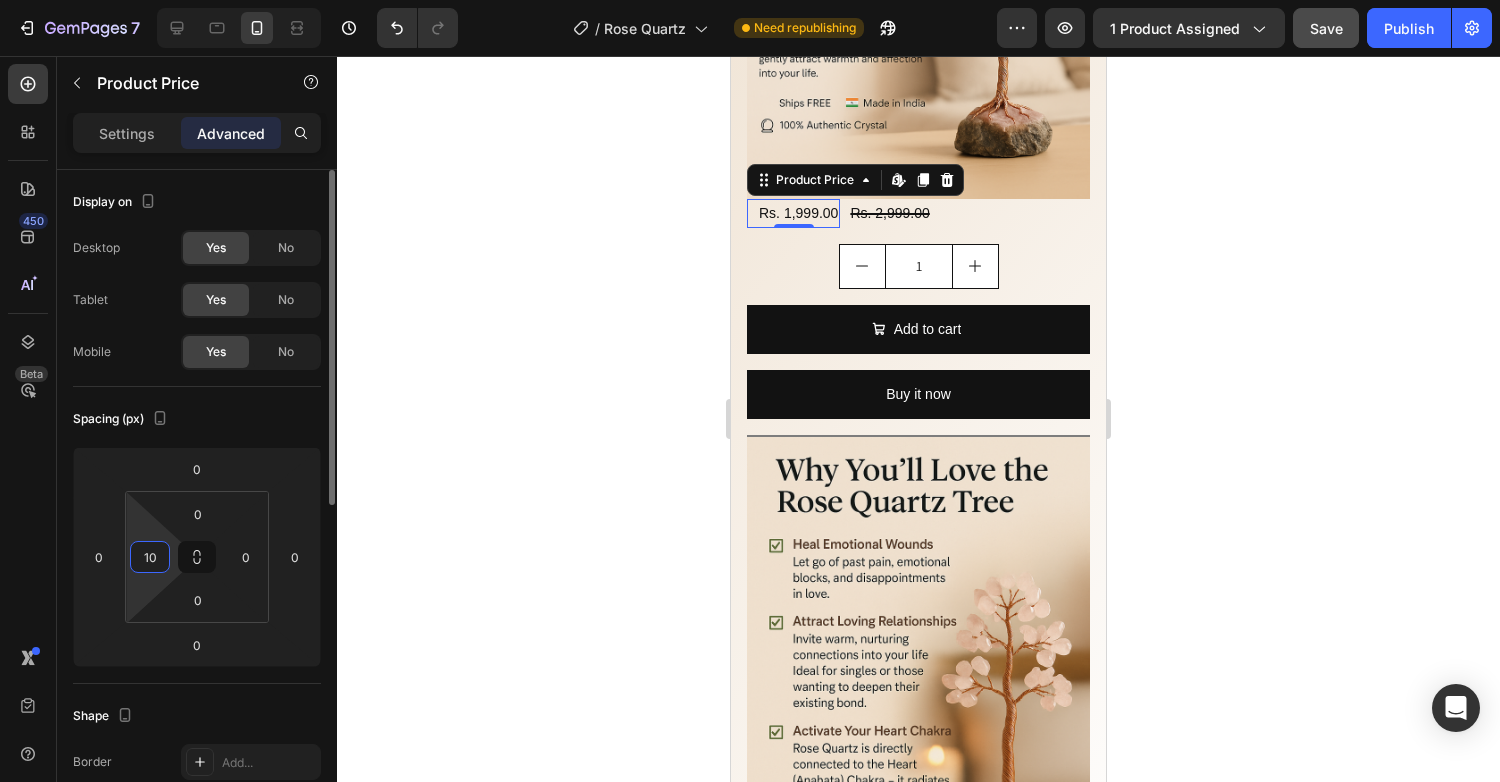 type on "1" 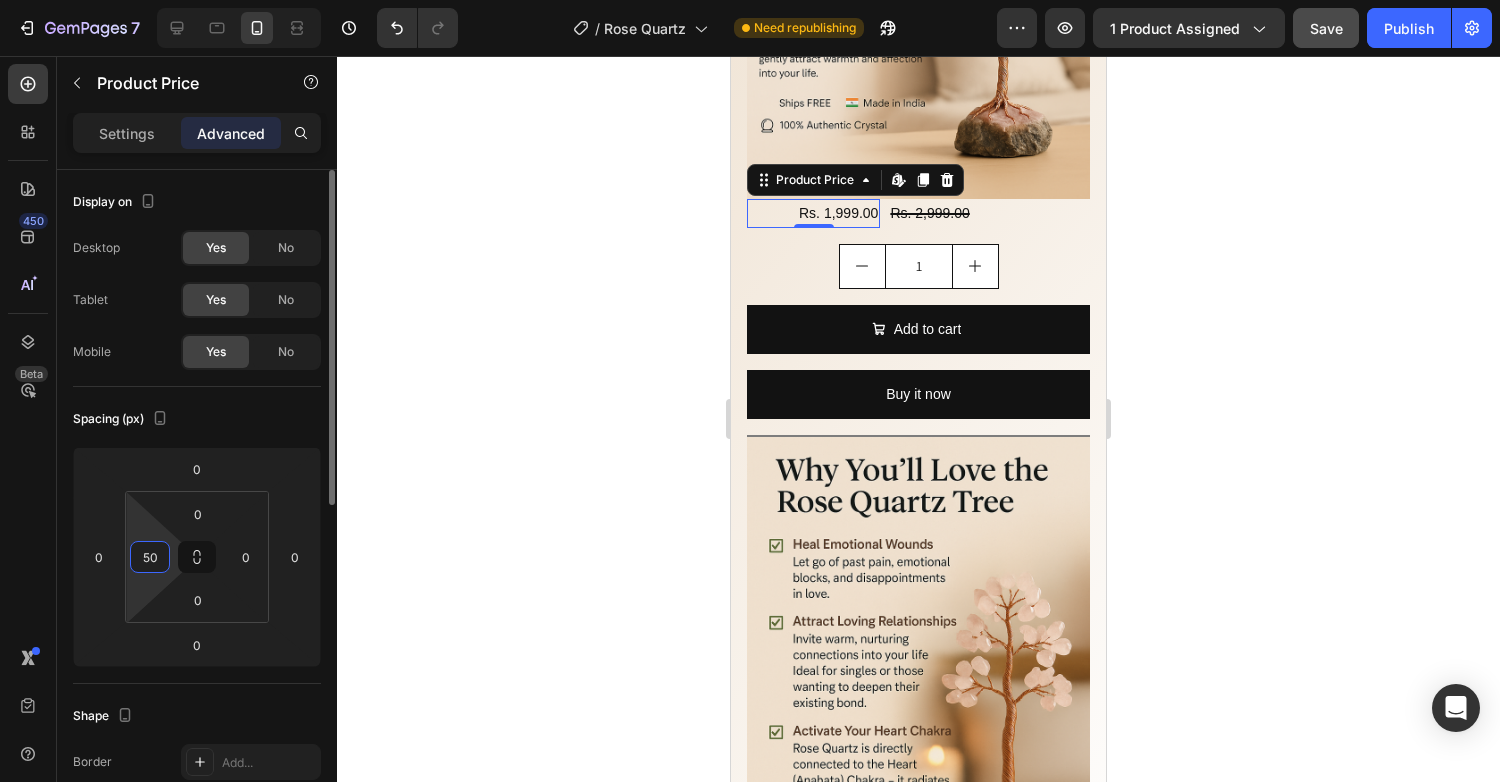 type on "5" 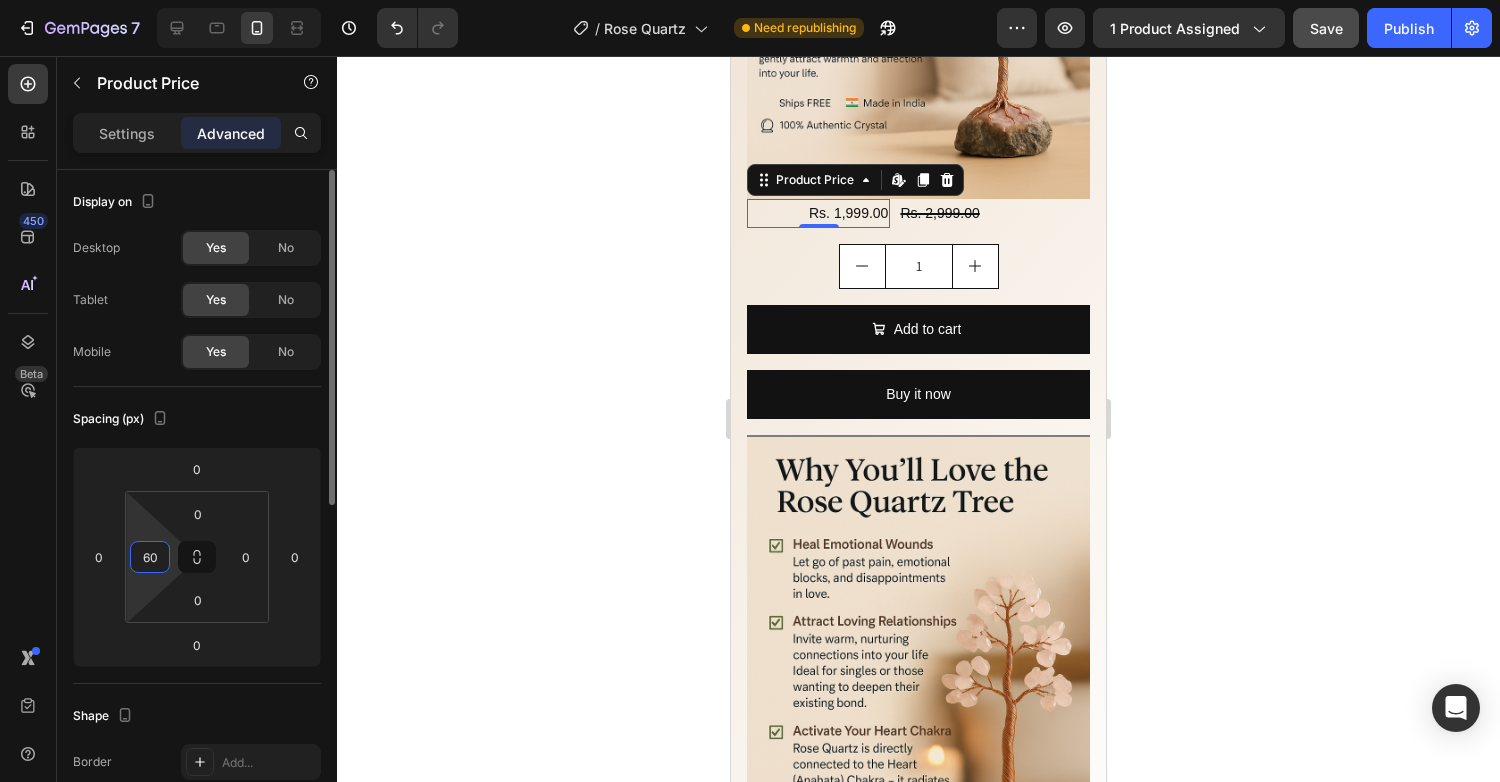 type on "6" 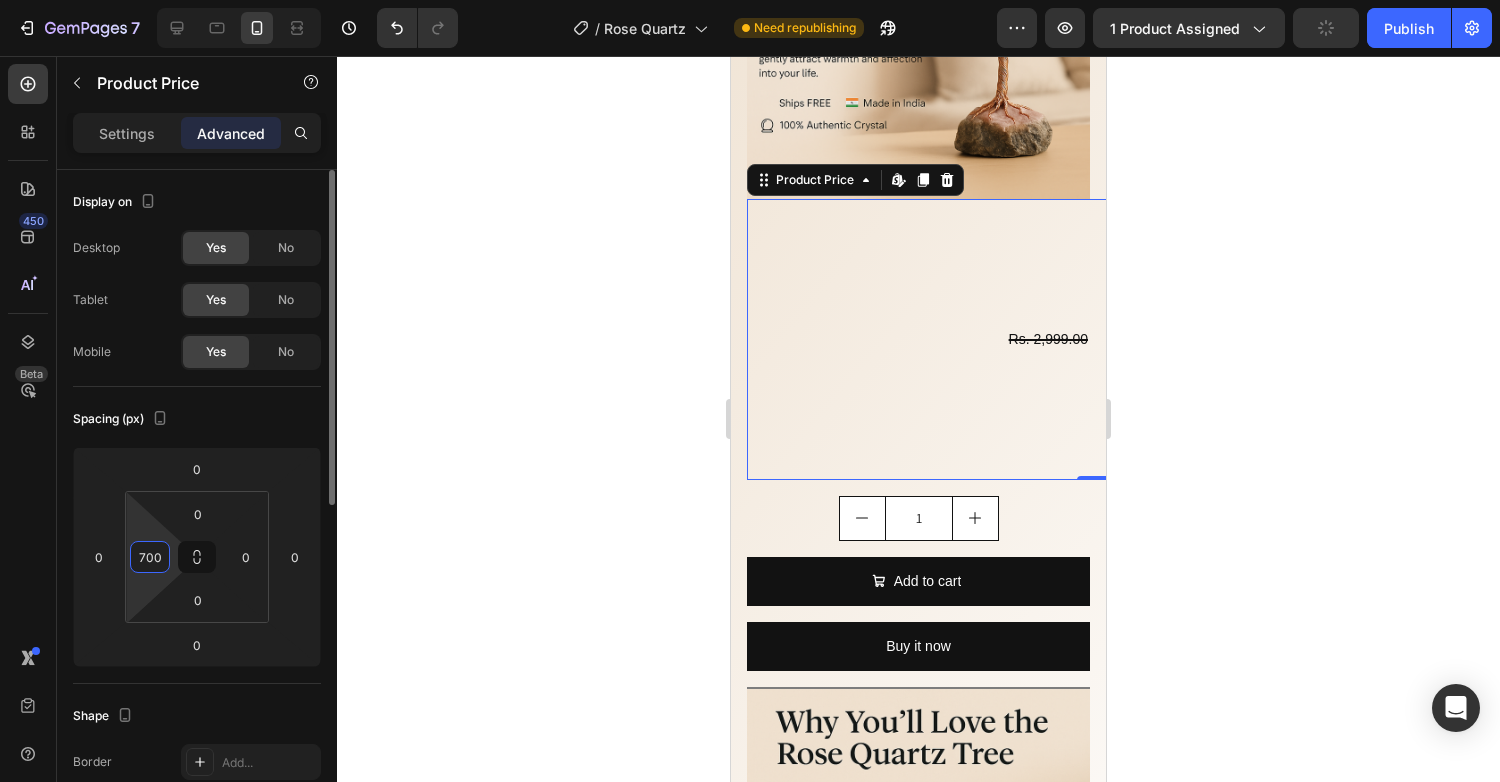 type on "70" 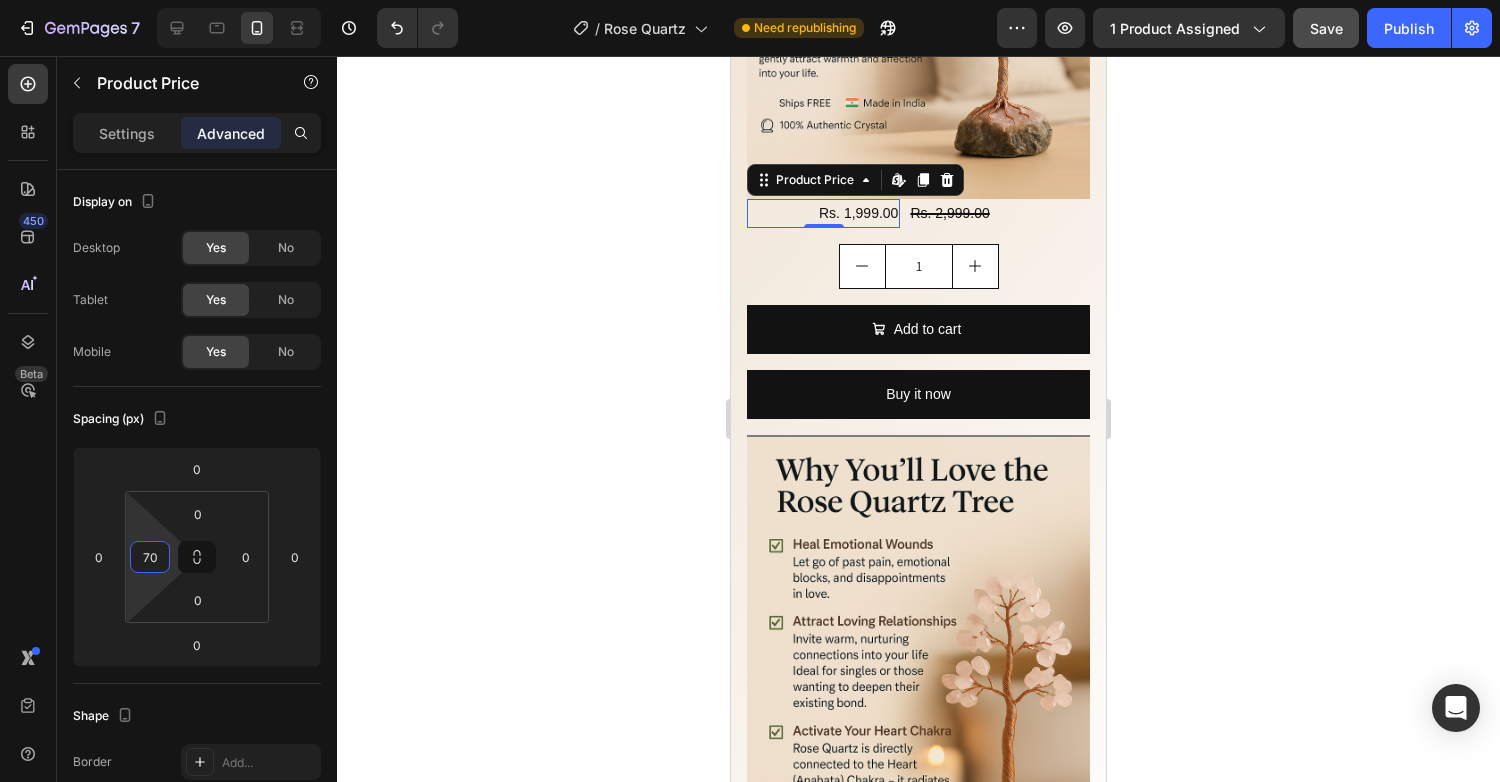 click 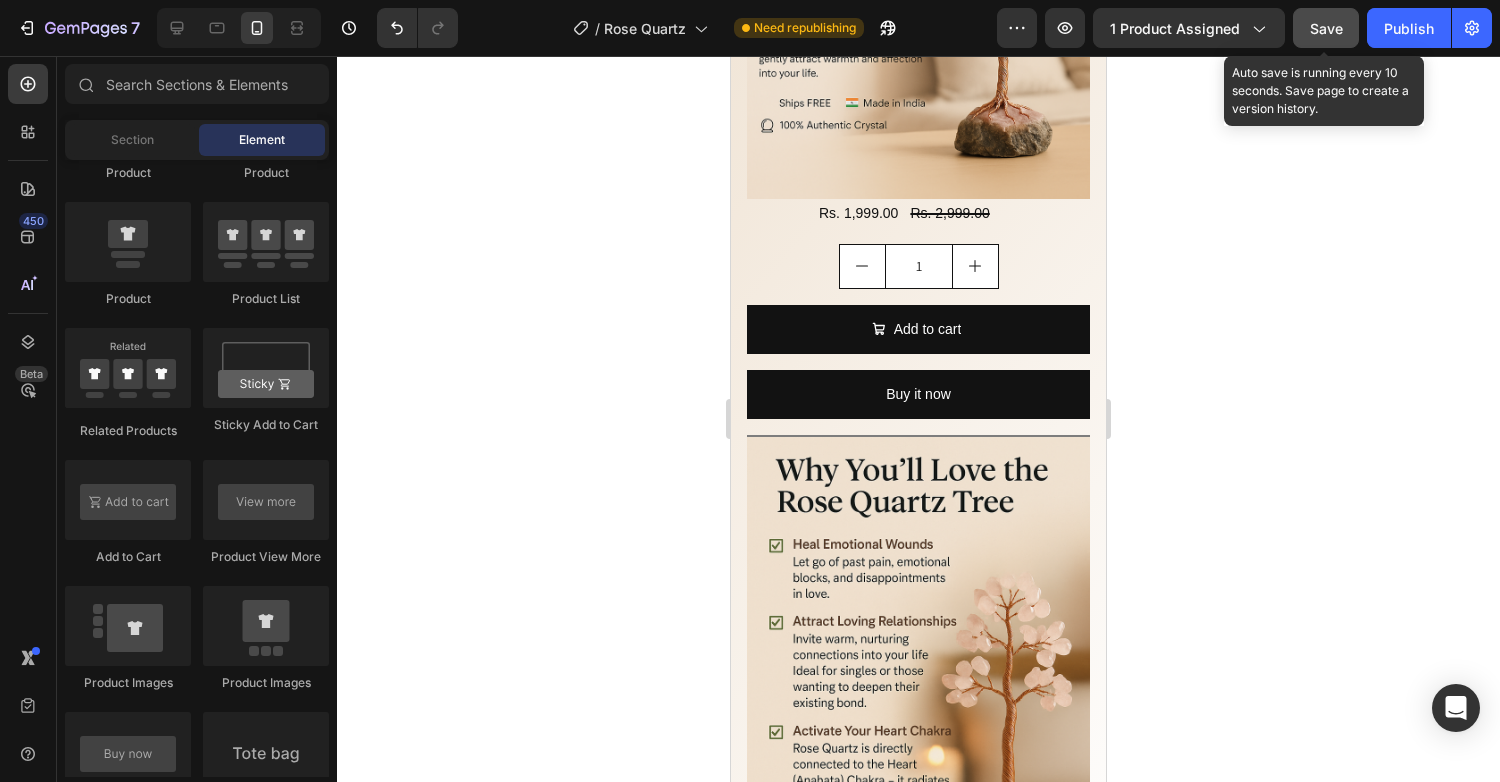 click on "Save" 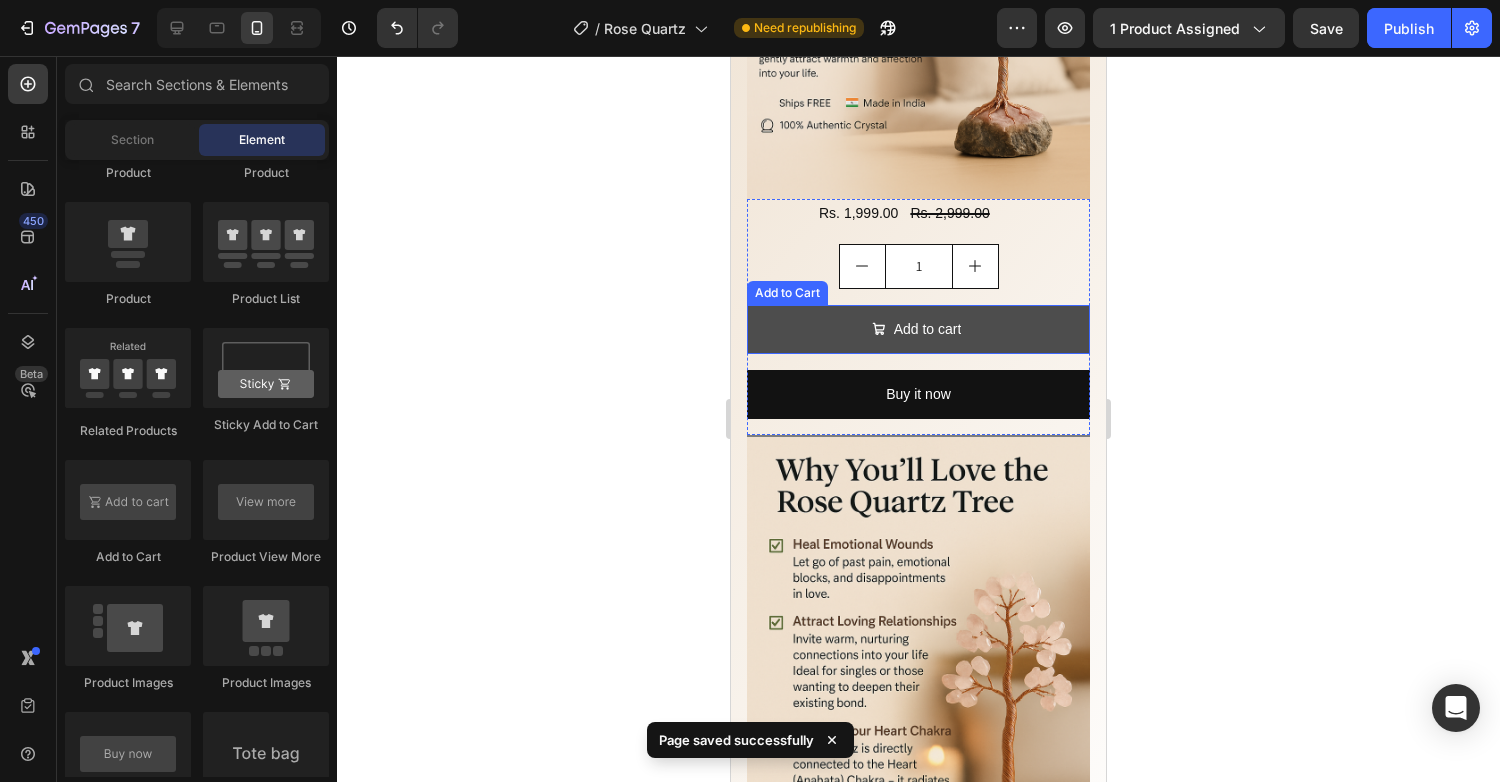 click on "Add to cart" at bounding box center [918, 329] 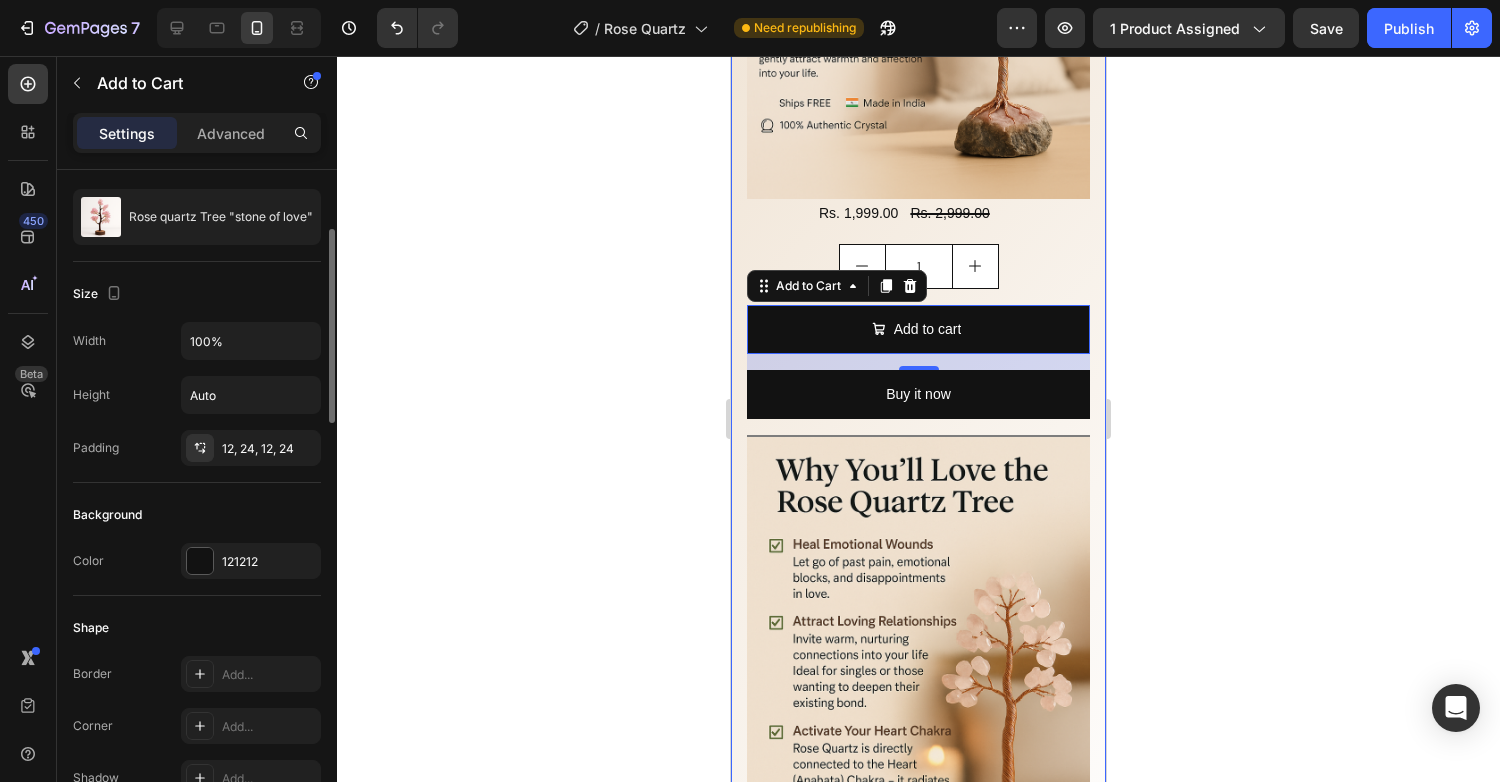 scroll, scrollTop: 184, scrollLeft: 0, axis: vertical 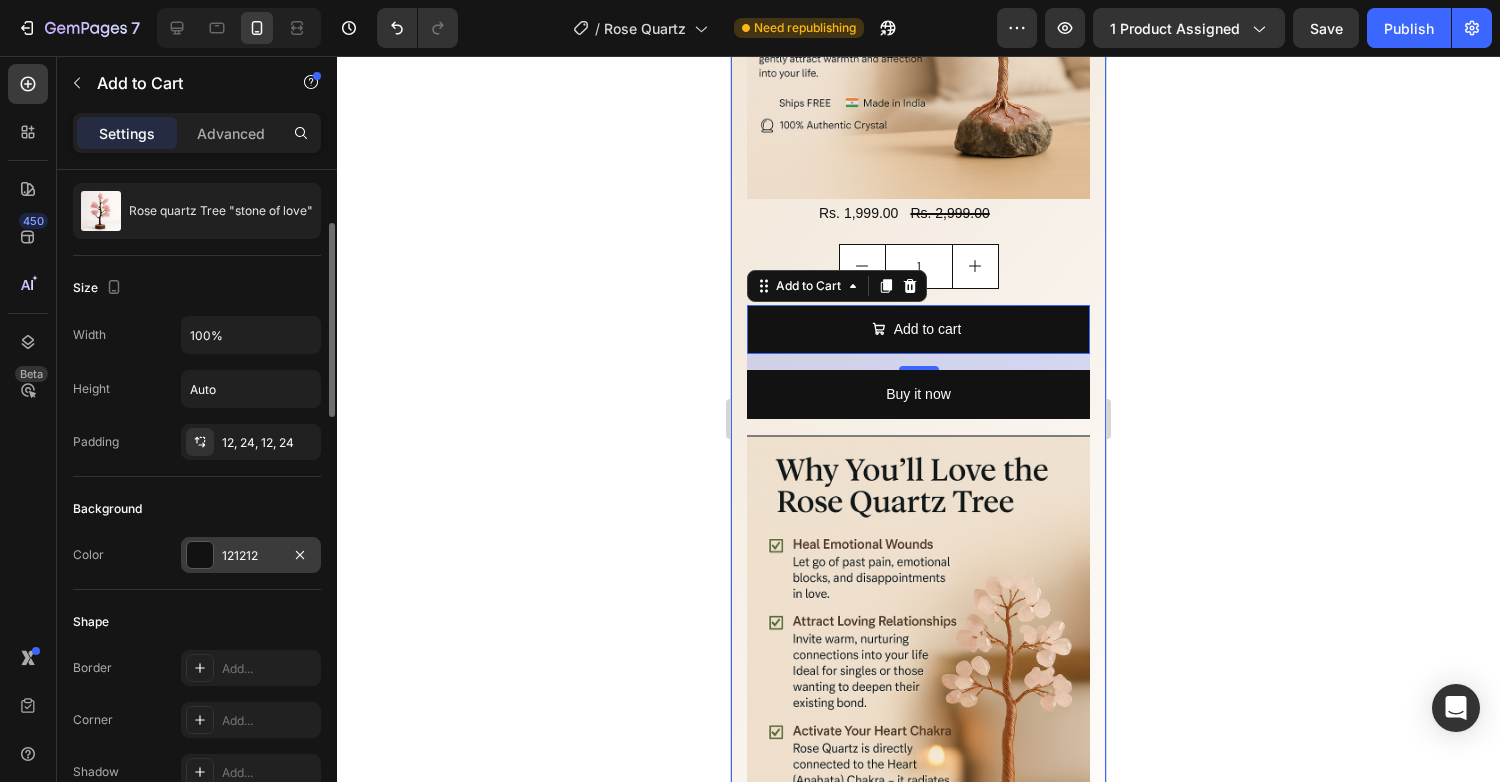 click at bounding box center [200, 555] 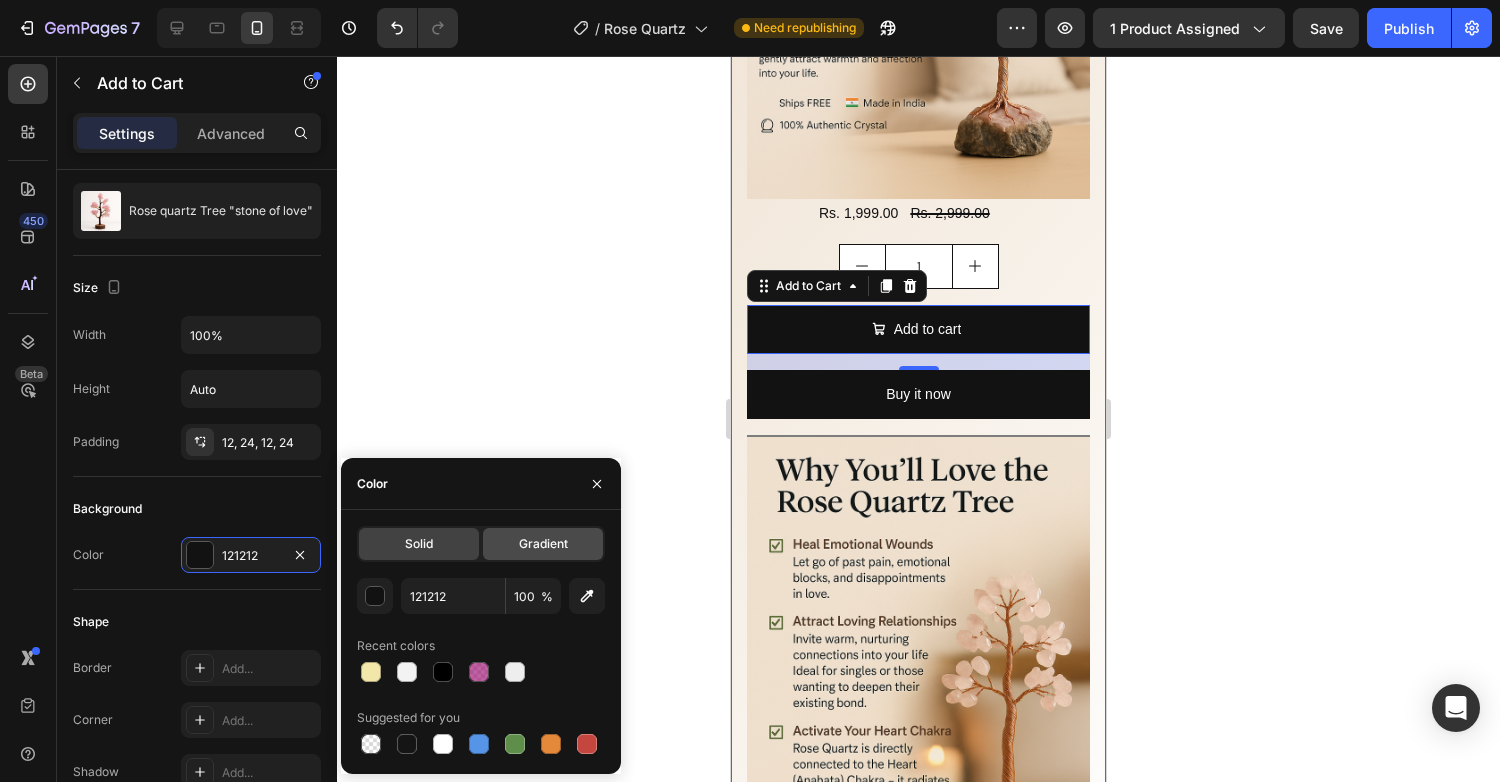 click on "Gradient" 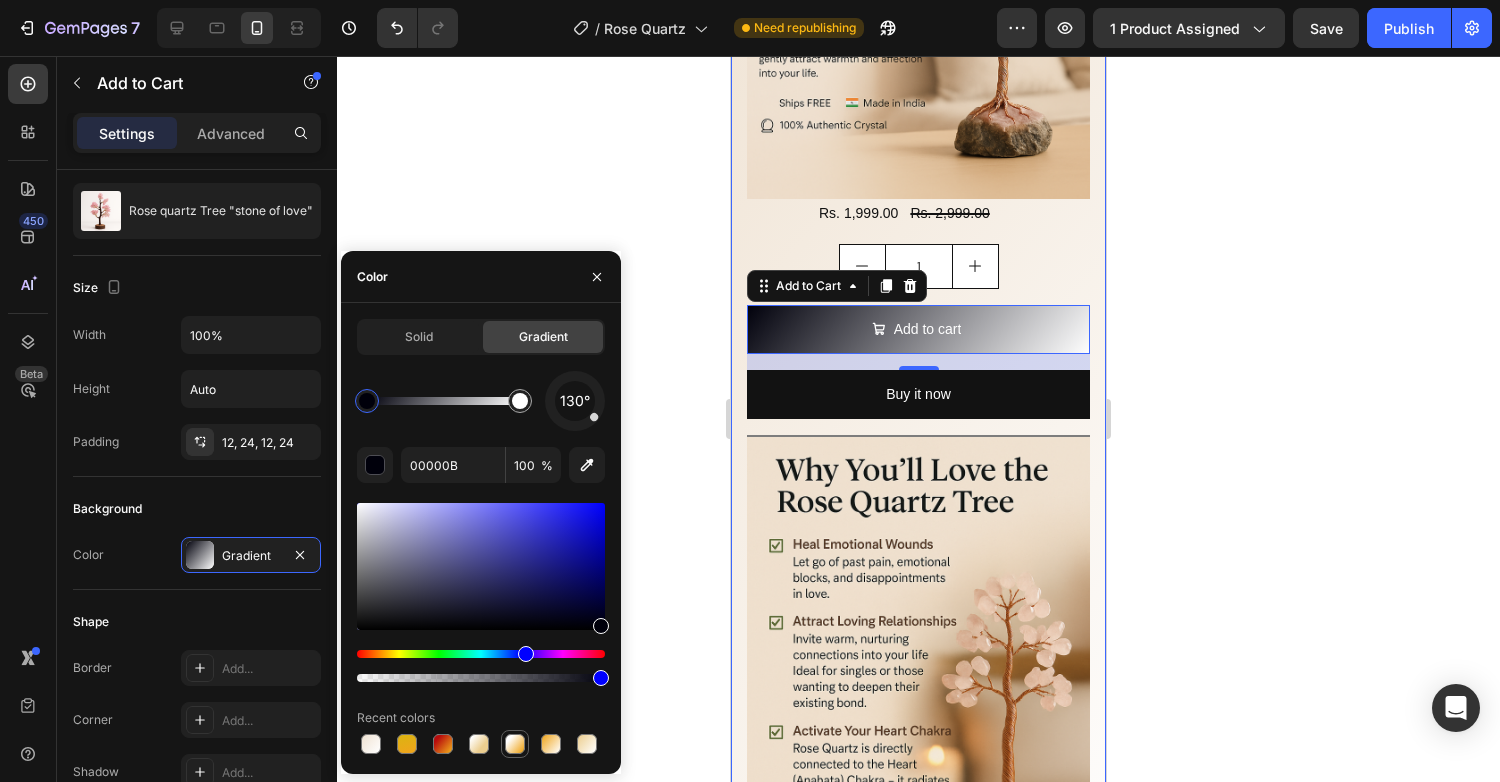click at bounding box center (515, 744) 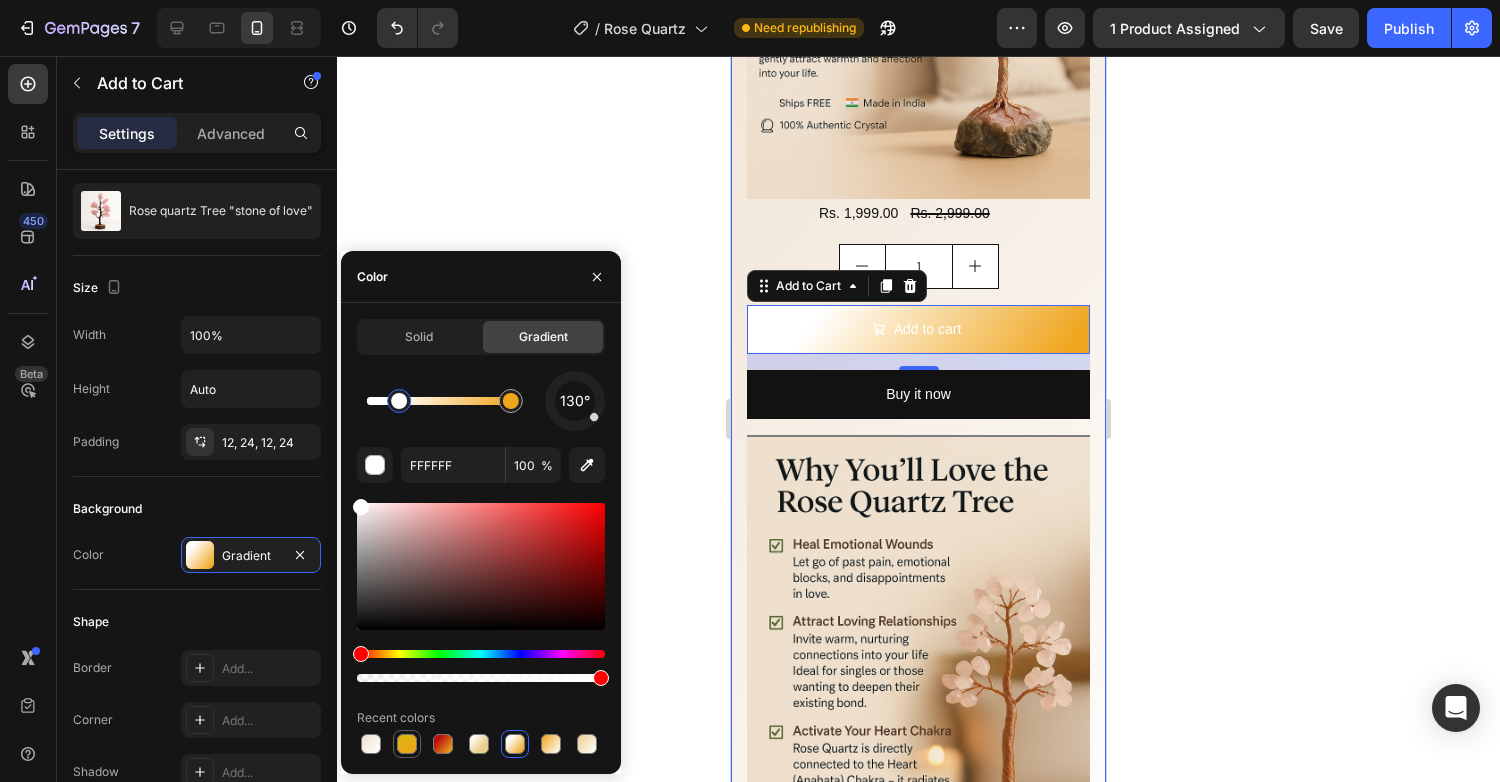 click at bounding box center [407, 744] 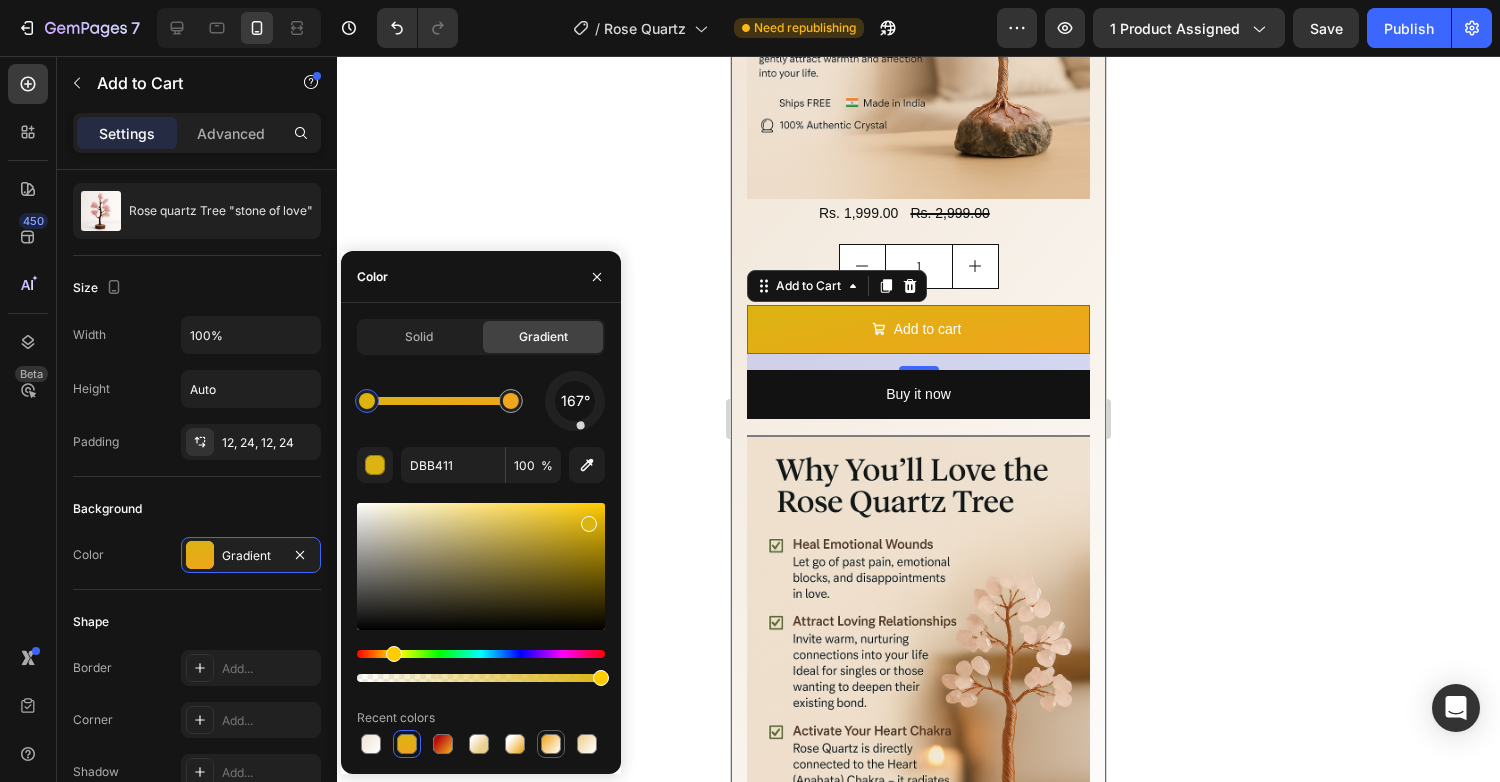 click at bounding box center [551, 744] 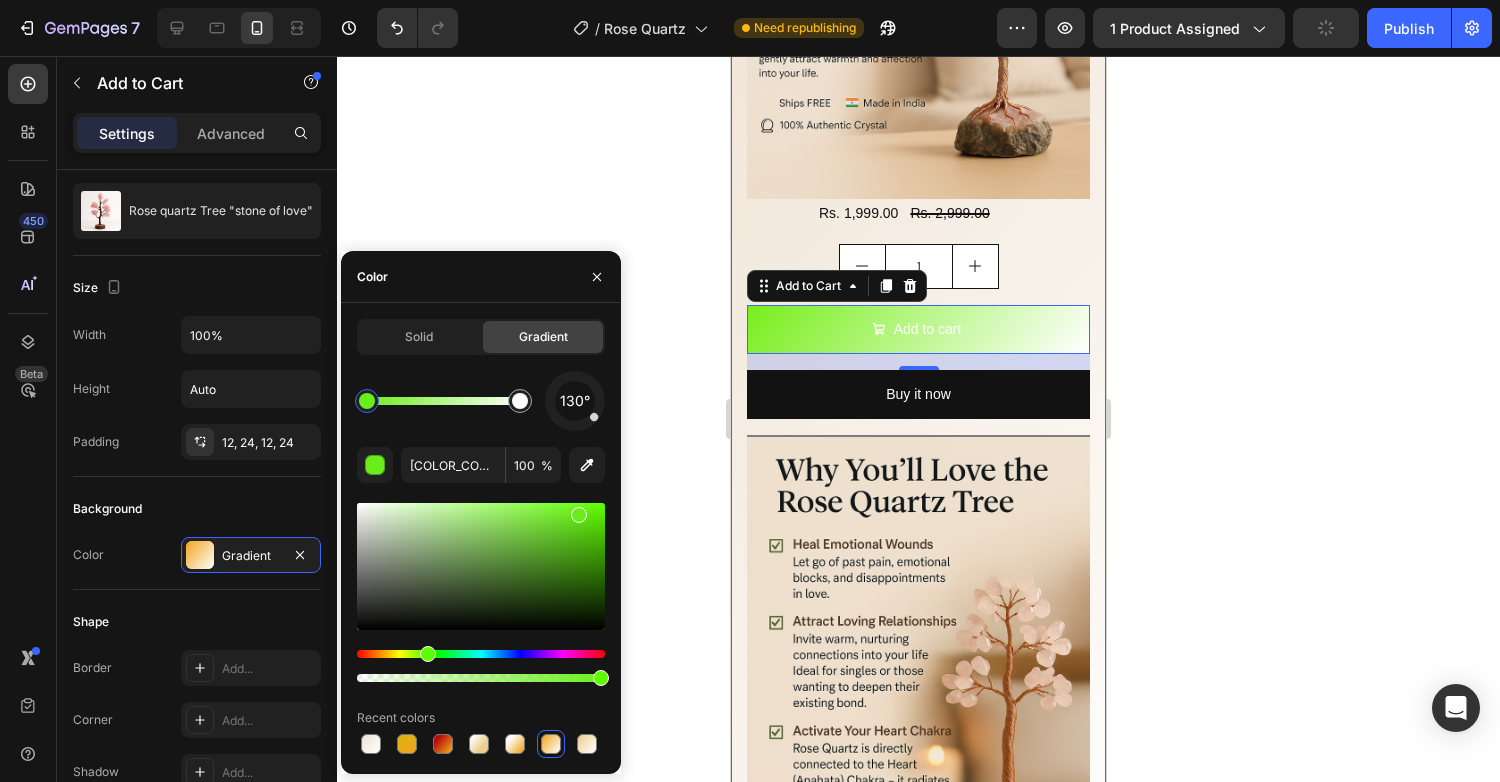 drag, startPoint x: 390, startPoint y: 655, endPoint x: 432, endPoint y: 652, distance: 42.107006 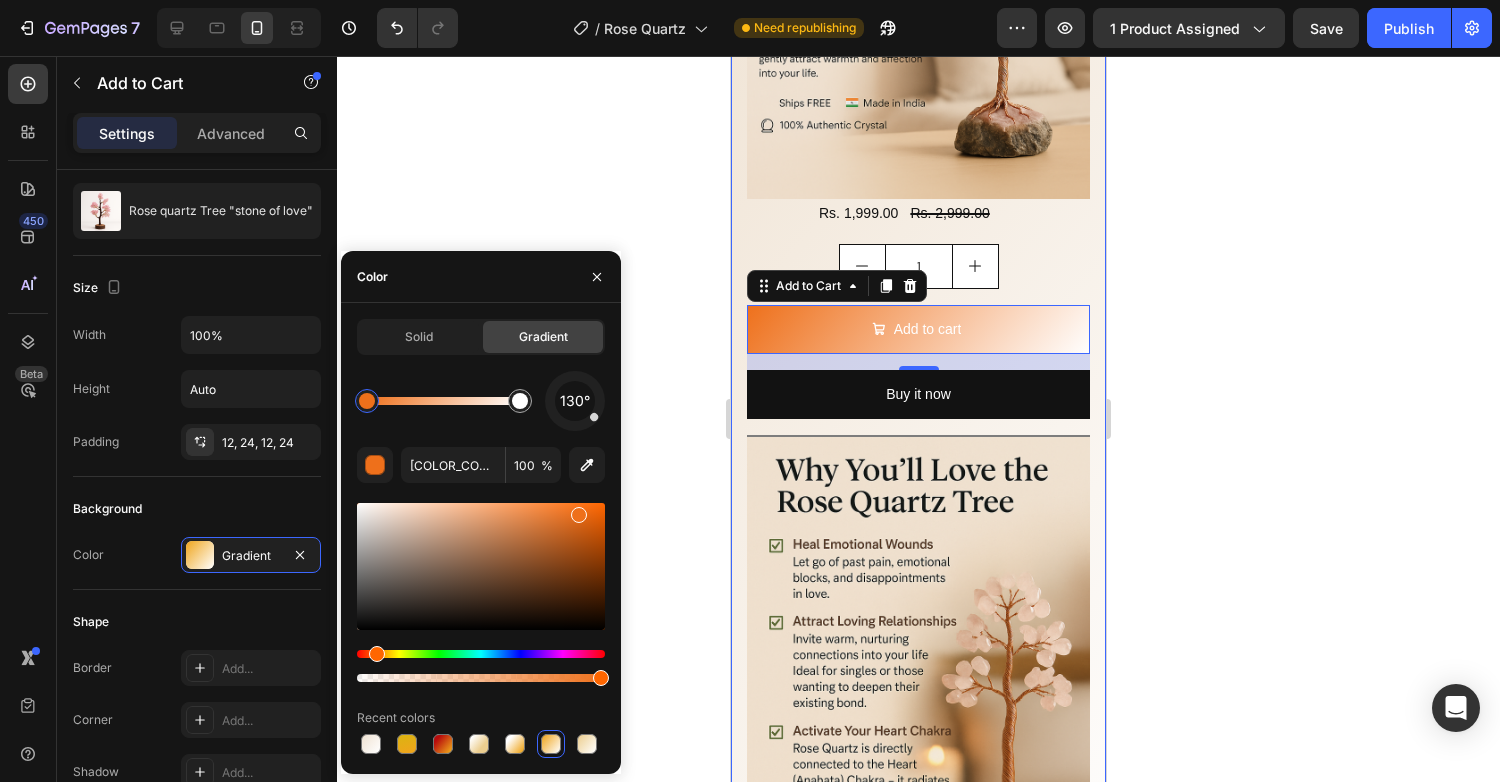 type on "[COLOR_CODE]" 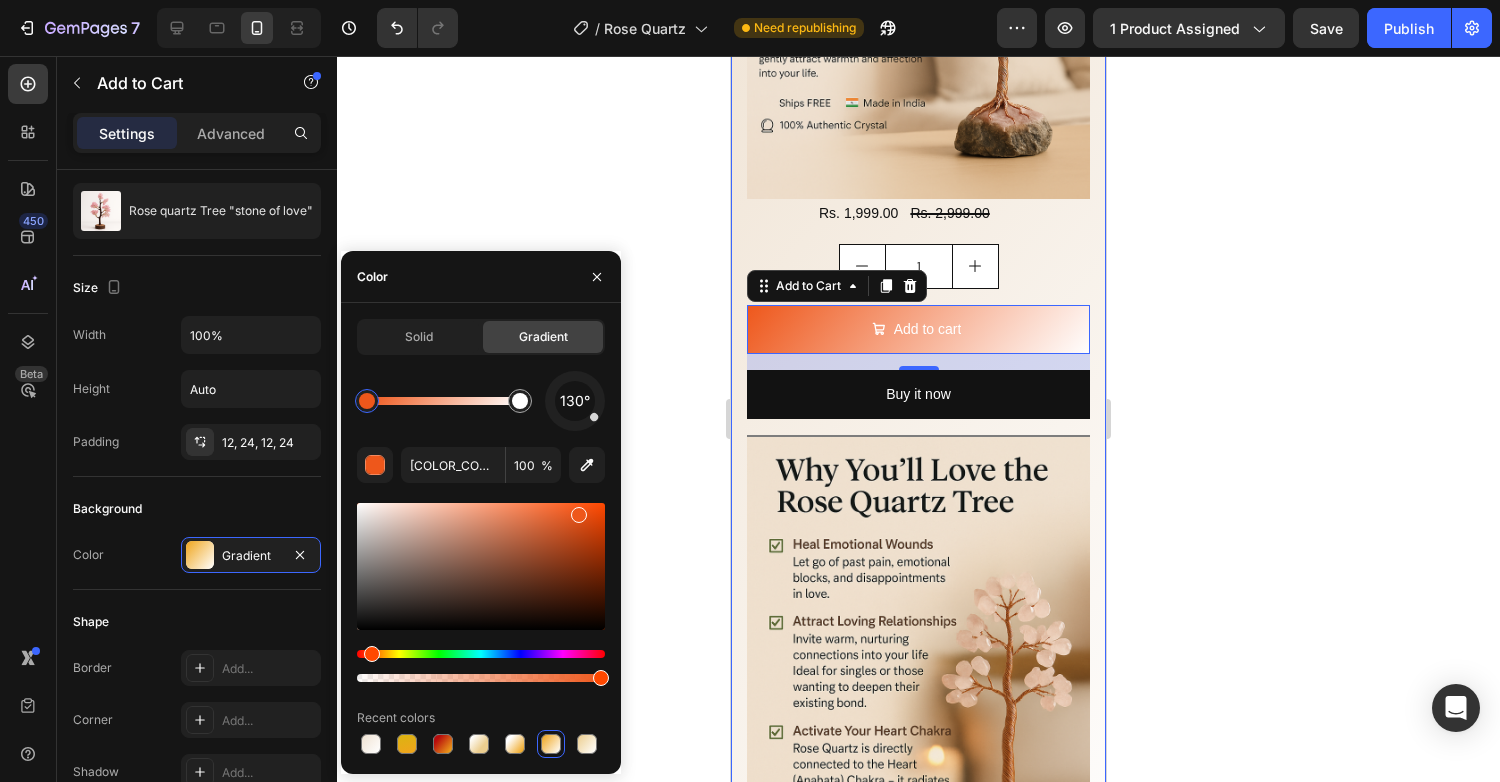 drag, startPoint x: 432, startPoint y: 652, endPoint x: 369, endPoint y: 647, distance: 63.1981 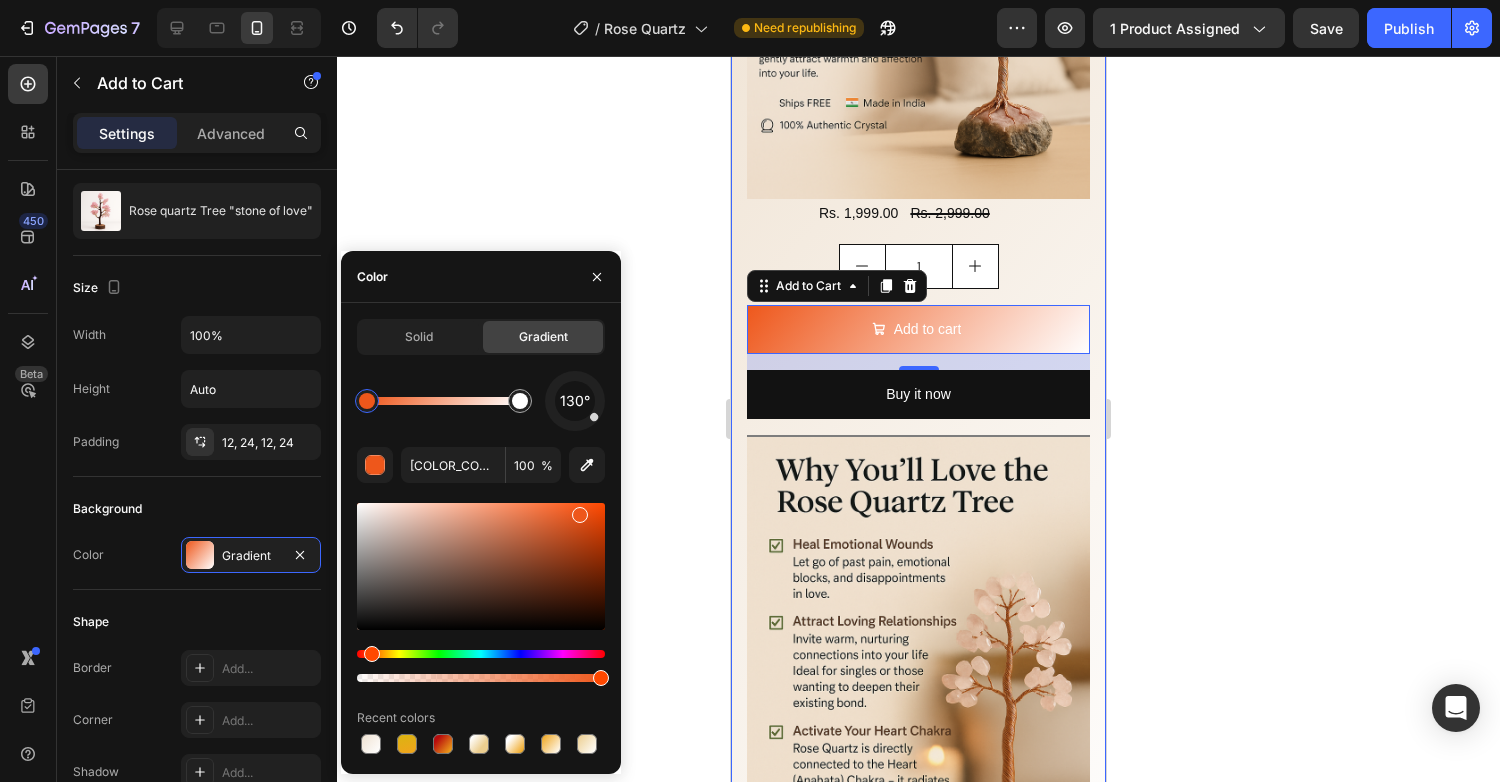 drag, startPoint x: 596, startPoint y: 676, endPoint x: 613, endPoint y: 671, distance: 17.720045 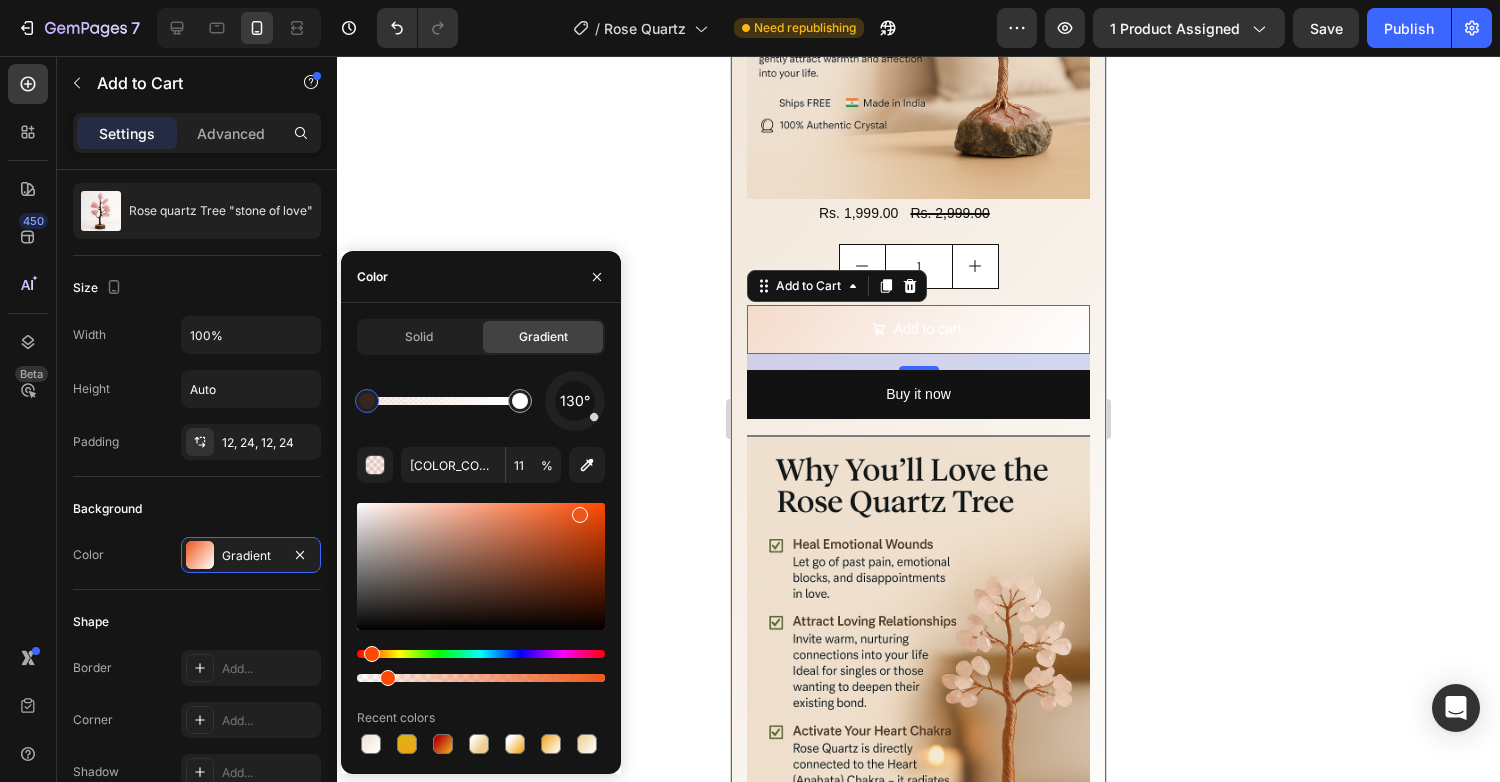 drag, startPoint x: 370, startPoint y: 678, endPoint x: 385, endPoint y: 677, distance: 15.033297 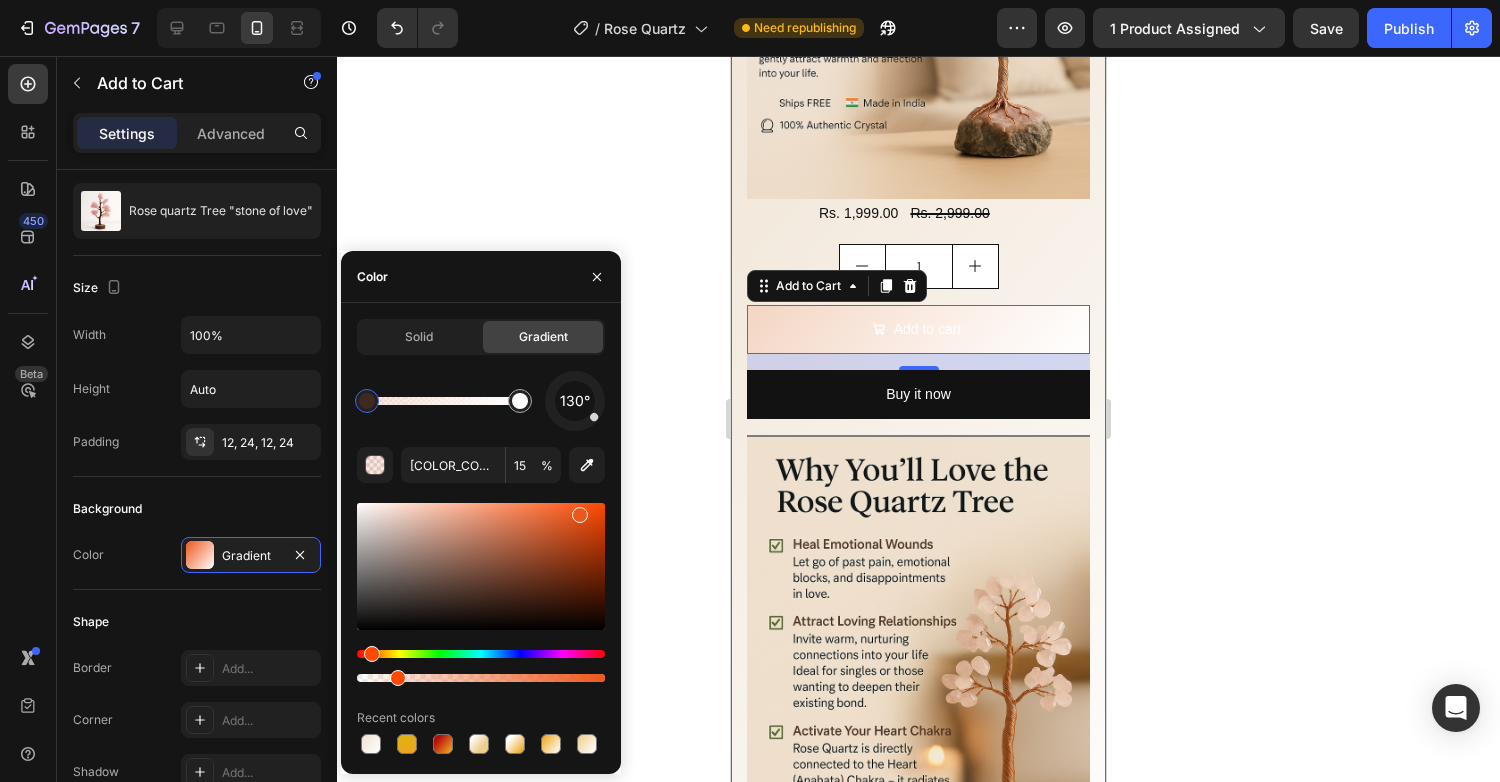 type on "16" 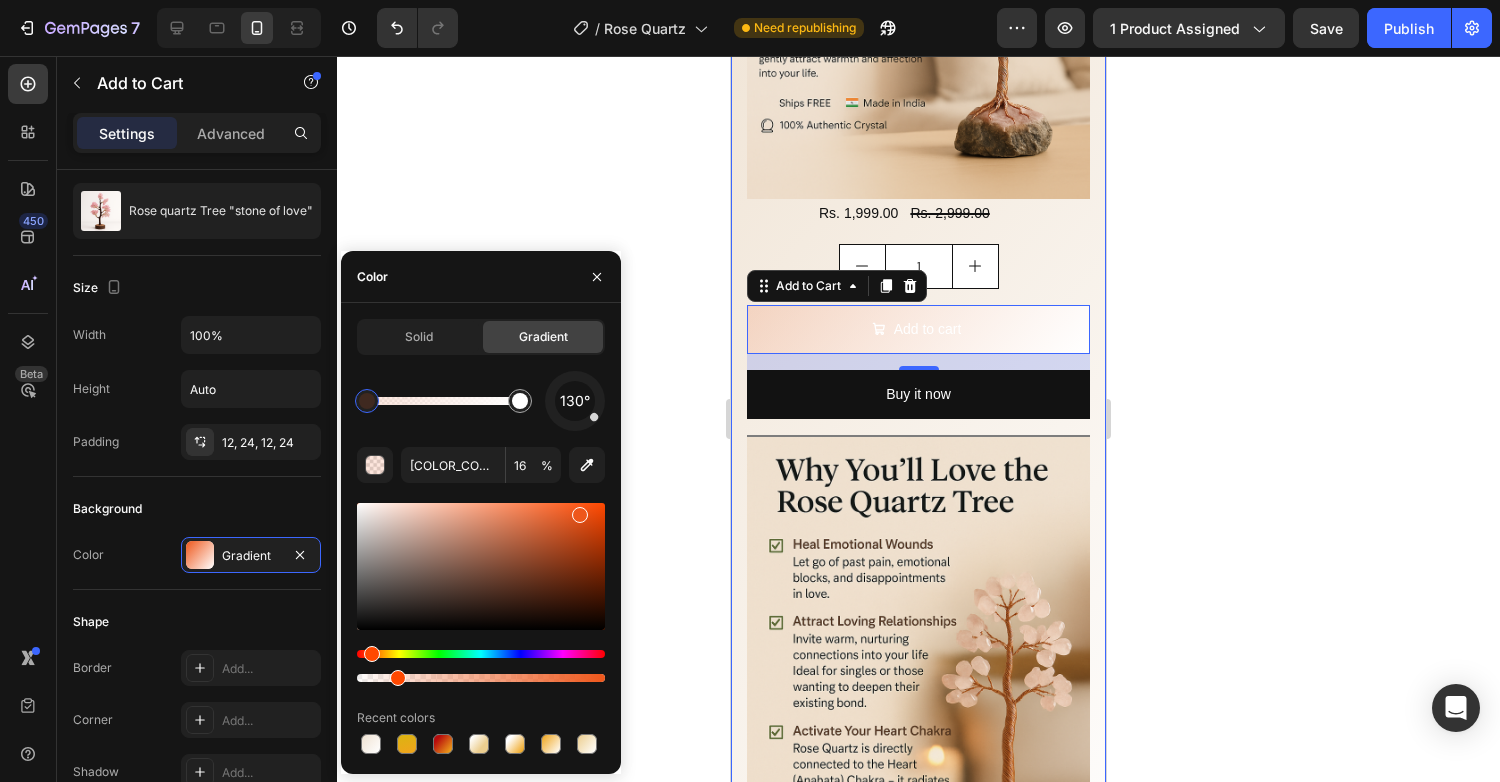 drag, startPoint x: 385, startPoint y: 677, endPoint x: 397, endPoint y: 675, distance: 12.165525 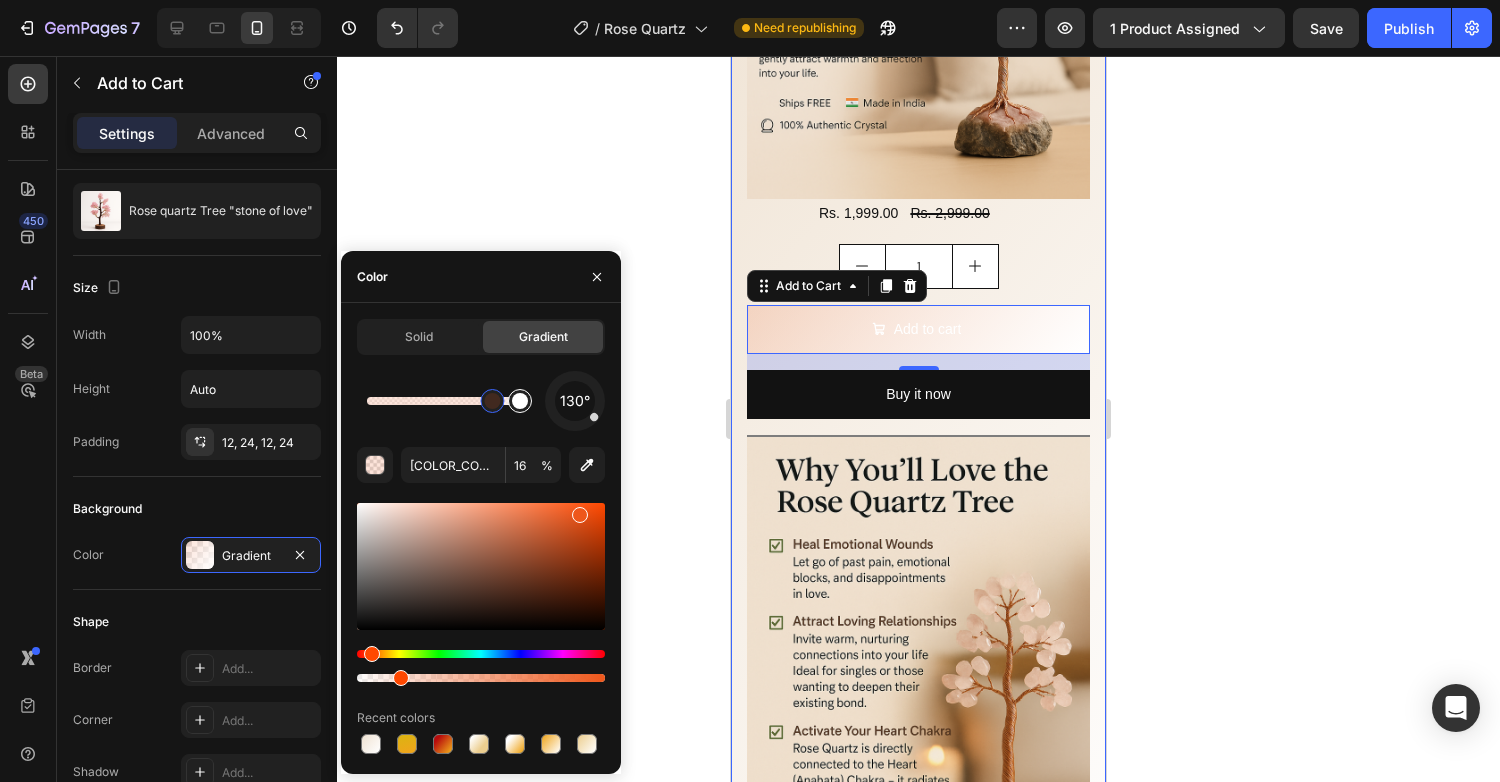 drag, startPoint x: 371, startPoint y: 405, endPoint x: 501, endPoint y: 399, distance: 130.13838 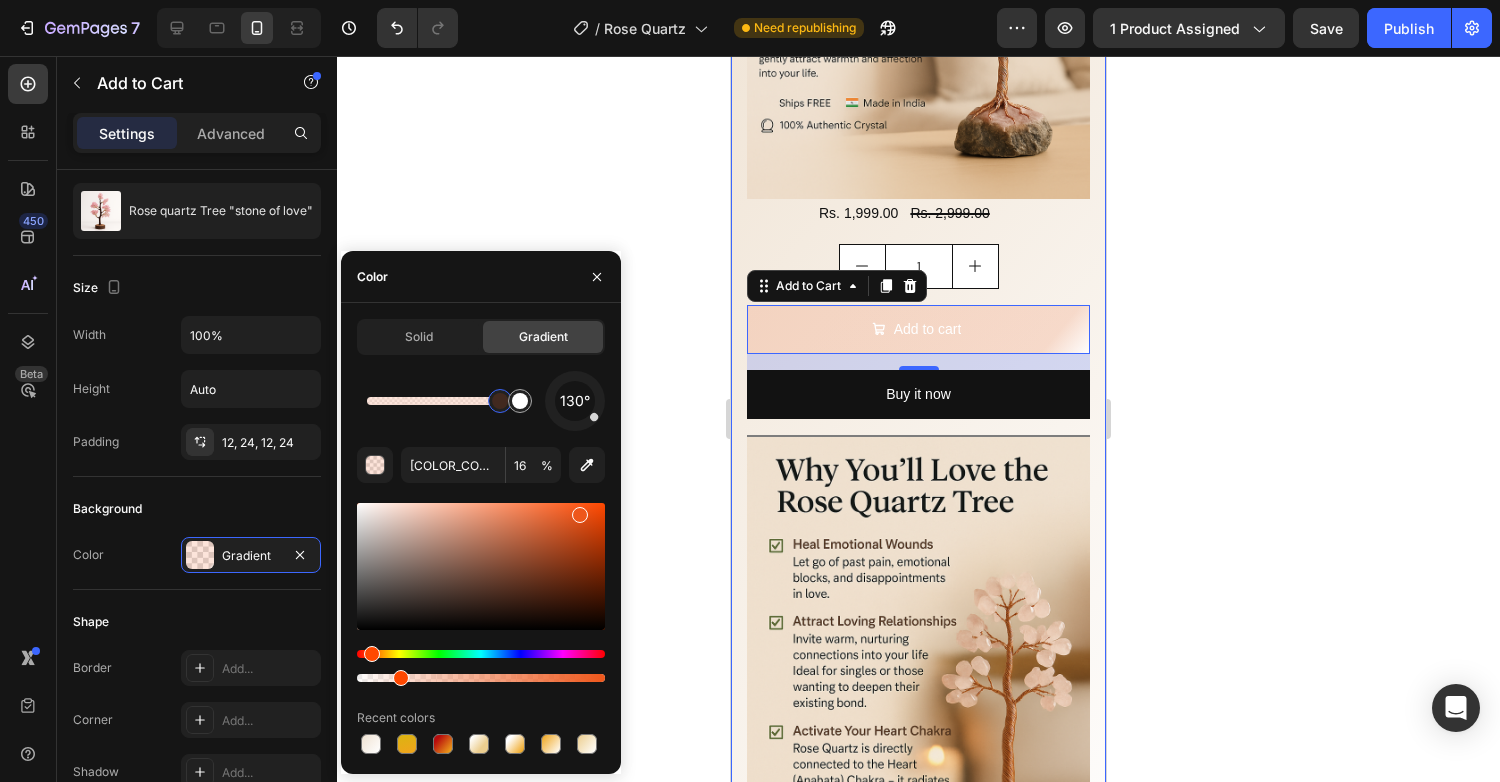 type on "FFFFFF" 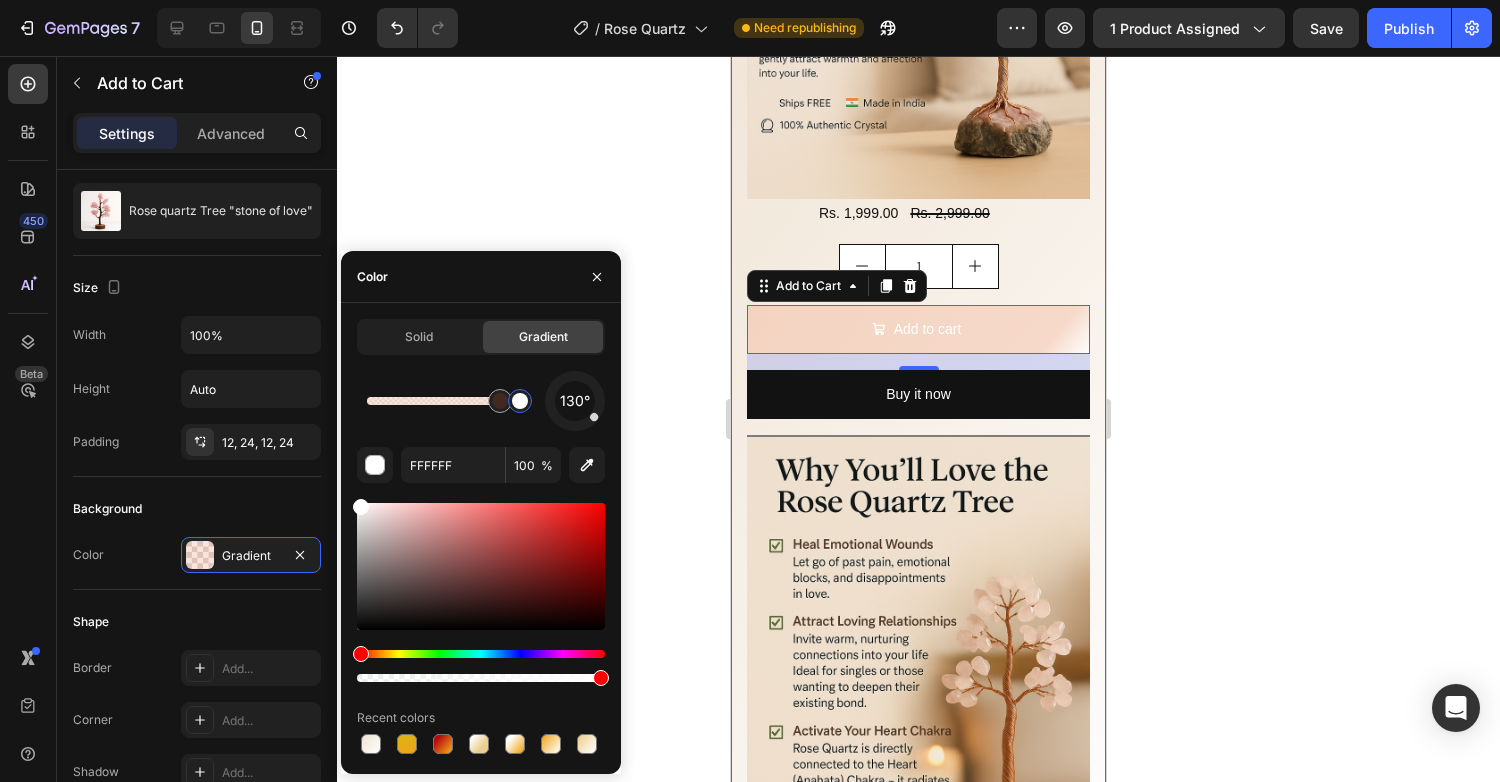 drag, startPoint x: 501, startPoint y: 399, endPoint x: 530, endPoint y: 400, distance: 29.017237 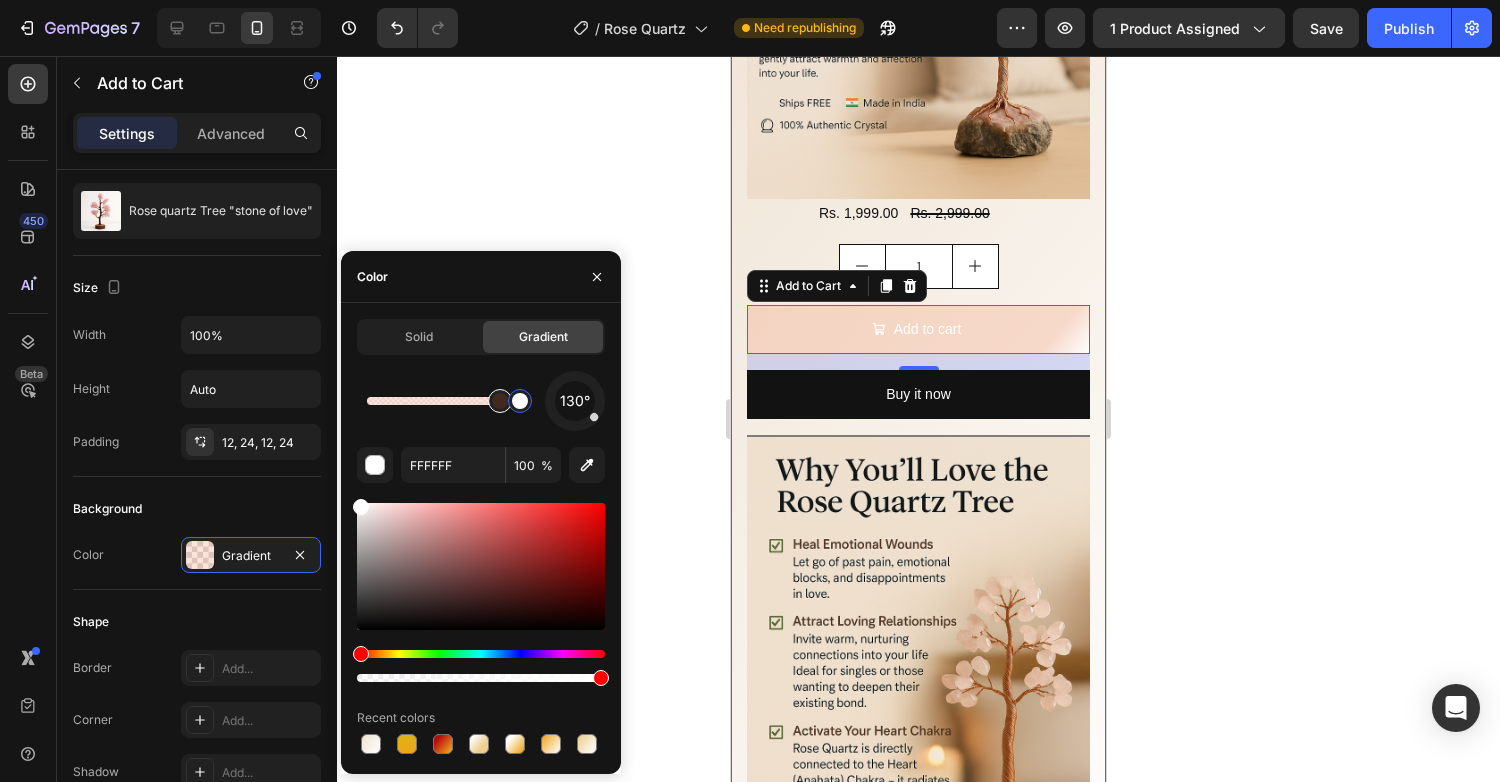 type on "[COLOR_CODE]" 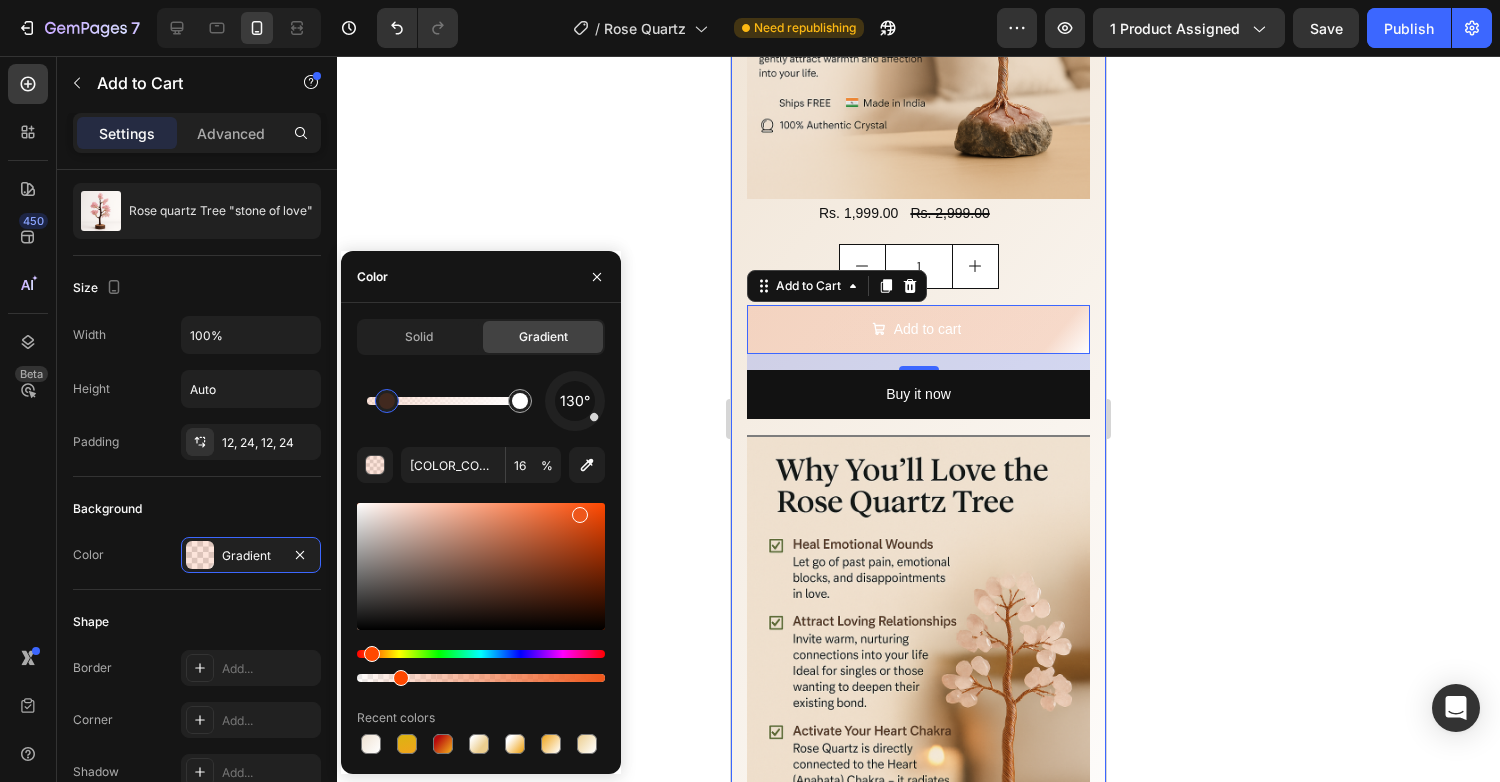 drag, startPoint x: 495, startPoint y: 404, endPoint x: 388, endPoint y: 406, distance: 107.01869 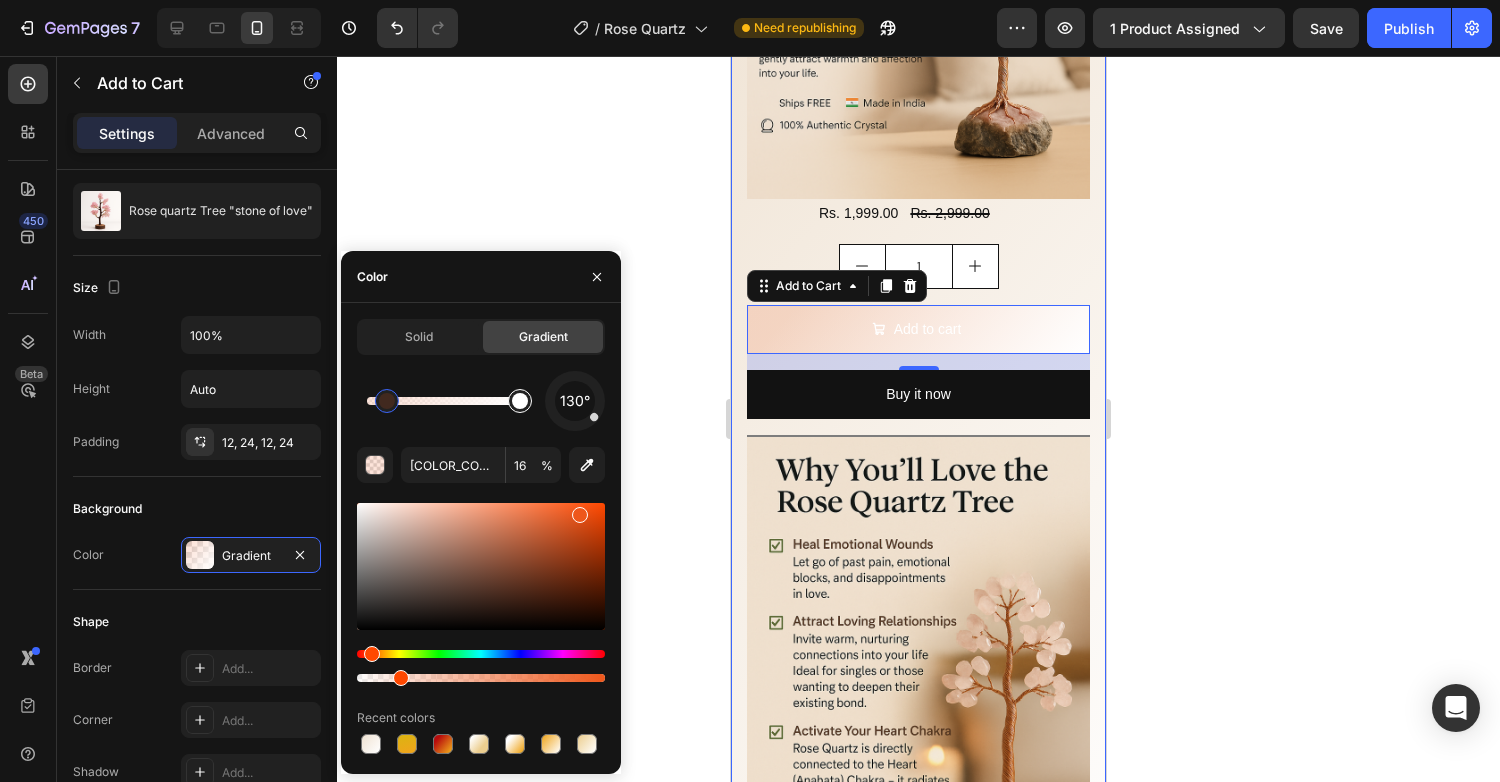 type on "FFFFFF" 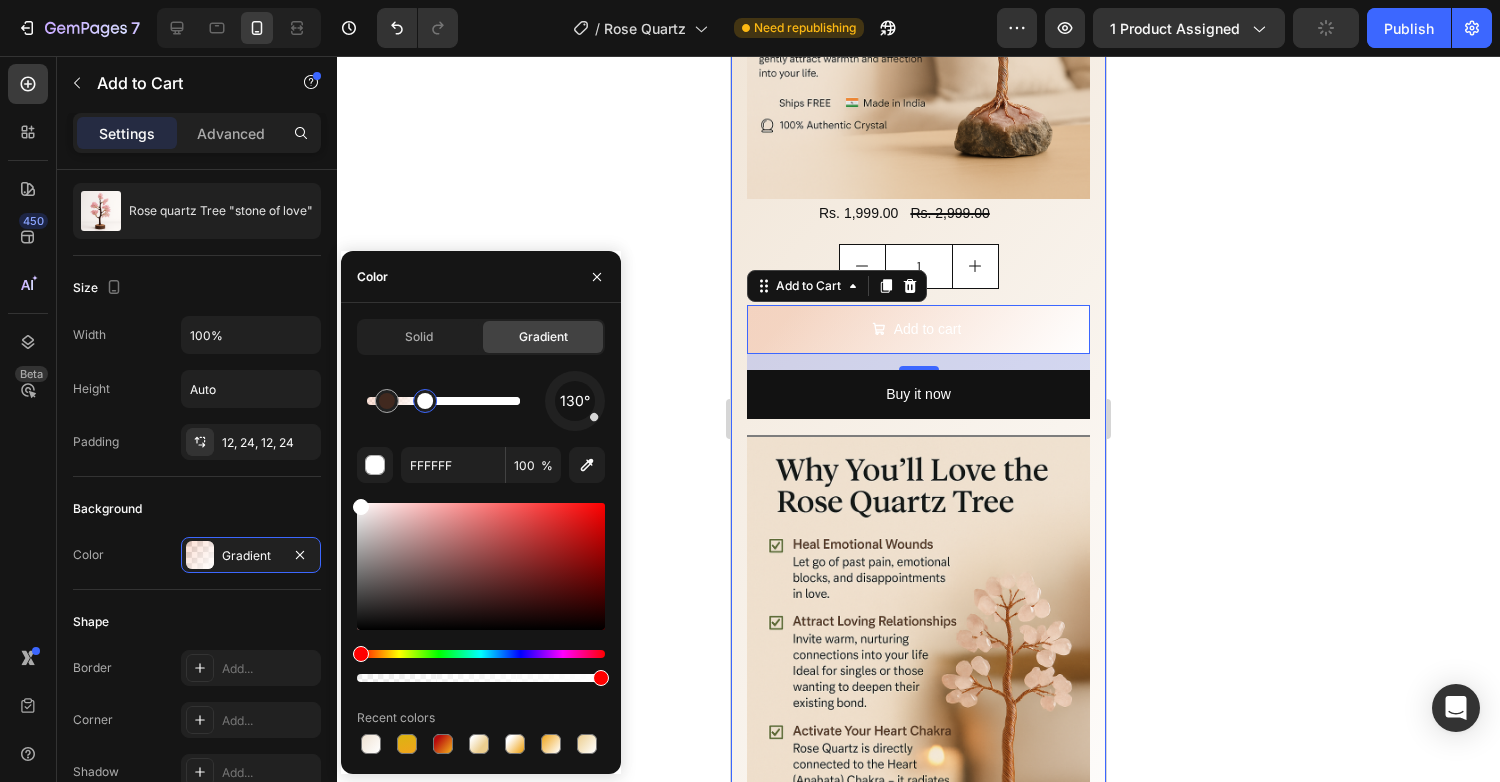 drag, startPoint x: 518, startPoint y: 398, endPoint x: 420, endPoint y: 398, distance: 98 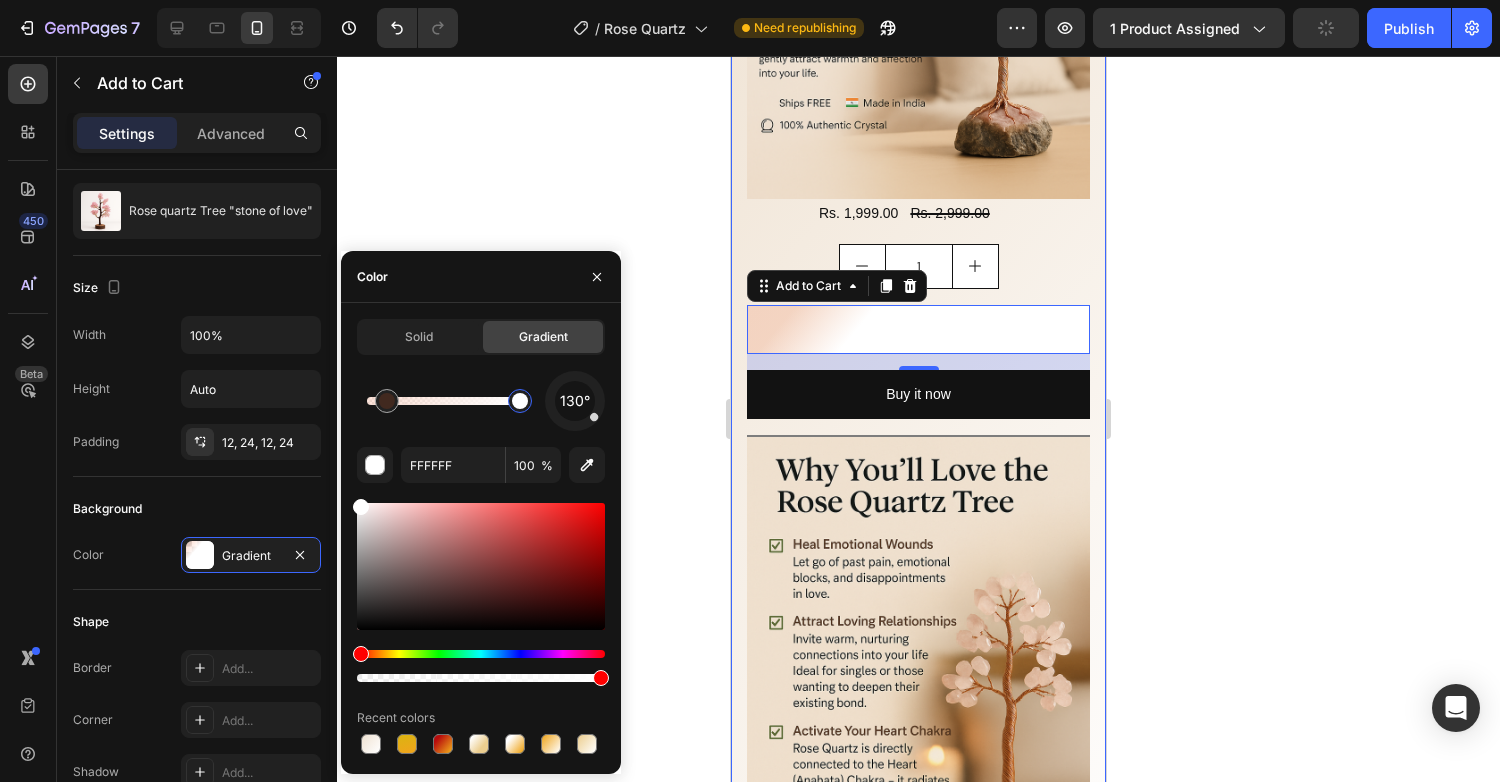 drag, startPoint x: 420, startPoint y: 398, endPoint x: 624, endPoint y: 383, distance: 204.55072 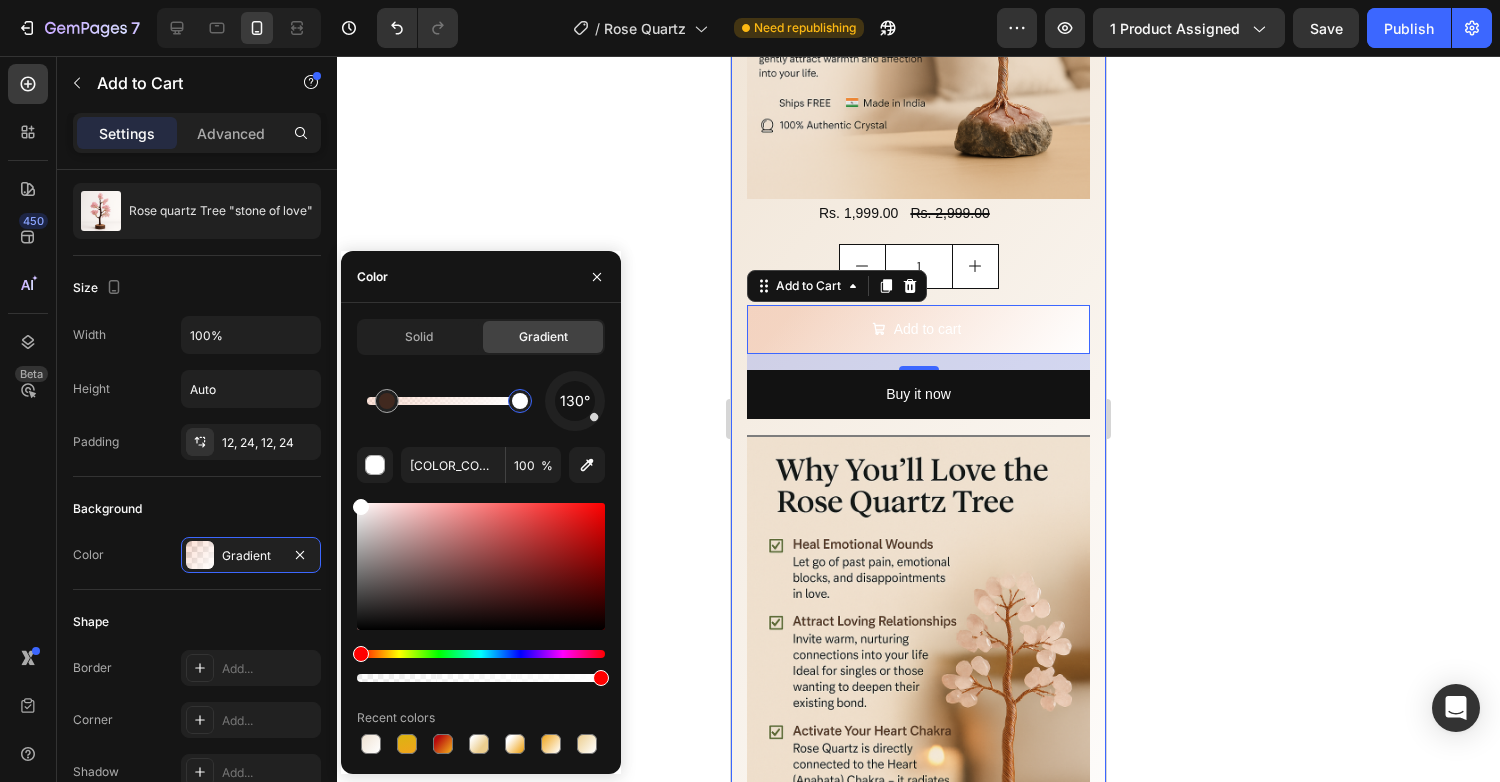 click at bounding box center (481, 566) 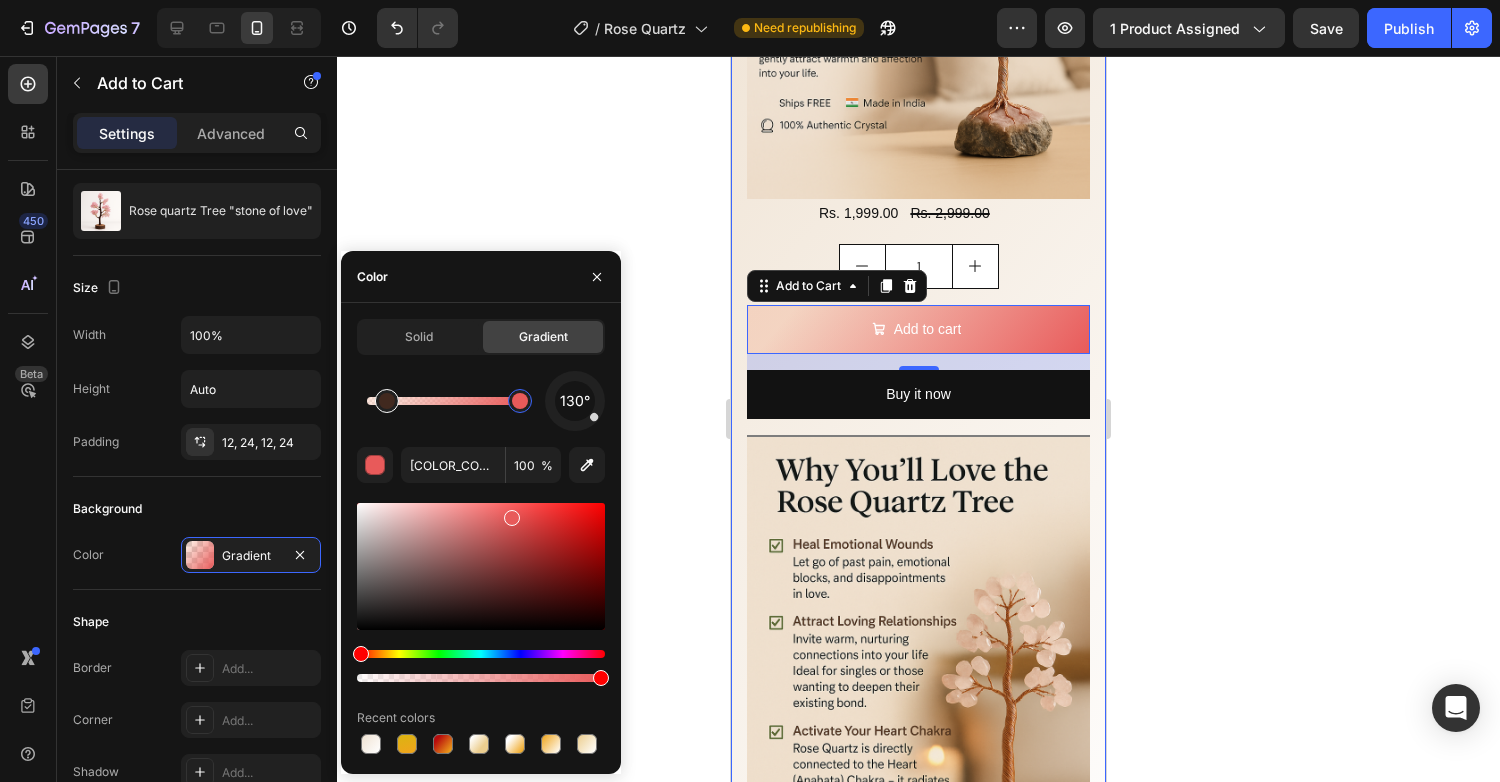 type on "[COLOR_CODE]" 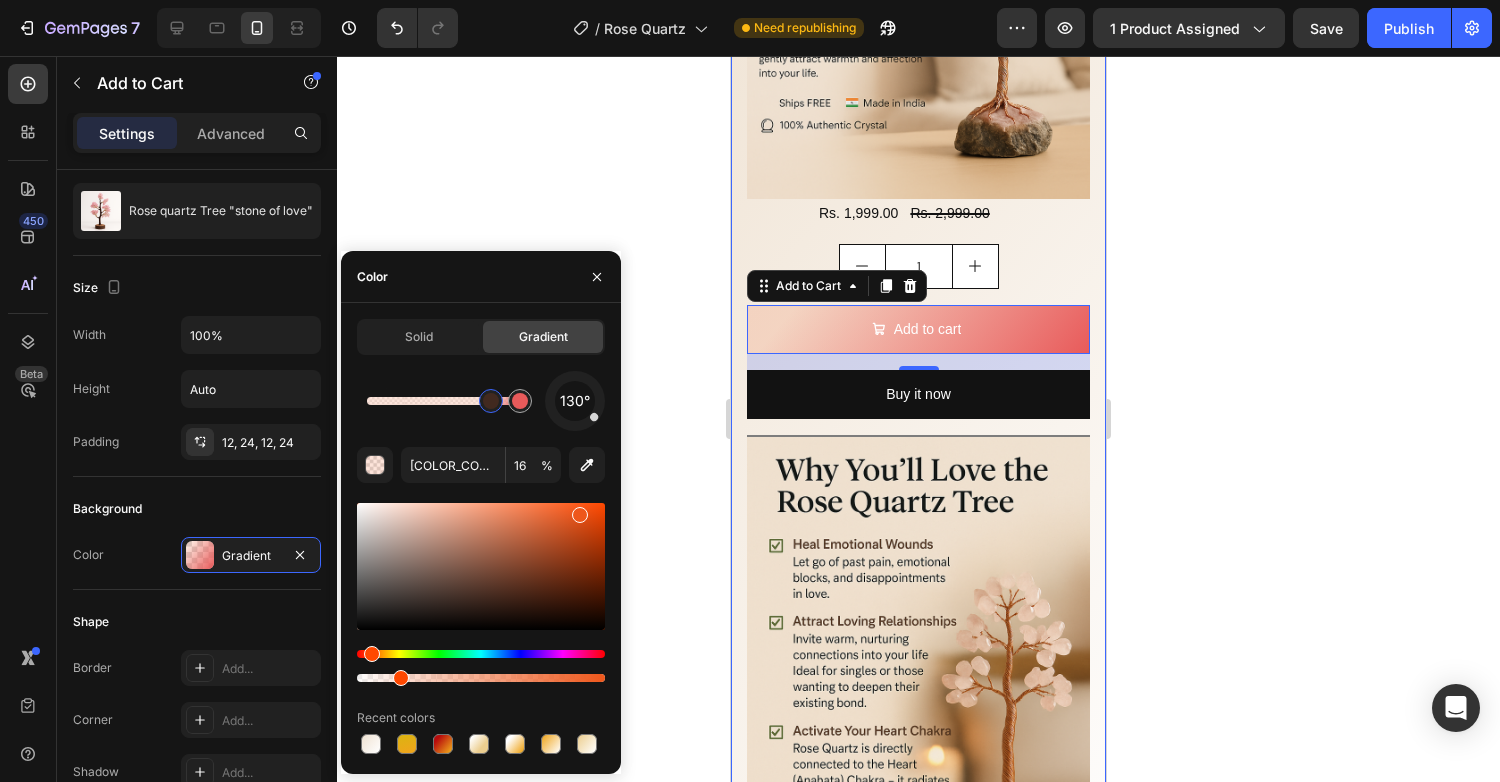 drag, startPoint x: 387, startPoint y: 401, endPoint x: 491, endPoint y: 399, distance: 104.019226 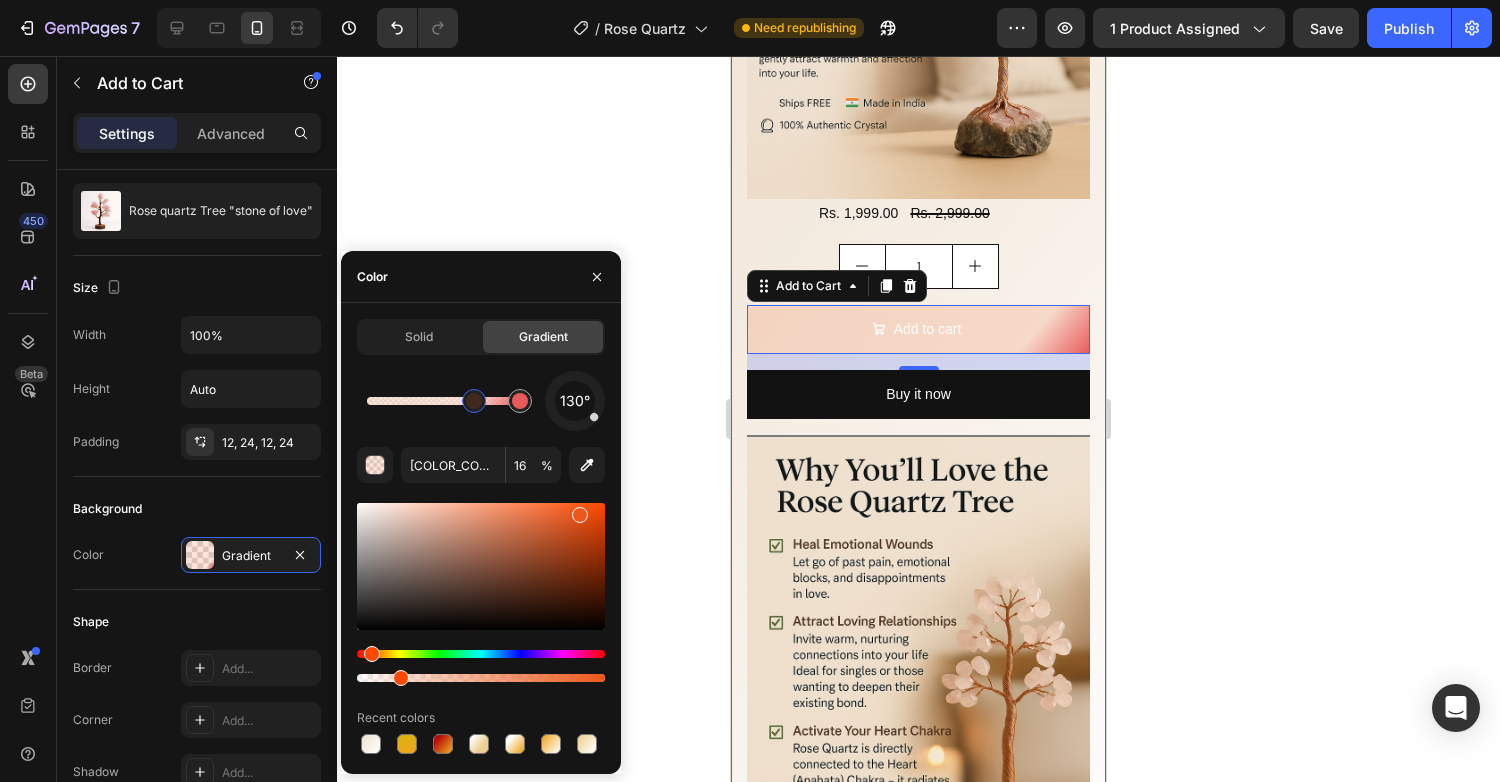 drag, startPoint x: 491, startPoint y: 399, endPoint x: 475, endPoint y: 402, distance: 16.27882 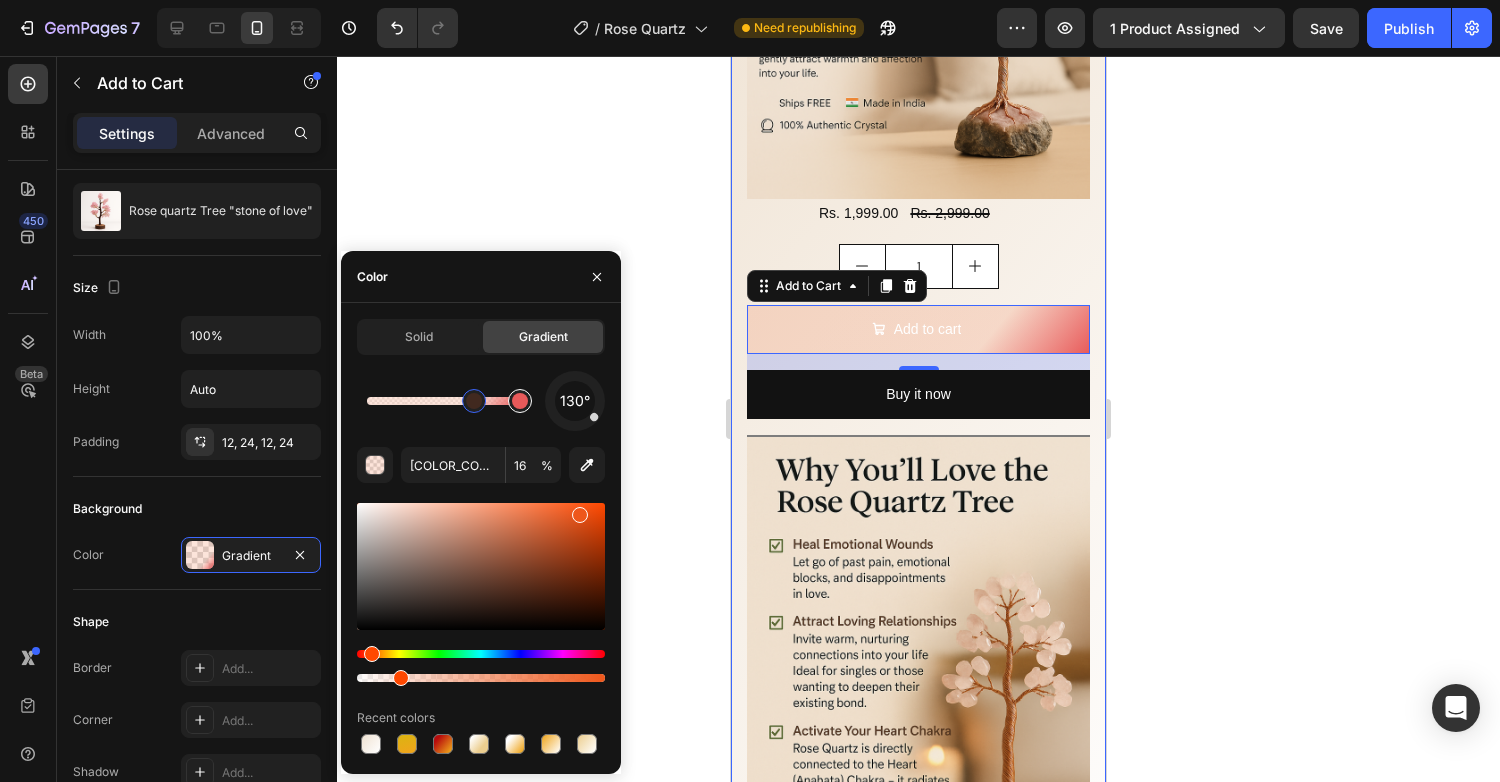 type on "[COLOR_CODE]" 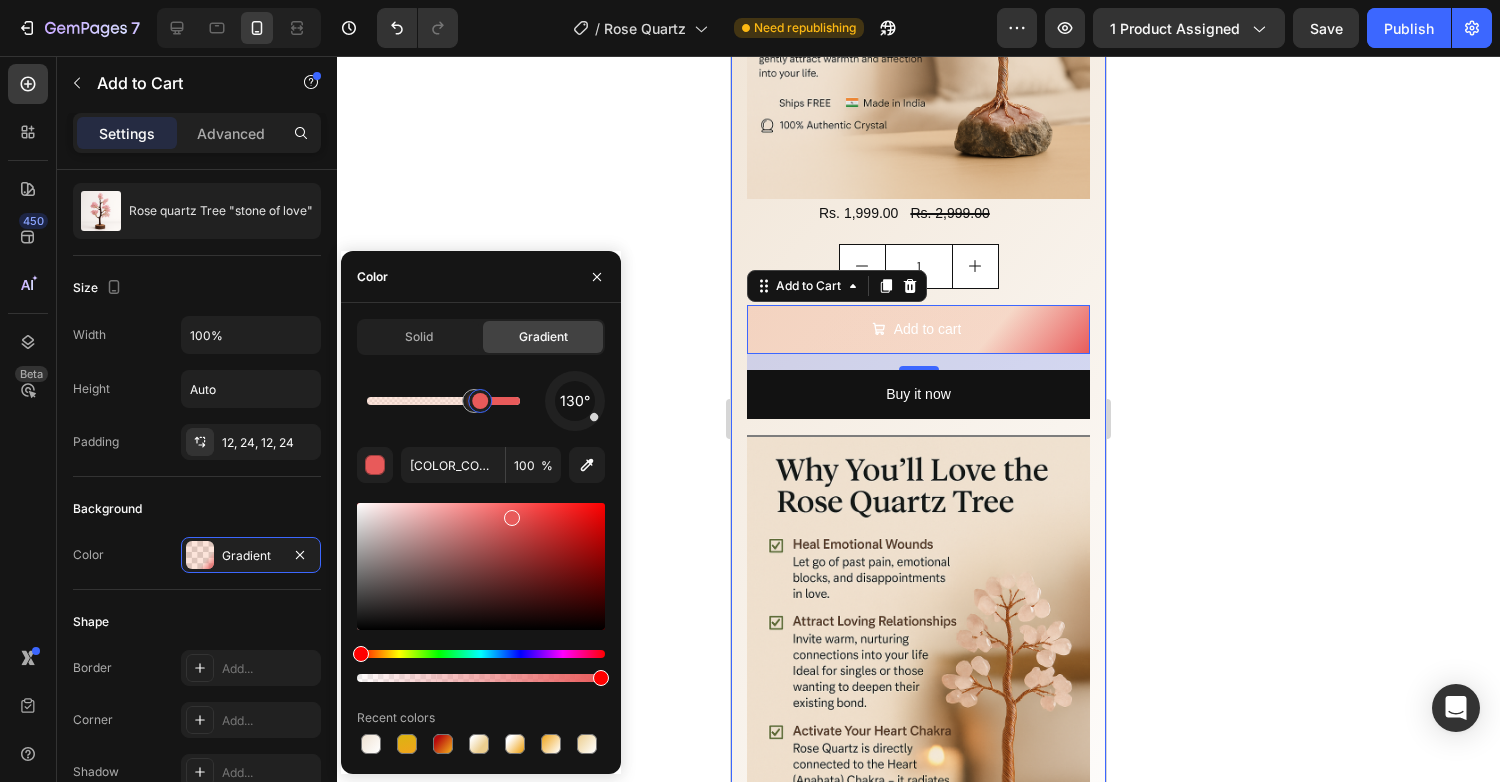 drag, startPoint x: 510, startPoint y: 403, endPoint x: 480, endPoint y: 401, distance: 30.066593 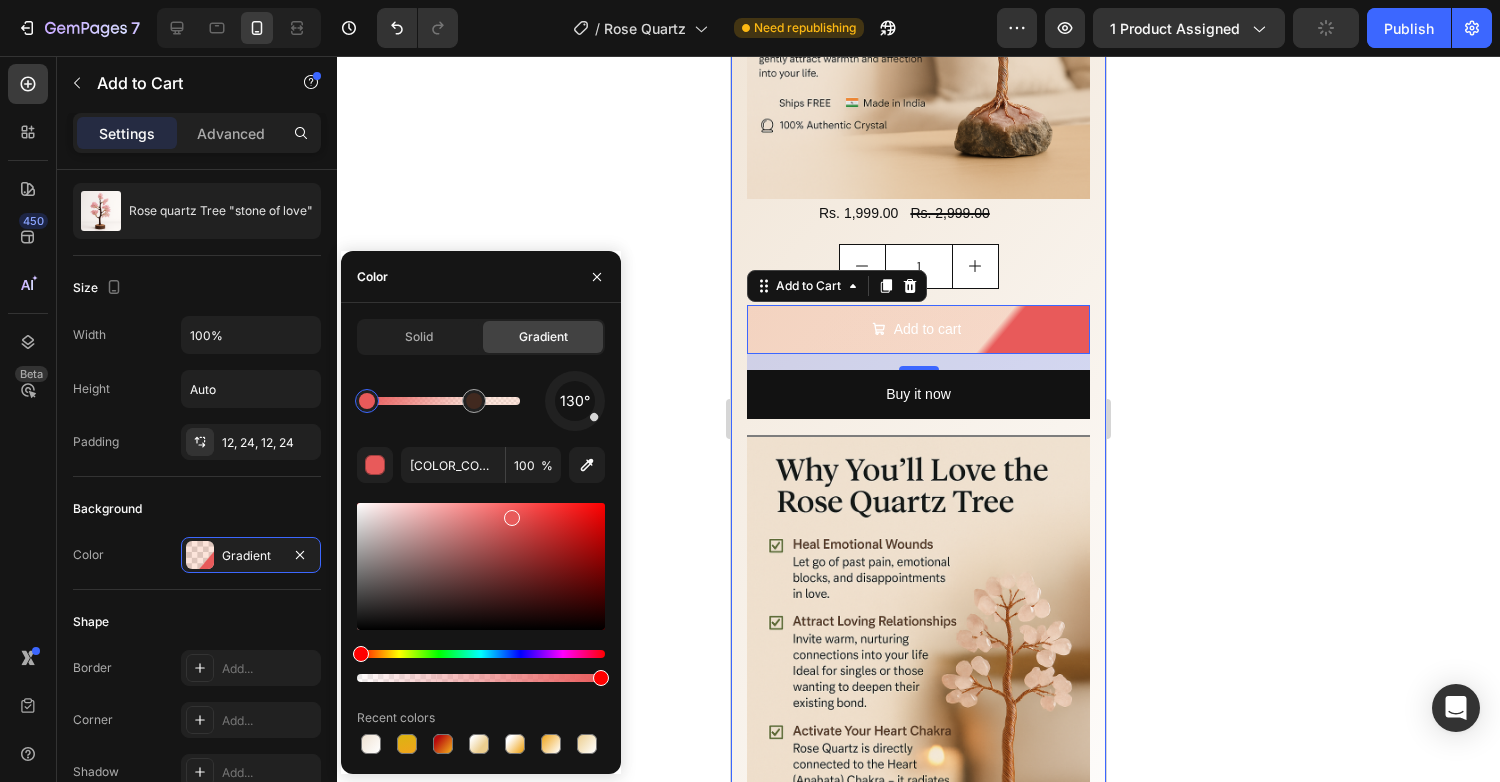 drag, startPoint x: 469, startPoint y: 401, endPoint x: 357, endPoint y: 401, distance: 112 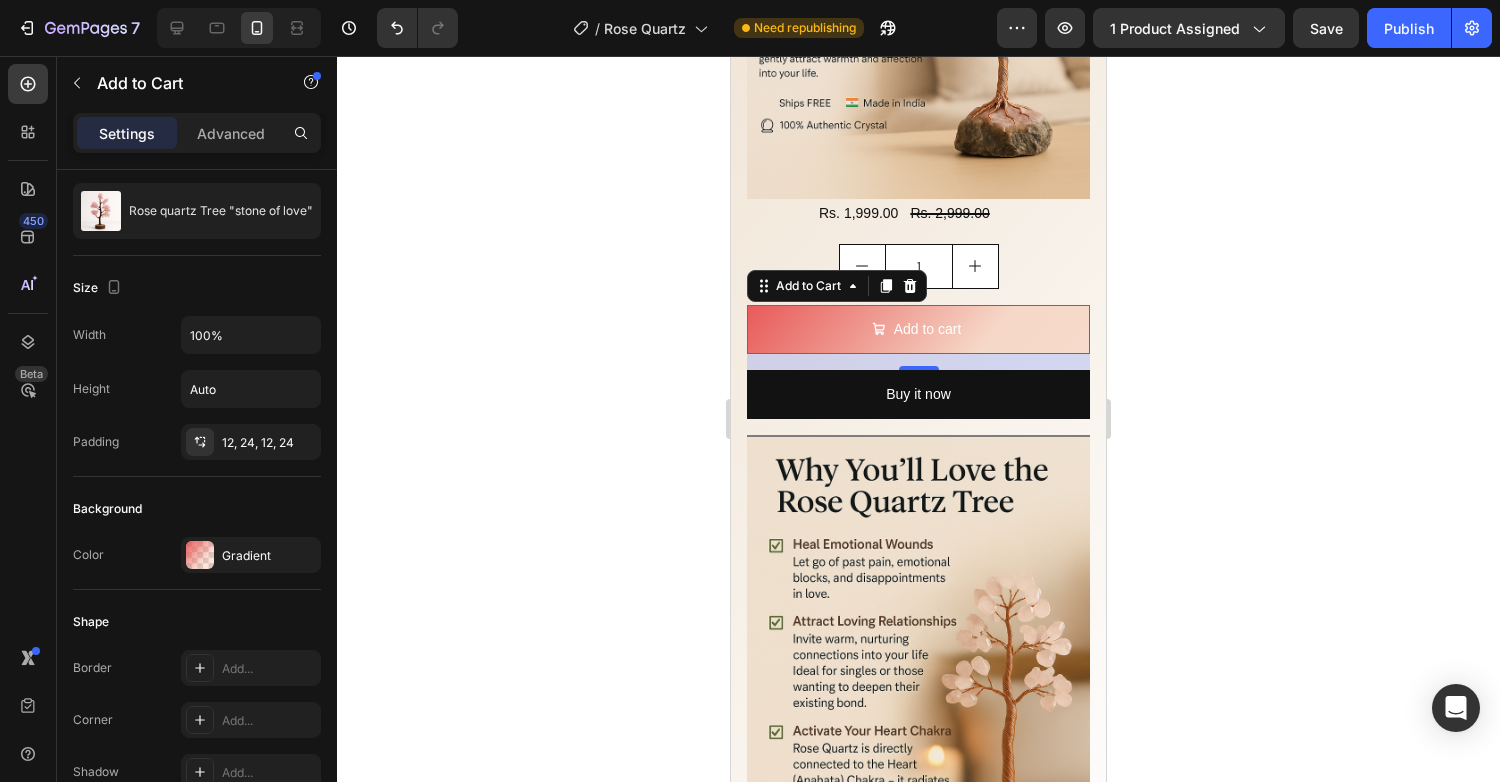 click 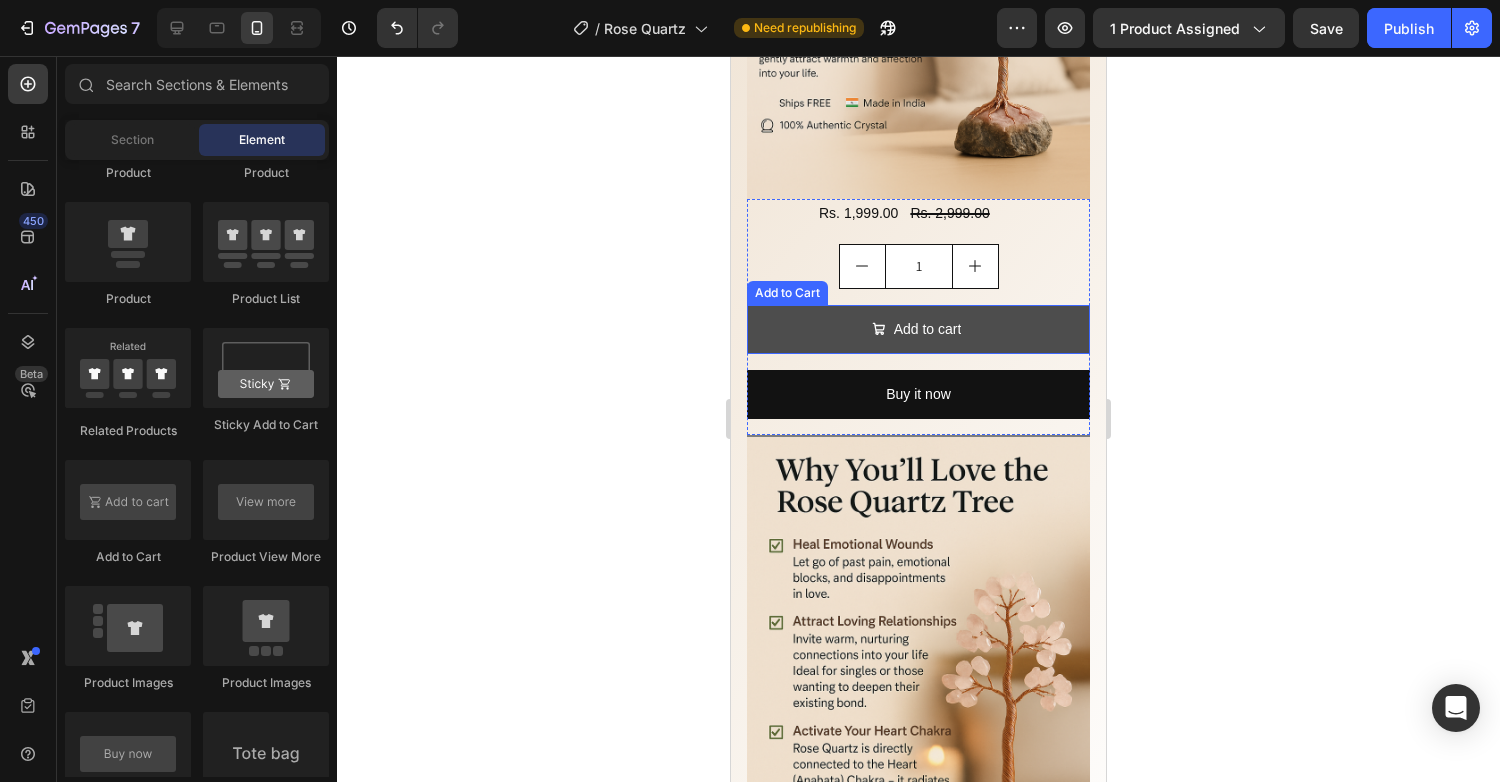 click on "Add to cart" at bounding box center (918, 329) 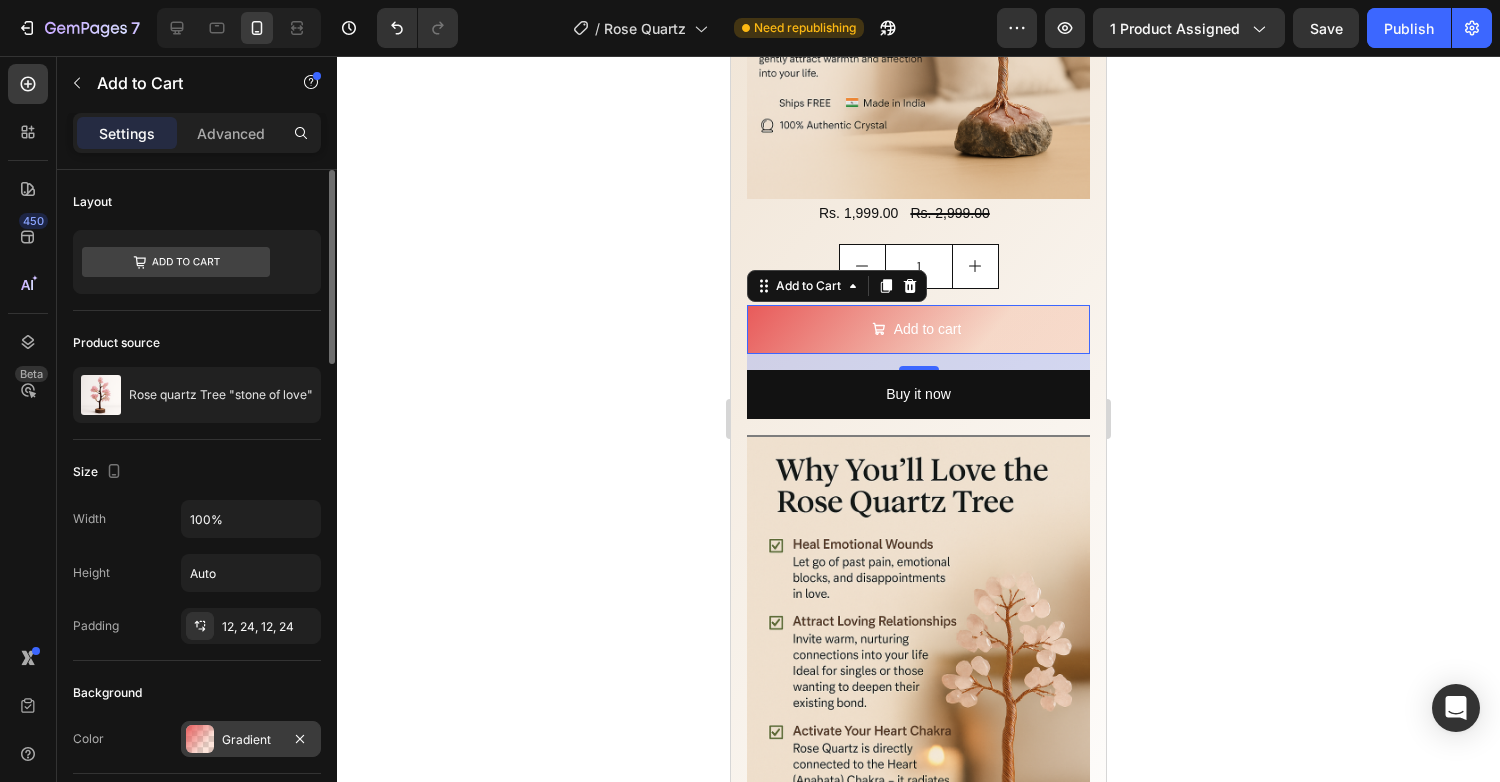 click at bounding box center (200, 739) 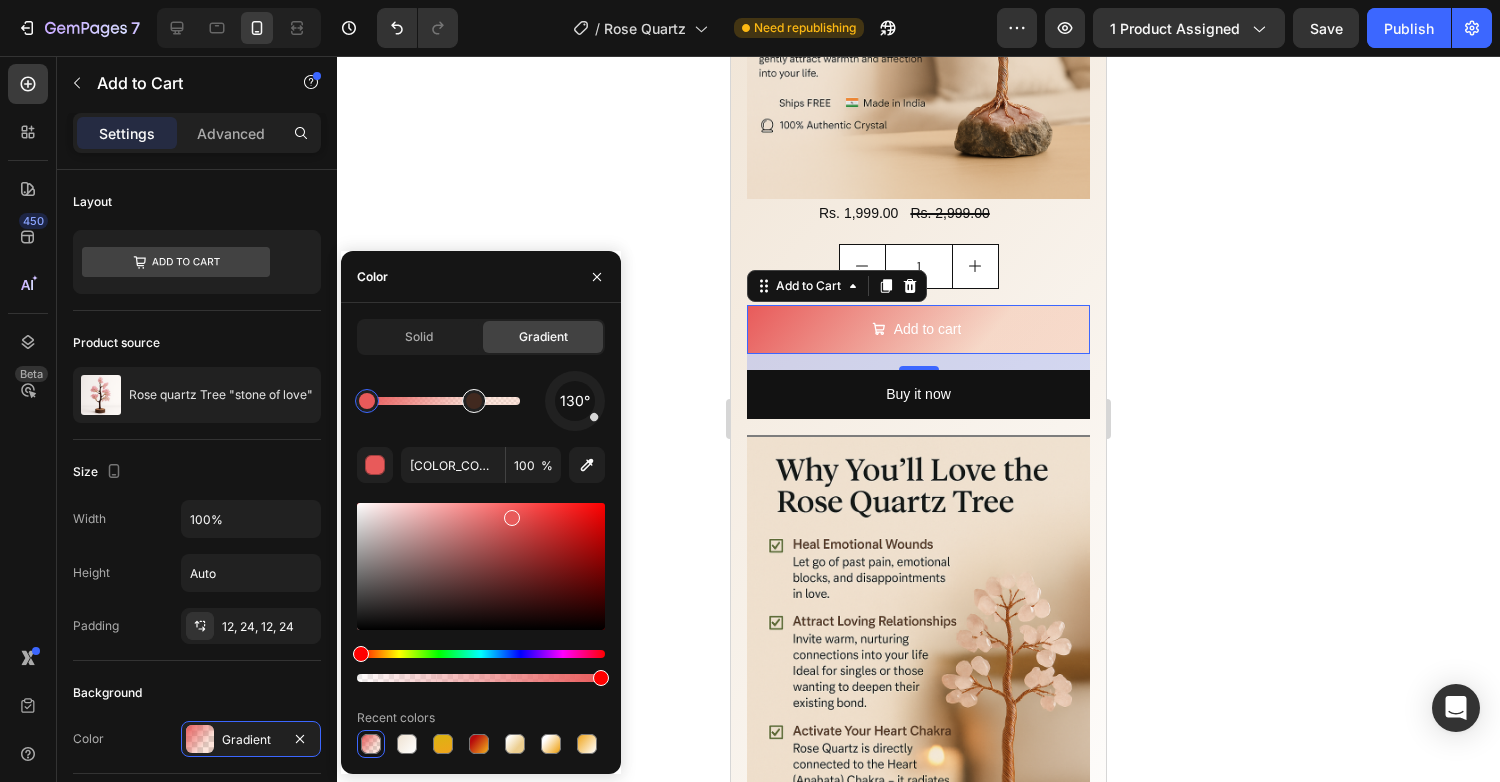 type on "[COLOR_CODE]" 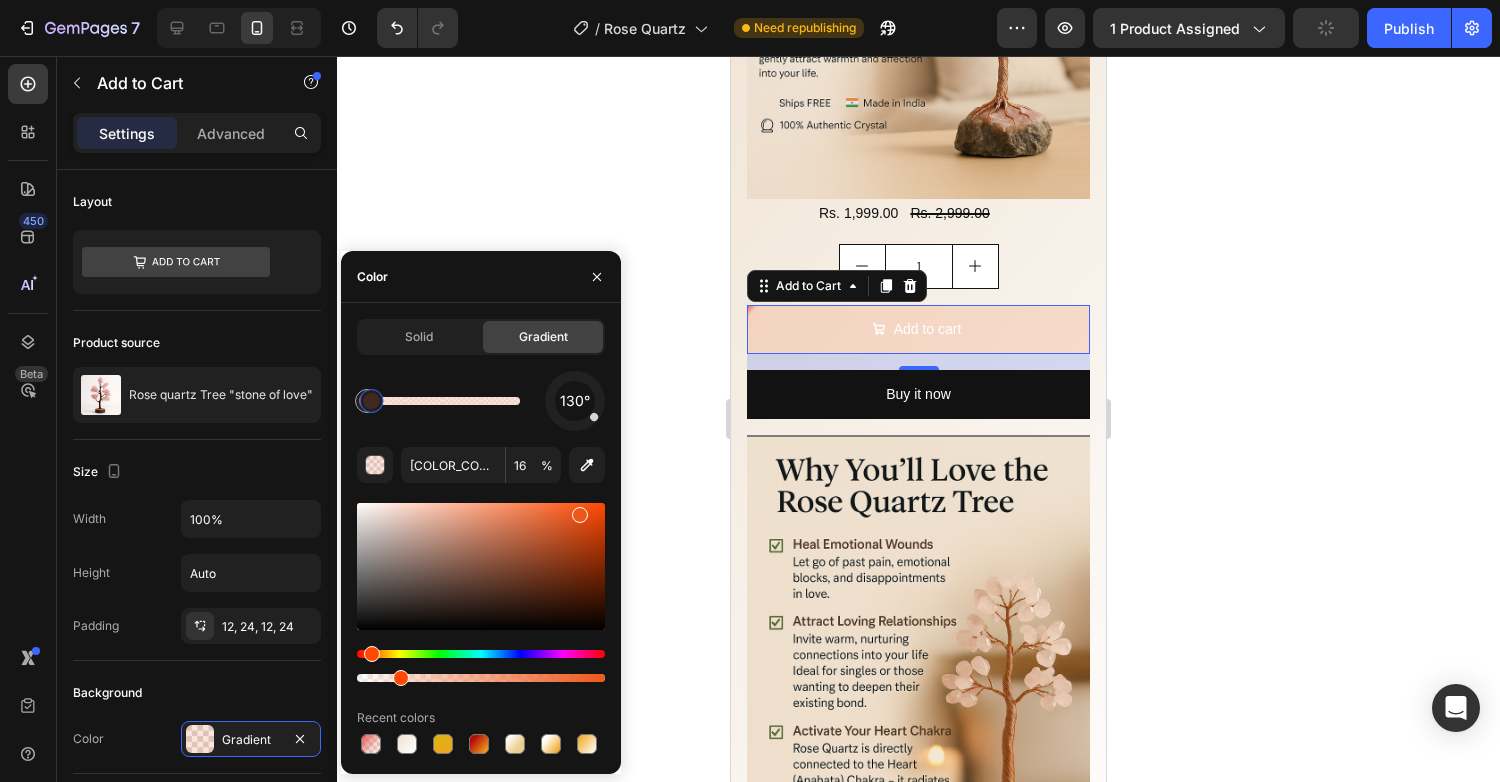 drag, startPoint x: 471, startPoint y: 408, endPoint x: 407, endPoint y: 397, distance: 64.93843 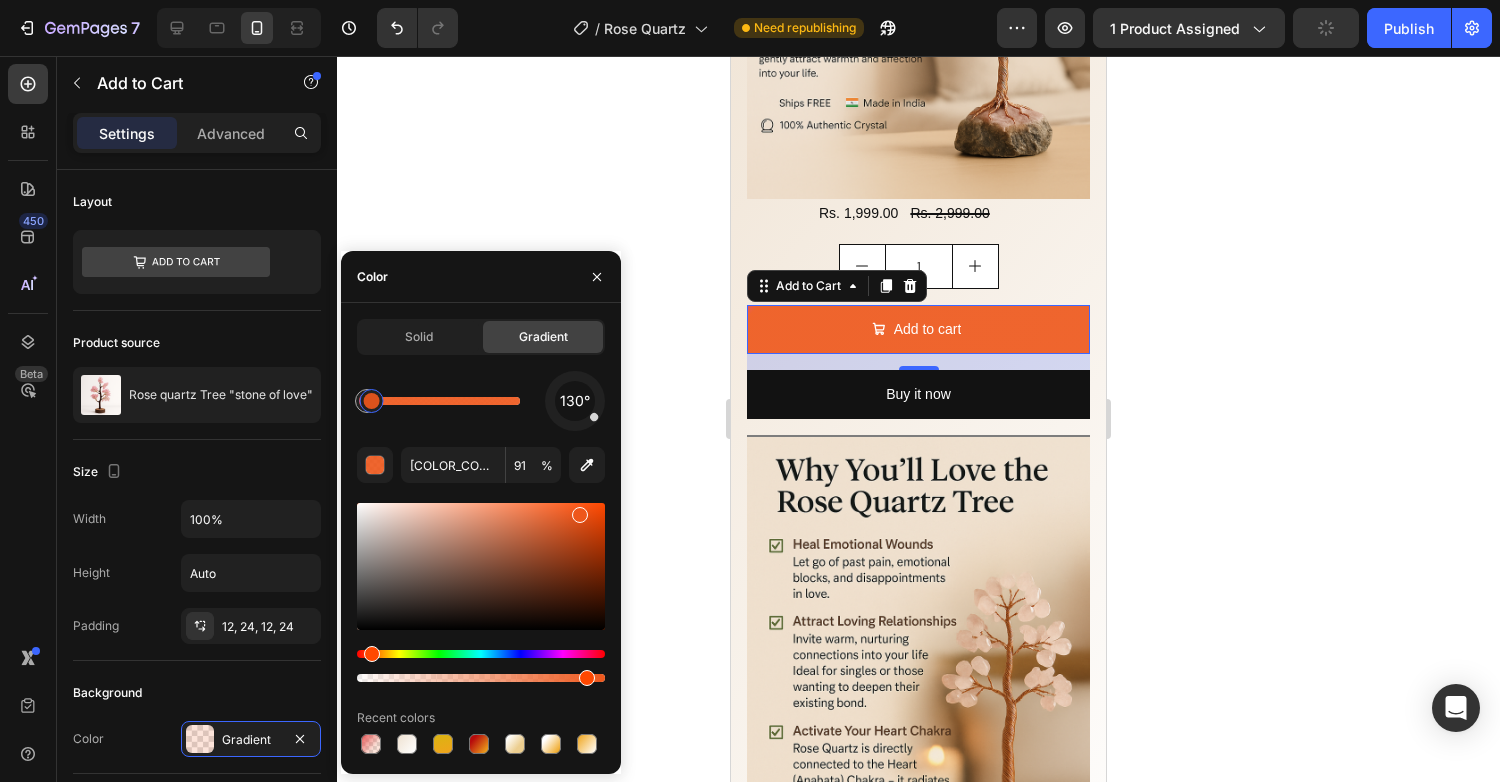 type on "90" 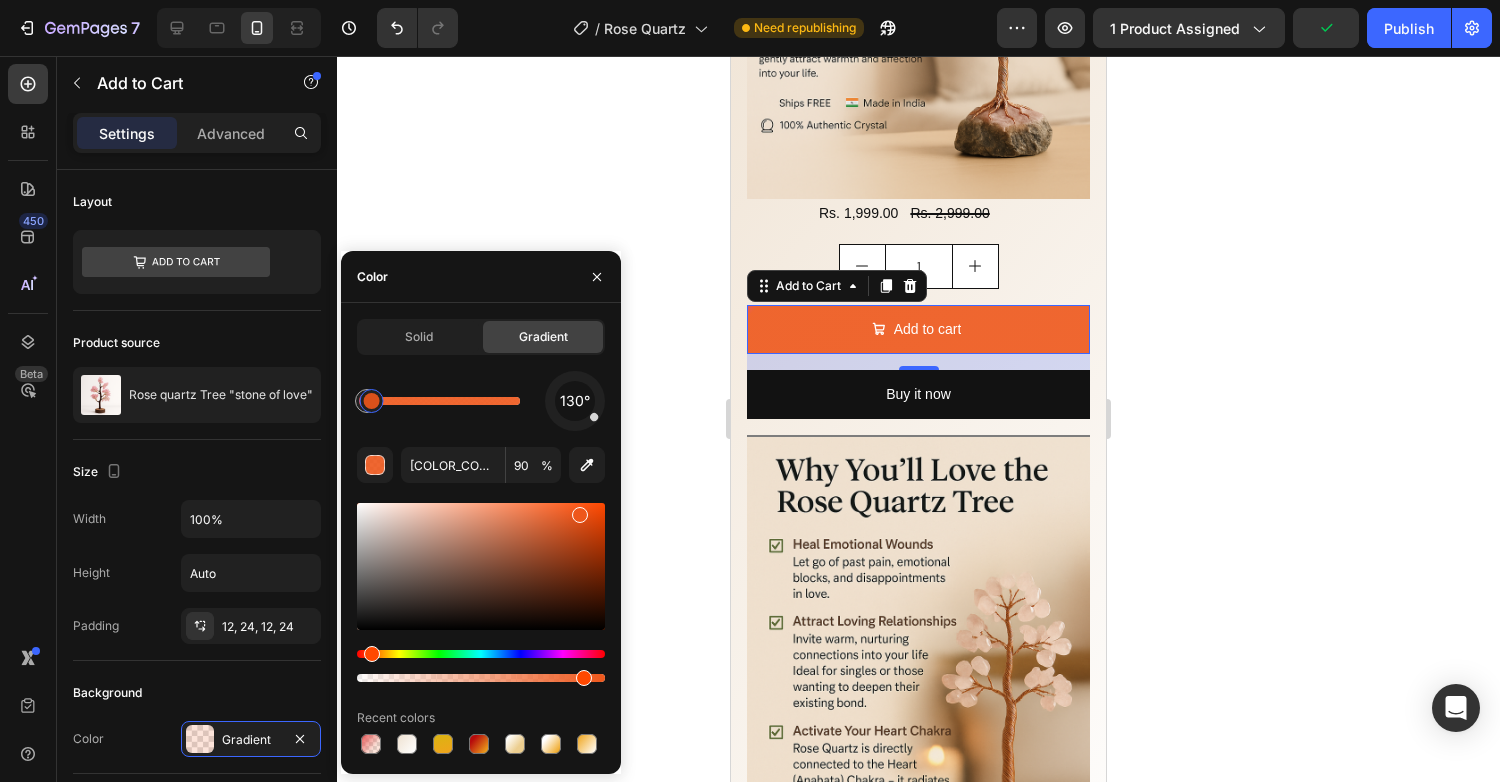 drag, startPoint x: 401, startPoint y: 674, endPoint x: 579, endPoint y: 666, distance: 178.17969 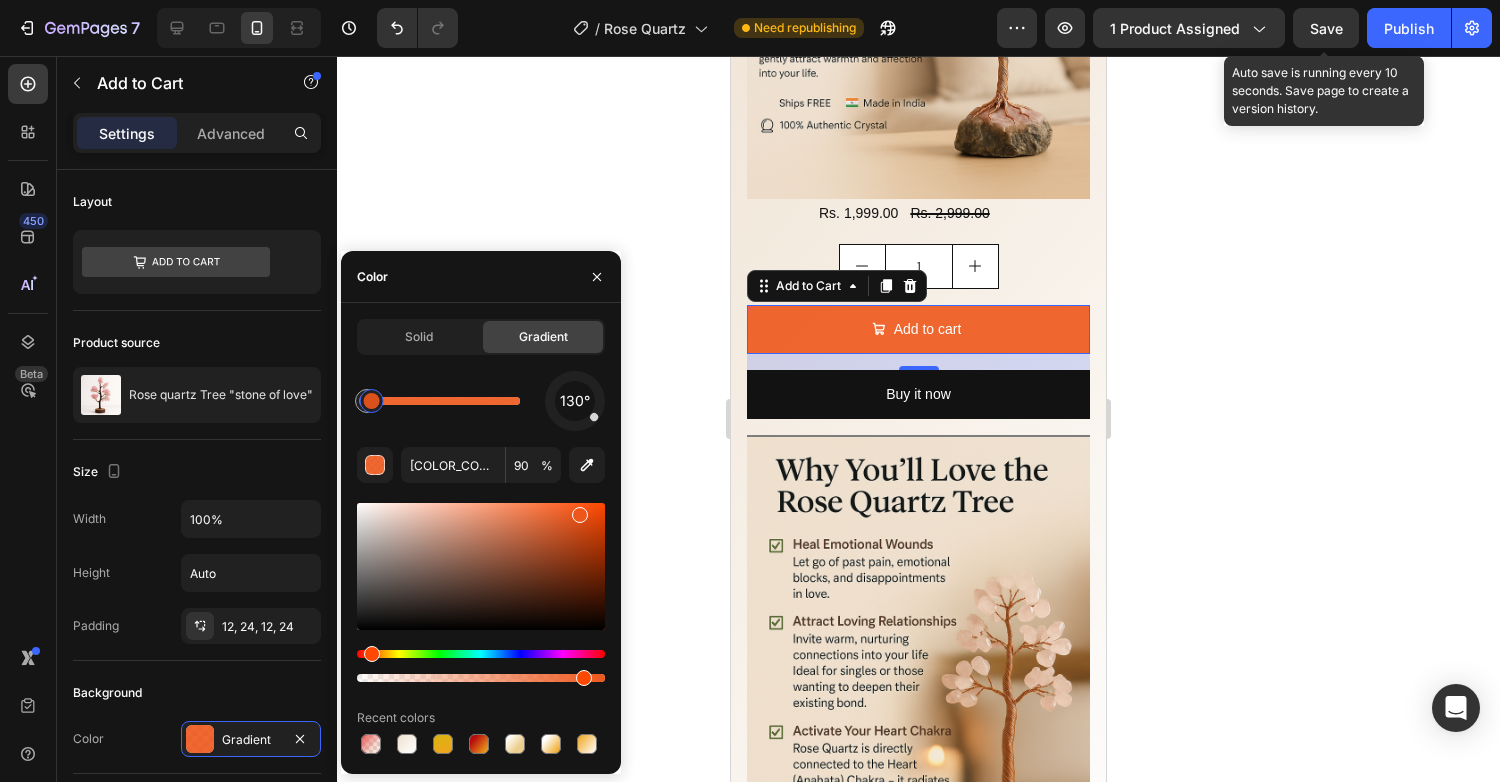 click on "Save" at bounding box center [1326, 28] 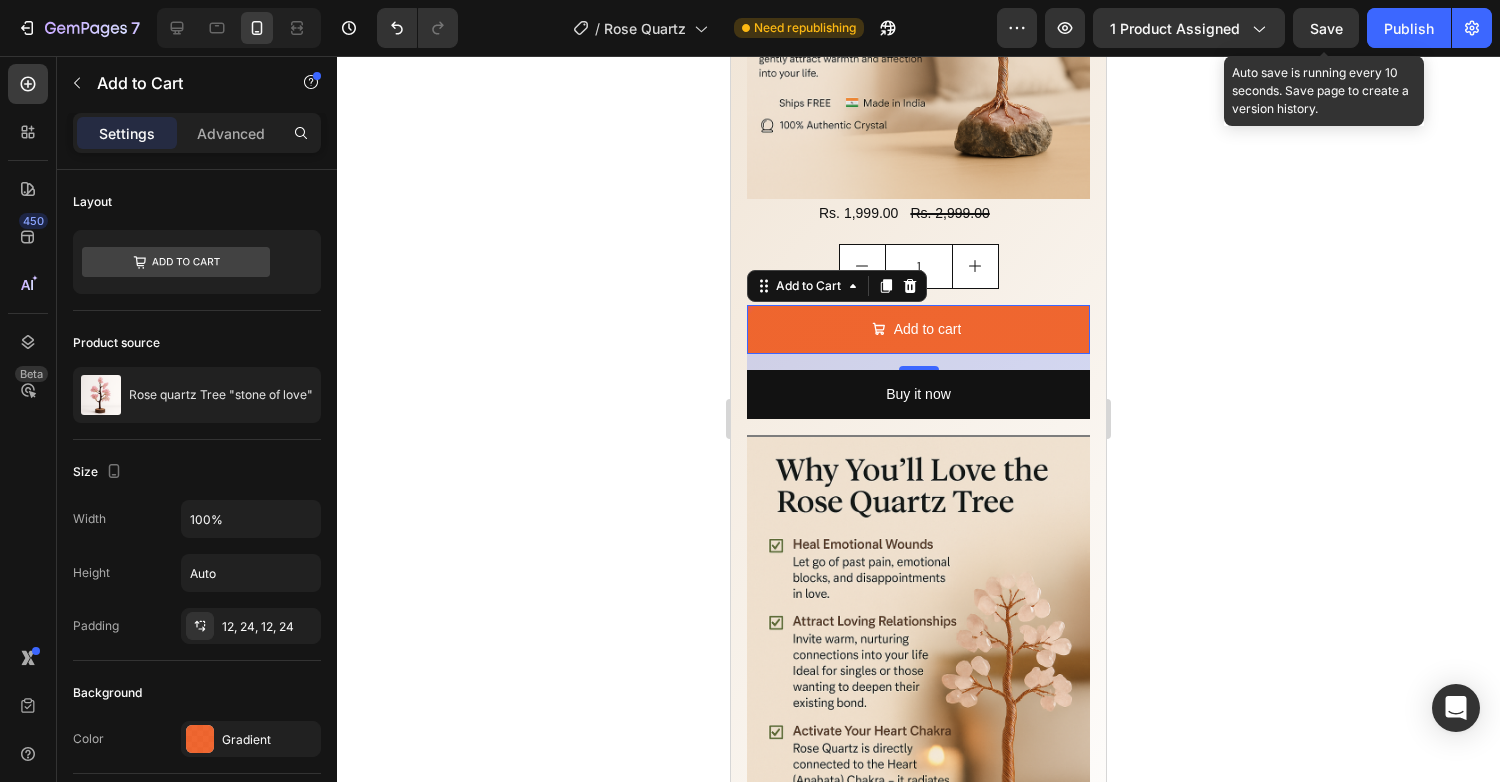 click on "Save" at bounding box center [1326, 28] 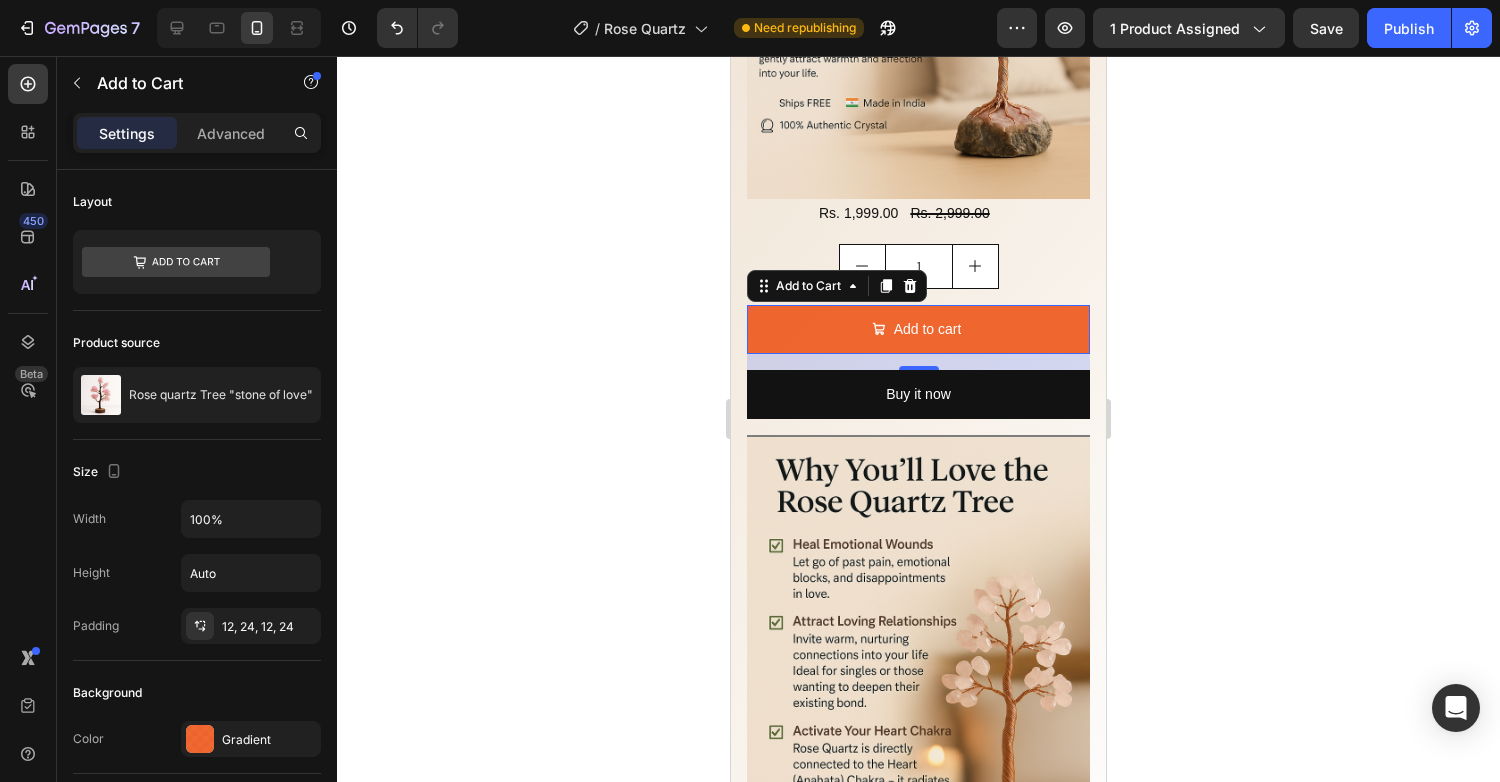 click 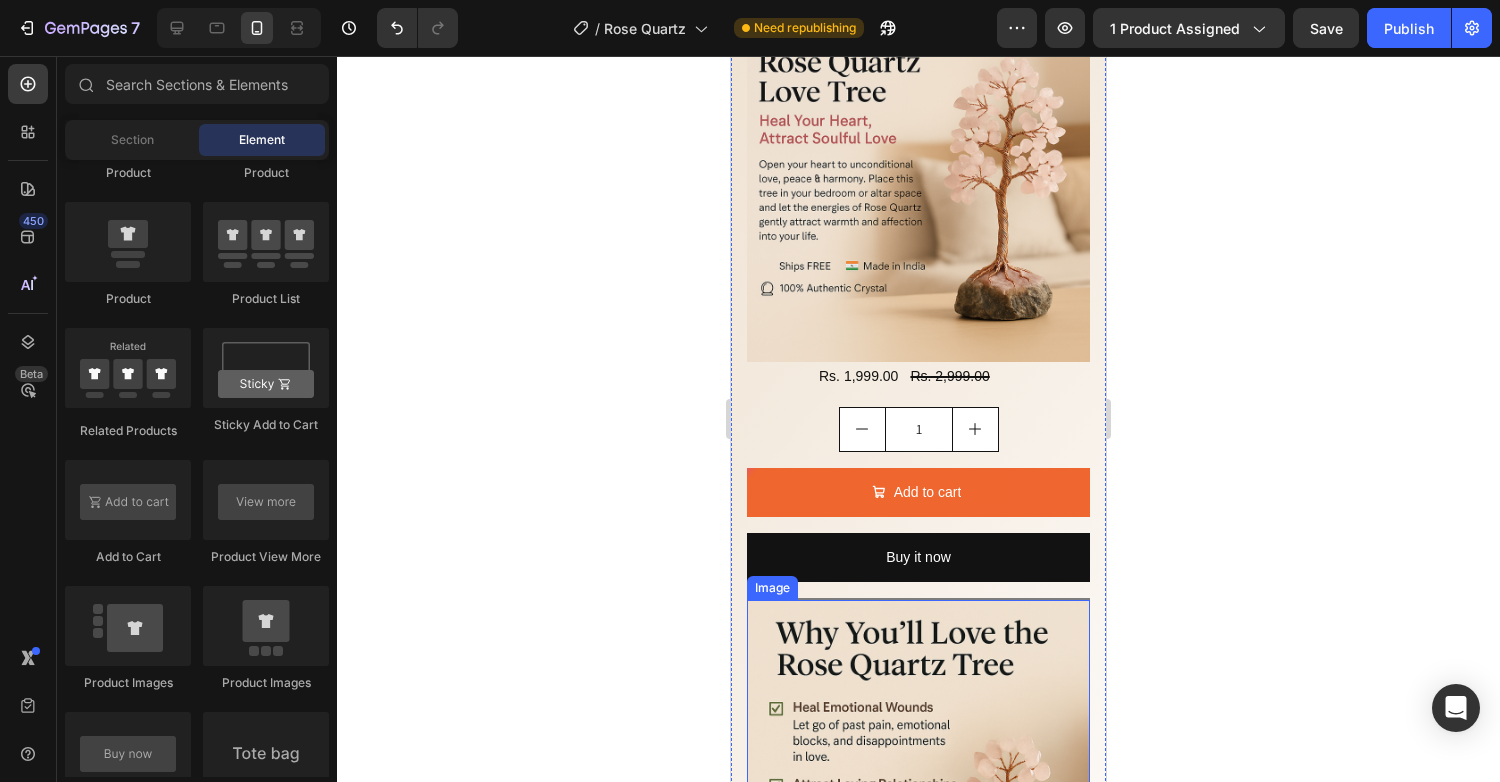 scroll, scrollTop: 103, scrollLeft: 0, axis: vertical 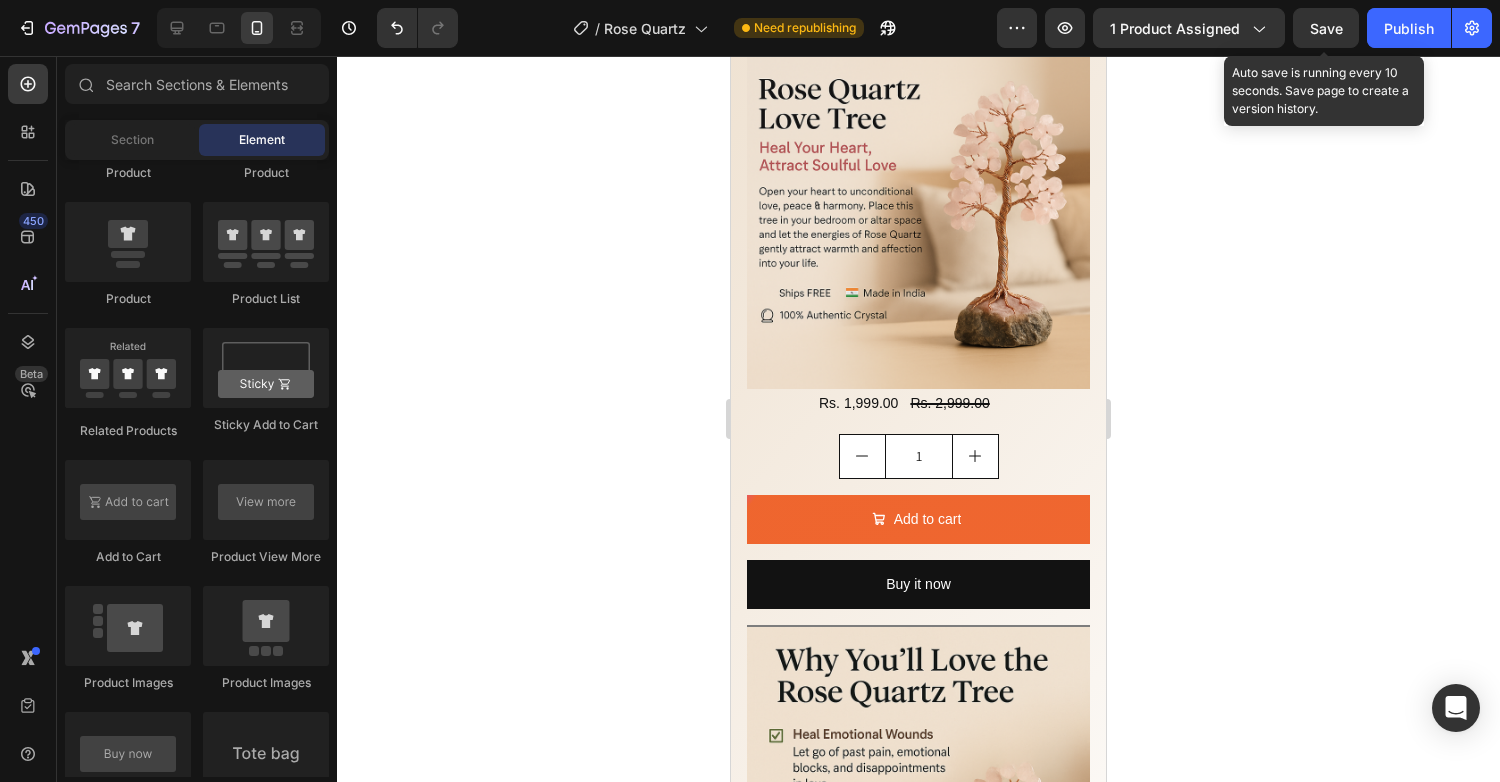 click on "Save" at bounding box center (1326, 28) 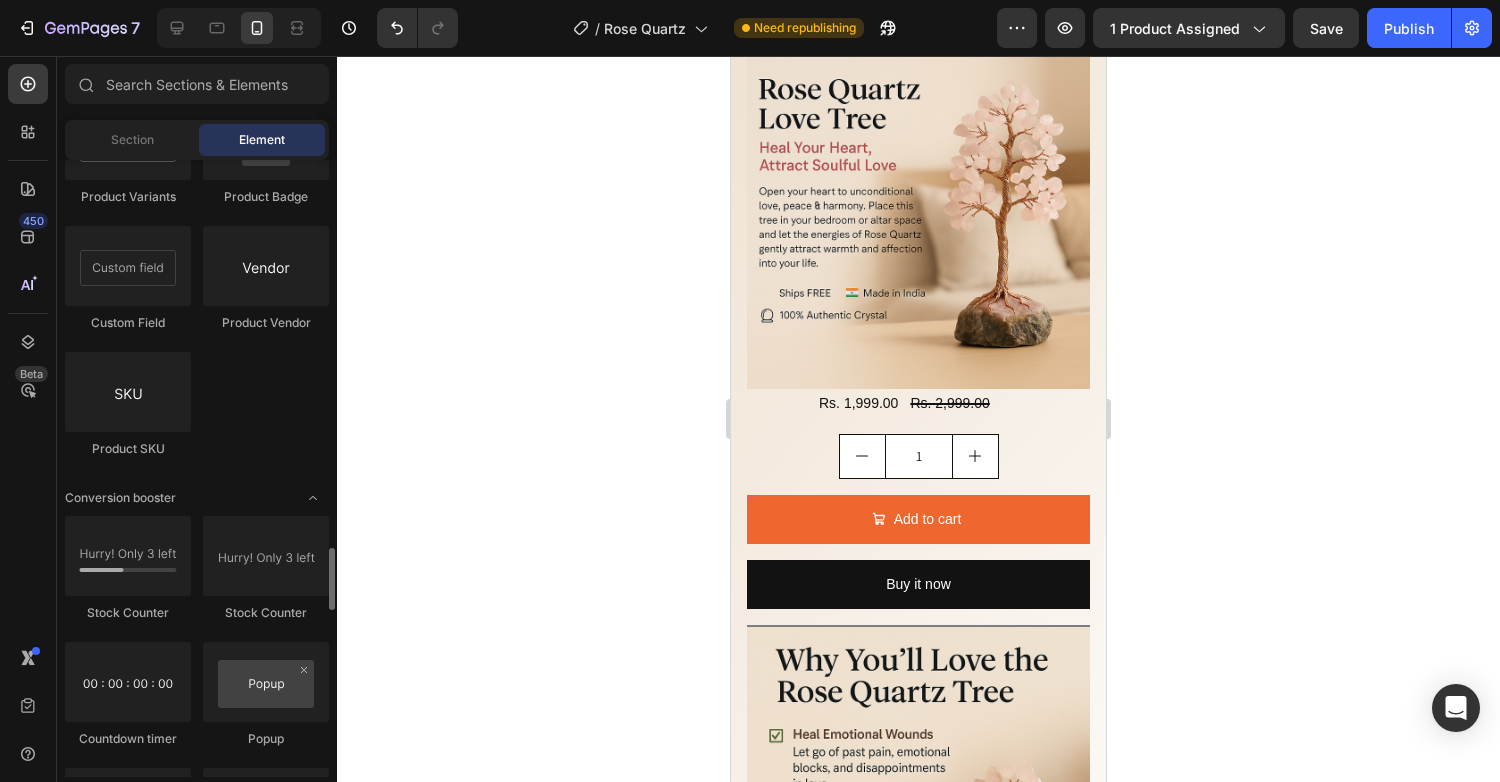 scroll, scrollTop: 3792, scrollLeft: 0, axis: vertical 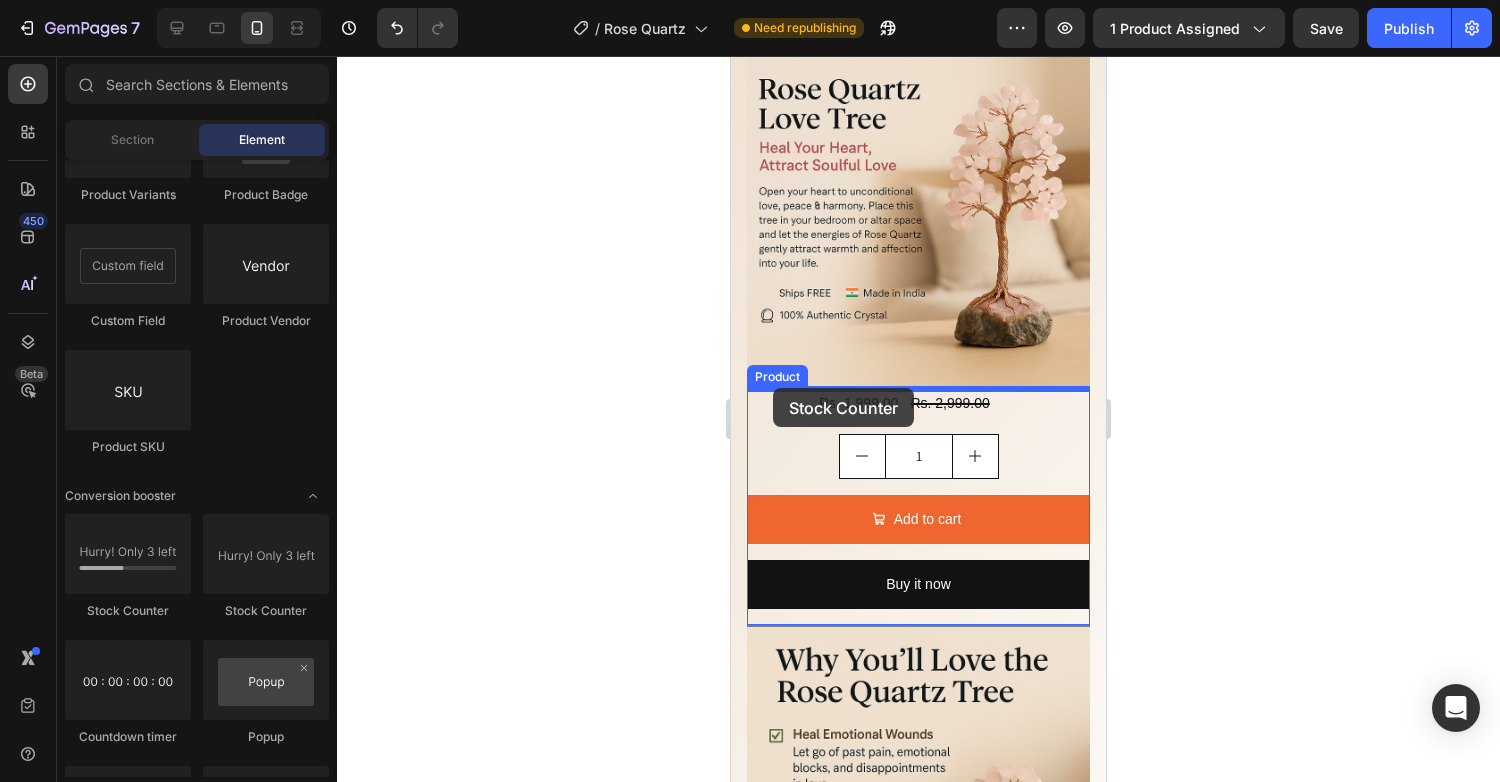 drag, startPoint x: 857, startPoint y: 613, endPoint x: 773, endPoint y: 388, distance: 240.16869 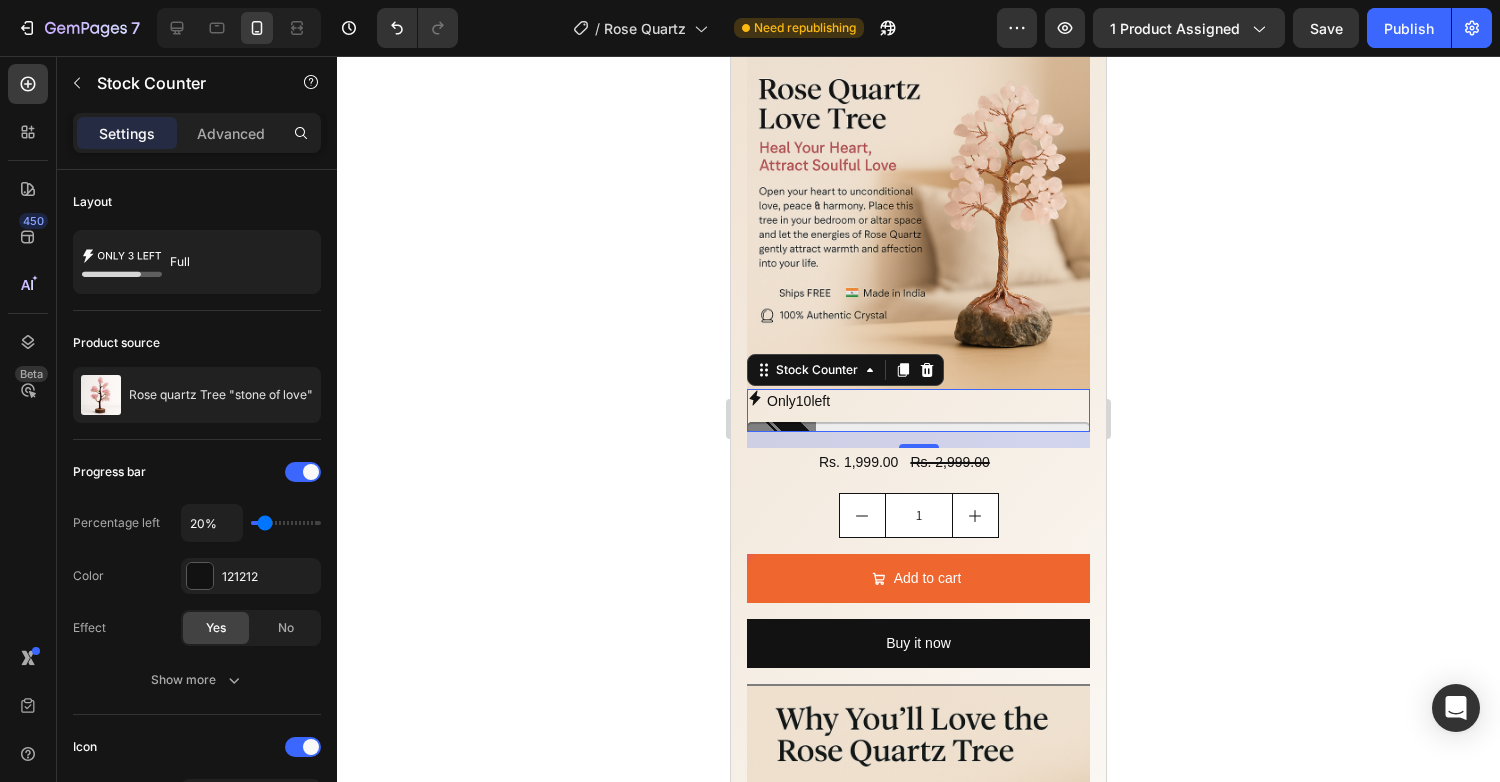 click on "10" at bounding box center [804, 401] 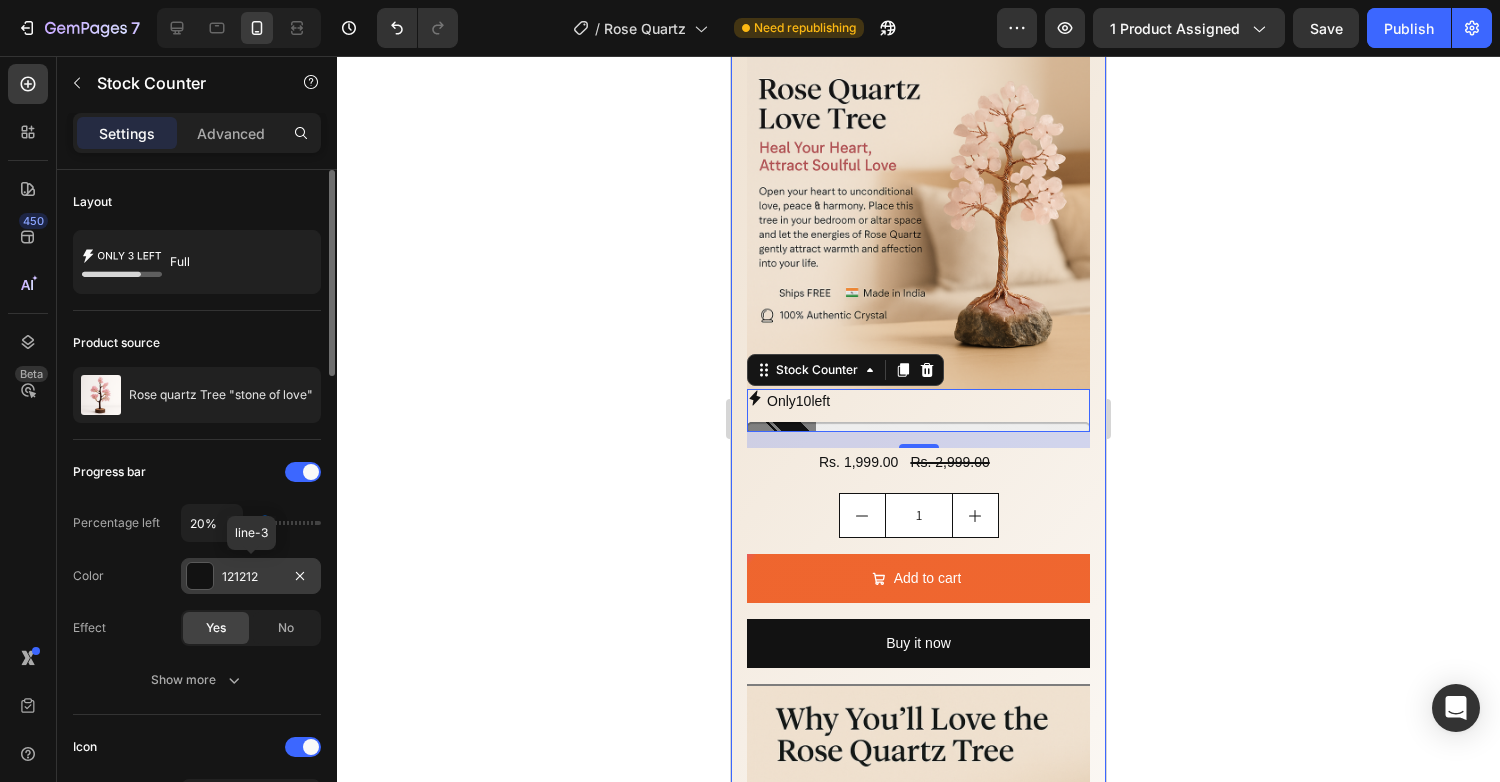 click at bounding box center (200, 576) 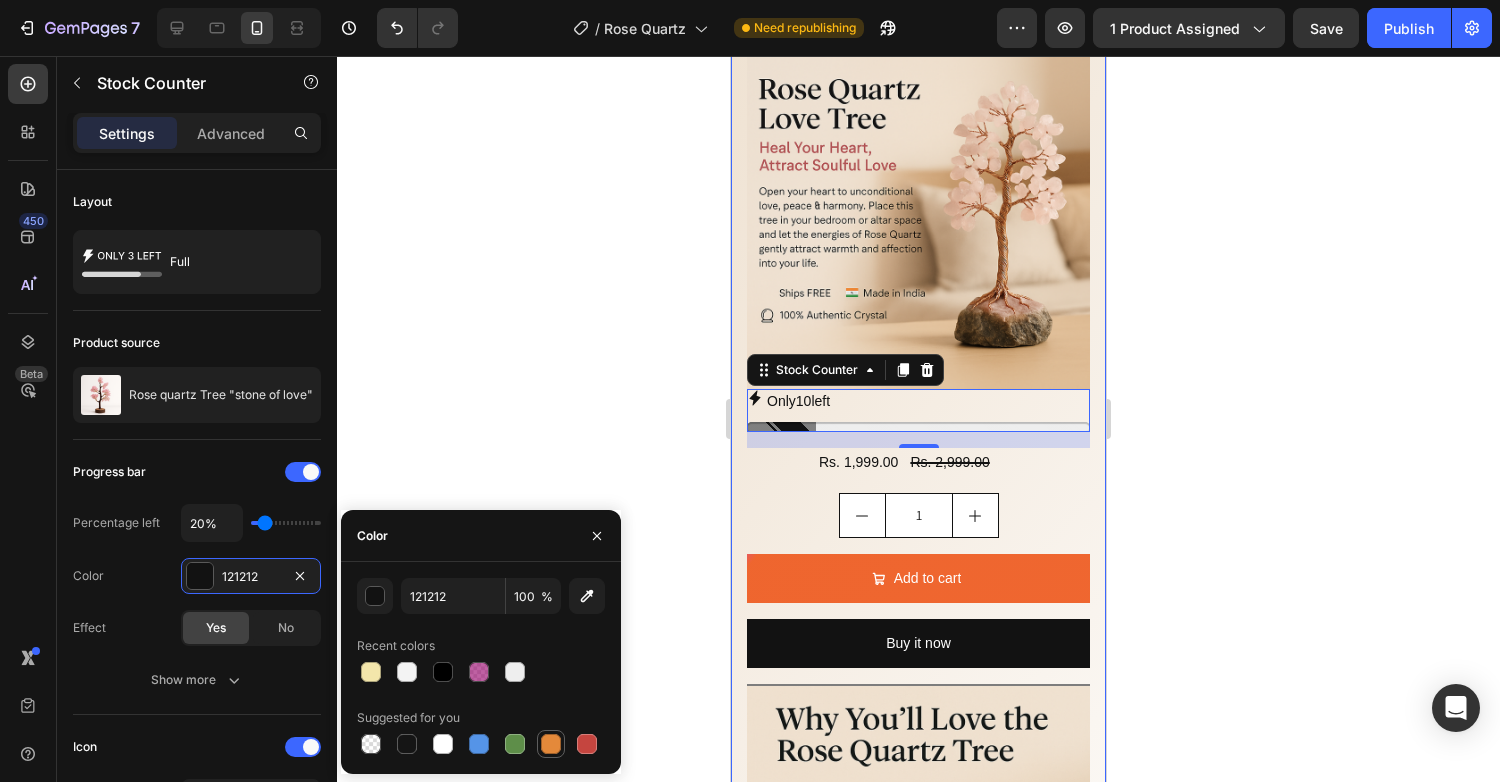 click at bounding box center [551, 744] 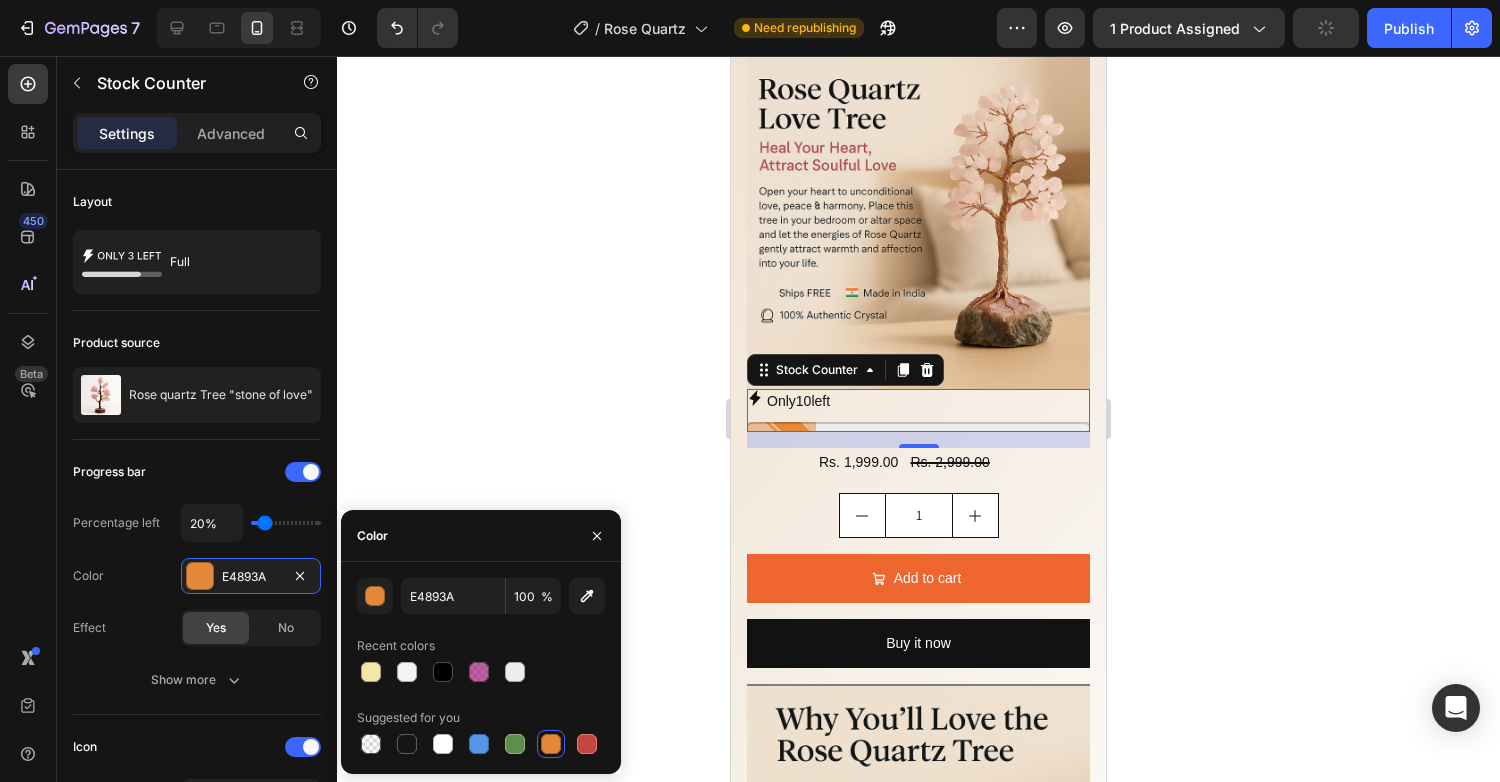 click on "Only  10  left" at bounding box center (798, 401) 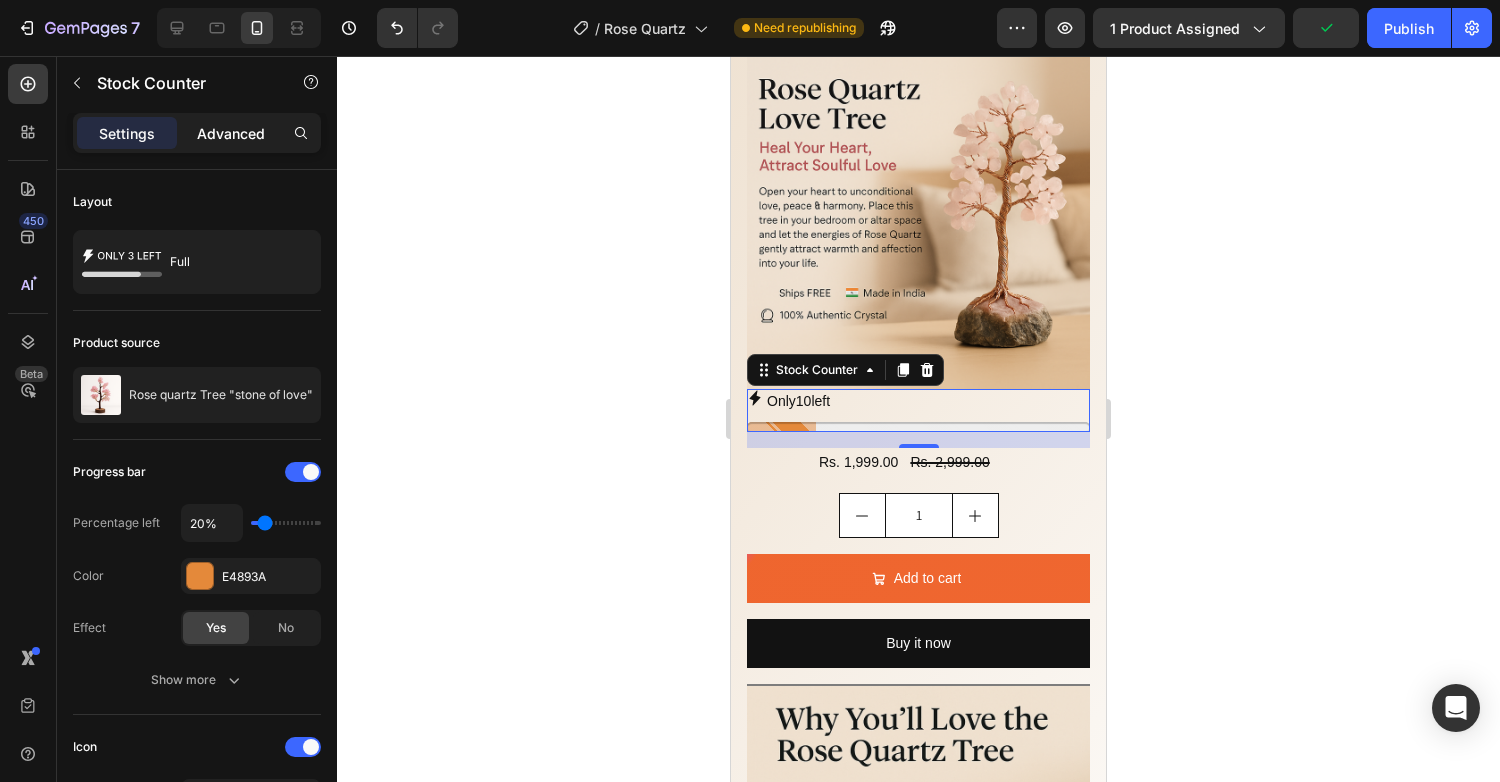 click on "Advanced" at bounding box center (231, 133) 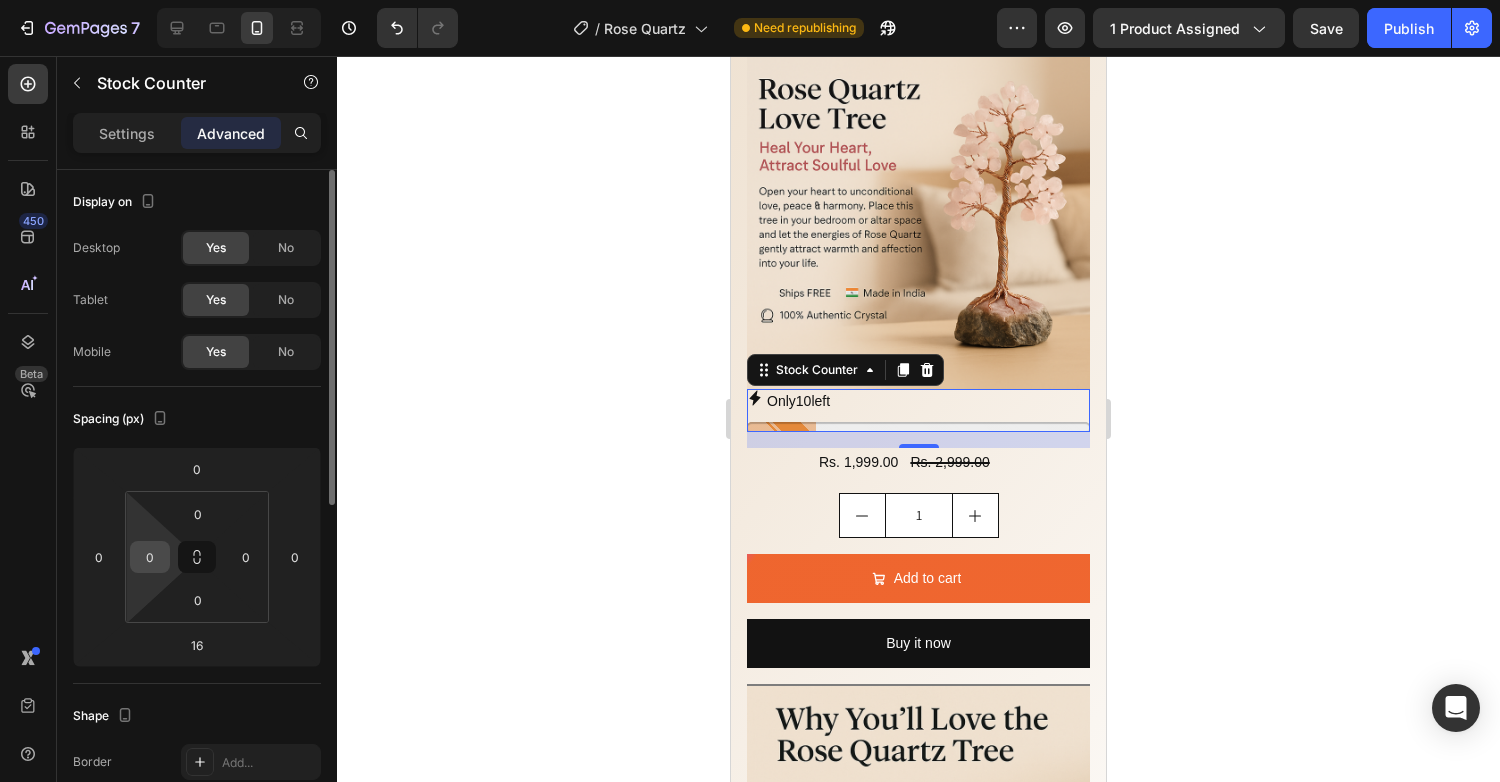 click on "0" at bounding box center (150, 557) 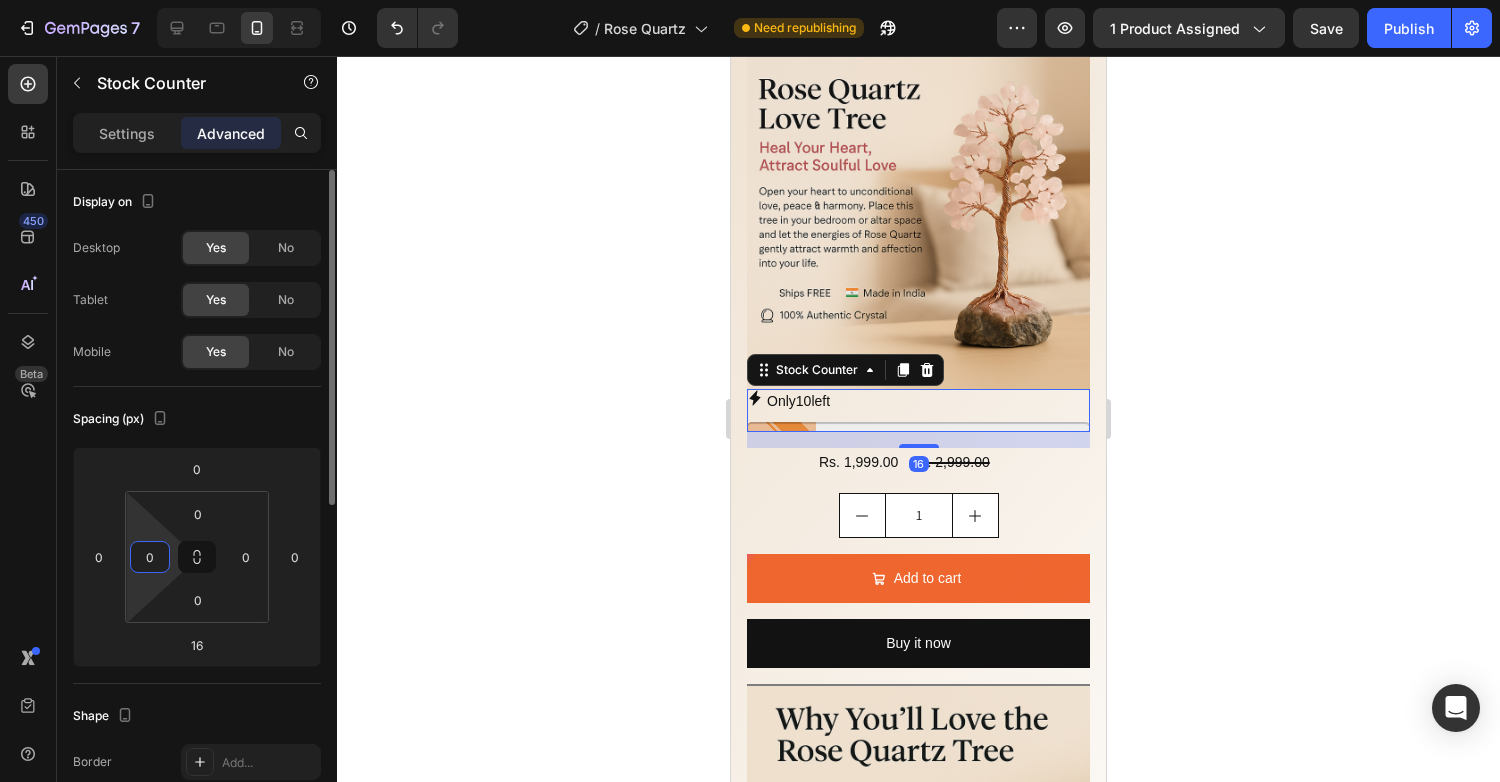 click on "0" at bounding box center (150, 557) 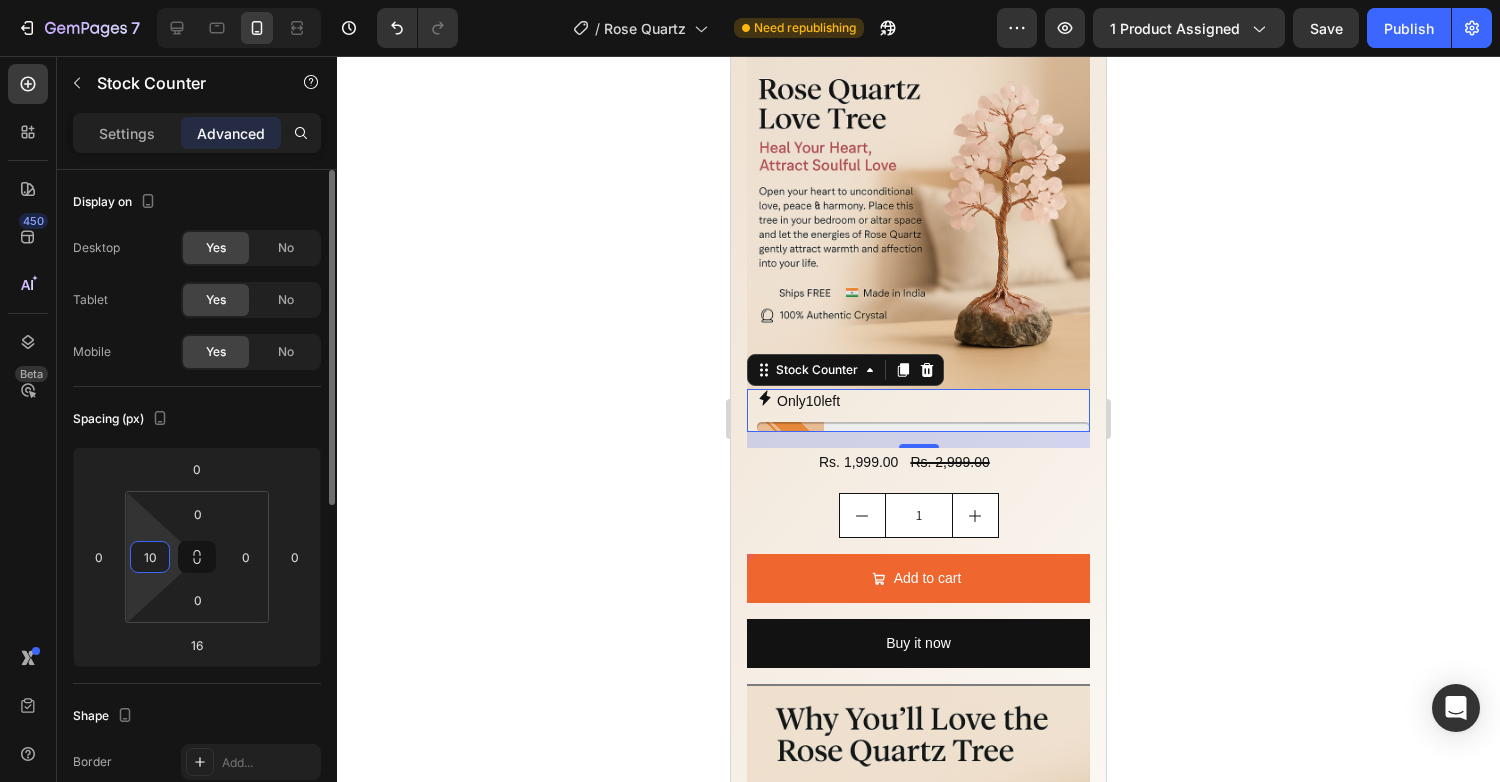 type on "1" 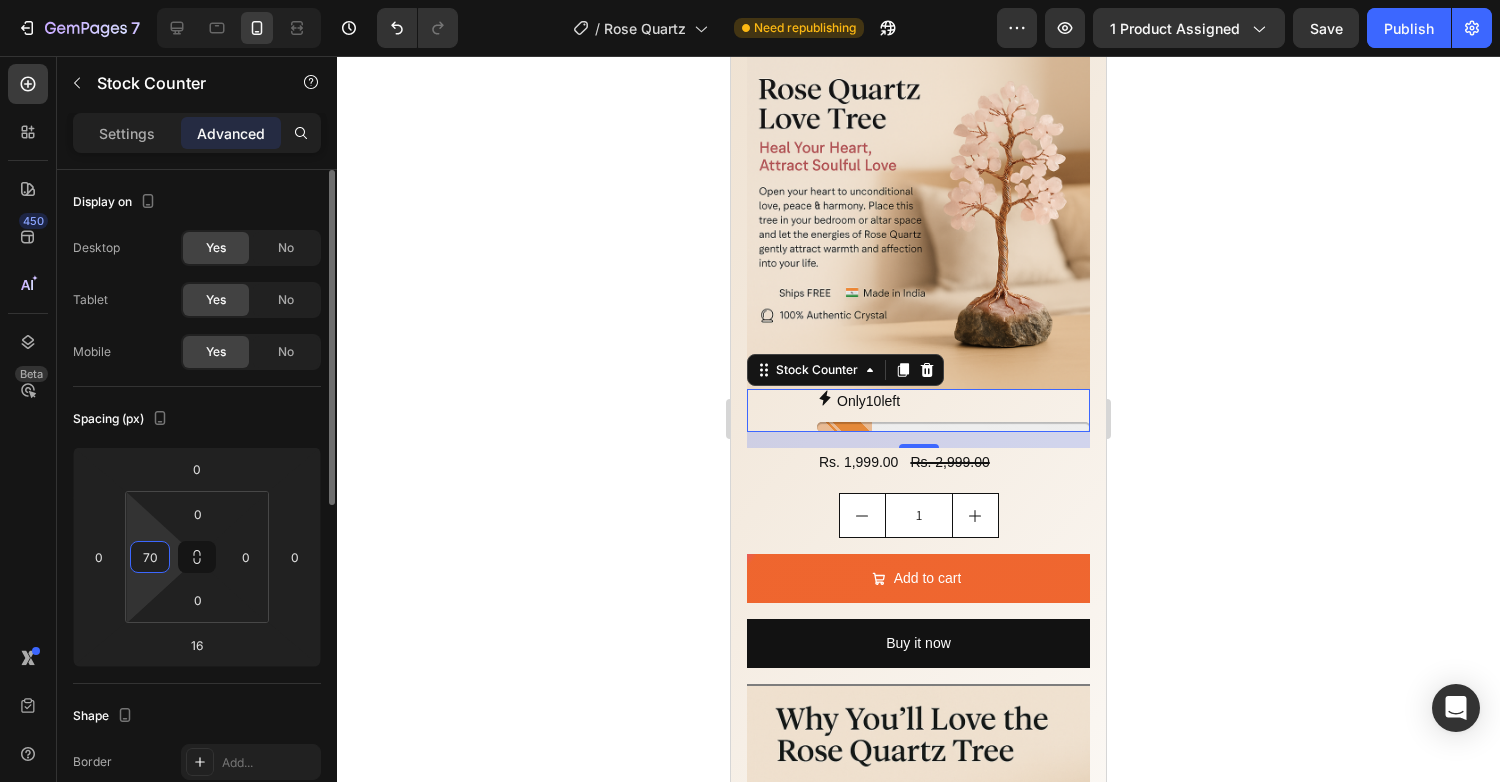 type on "7" 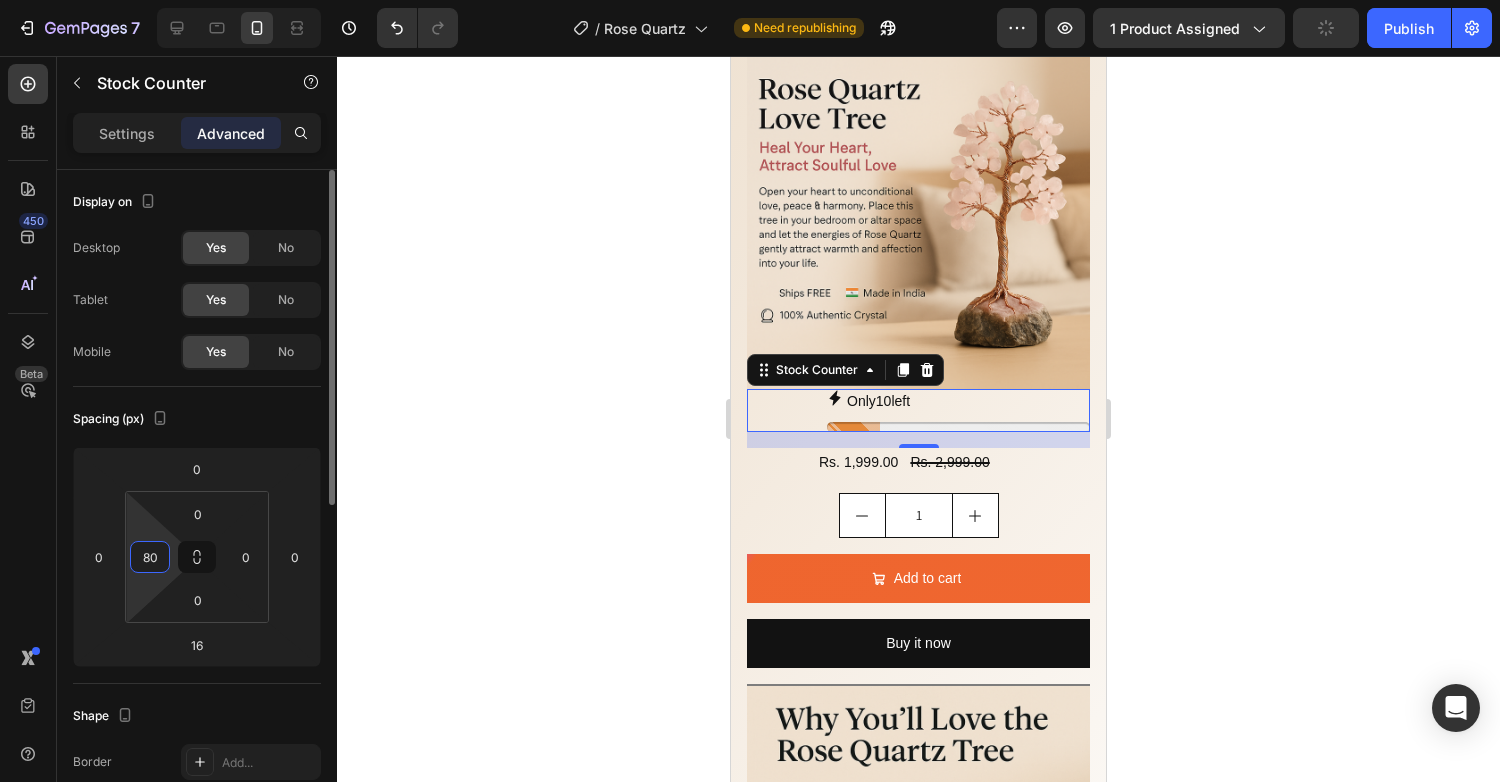 type on "8" 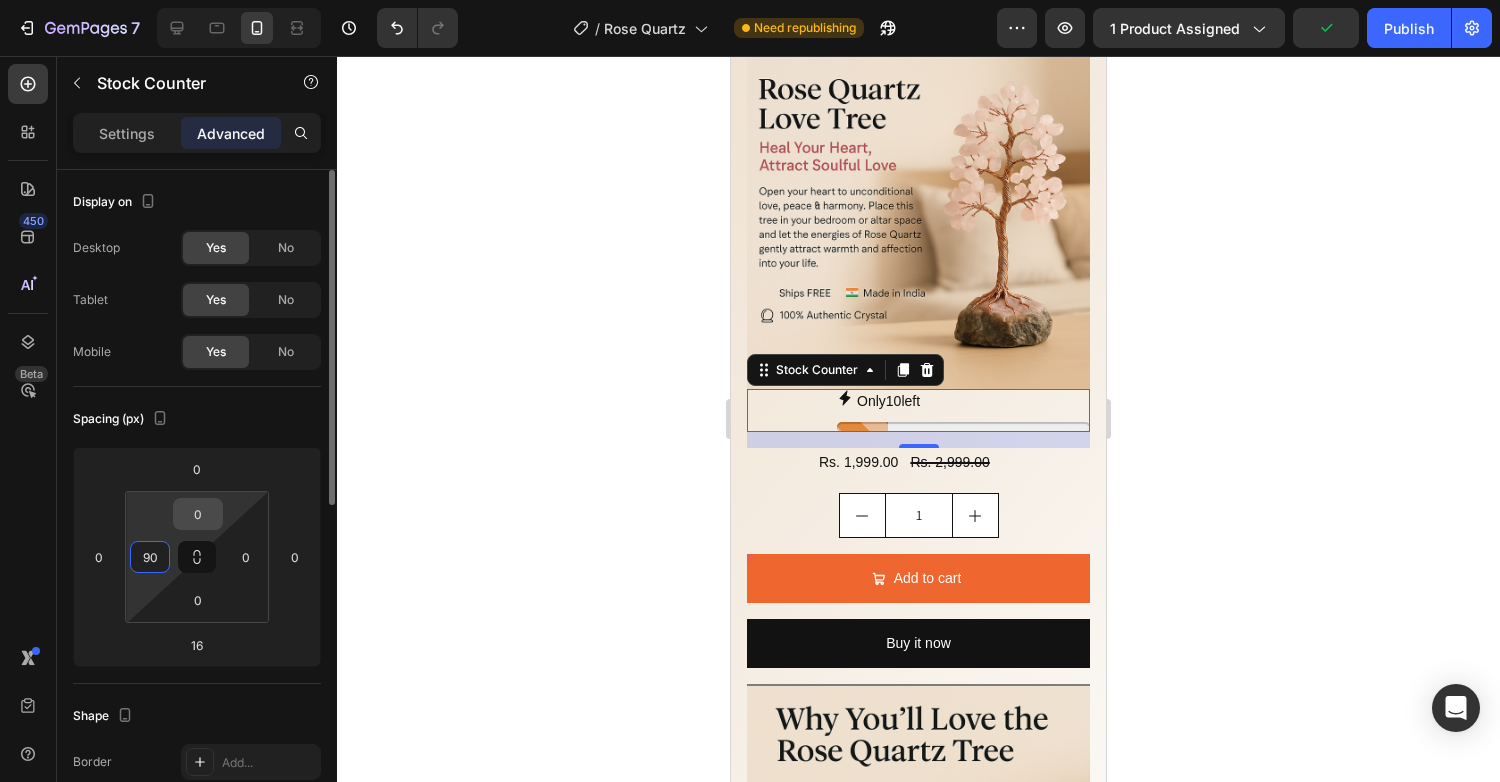 type on "90" 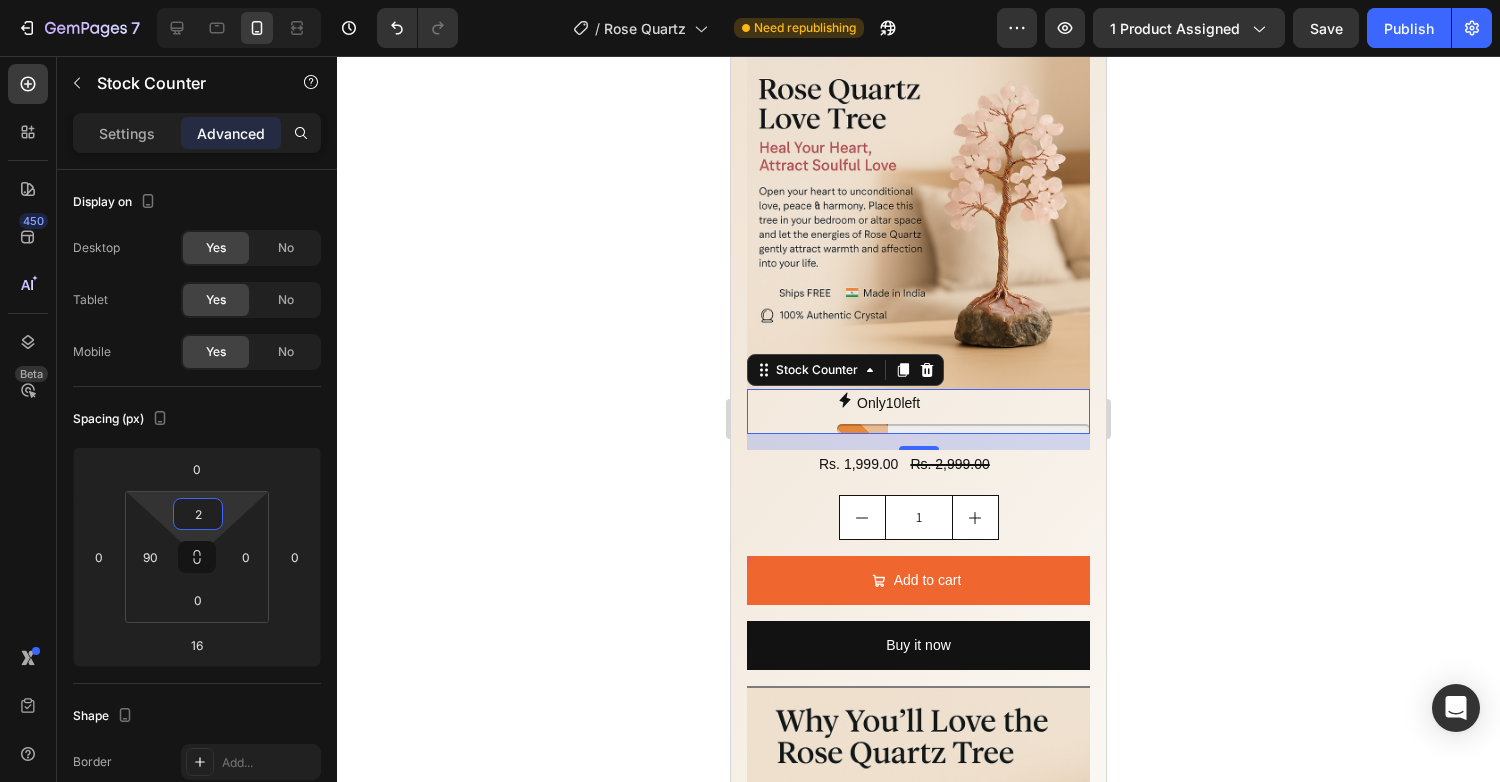 type on "2" 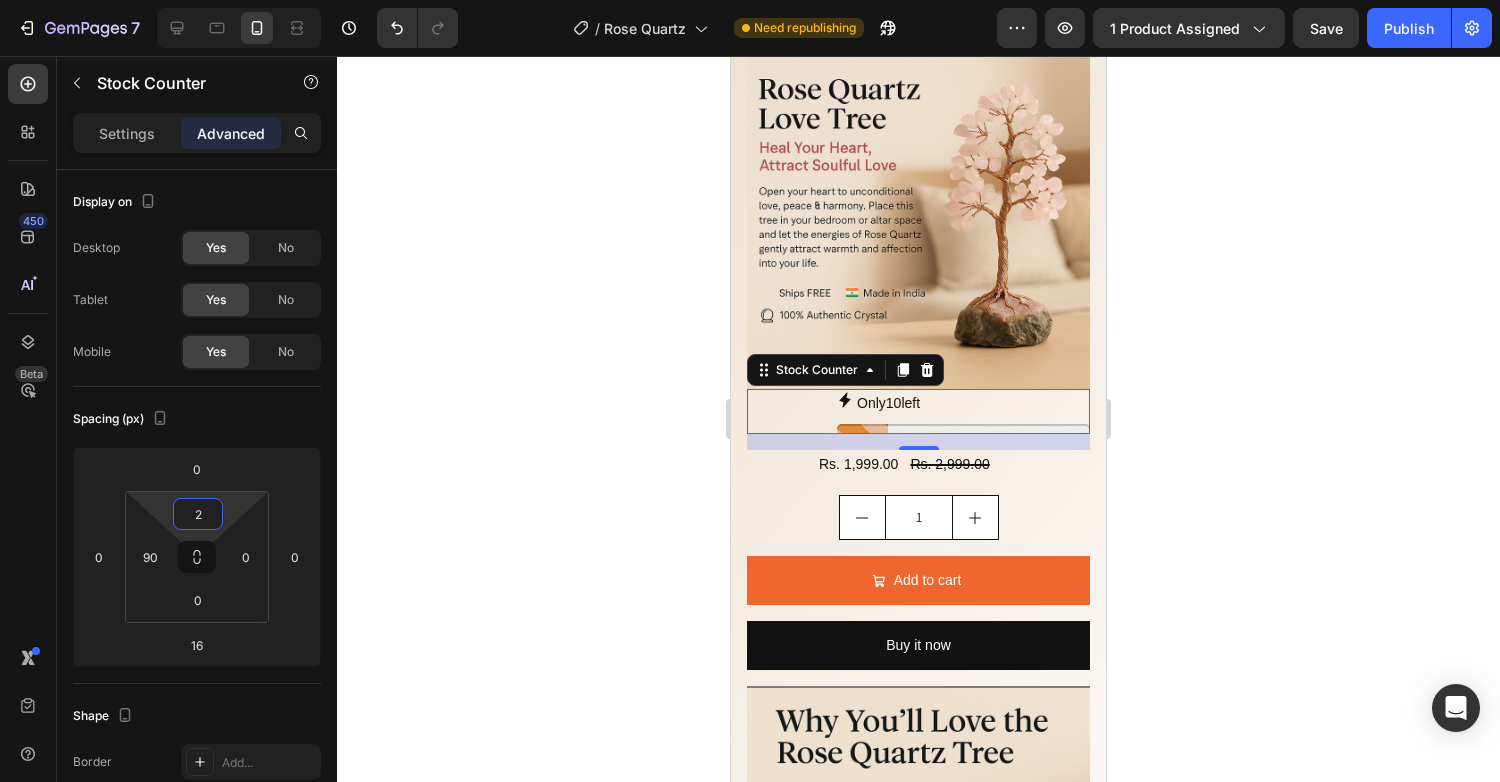 click on "Only  10  left" at bounding box center (888, 403) 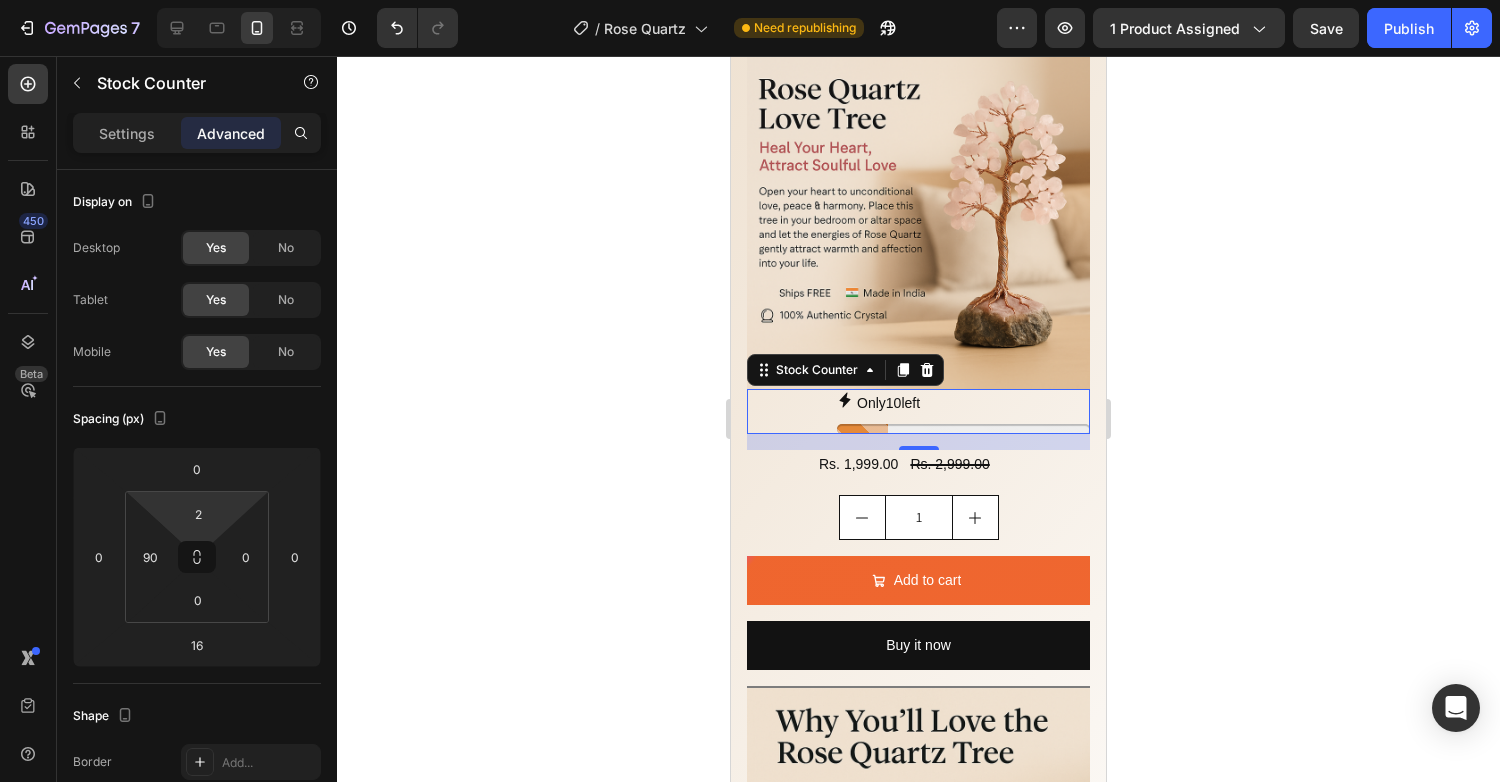 click 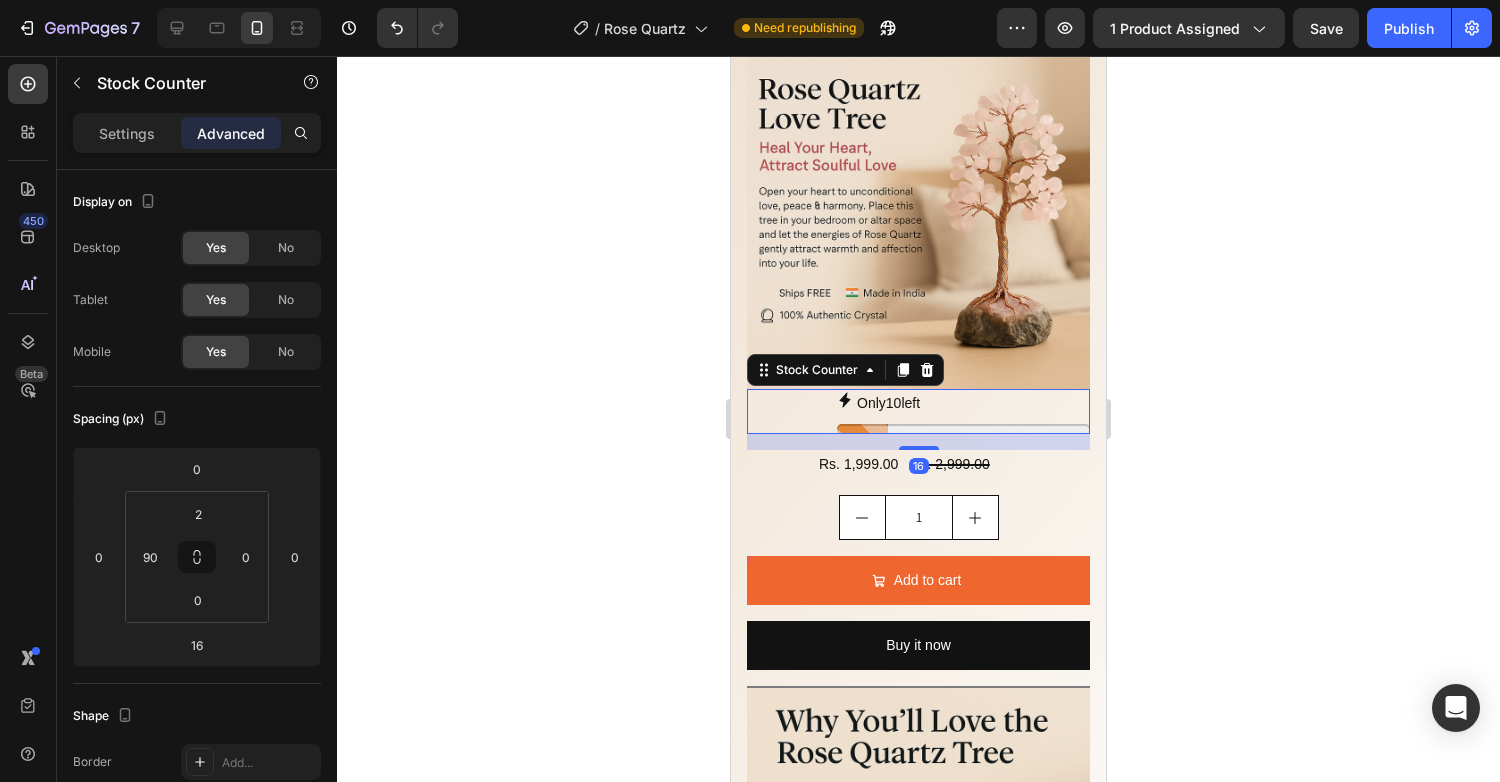 click at bounding box center [963, 429] 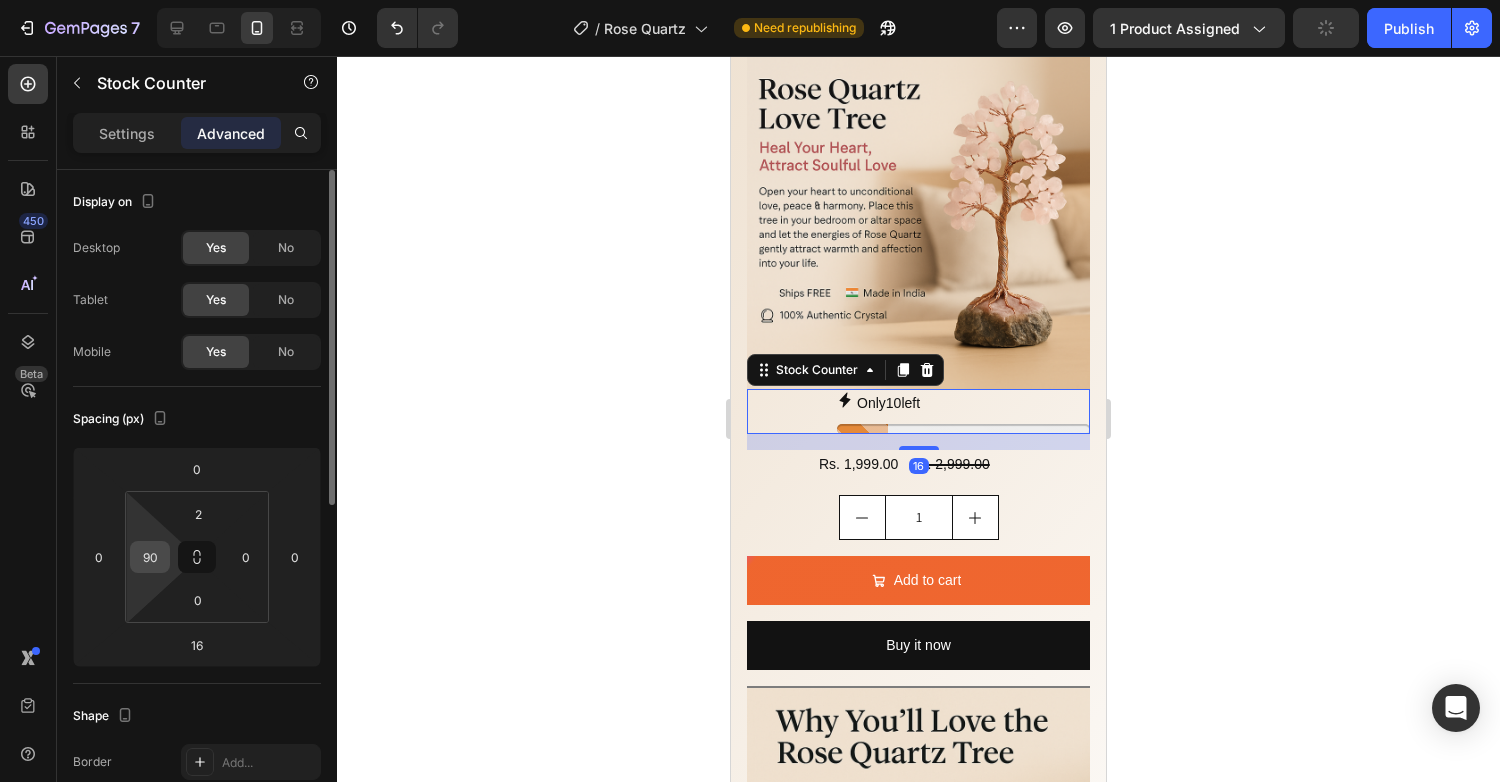 click on "90" at bounding box center [150, 557] 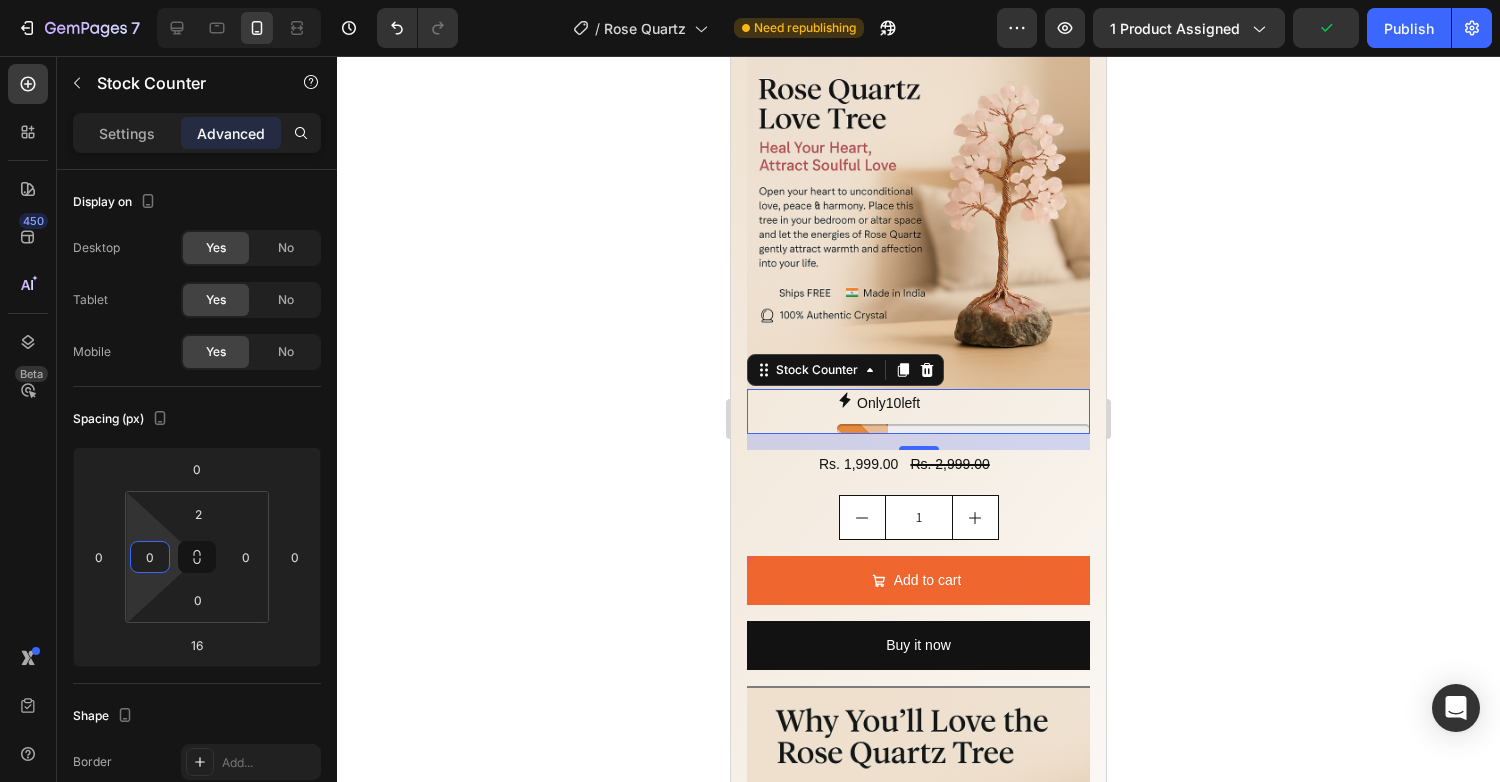 type on "0" 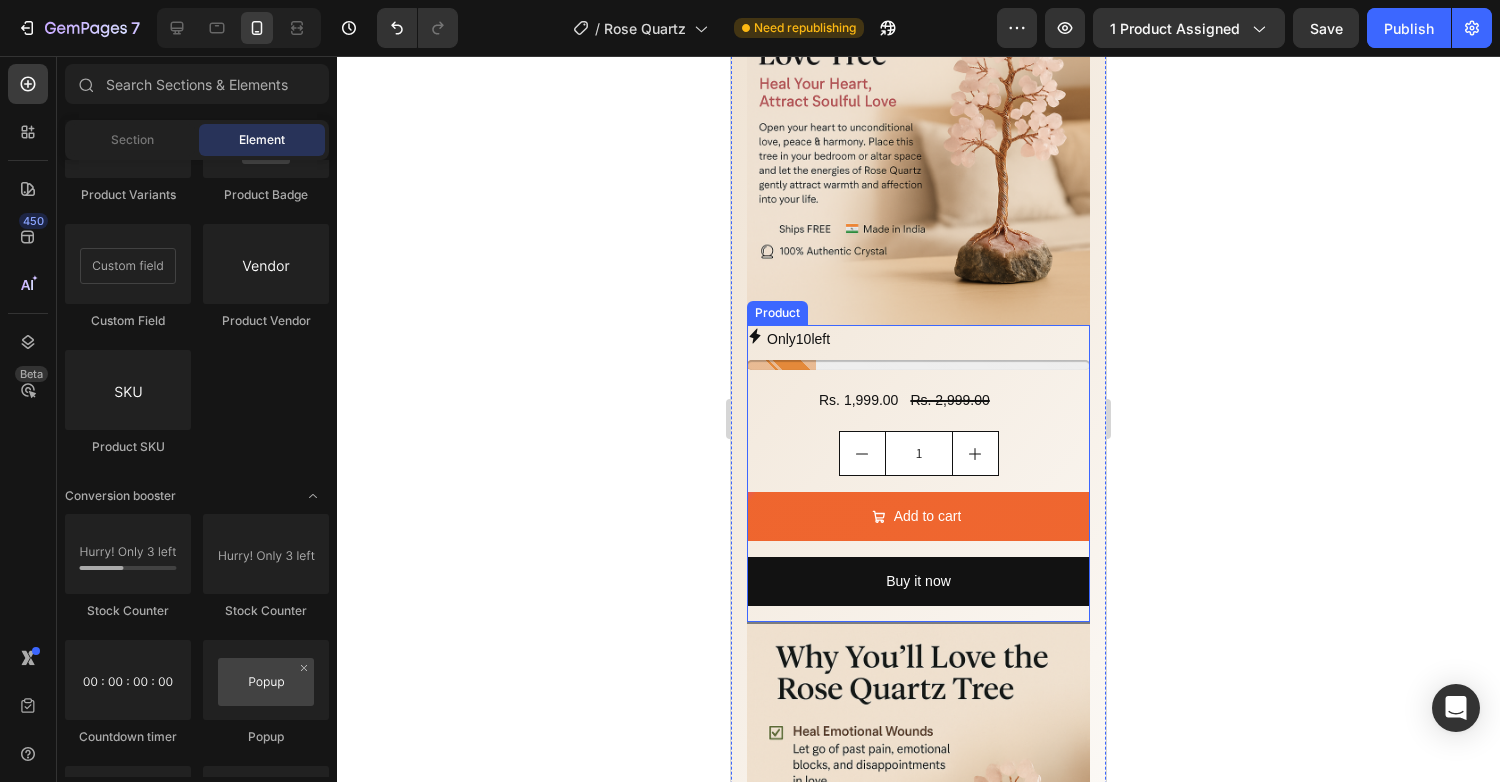 scroll, scrollTop: 169, scrollLeft: 0, axis: vertical 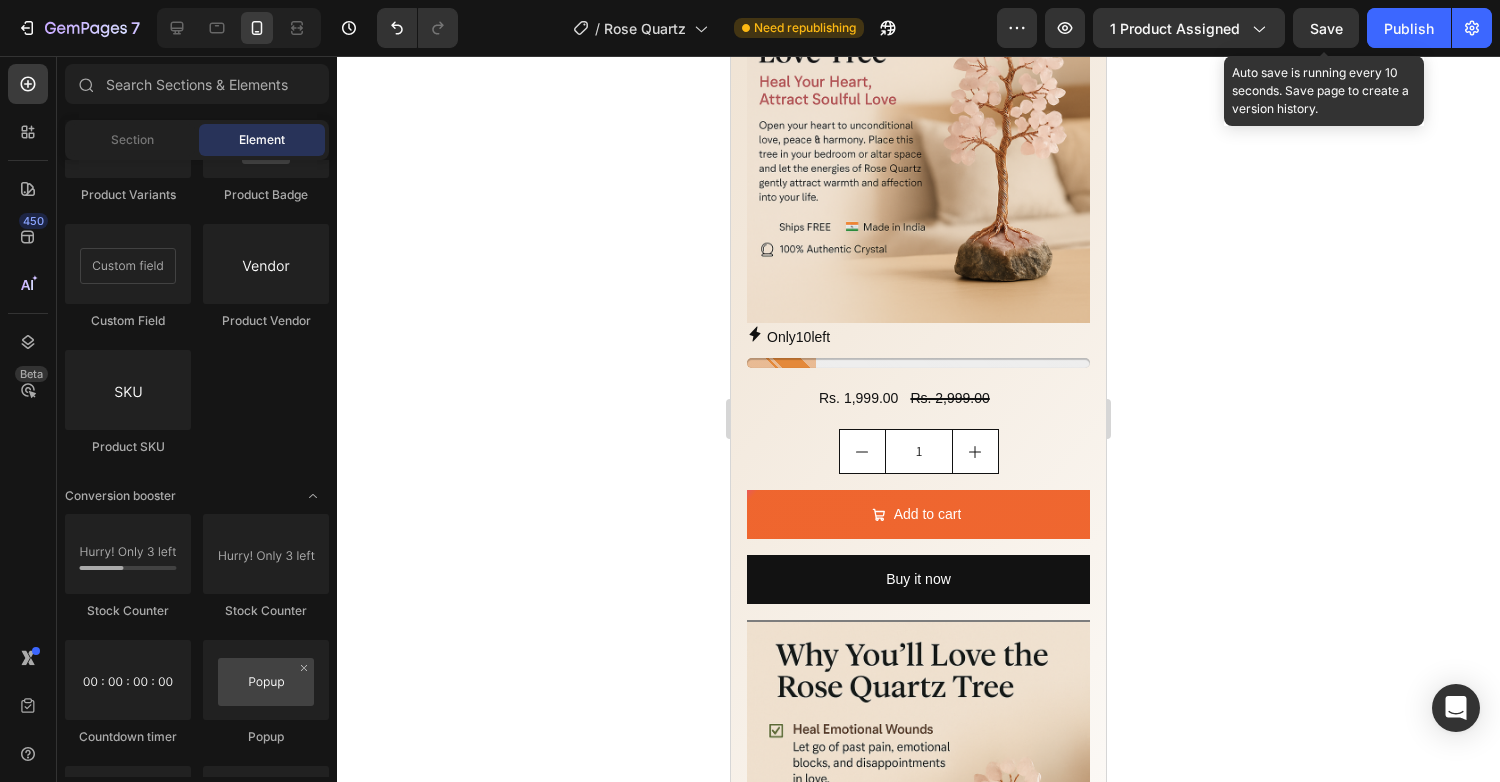 click on "Save" at bounding box center (1326, 28) 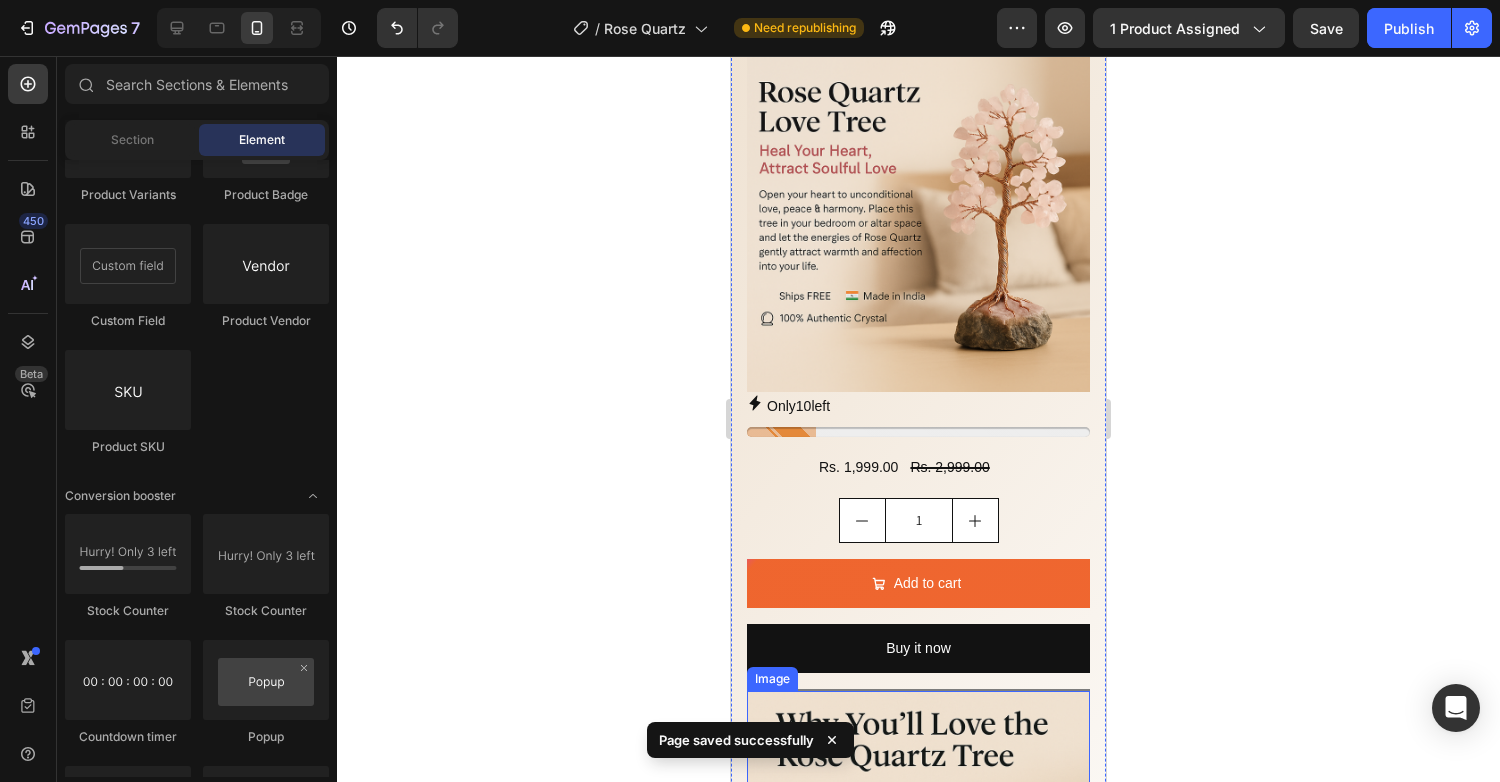 scroll, scrollTop: 0, scrollLeft: 0, axis: both 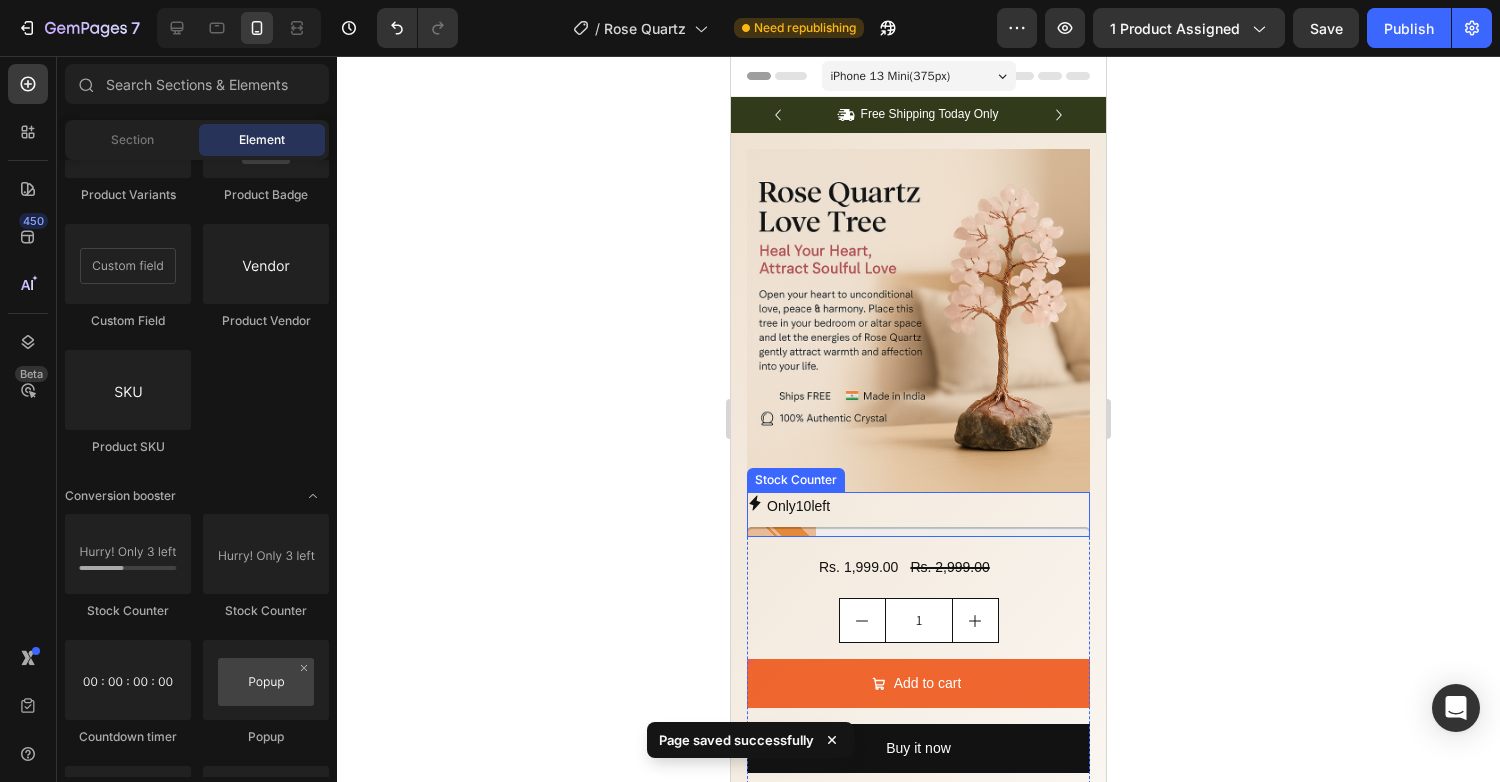 click on "Only  10  left" at bounding box center [798, 506] 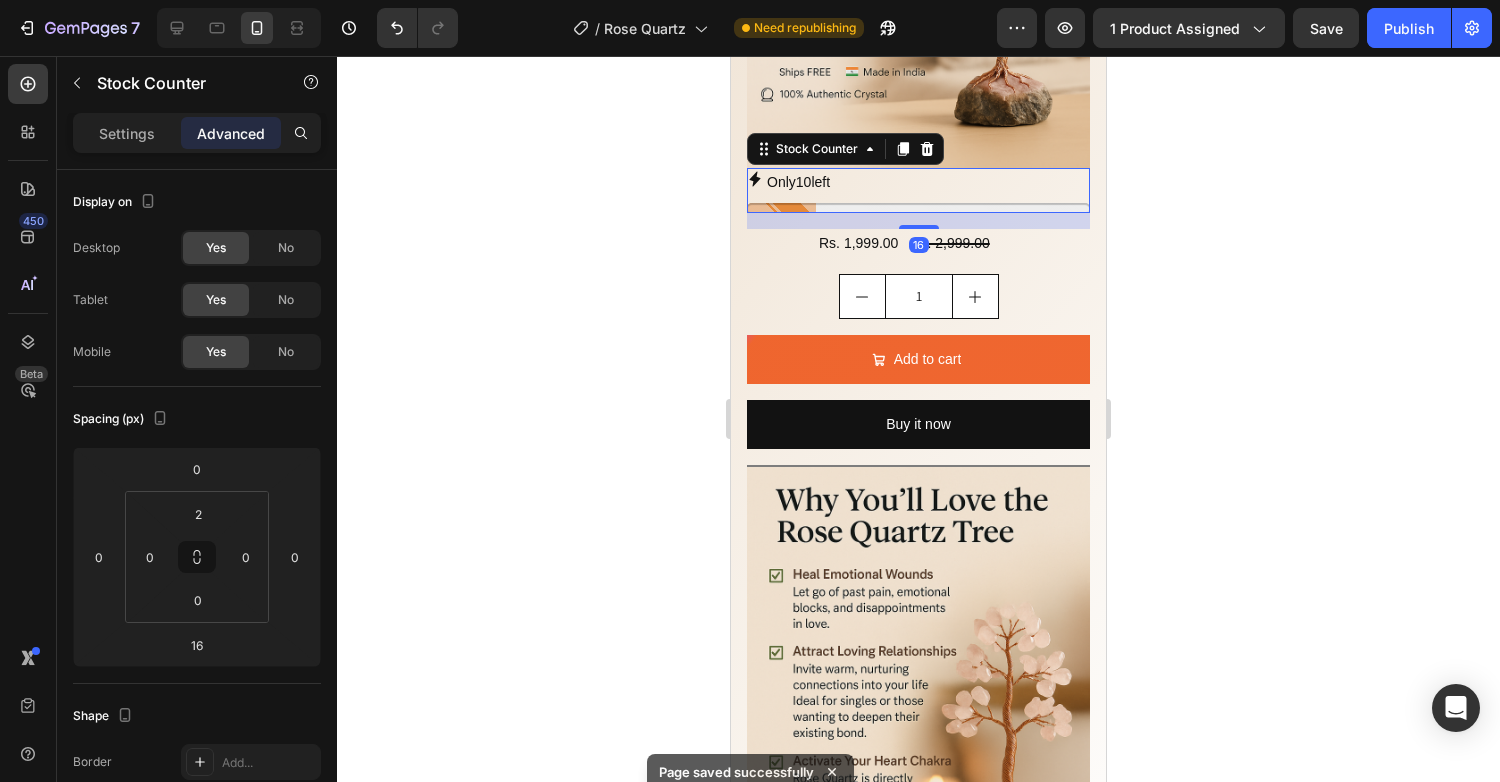 scroll, scrollTop: 329, scrollLeft: 0, axis: vertical 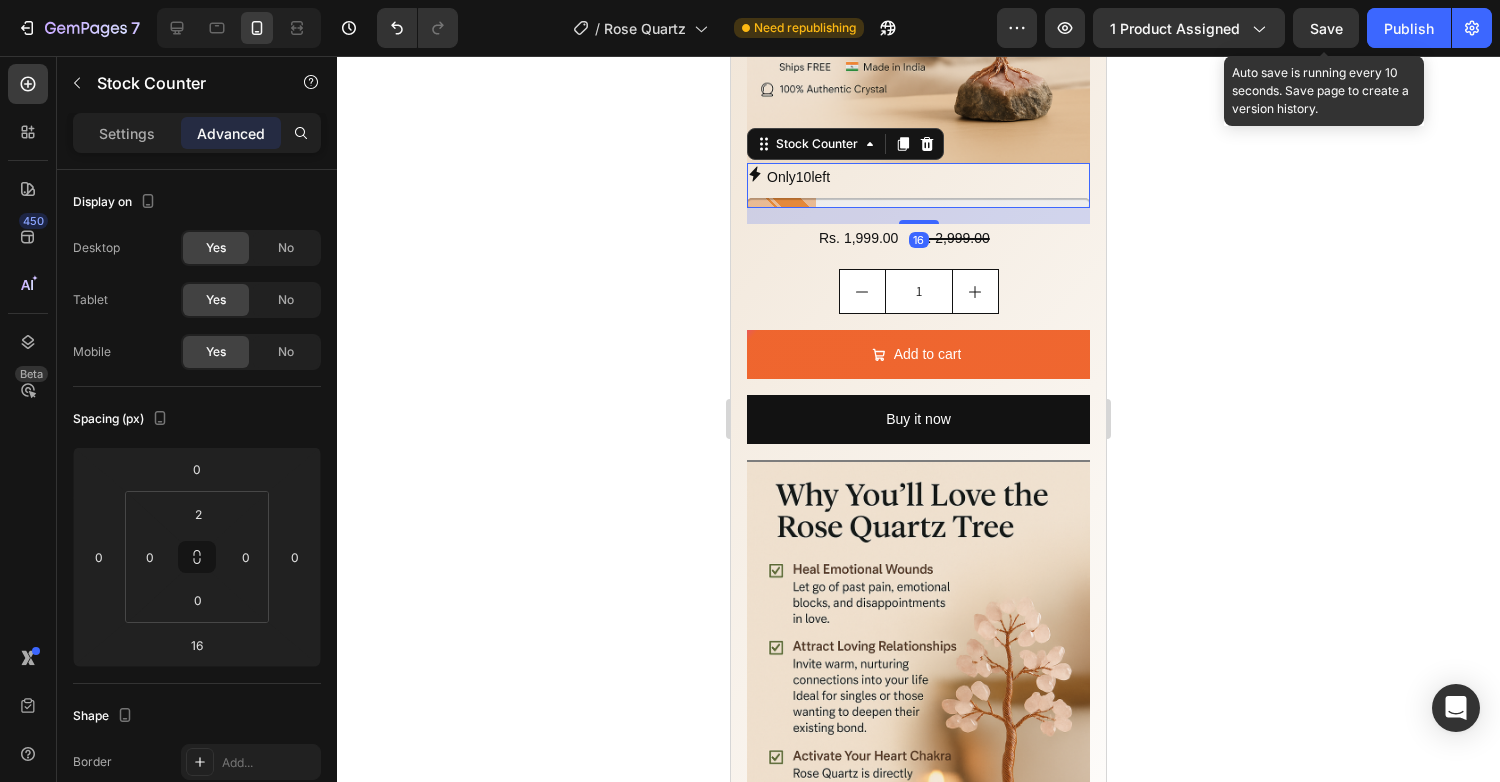 click on "Save" at bounding box center [1326, 28] 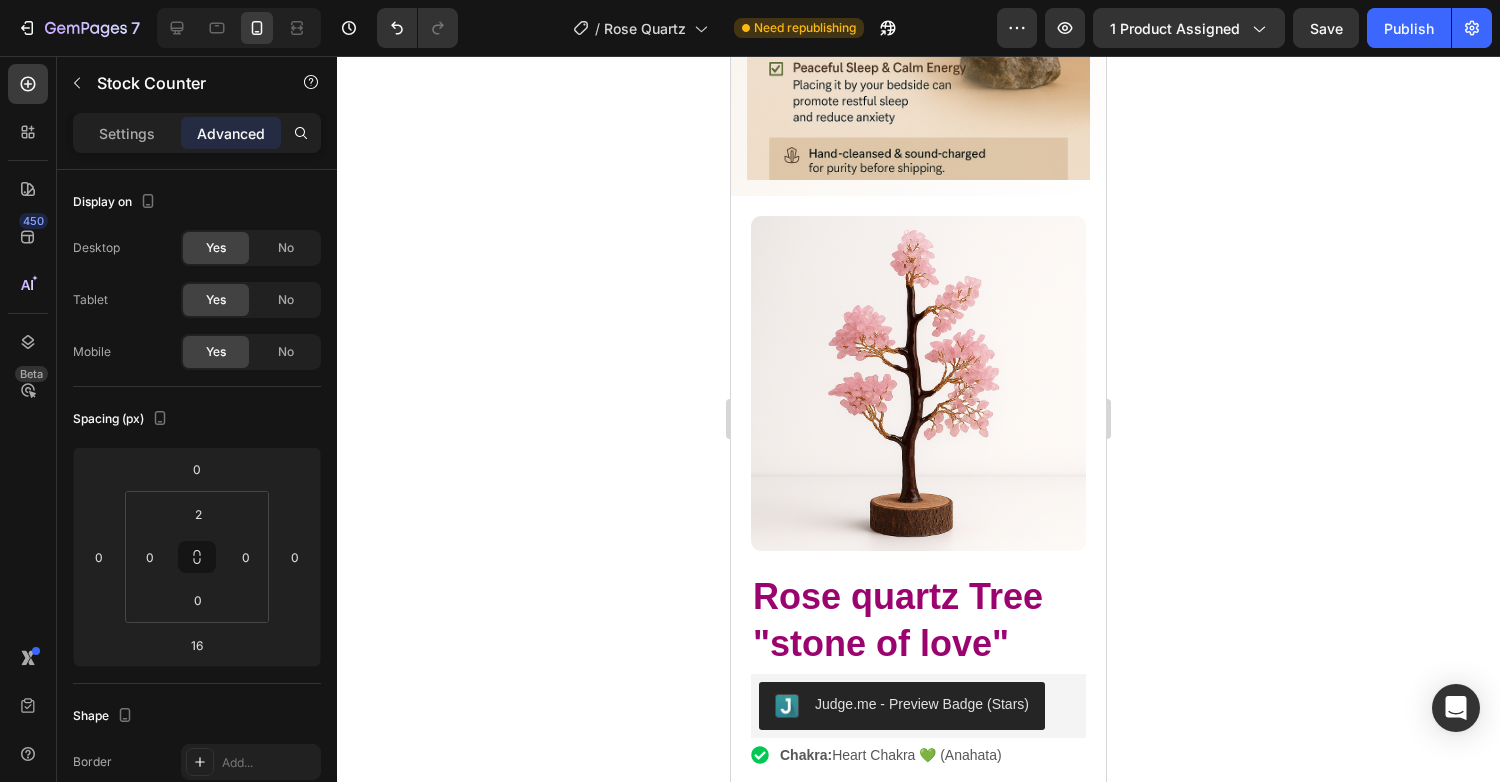 scroll, scrollTop: 1139, scrollLeft: 0, axis: vertical 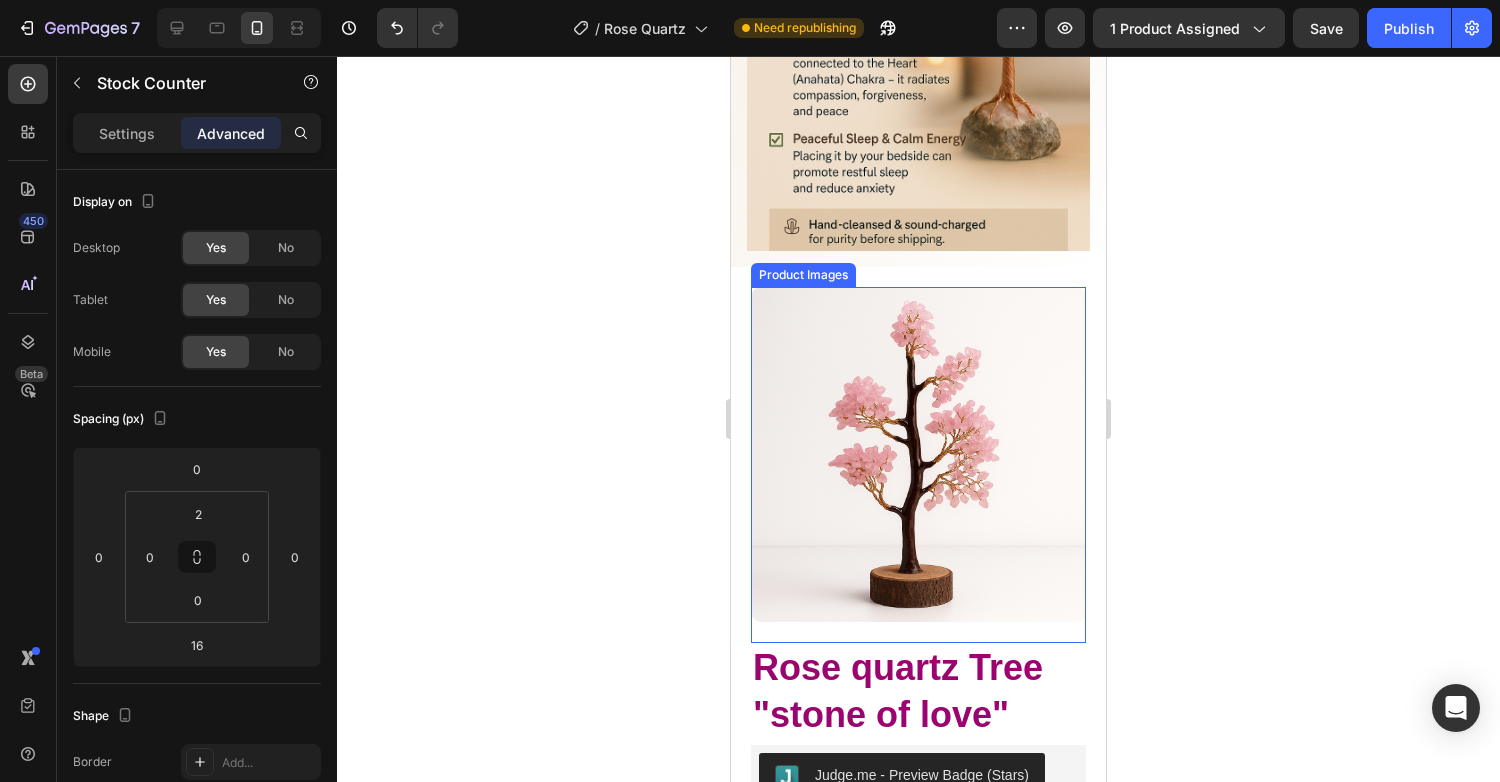 click at bounding box center (918, 454) 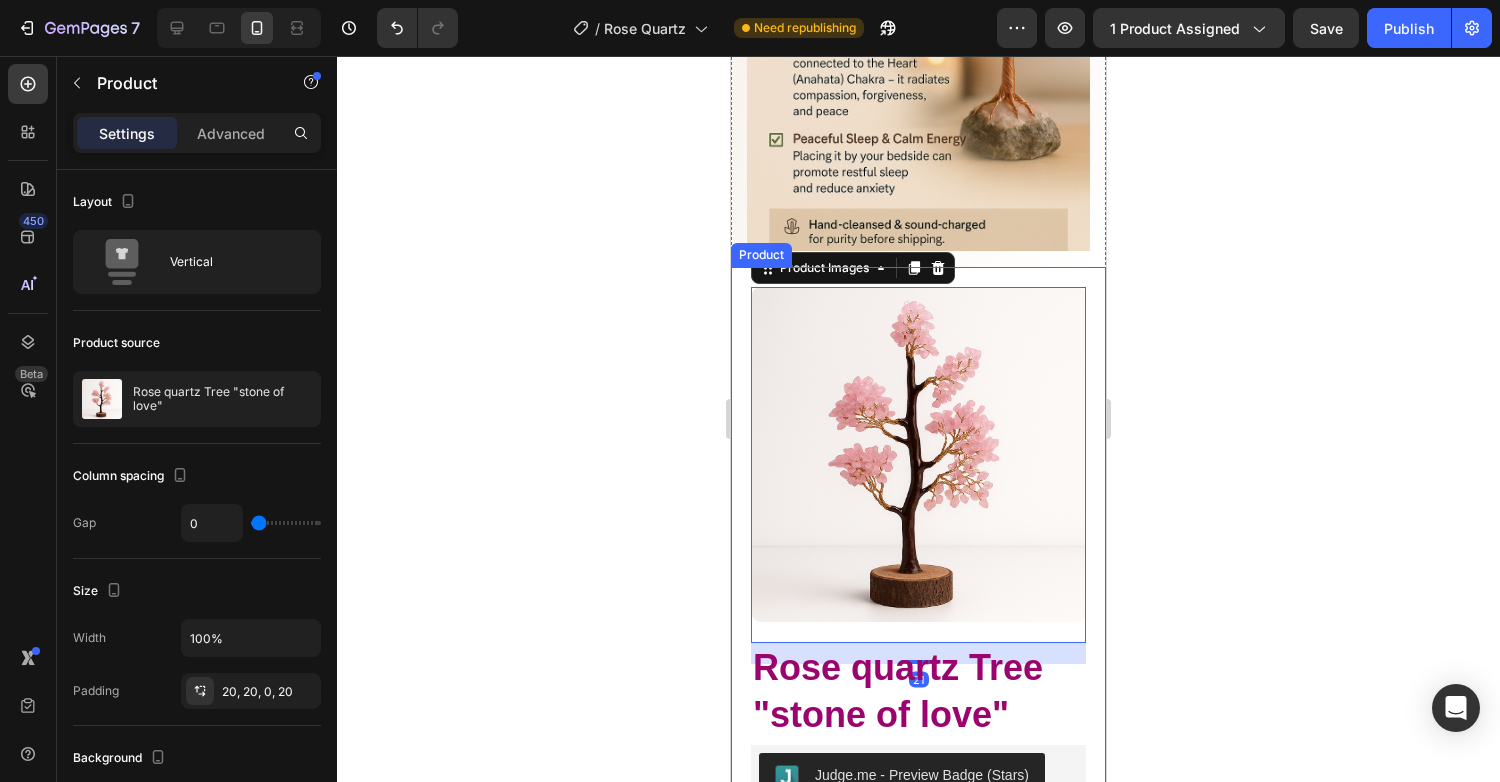 click on "Product Images   21 Image Icon Icon Icon Icon Icon Icon List I gifted myself a Rose Quartz bracelet after a tough breakup, and I genuinely feel more peaceful and open-hearted. It’s soft, feminine, and full of love. Even my relationships with family members have improved. I wear it every day—it’s like carrying a hug on my wrist! Text Block
Icon [PERSON], [CITY] Text Block Row Row Row Rose quartz Tree "stone of love" Product Title Judge.me - Preview Badge (Stars) Judge.me Infused with the purest vibrations of love, compassion, and emotional harmony,  Rose Quartz  is the ultimate heart healer. Known as the  “Stone of Universal Love,”  this soft pink crystal nurtures self-love, mends emotional wounds, and enhances relationships. Whether worn as jewelry or placed in your space, it brings peace, comfort, and beautiful calming energy. Text Block Chakra:  Heart Chakra 💚 (Anahata) Ruling Planet:   Venus  ♀️ – the planet of love, beauty & connection Zodiac Signs:   Taurus  ♉,  Libra  ♎," at bounding box center (918, 948) 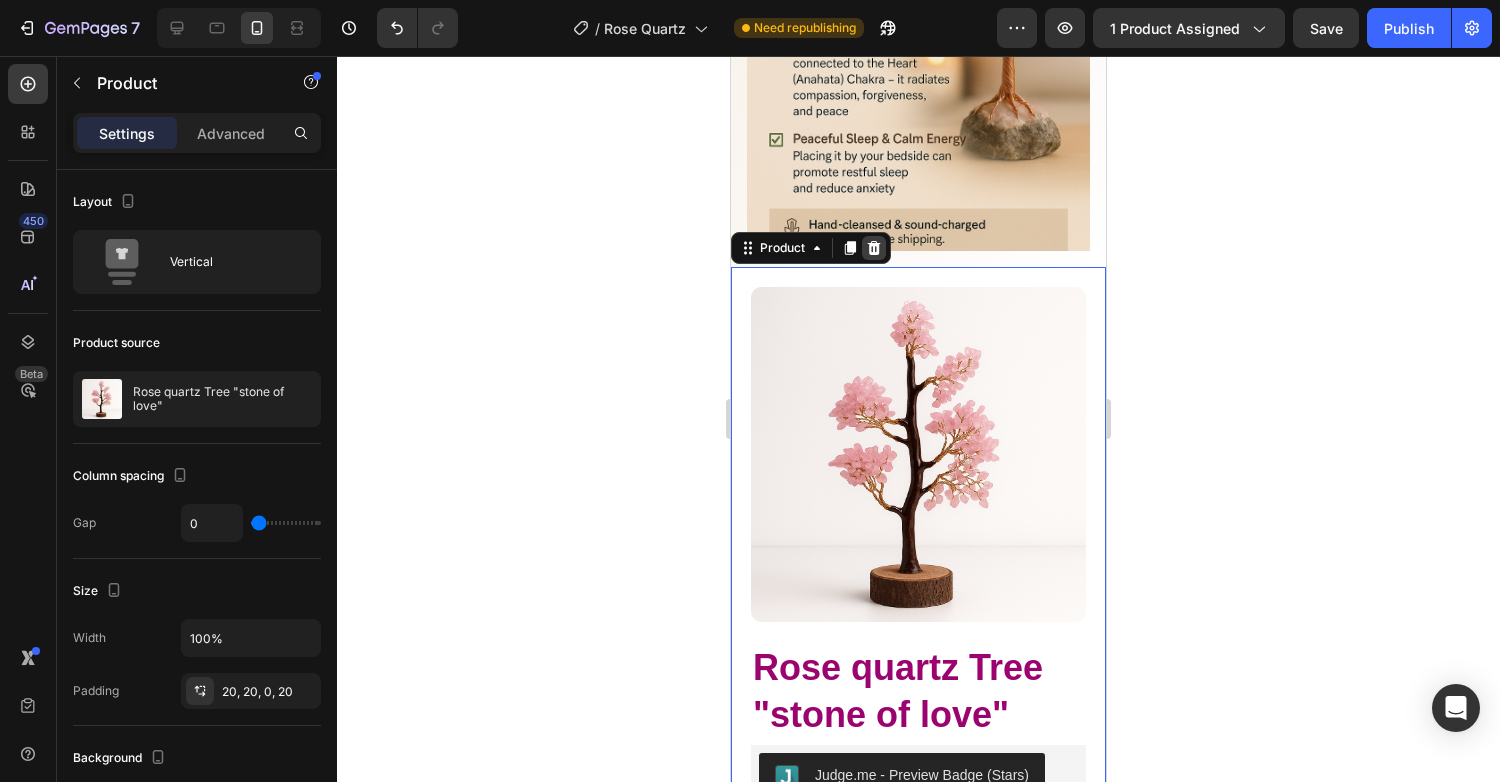 click 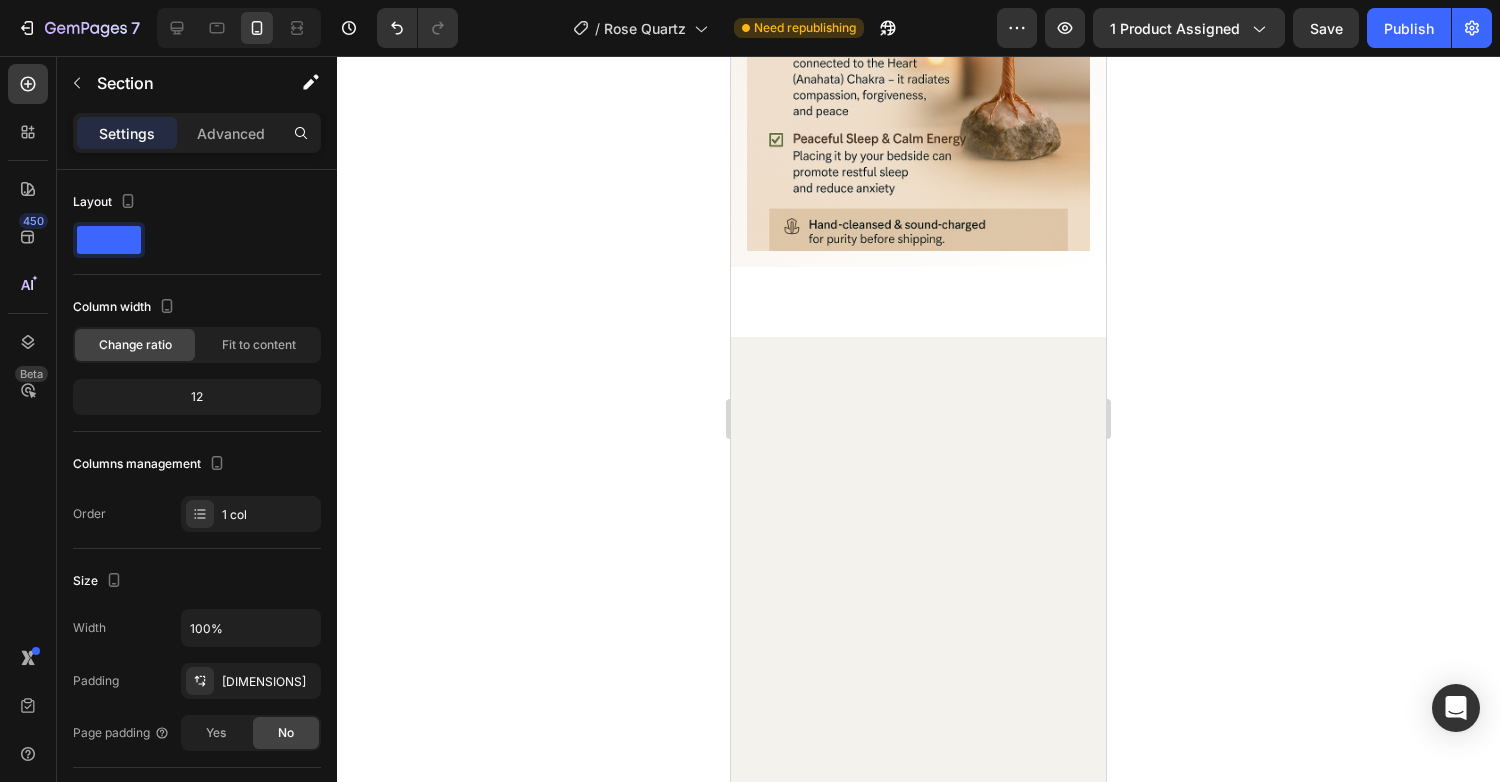 click at bounding box center (918, 996) 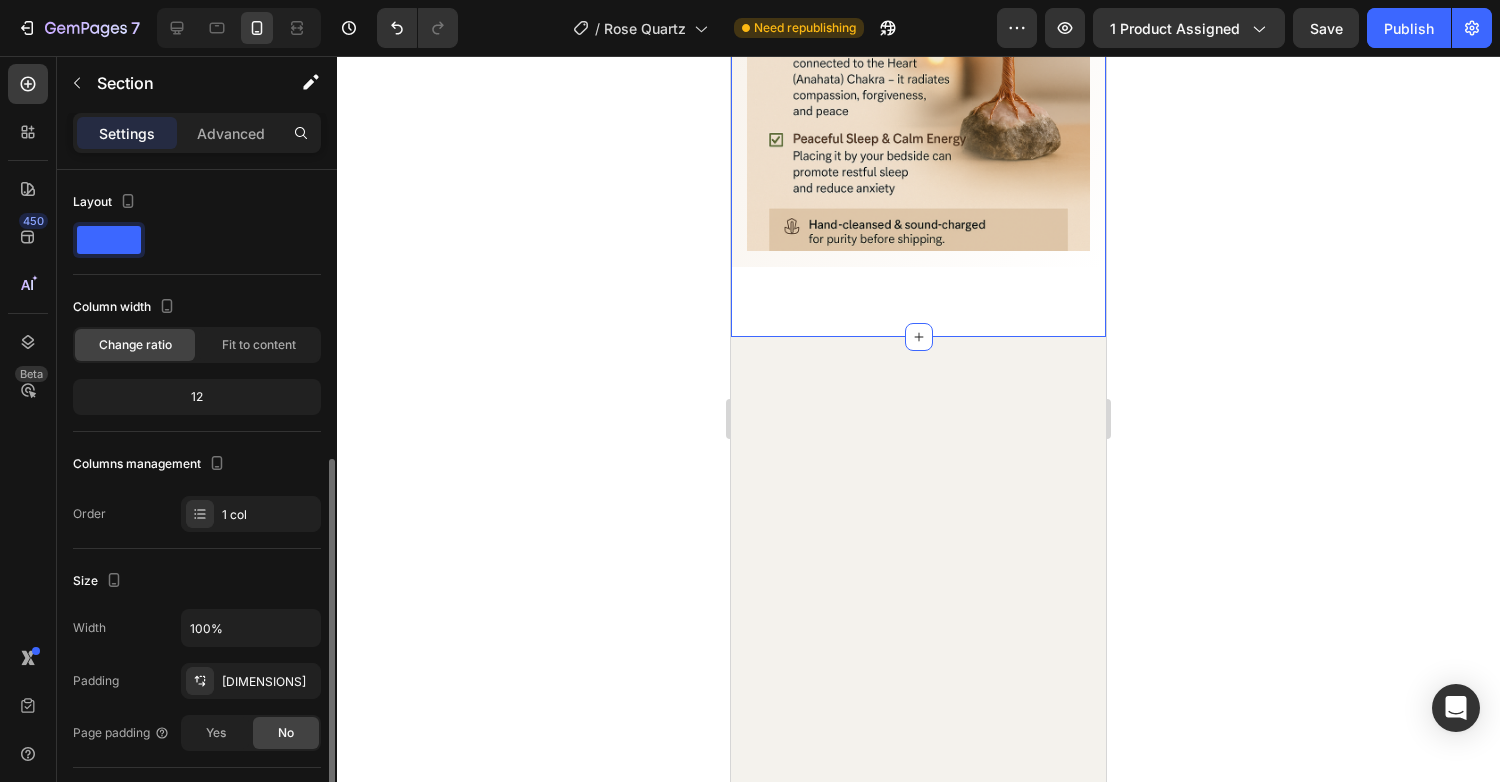 scroll, scrollTop: 184, scrollLeft: 0, axis: vertical 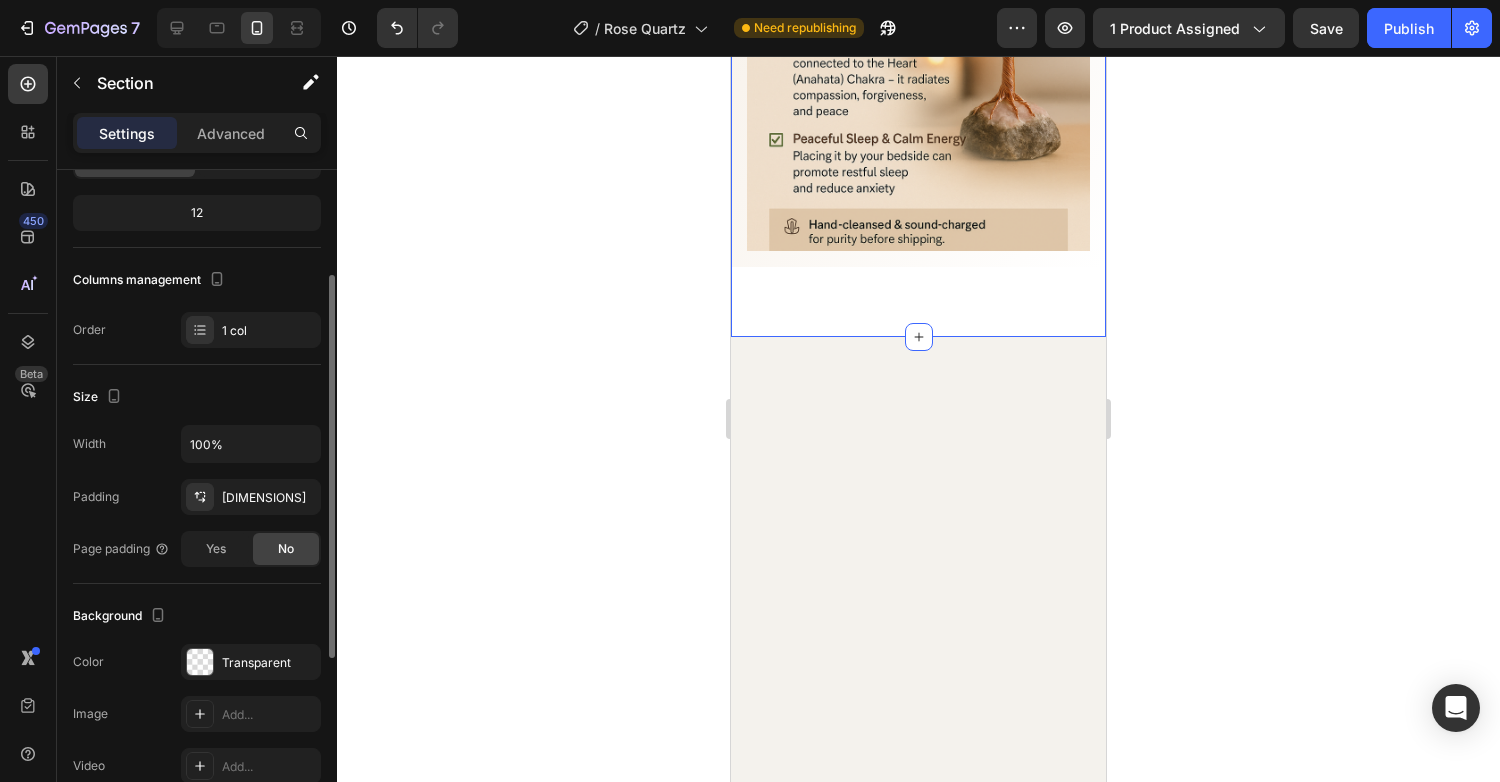 click on "Icon Free Shipping Today Only Text Block Row
Icon 84,000+ Happy Customer Text Block Row
Carousel Row Image
Only  10  left Stock Counter Rs. 1,999.00 Product Price Product Price Rs. 2,999.00 Product Price Product Price Row
1
Product Quantity
Add to cart Add to Cart Buy it now Dynamic Checkout Product                Title Line Image Row Section 1" at bounding box center (918, -311) 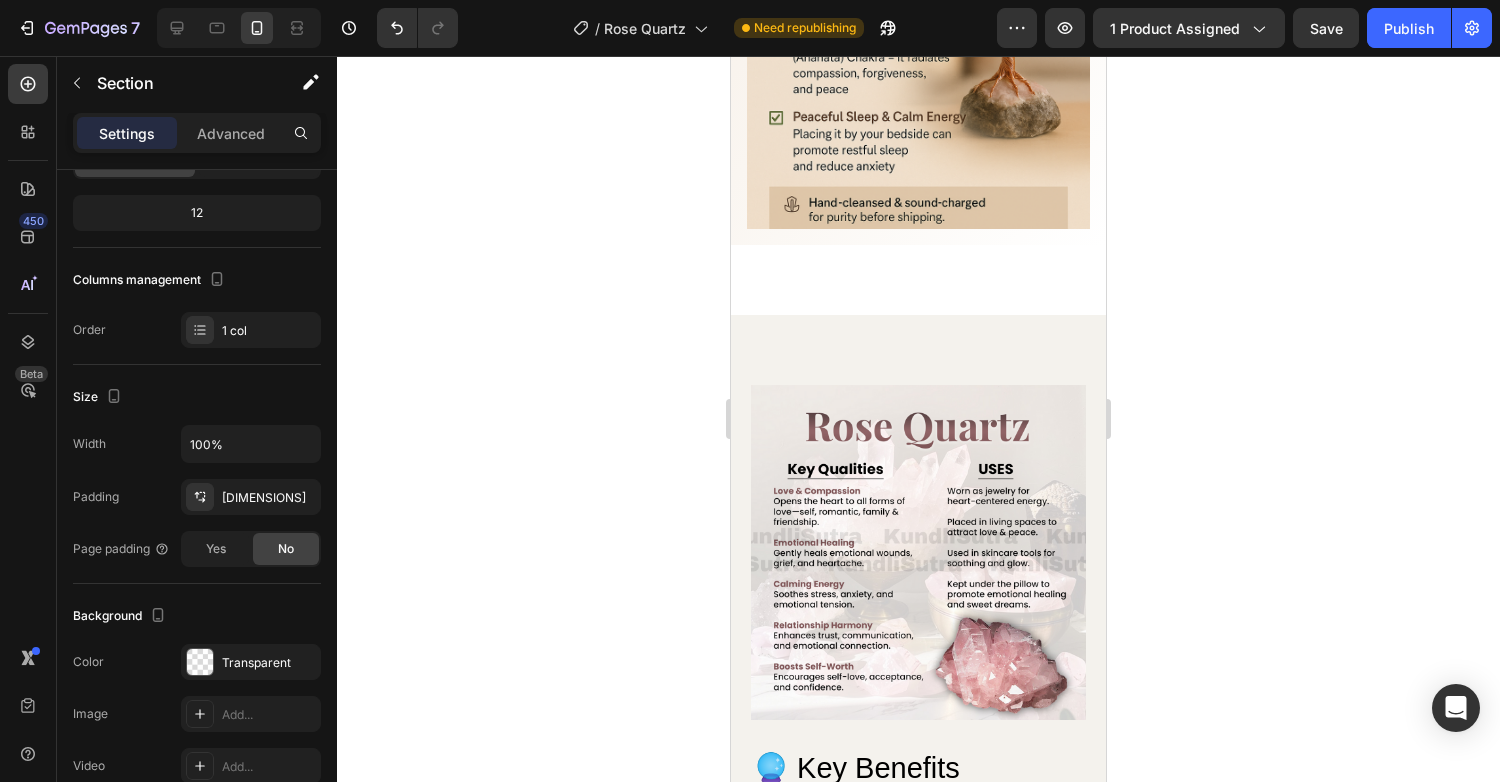 scroll, scrollTop: 1069, scrollLeft: 0, axis: vertical 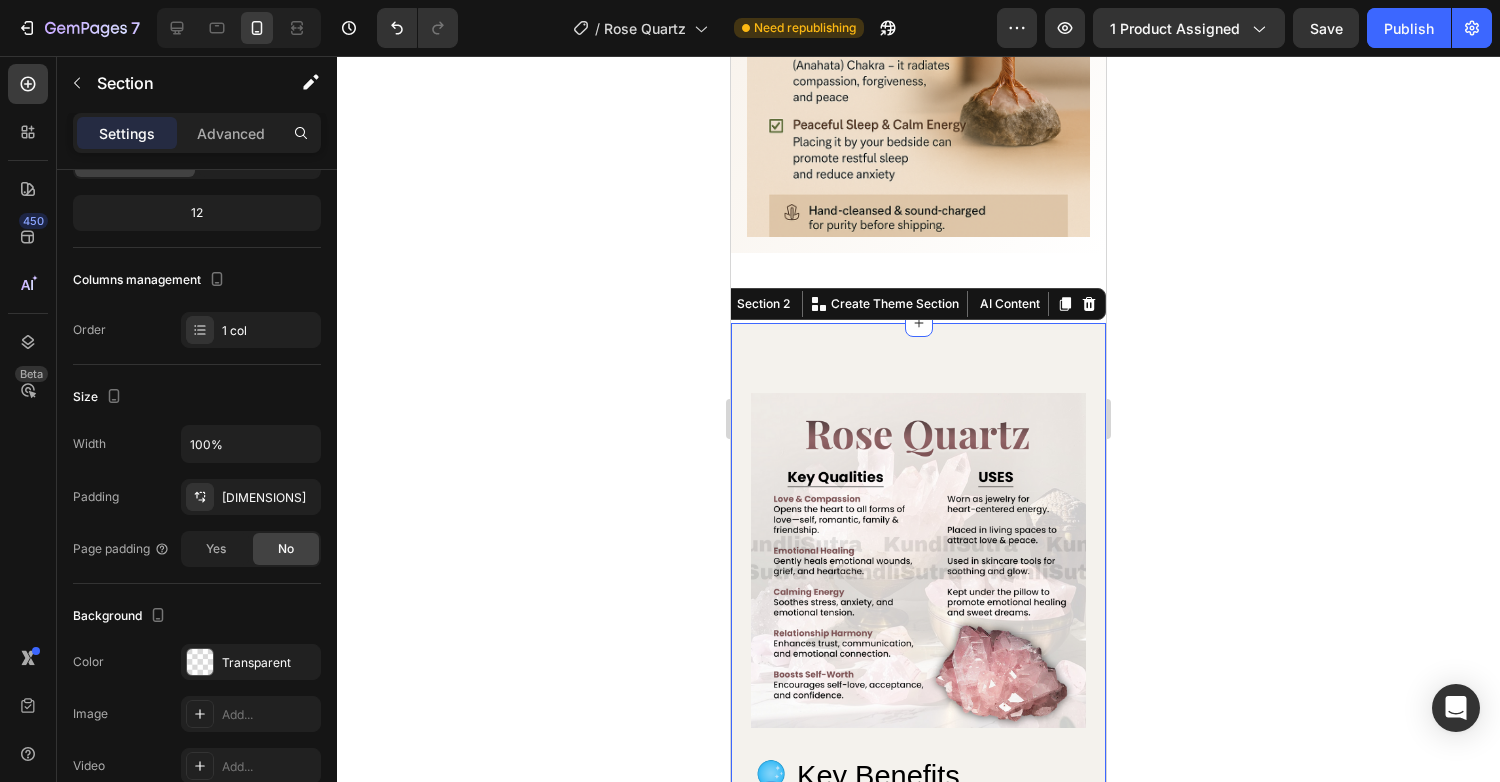 click on "Jewelry (Bracelet/Pendant) Wear on the  [SIDE]  to receive love and healing energy.   Home/Bedroom Placement Place near your bed, under your pillow, or in the southwest direction (Vastu/Feng Shui) to attract love and harmony.   Meditation Hold during heart chakra meditation to release emotional blockages.   Manifestation Rituals Use with affirmations or love intention jars for manifestation practices." at bounding box center (918, 1148) 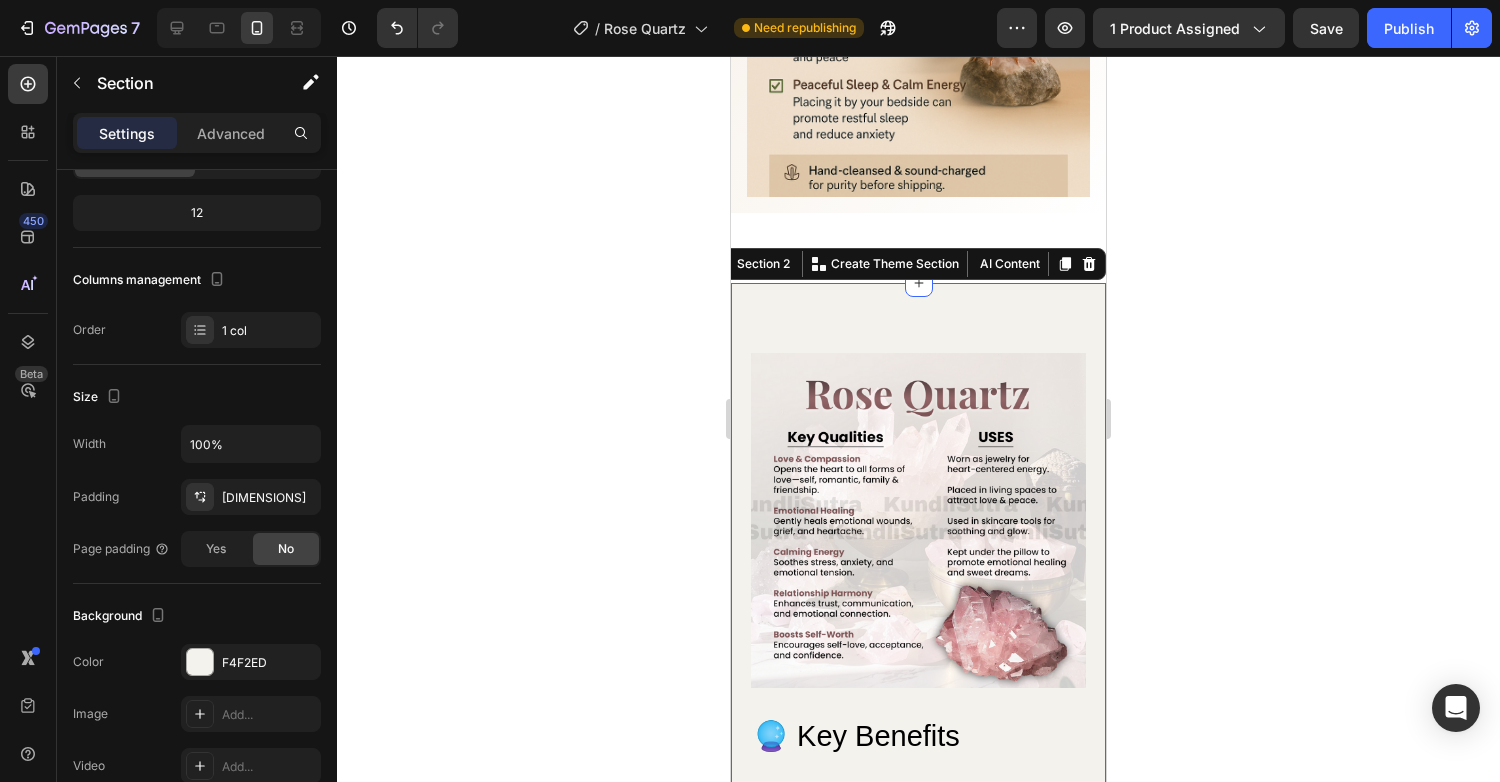 scroll, scrollTop: 1111, scrollLeft: 0, axis: vertical 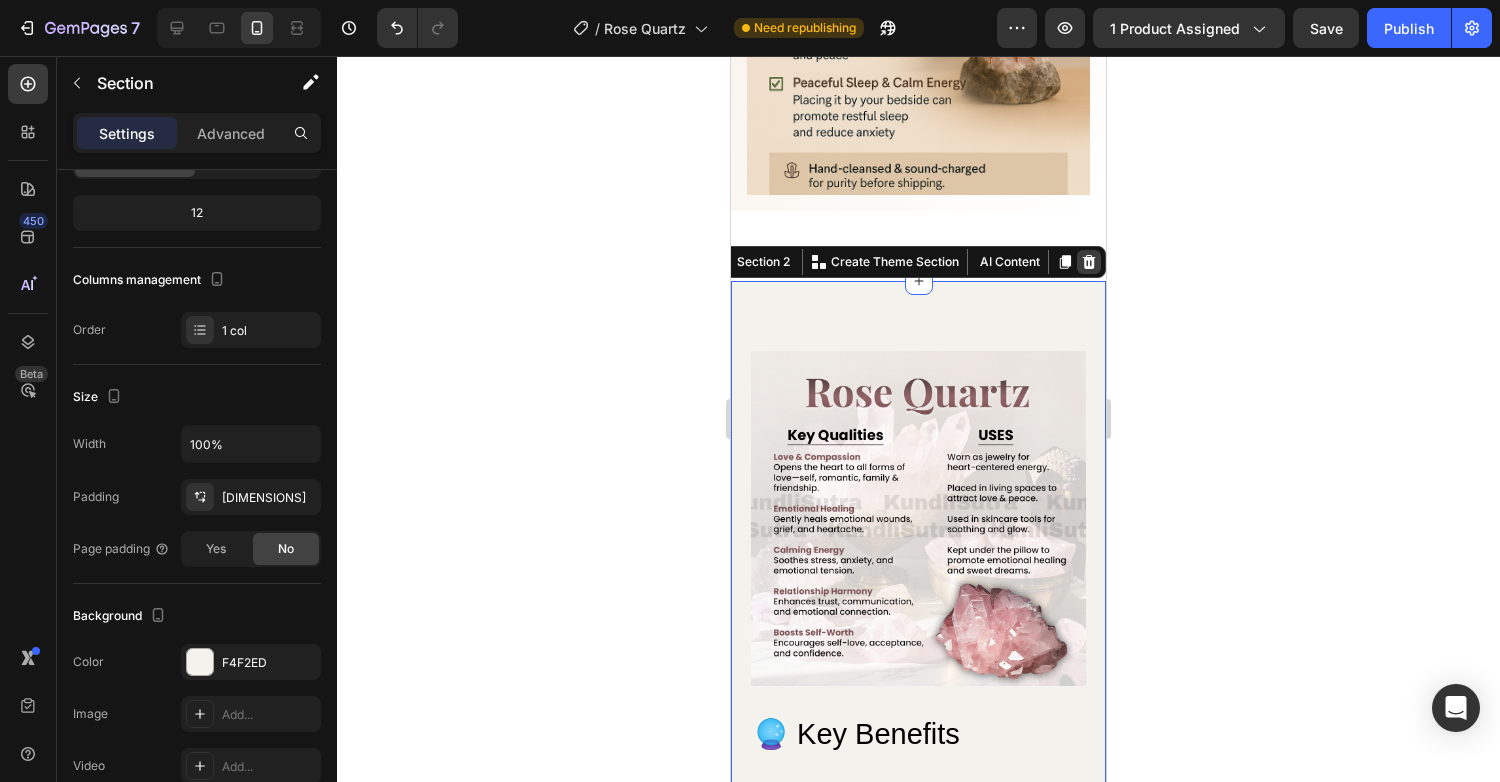 click 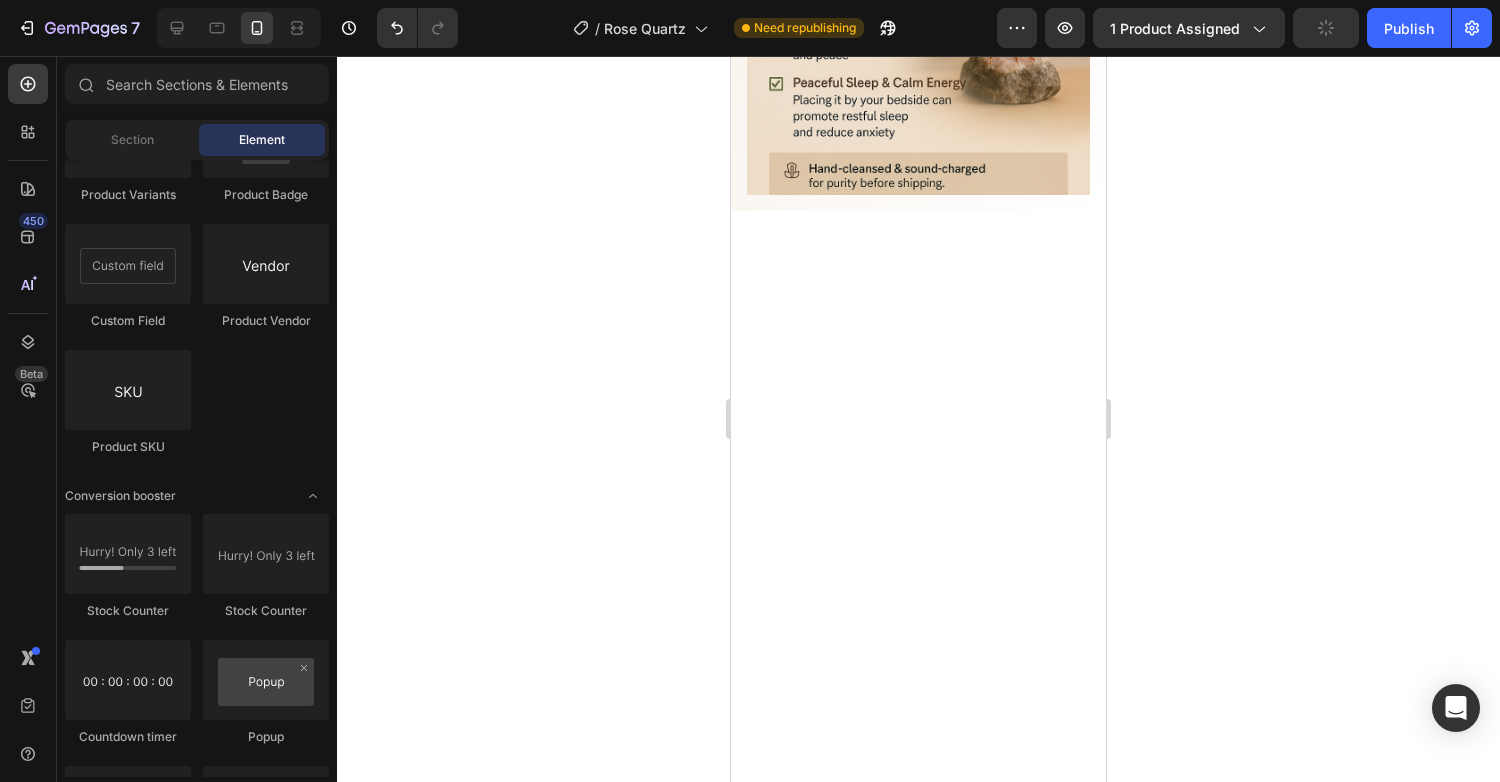 click at bounding box center (918, 526) 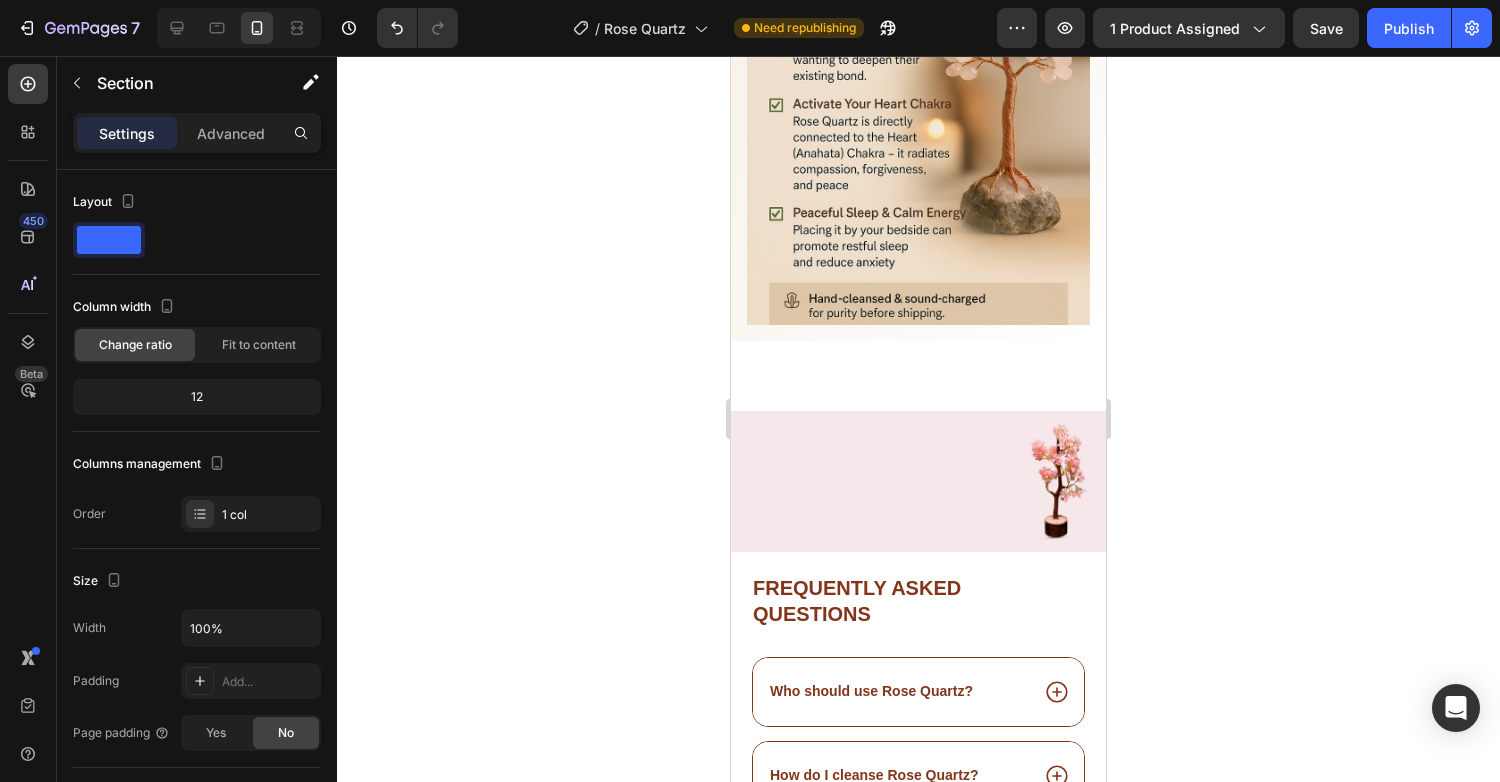 scroll, scrollTop: 878, scrollLeft: 0, axis: vertical 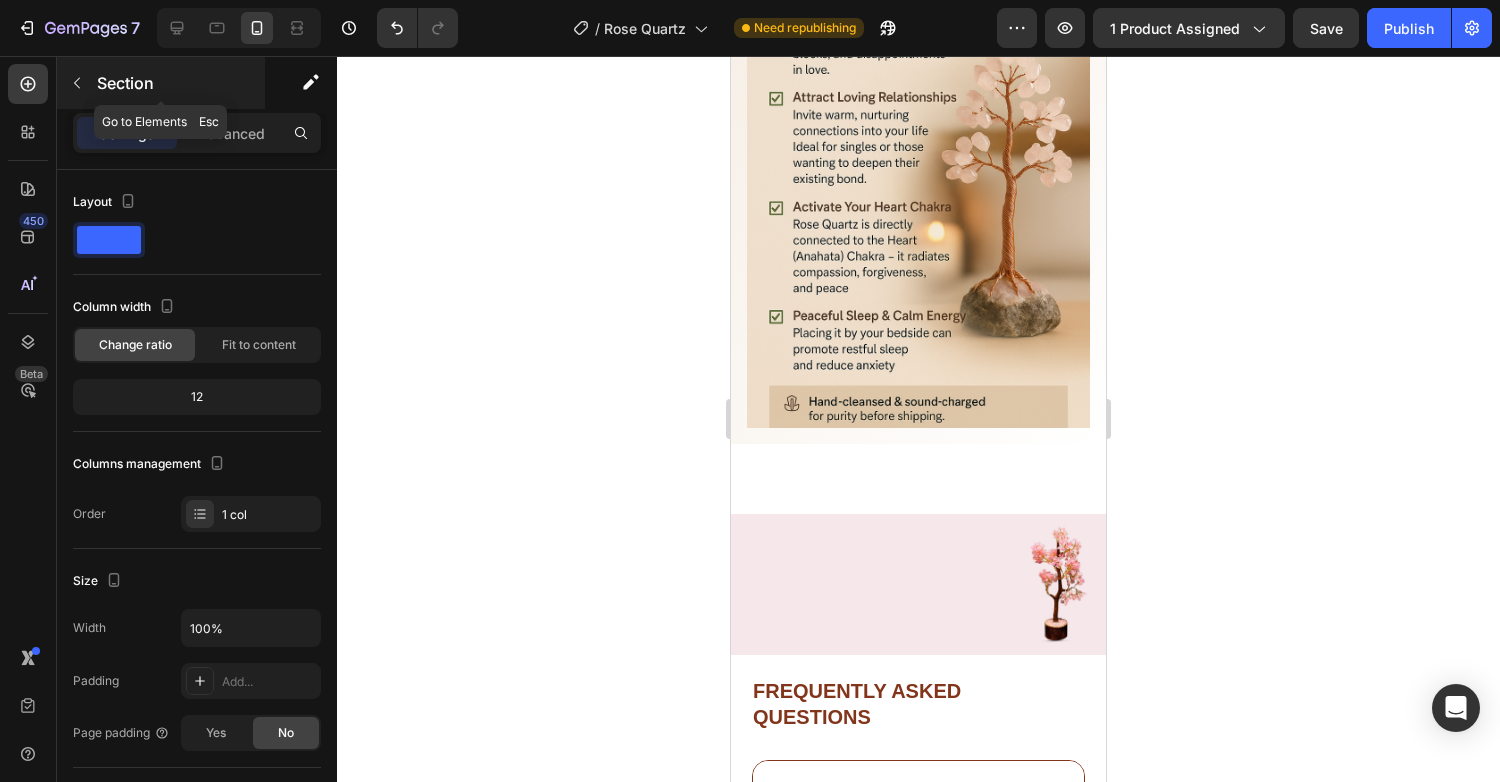 click at bounding box center [77, 83] 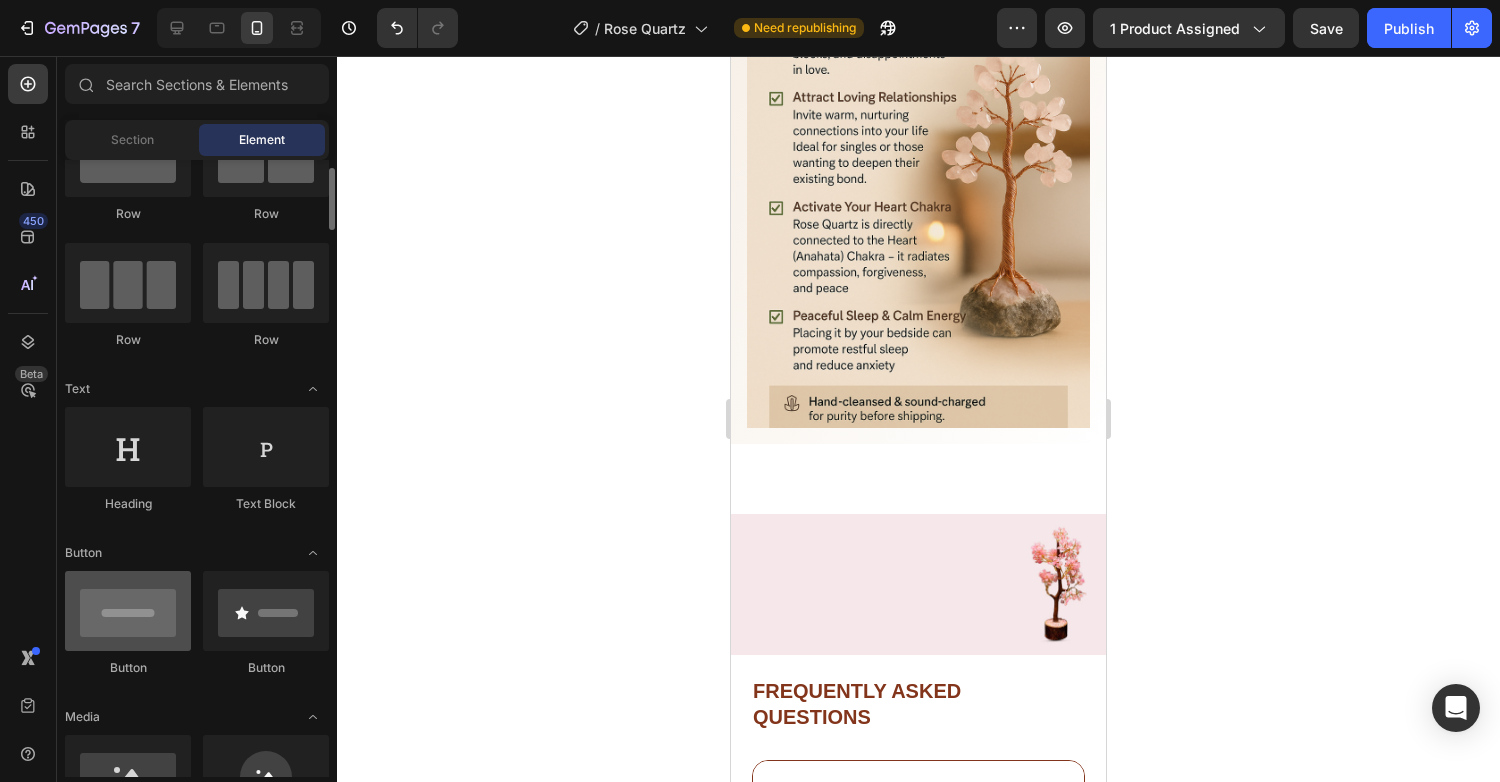 scroll, scrollTop: 0, scrollLeft: 0, axis: both 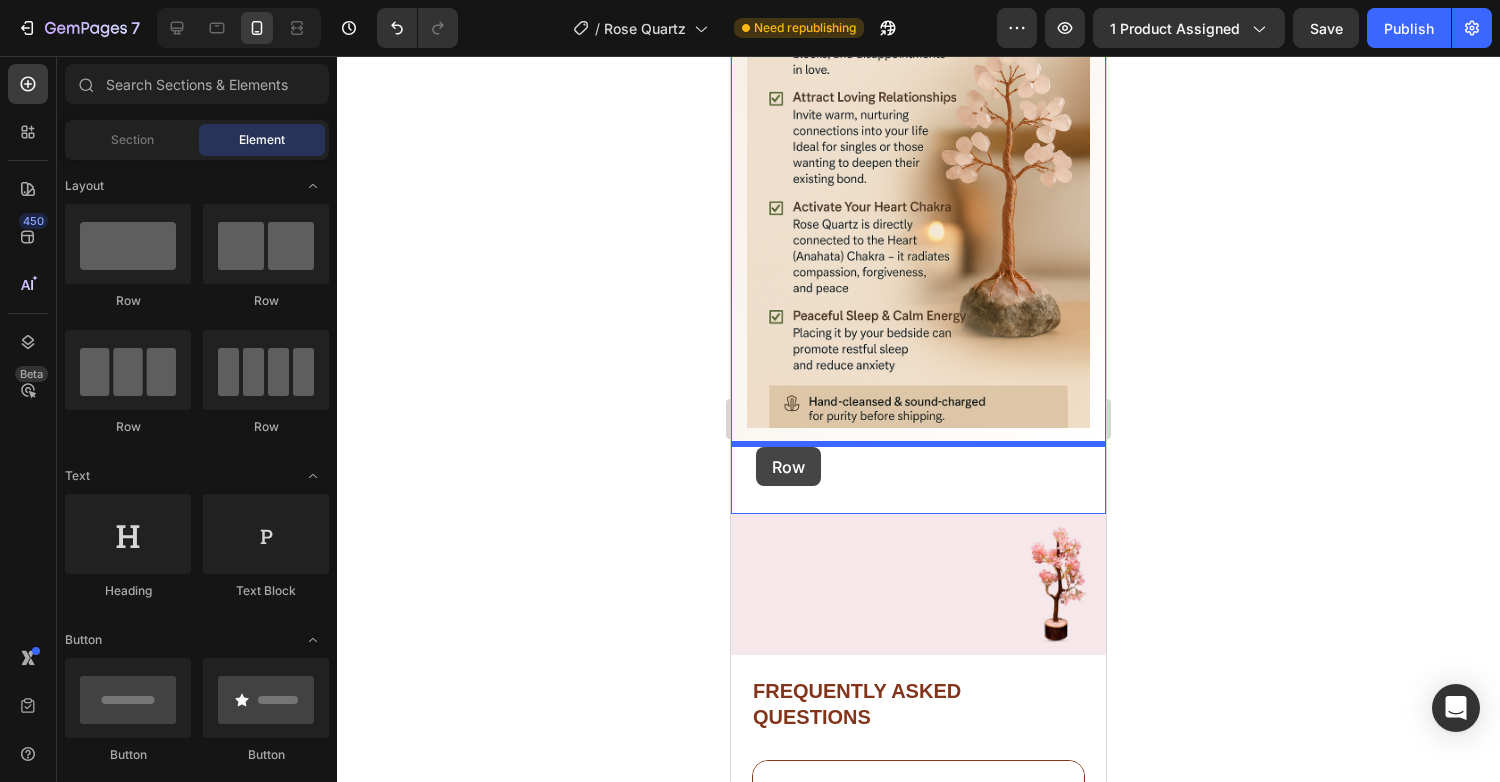 drag, startPoint x: 849, startPoint y: 306, endPoint x: 756, endPoint y: 447, distance: 168.90826 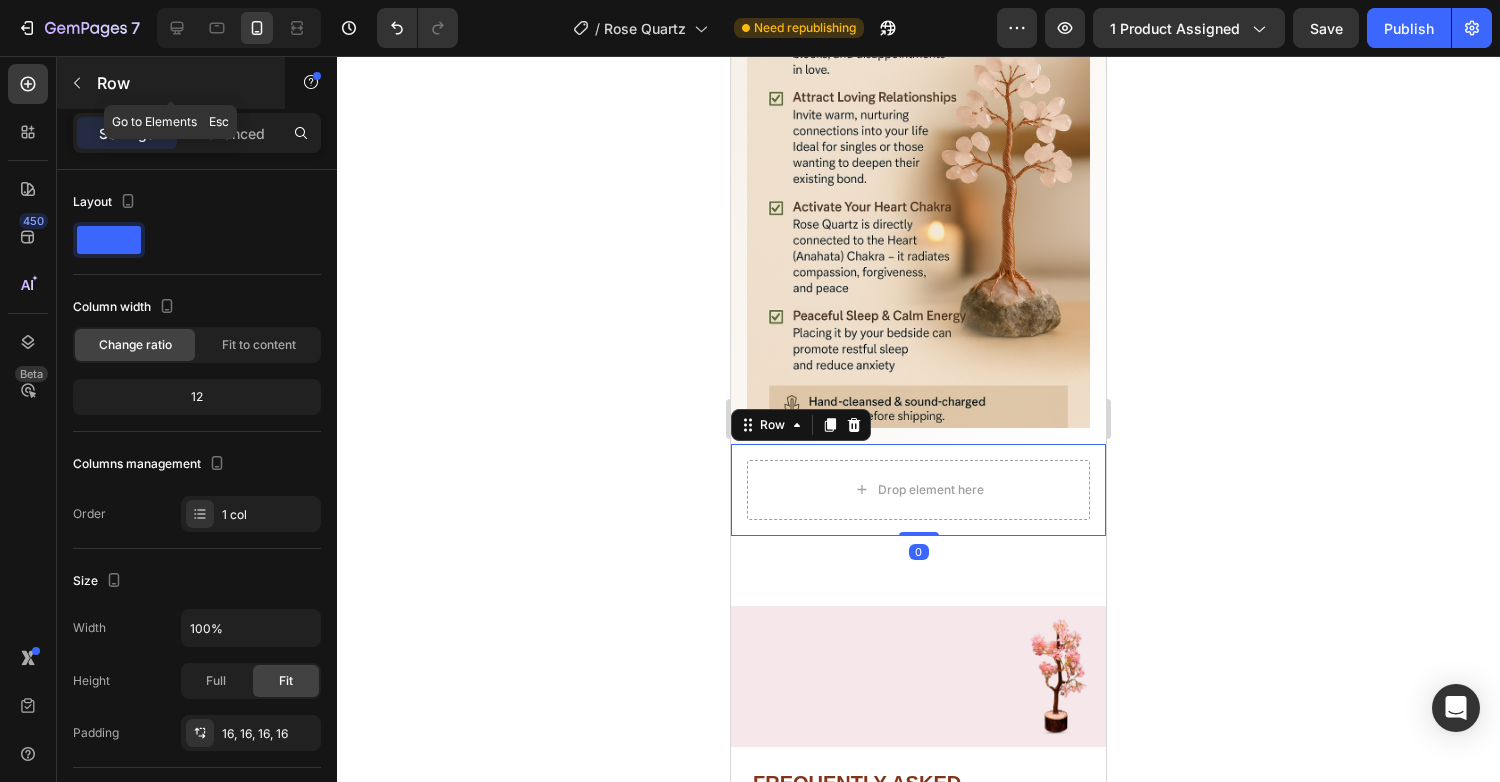 click 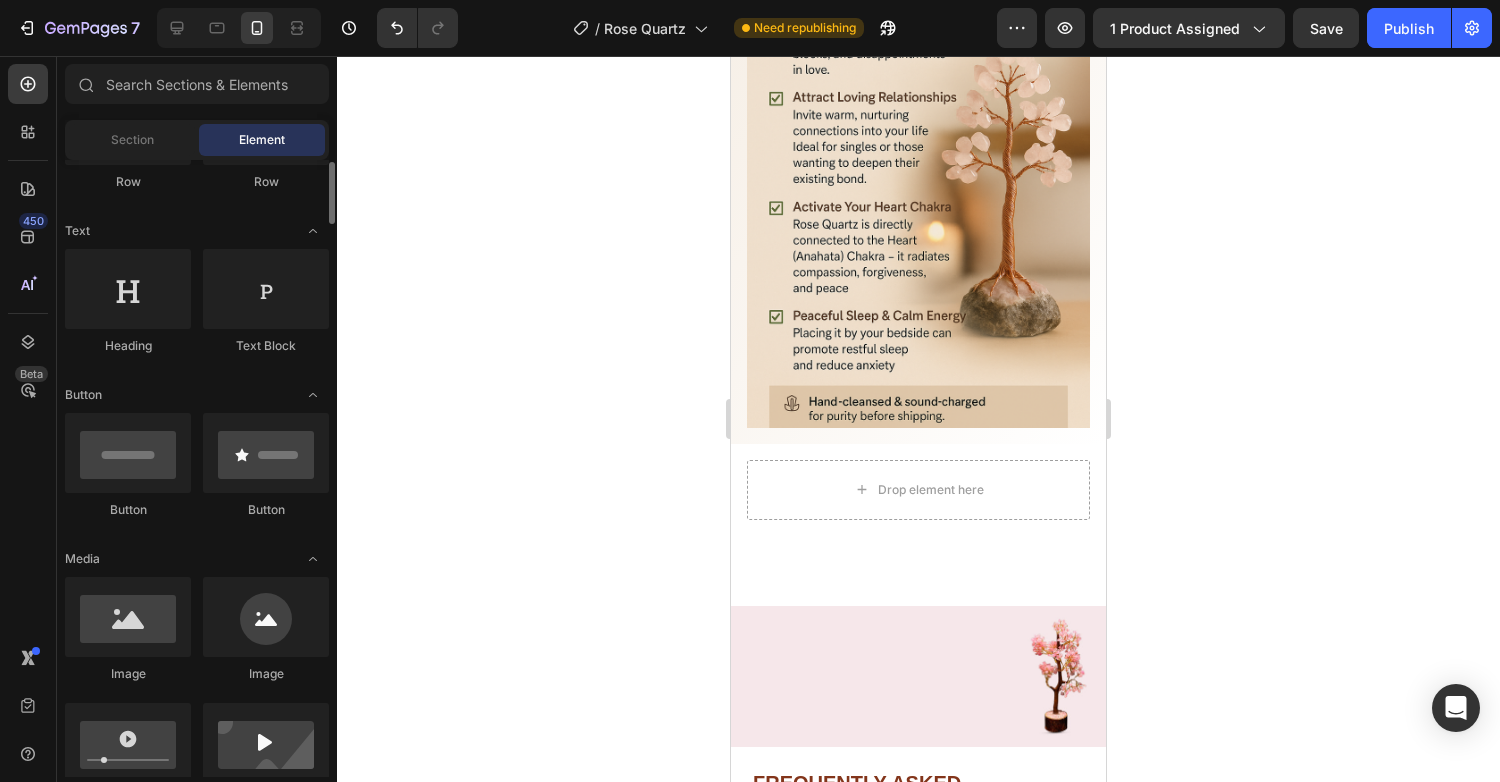scroll, scrollTop: 254, scrollLeft: 0, axis: vertical 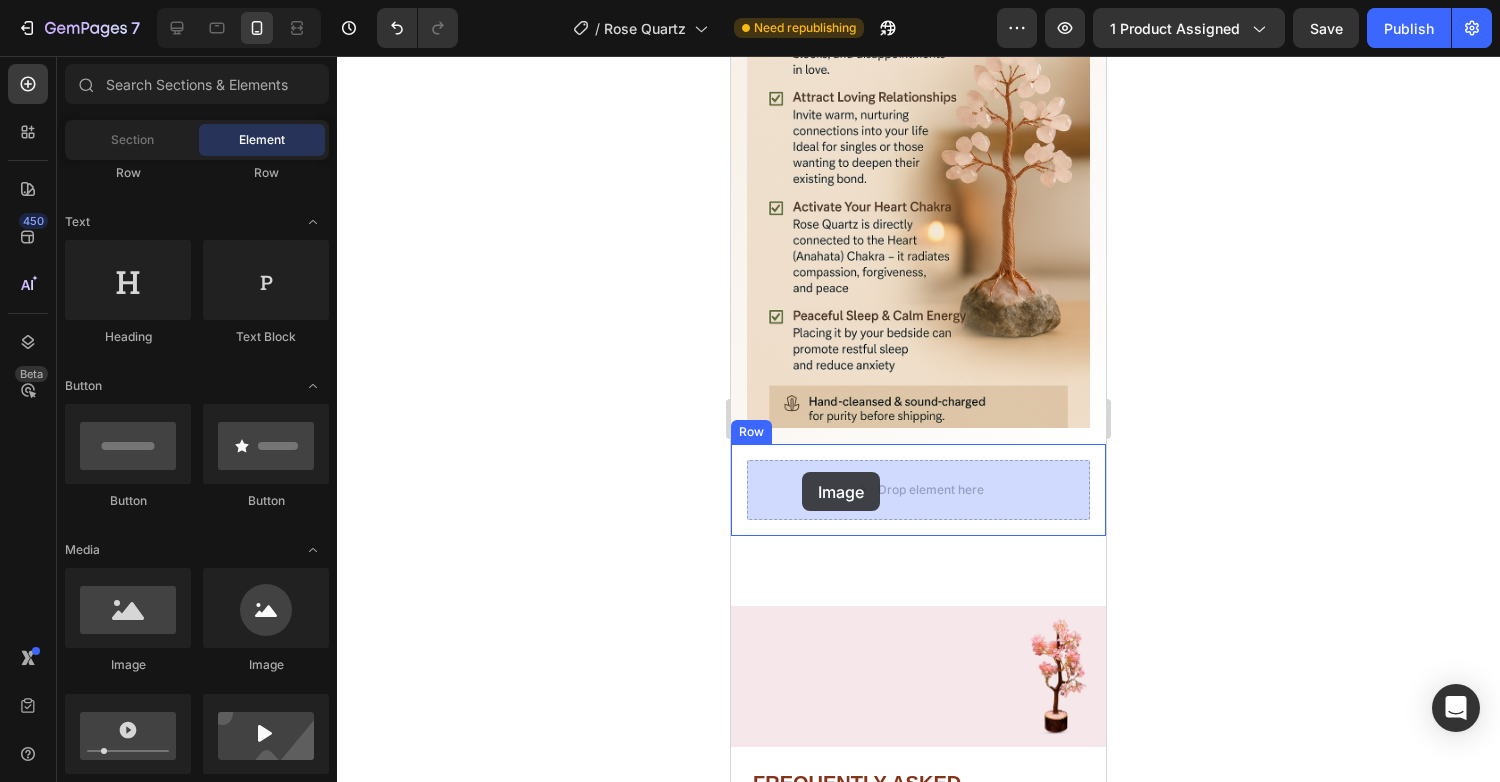 drag, startPoint x: 913, startPoint y: 664, endPoint x: 802, endPoint y: 472, distance: 221.77692 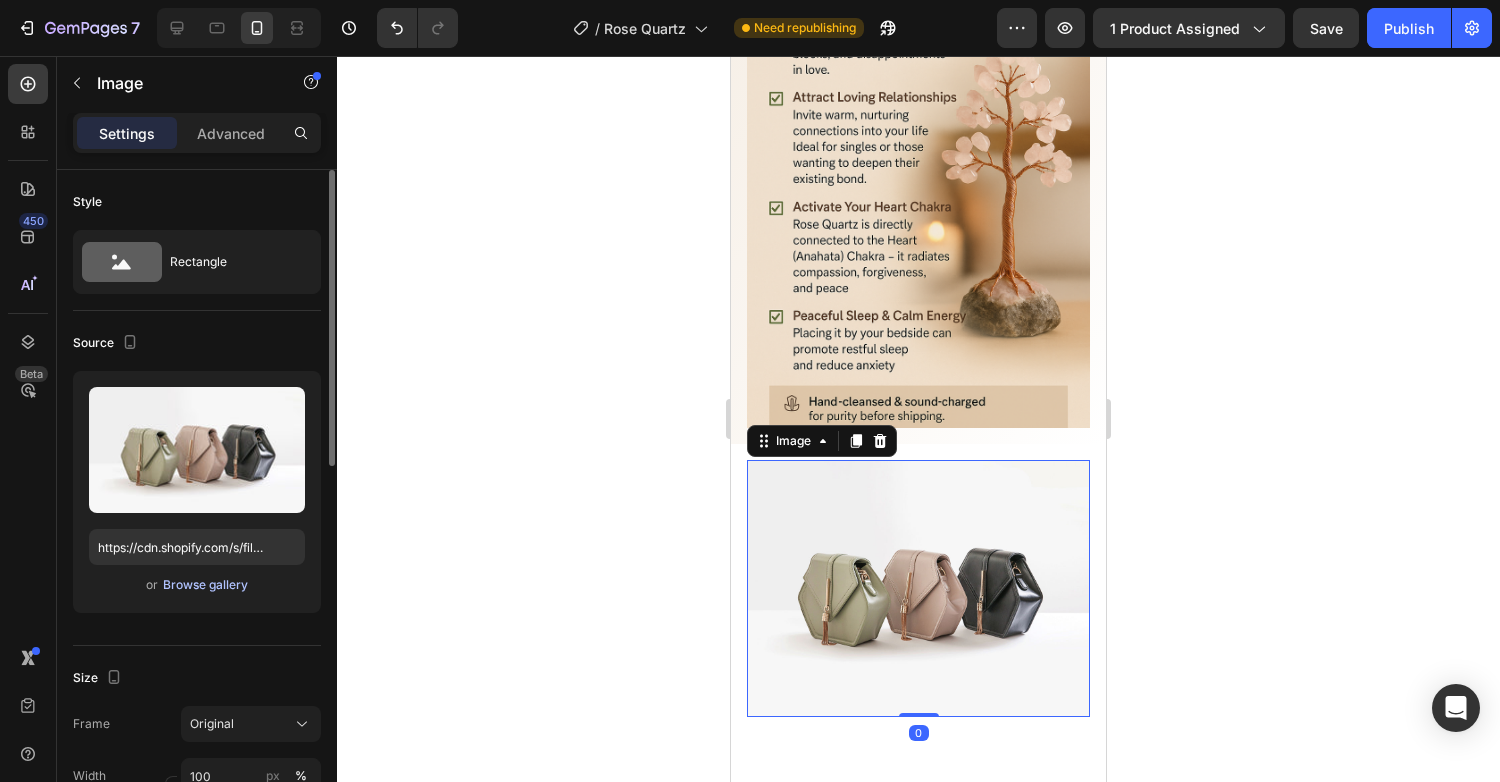 click on "Browse gallery" at bounding box center (205, 585) 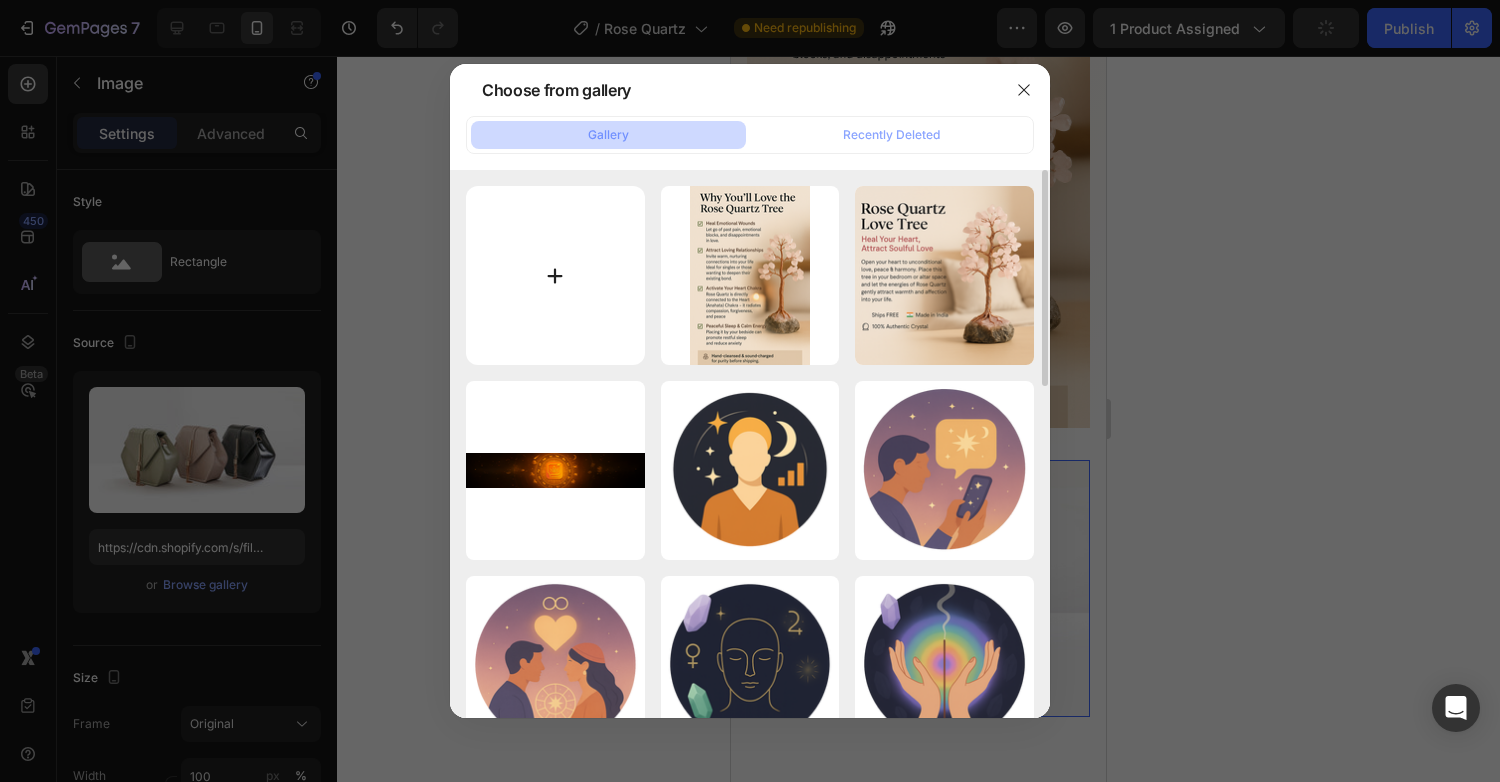 click at bounding box center [555, 275] 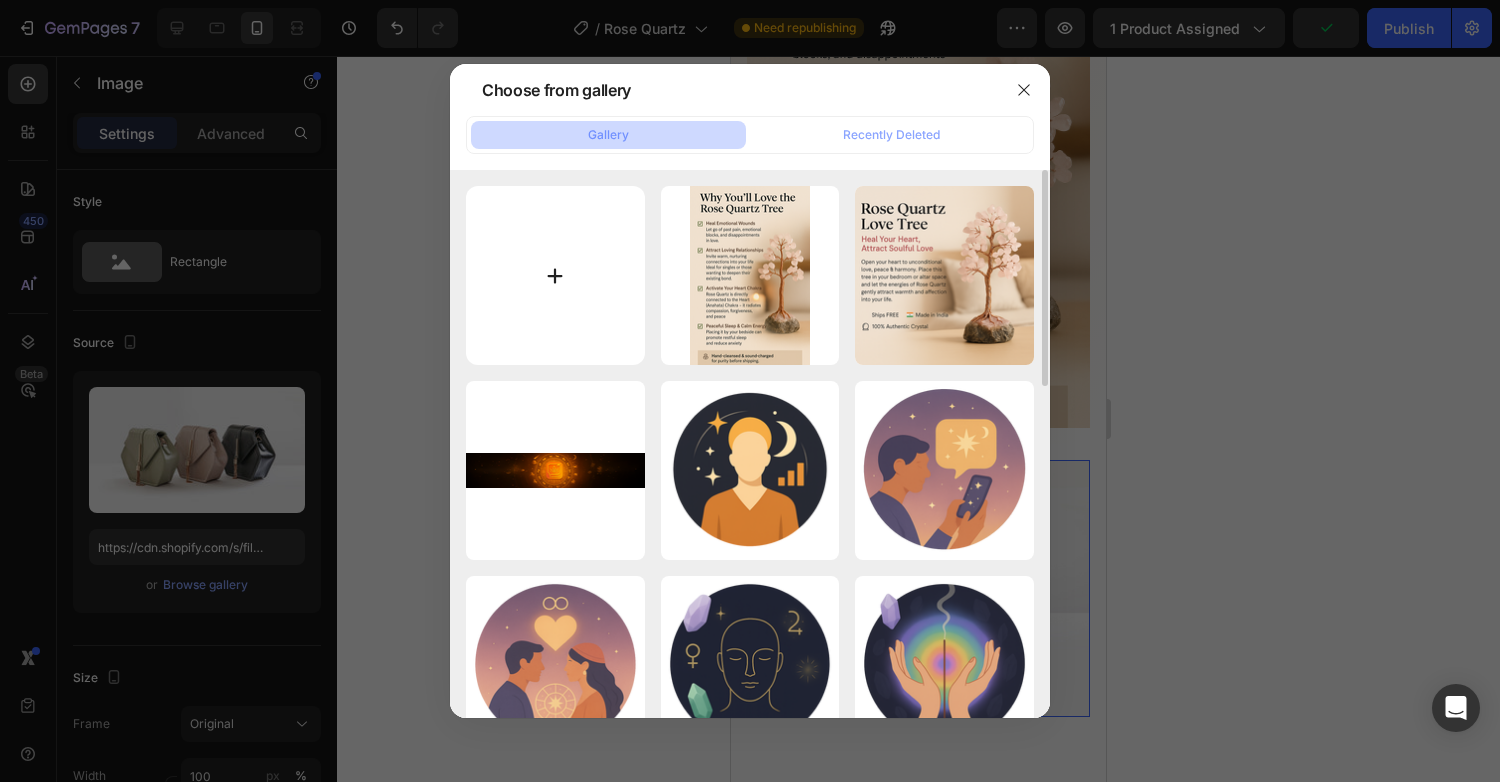 type on "C:\fakepath\ChatGPT Image Aug 3, [DATE], [TIME].png" 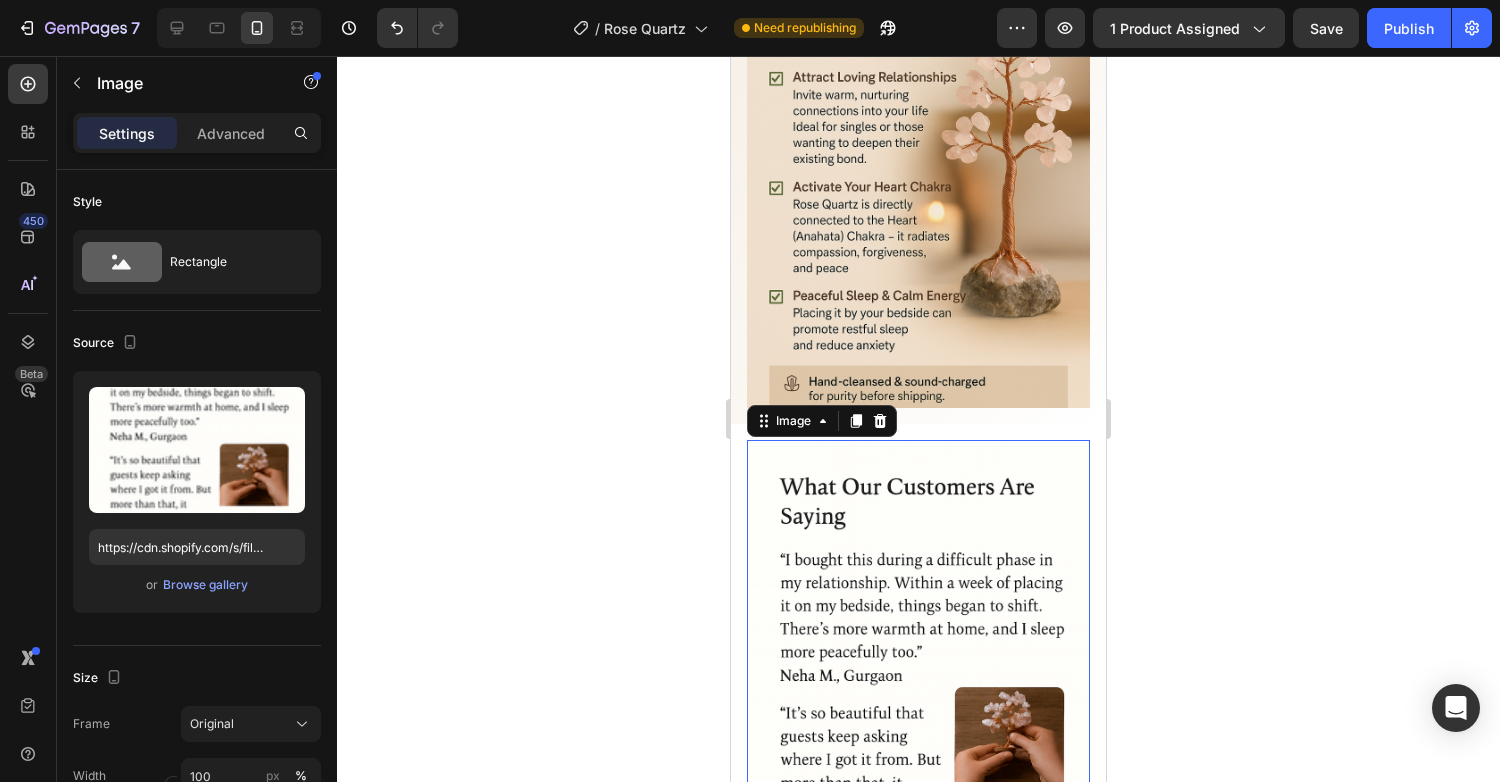 scroll, scrollTop: 787, scrollLeft: 0, axis: vertical 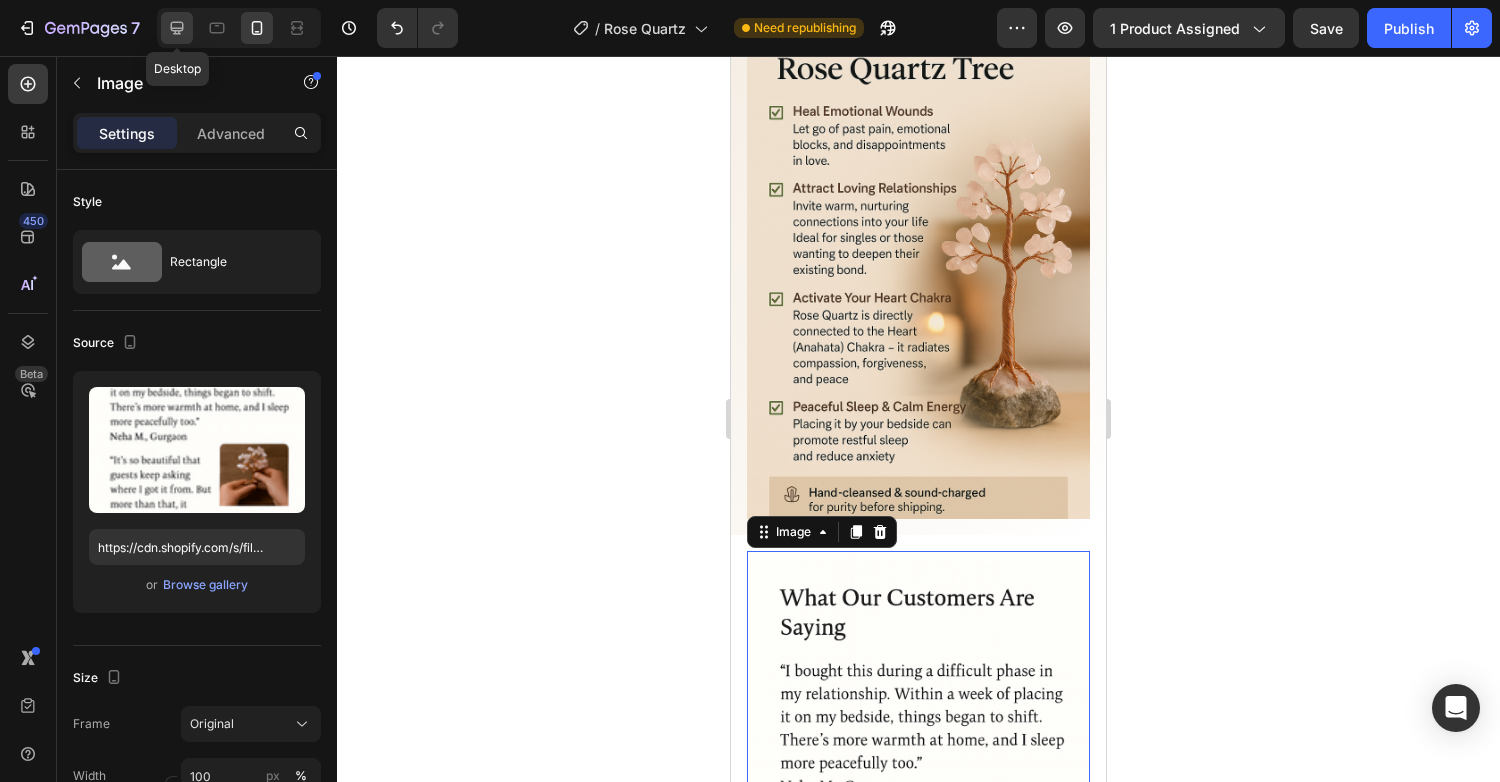 click 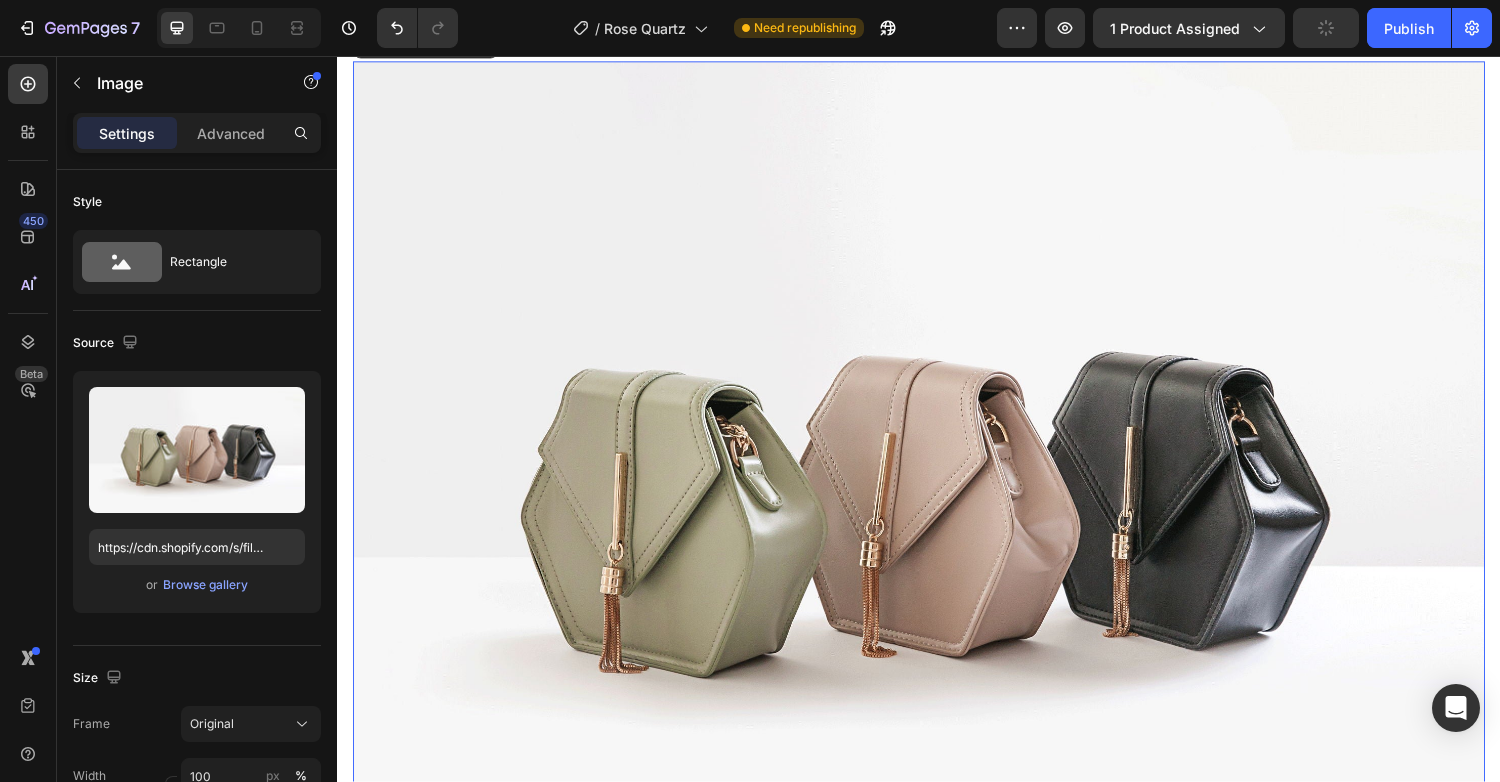 scroll, scrollTop: 2886, scrollLeft: 0, axis: vertical 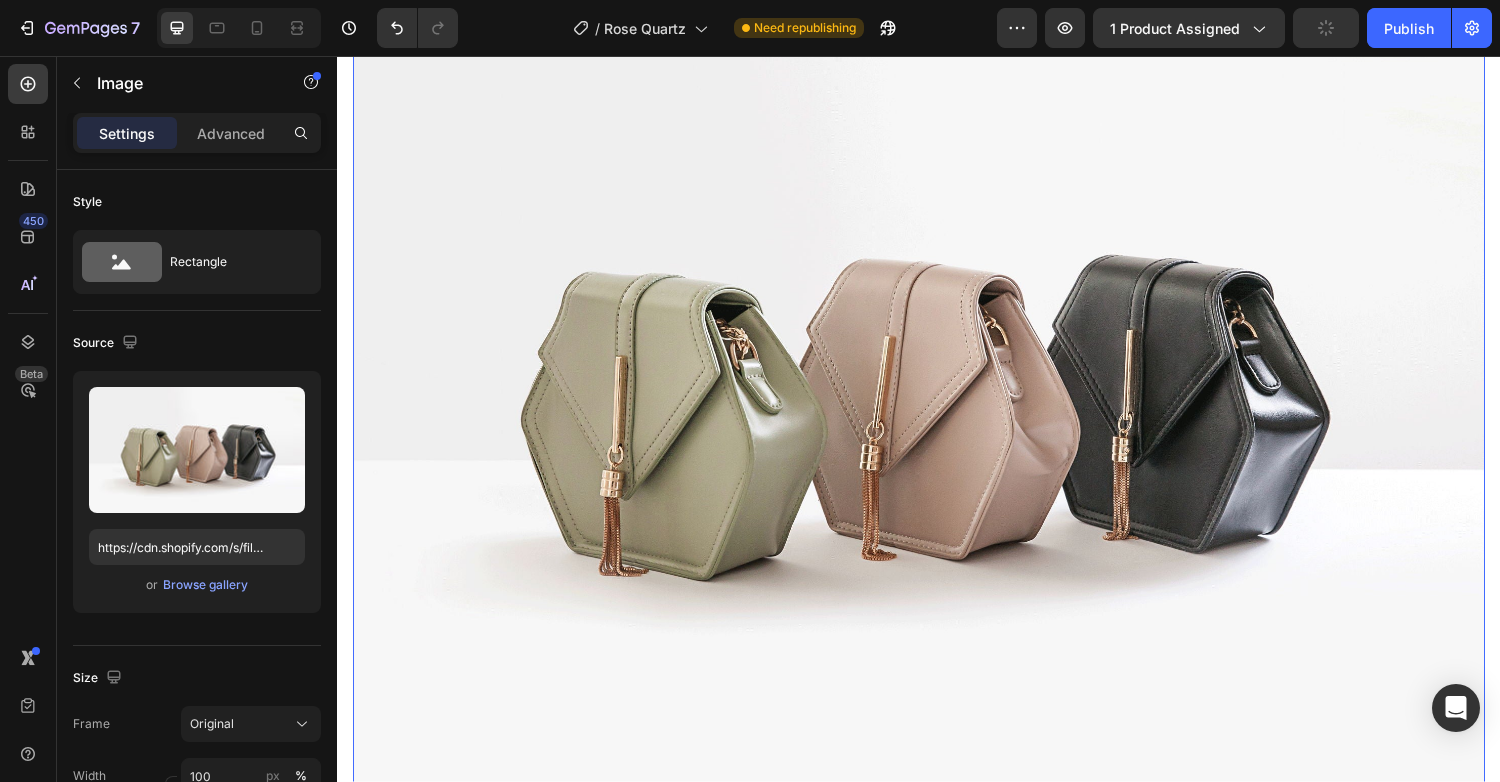 click at bounding box center [937, 400] 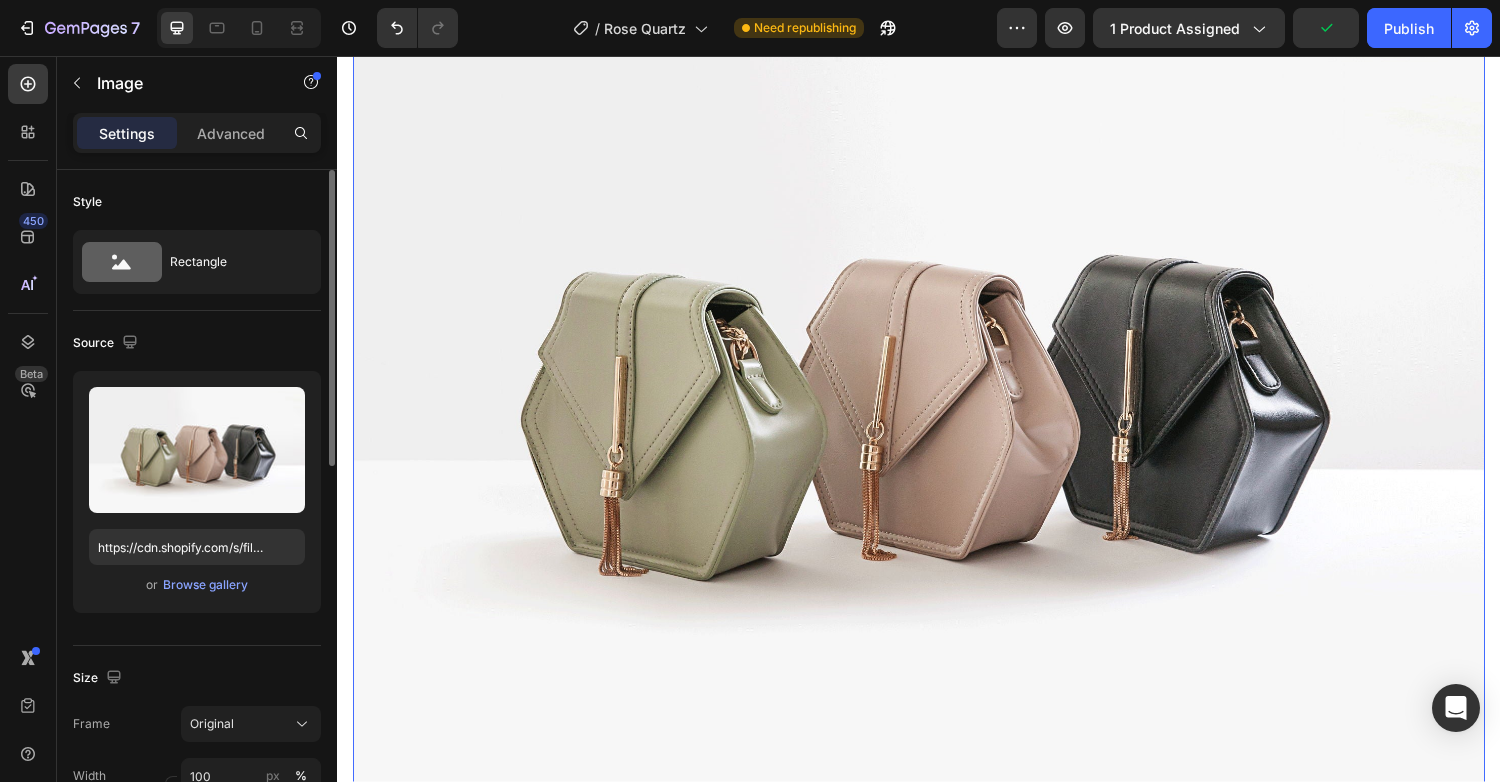 click on "or  Browse gallery" at bounding box center [197, 585] 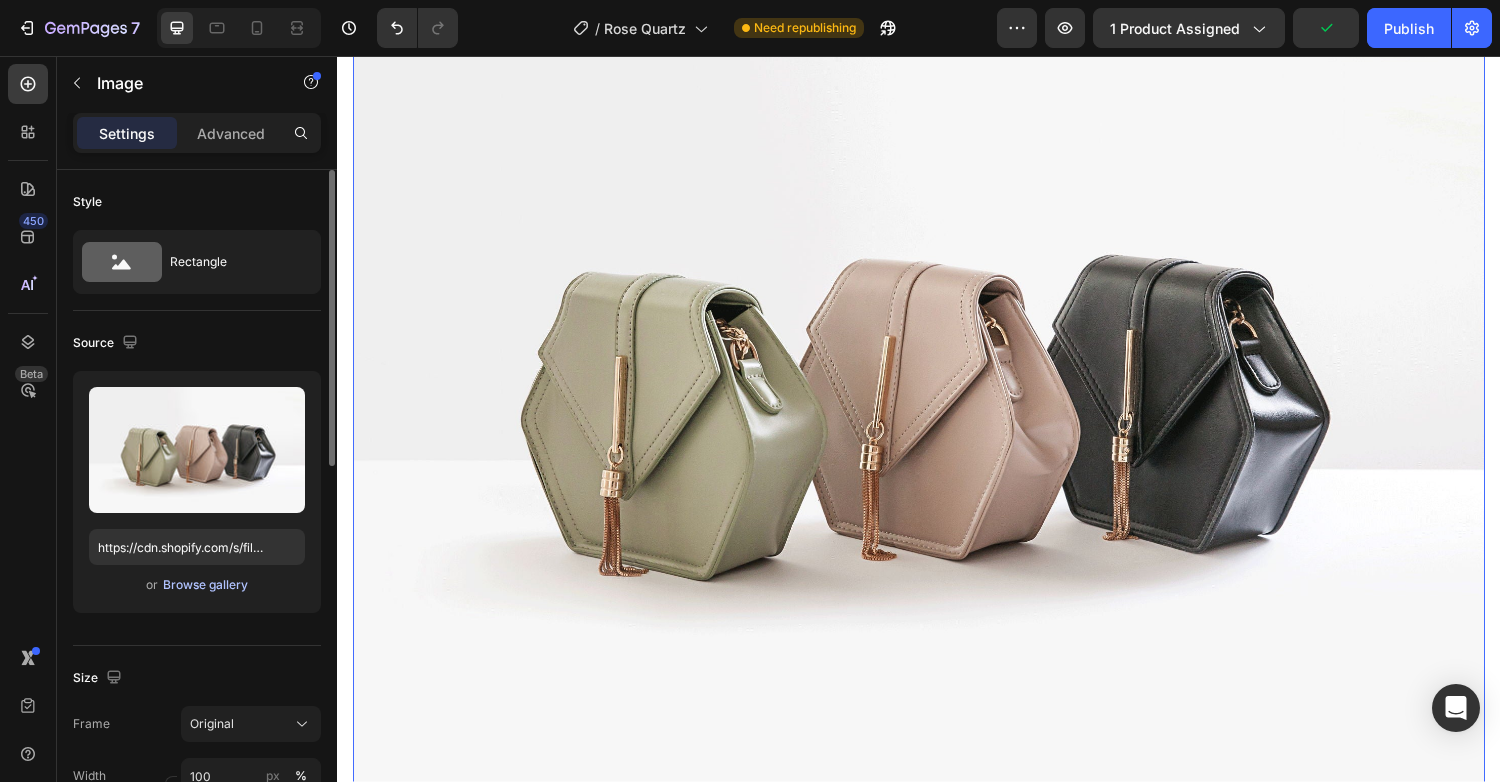 click on "Browse gallery" at bounding box center [205, 585] 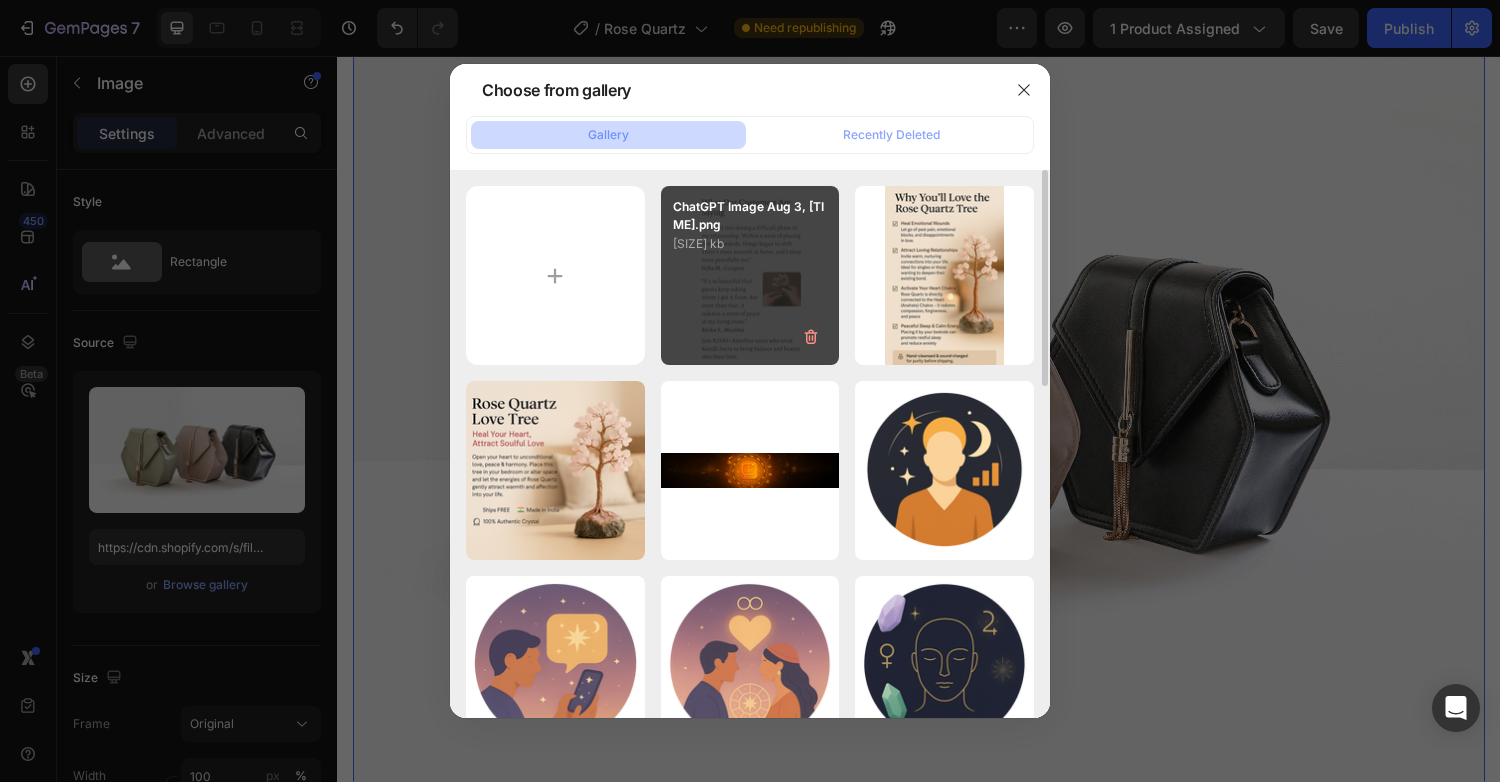 click on "ChatGPT Image Aug 3, [TIME].png [SIZE] kb" at bounding box center (750, 275) 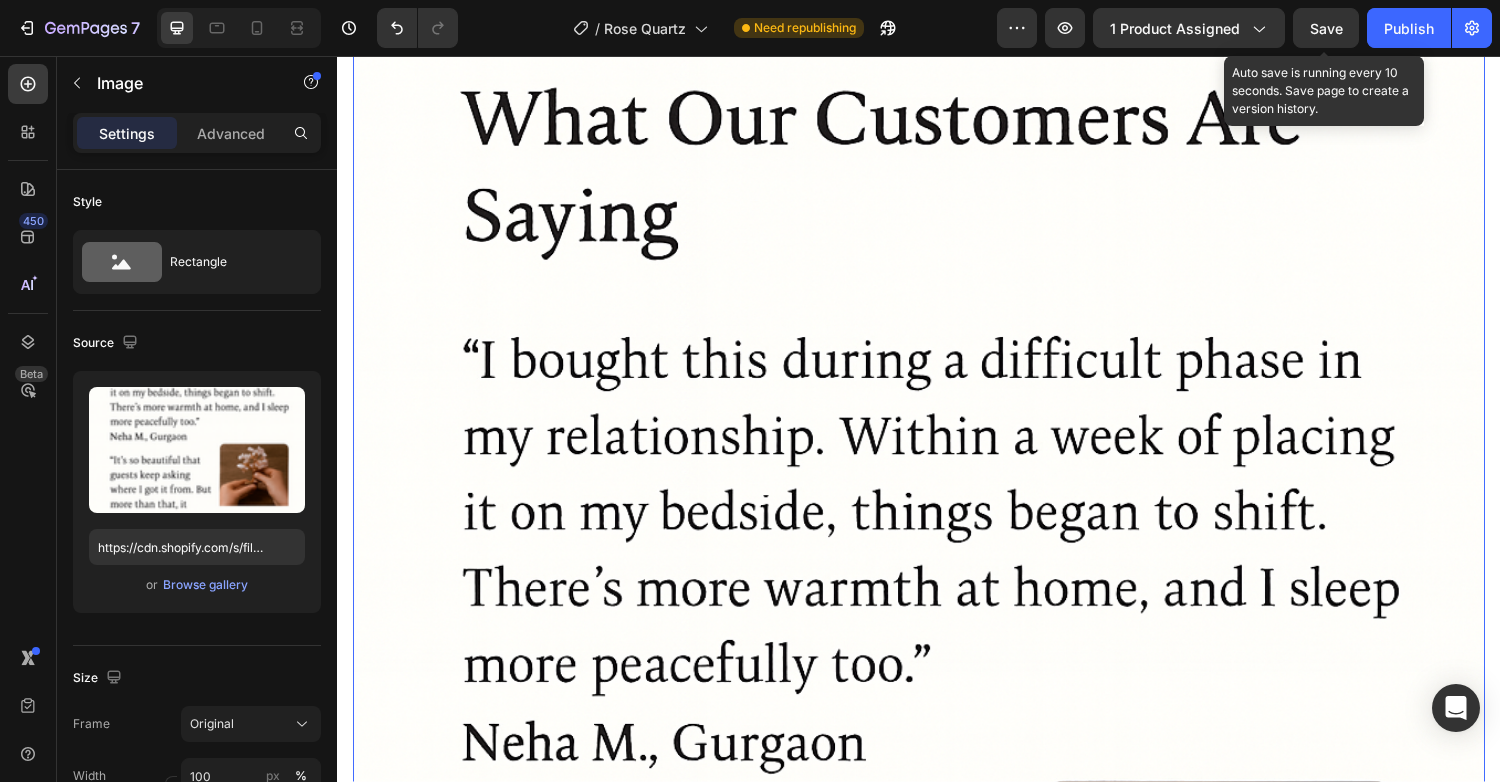 click on "Save" at bounding box center (1326, 28) 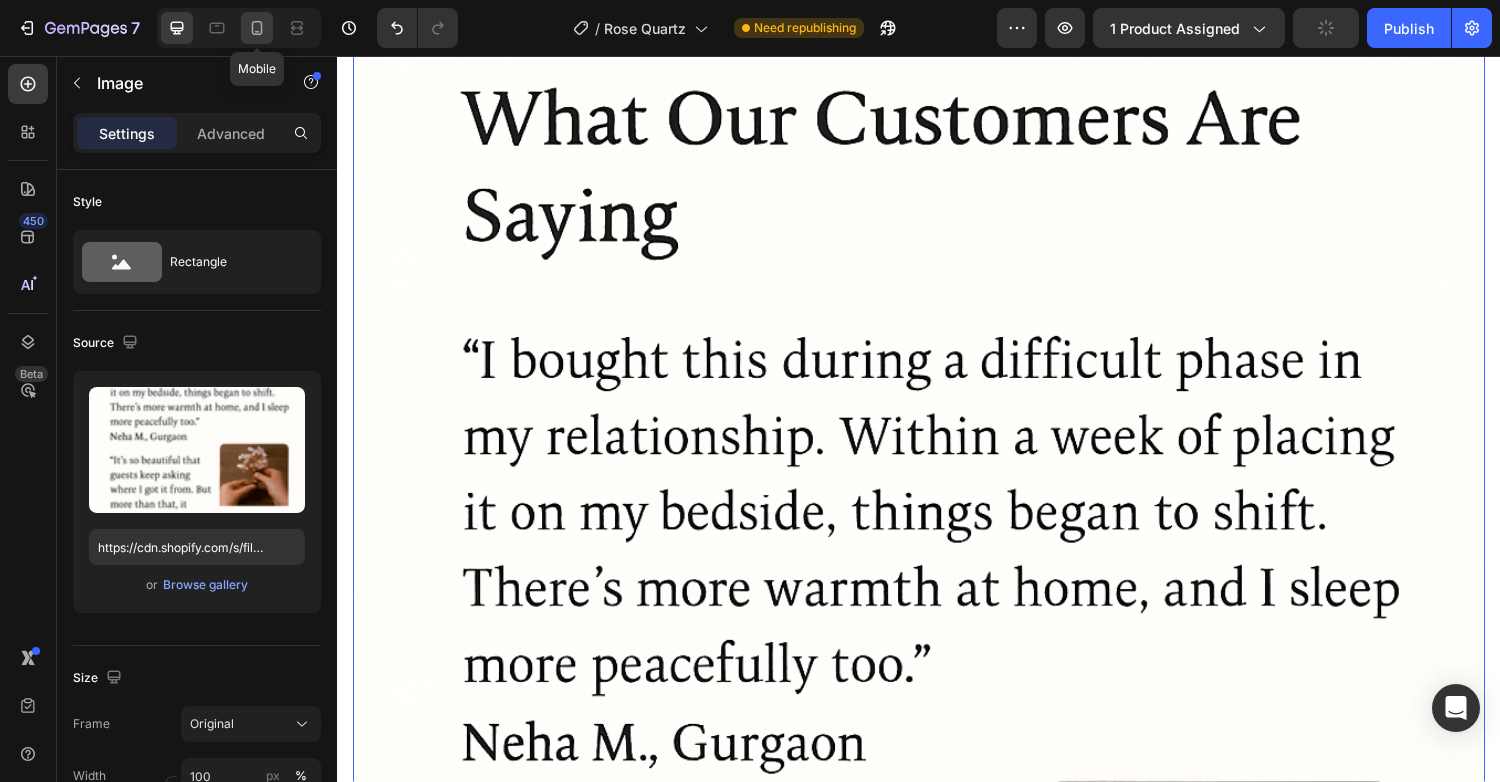 click 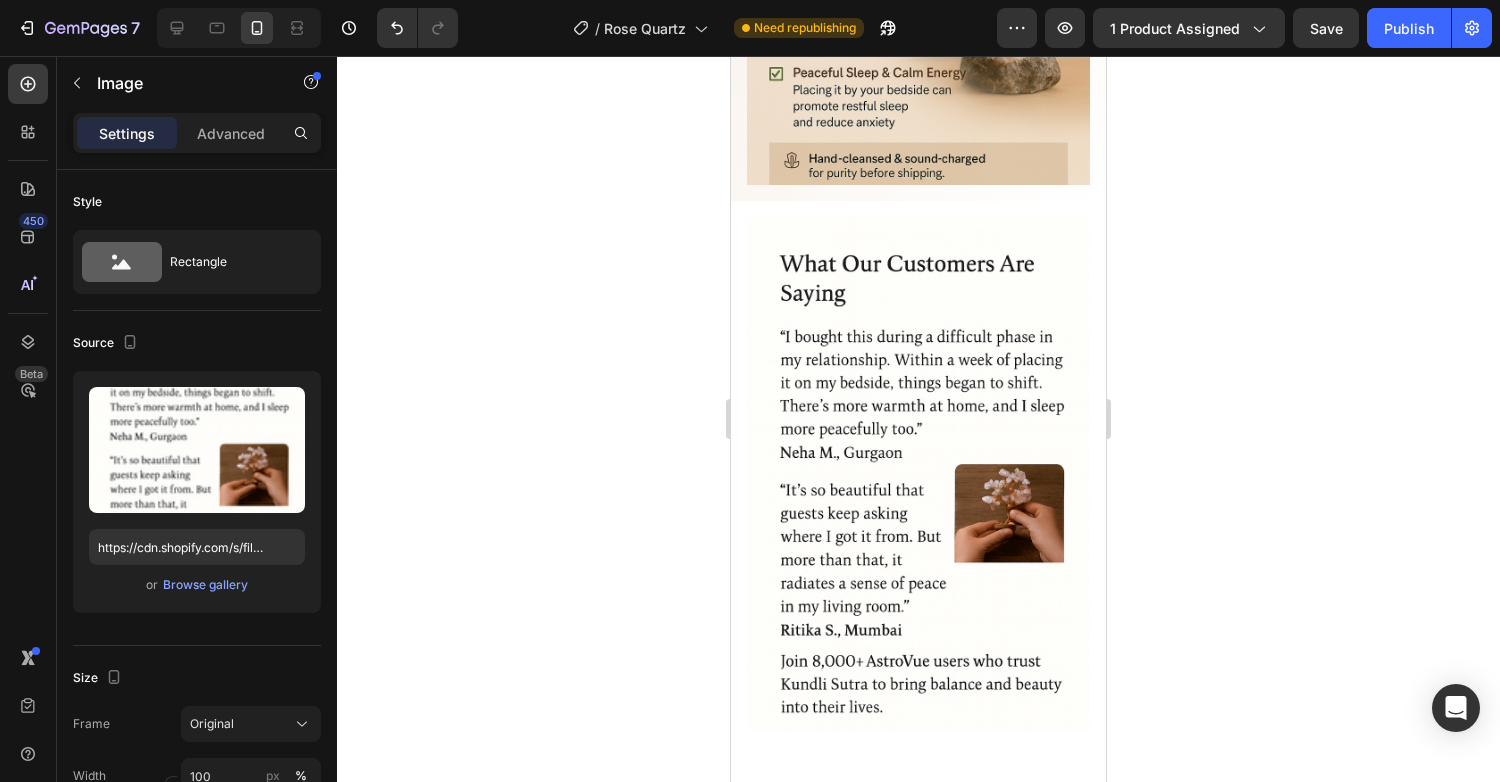 scroll, scrollTop: 1120, scrollLeft: 0, axis: vertical 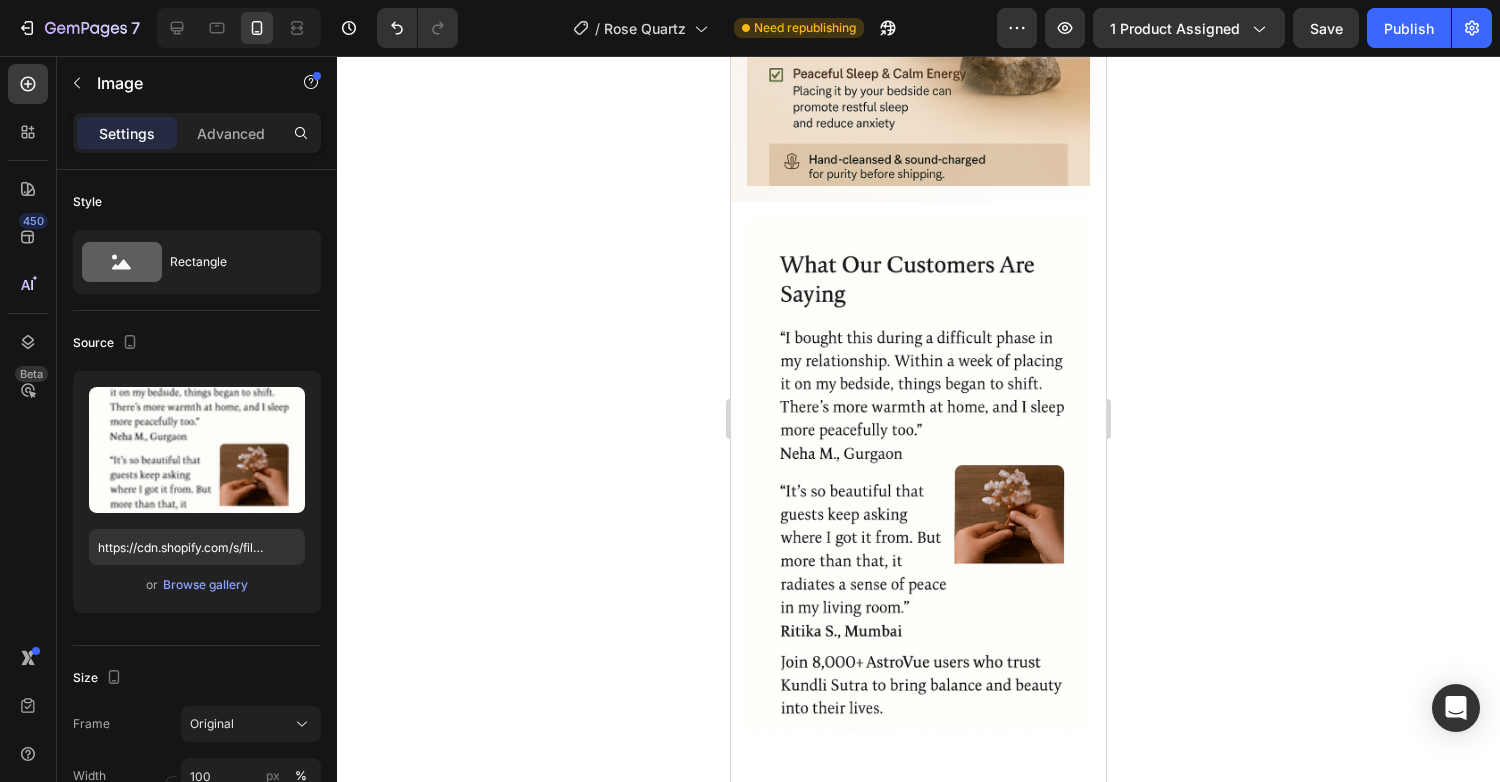 click at bounding box center [918, 475] 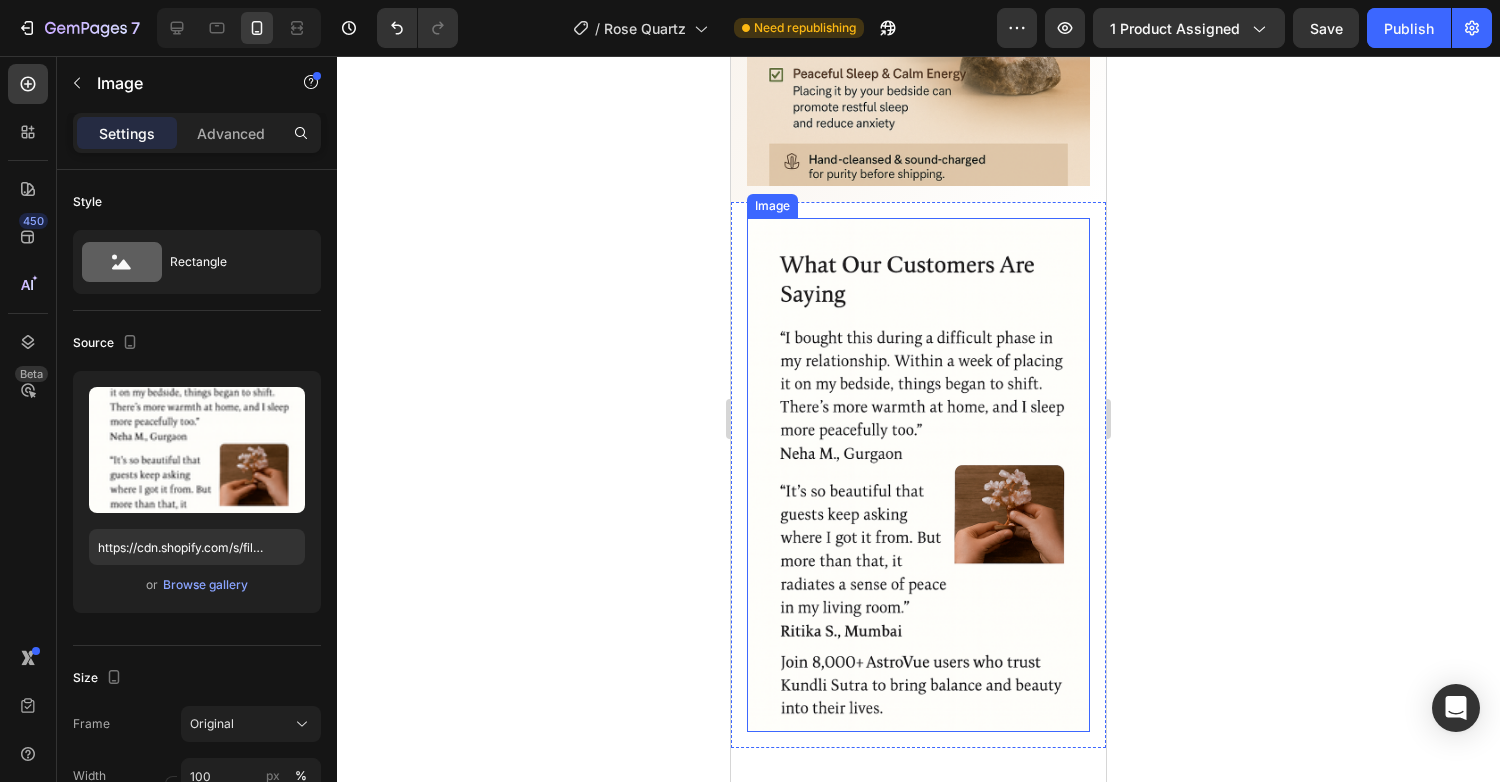 click at bounding box center (918, 475) 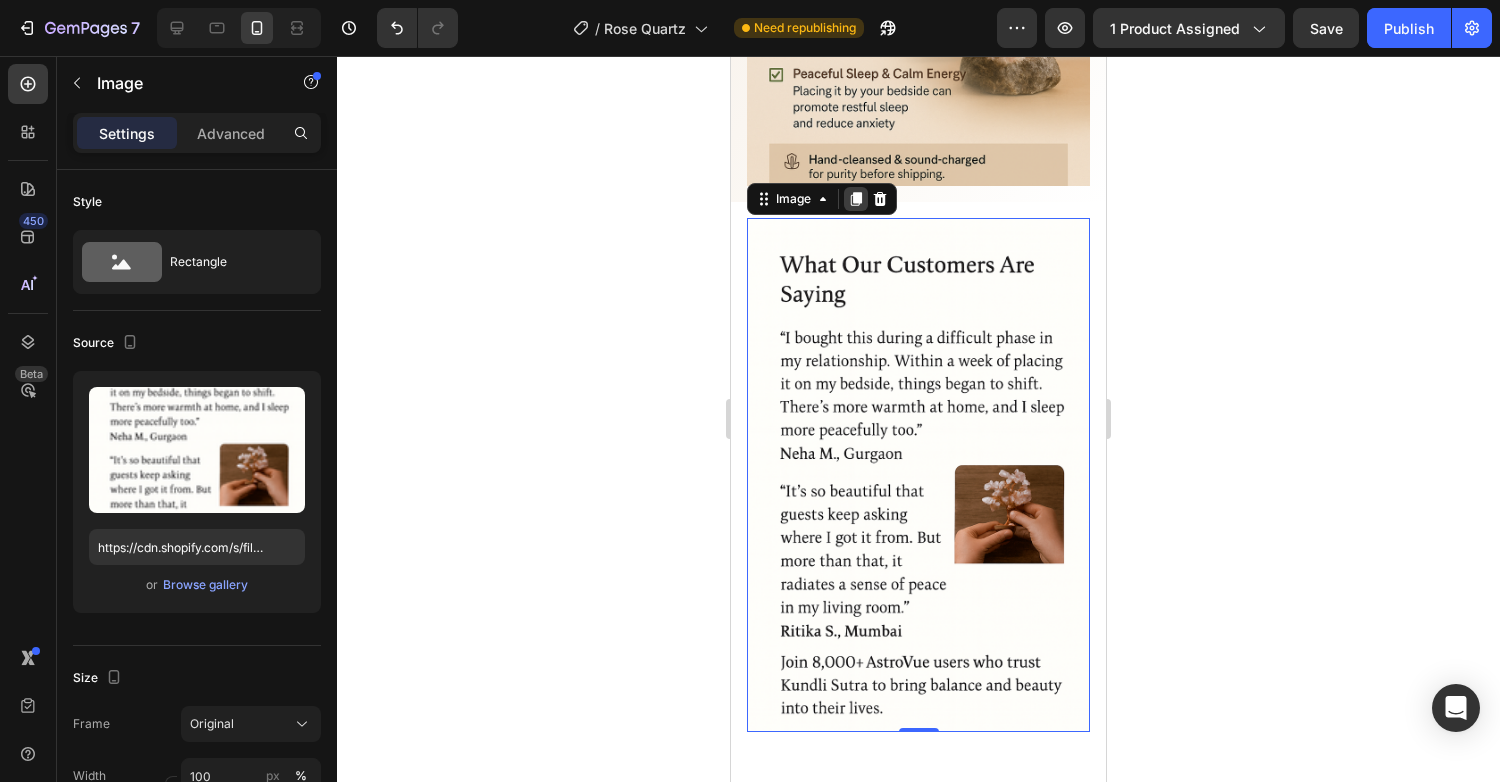 click 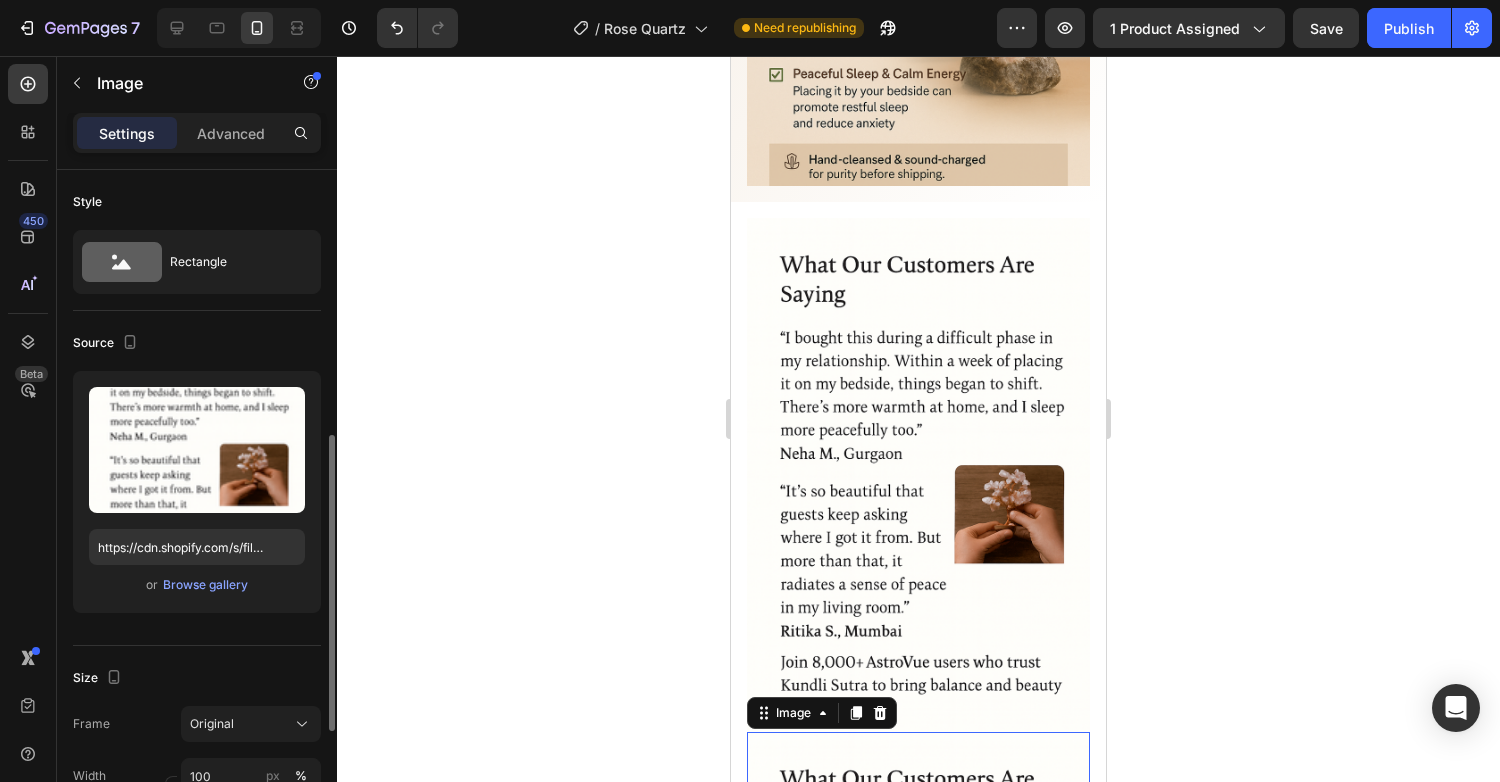 scroll, scrollTop: 184, scrollLeft: 0, axis: vertical 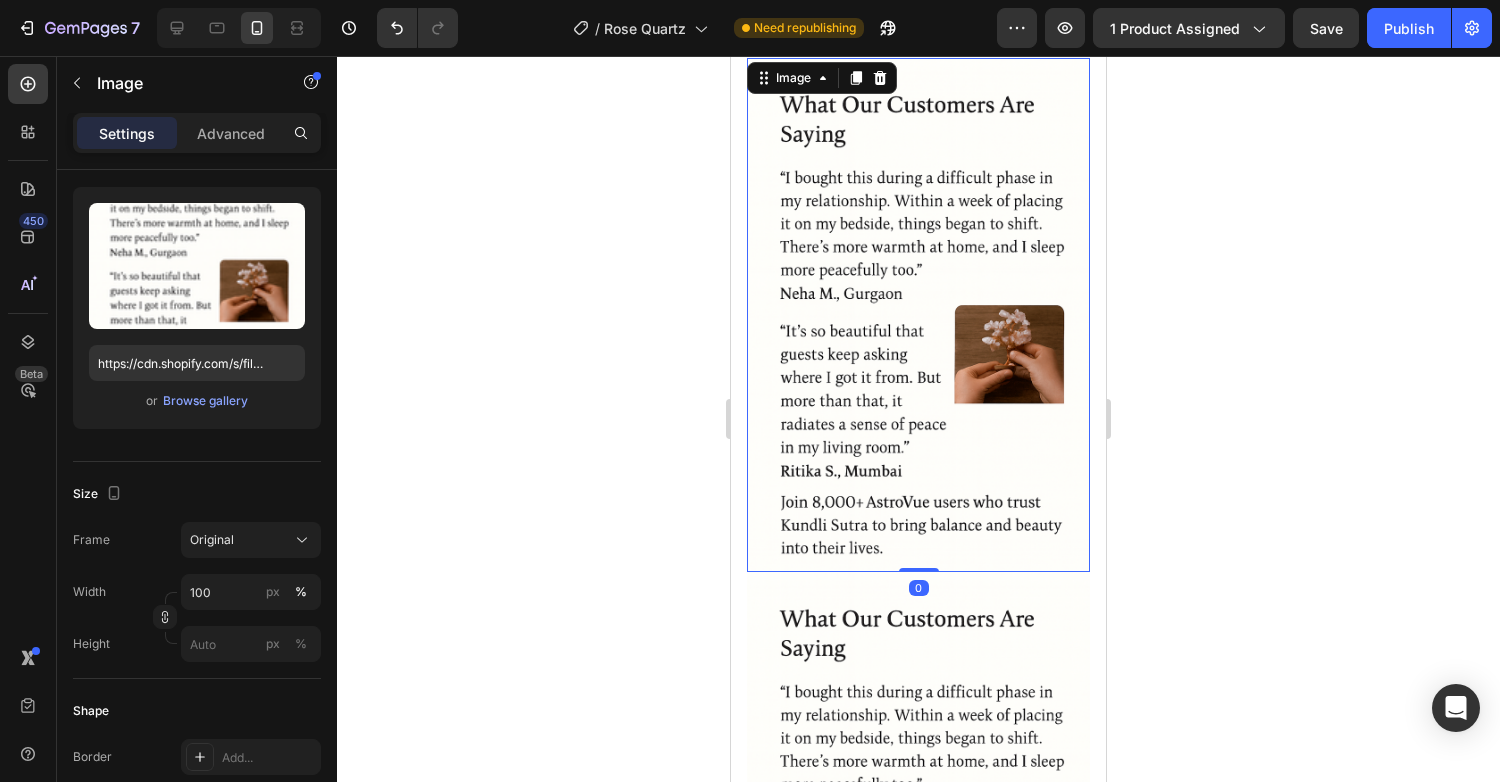 click at bounding box center [918, 315] 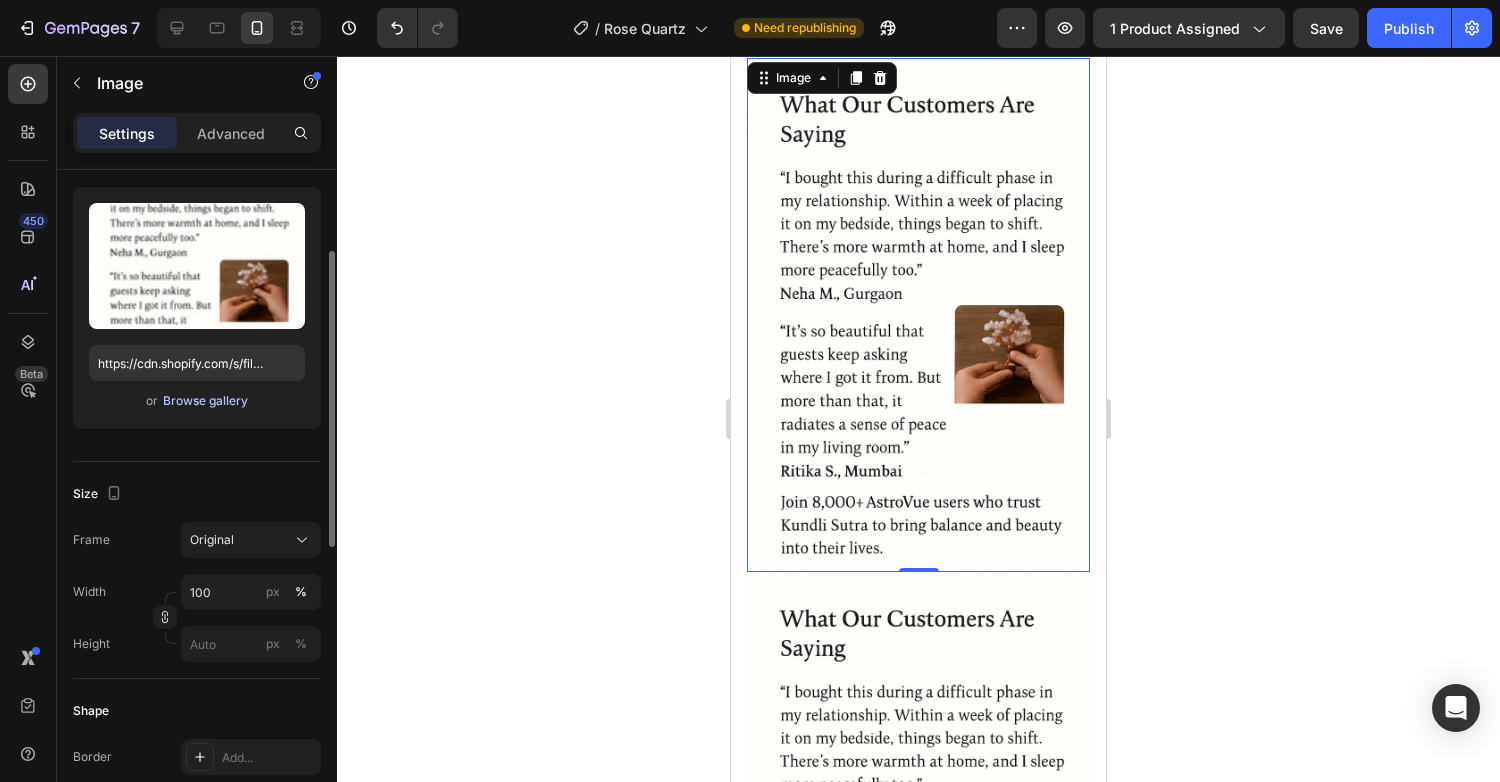 click on "Browse gallery" at bounding box center [205, 401] 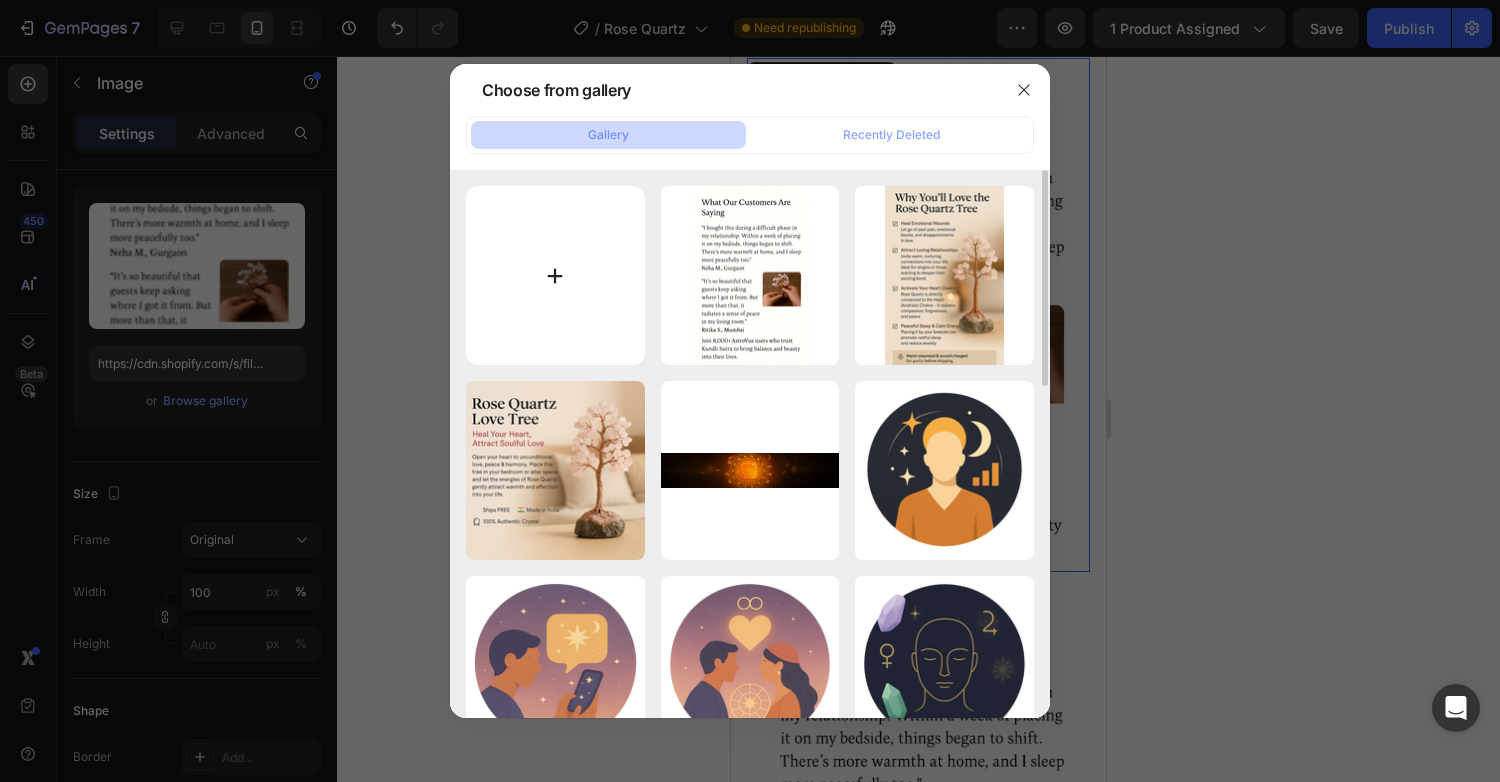click at bounding box center [555, 275] 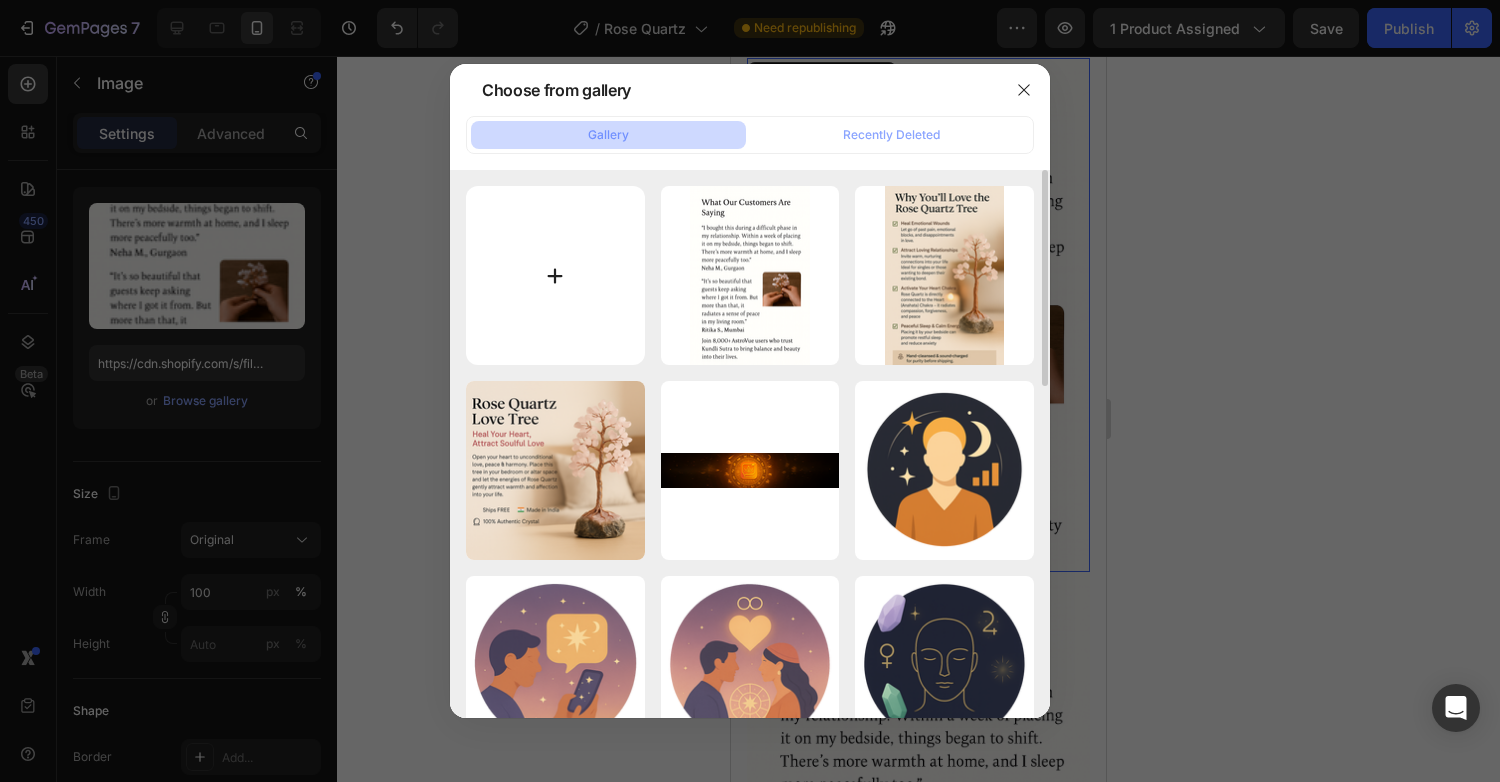 type on "C:\fakepath\ChatGPT Image Aug 3, [DATE], [TIME].png" 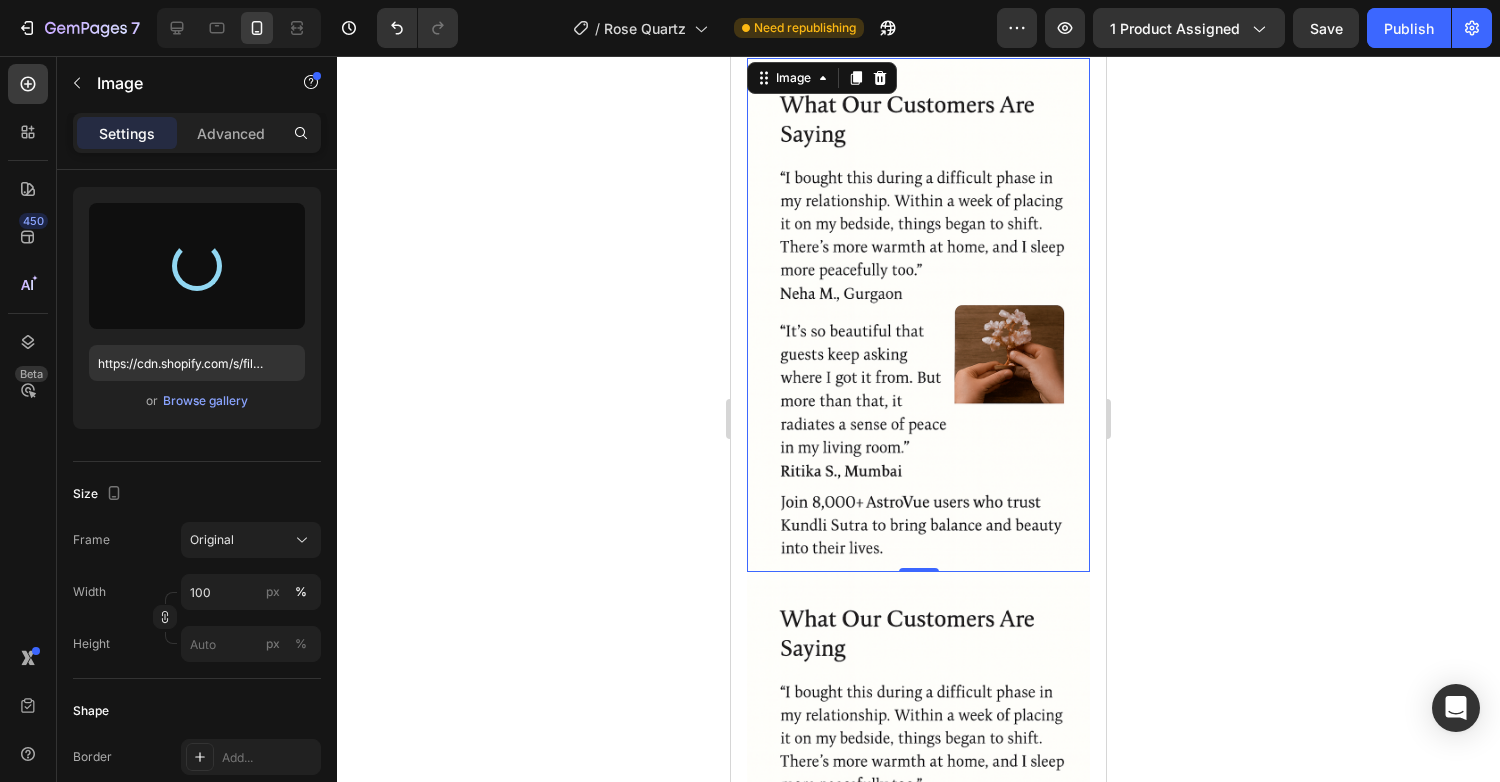type on "https://cdn.shopify.com/s/files/1/0658/8183/3634/files/gempages_553504340866761790-18805091-9b70-4125-9f3b-2e4195425cf1.png" 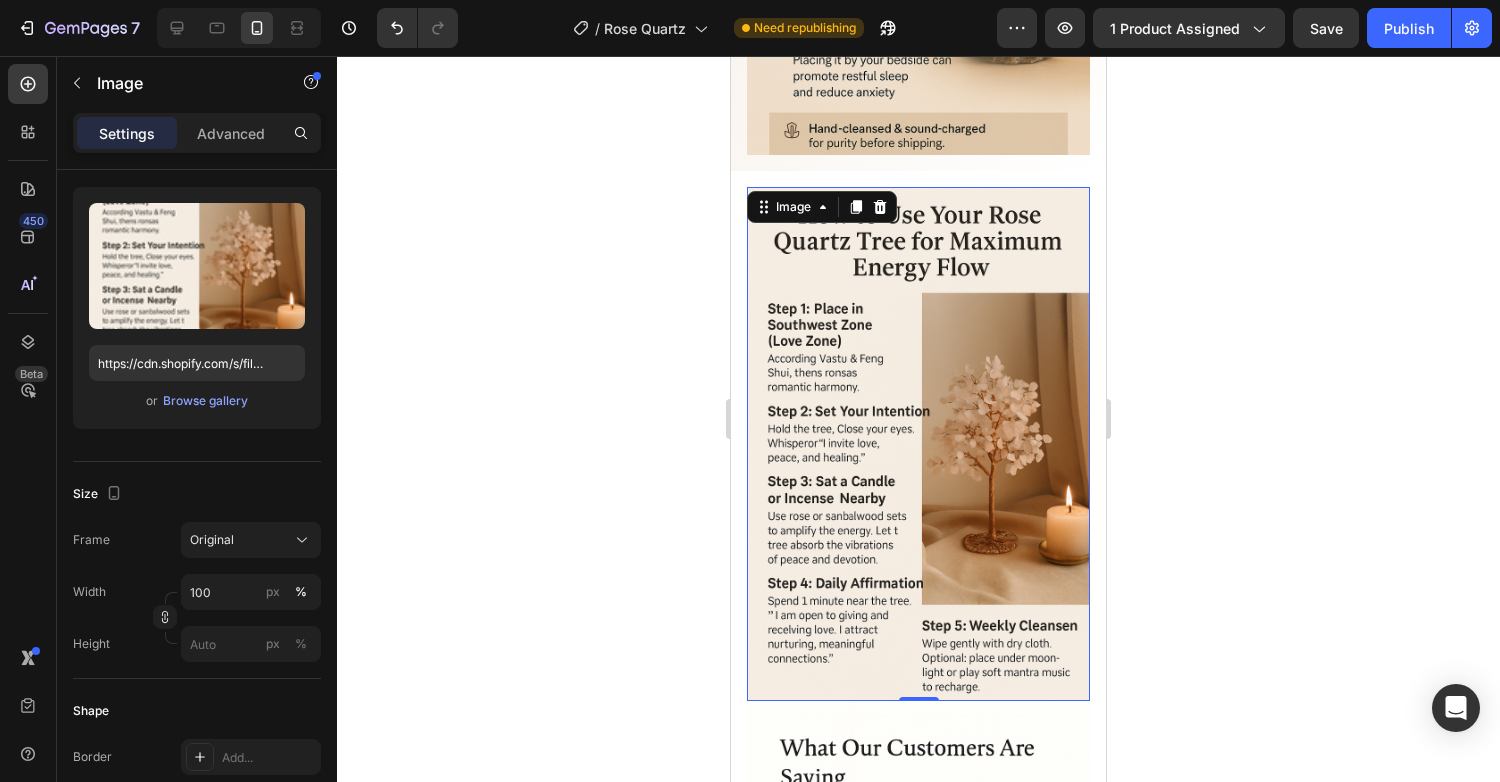 scroll, scrollTop: 1145, scrollLeft: 0, axis: vertical 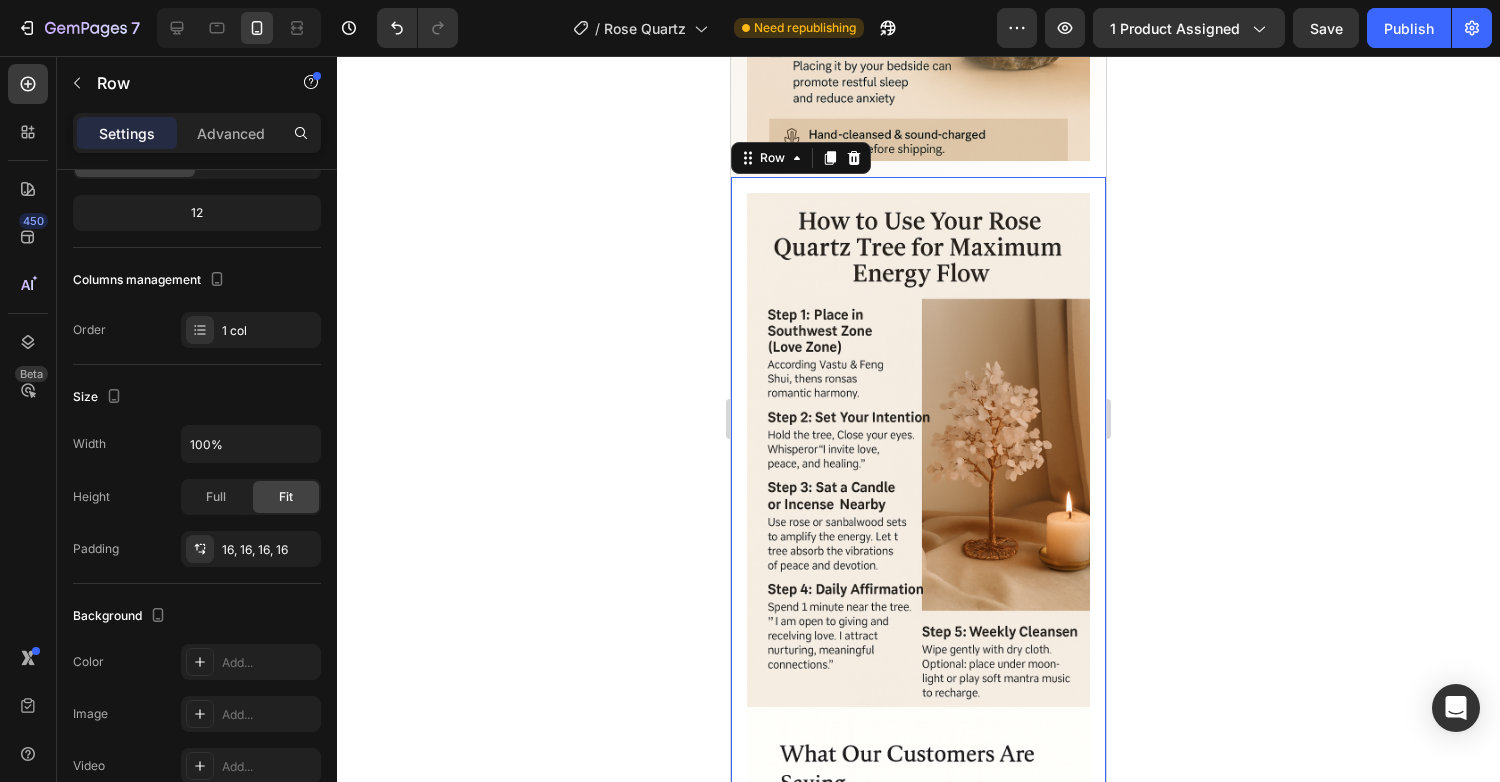 click on "Image Image Row   0" at bounding box center (918, 707) 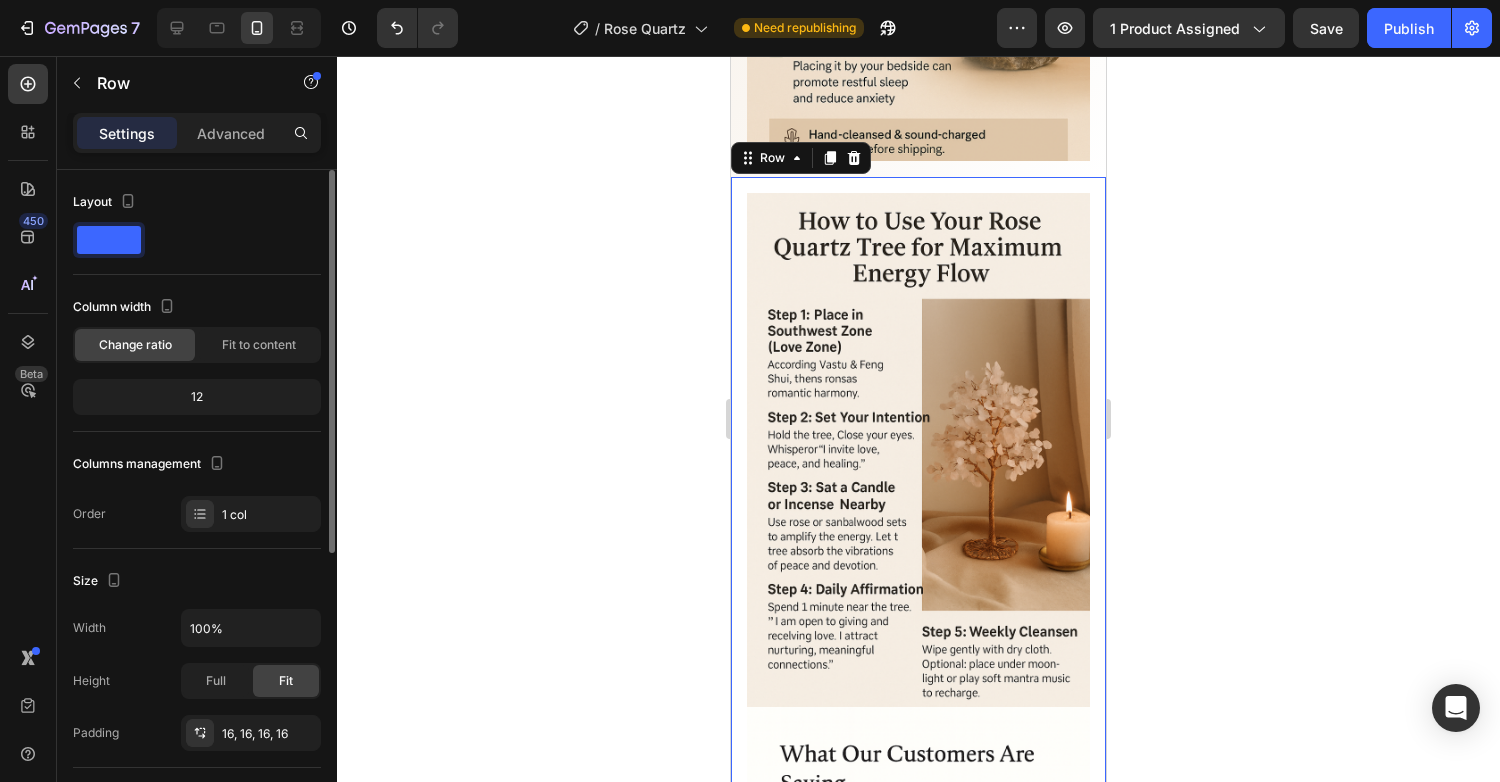 click on "Image Image Row   0" at bounding box center (918, 707) 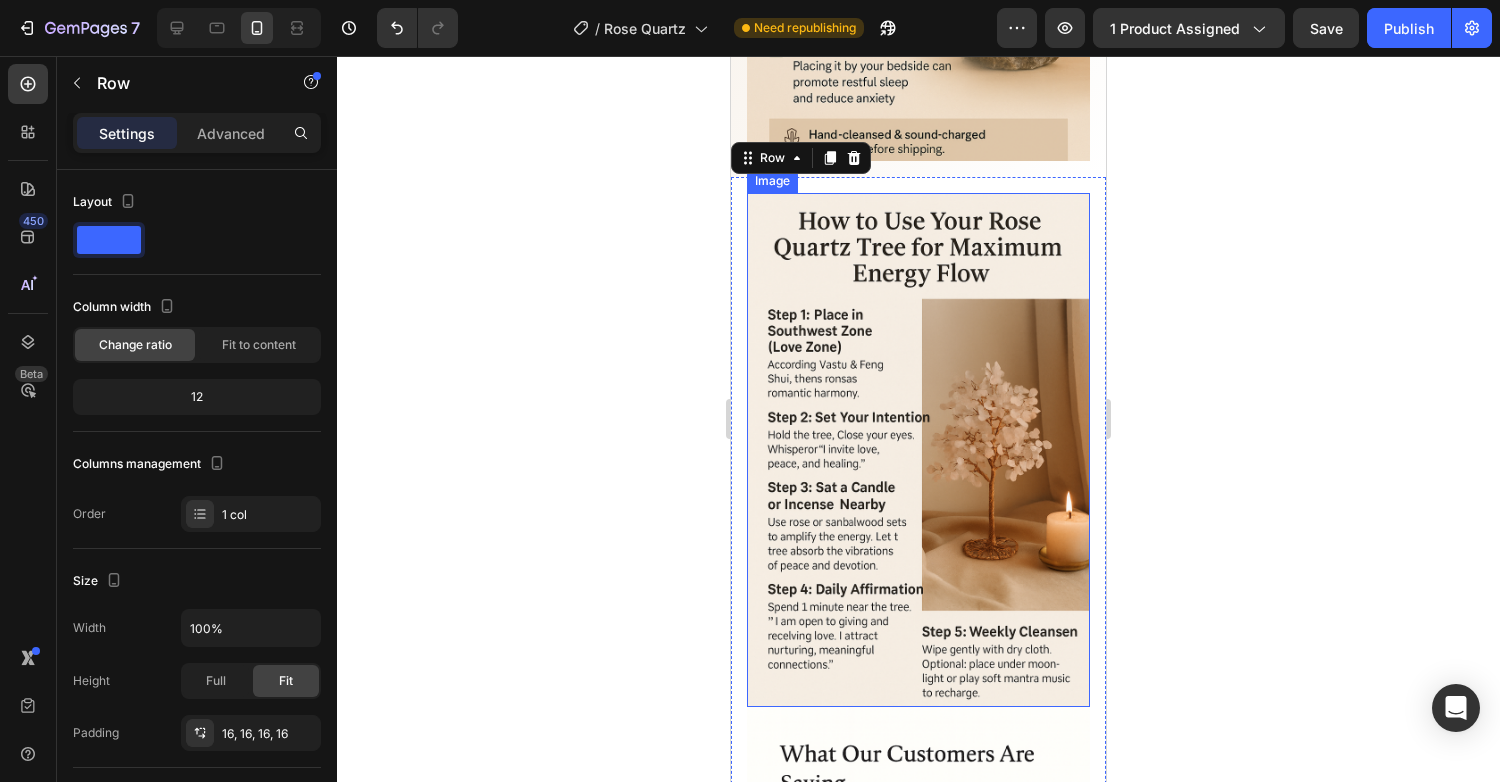 click at bounding box center (918, 450) 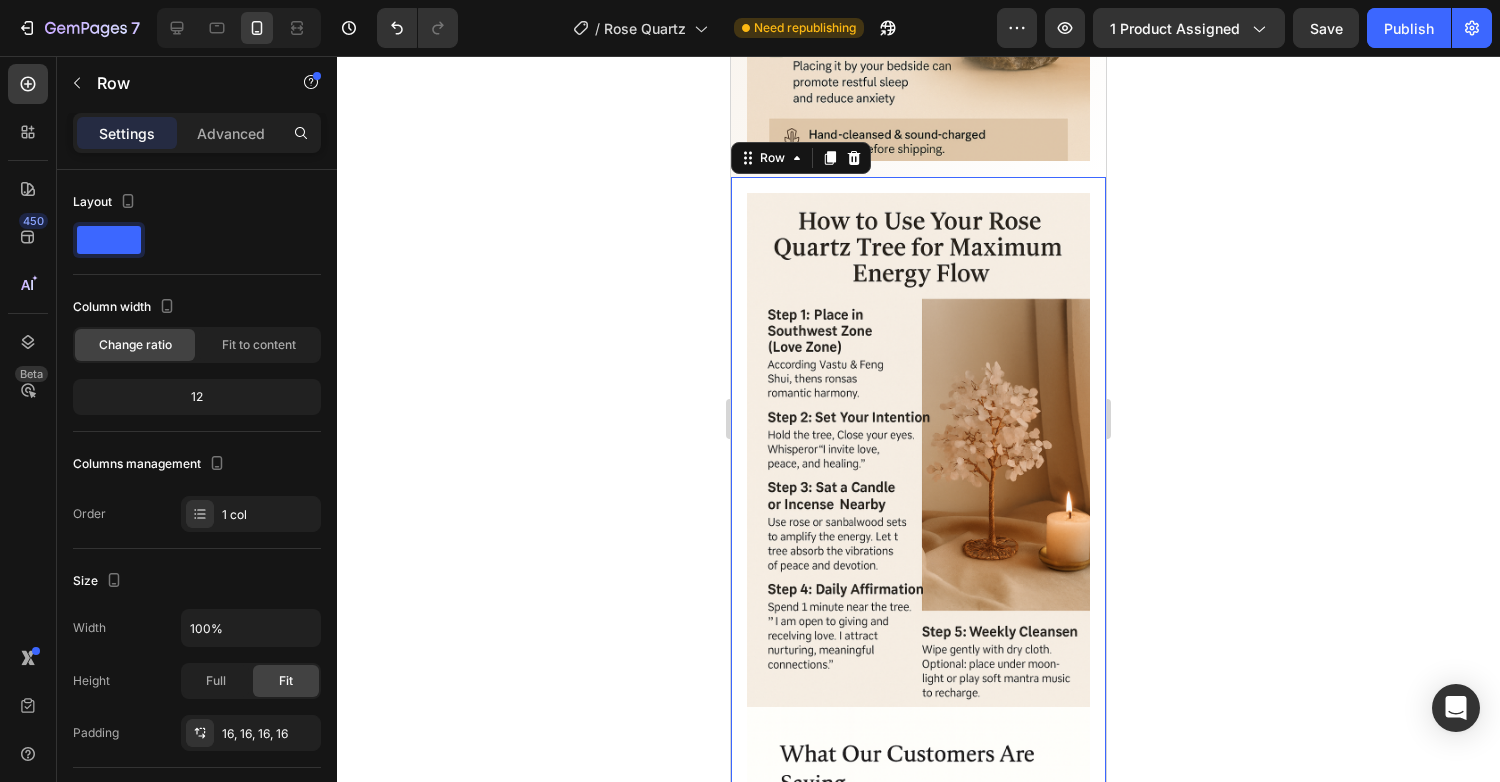 click on "Image Image Row   0" at bounding box center [918, 707] 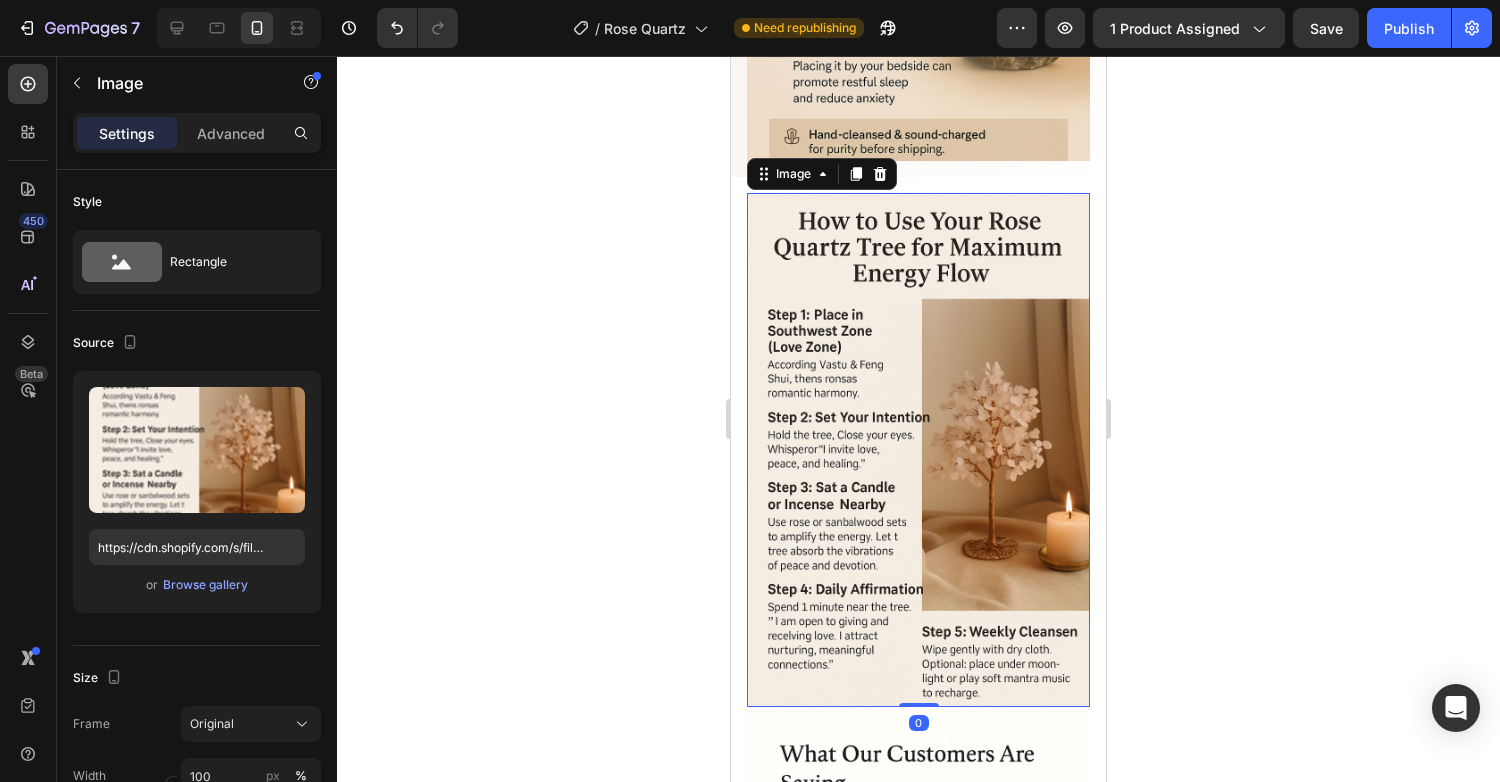 click at bounding box center [918, 450] 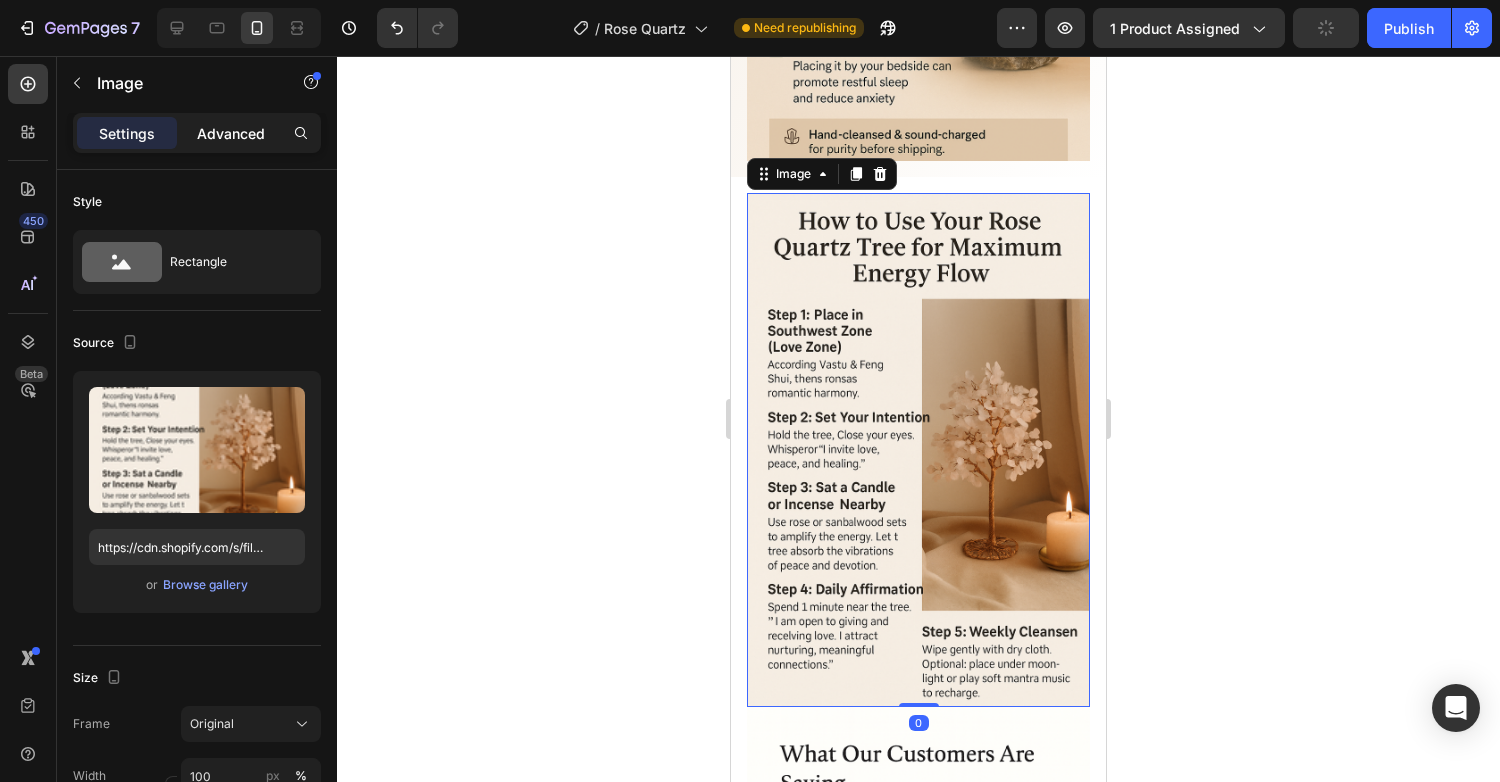 click on "Advanced" at bounding box center (231, 133) 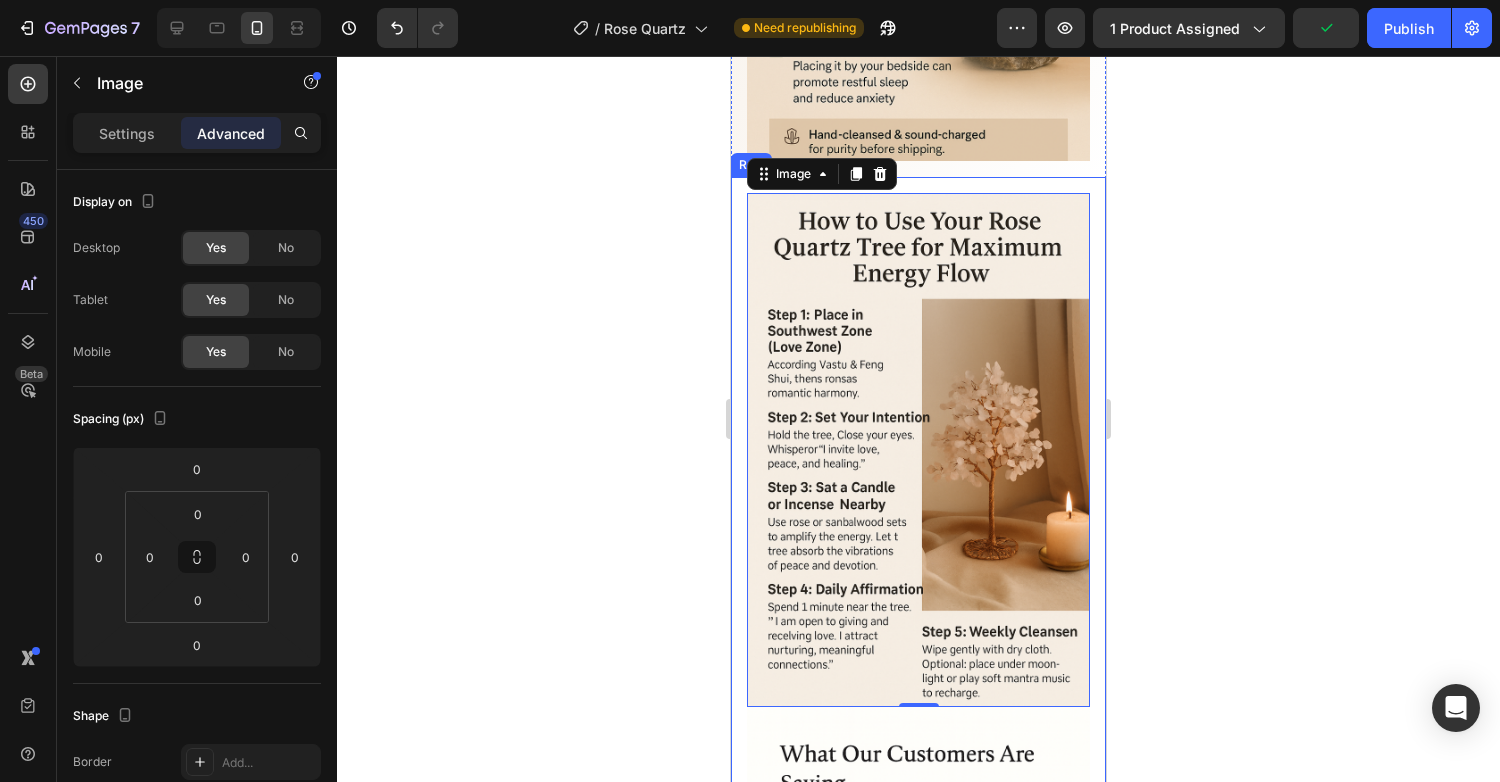 click on "Image   0 Image Row" at bounding box center (918, 707) 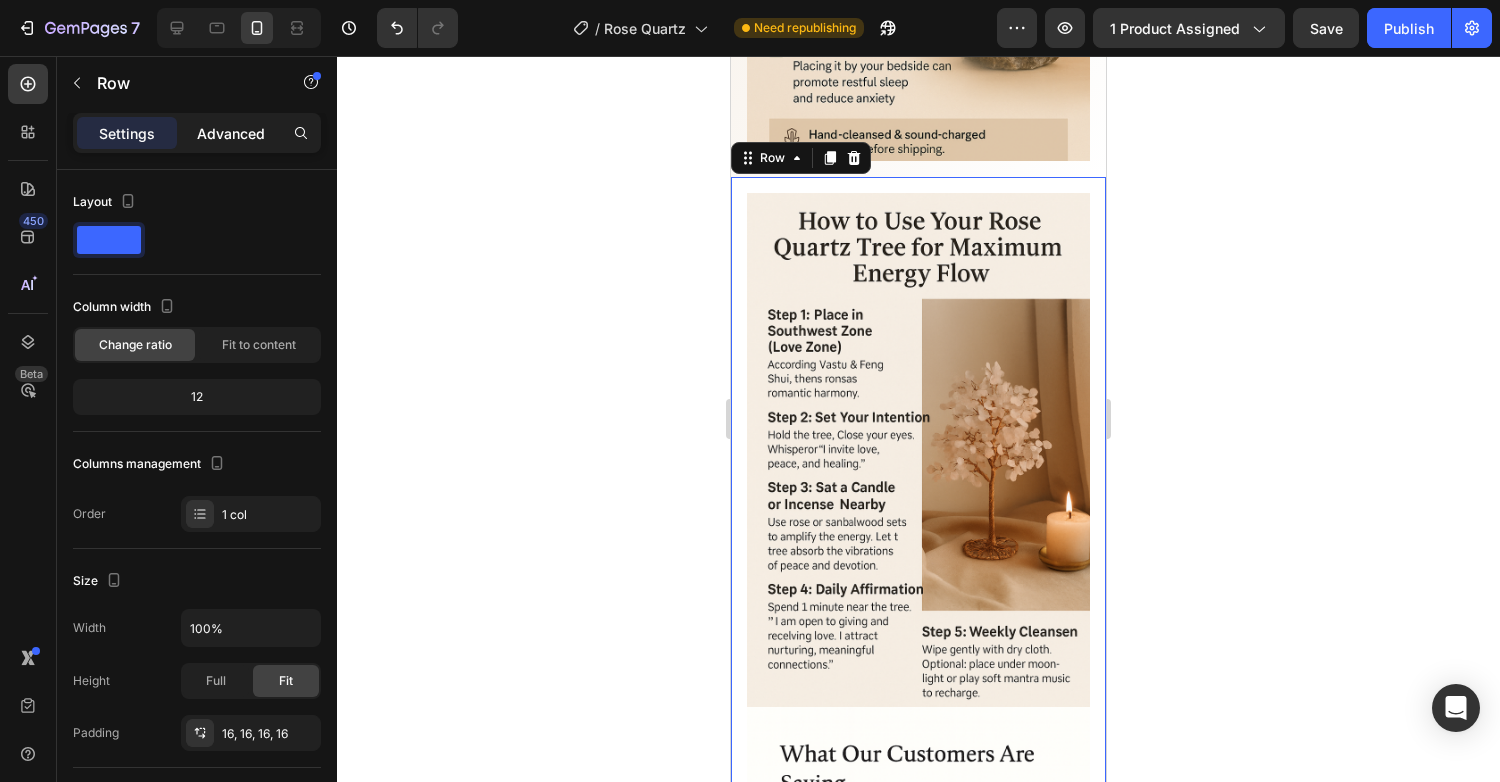 click on "Advanced" at bounding box center [231, 133] 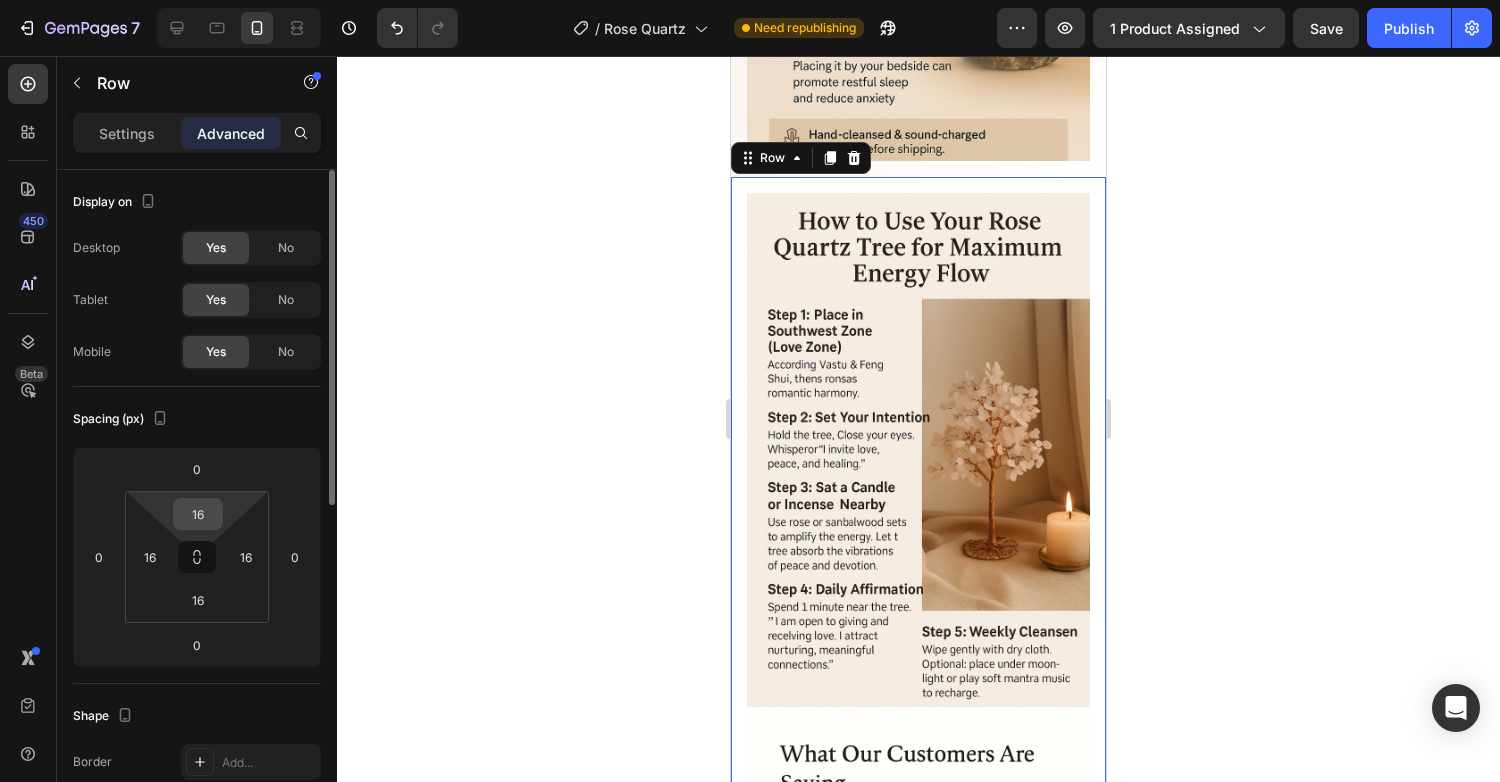 click on "16" at bounding box center (198, 514) 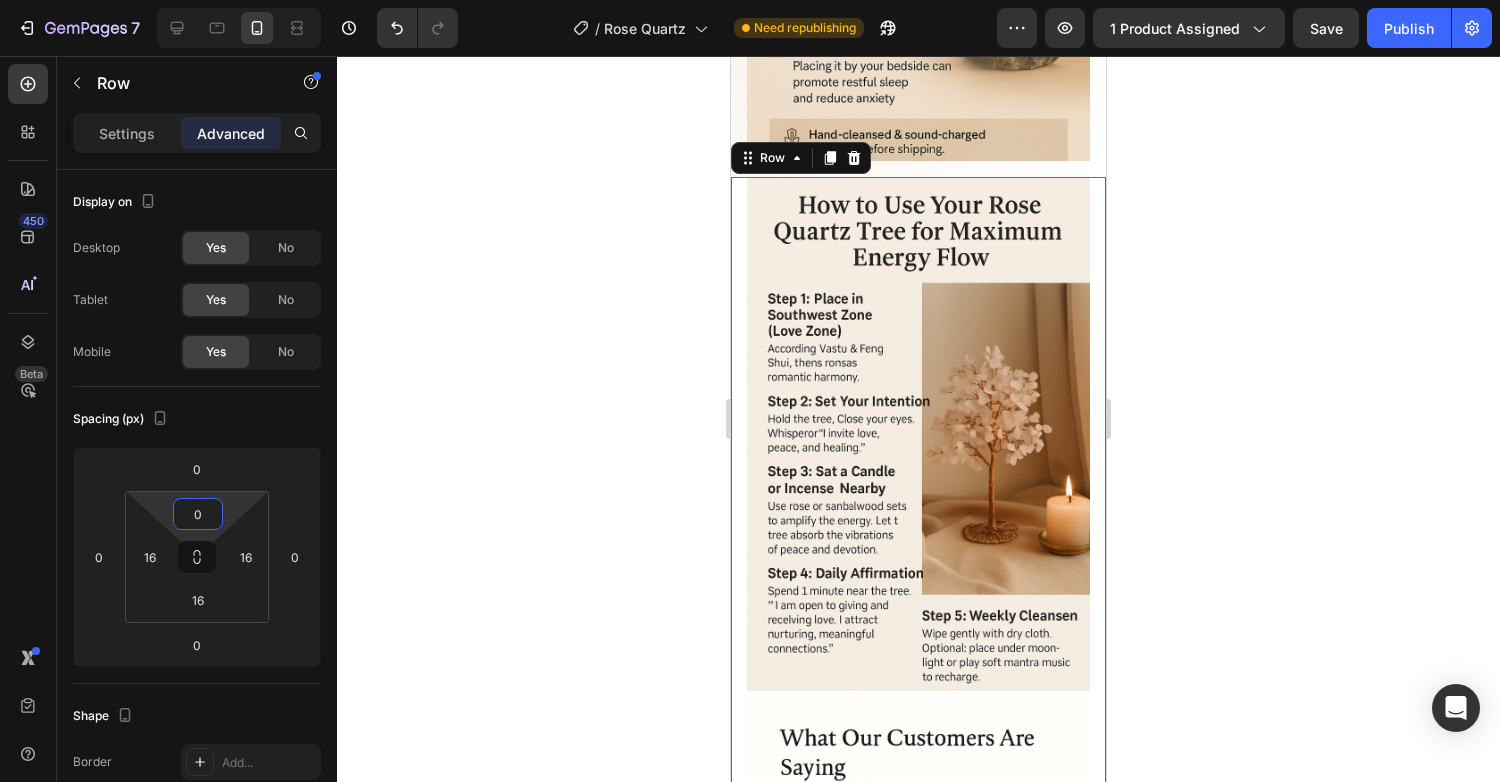 type on "0" 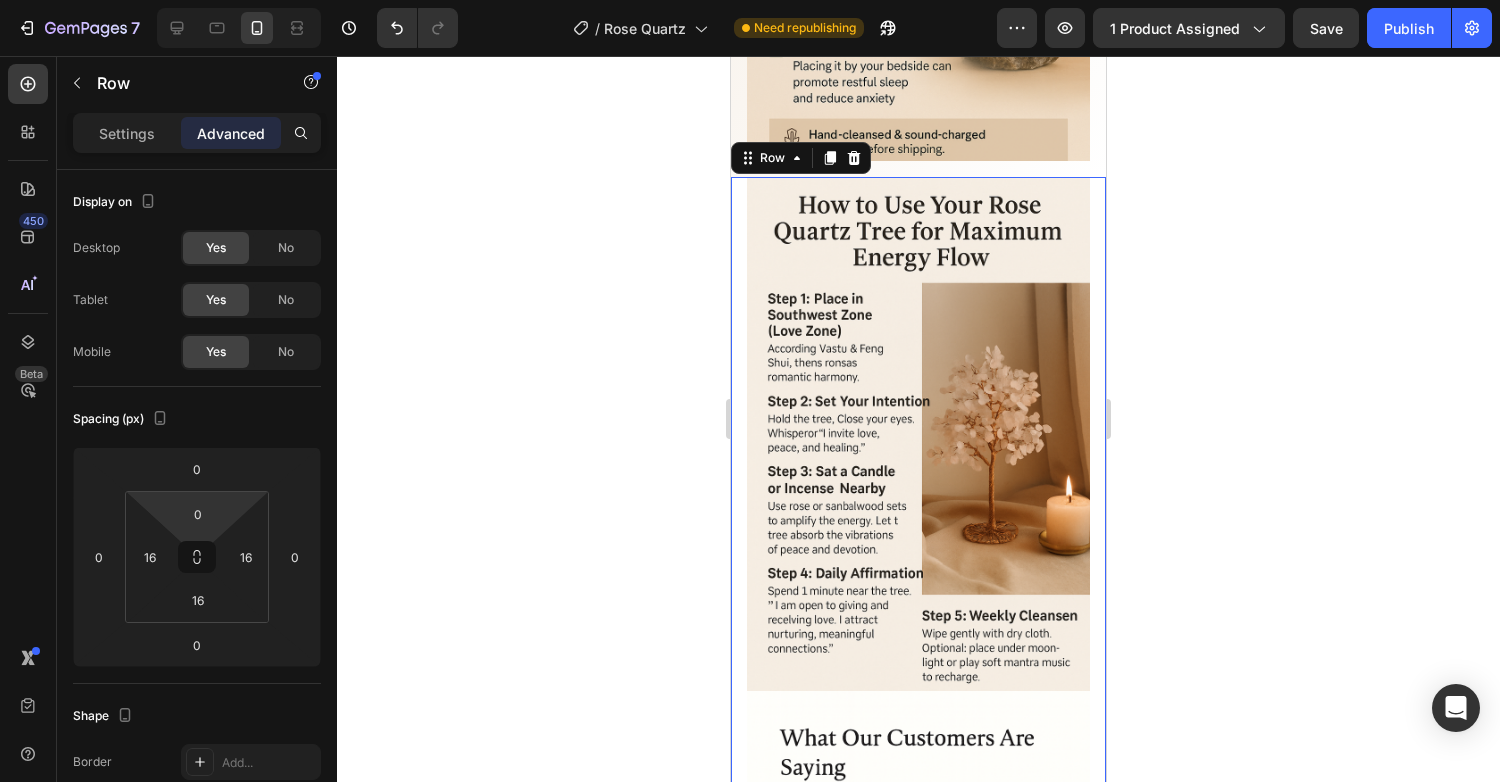 click 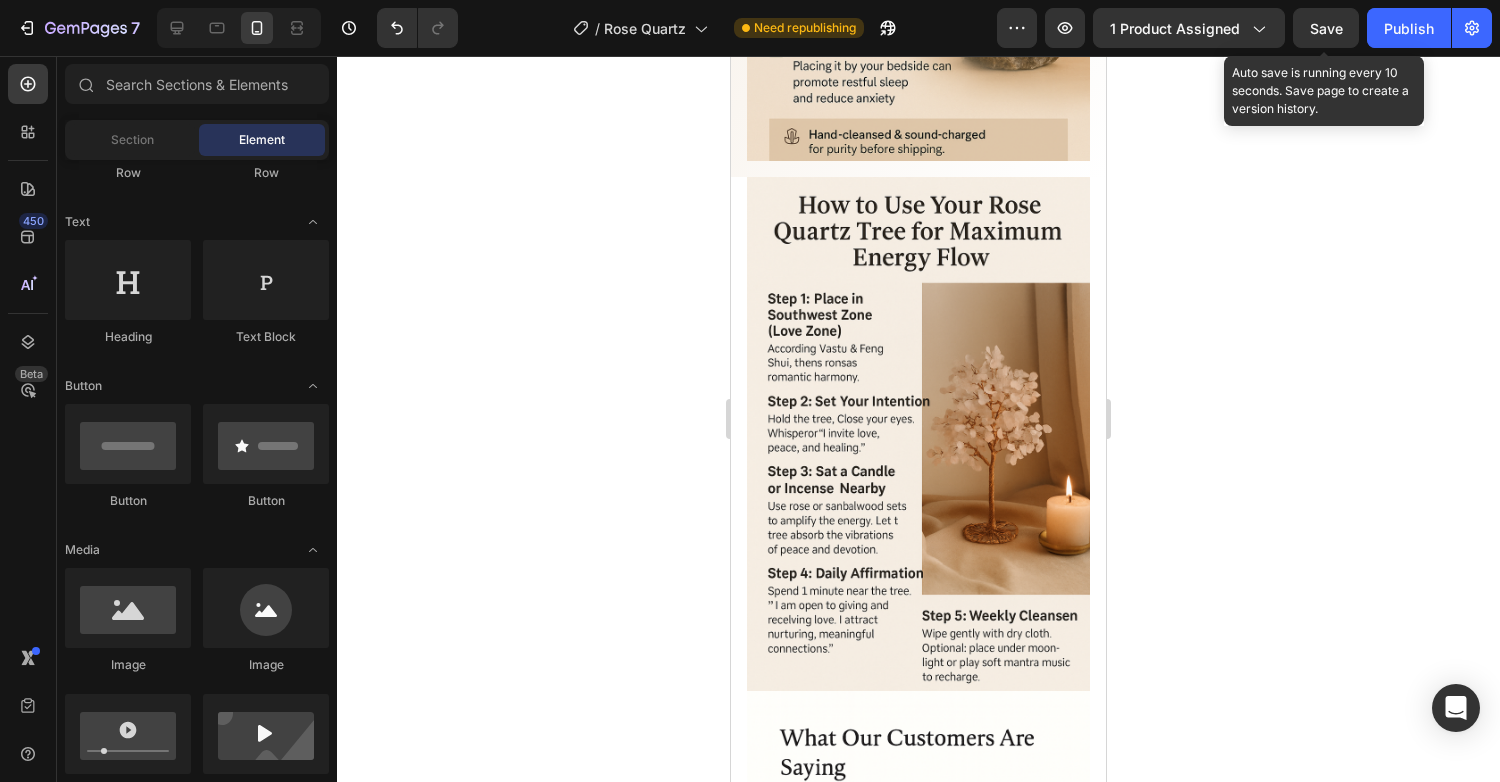 click on "Save" at bounding box center [1326, 28] 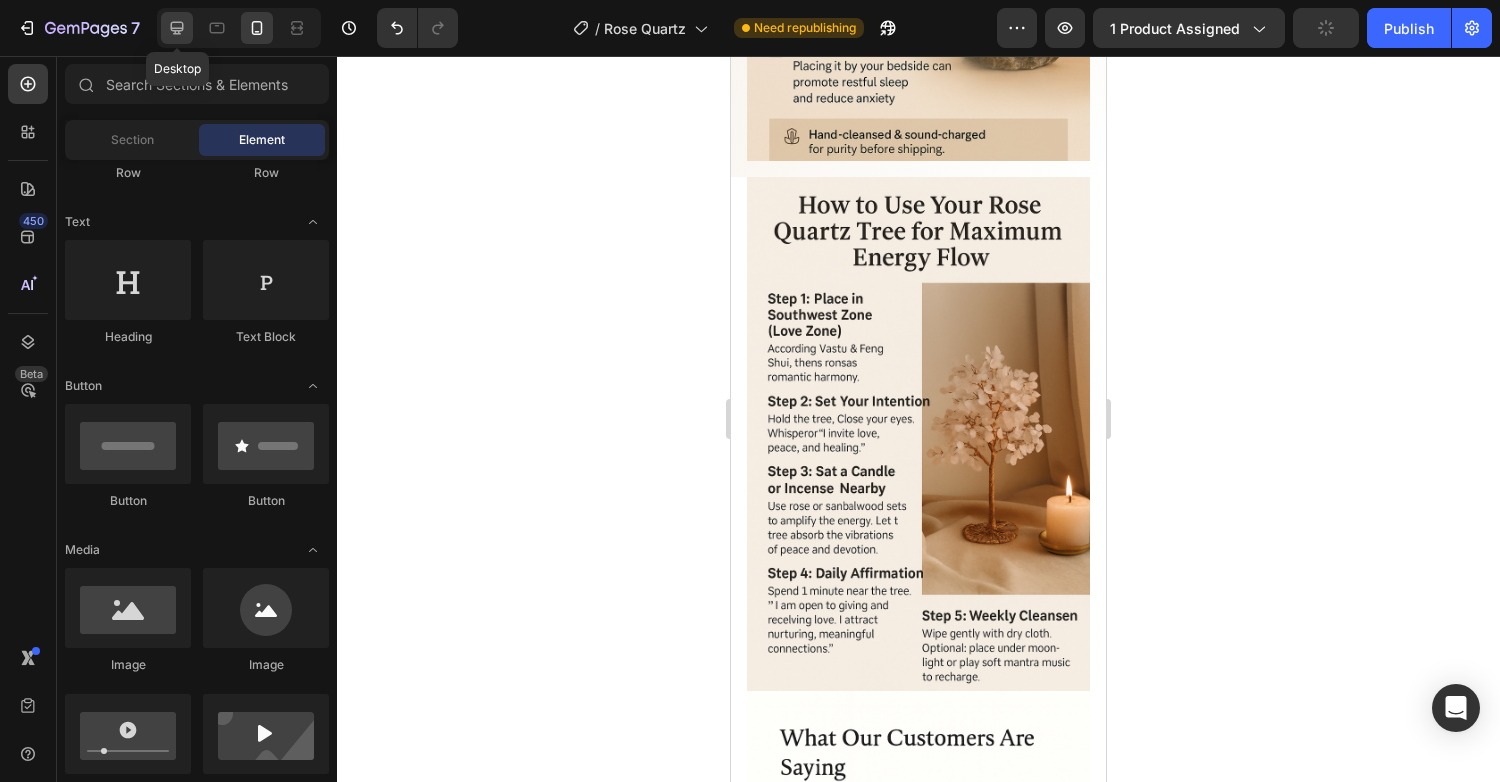 click 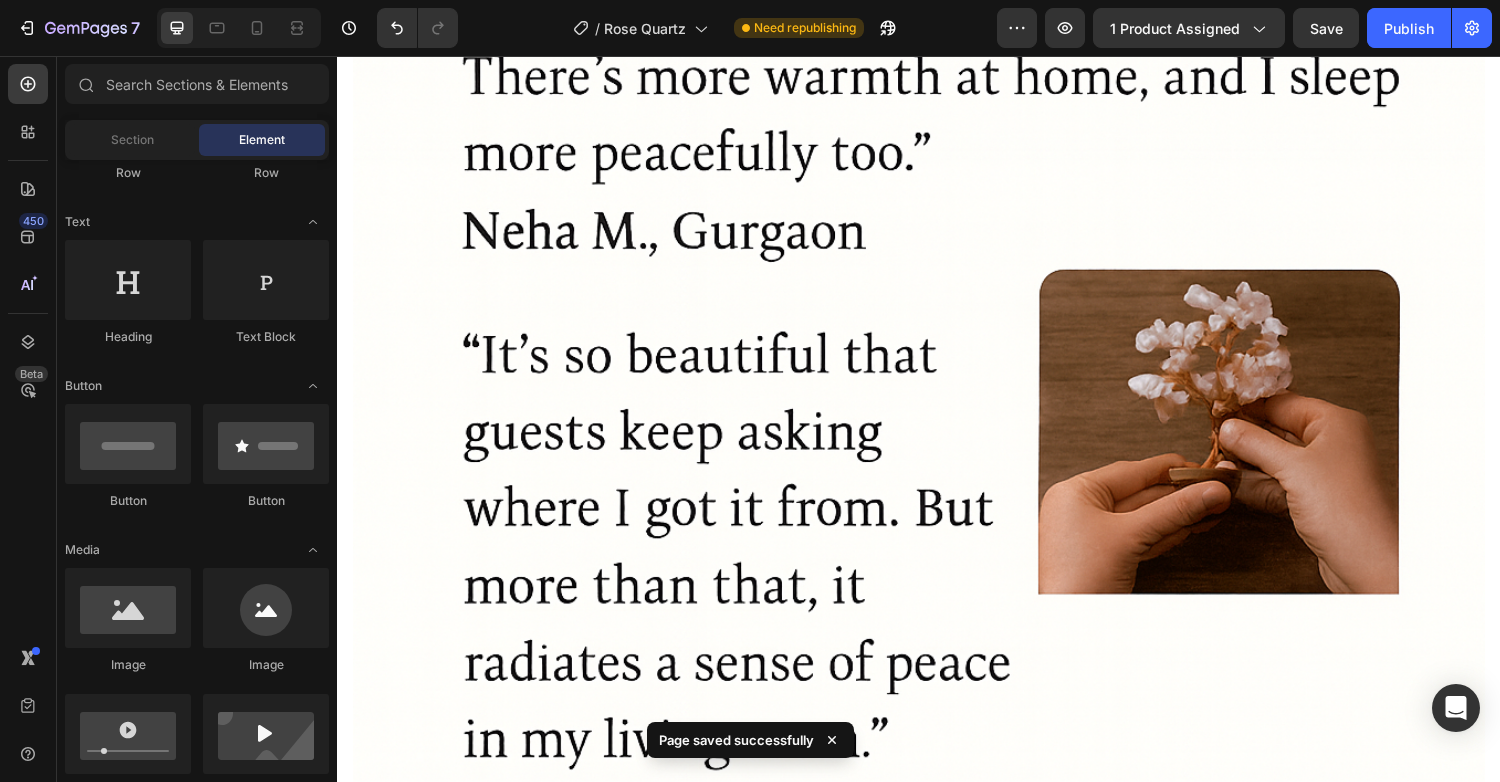 scroll, scrollTop: 3389, scrollLeft: 0, axis: vertical 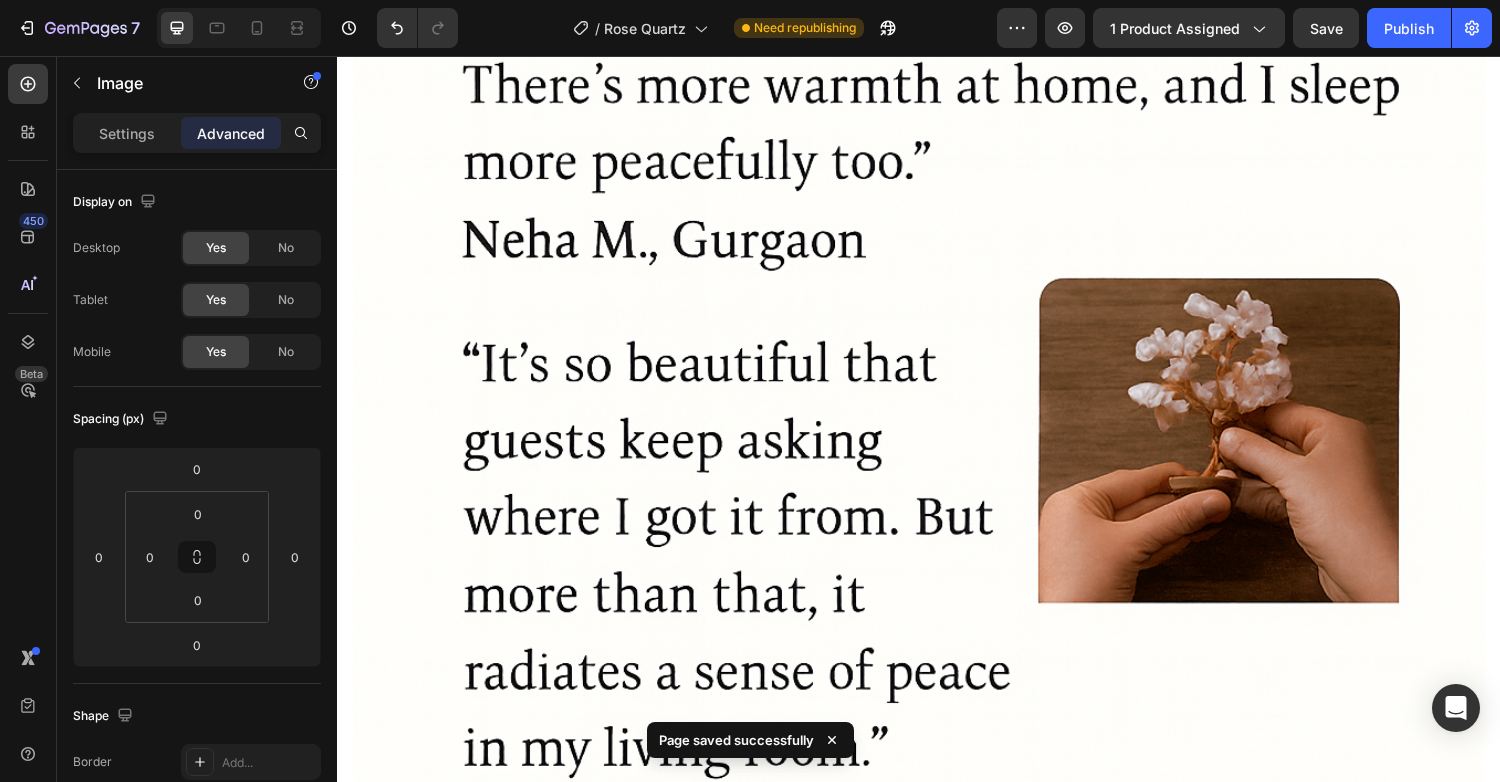 click at bounding box center (937, 319) 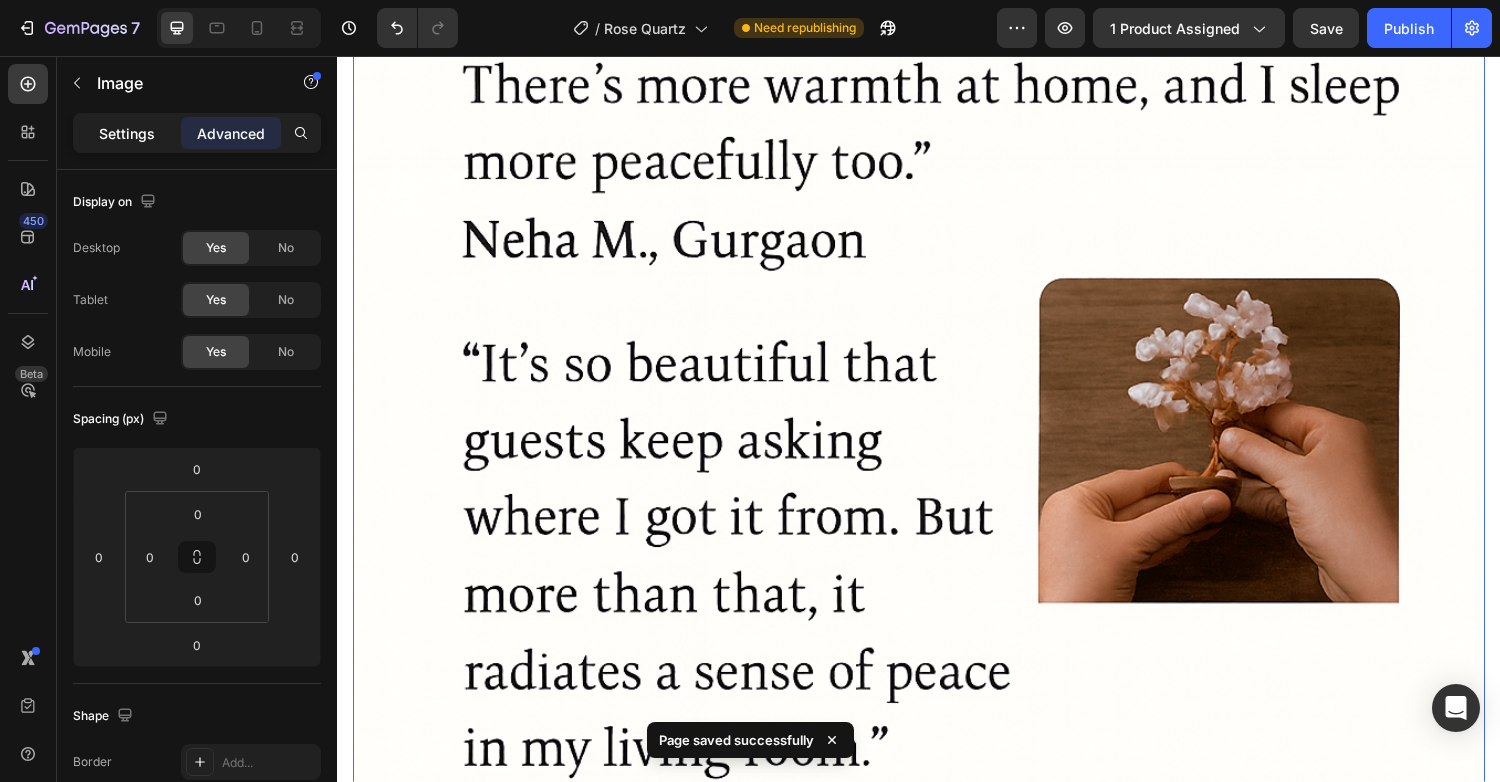 click on "Settings" at bounding box center [127, 133] 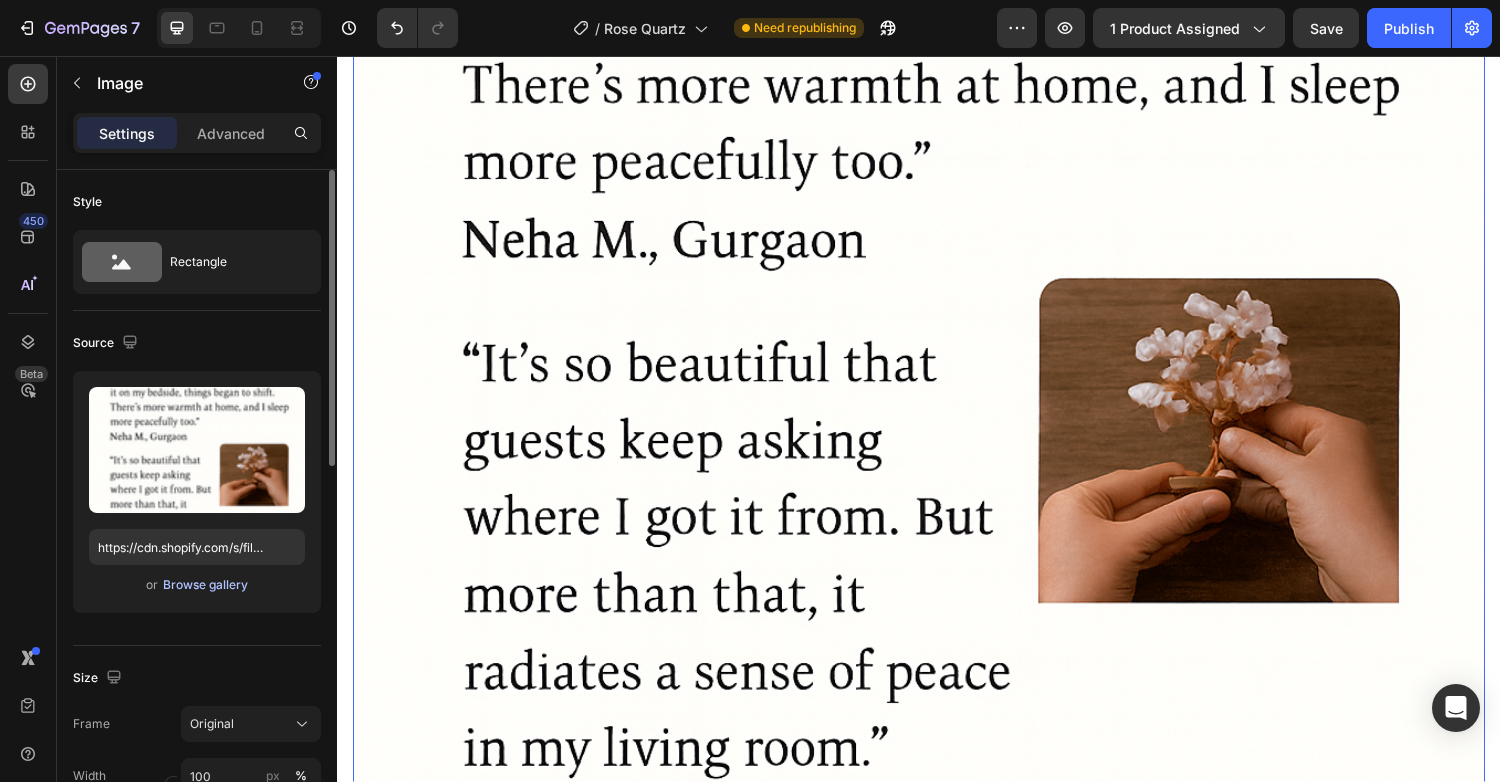 click on "Browse gallery" at bounding box center (205, 585) 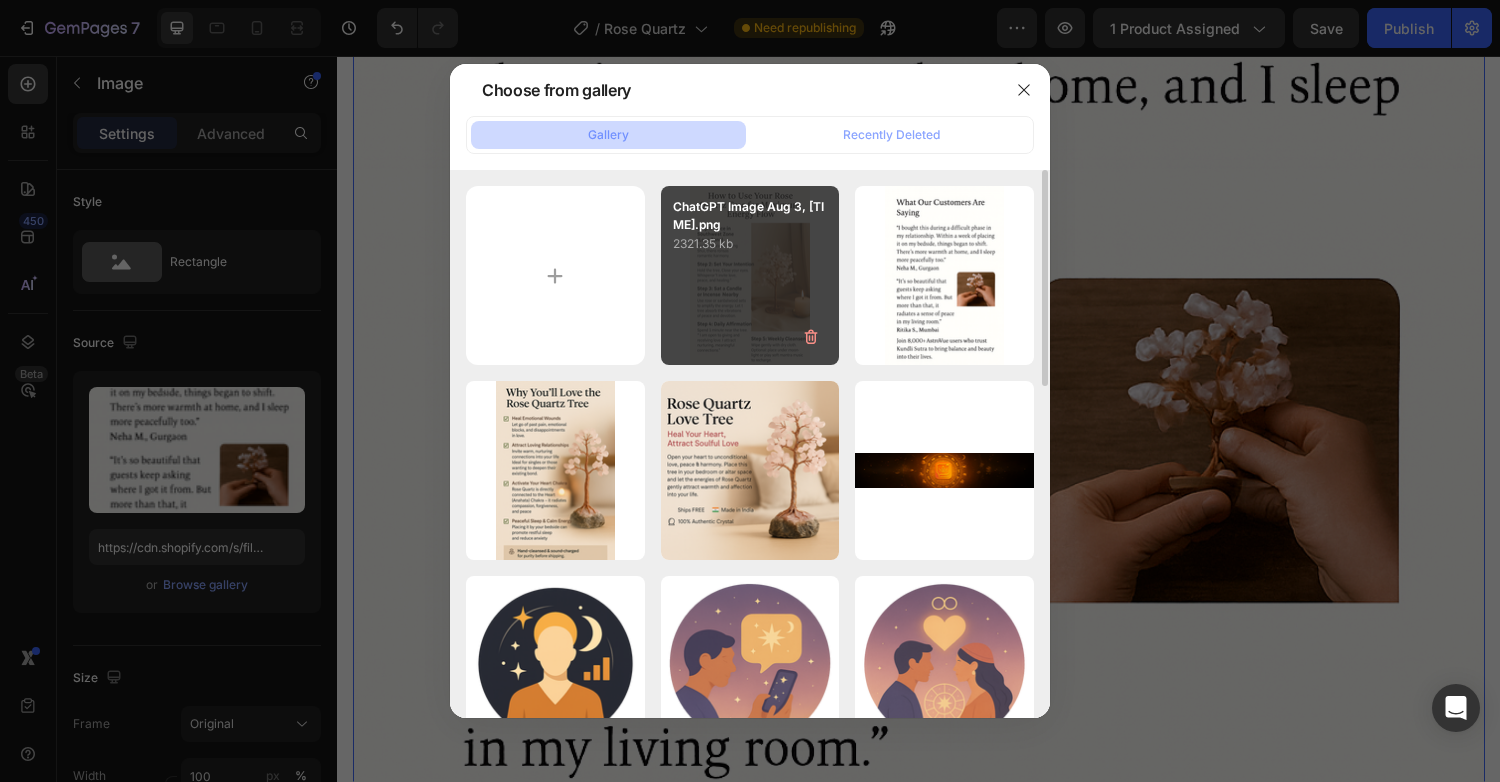 click on "ChatGPT Image Aug 3, [TIME].png [SIZE] kb" at bounding box center (750, 275) 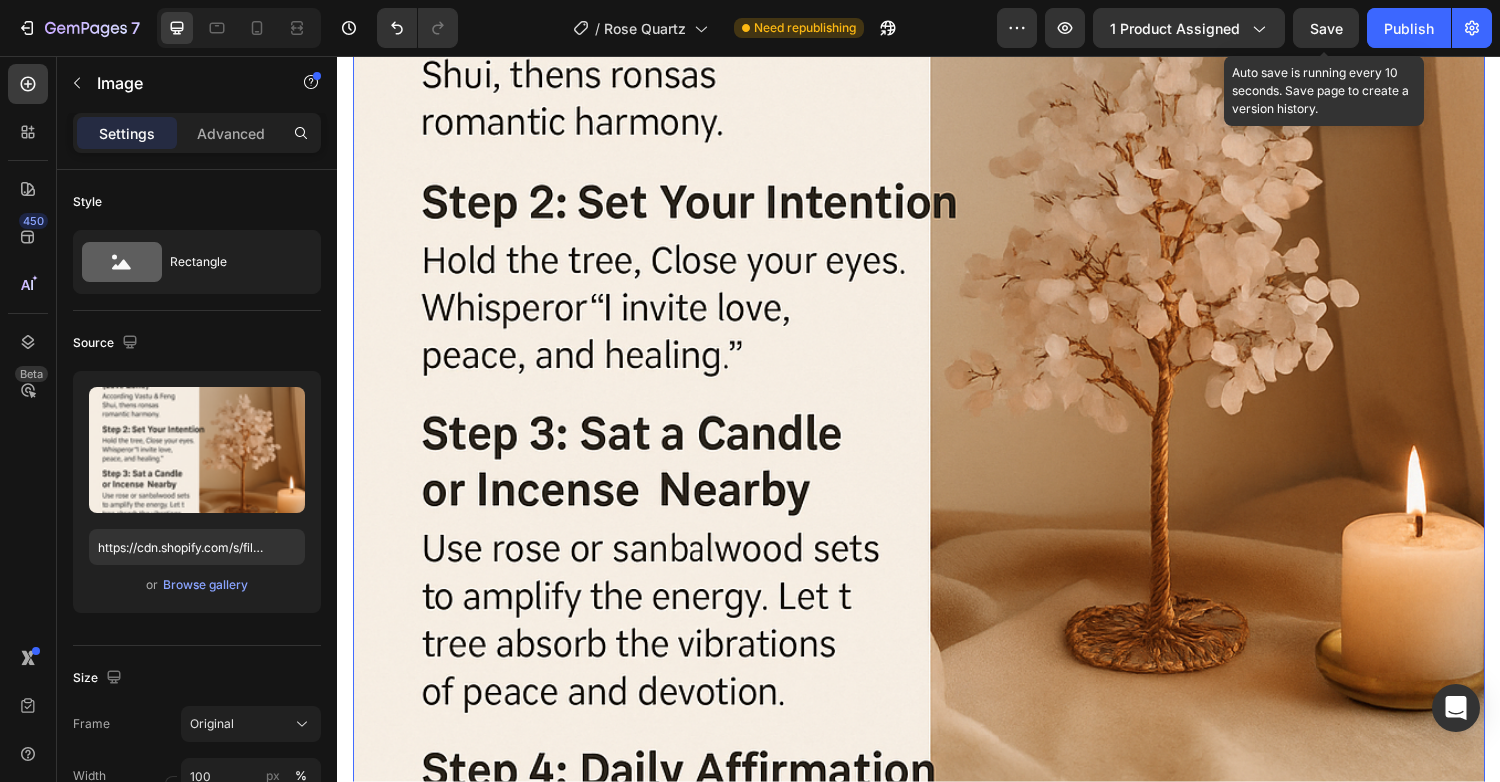 click on "Save" at bounding box center [1326, 28] 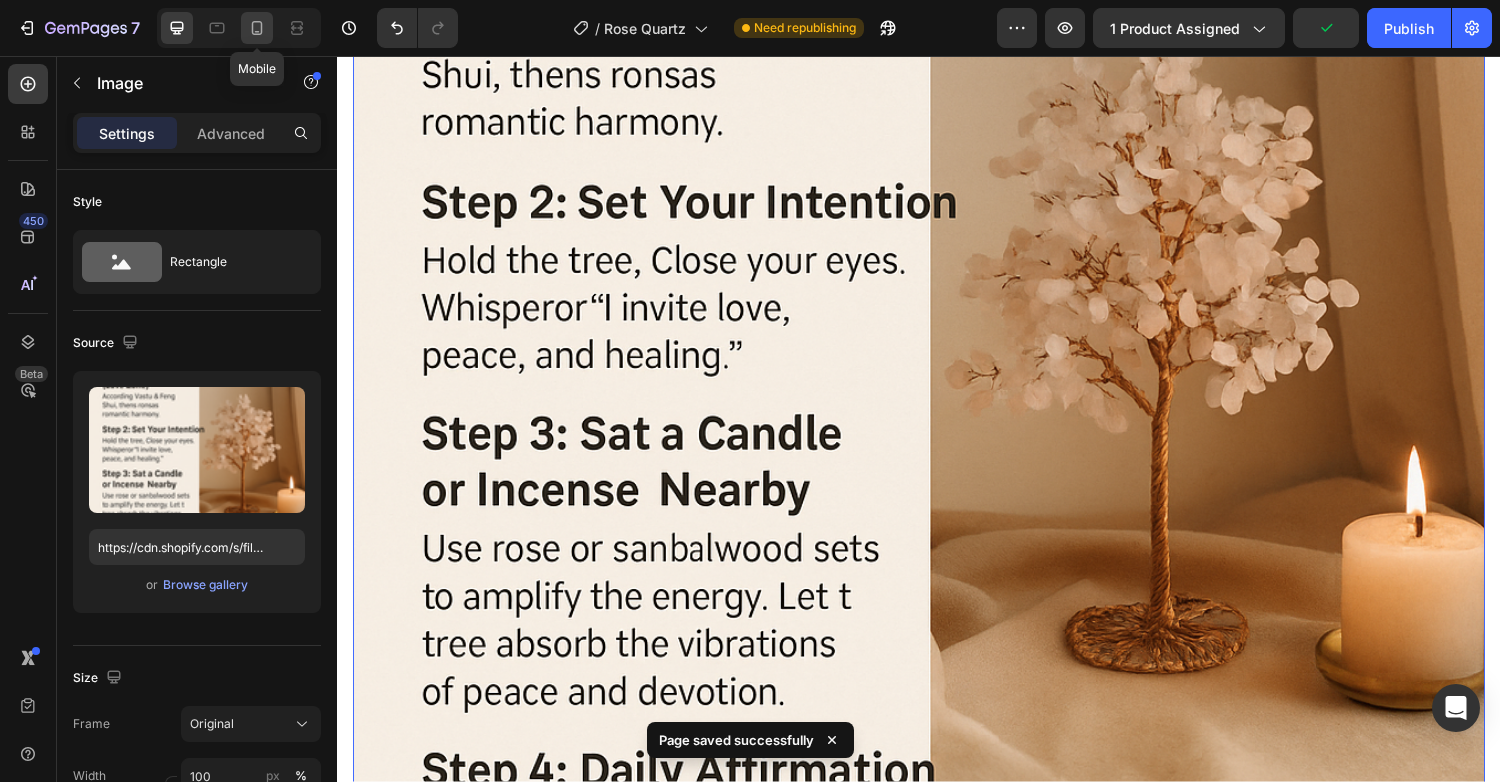 click 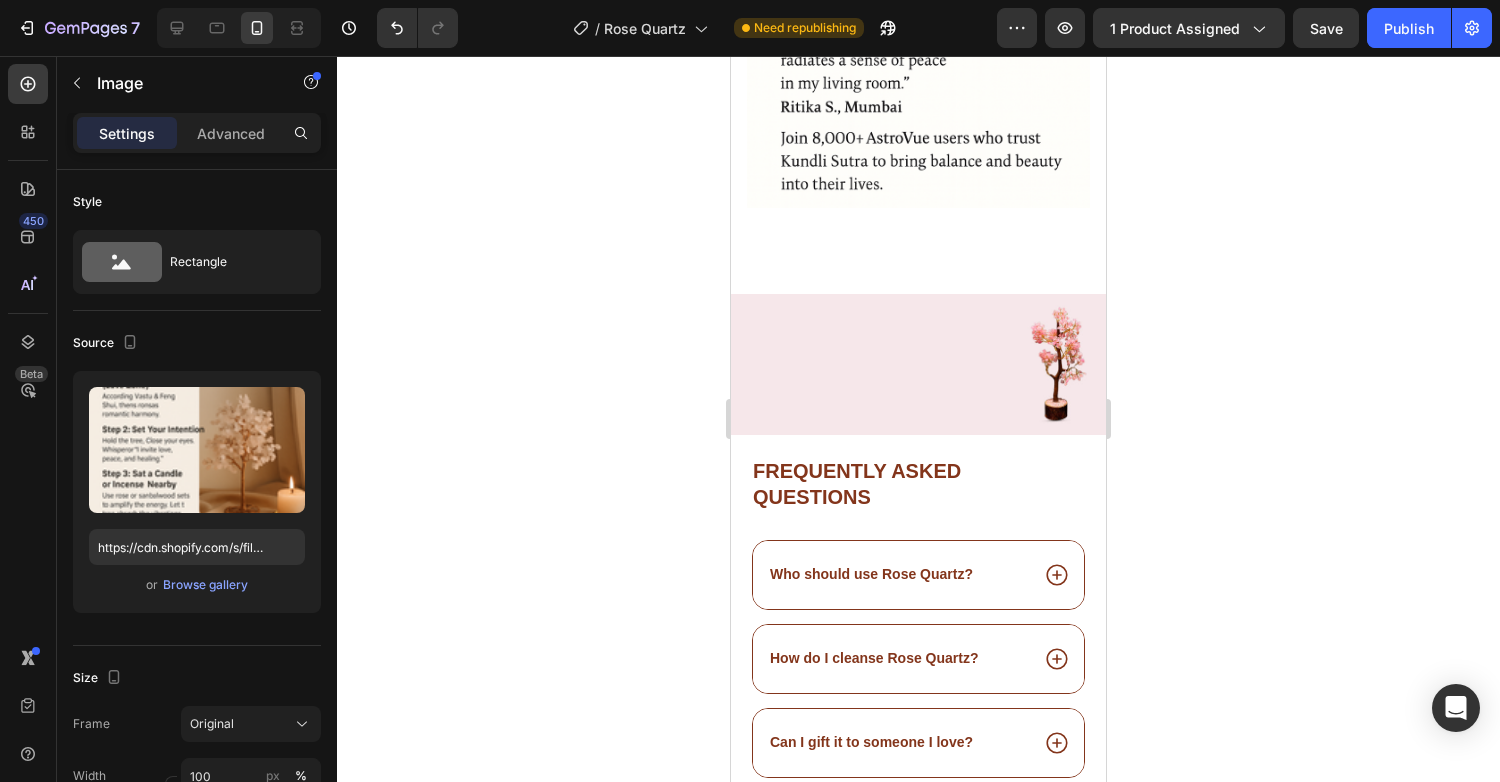 scroll, scrollTop: 2149, scrollLeft: 0, axis: vertical 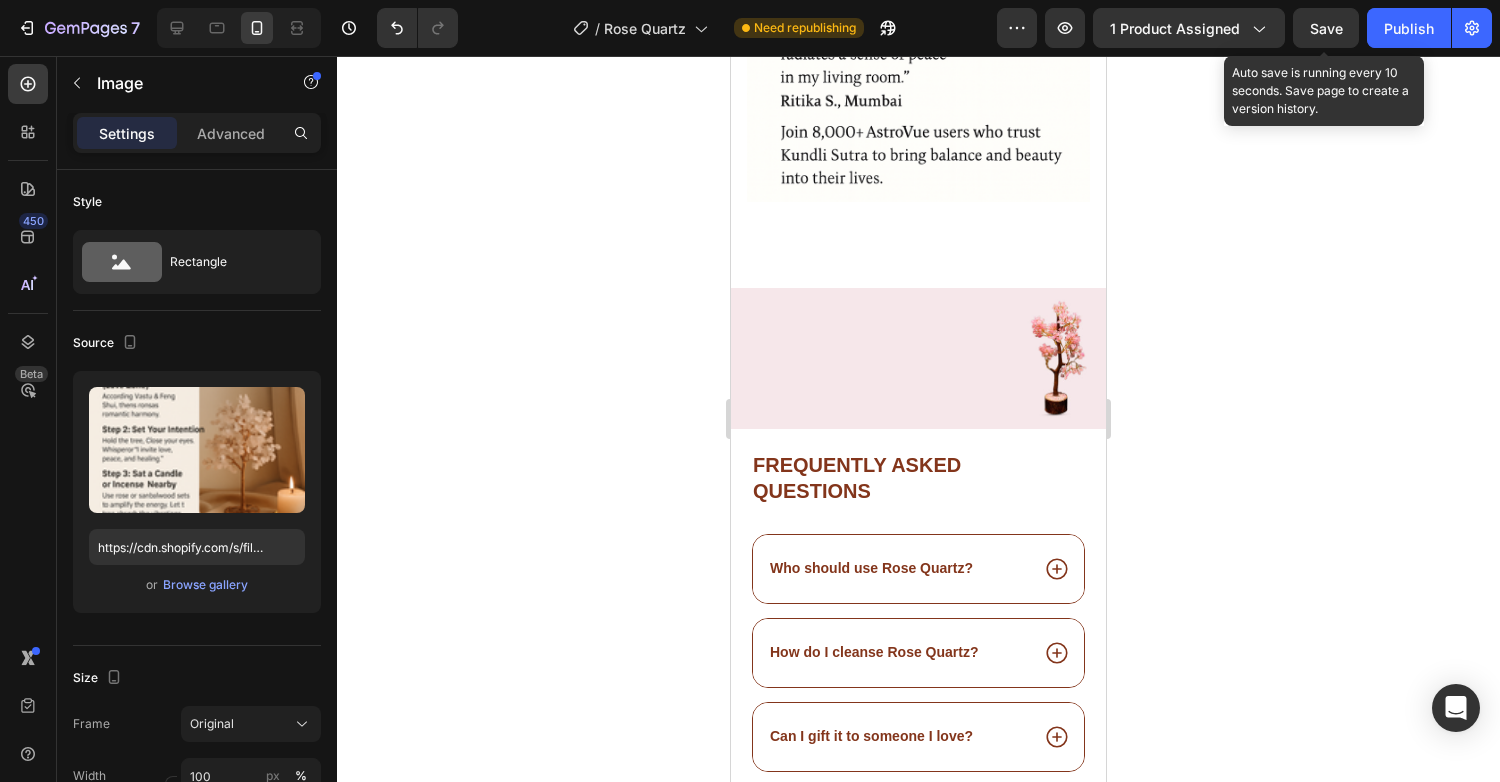 click on "Save" at bounding box center (1326, 28) 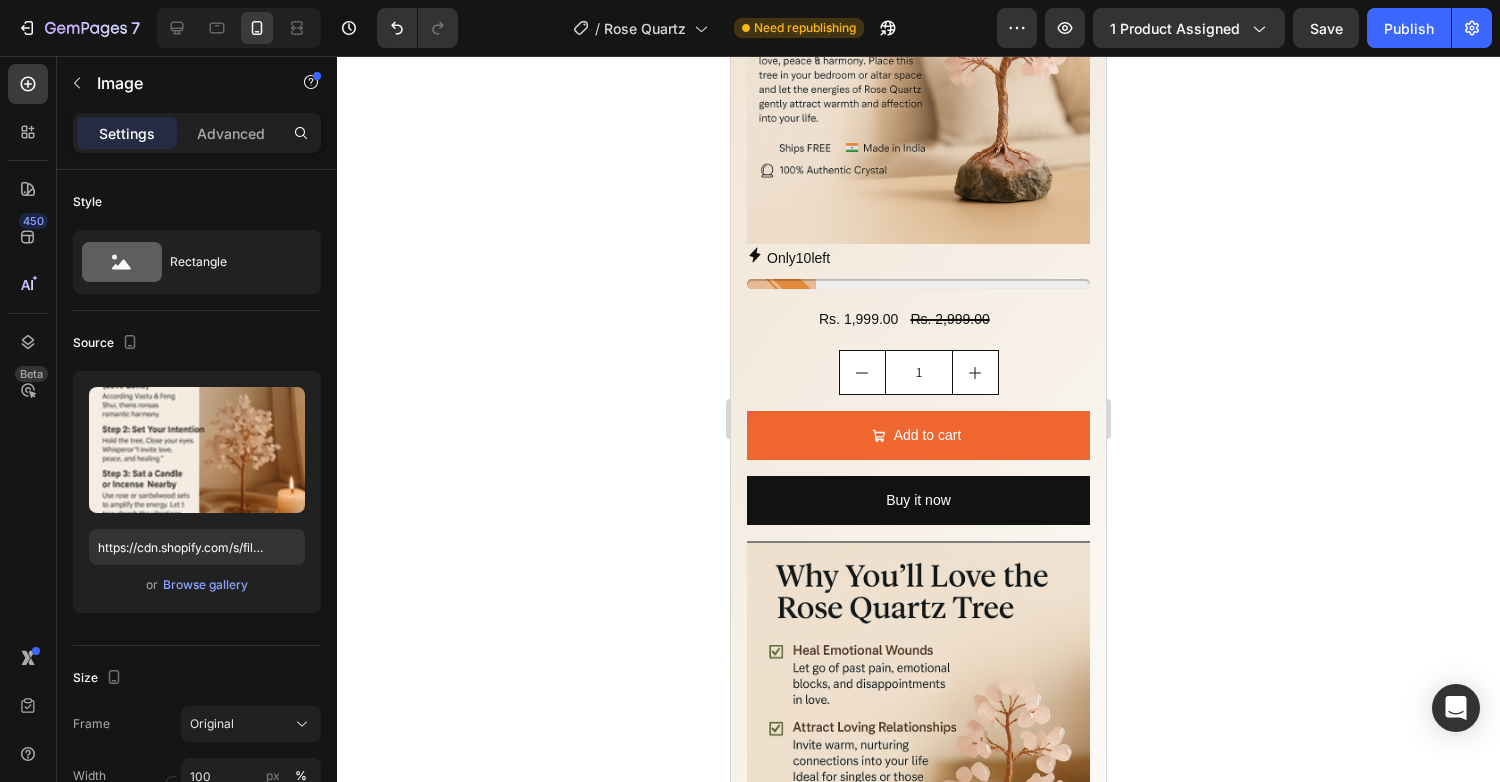 scroll, scrollTop: 28, scrollLeft: 0, axis: vertical 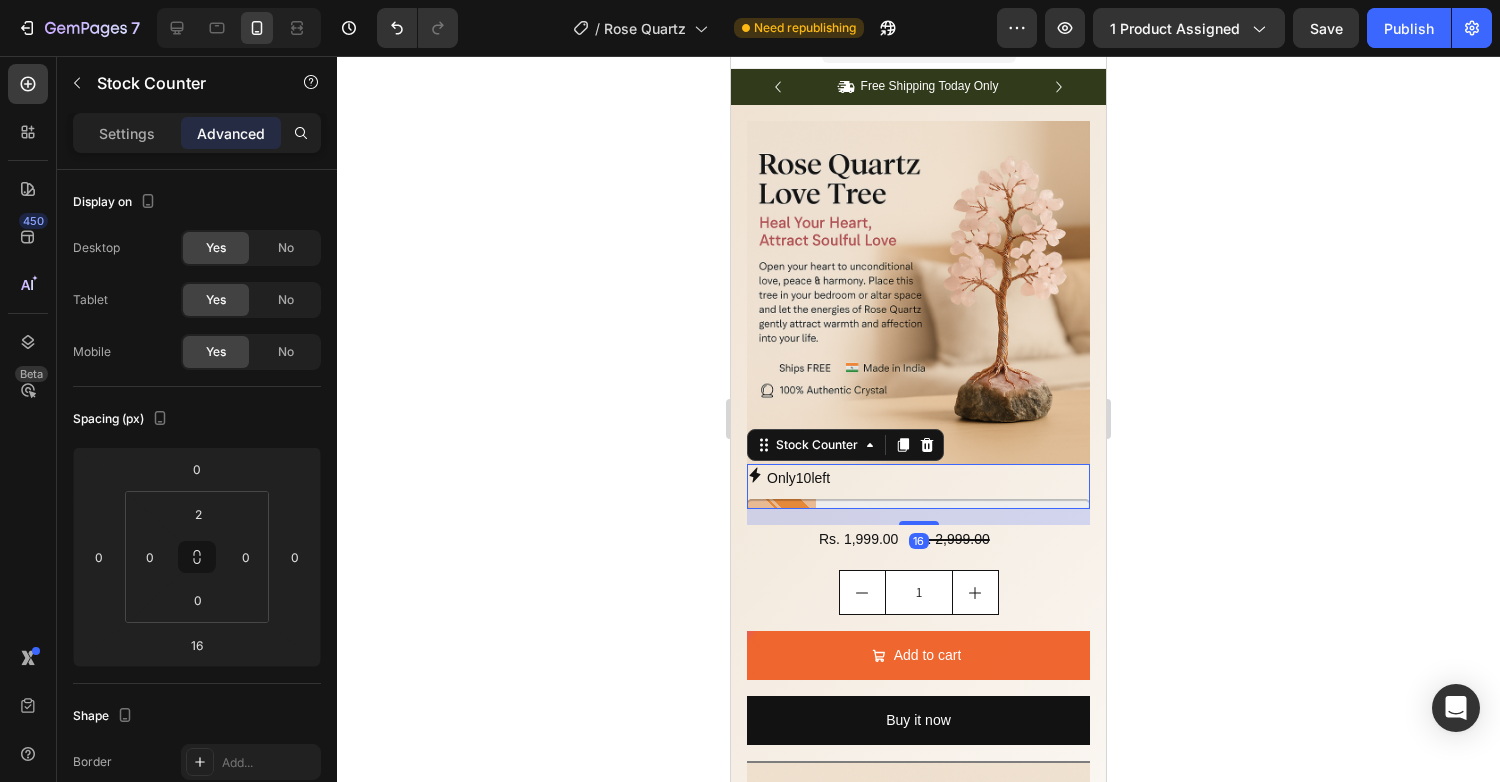 click on "Only  10  left" at bounding box center [918, 478] 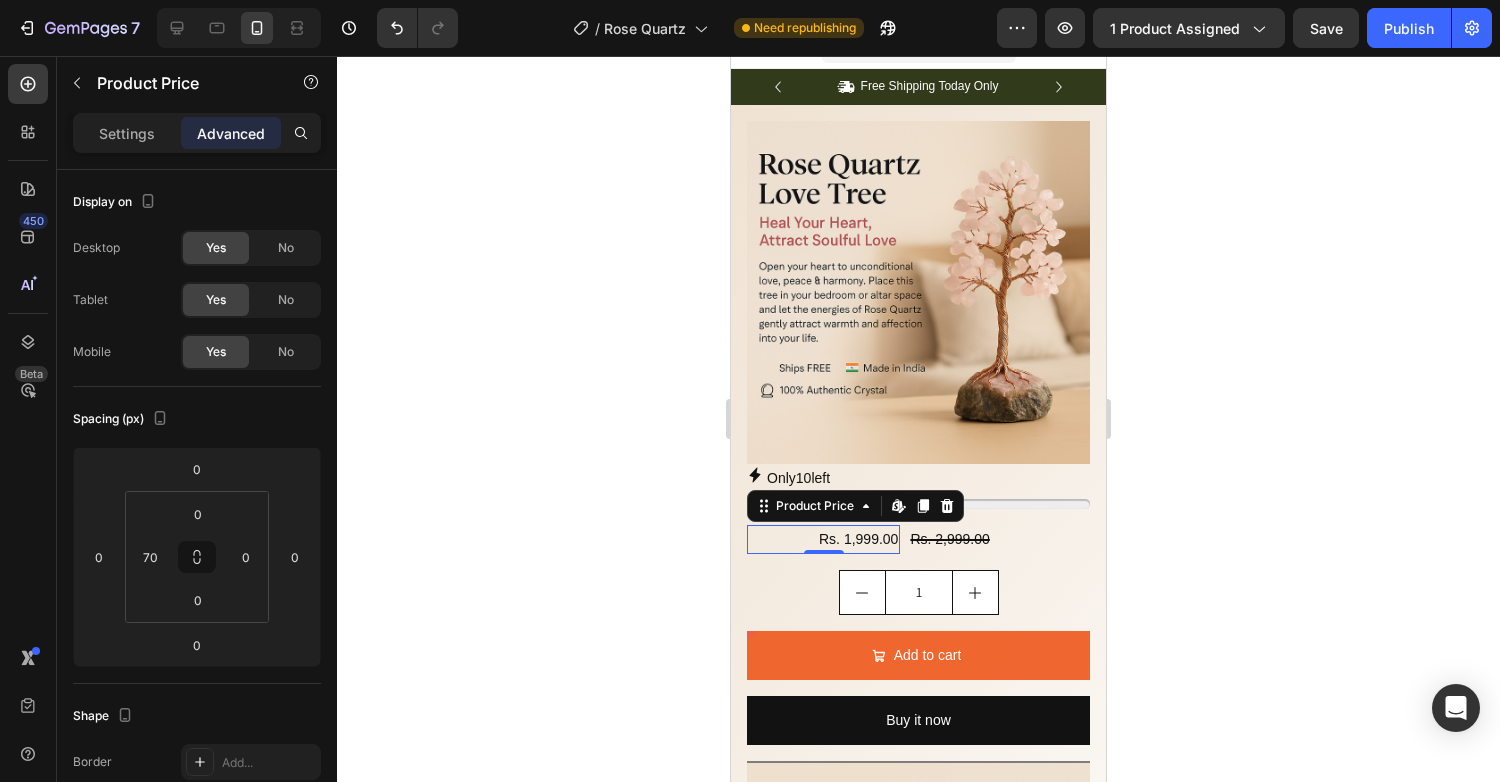 click on "Rs. 1,999.00 Product Price   Edit content in Shopify 0 Product Price   Edit content in Shopify 0" at bounding box center [823, 539] 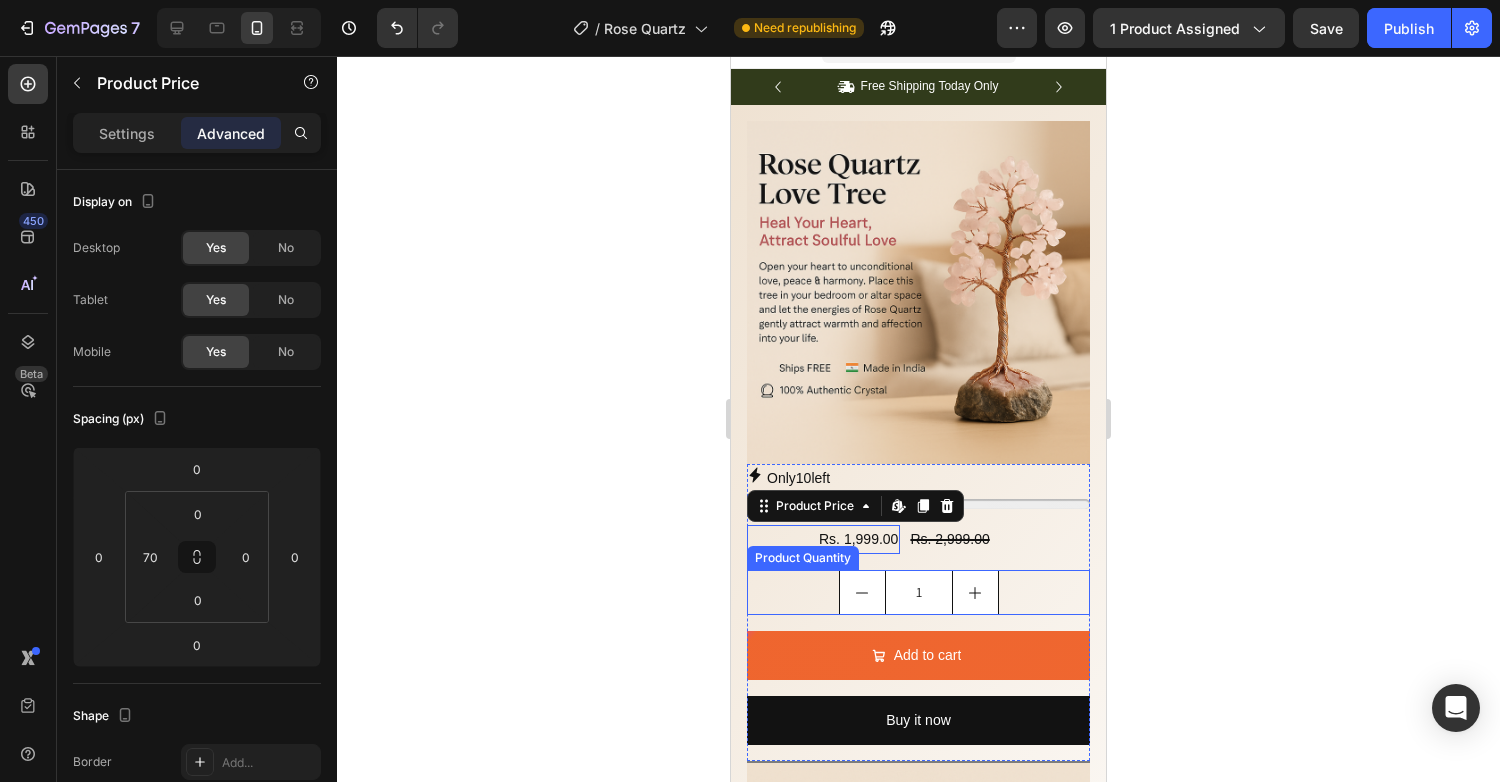 click on "1" at bounding box center (918, 592) 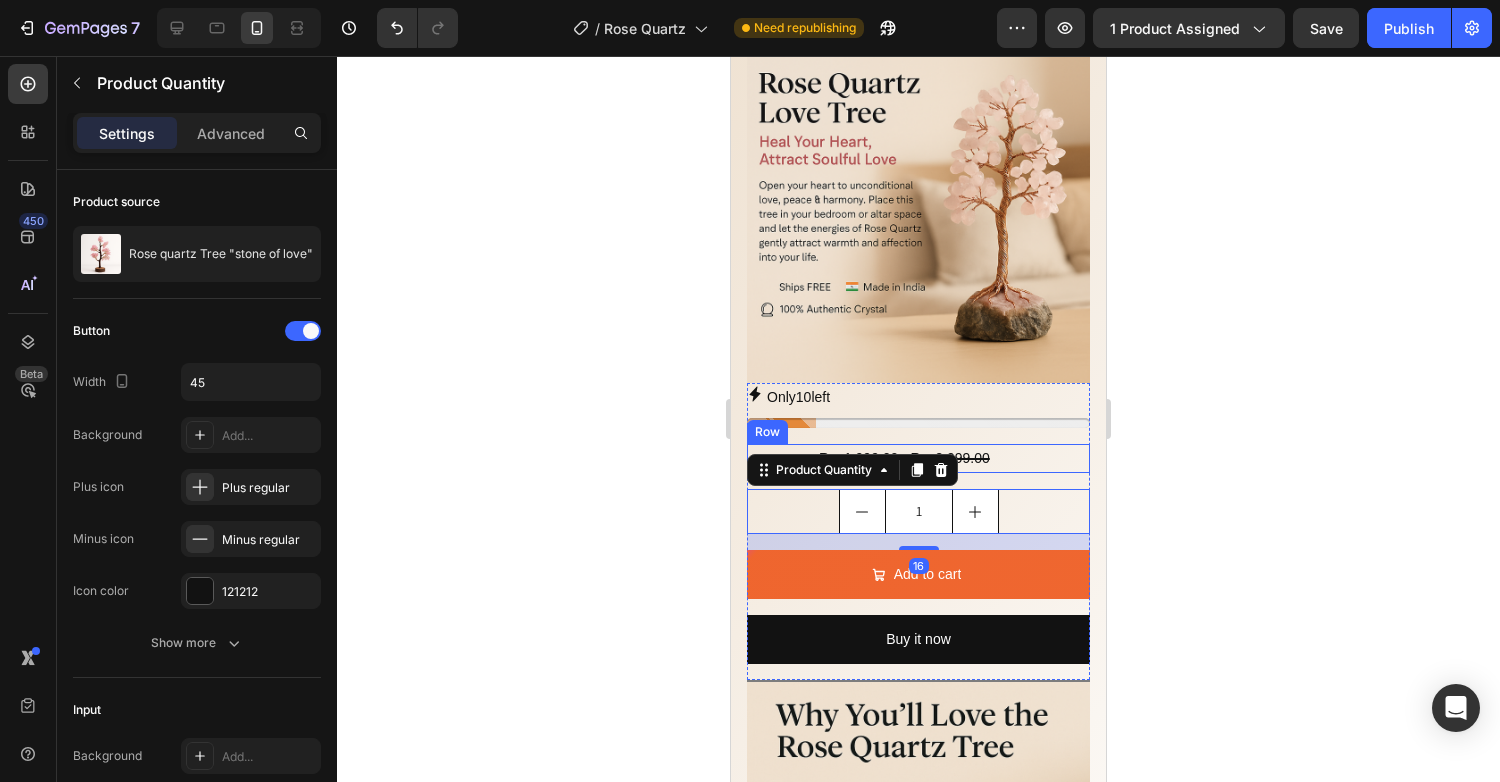 scroll, scrollTop: 122, scrollLeft: 0, axis: vertical 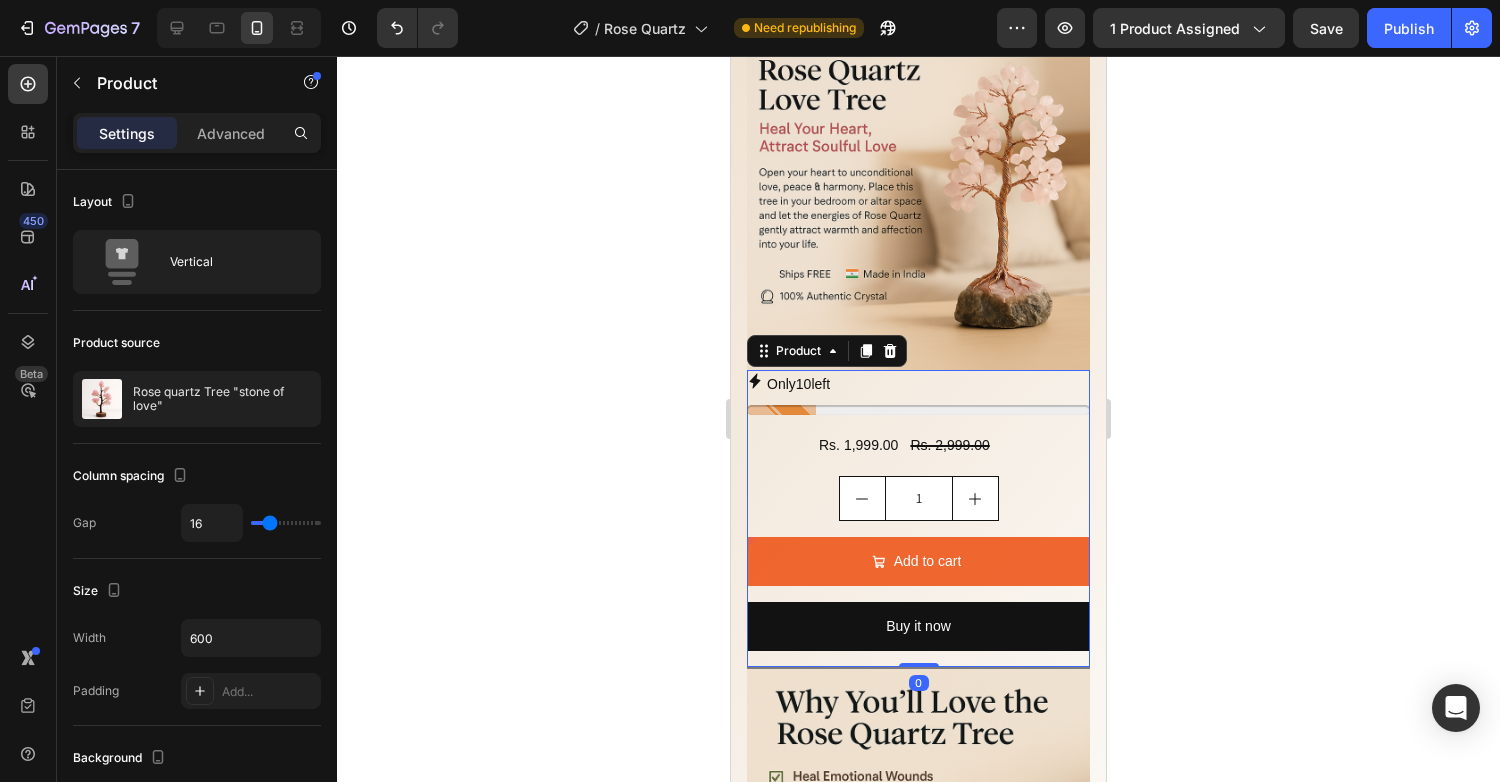 click on "1
Product Quantity
Add to cart Add to Cart Buy it now Dynamic Checkout" at bounding box center (918, 571) 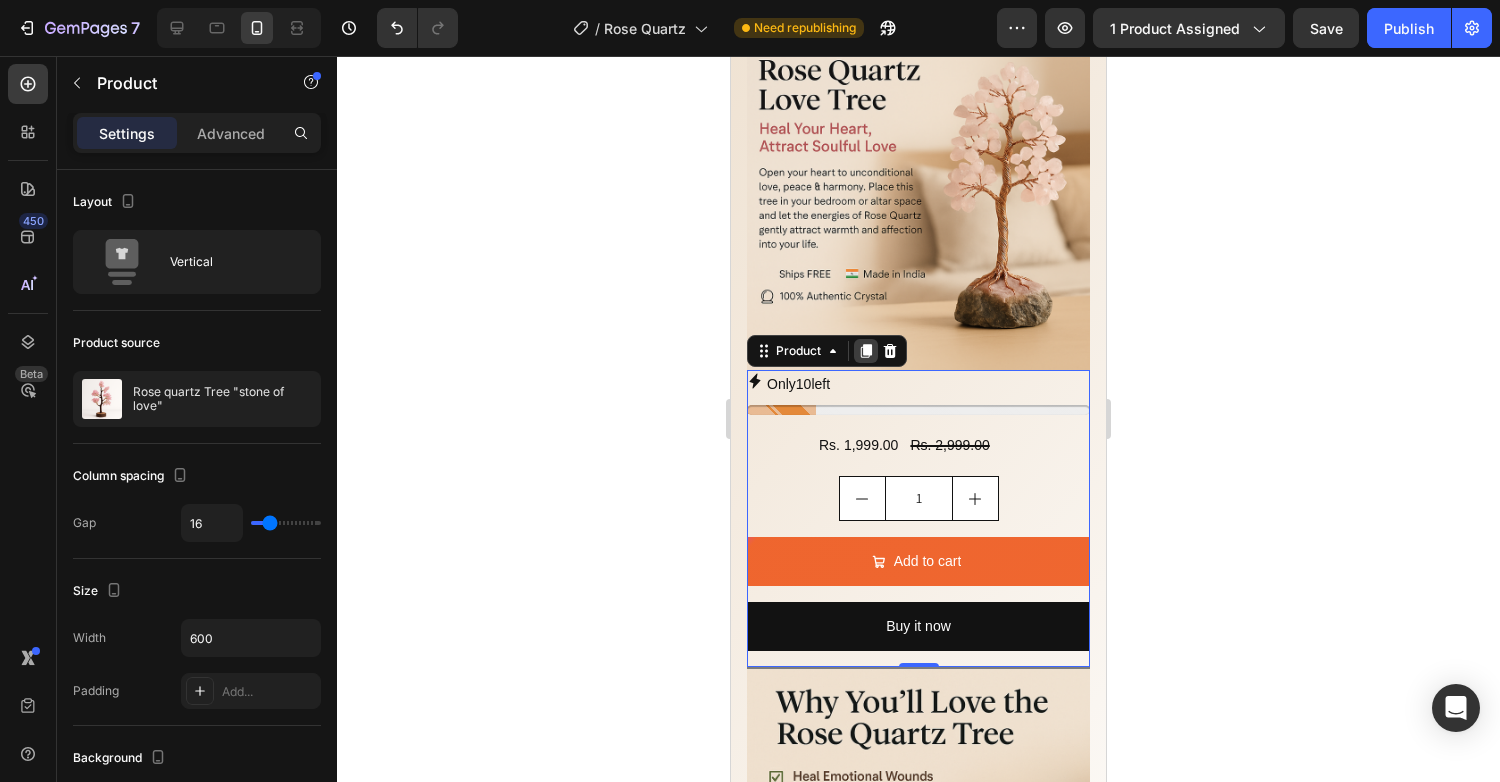 click 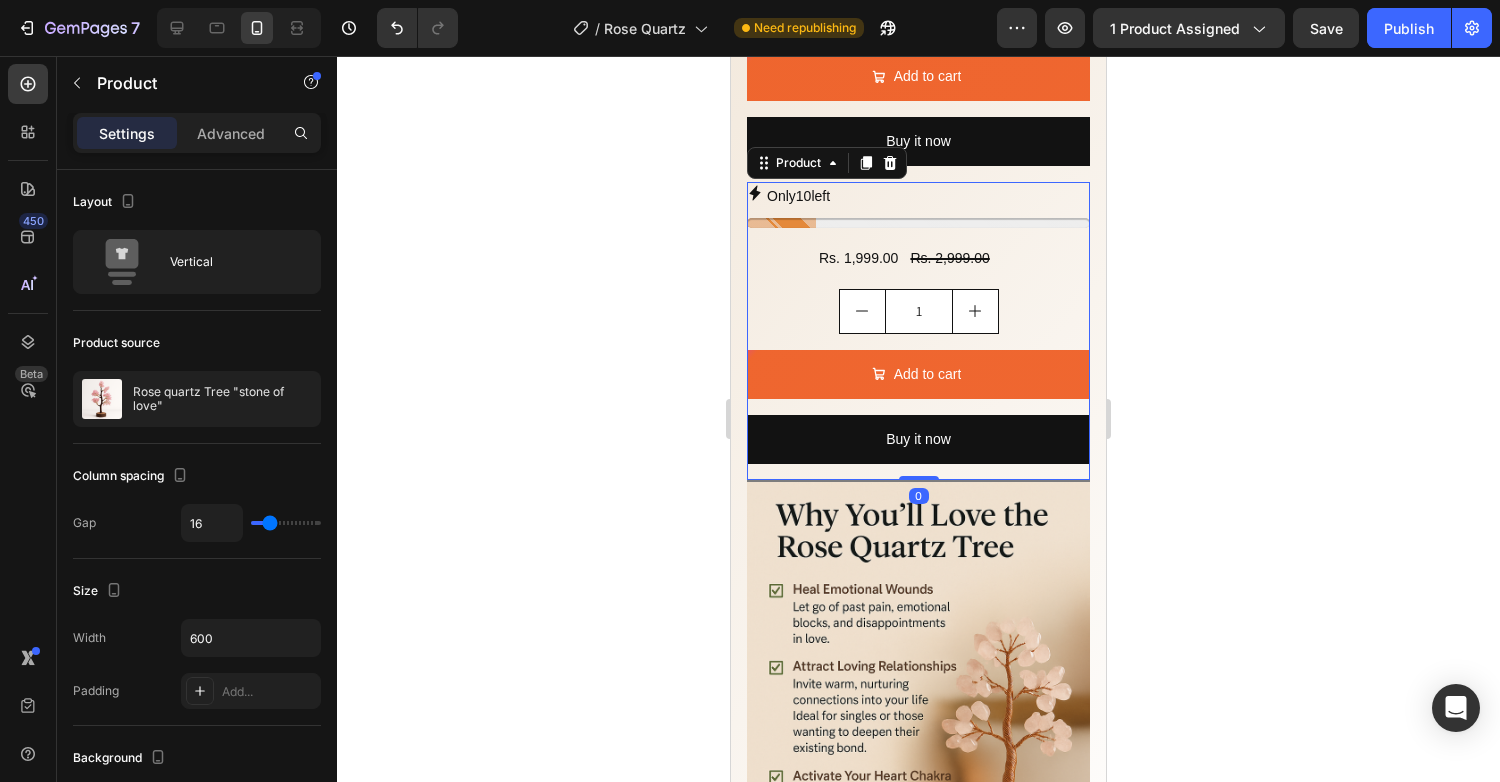 scroll, scrollTop: 663, scrollLeft: 0, axis: vertical 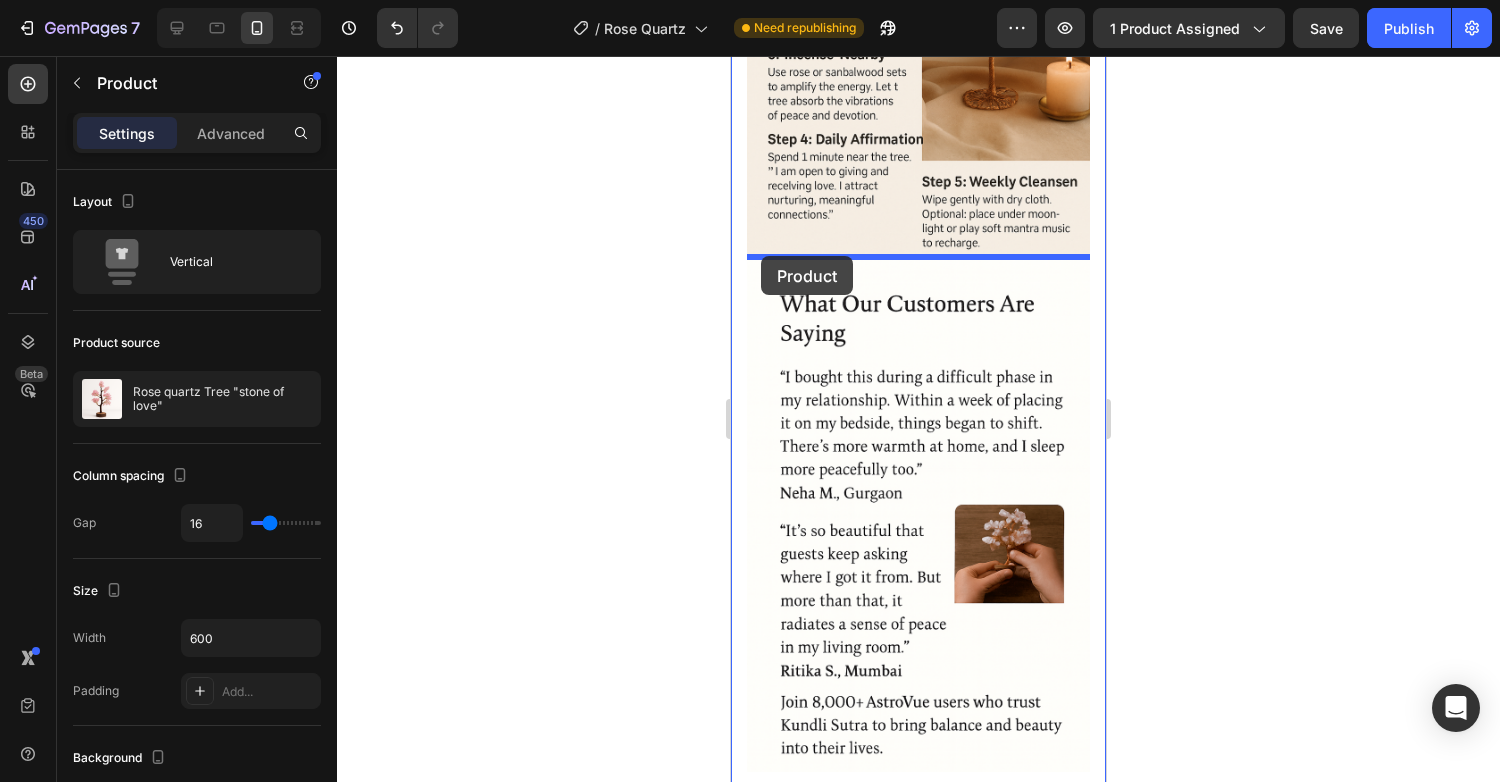drag, startPoint x: 764, startPoint y: 114, endPoint x: 761, endPoint y: 256, distance: 142.0317 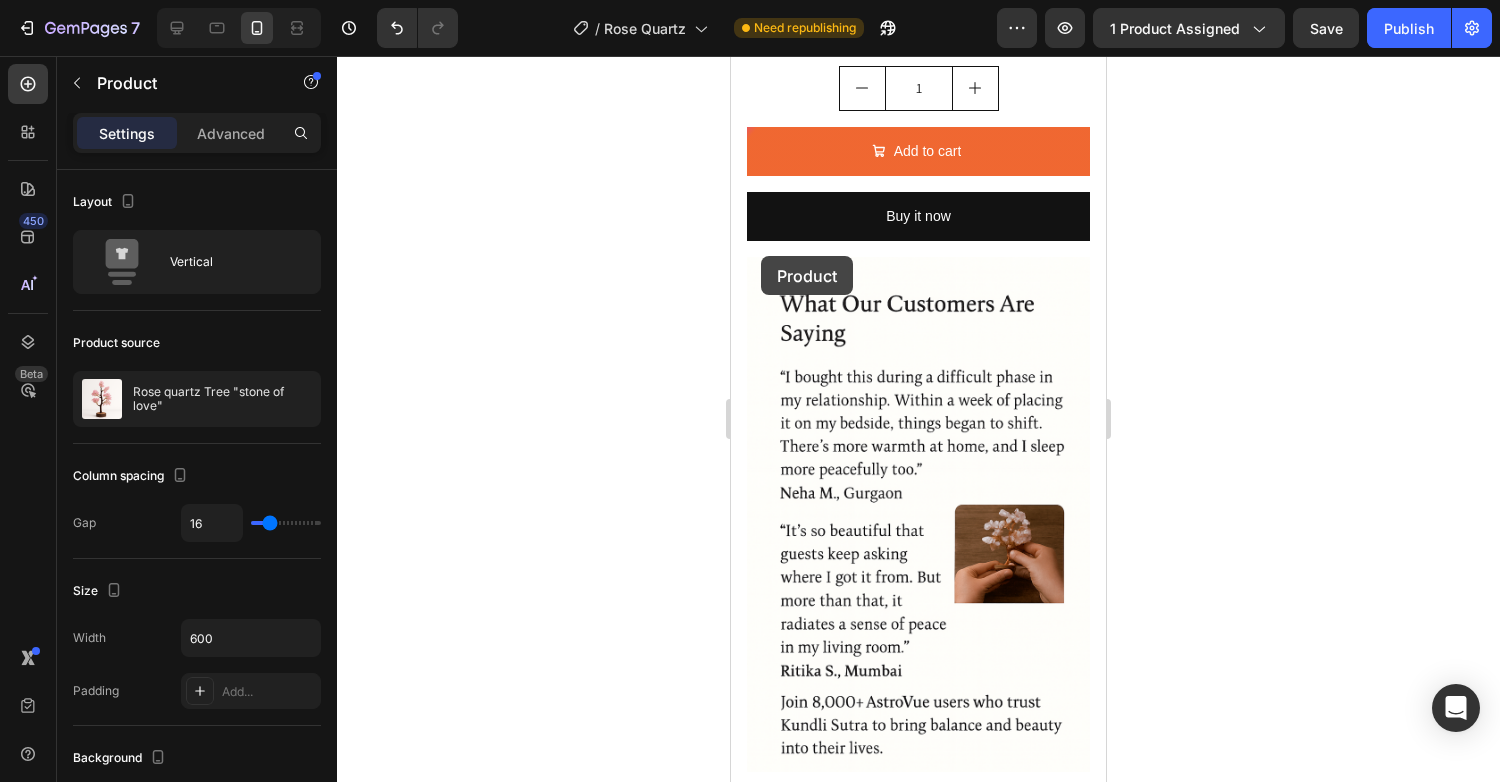 scroll, scrollTop: 1580, scrollLeft: 0, axis: vertical 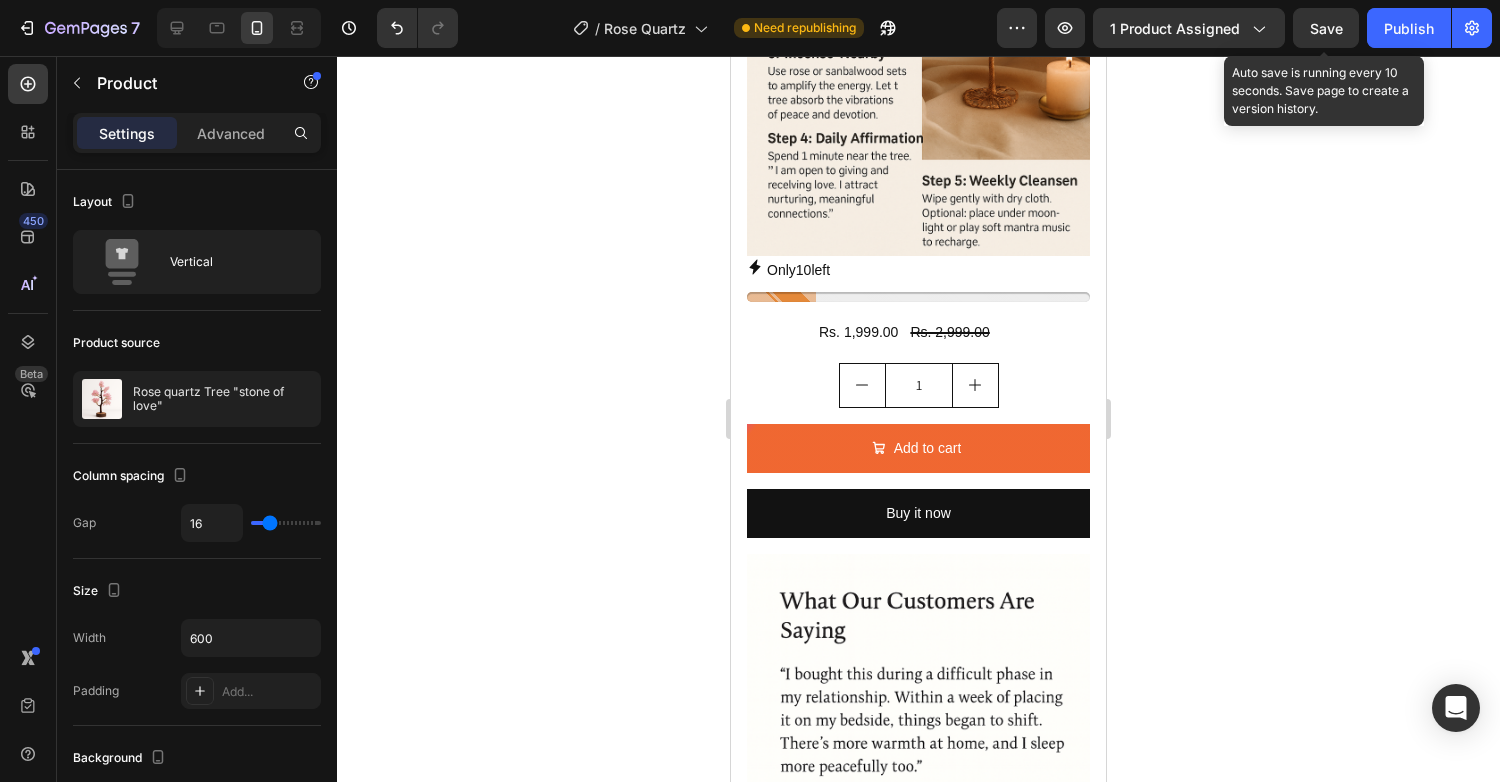 click on "Save" at bounding box center [1326, 28] 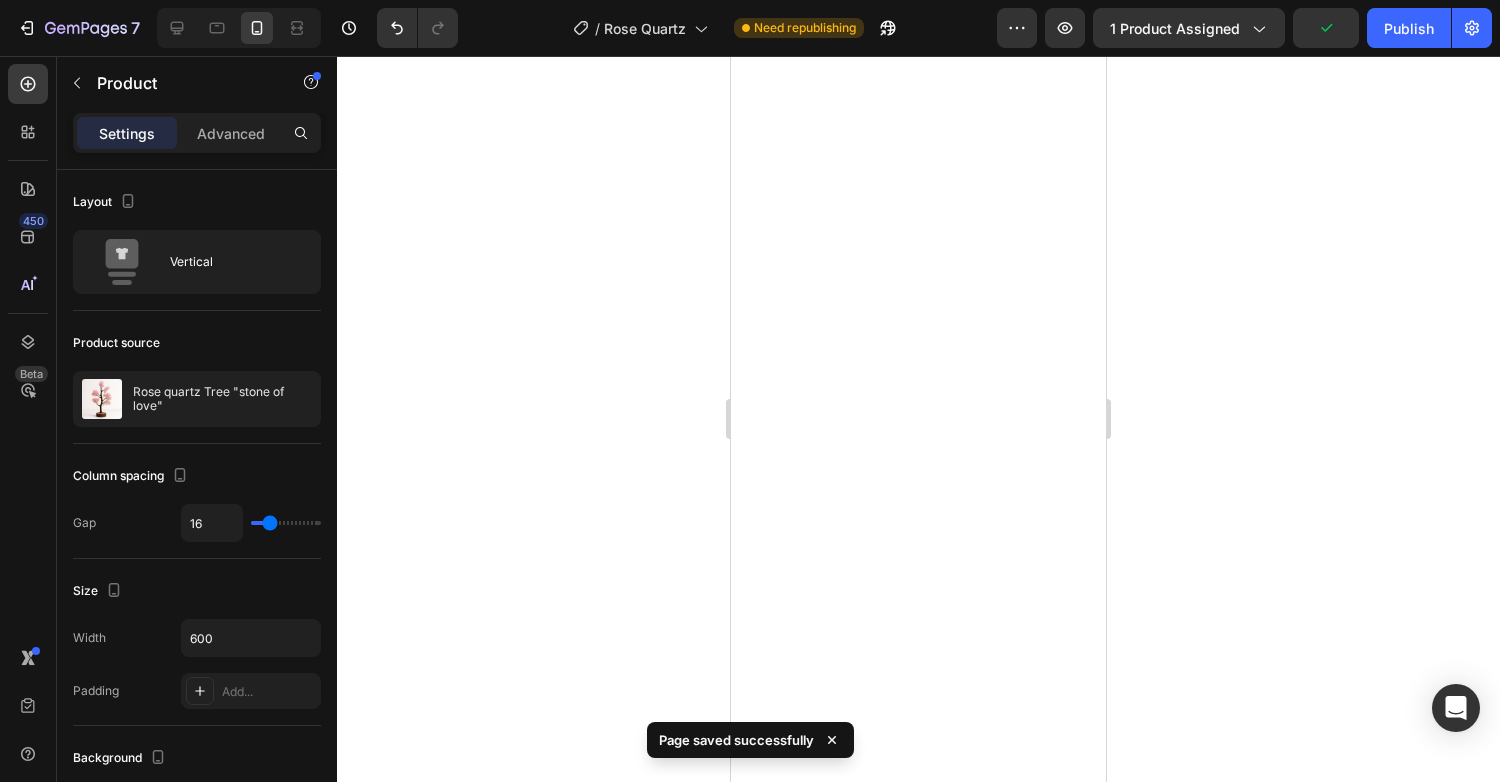 scroll, scrollTop: 0, scrollLeft: 0, axis: both 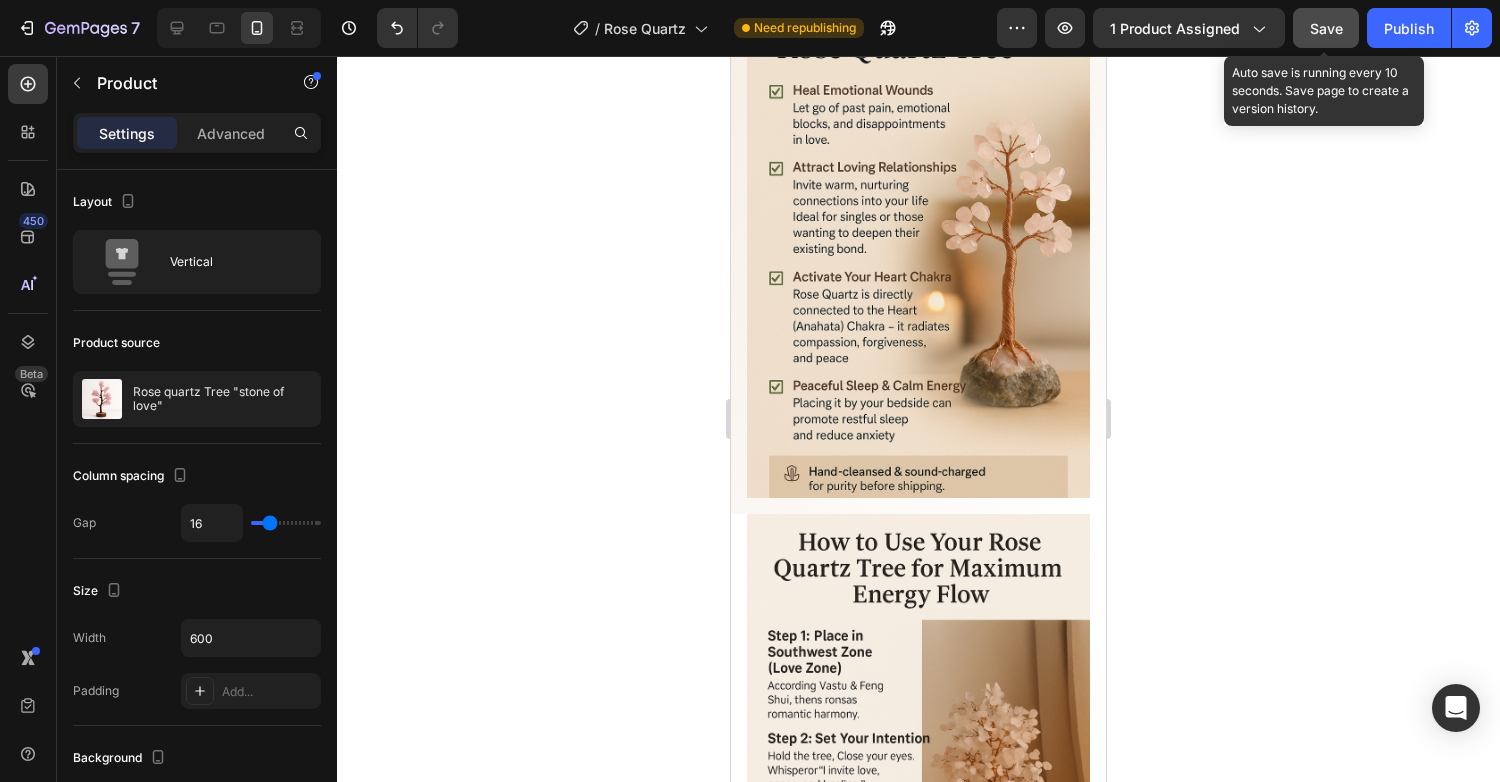 click on "Save" 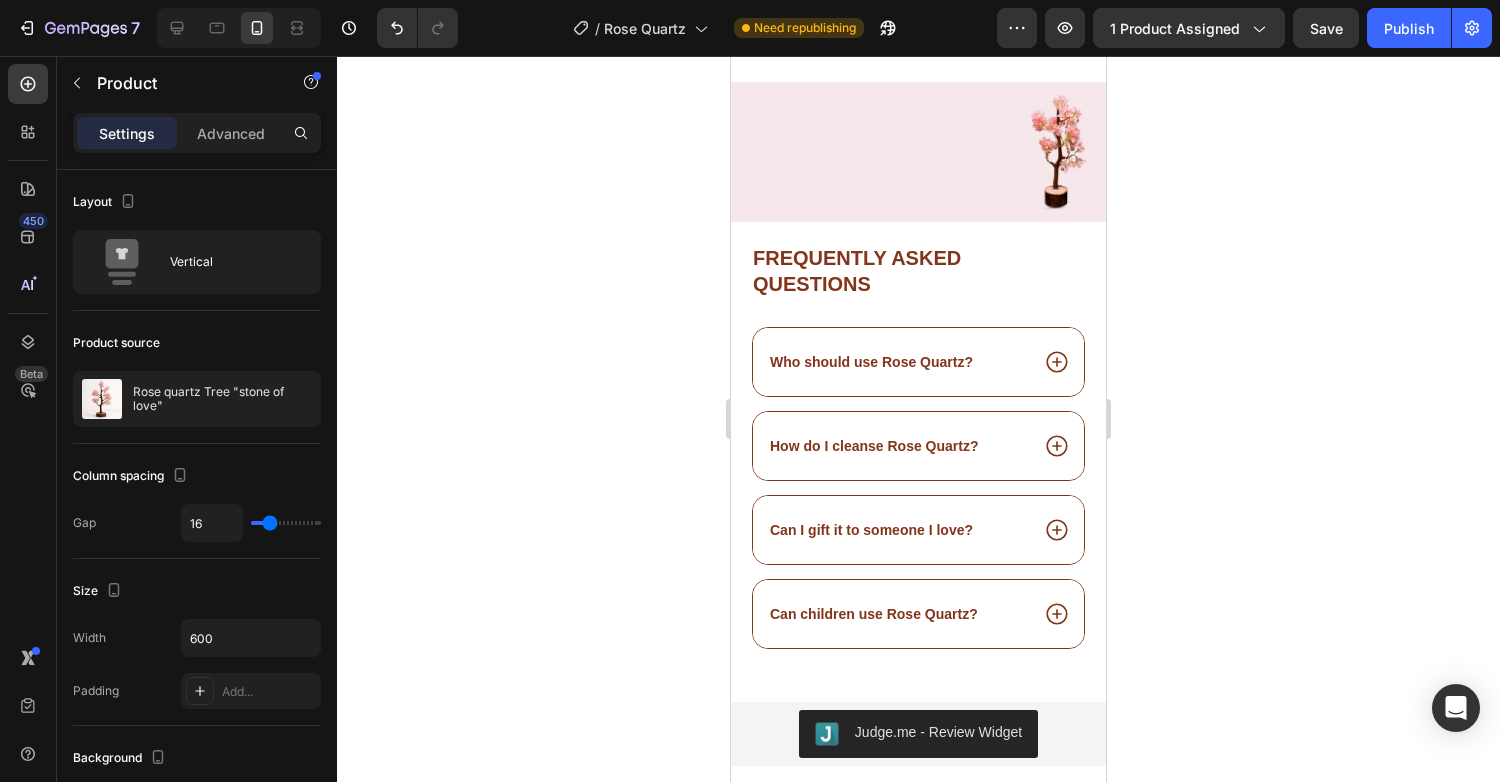 scroll, scrollTop: 2655, scrollLeft: 0, axis: vertical 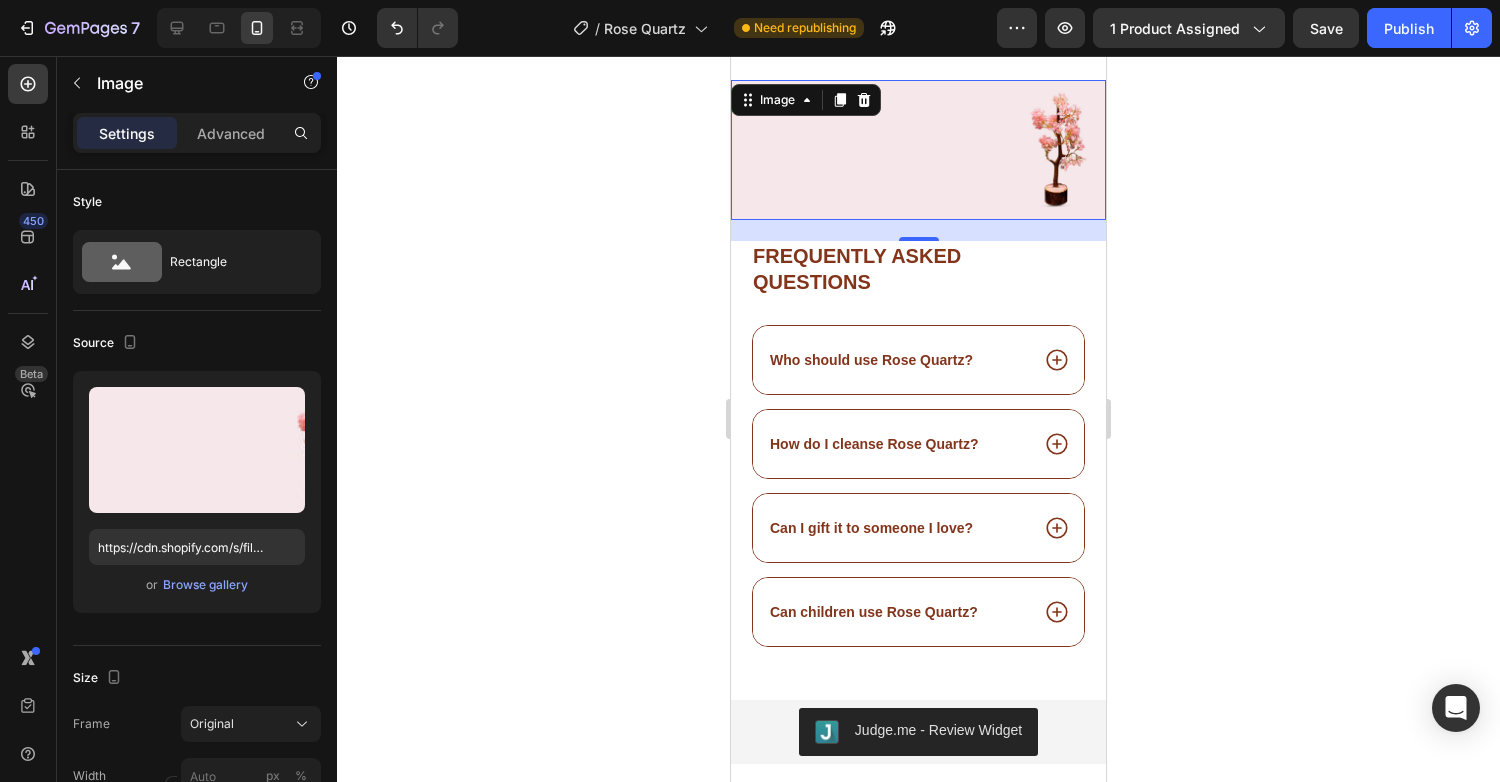 click at bounding box center (918, 150) 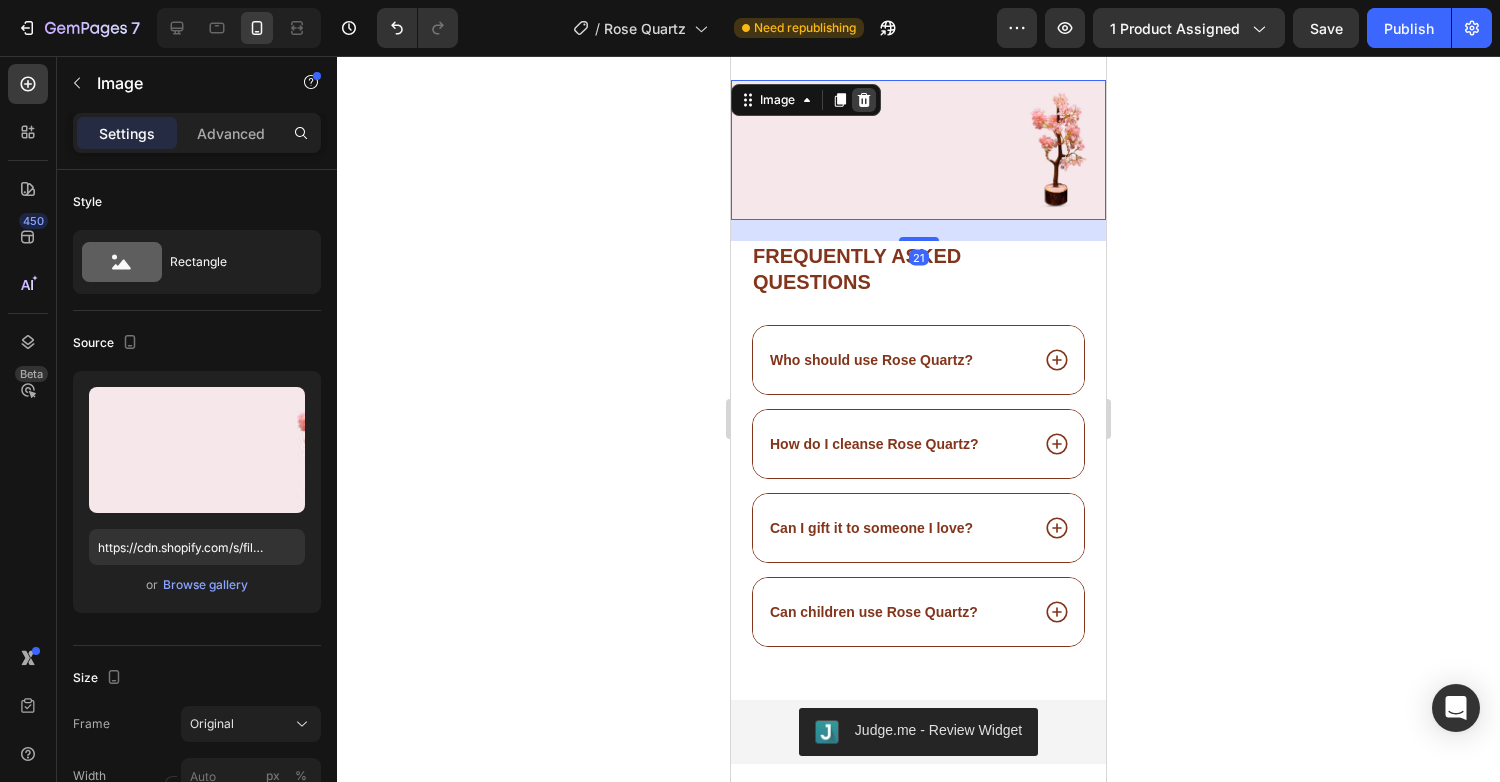 click 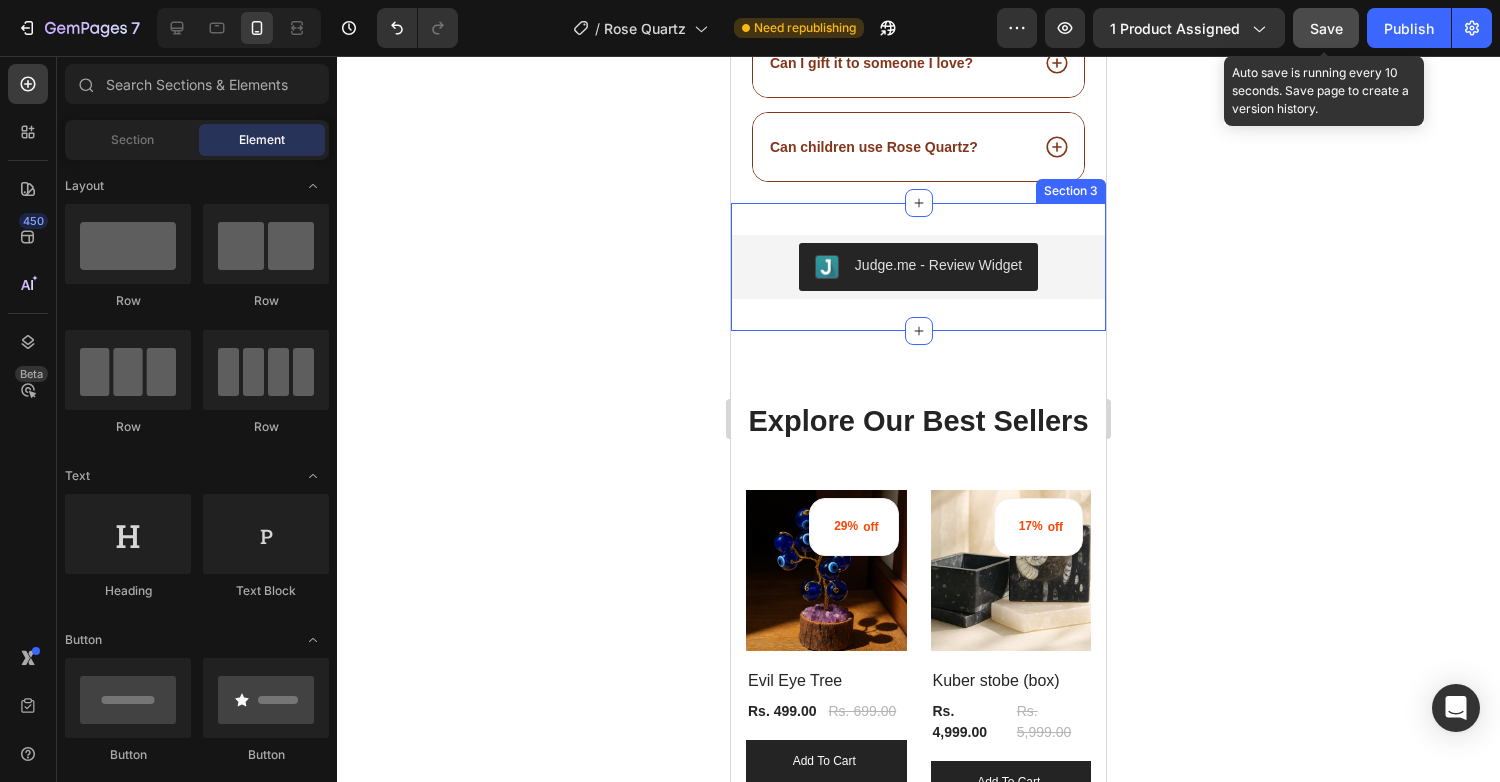 click on "Save" 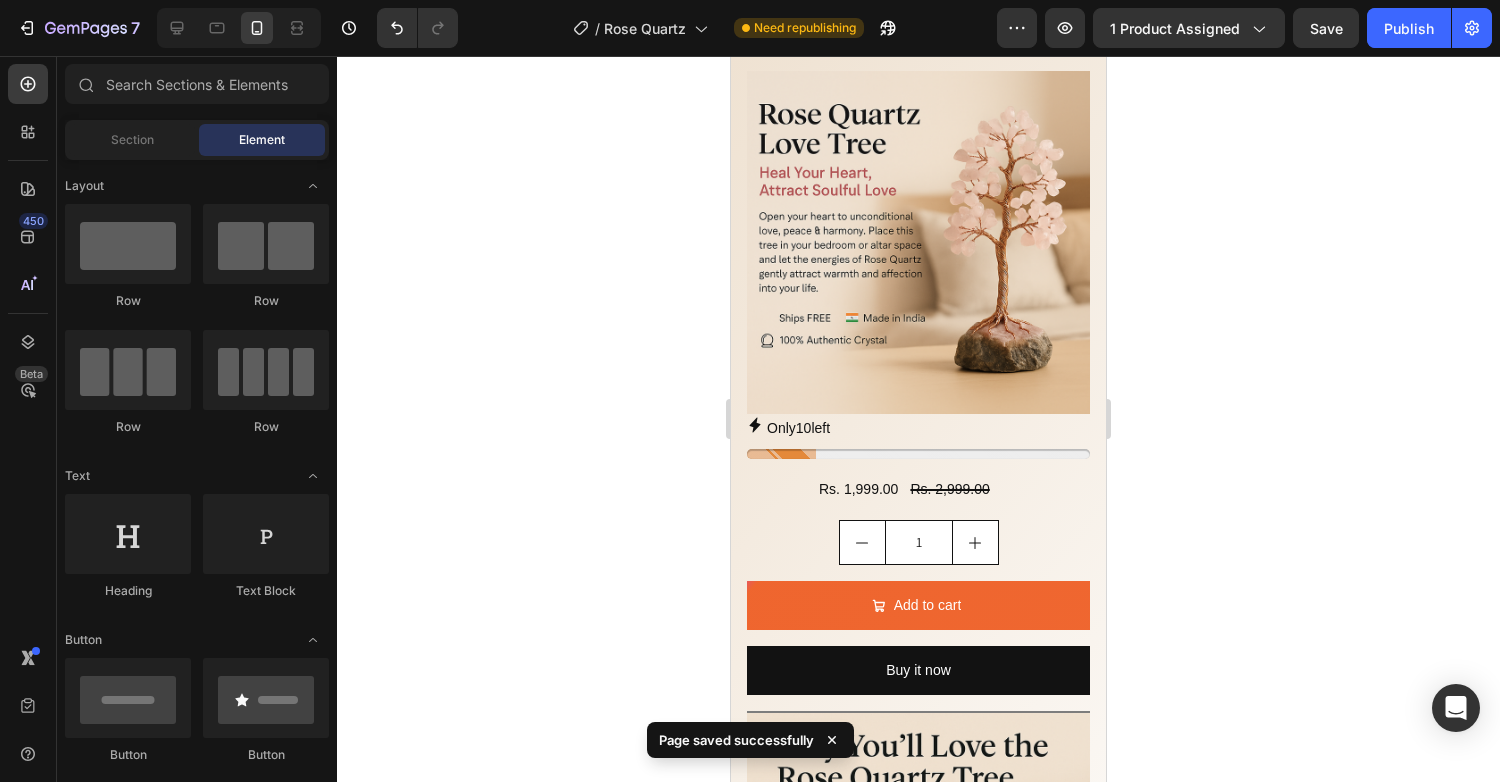 scroll, scrollTop: 0, scrollLeft: 0, axis: both 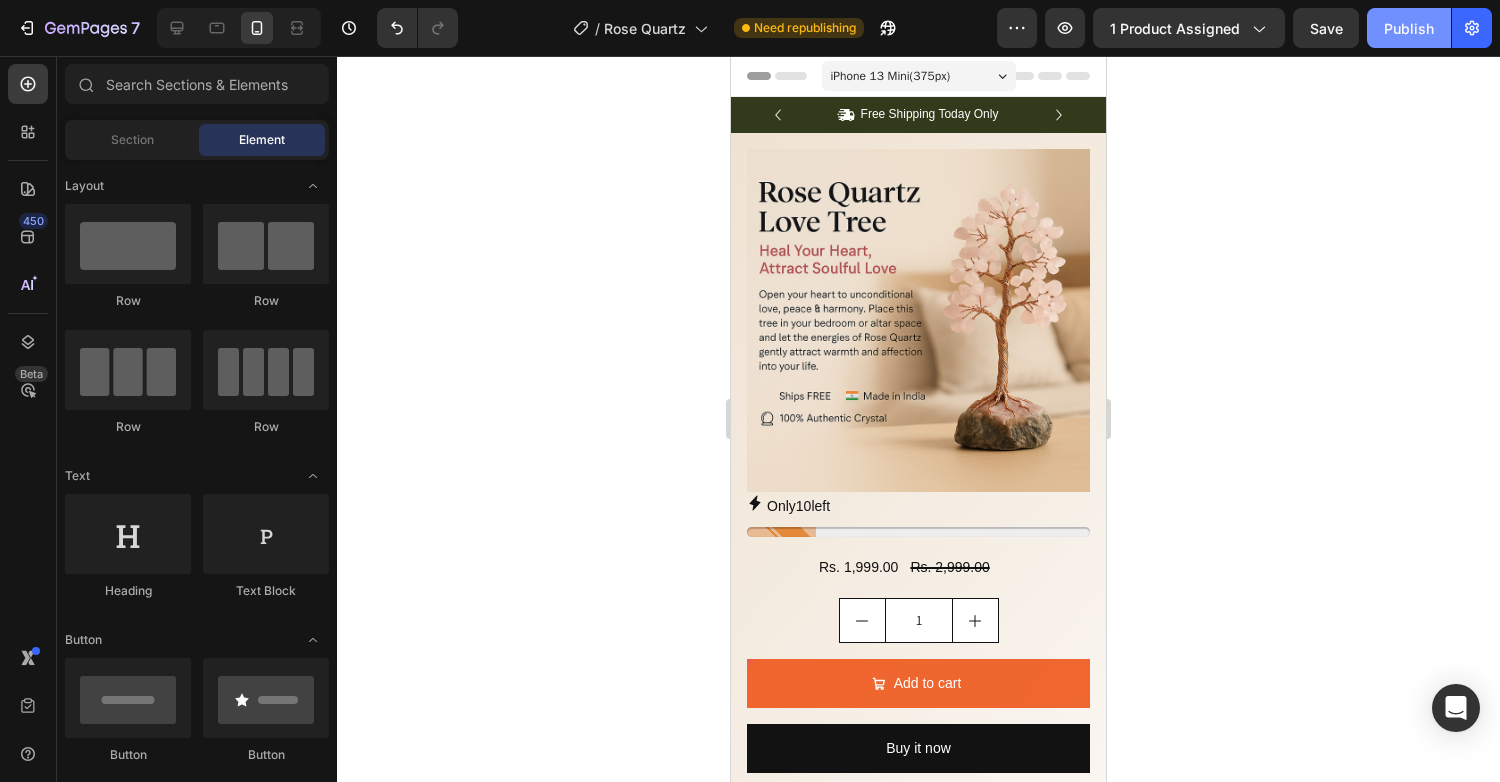 click on "Publish" at bounding box center (1409, 28) 